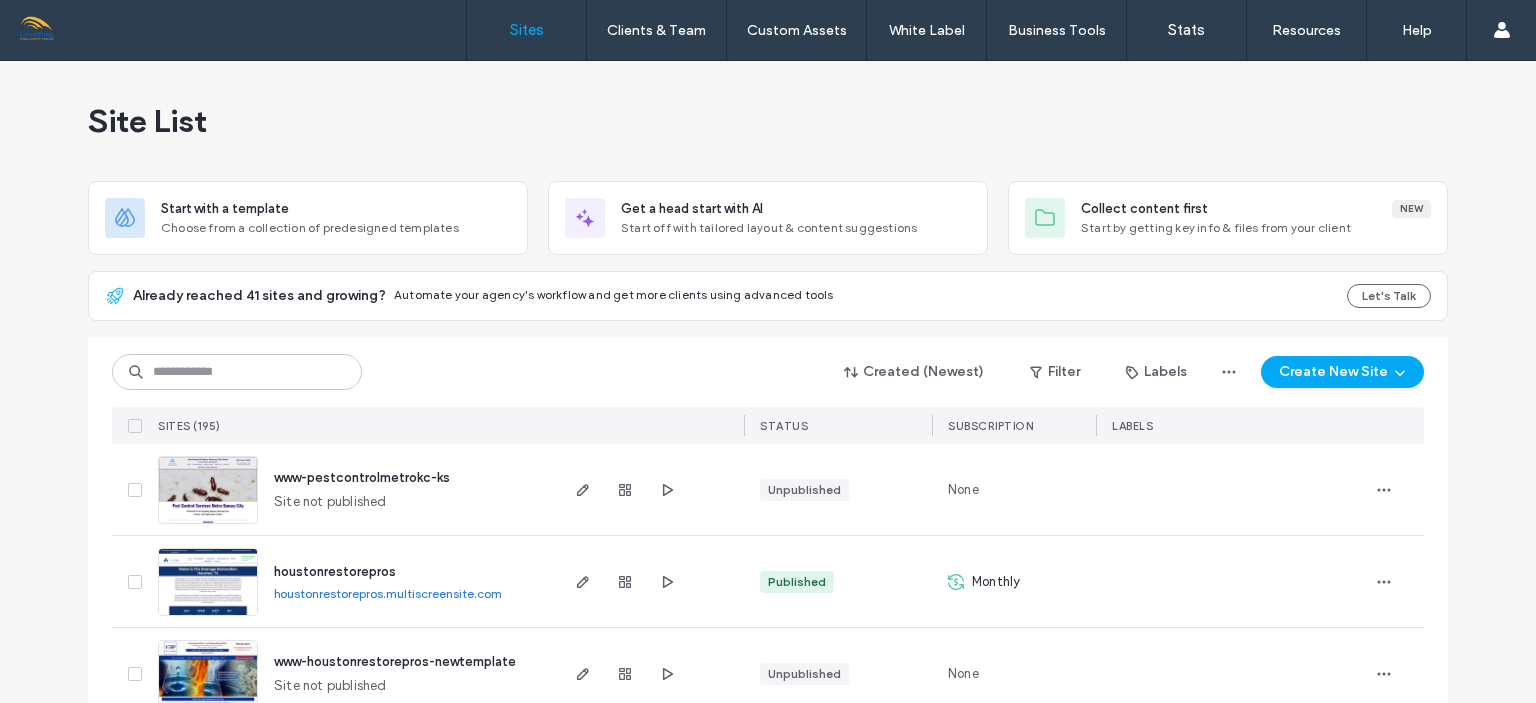 scroll, scrollTop: 0, scrollLeft: 0, axis: both 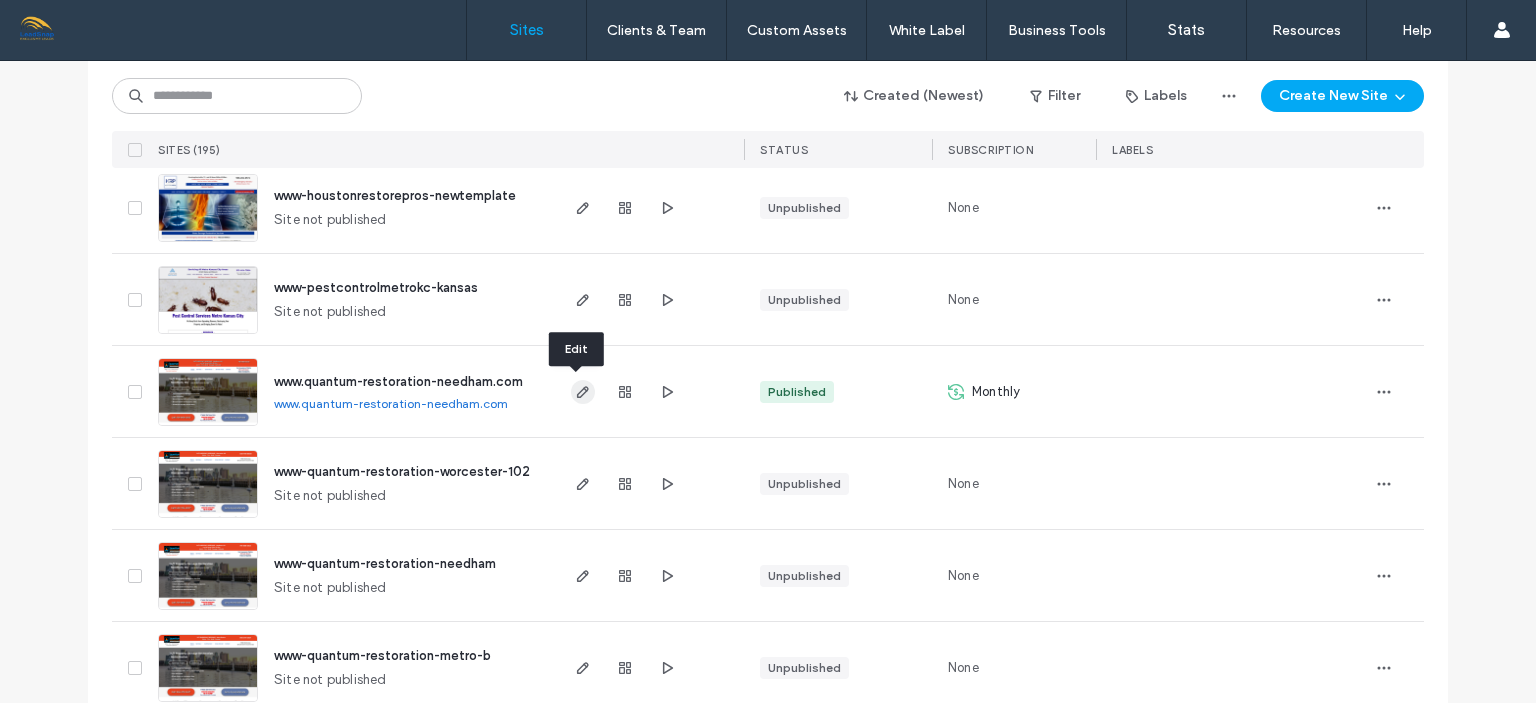 click 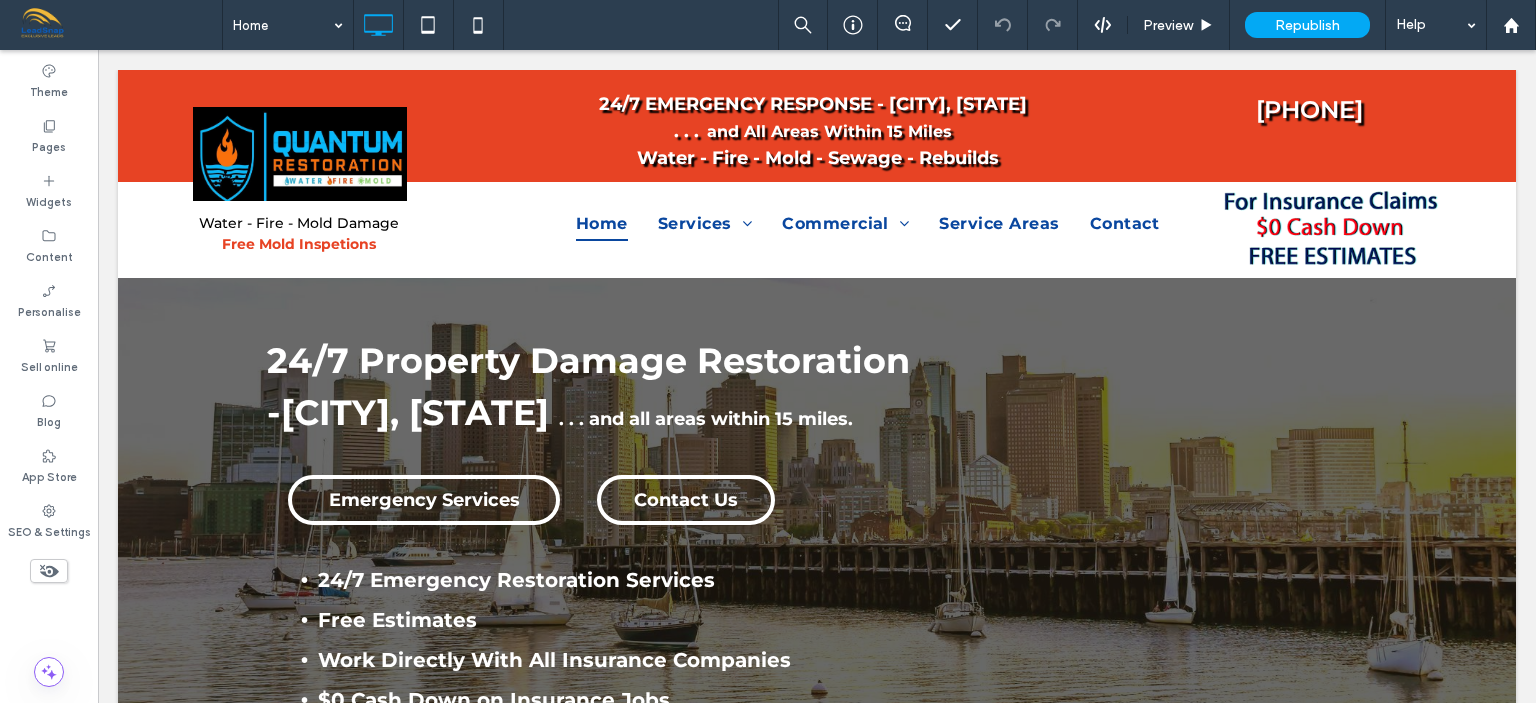 scroll, scrollTop: 0, scrollLeft: 0, axis: both 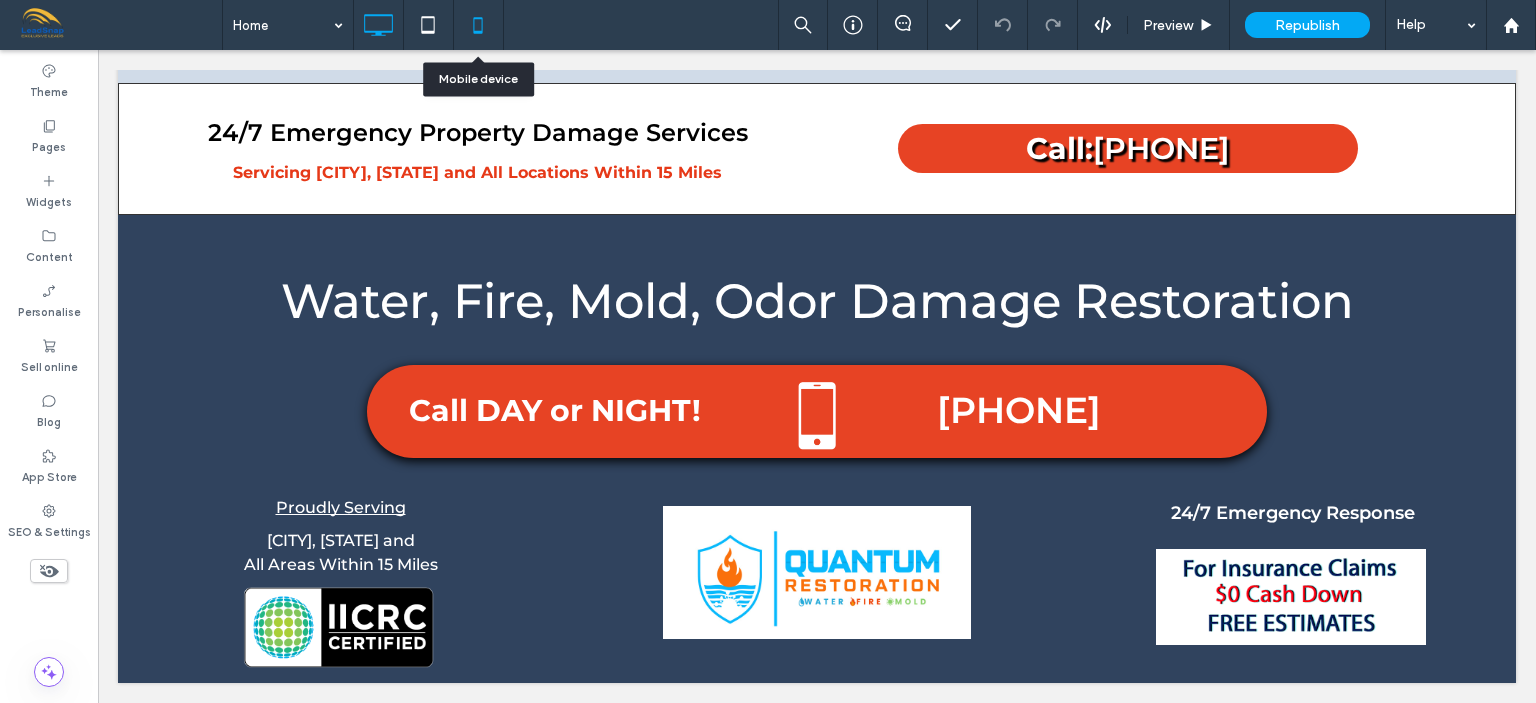click 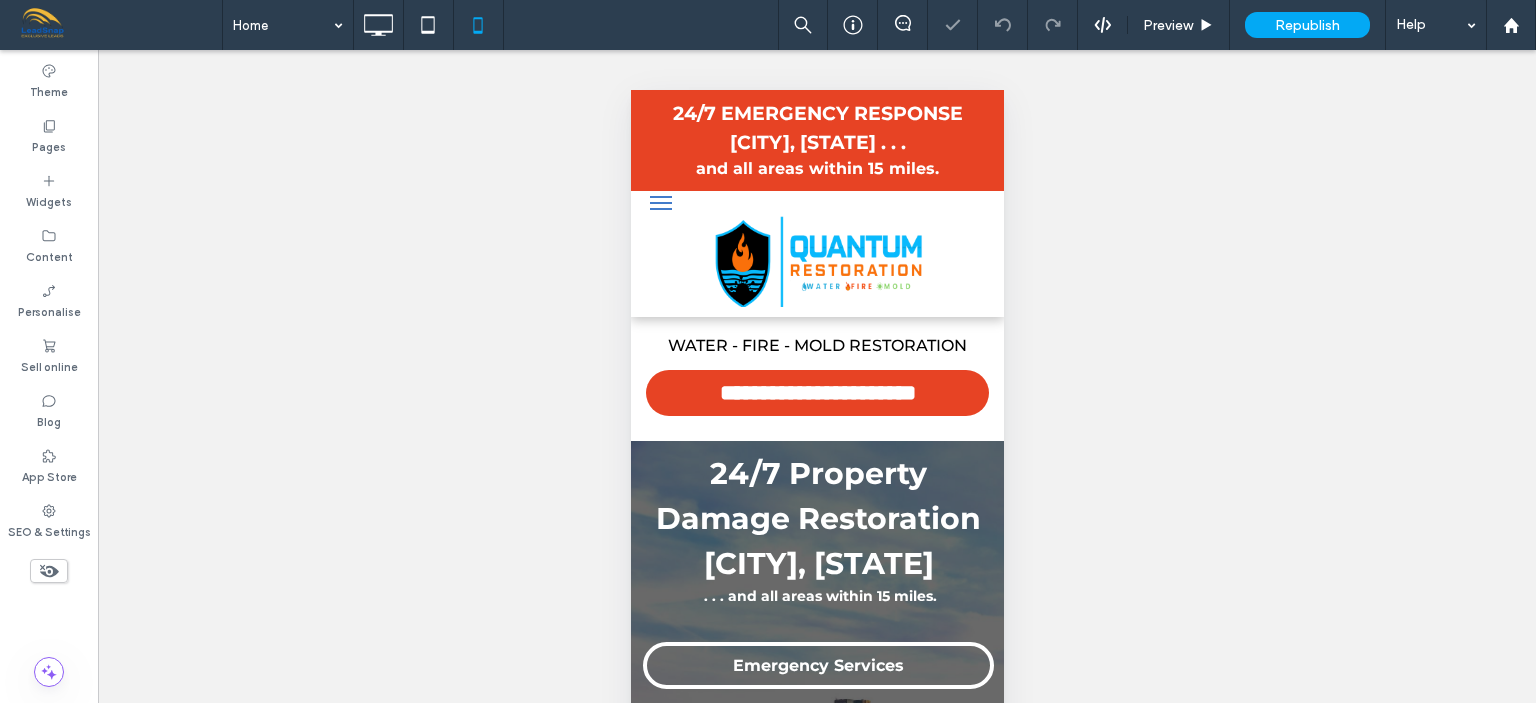 scroll, scrollTop: 0, scrollLeft: 0, axis: both 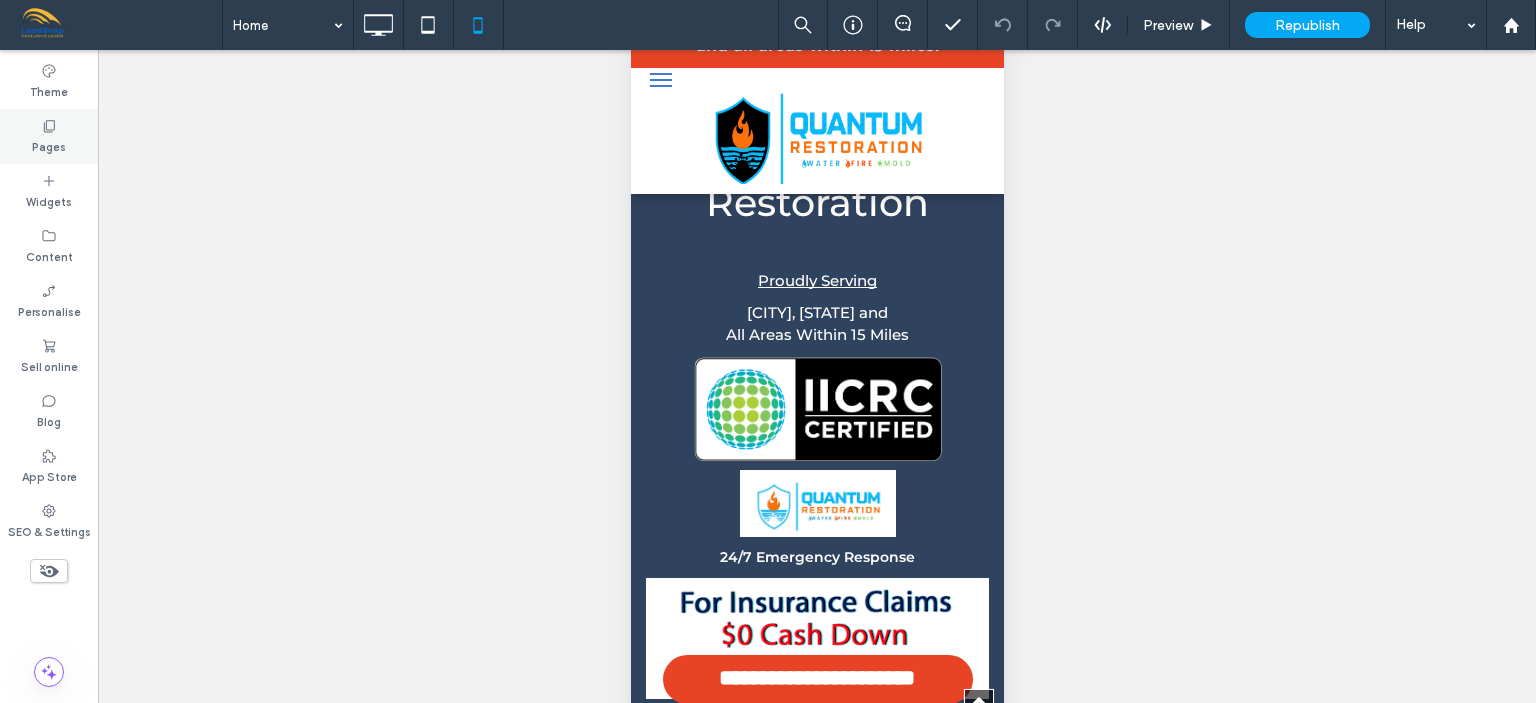 click on "Pages" at bounding box center (49, 145) 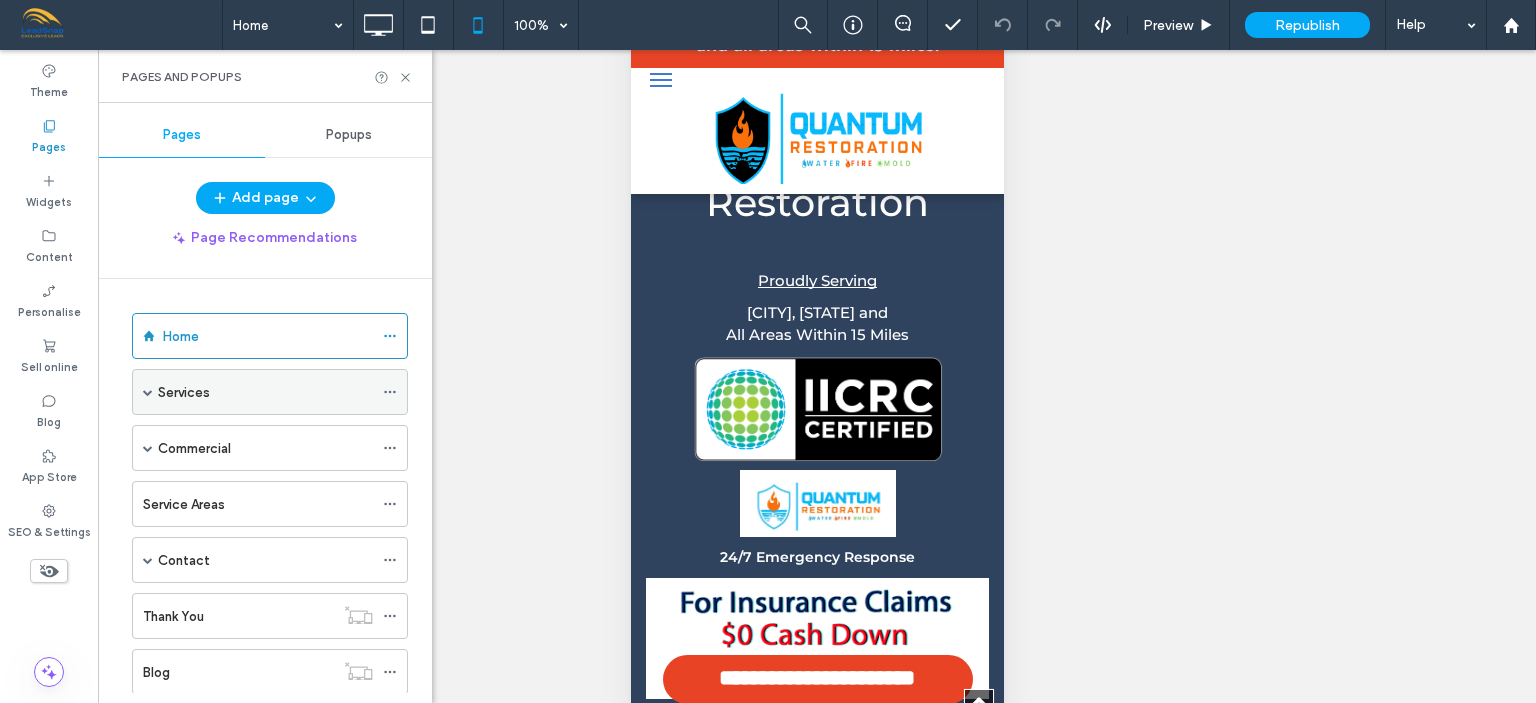click on "Services" at bounding box center [265, 392] 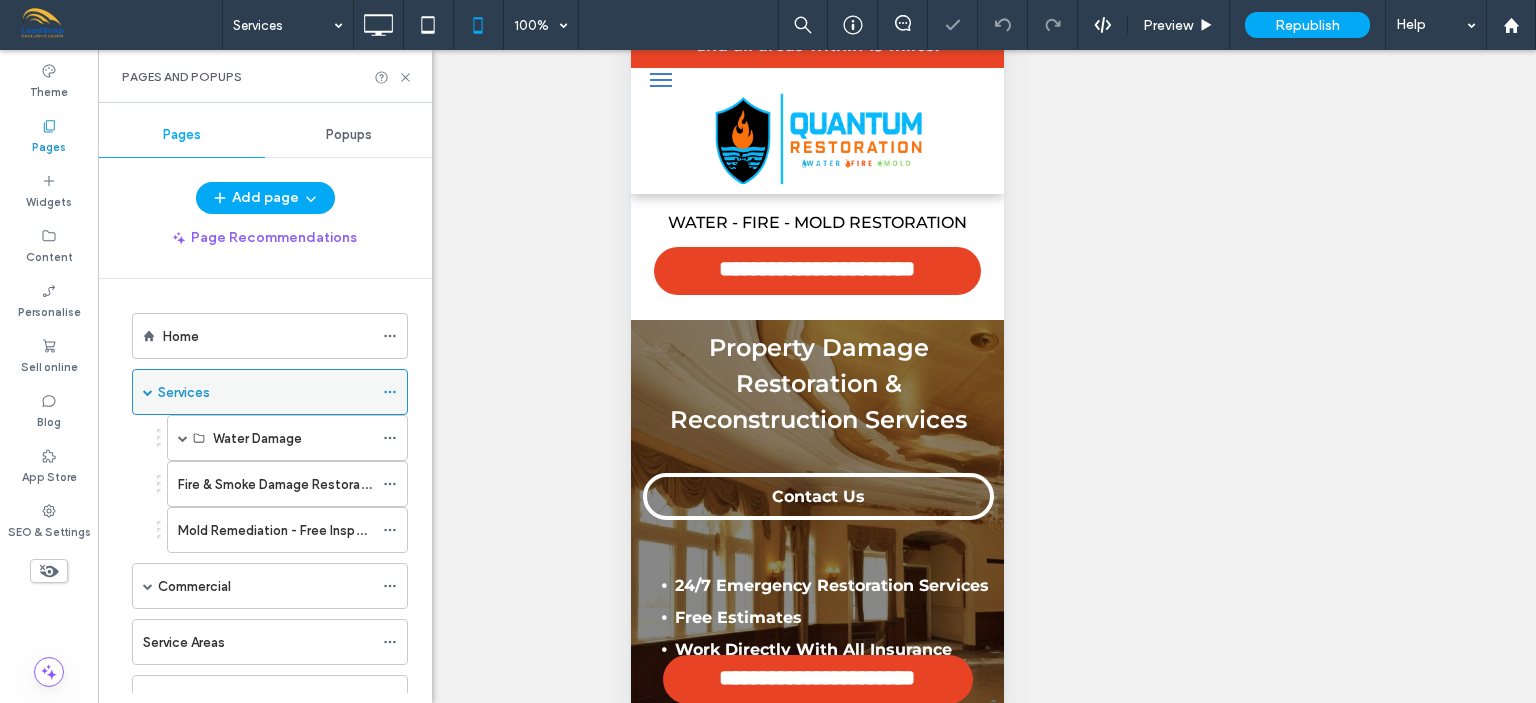 scroll, scrollTop: 0, scrollLeft: 0, axis: both 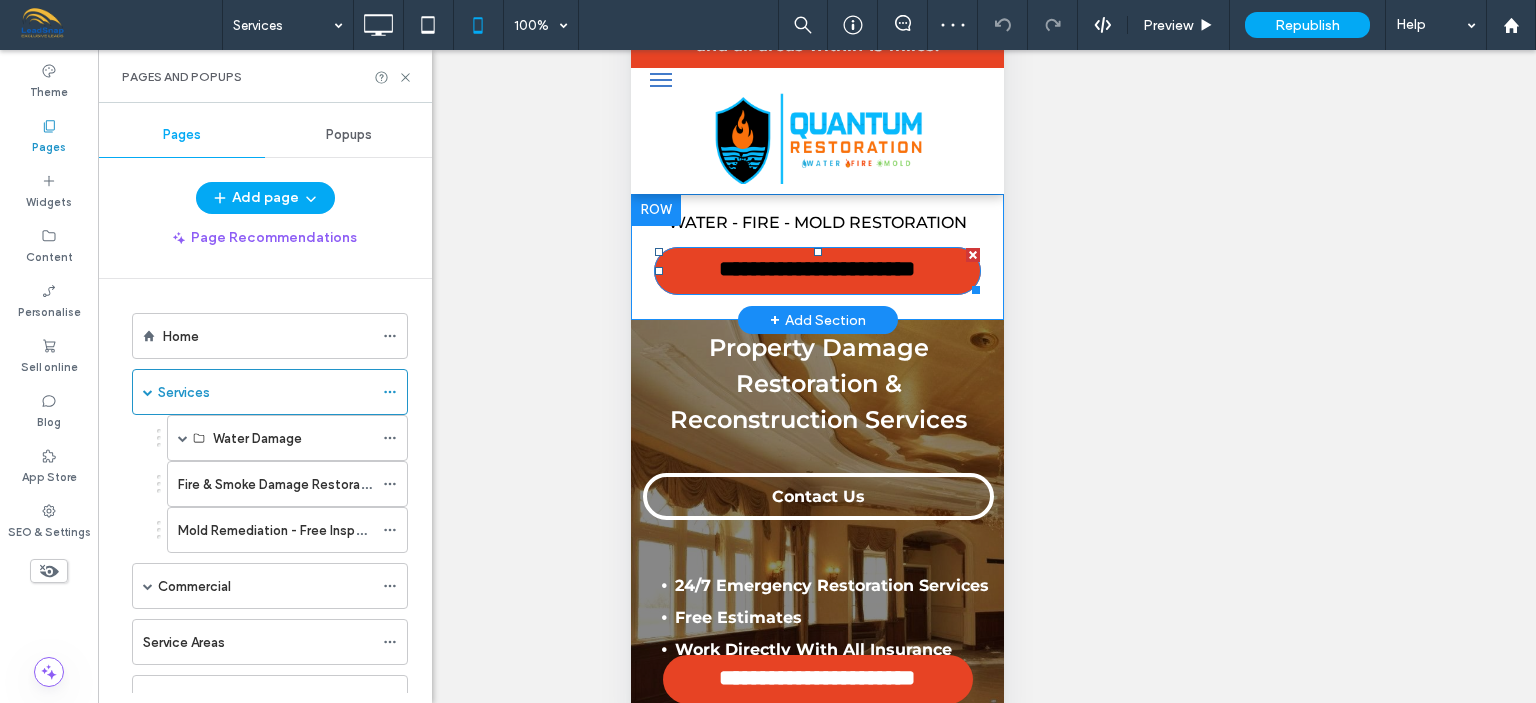 click on "**********" at bounding box center (816, 270) 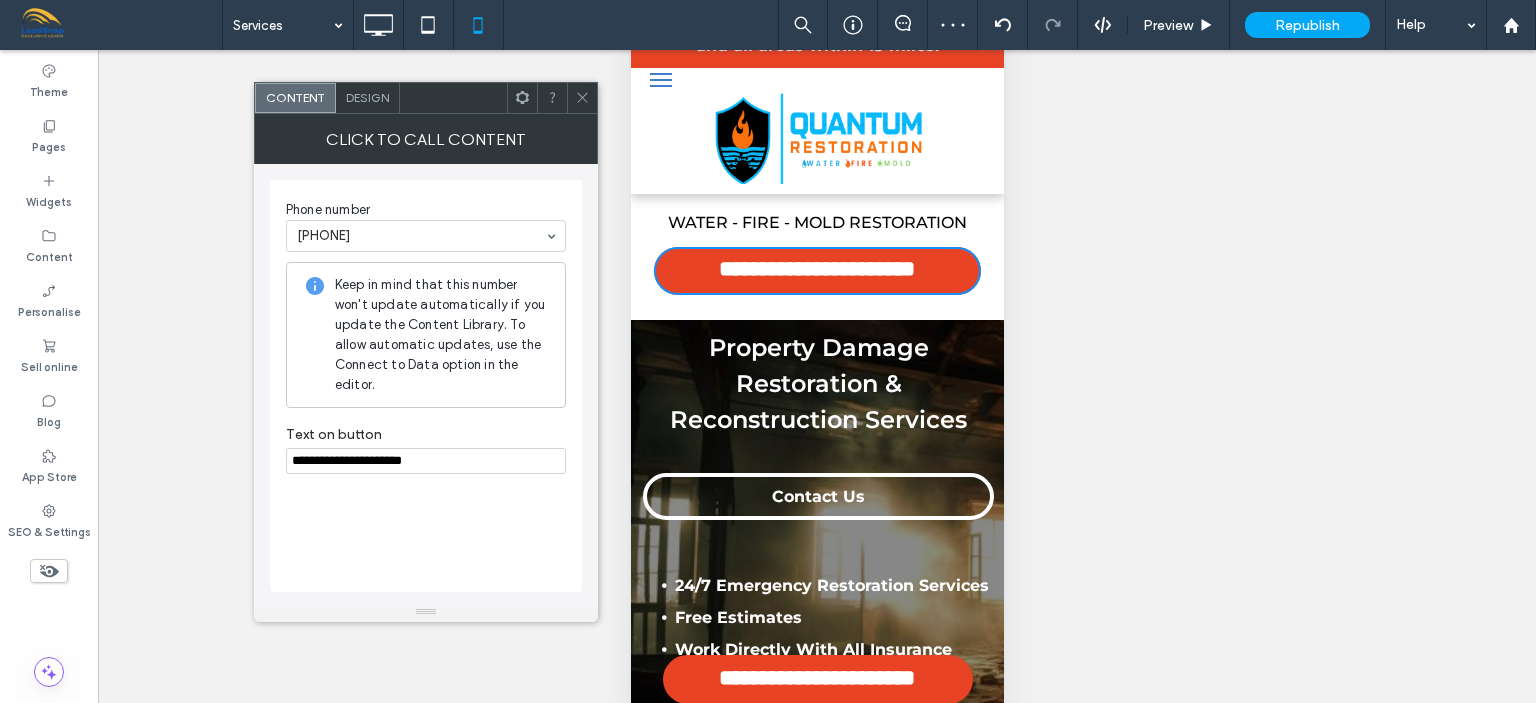 click on "**********" at bounding box center (426, 461) 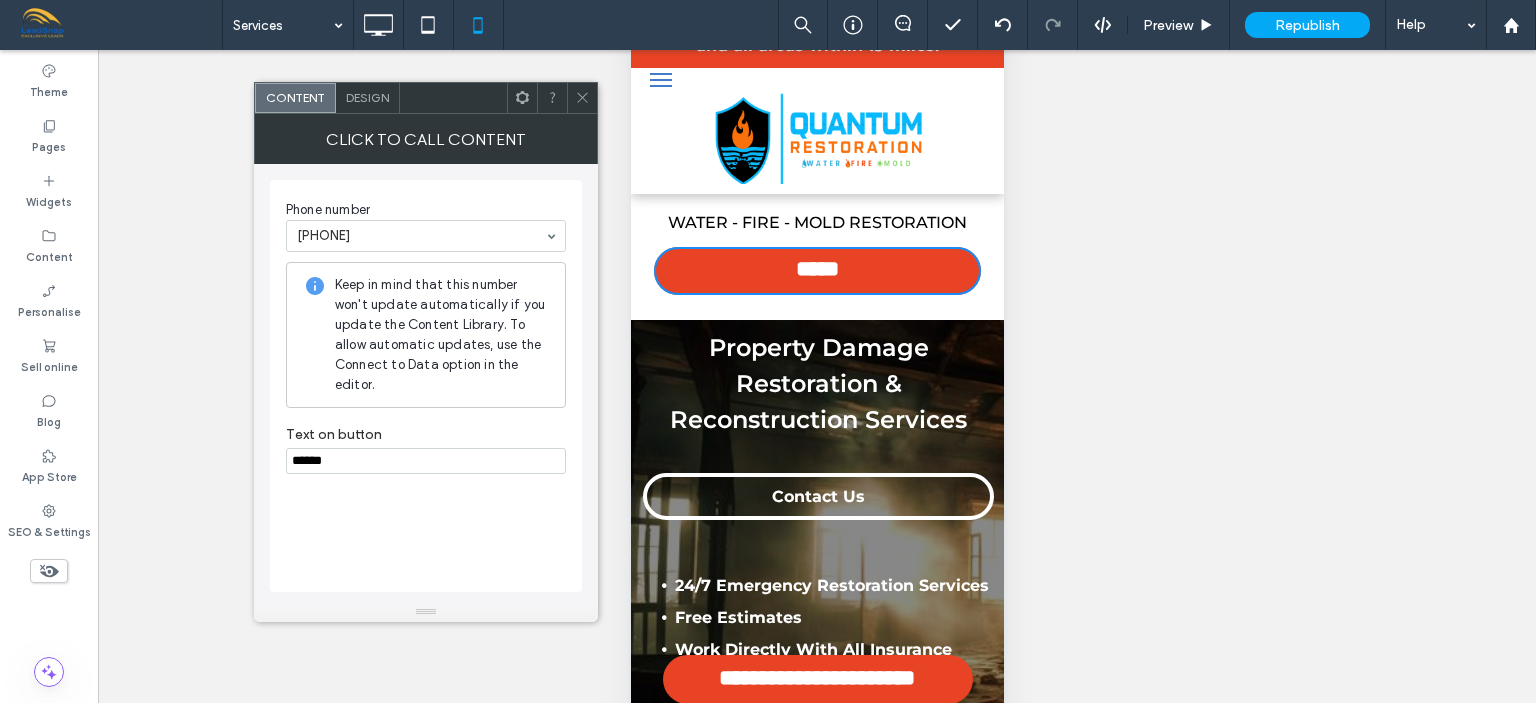 paste on "**********" 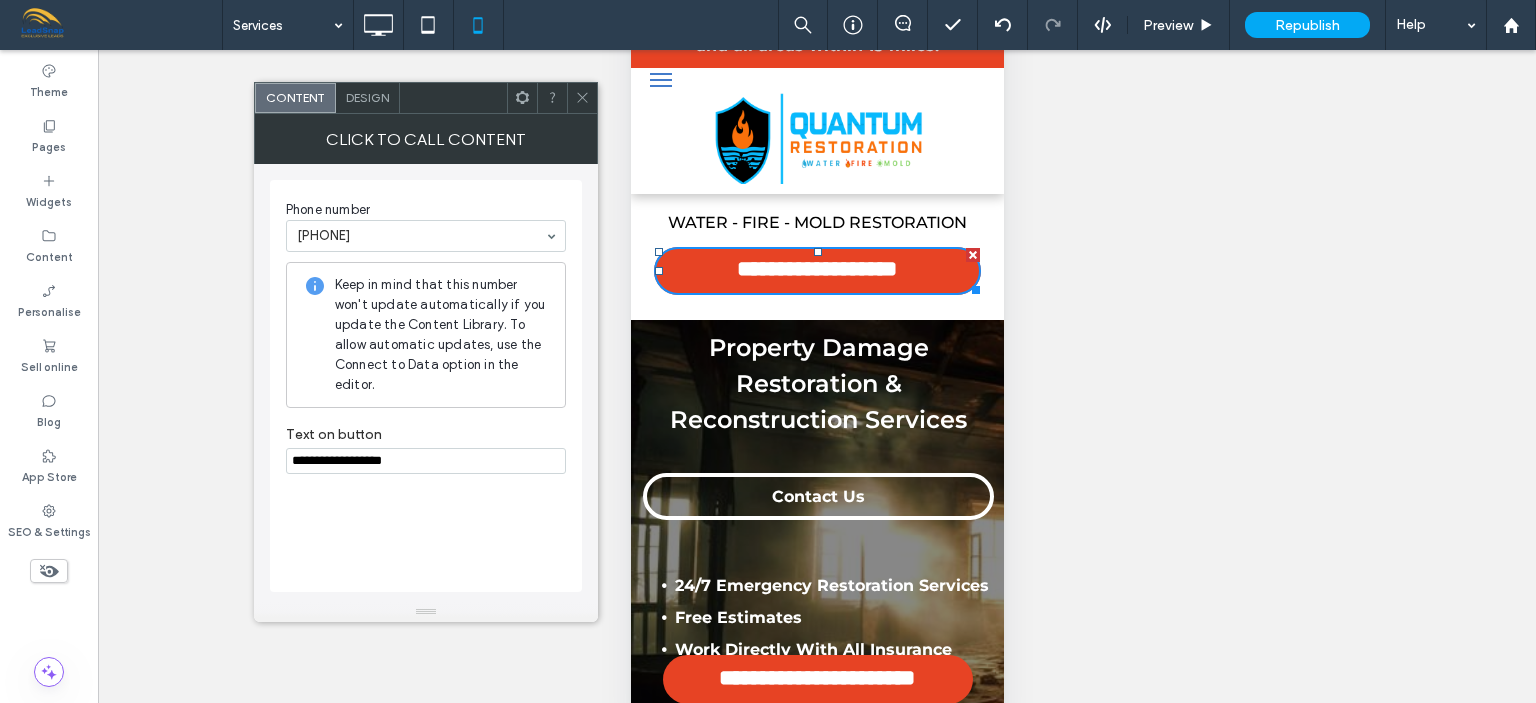 type on "**********" 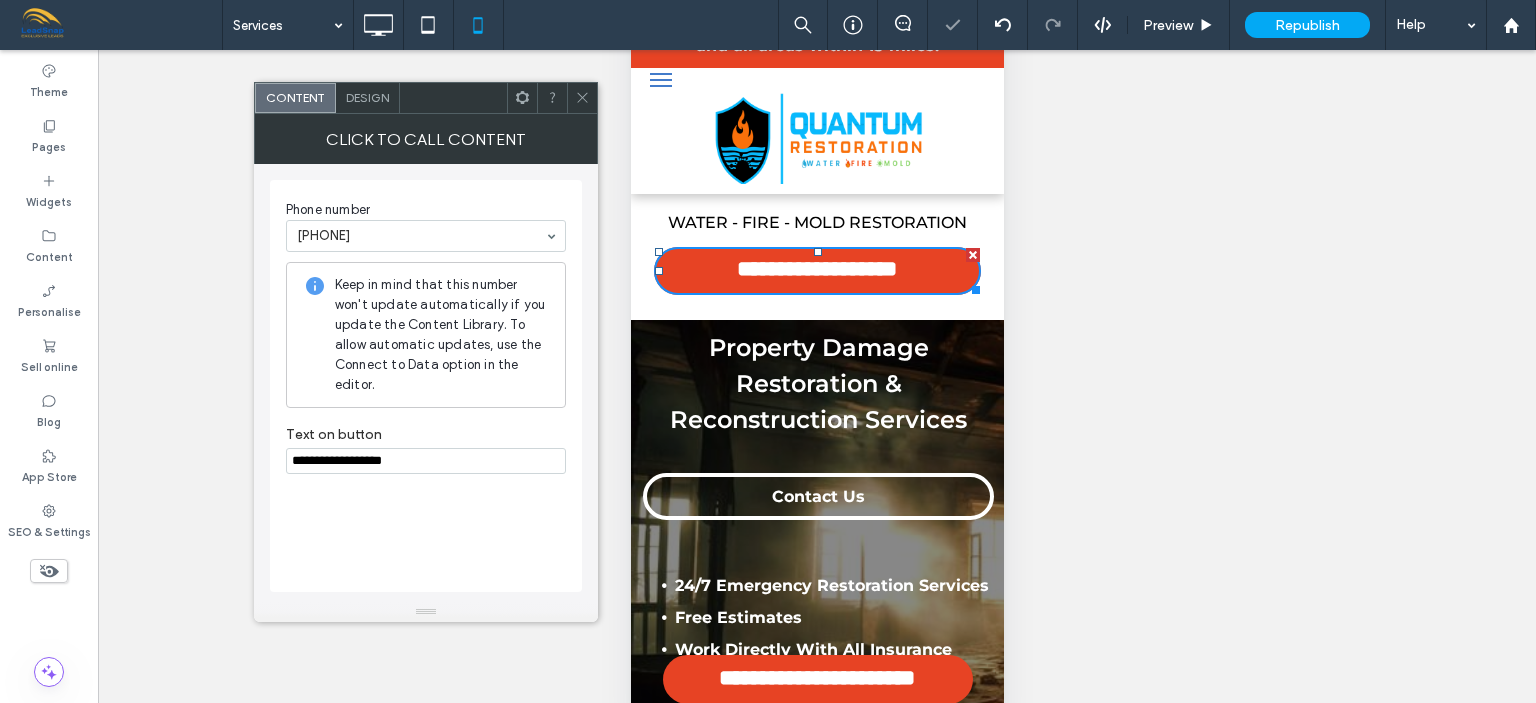 click 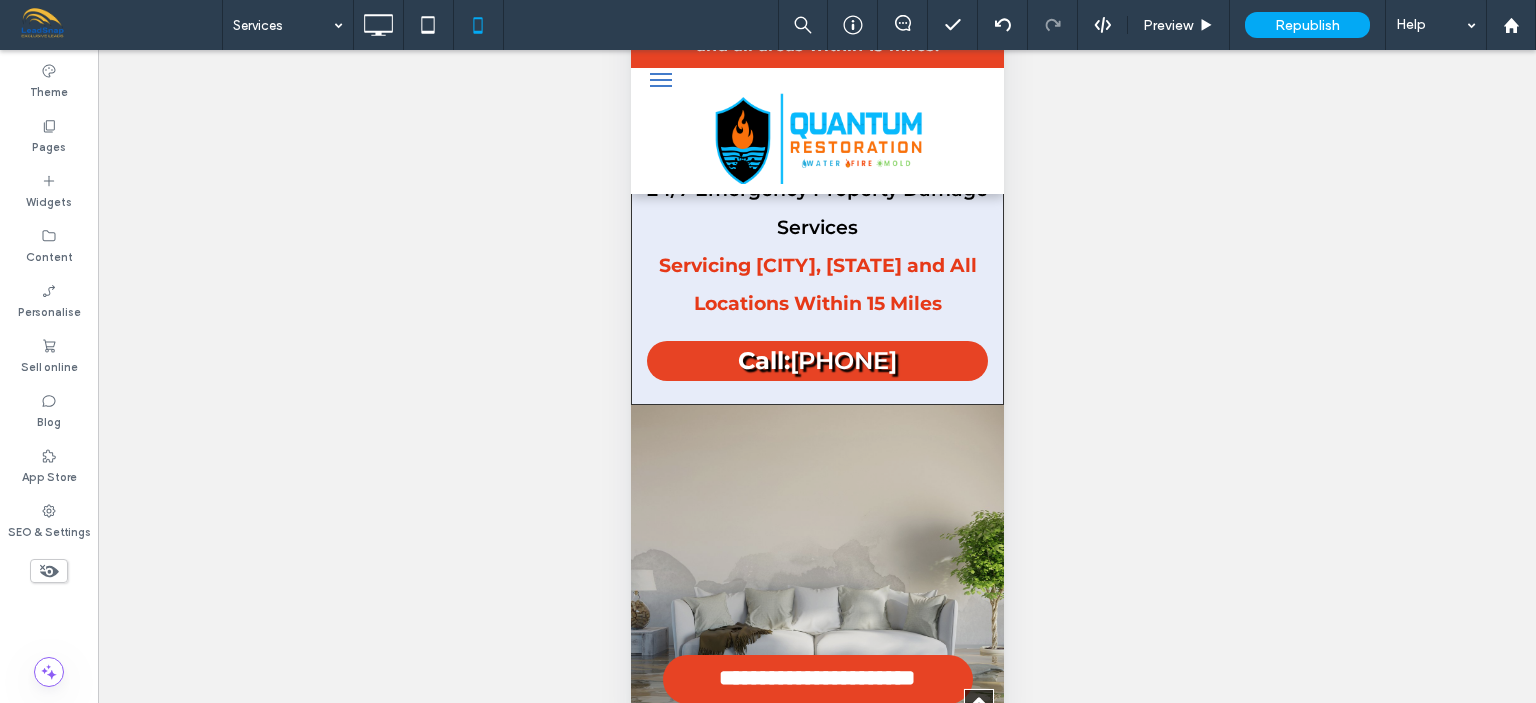 scroll, scrollTop: 2670, scrollLeft: 0, axis: vertical 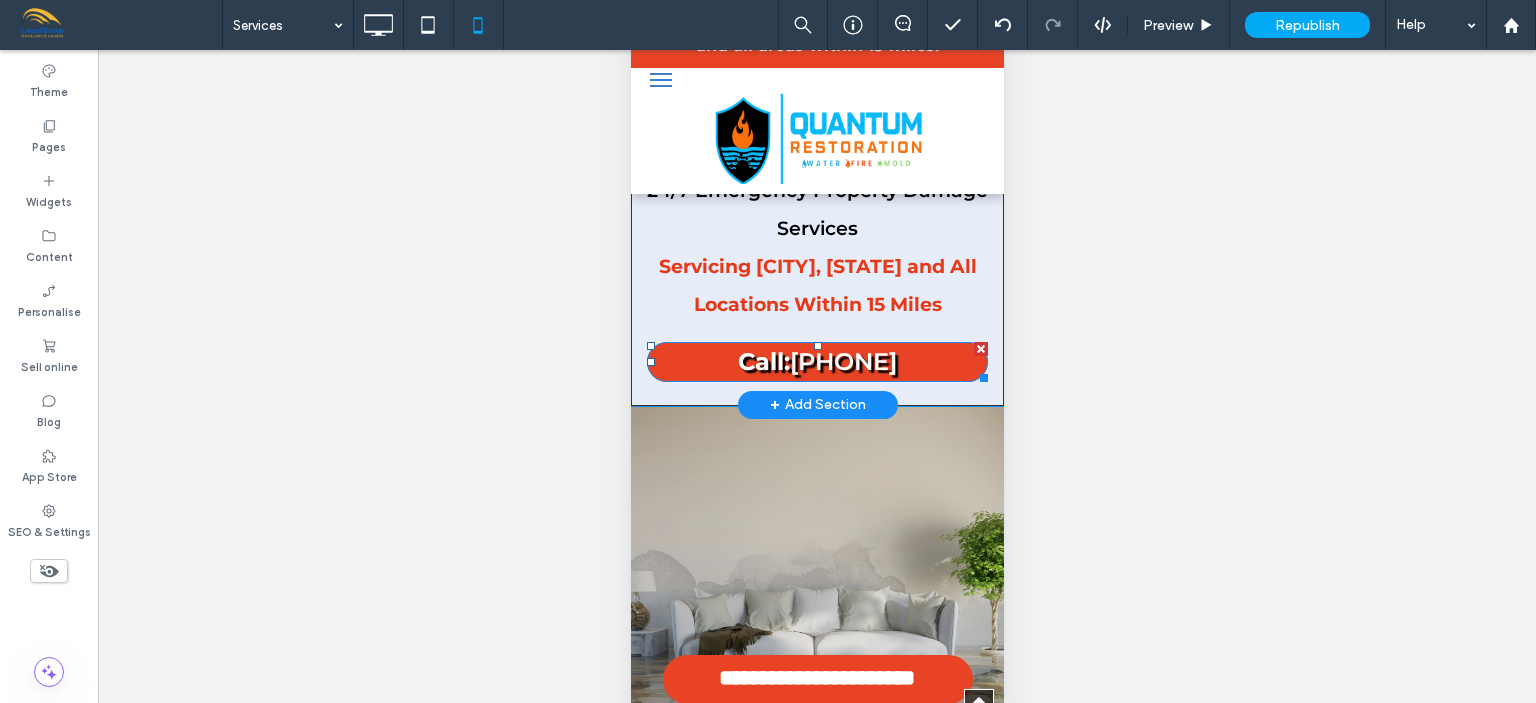 click on "[PHONE]" at bounding box center (842, 361) 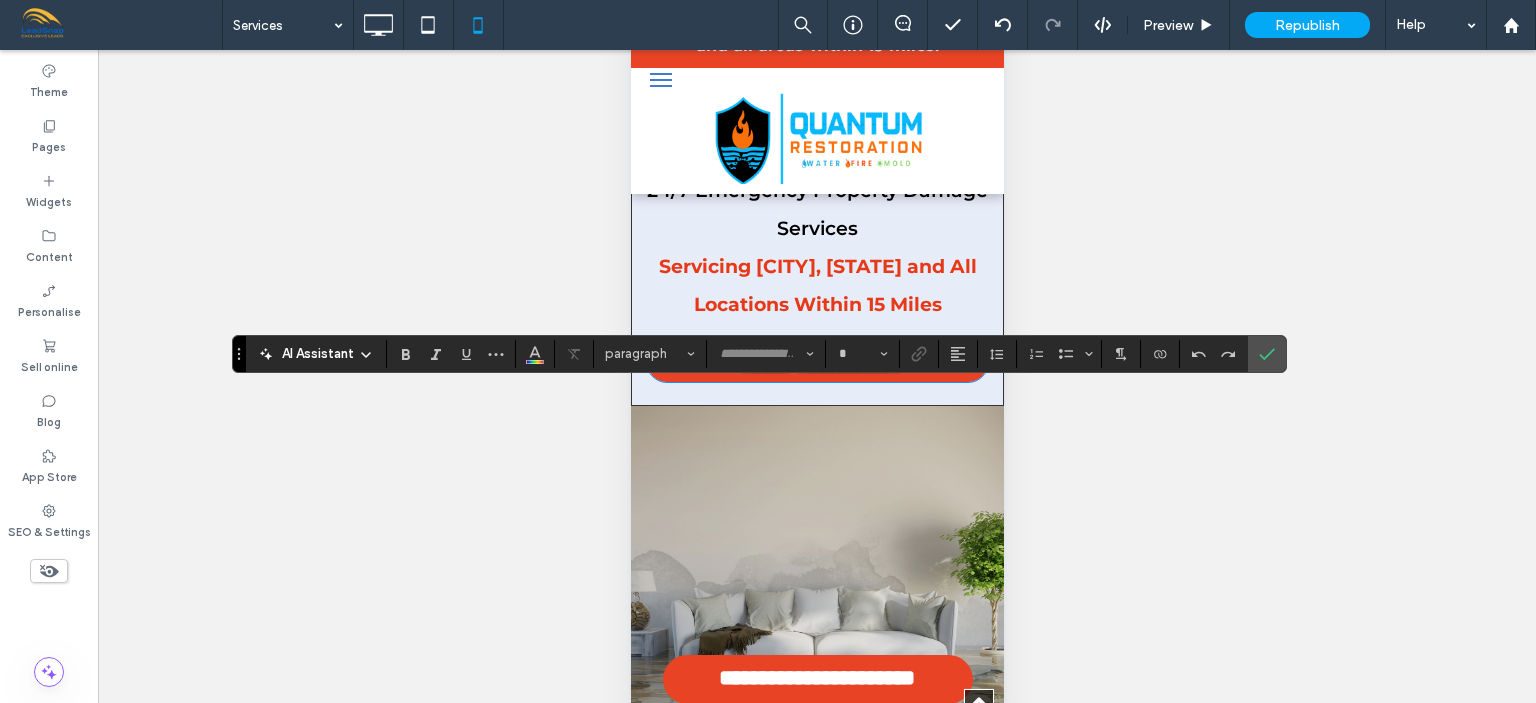 type on "**********" 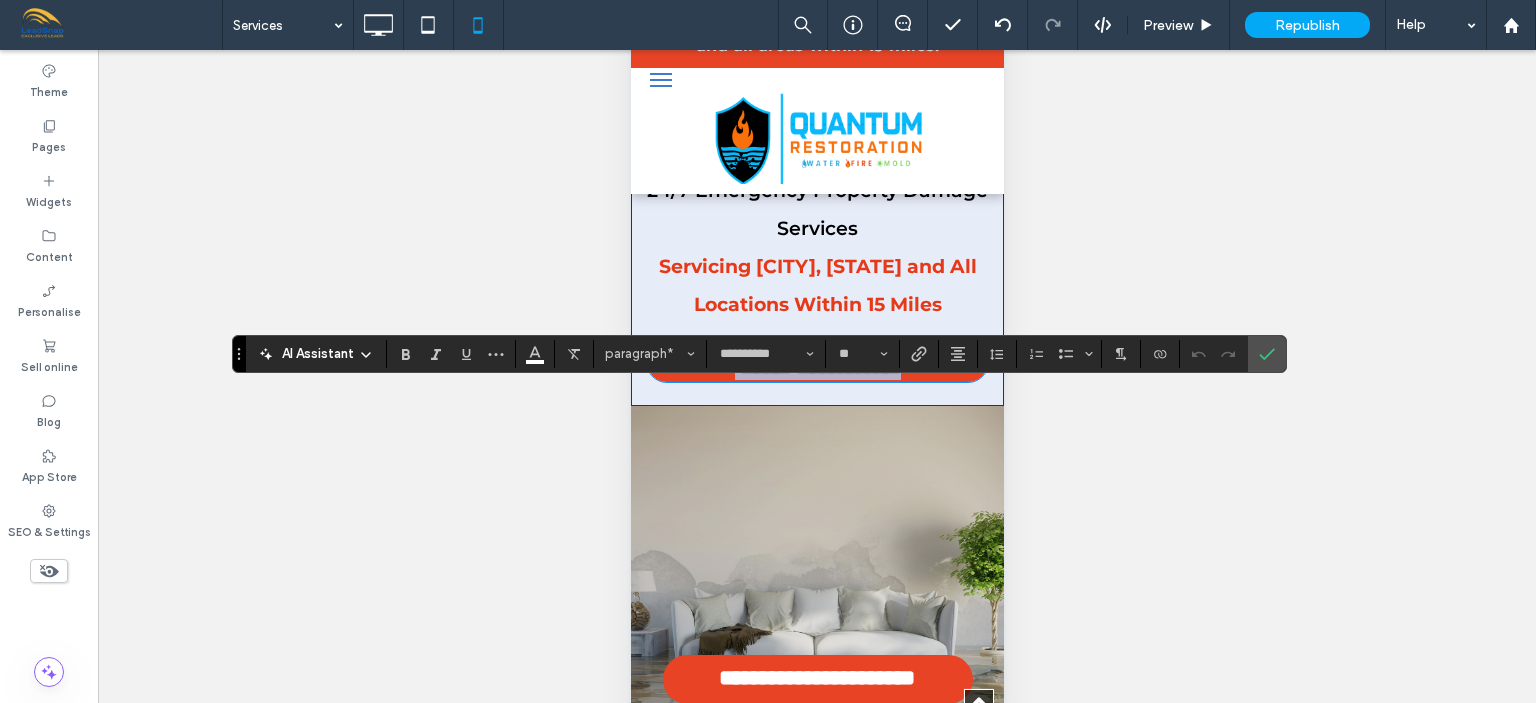 click on "**********" at bounding box center (816, 362) 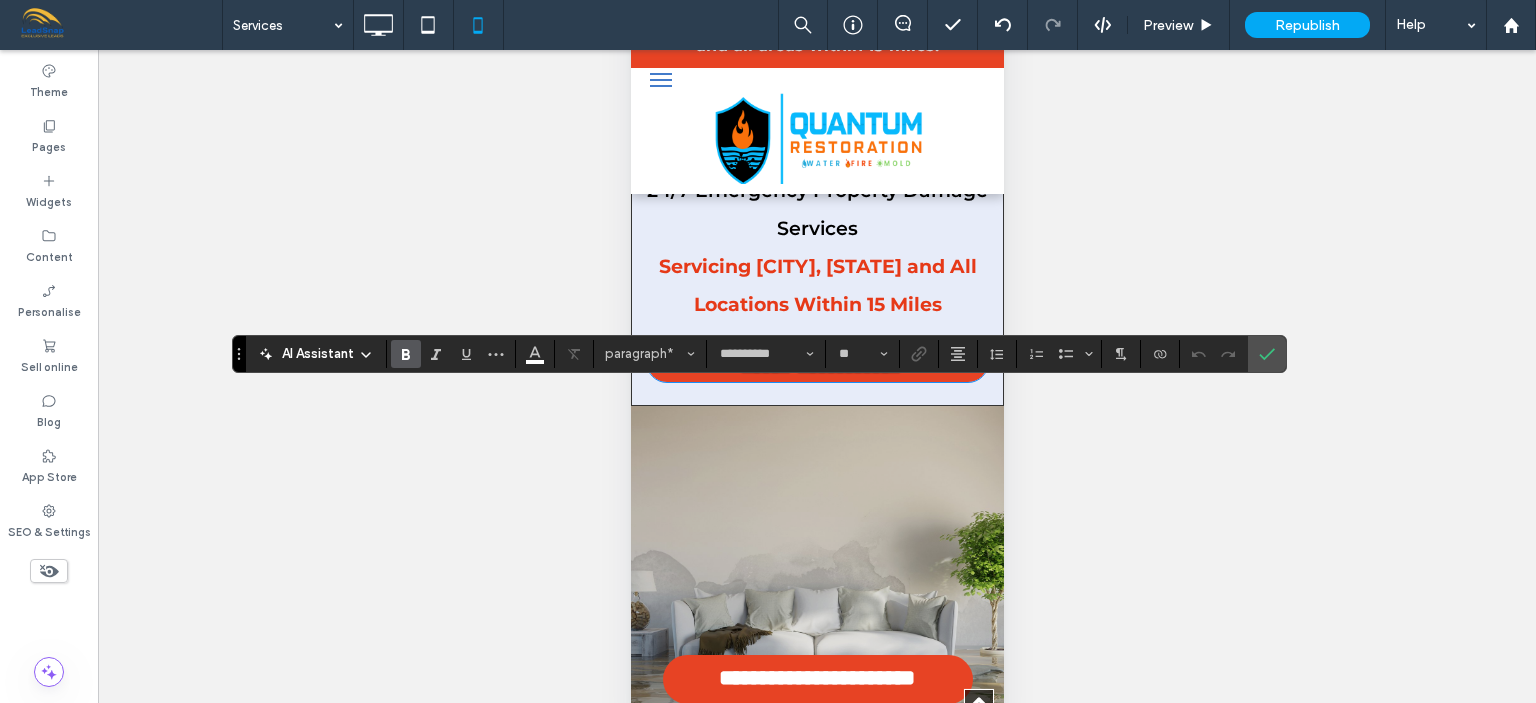 type 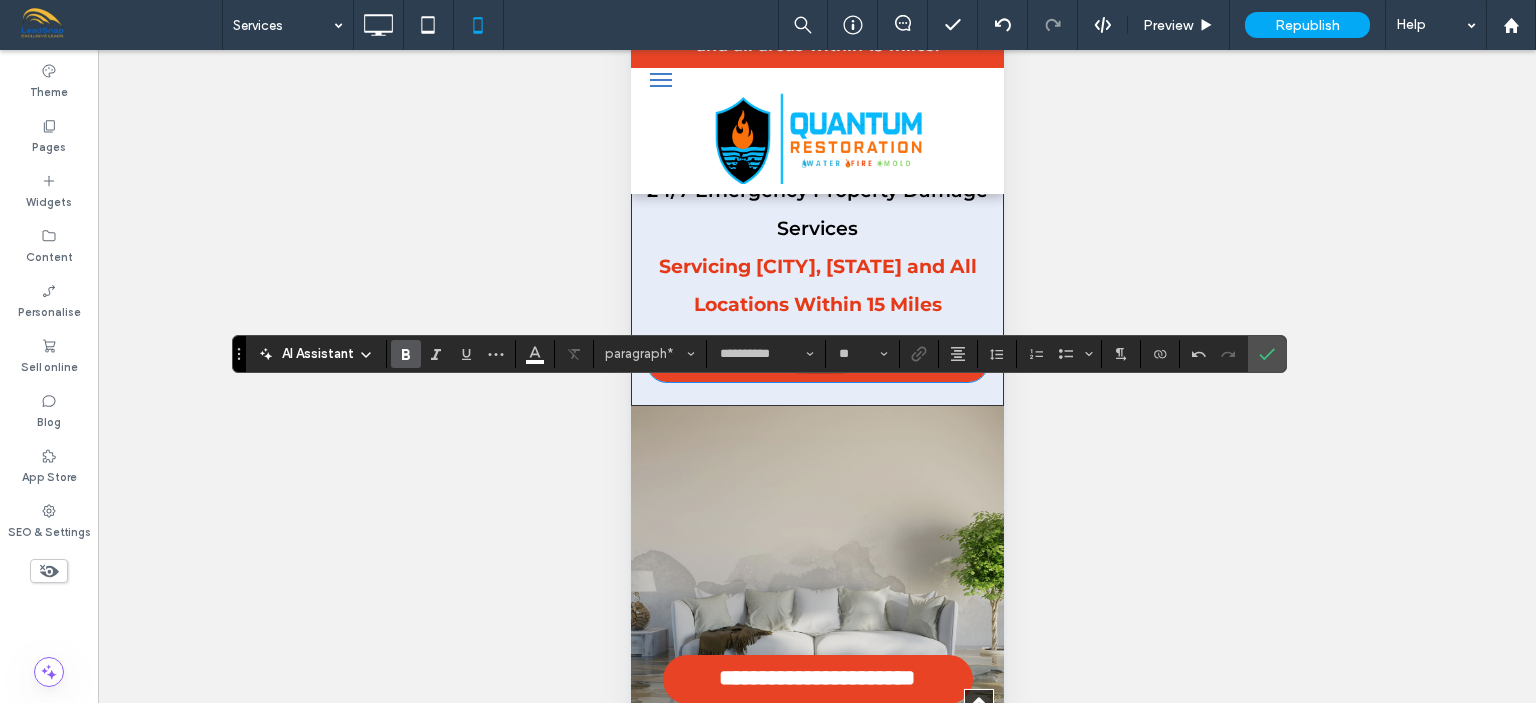 type on "**" 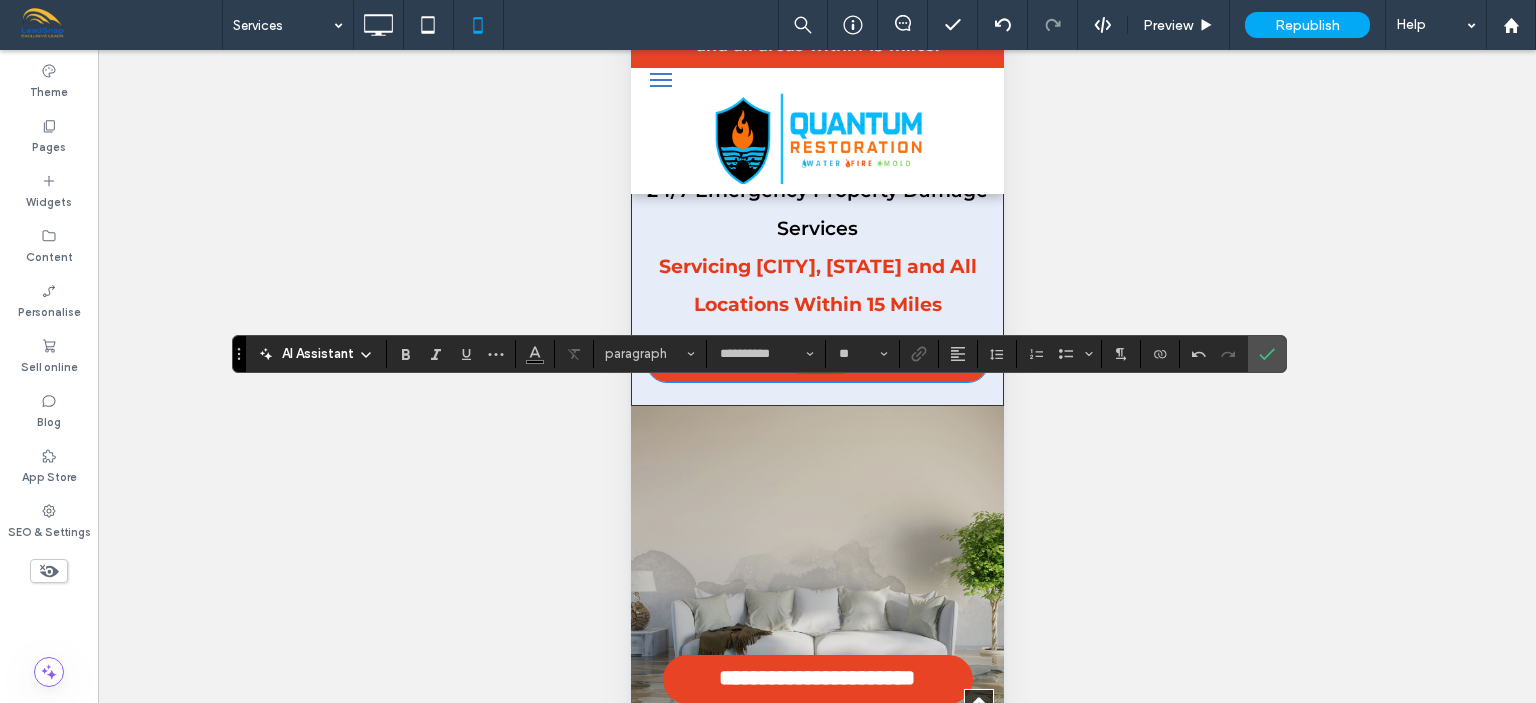 scroll, scrollTop: 0, scrollLeft: 0, axis: both 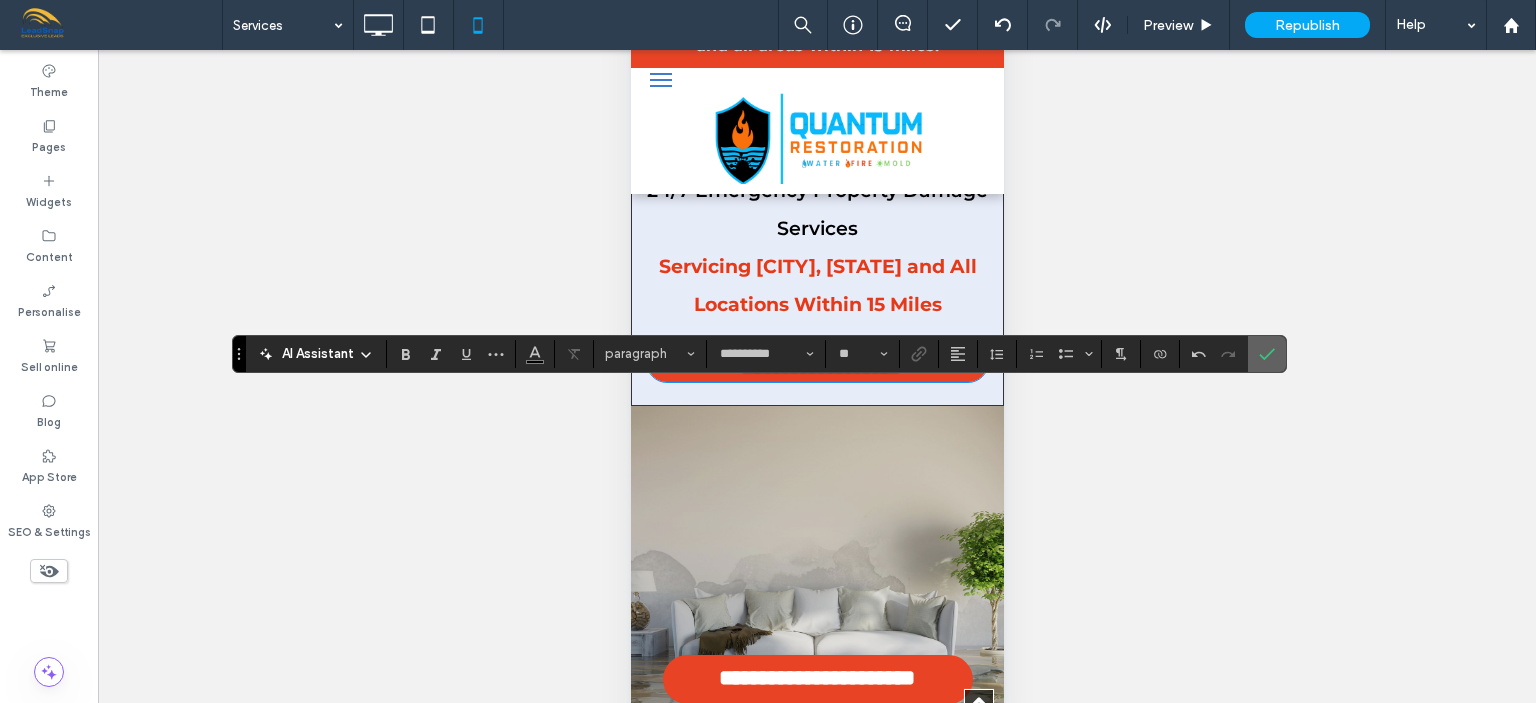 click at bounding box center (1267, 354) 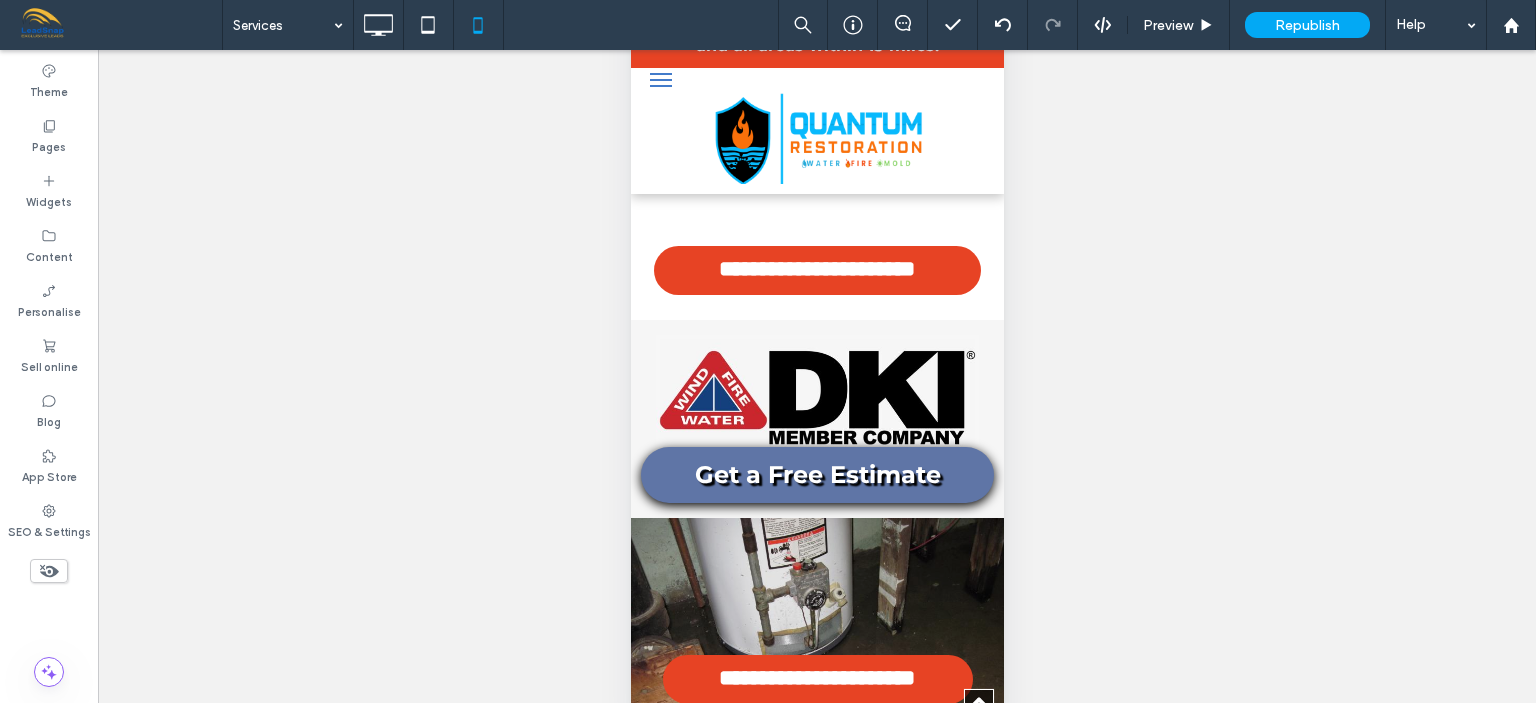 scroll, scrollTop: 6030, scrollLeft: 0, axis: vertical 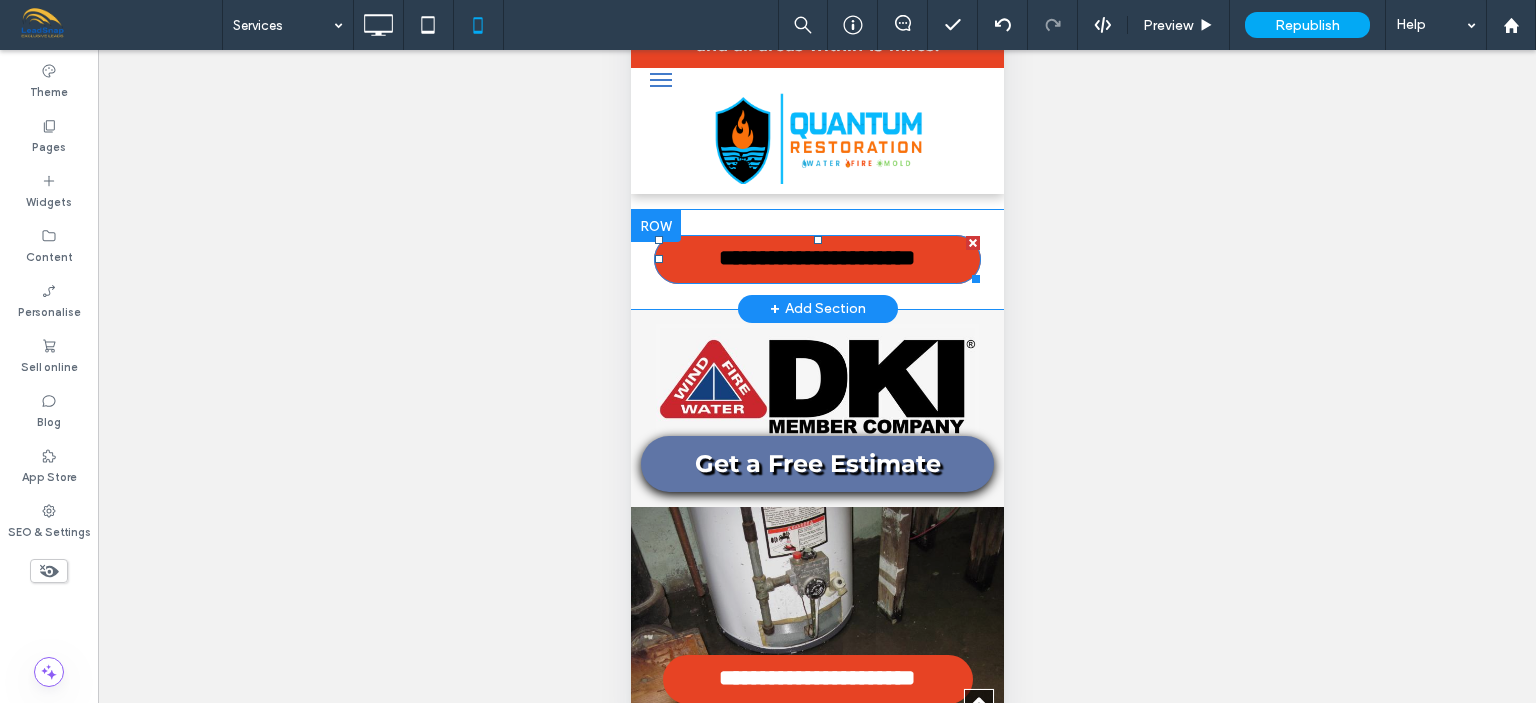 click on "**********" at bounding box center (816, 259) 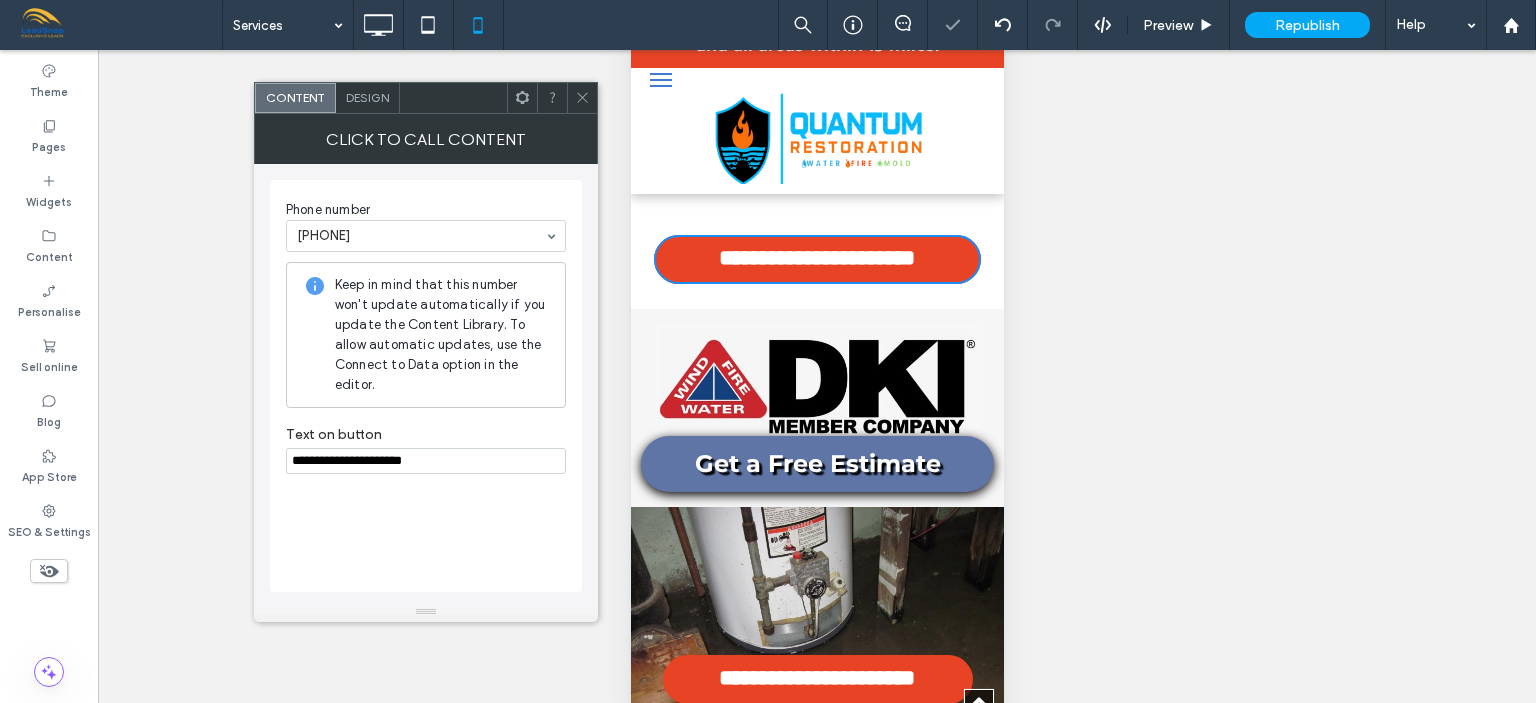click on "**********" at bounding box center [426, 461] 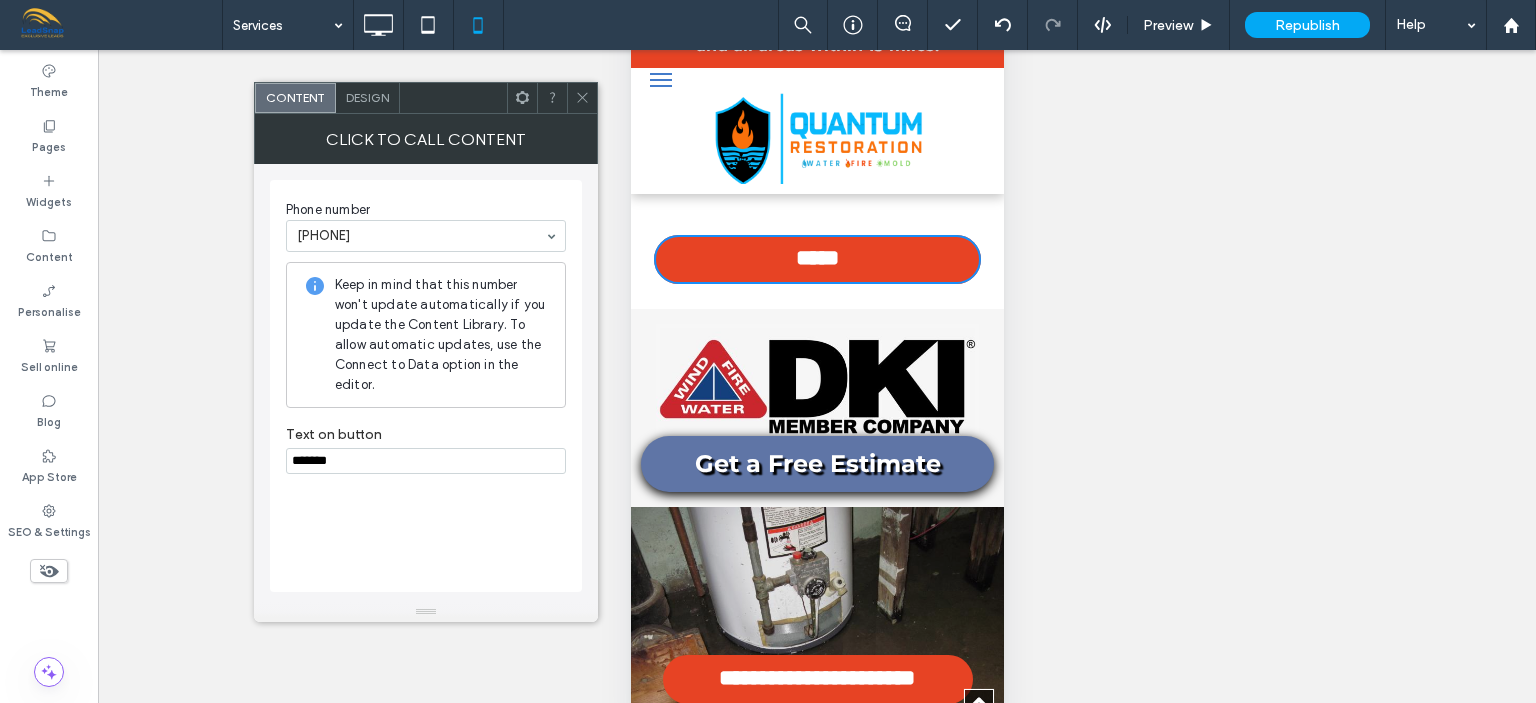 paste on "**********" 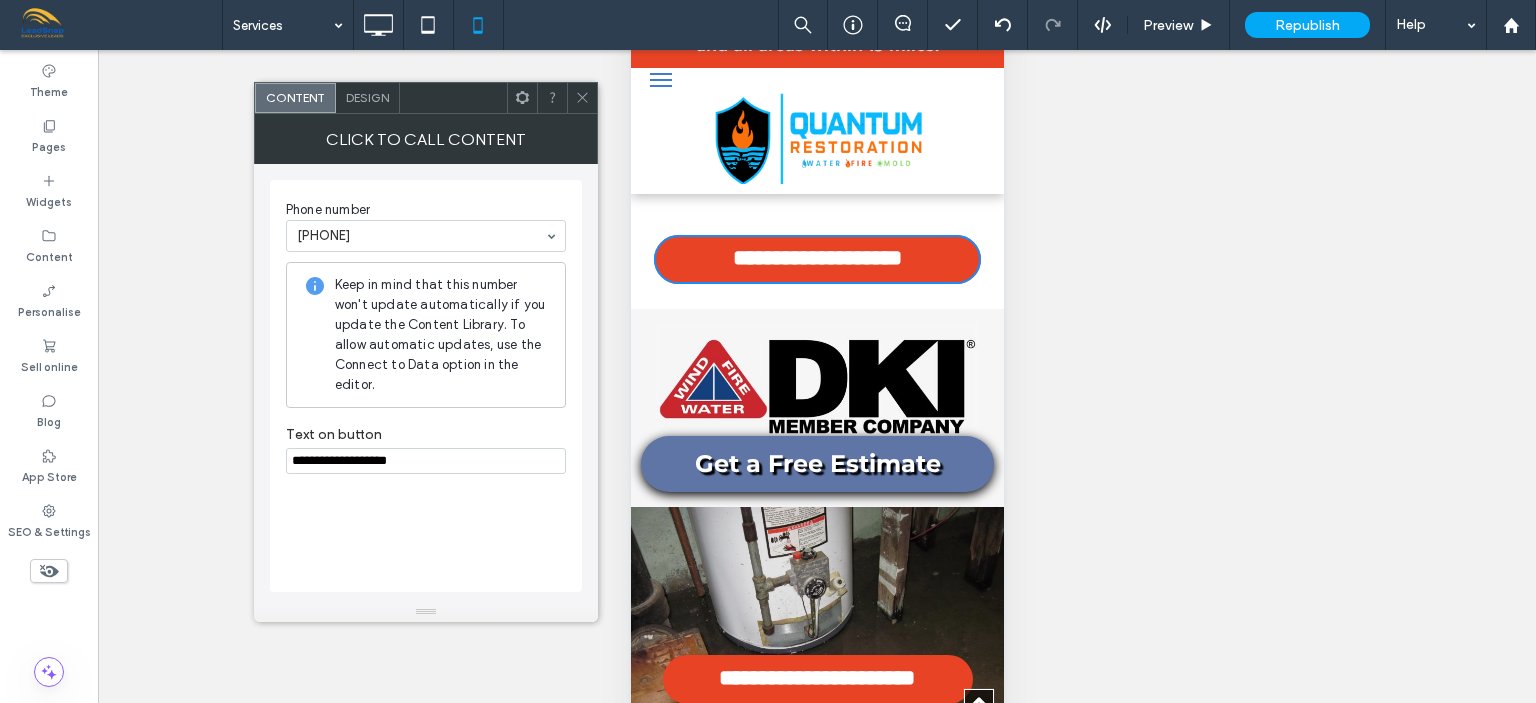 type on "**********" 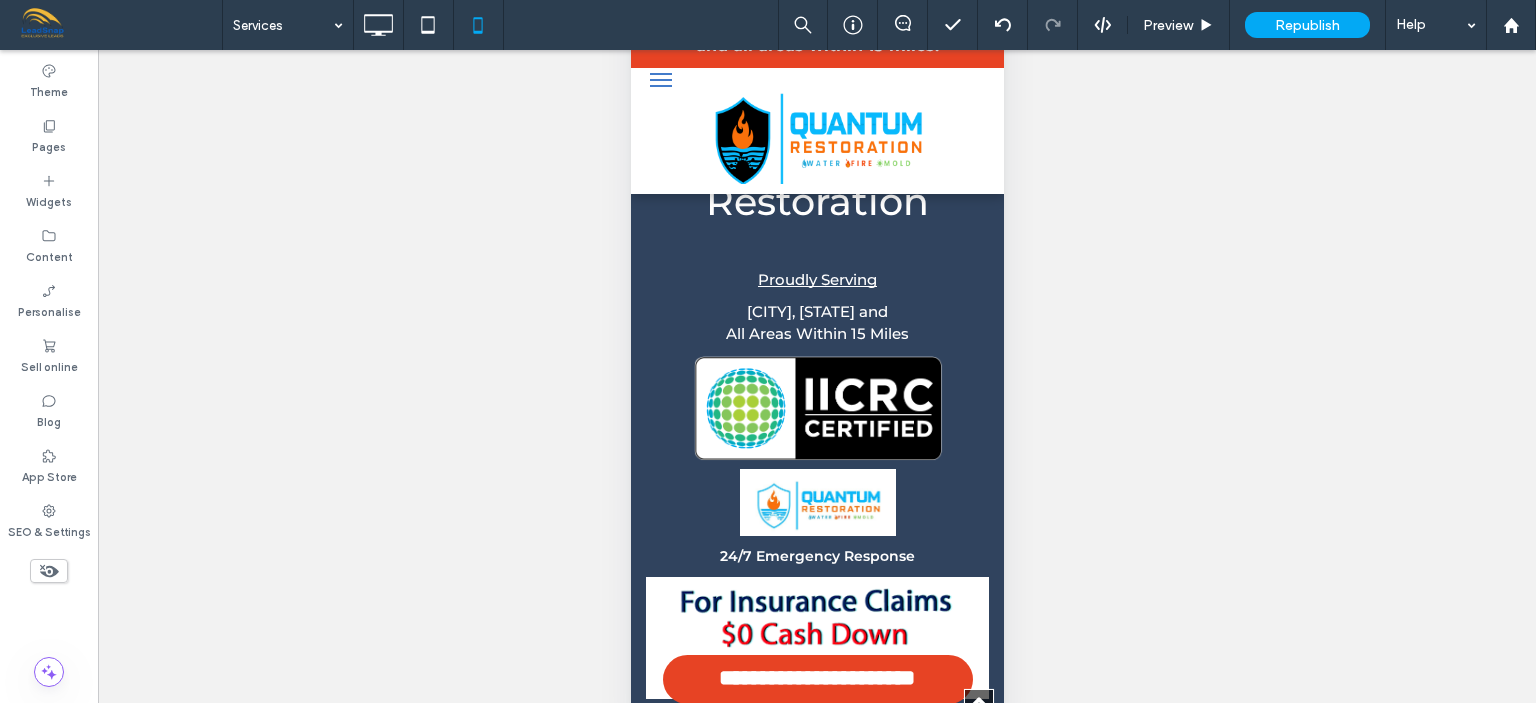 scroll, scrollTop: 12129, scrollLeft: 0, axis: vertical 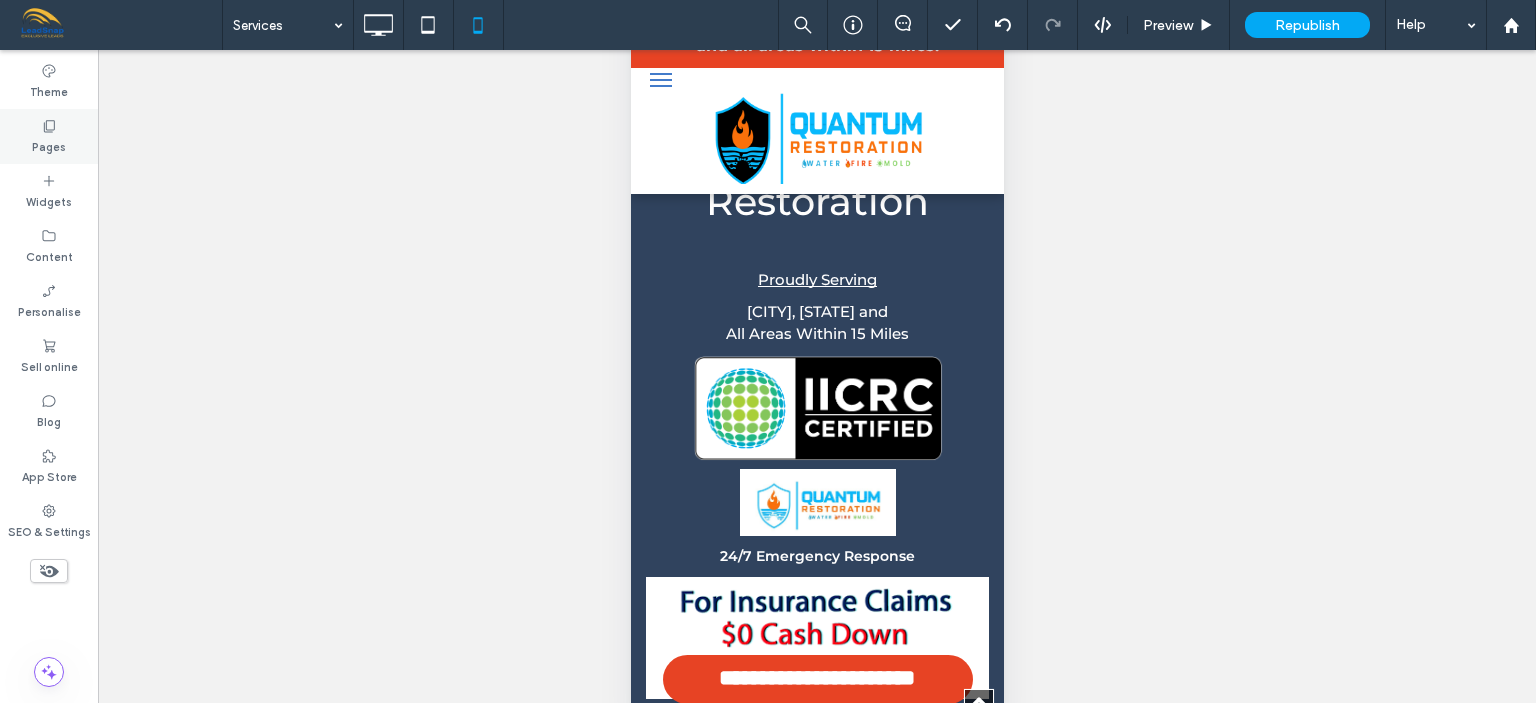 click 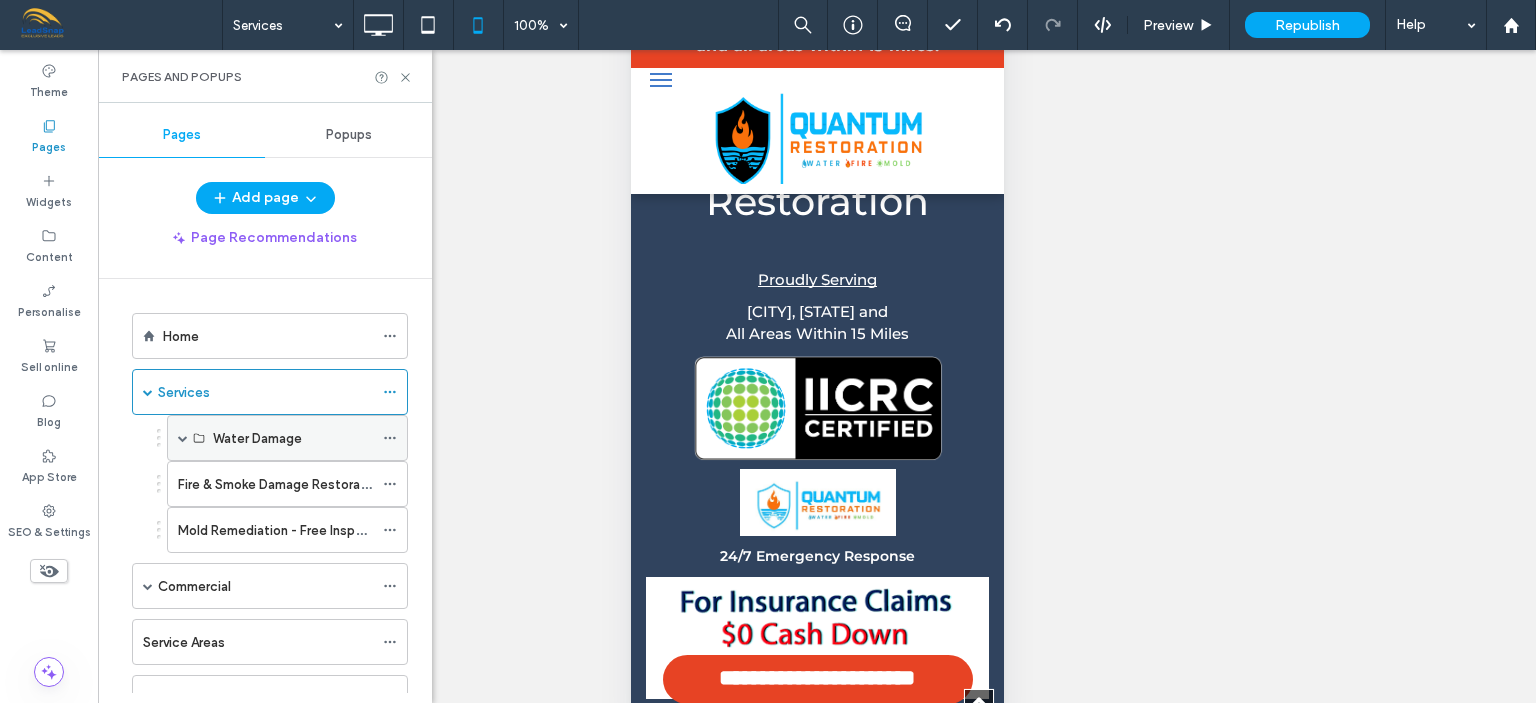 click on "Water Damage" at bounding box center [257, 438] 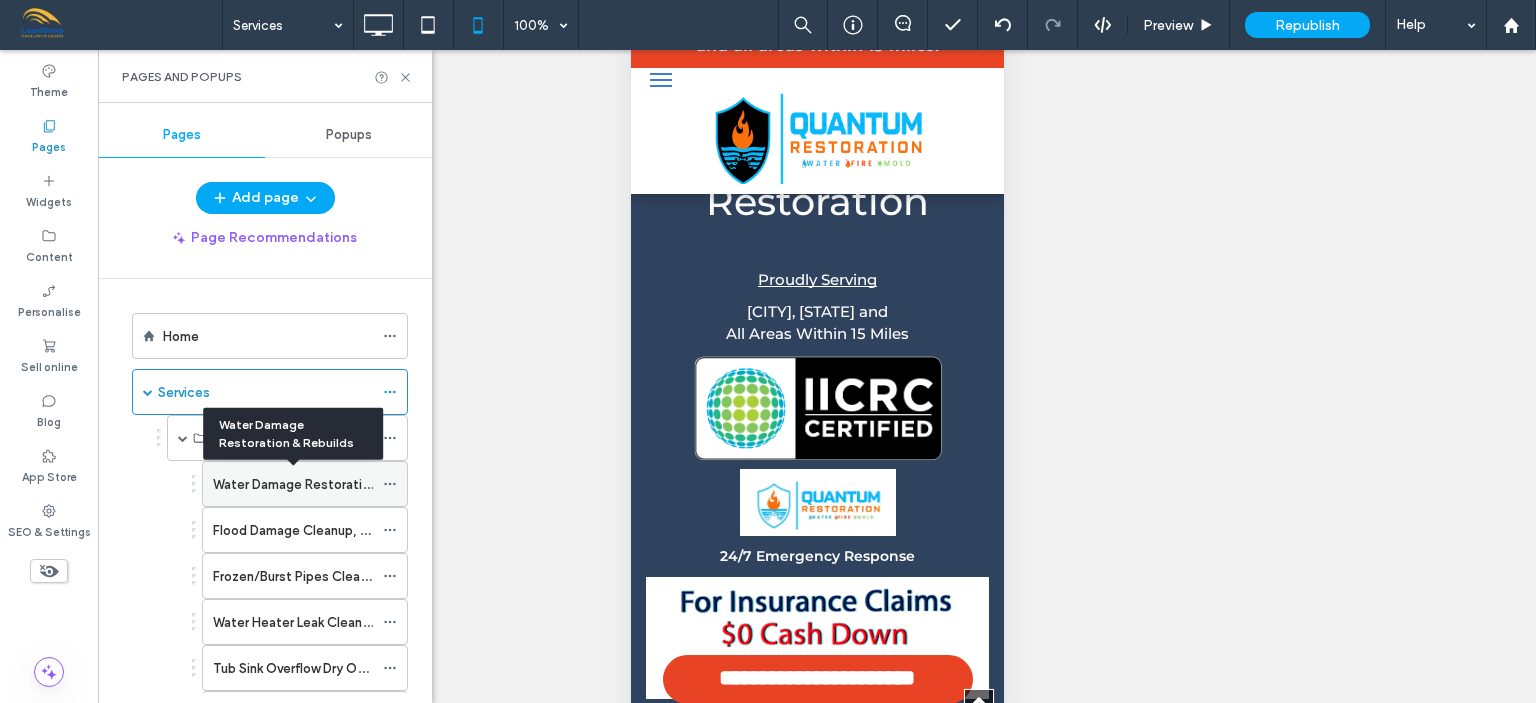 click on "Water Damage Restoration & Rebuilds" at bounding box center (328, 484) 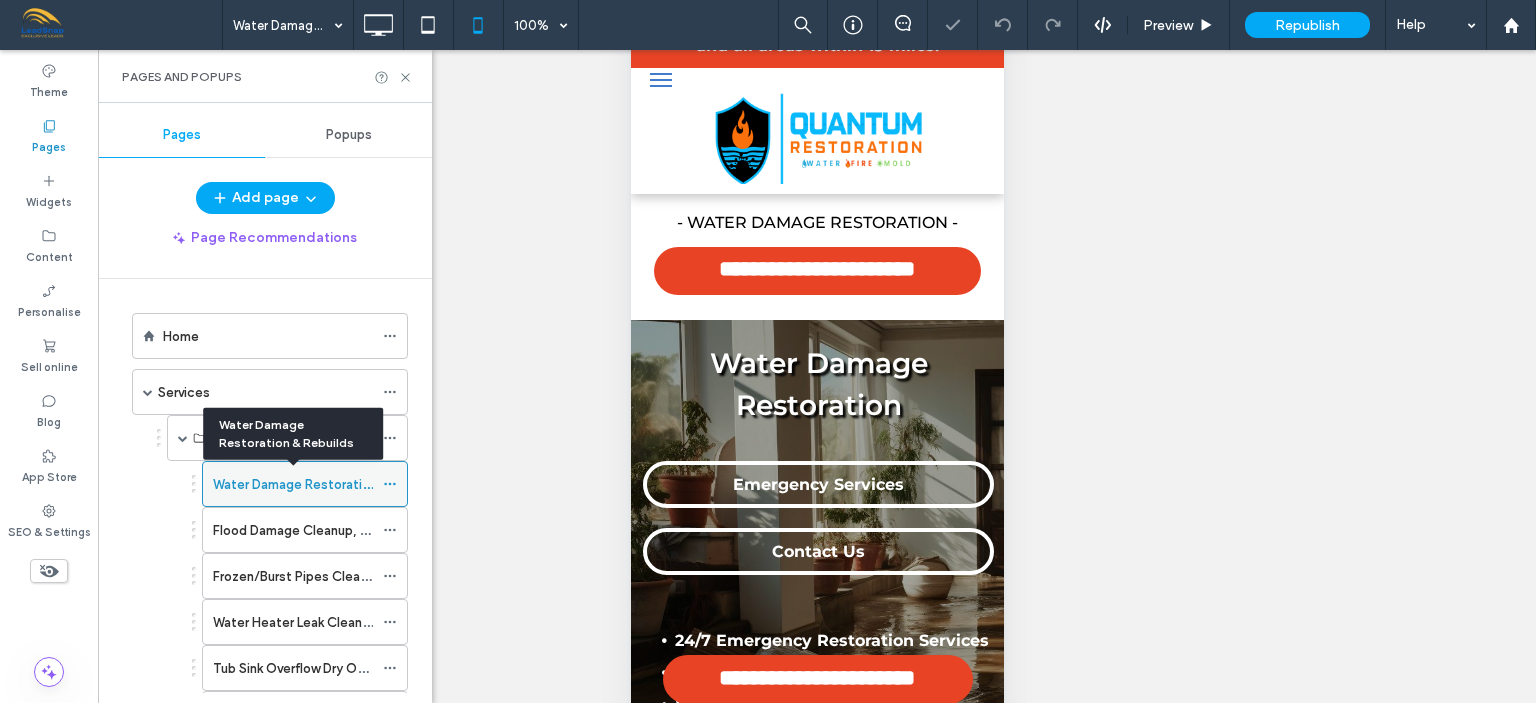 scroll, scrollTop: 0, scrollLeft: 0, axis: both 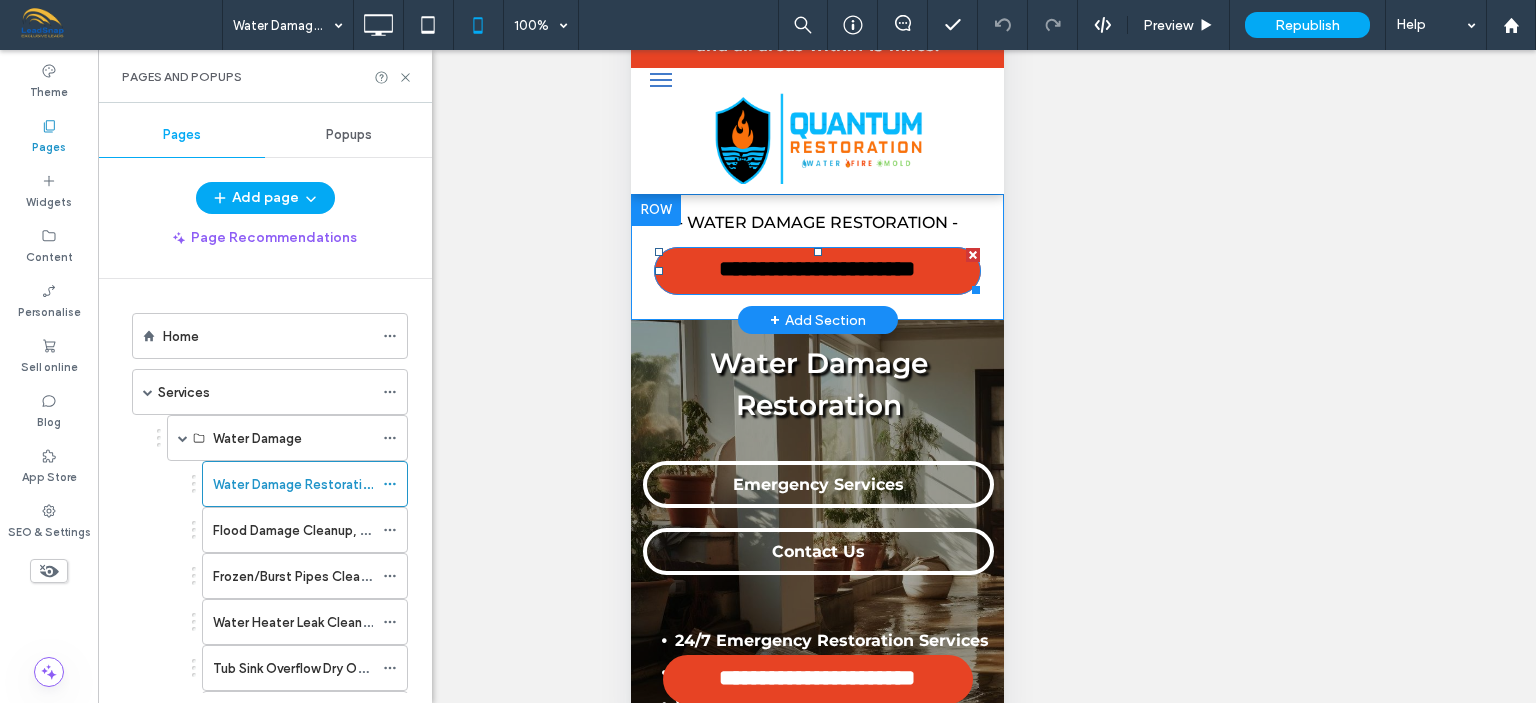 click on "**********" at bounding box center (816, 270) 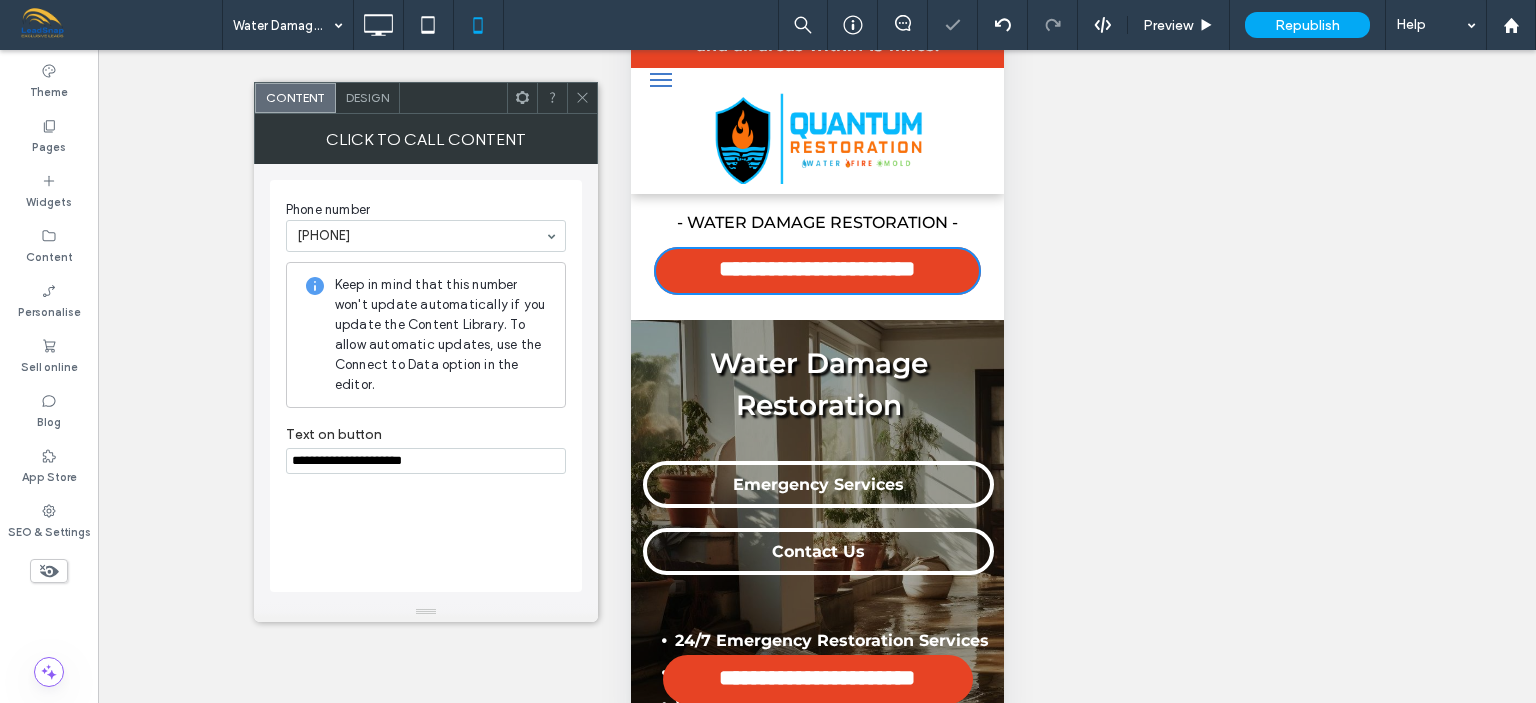 click on "**********" at bounding box center (426, 461) 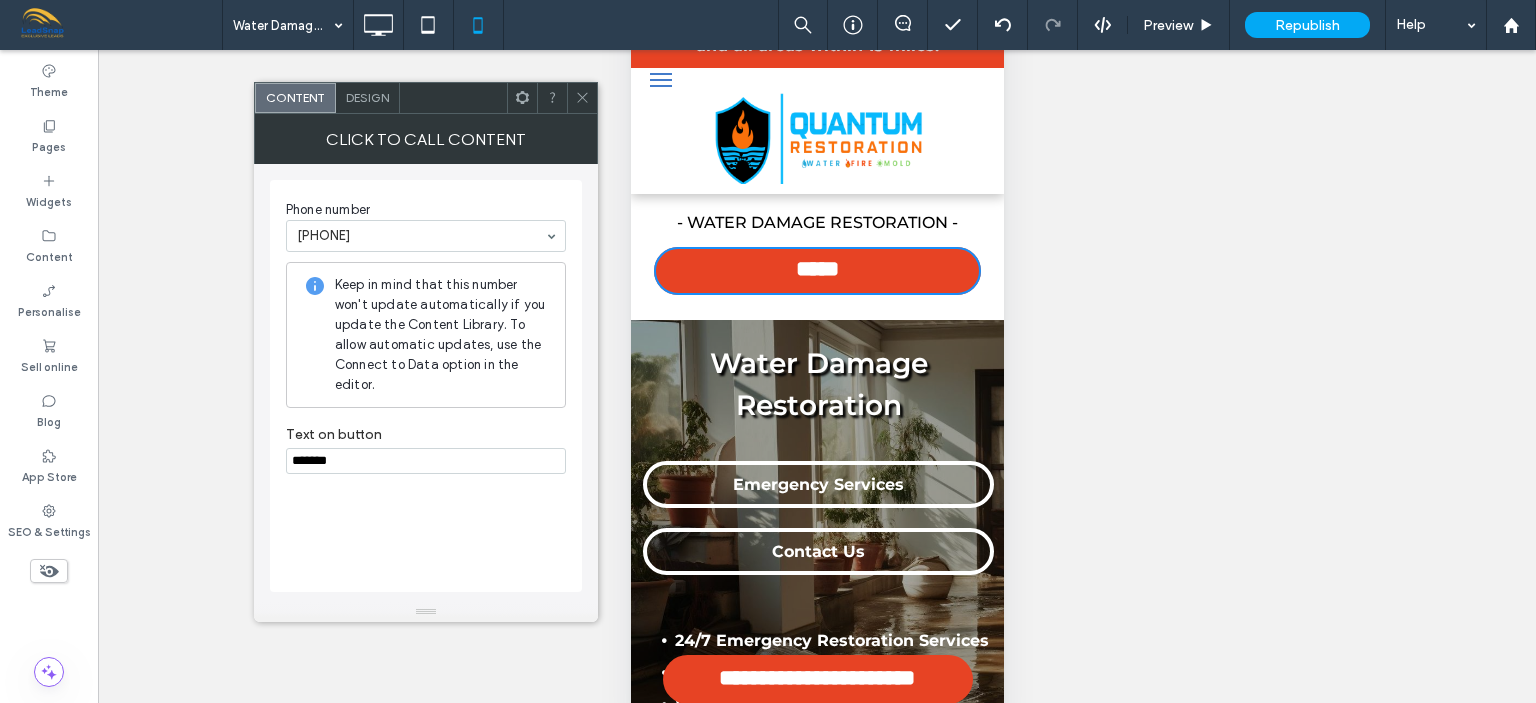paste on "**********" 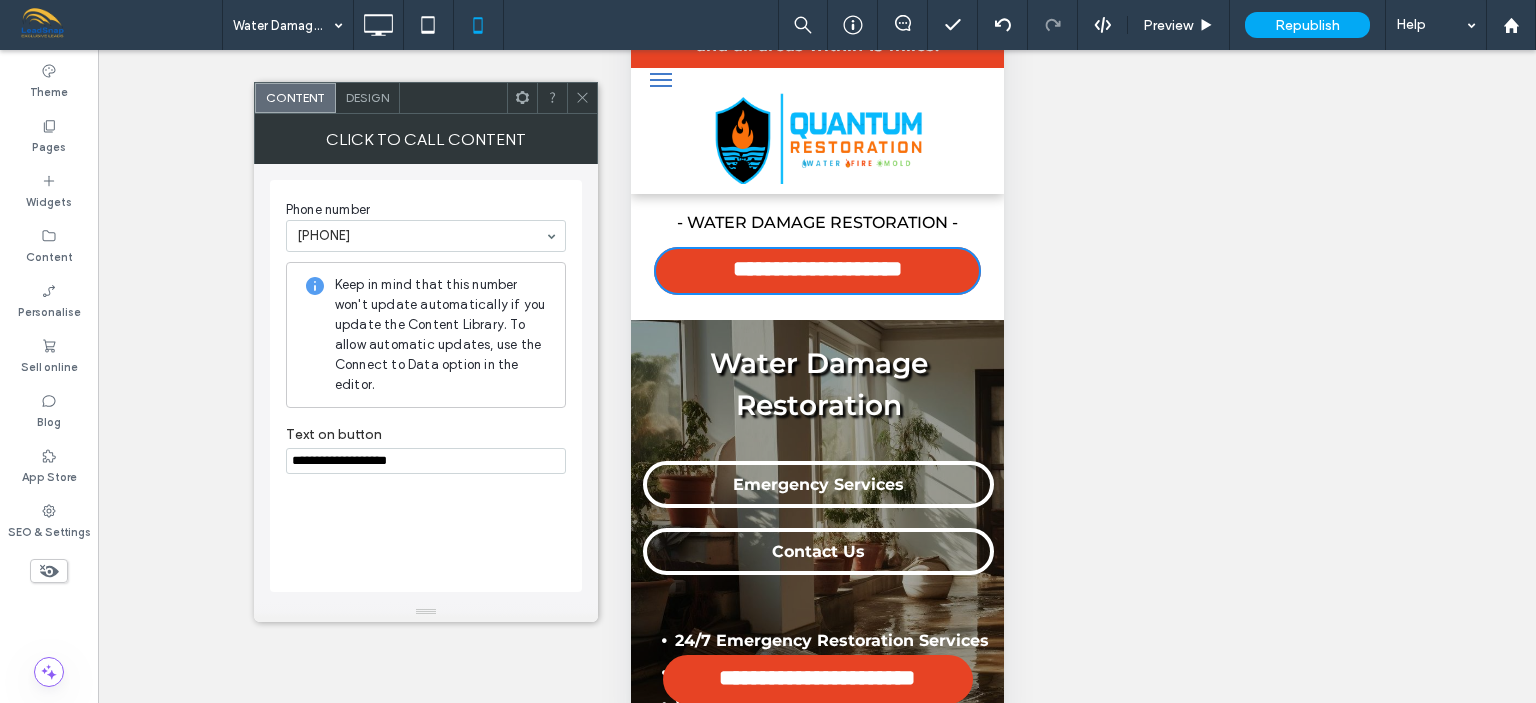 type on "**********" 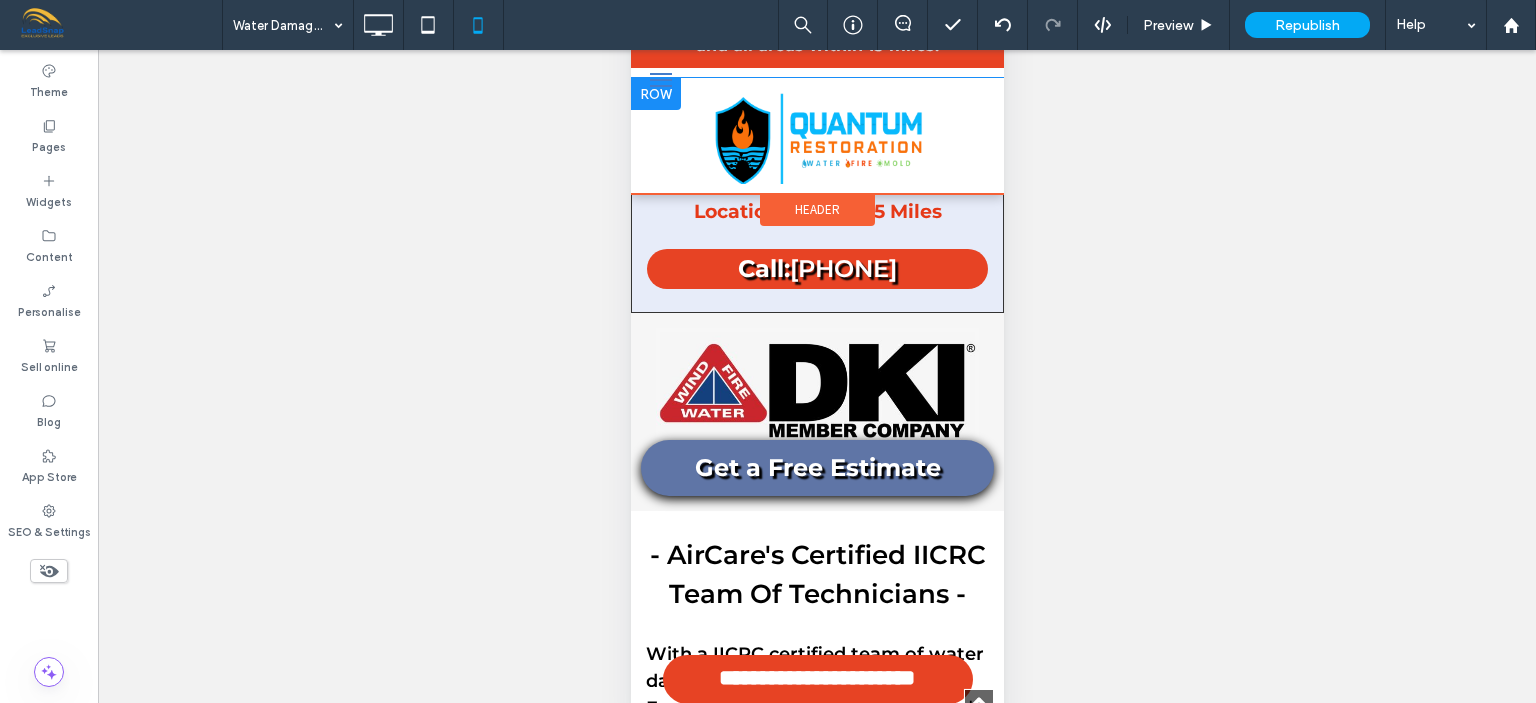 scroll, scrollTop: 4104, scrollLeft: 0, axis: vertical 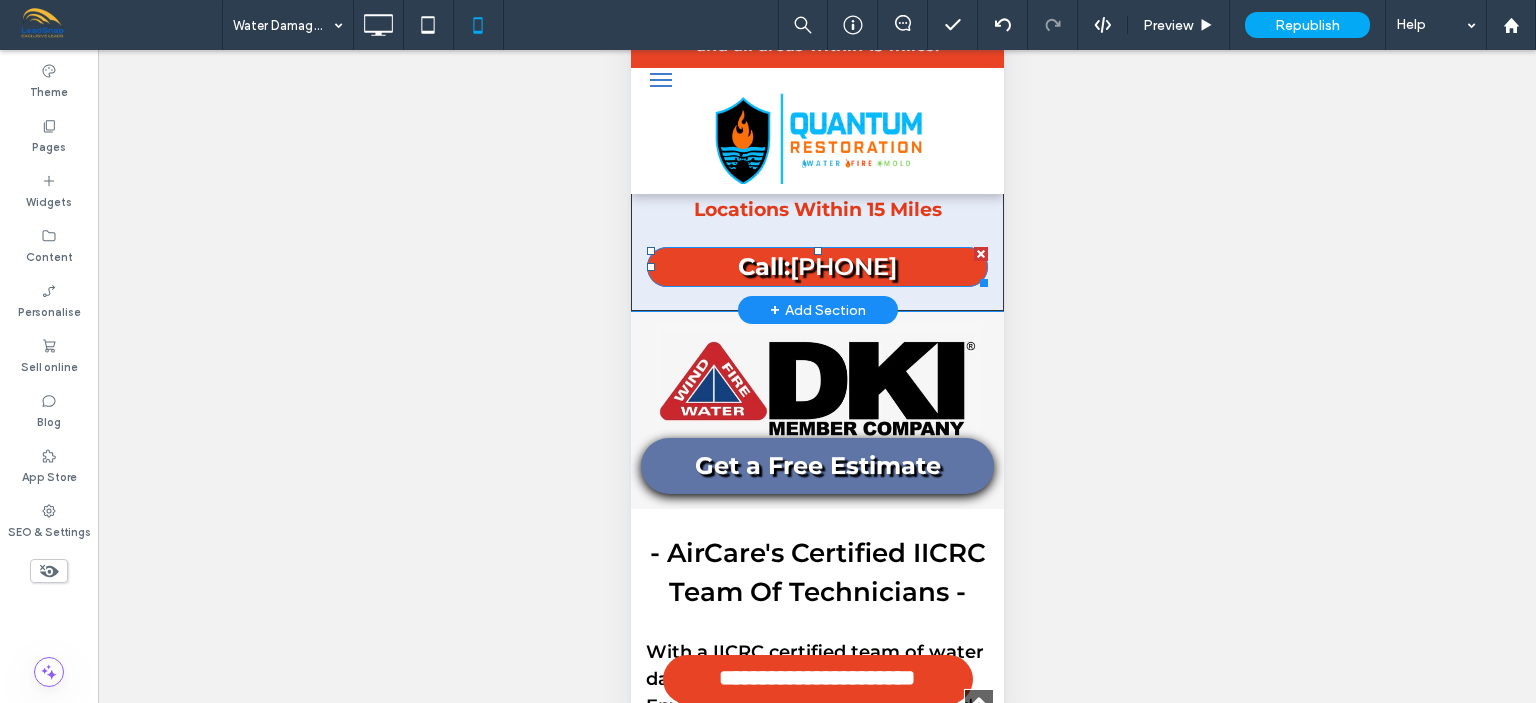 click on "[PHONE]" at bounding box center [842, 266] 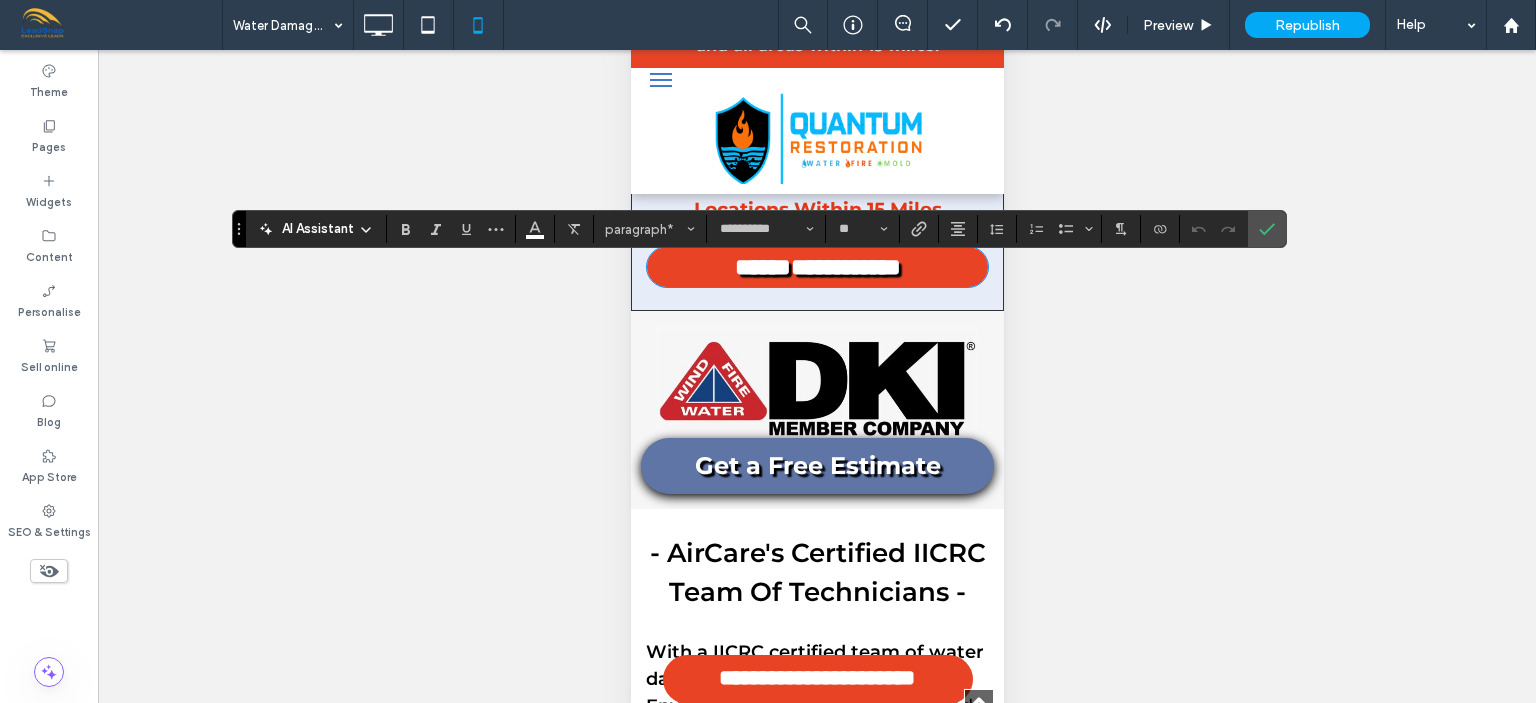 click on "**********" at bounding box center (816, 267) 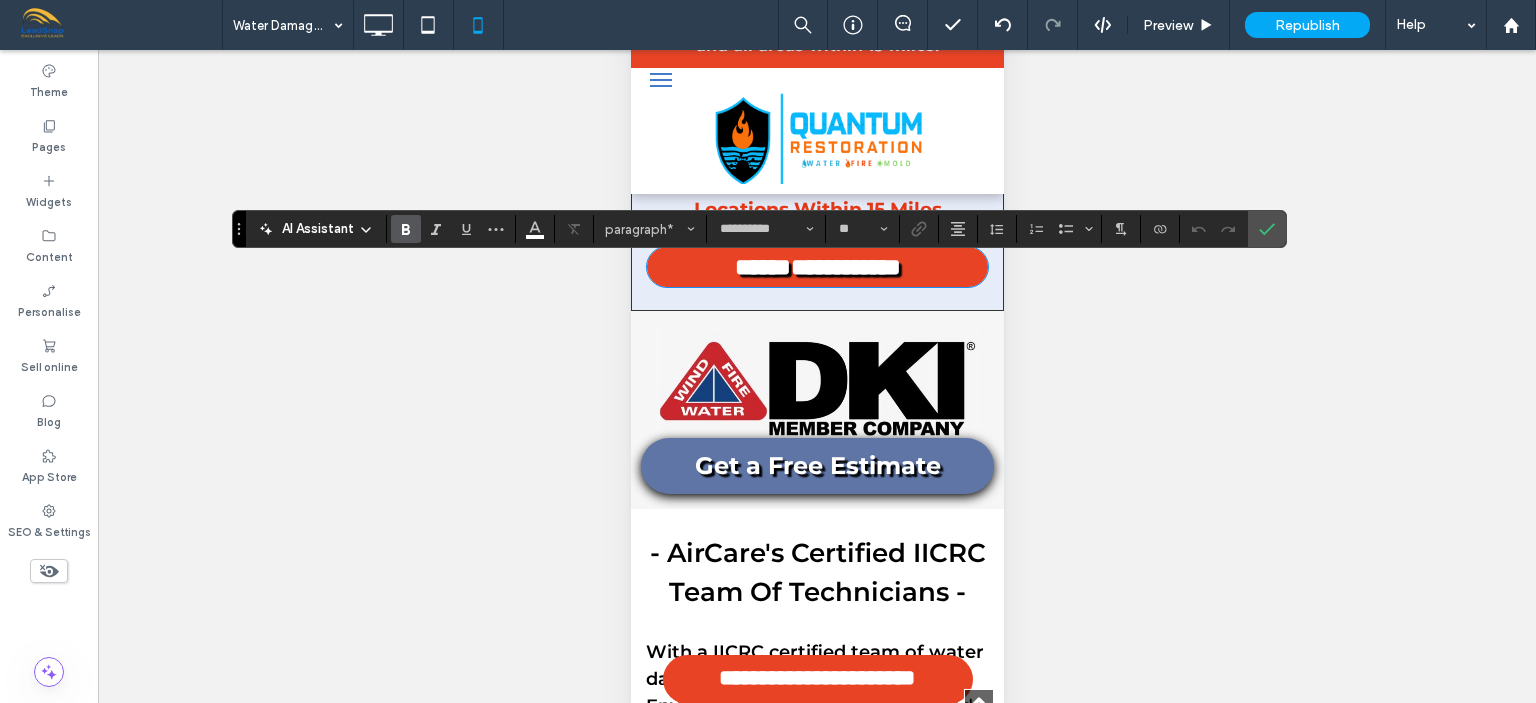 type 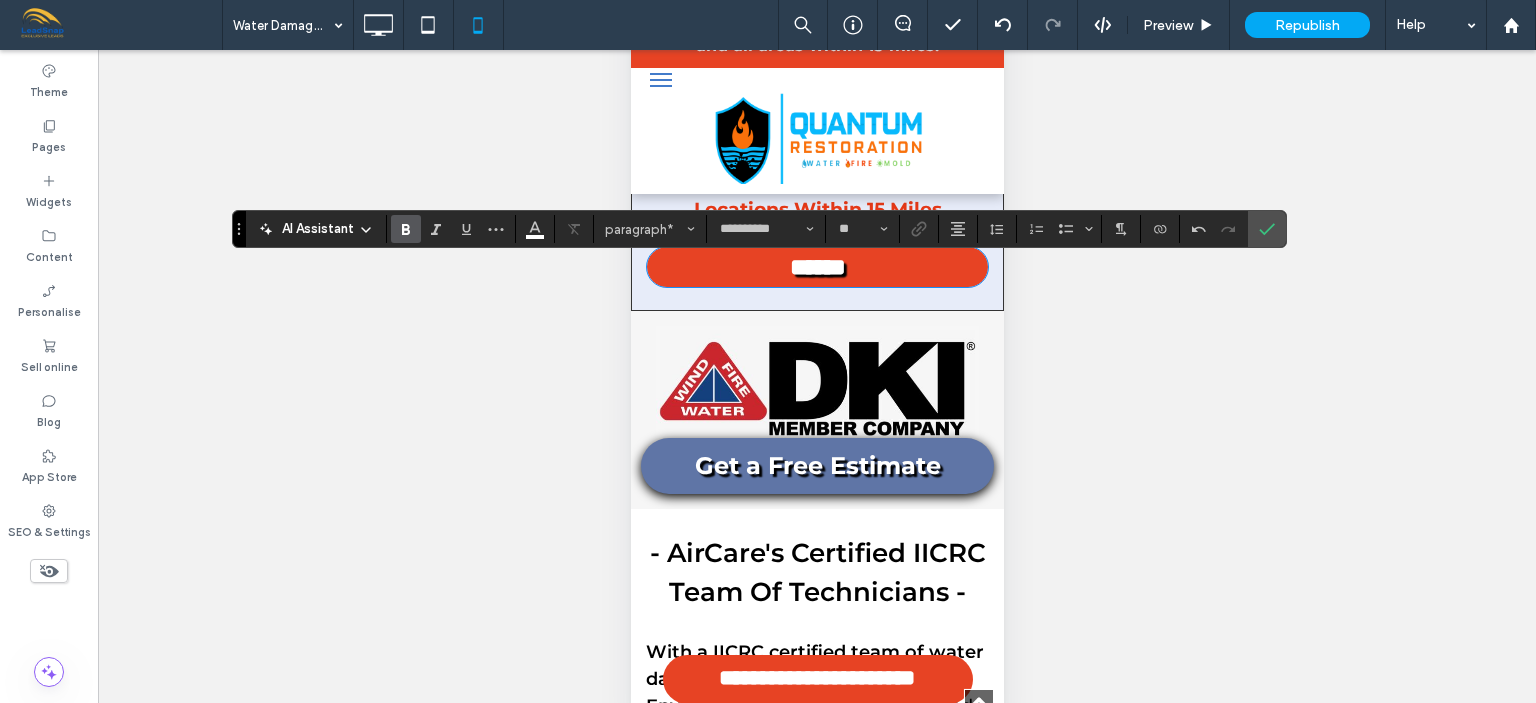 type on "**" 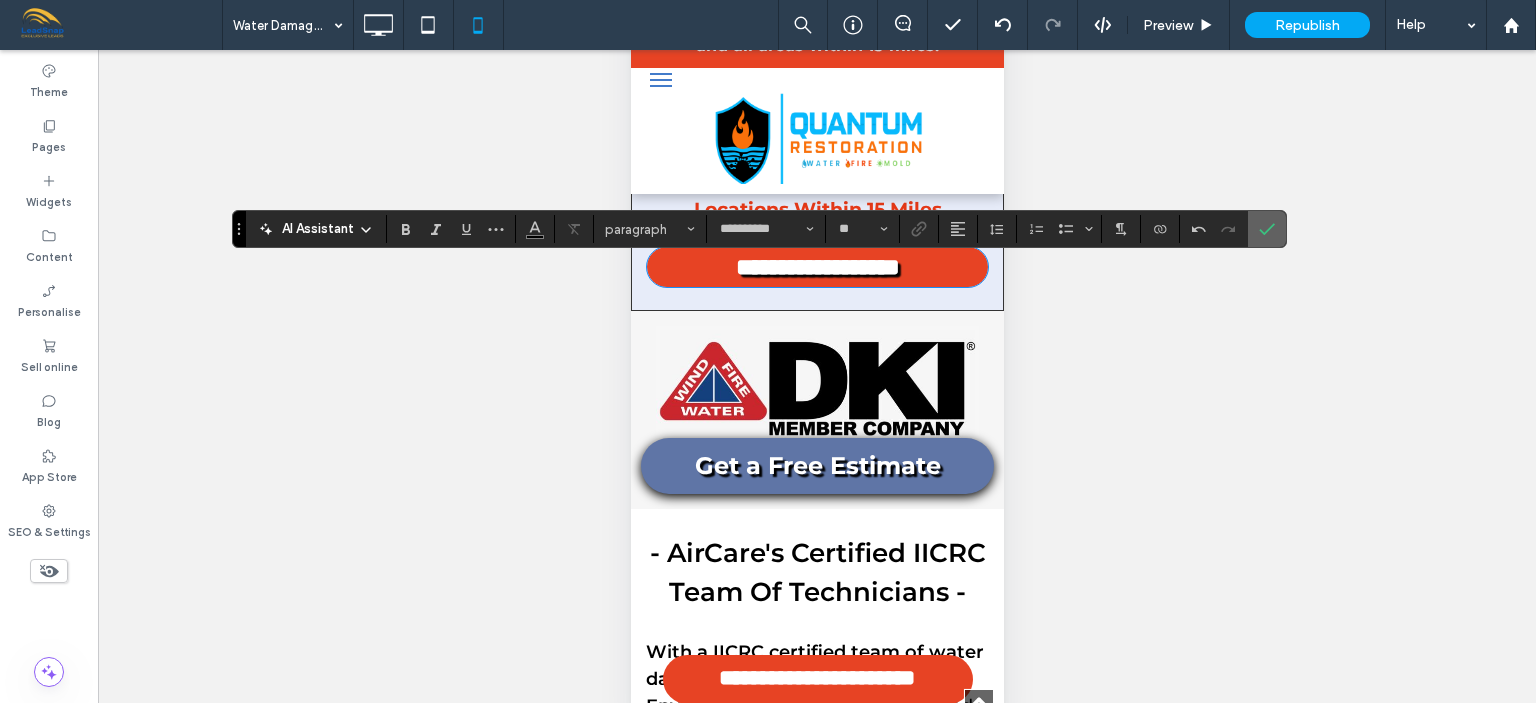 click 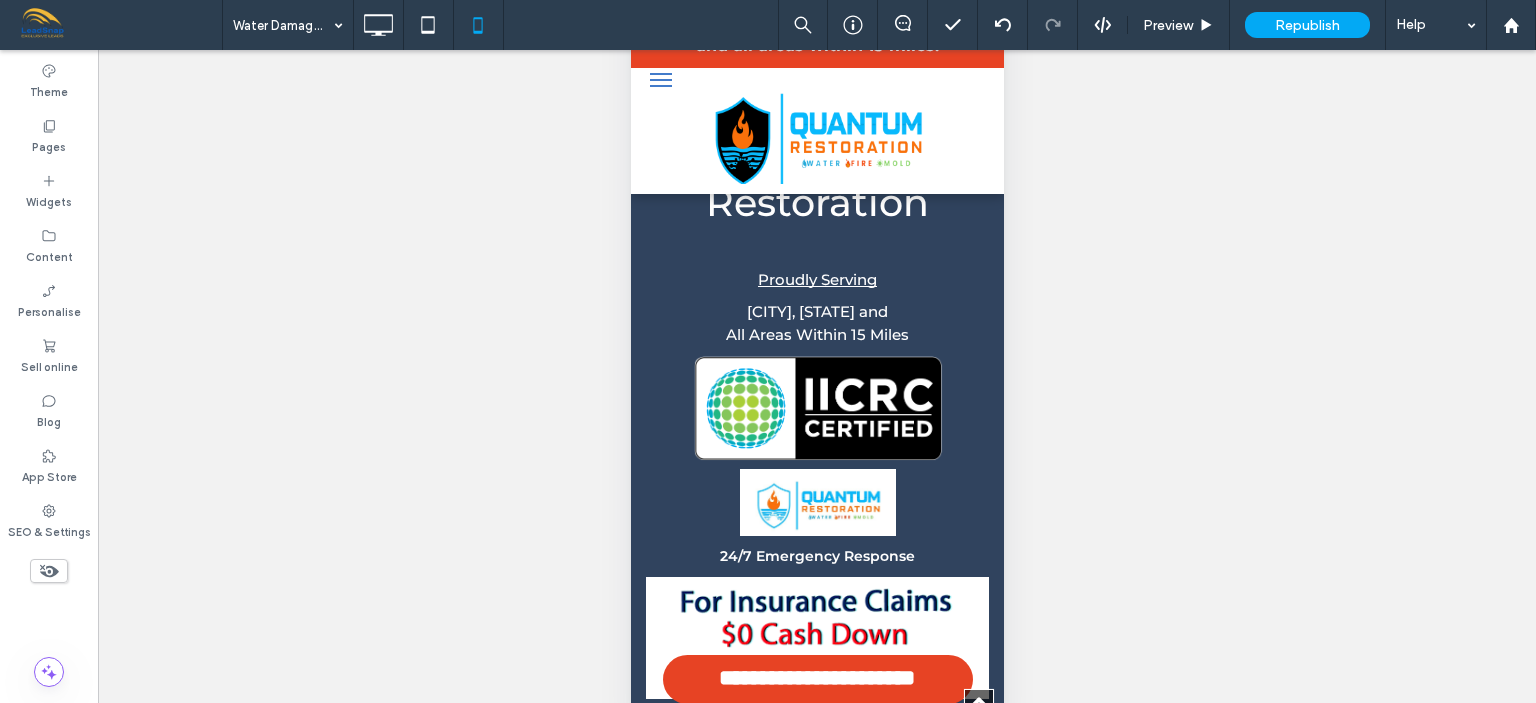 scroll, scrollTop: 7254, scrollLeft: 0, axis: vertical 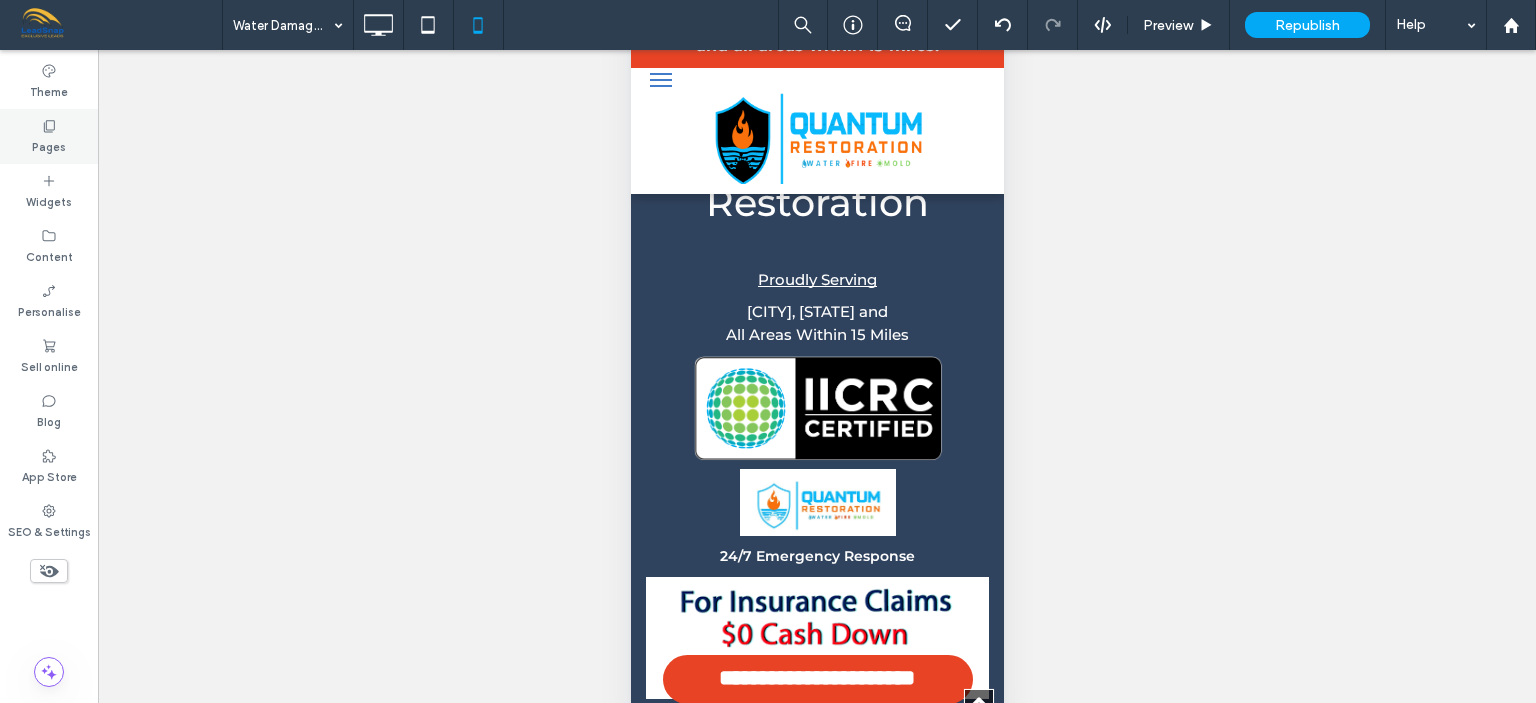 click 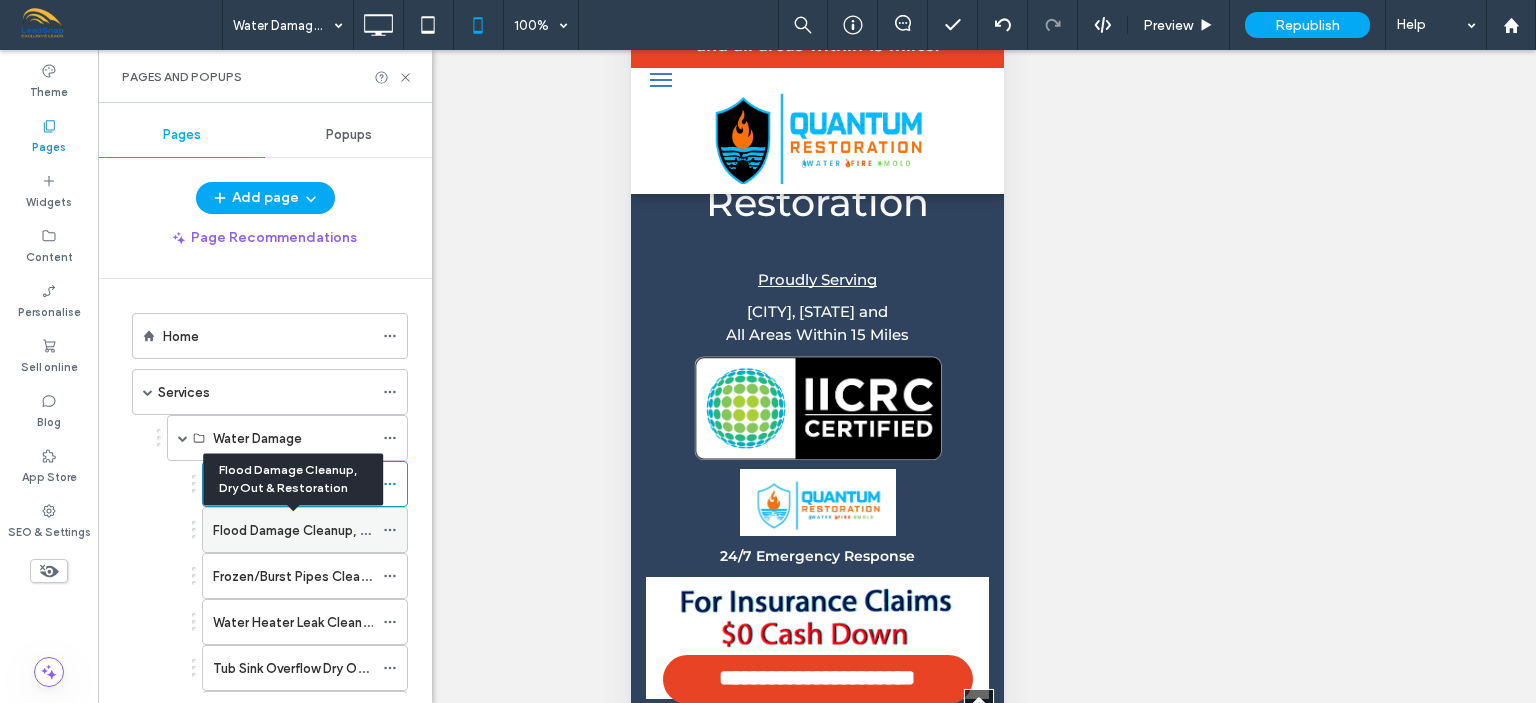 click on "Flood Damage Cleanup, Dry Out & Restoration" at bounding box center (353, 530) 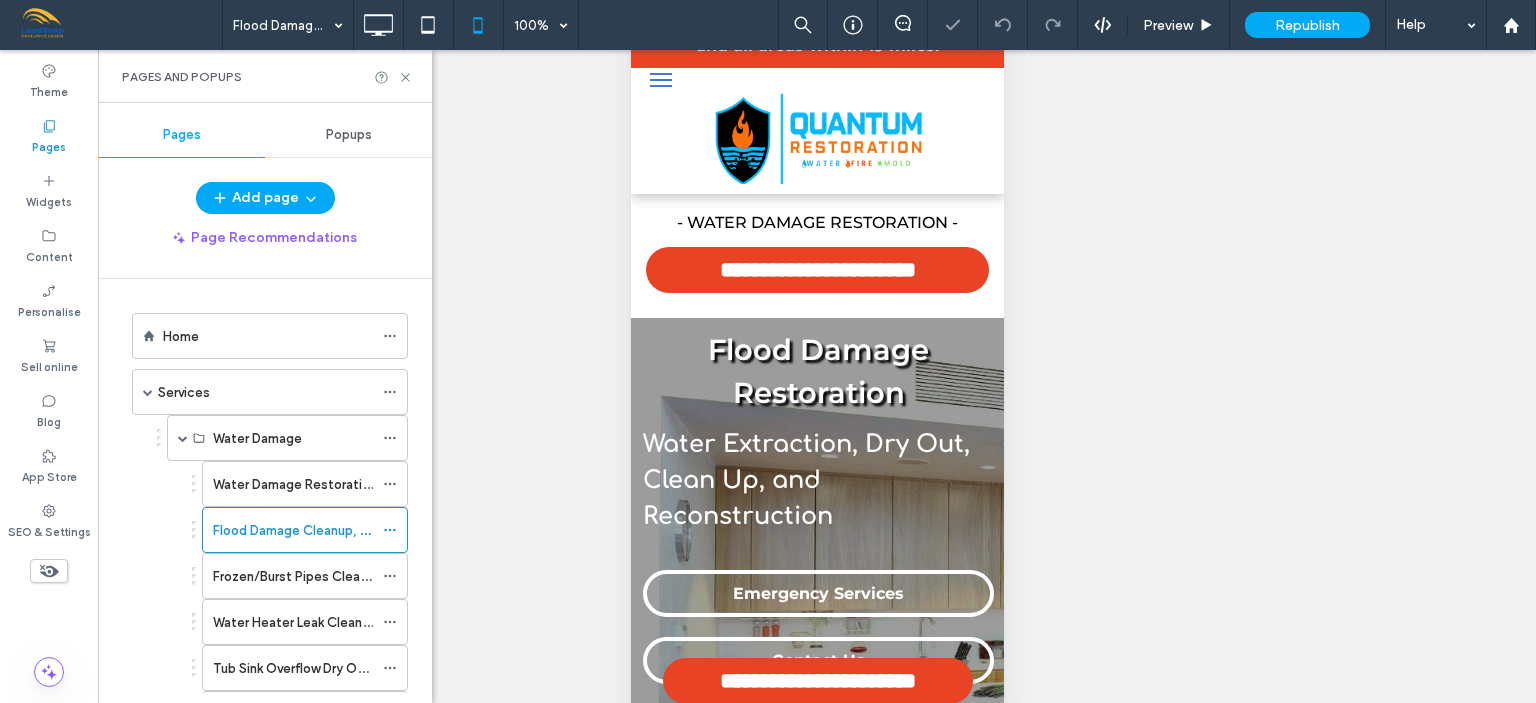 scroll, scrollTop: 0, scrollLeft: 0, axis: both 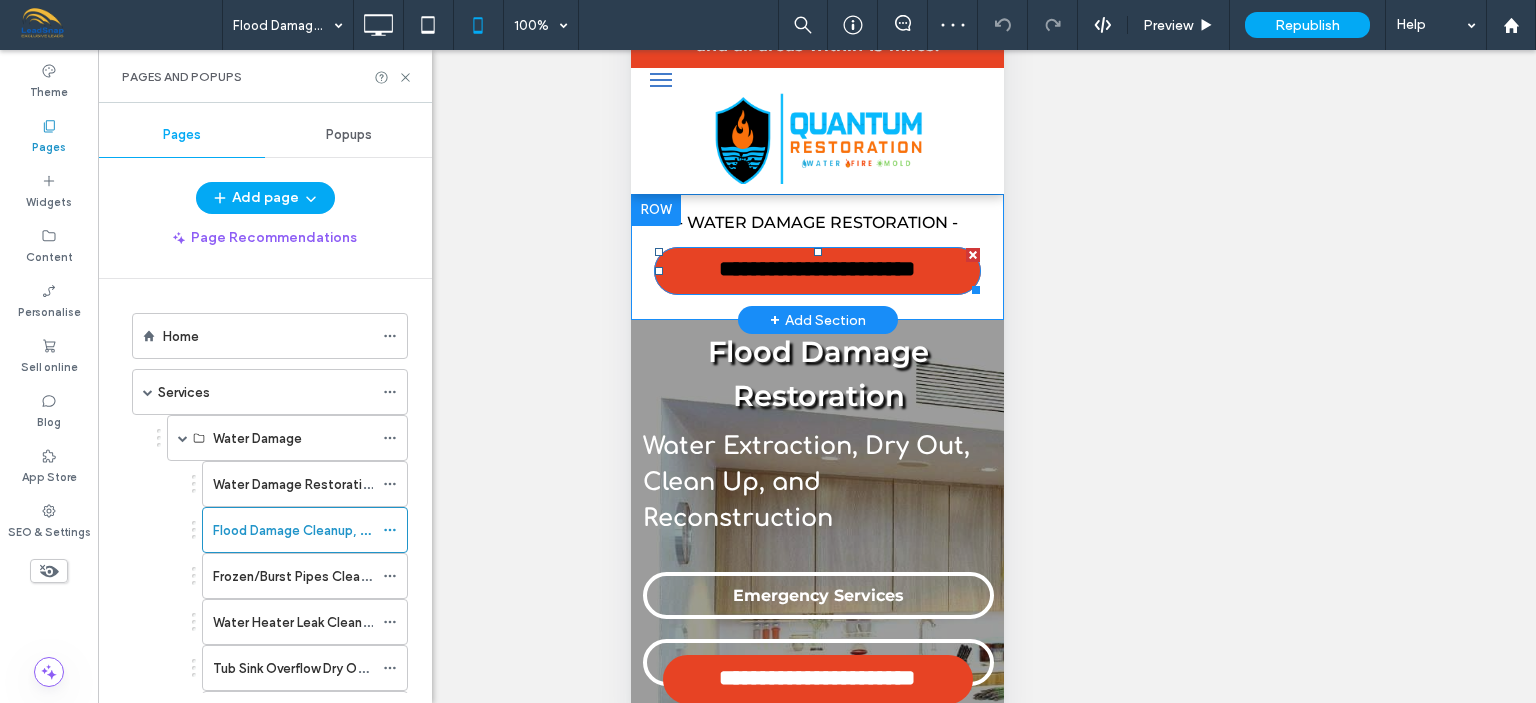 click on "**********" at bounding box center [816, 270] 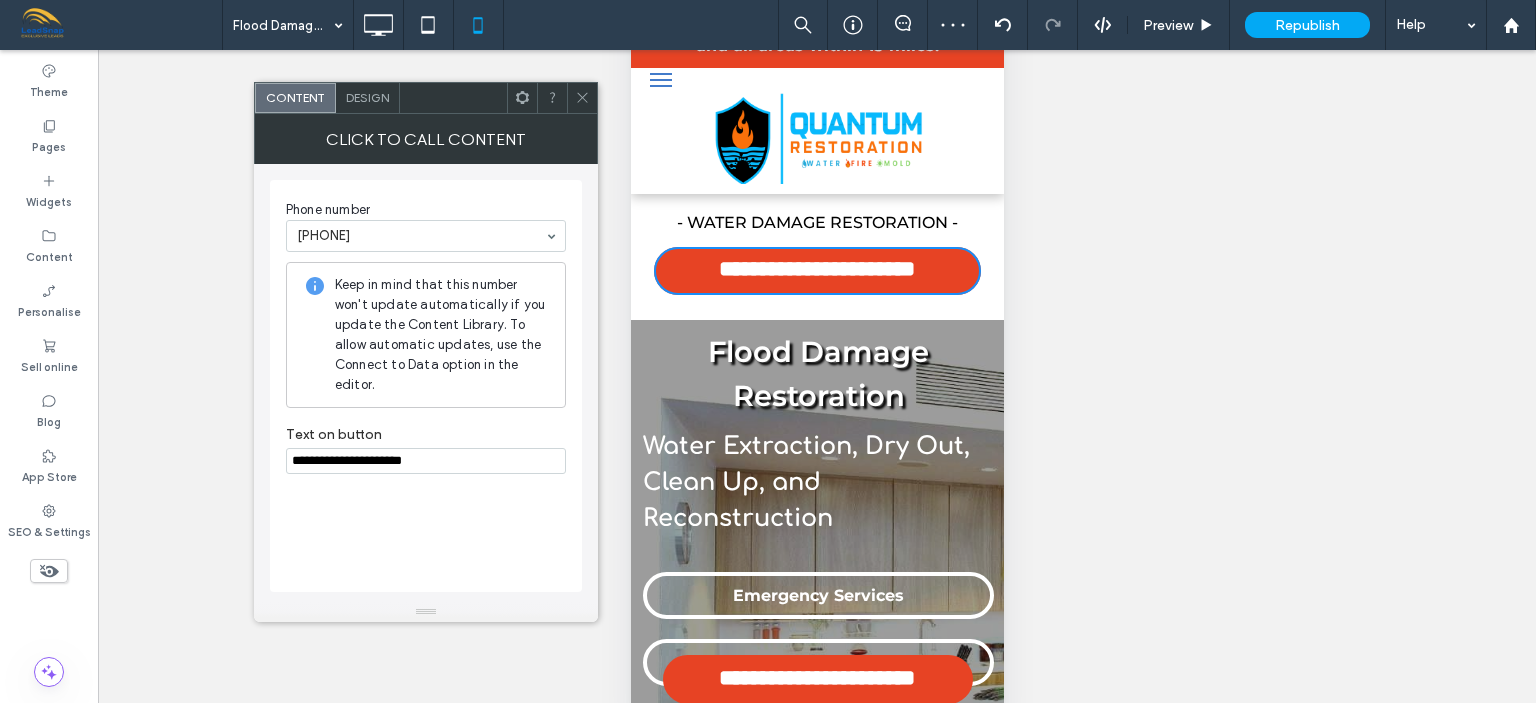 click on "**********" at bounding box center (426, 461) 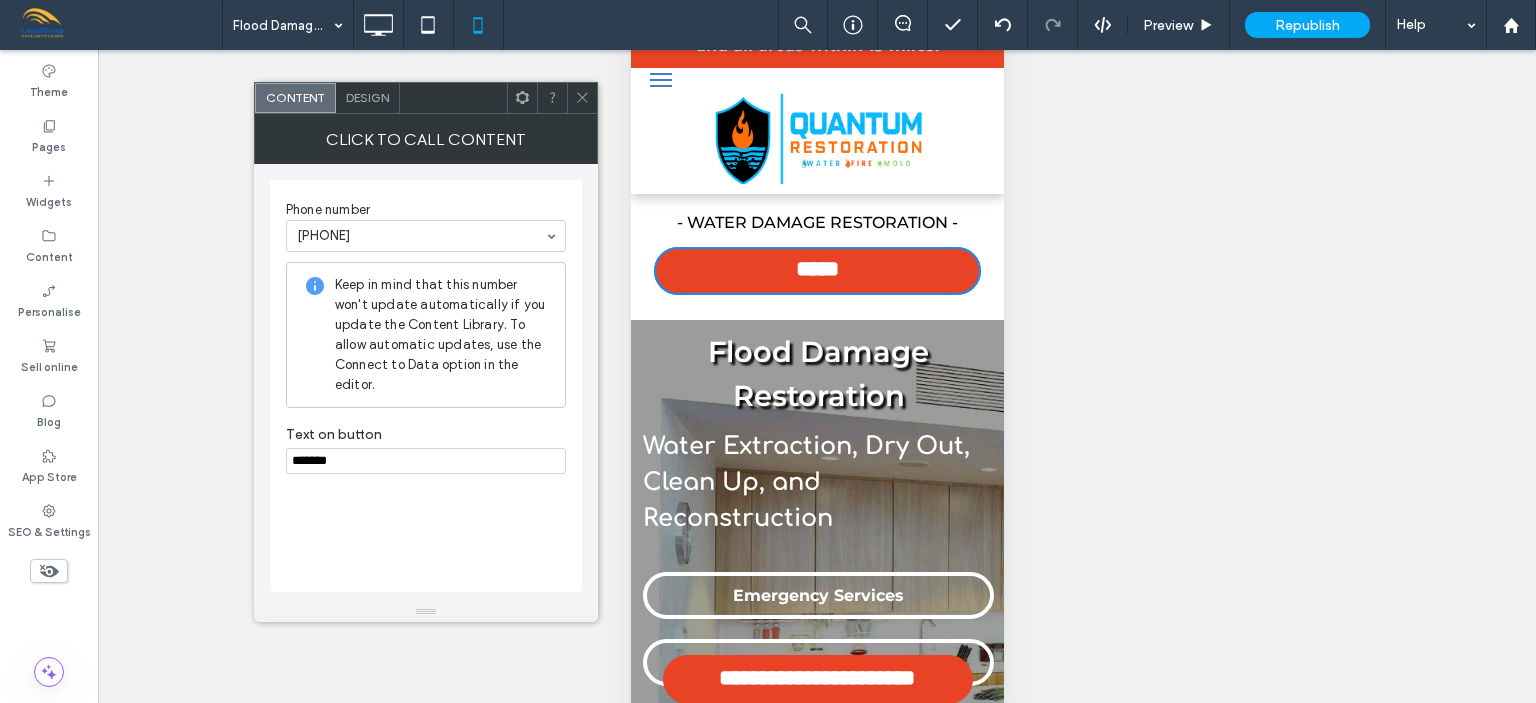 paste on "**********" 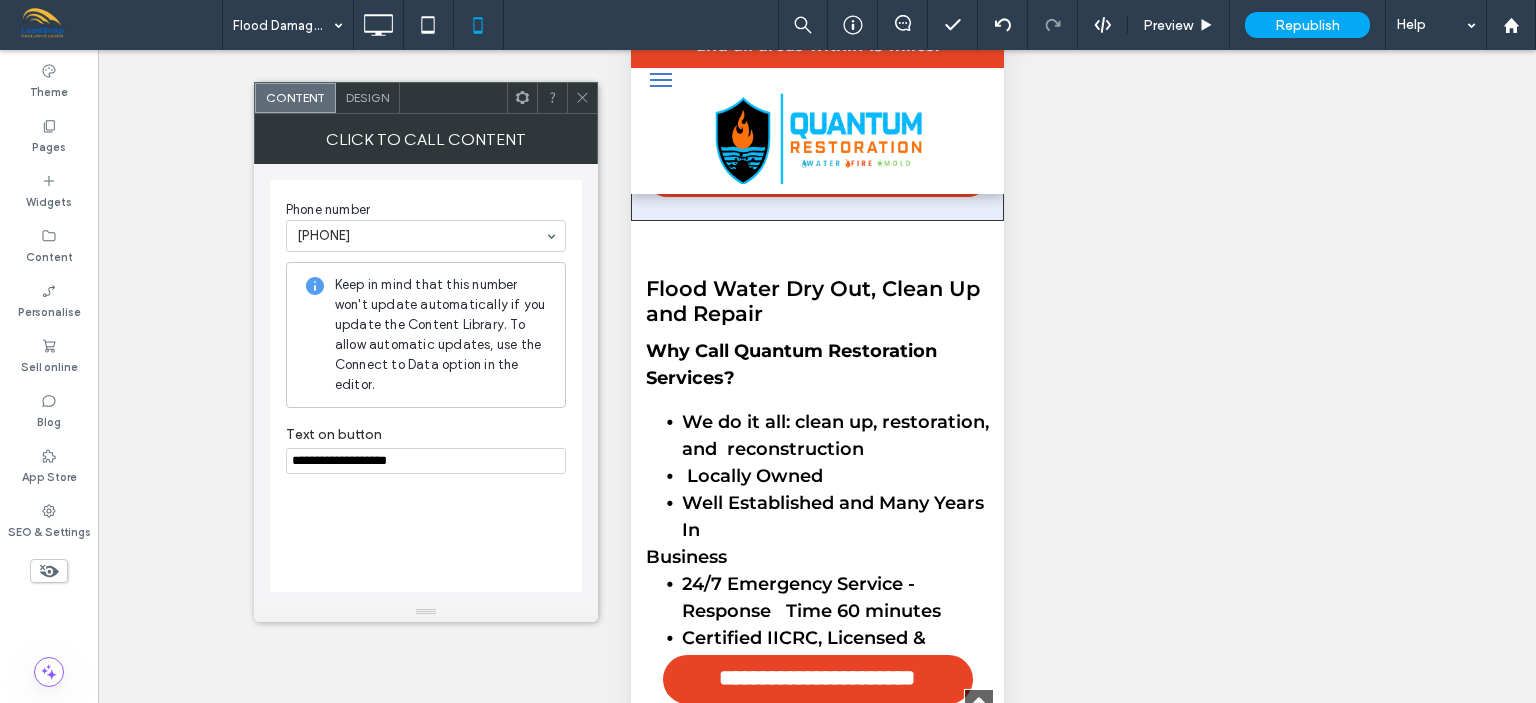 scroll, scrollTop: 3048, scrollLeft: 0, axis: vertical 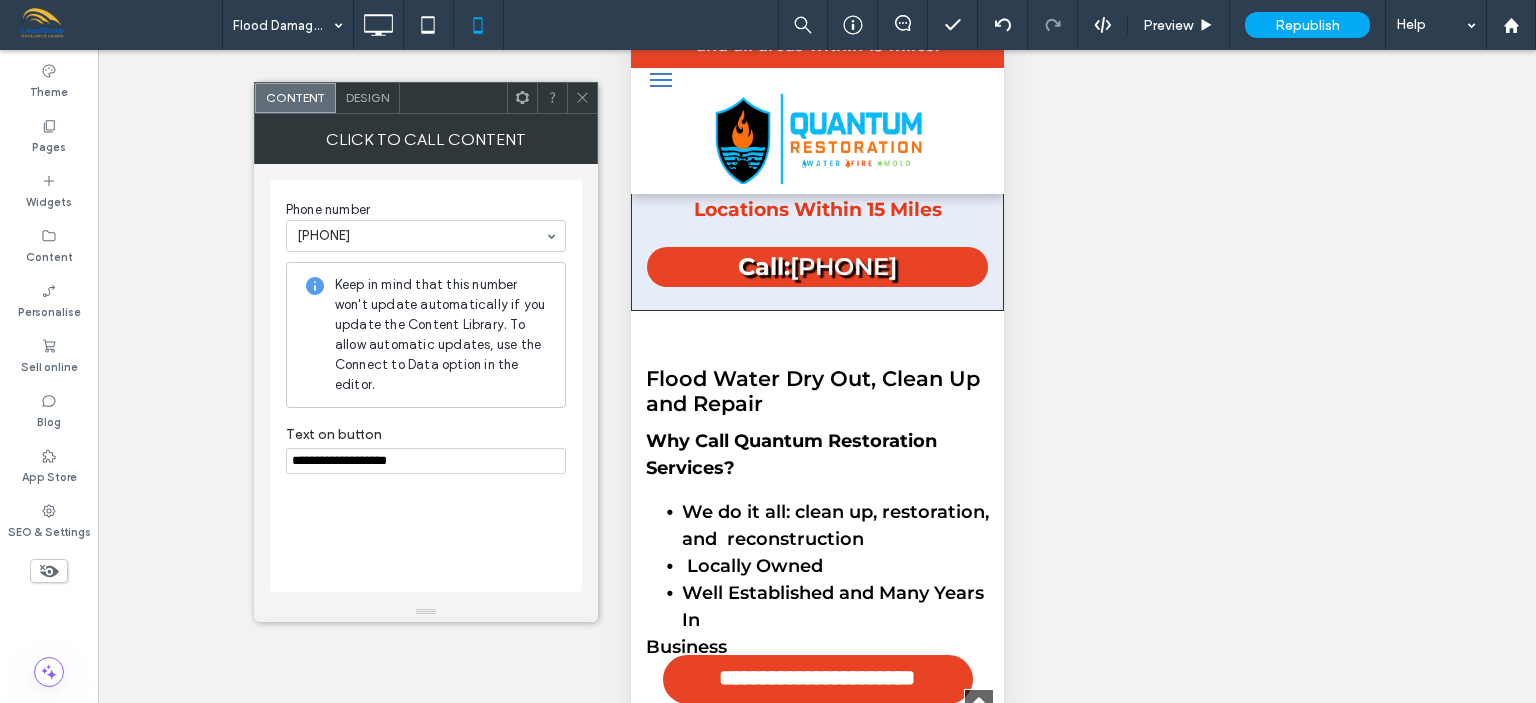 type on "**********" 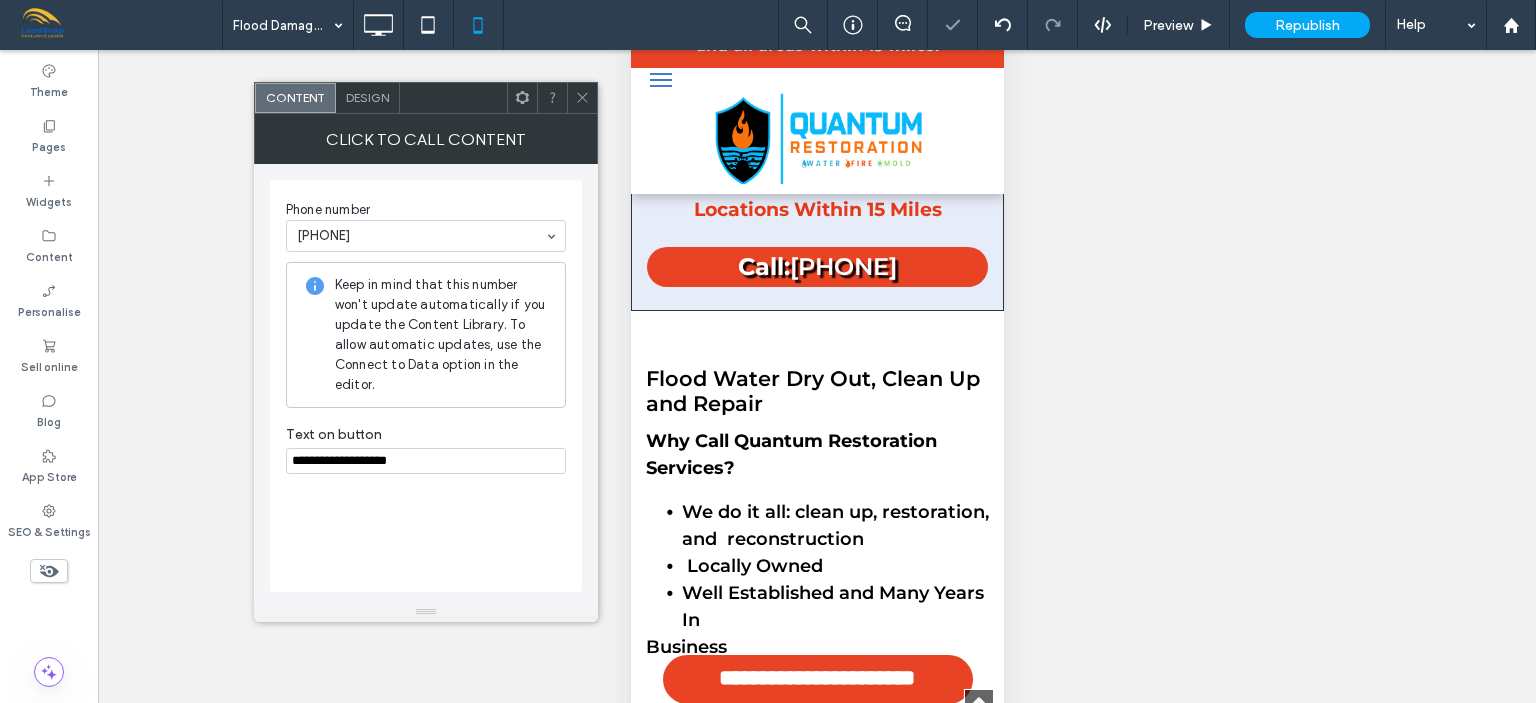 click on "[PHONE]" at bounding box center (842, 266) 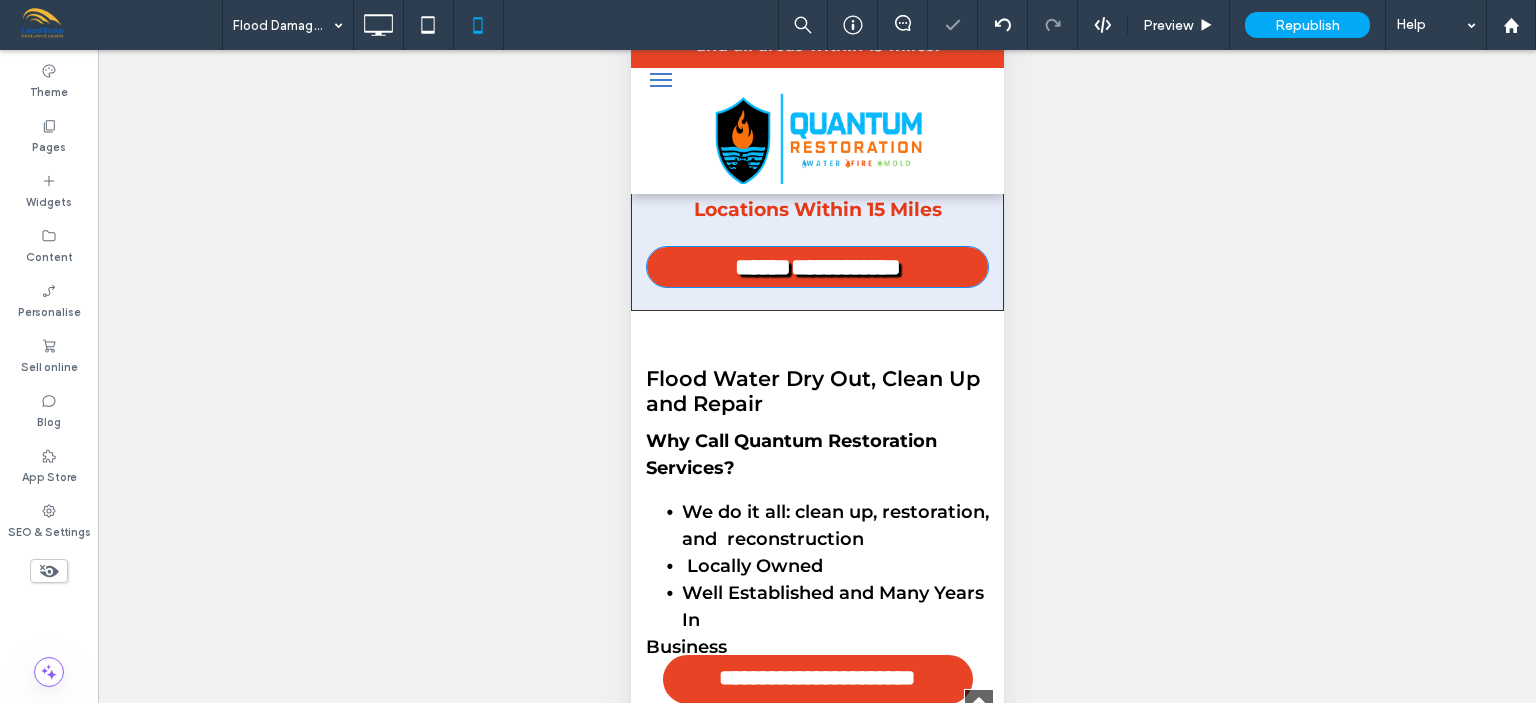 type on "**********" 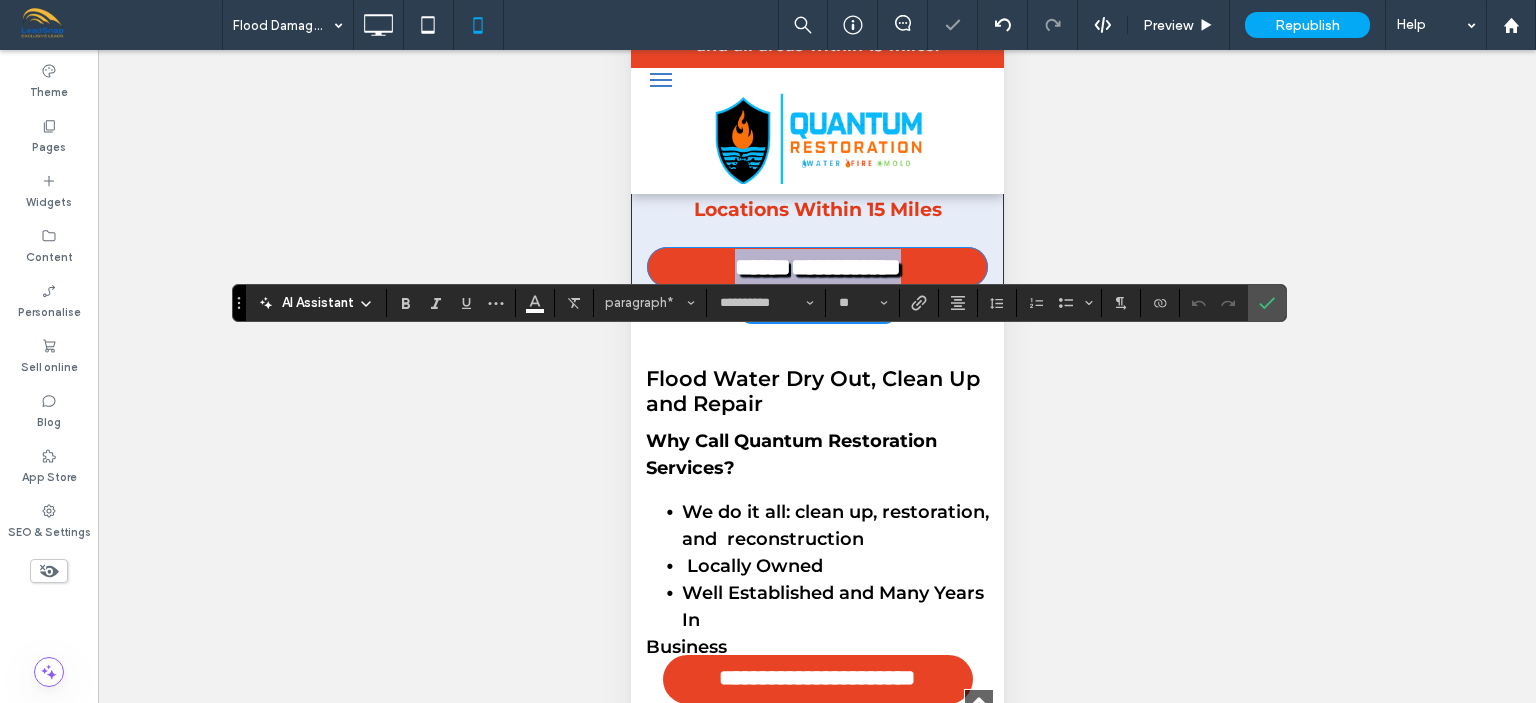 click on "**********" at bounding box center (816, 267) 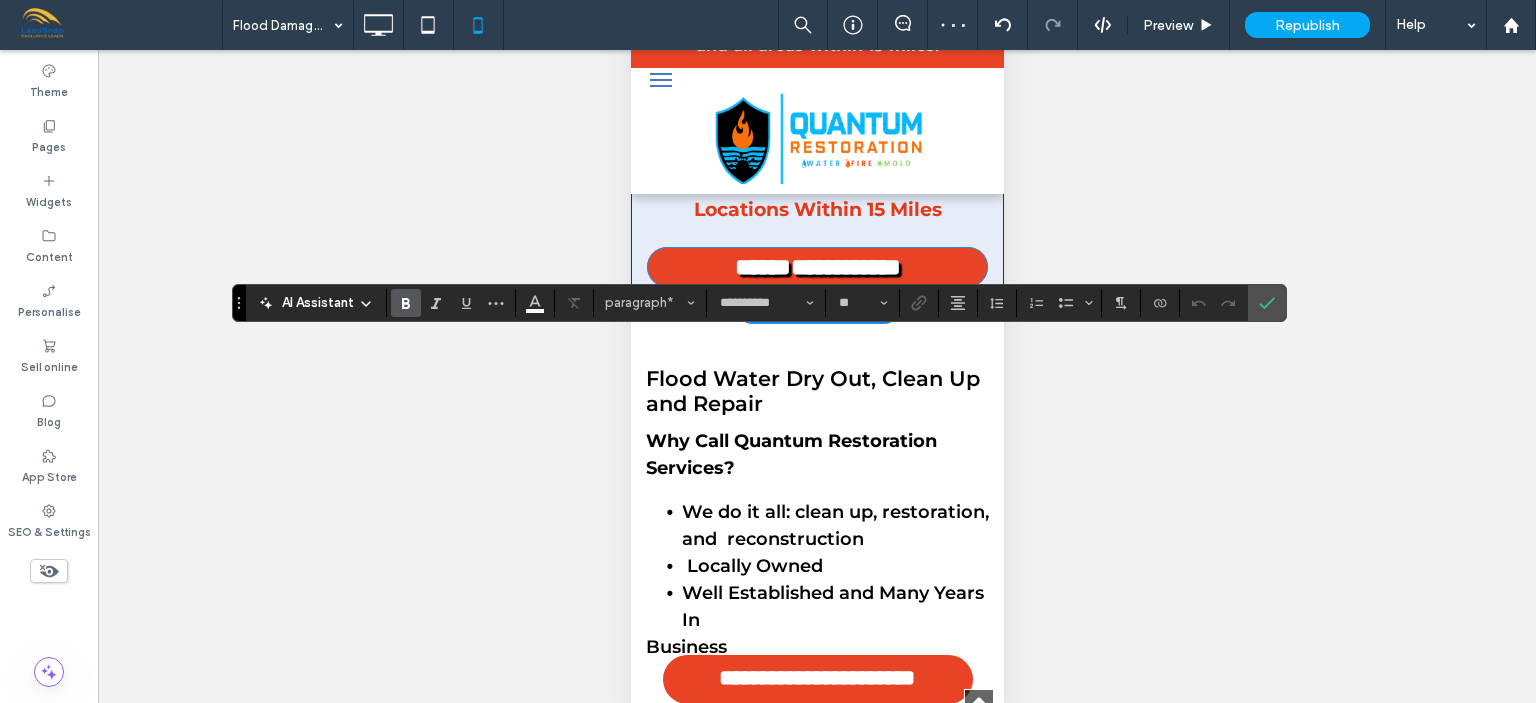 type 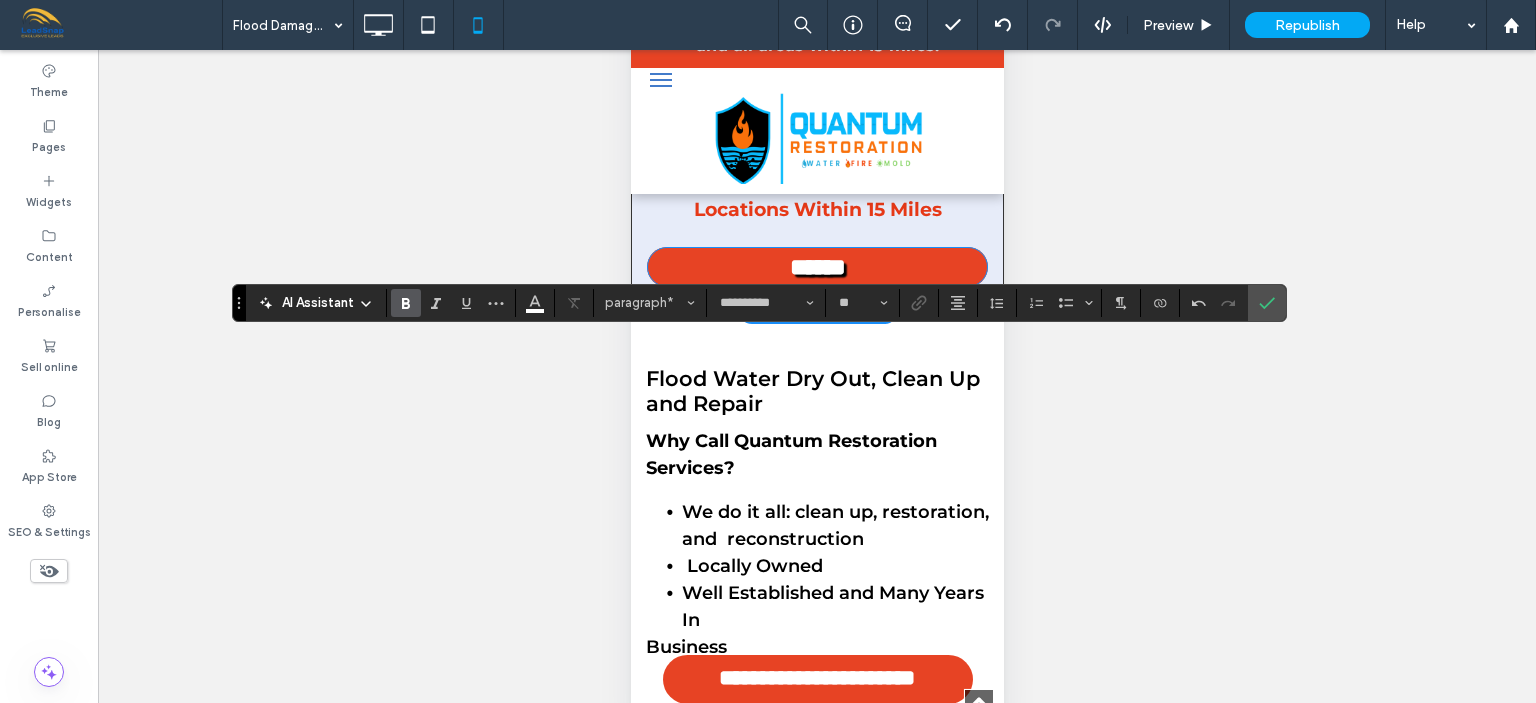 type on "**" 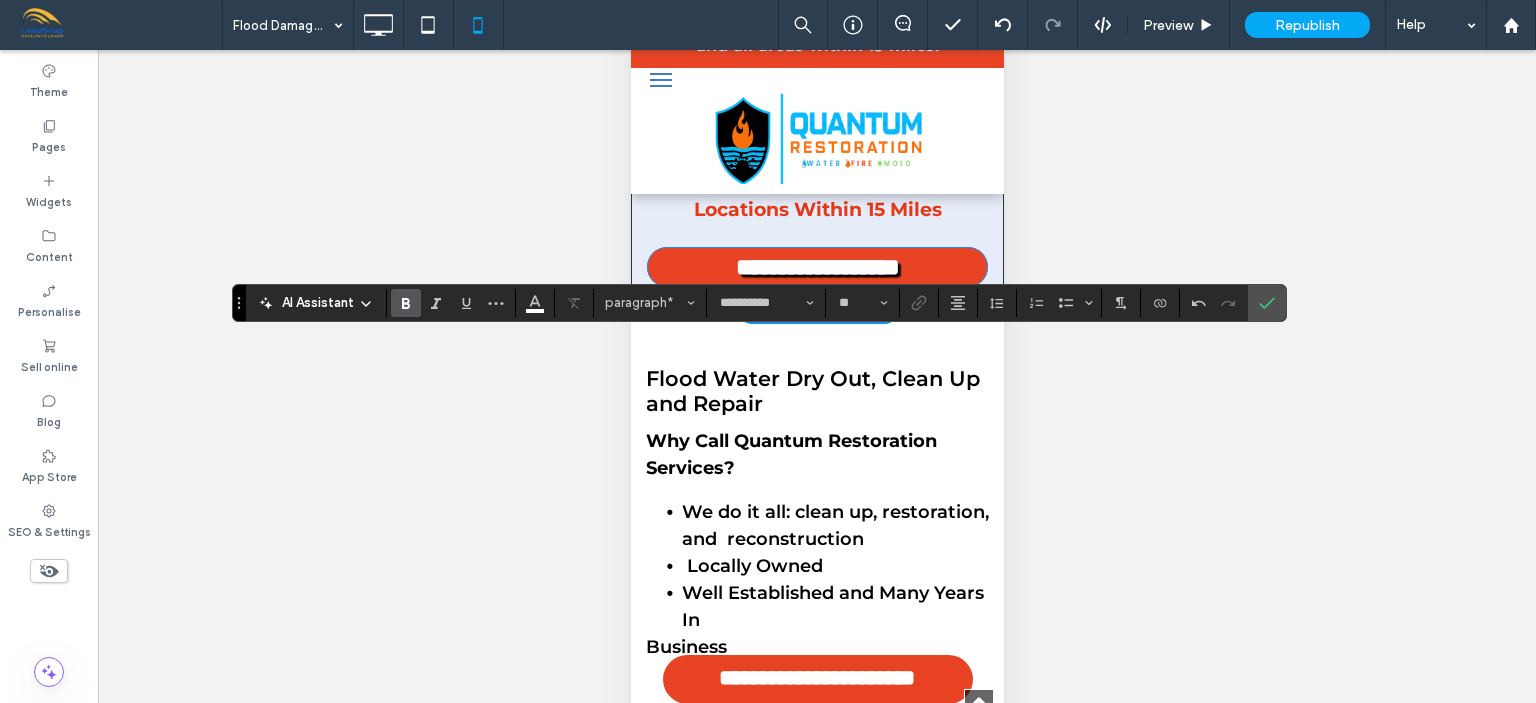 scroll, scrollTop: 0, scrollLeft: 0, axis: both 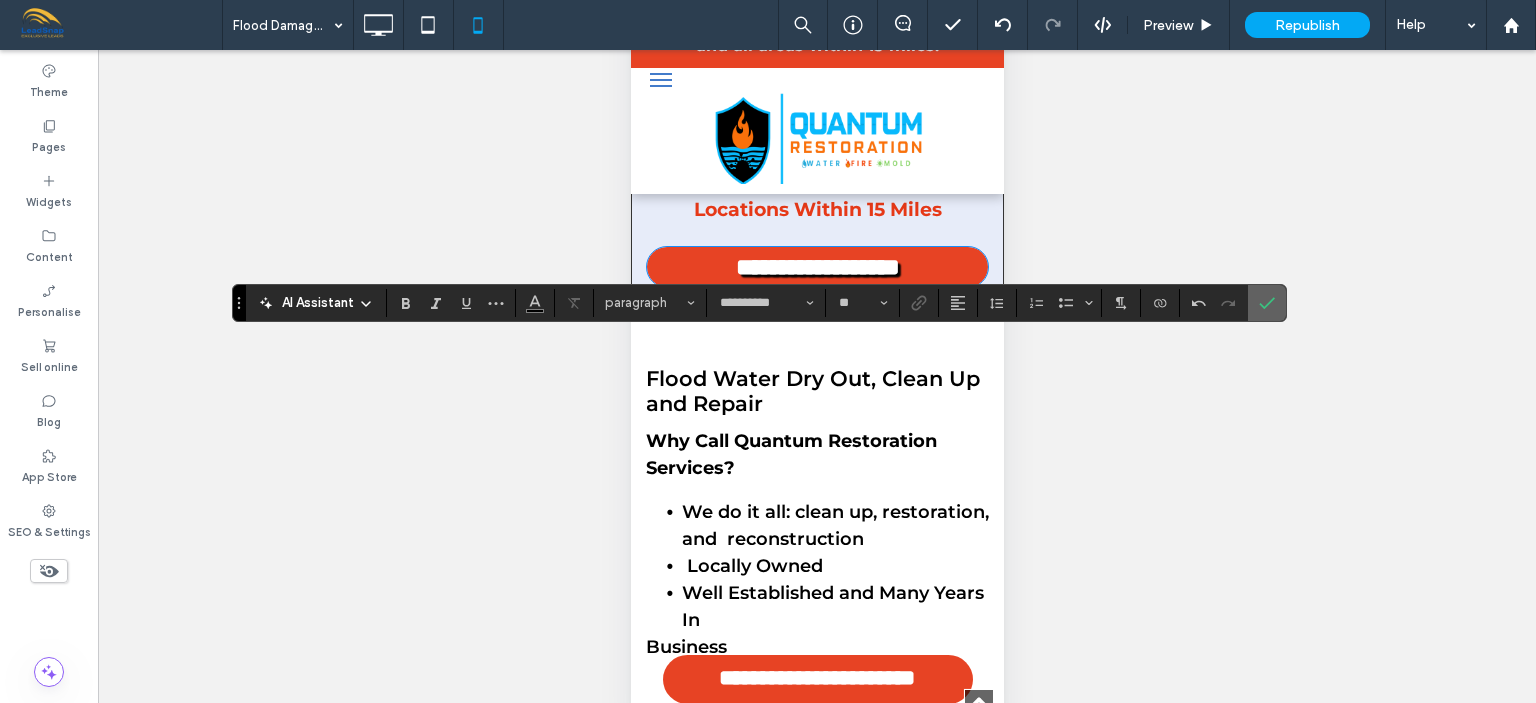 click at bounding box center [1267, 303] 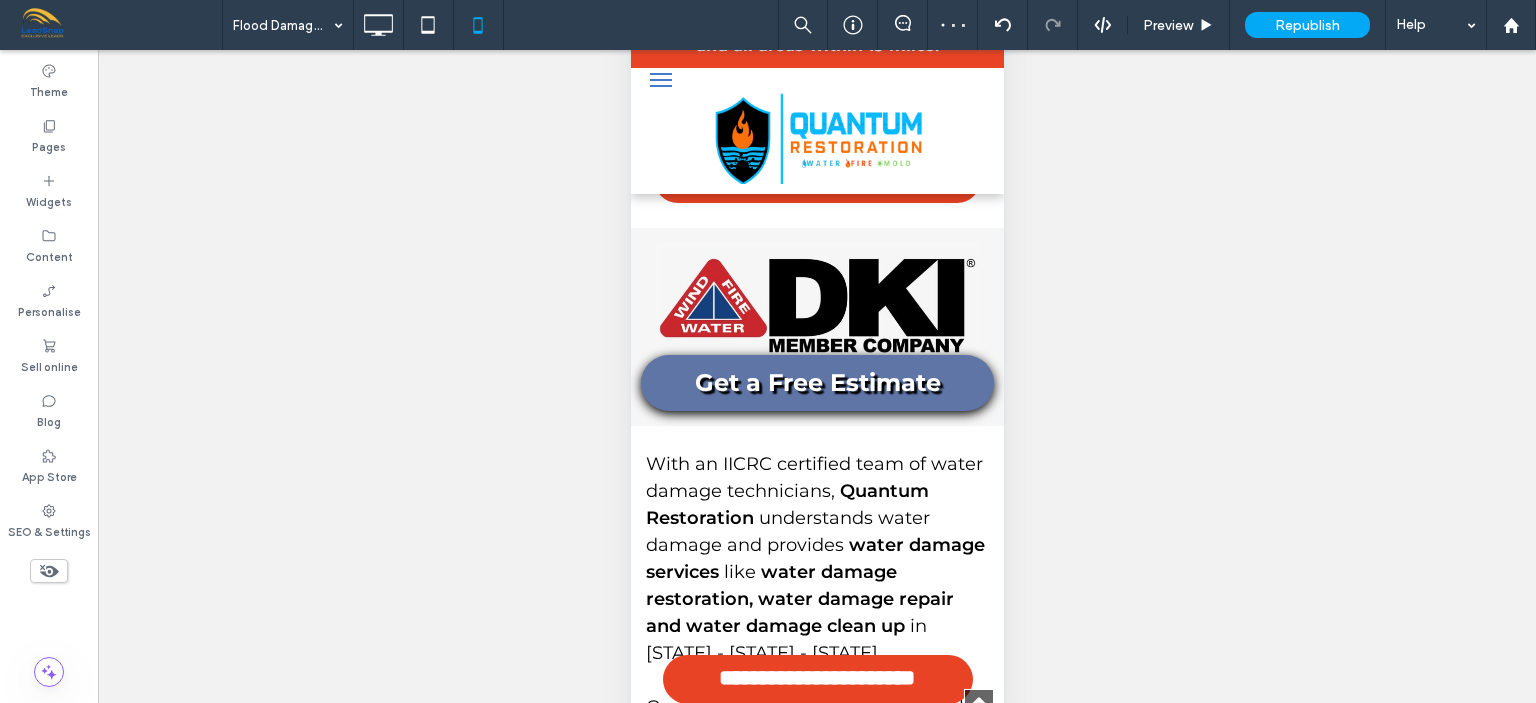 scroll, scrollTop: 4905, scrollLeft: 0, axis: vertical 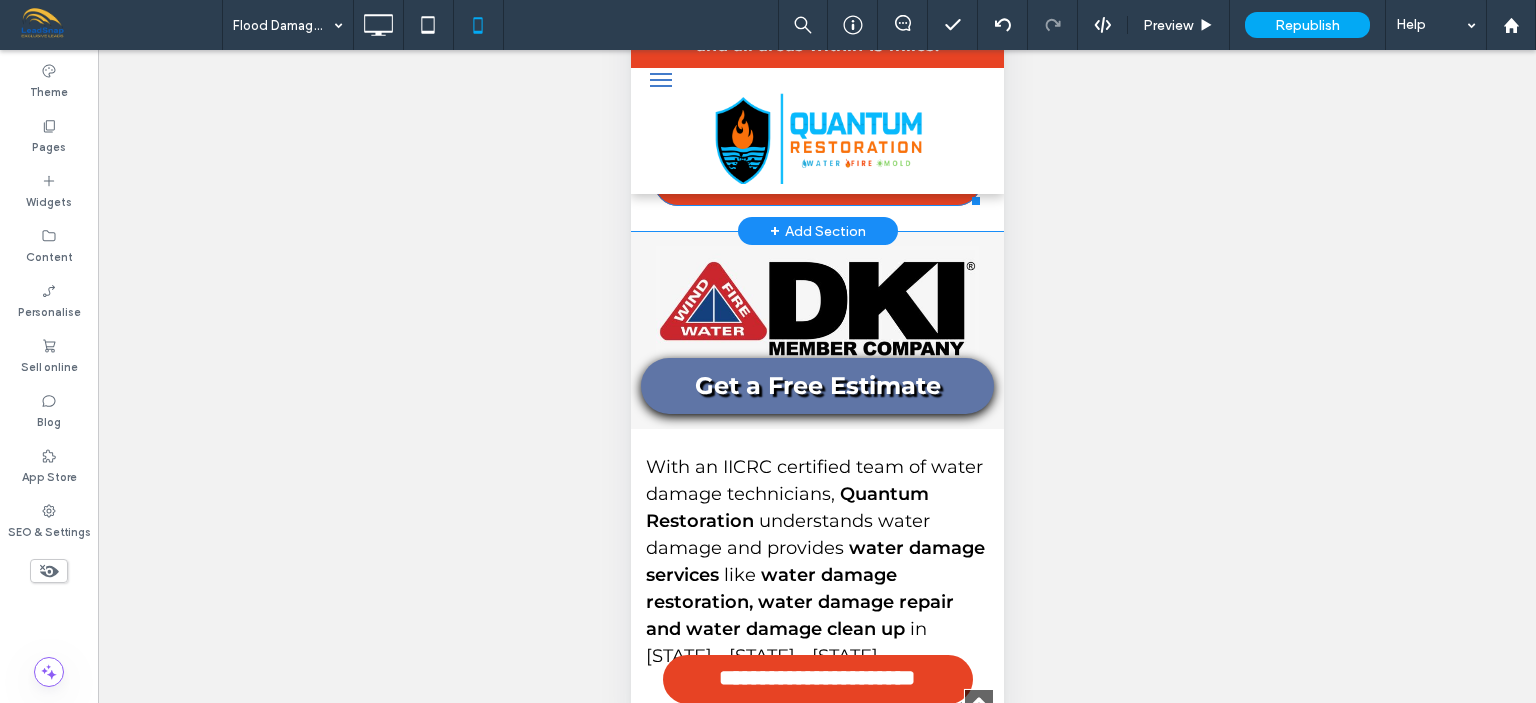 click on "**********" at bounding box center [816, 181] 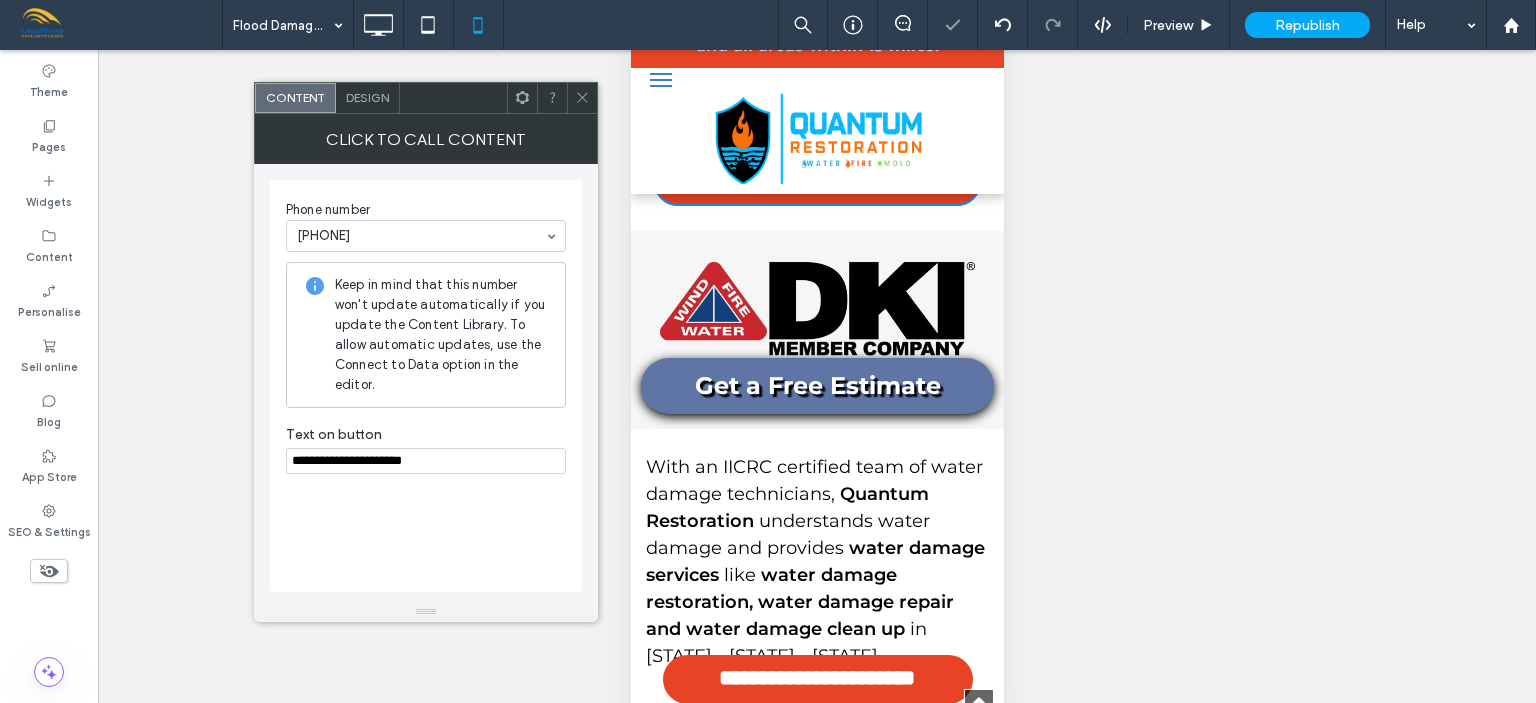 click on "**********" at bounding box center (426, 461) 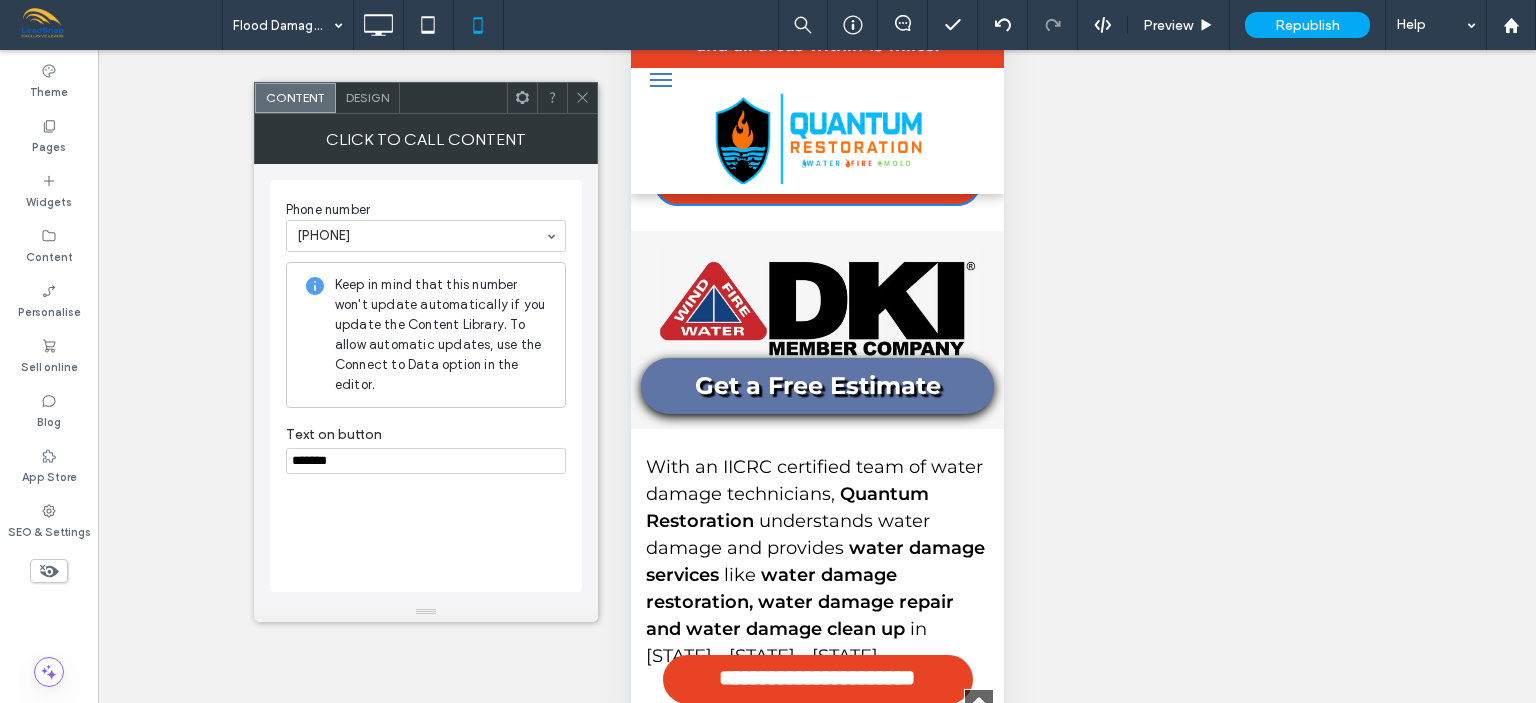 paste on "**********" 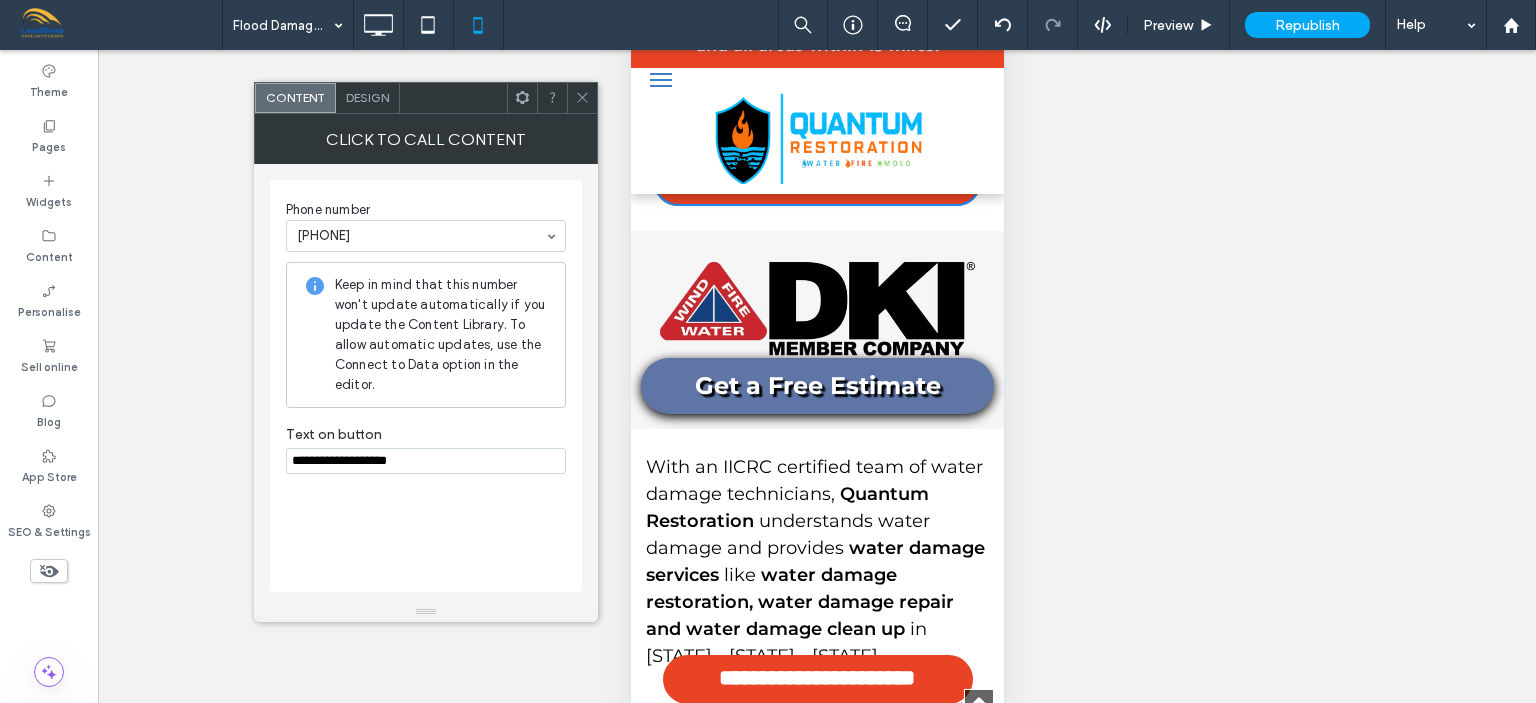 type on "**********" 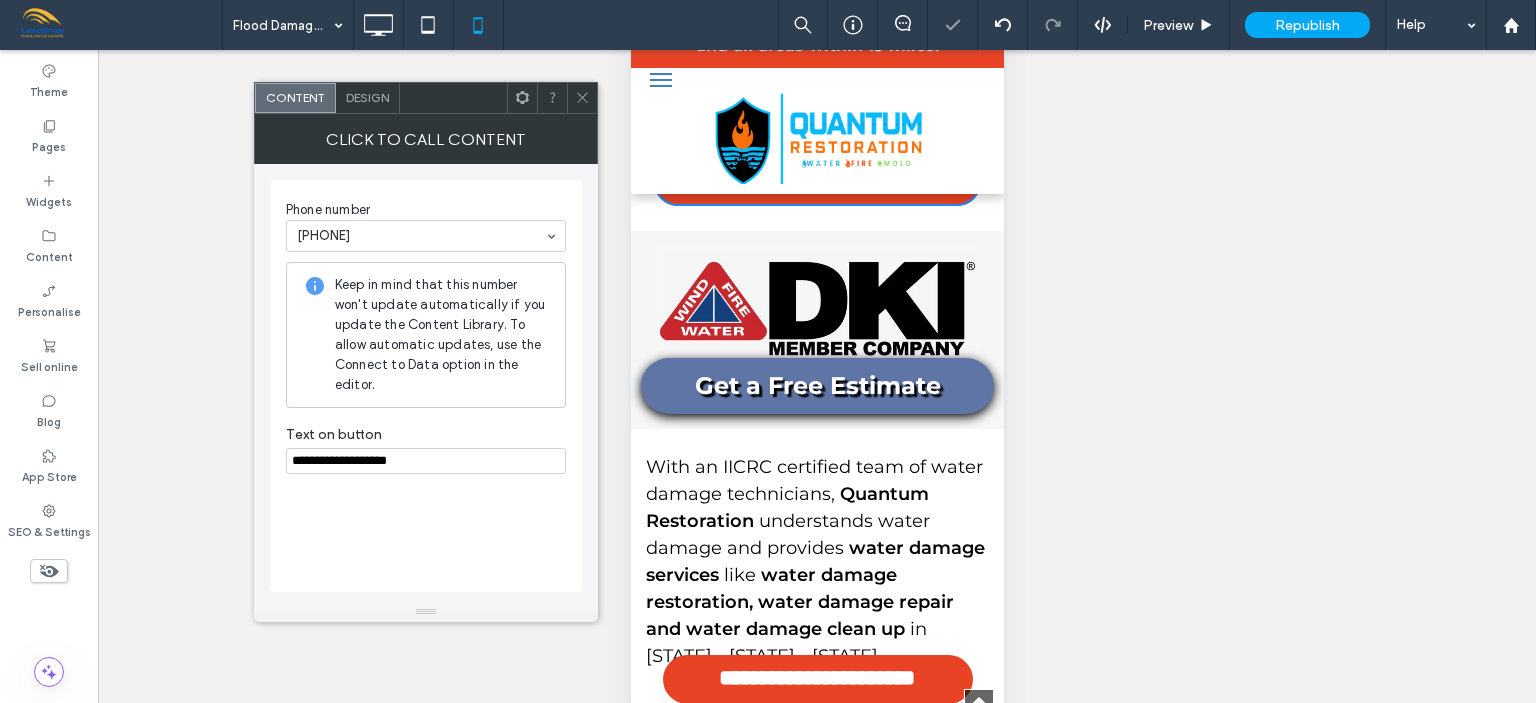 click 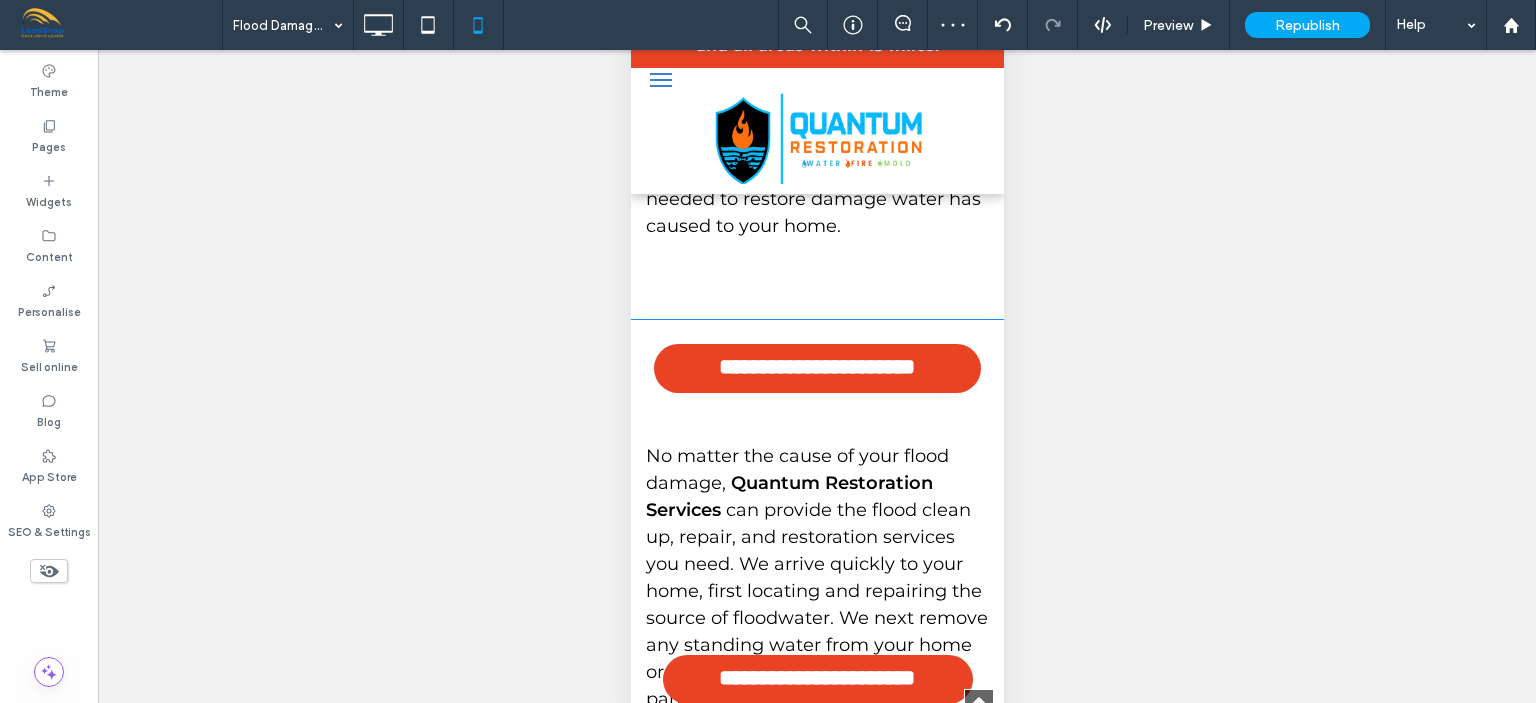 click at bounding box center [816, 280] 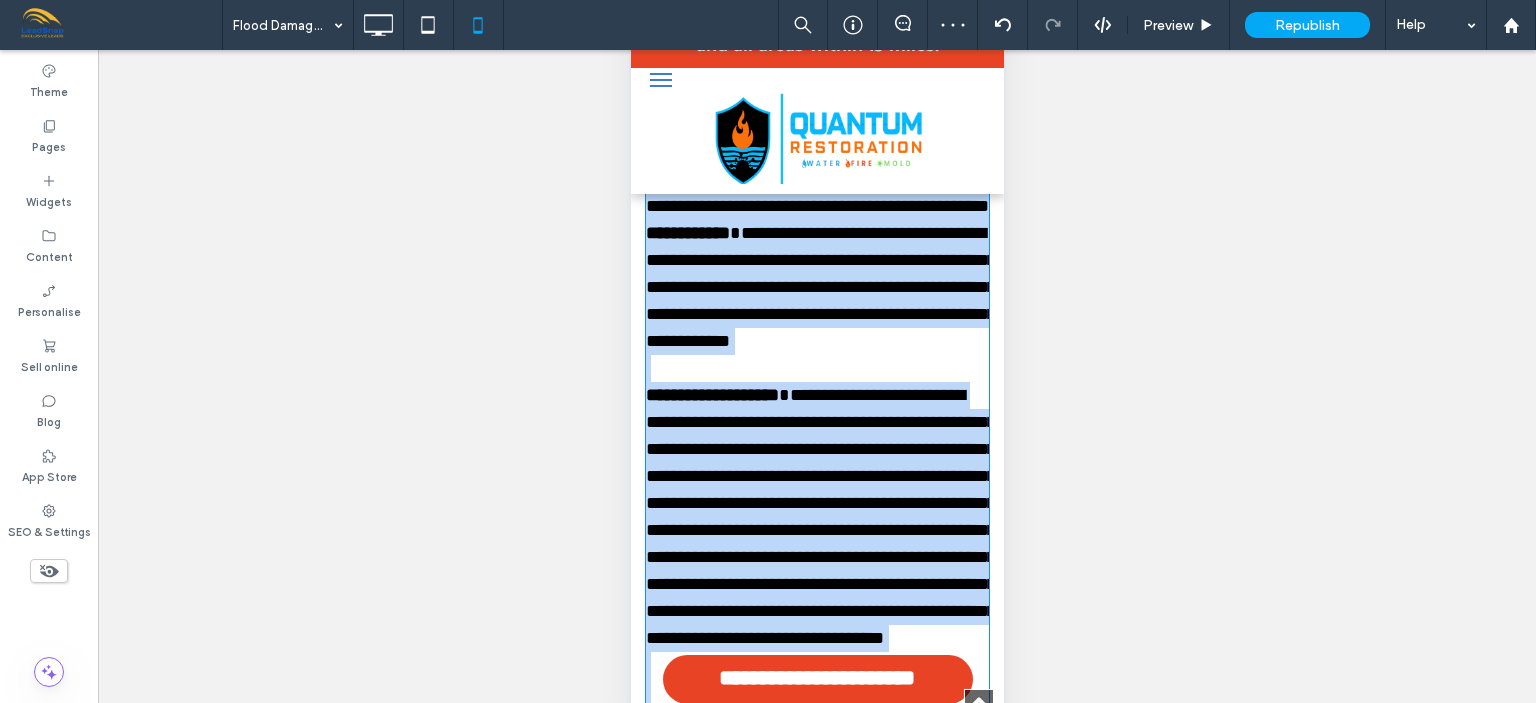 type on "**********" 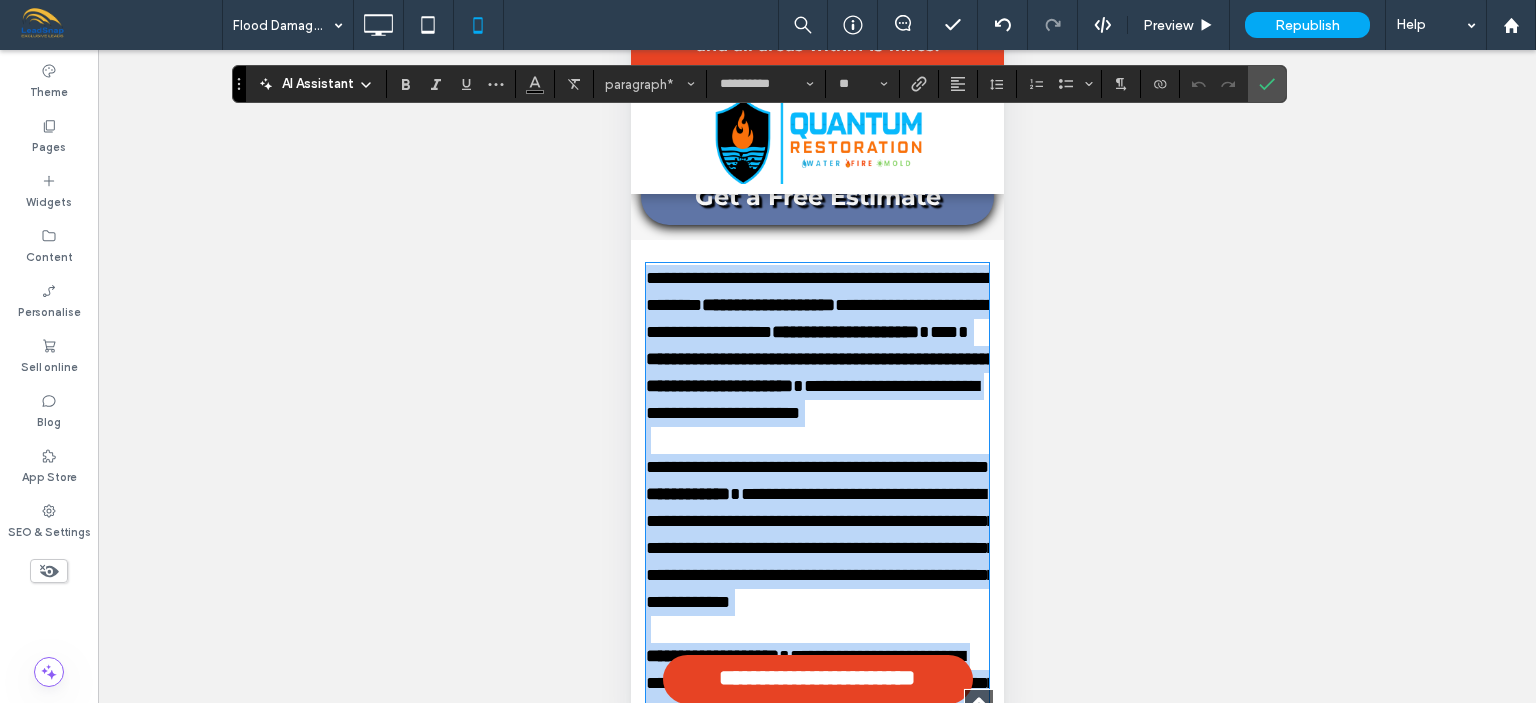 scroll, scrollTop: 5093, scrollLeft: 0, axis: vertical 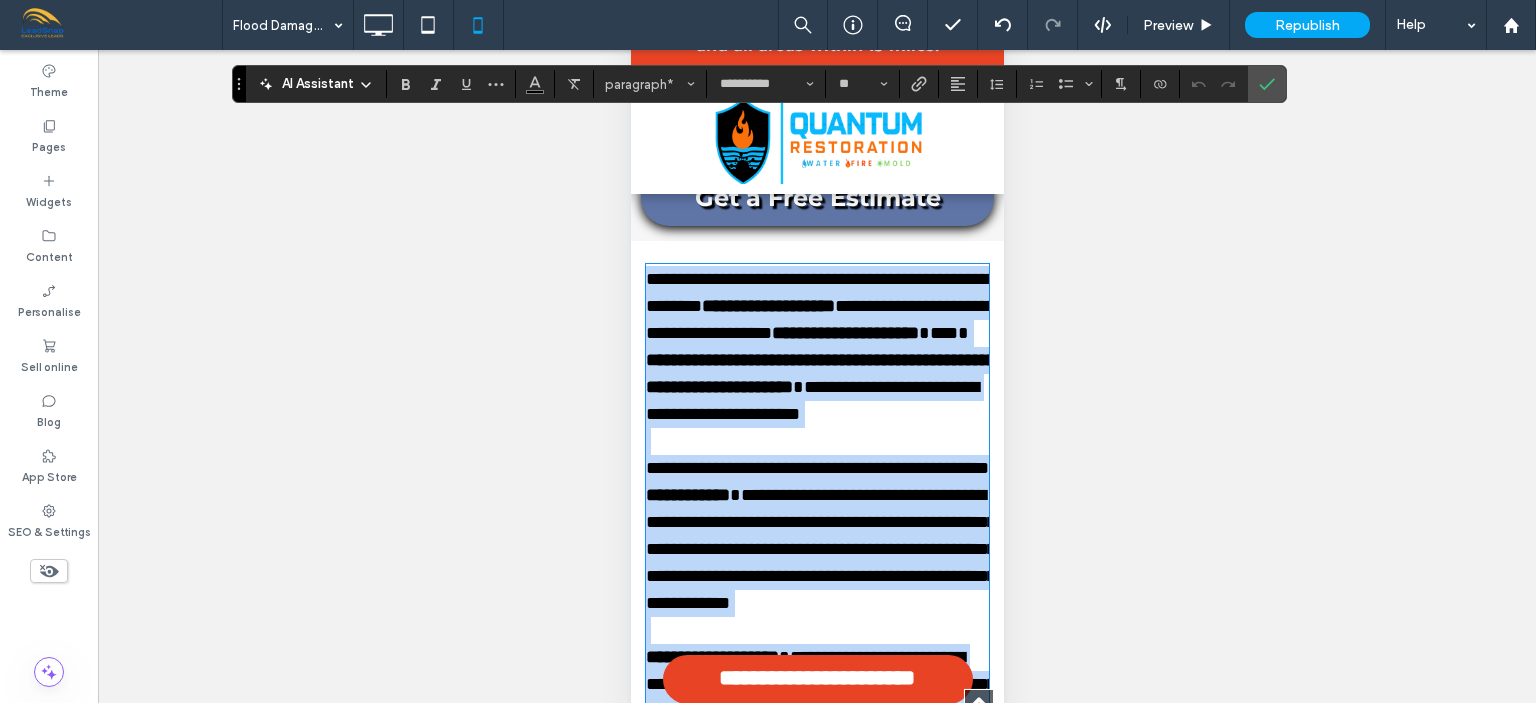 click on "**********" at bounding box center (767, 306) 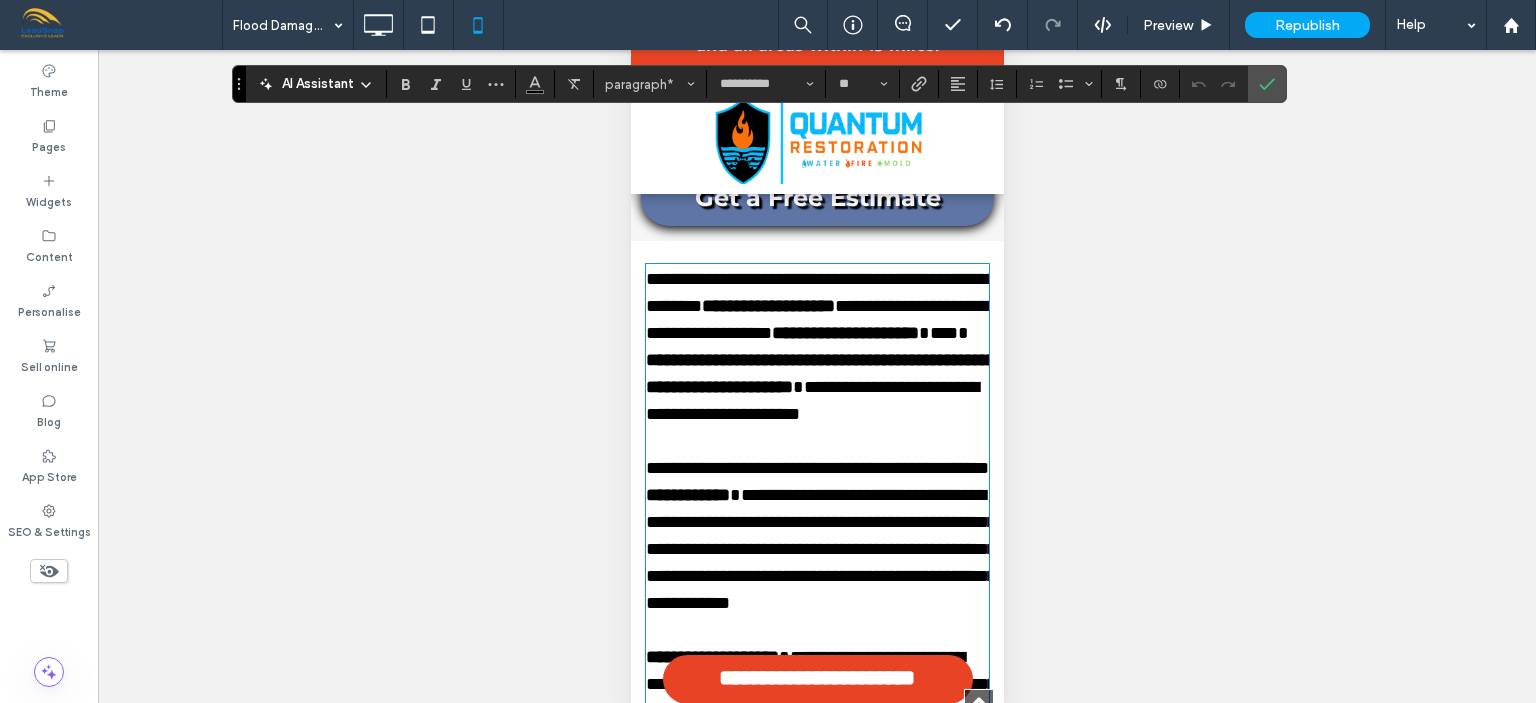 click on "Call:  866-378-3637
Click To Paste
Click To Paste
Get a Free Estimate
Click To Paste
Row + Add Section" at bounding box center (816, 142) 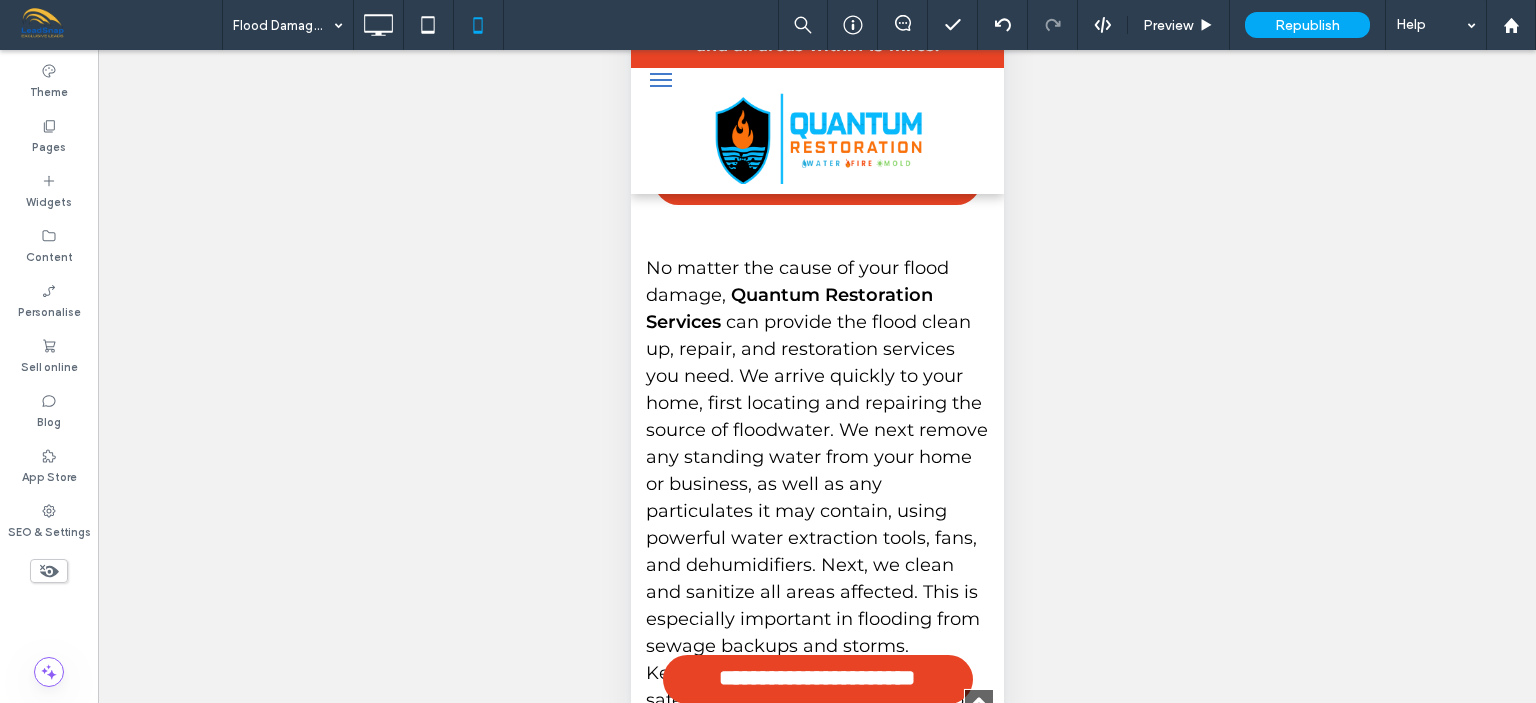 scroll, scrollTop: 6196, scrollLeft: 0, axis: vertical 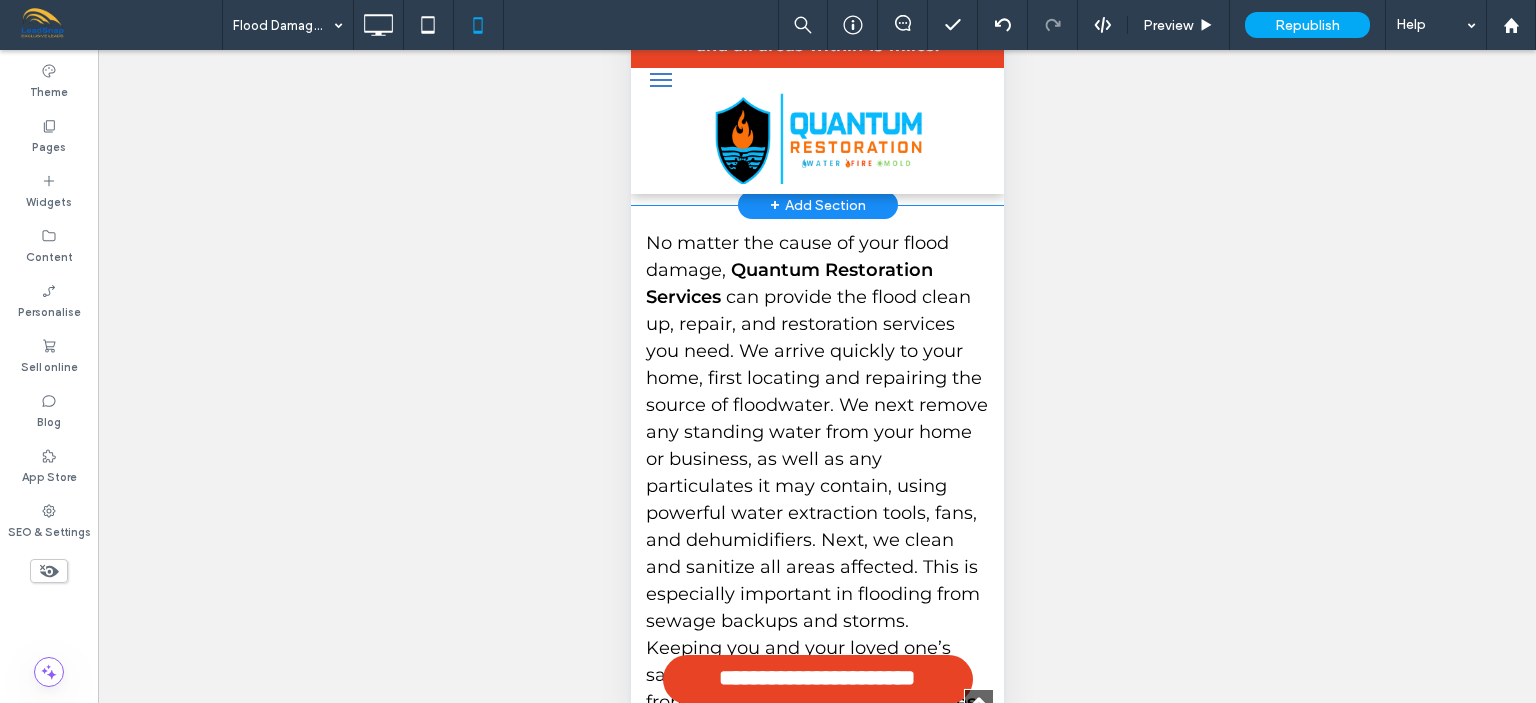 click on "**********" at bounding box center (816, 155) 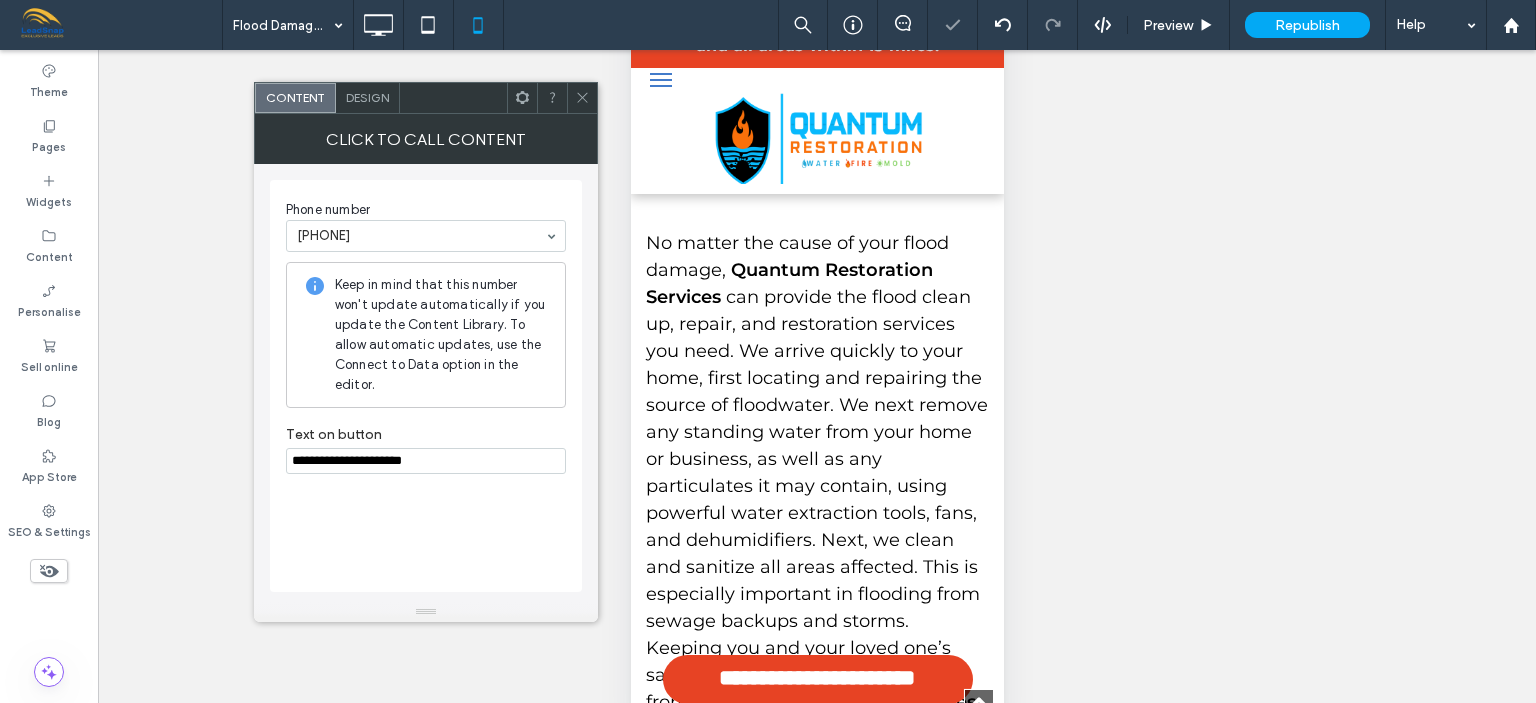 click on "**********" at bounding box center (426, 461) 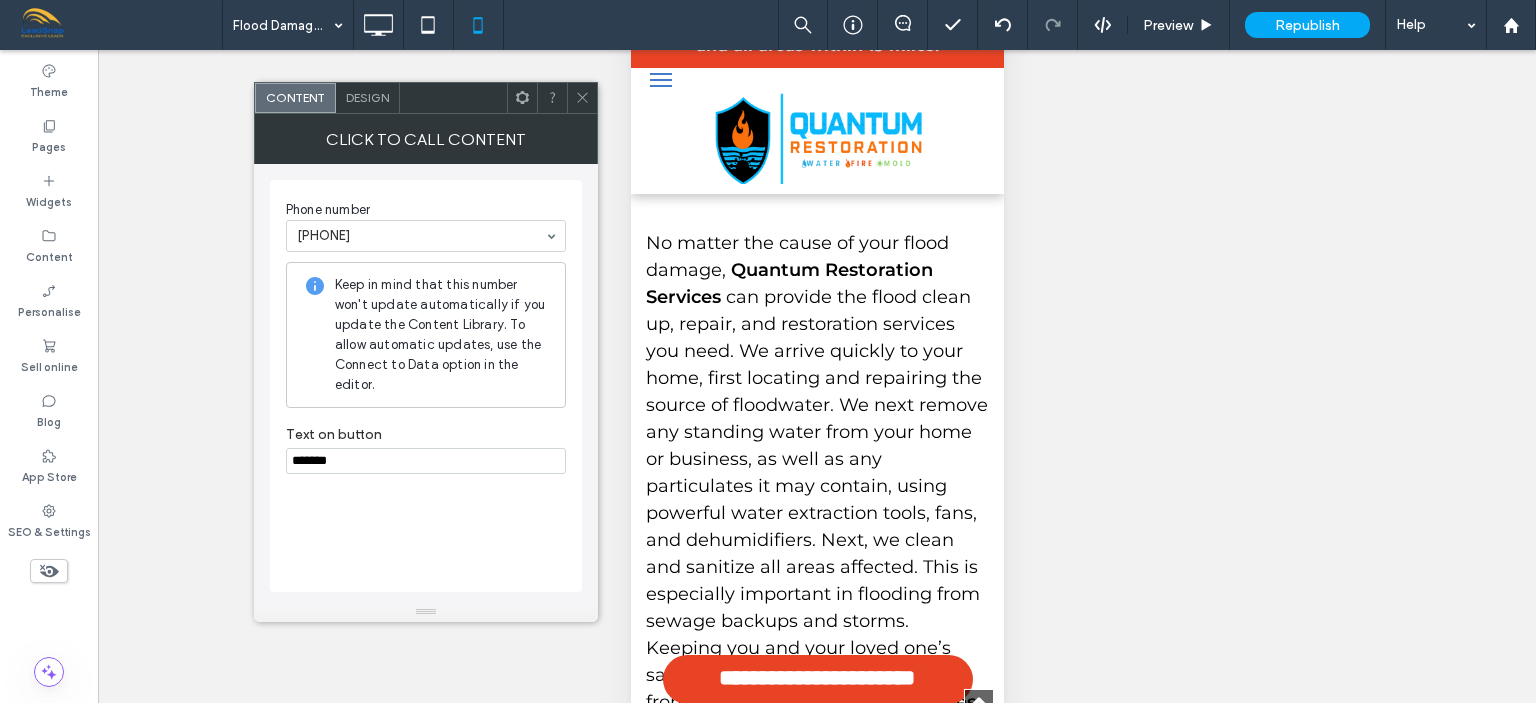 paste on "**********" 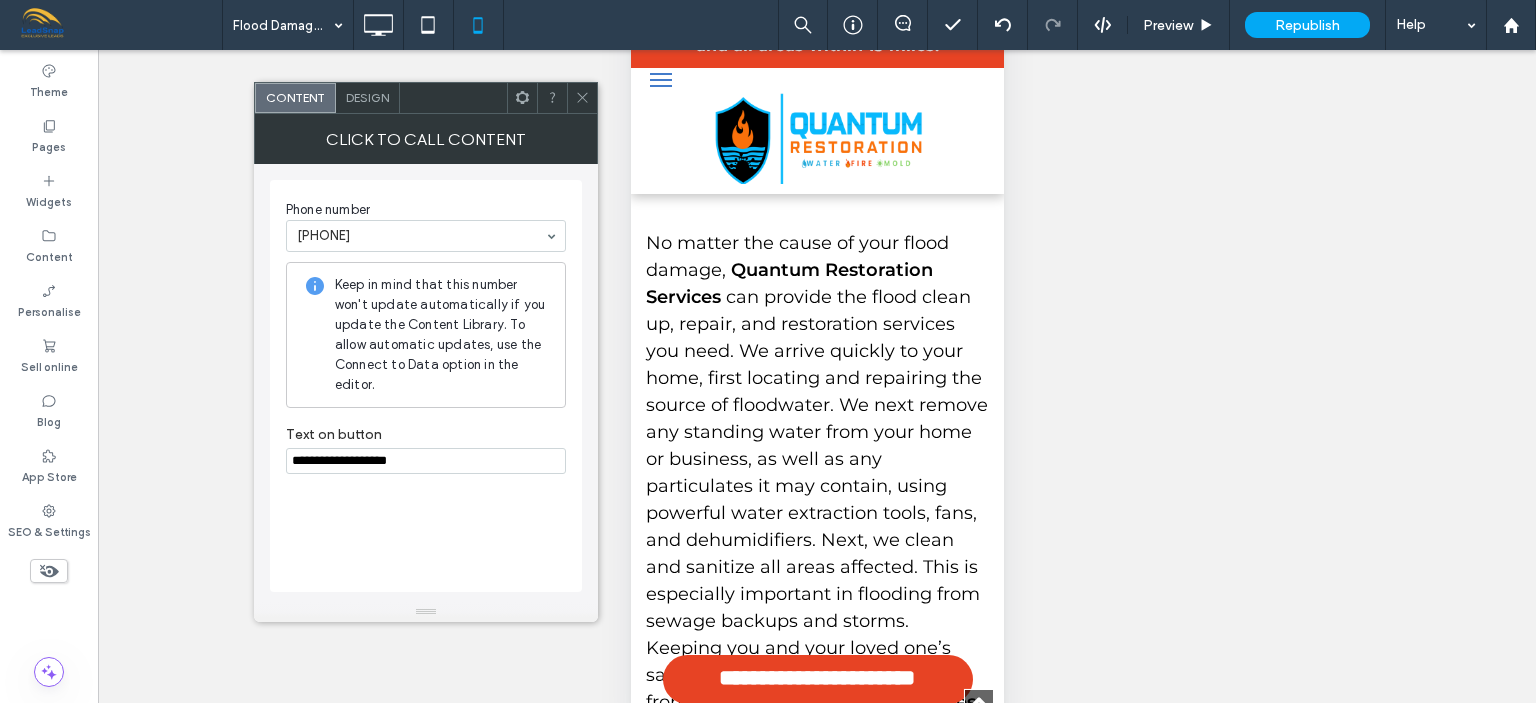 type on "**********" 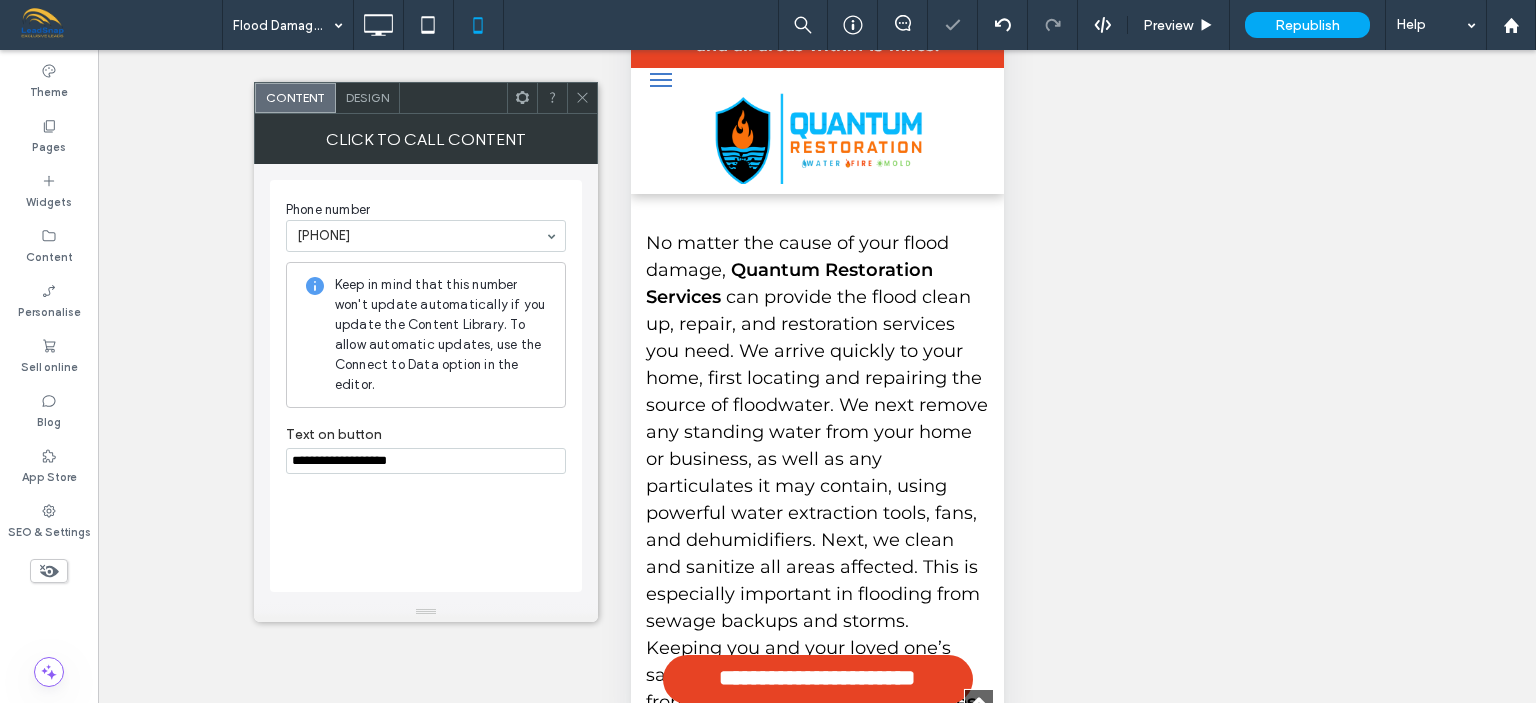 drag, startPoint x: 582, startPoint y: 95, endPoint x: 4, endPoint y: 159, distance: 581.5325 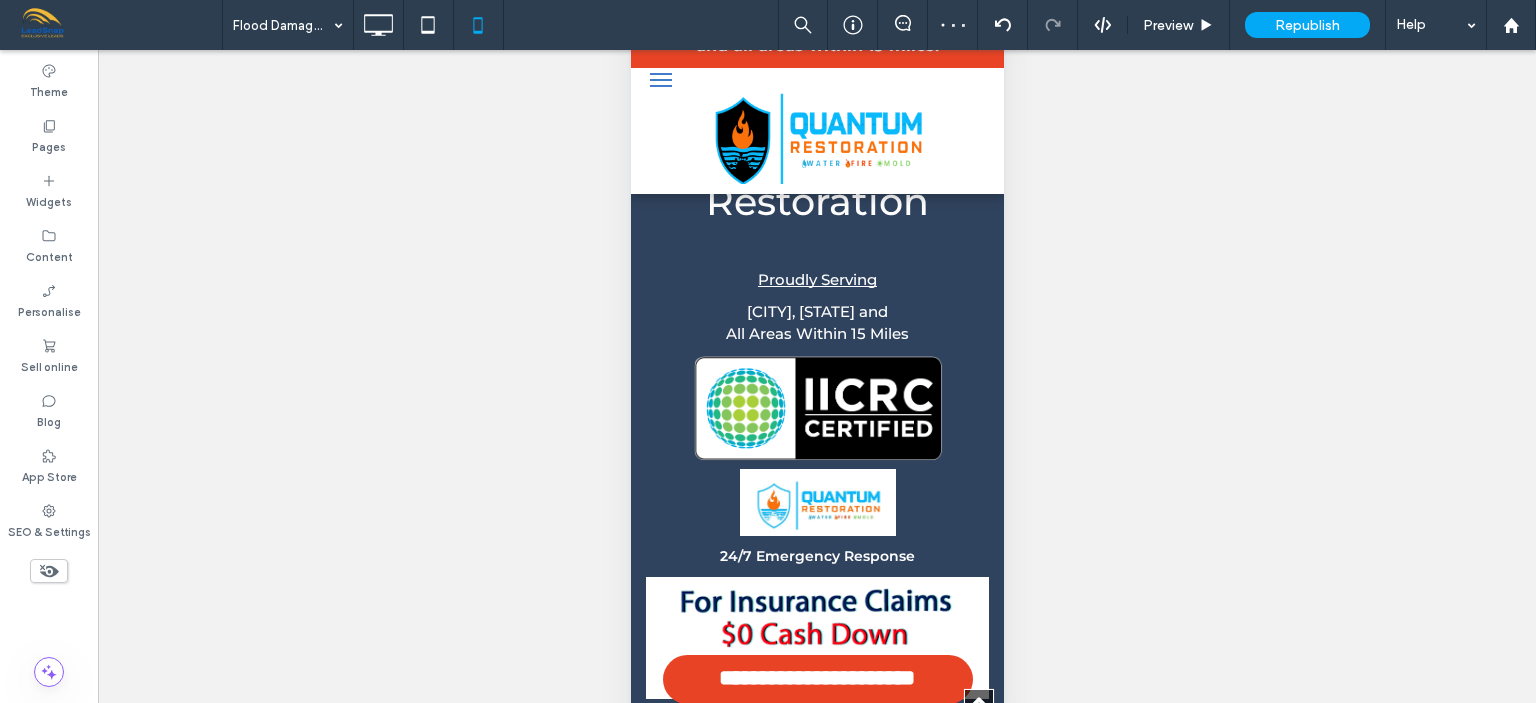 scroll, scrollTop: 7478, scrollLeft: 0, axis: vertical 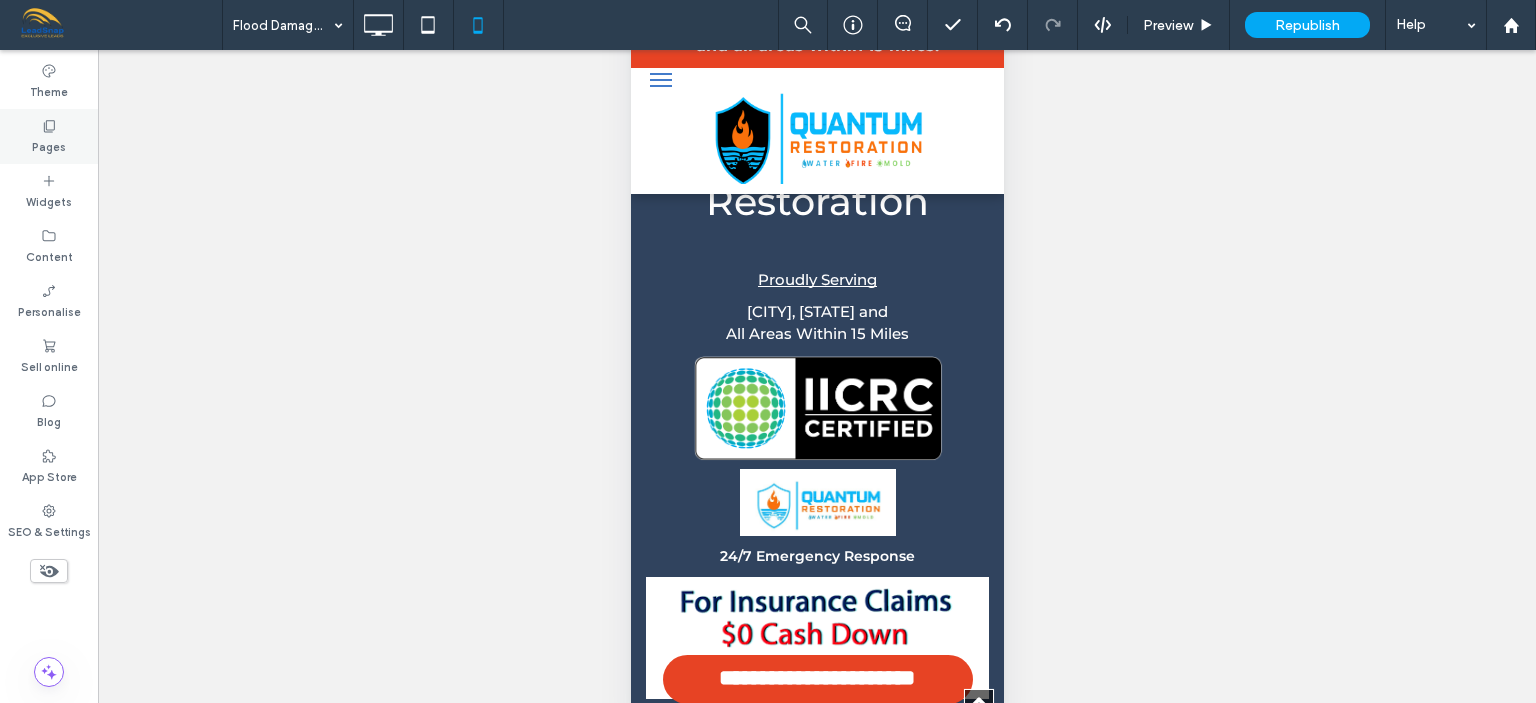 click on "Pages" at bounding box center [49, 145] 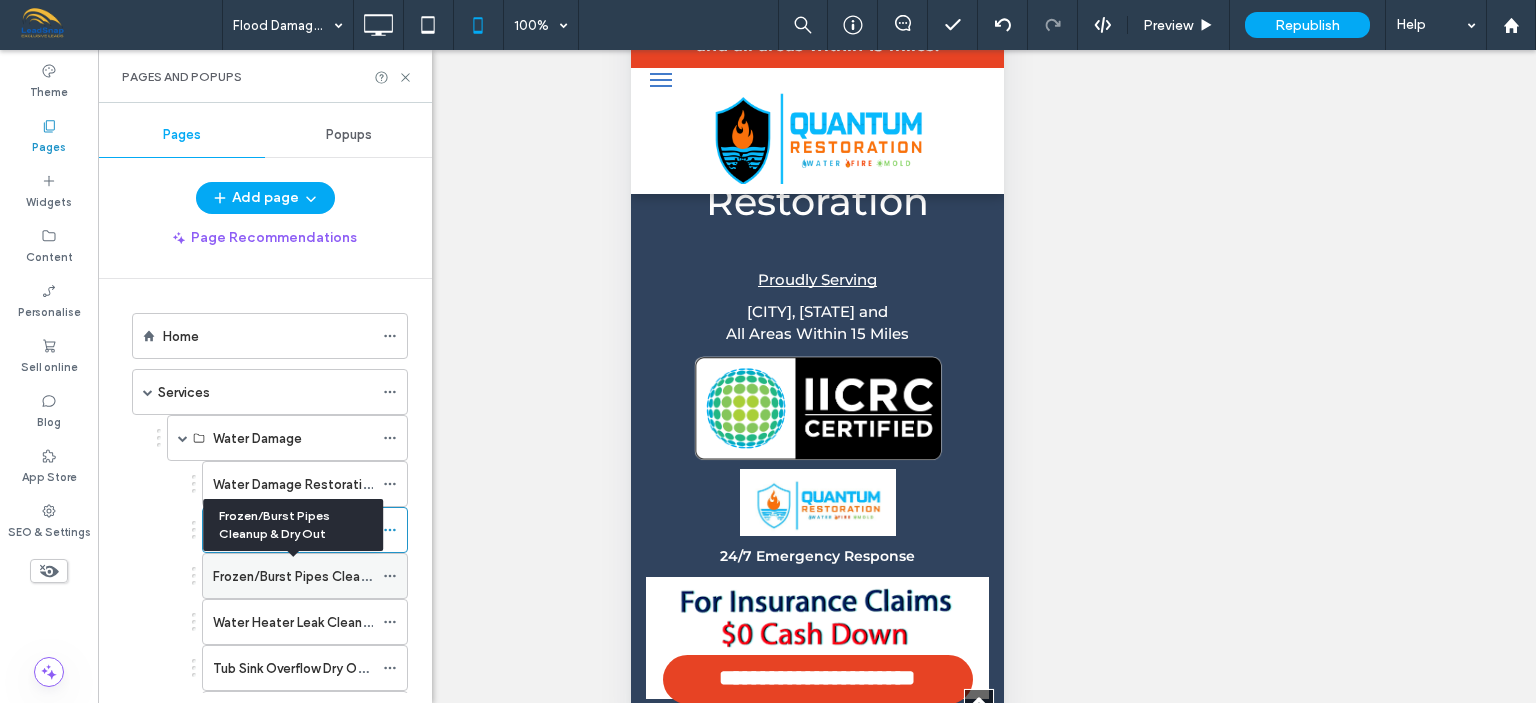 click on "Frozen/Burst Pipes Cleanup & Dry Out" at bounding box center [328, 576] 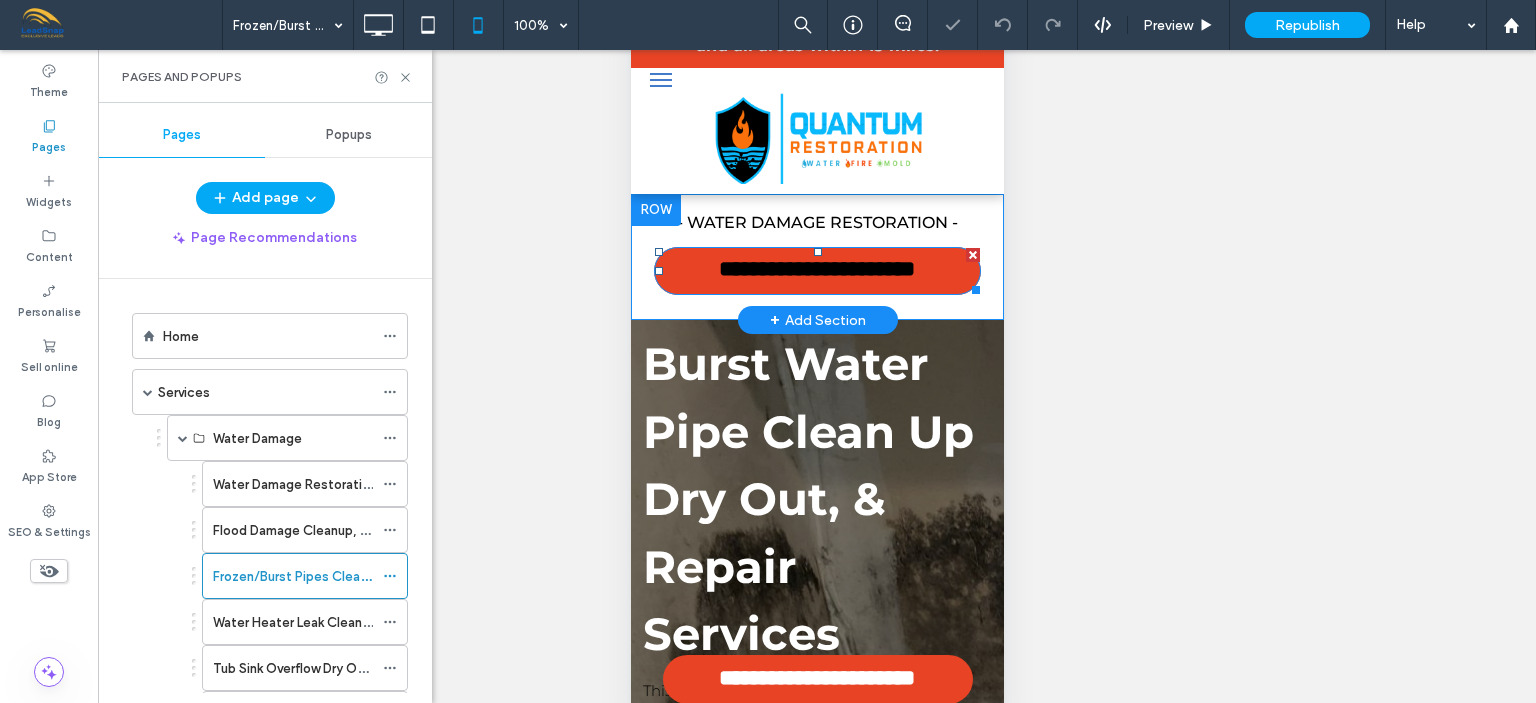 scroll, scrollTop: 0, scrollLeft: 0, axis: both 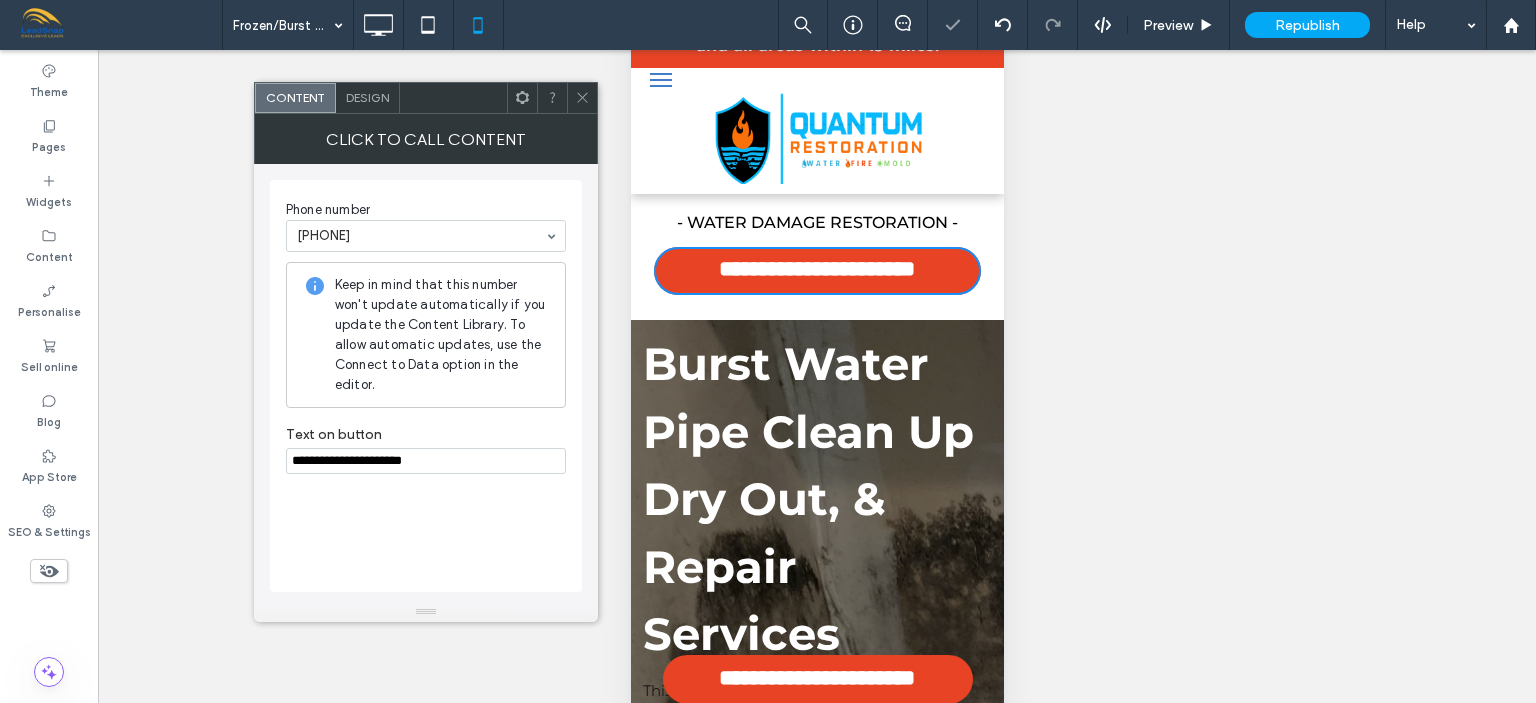 click on "**********" at bounding box center (426, 461) 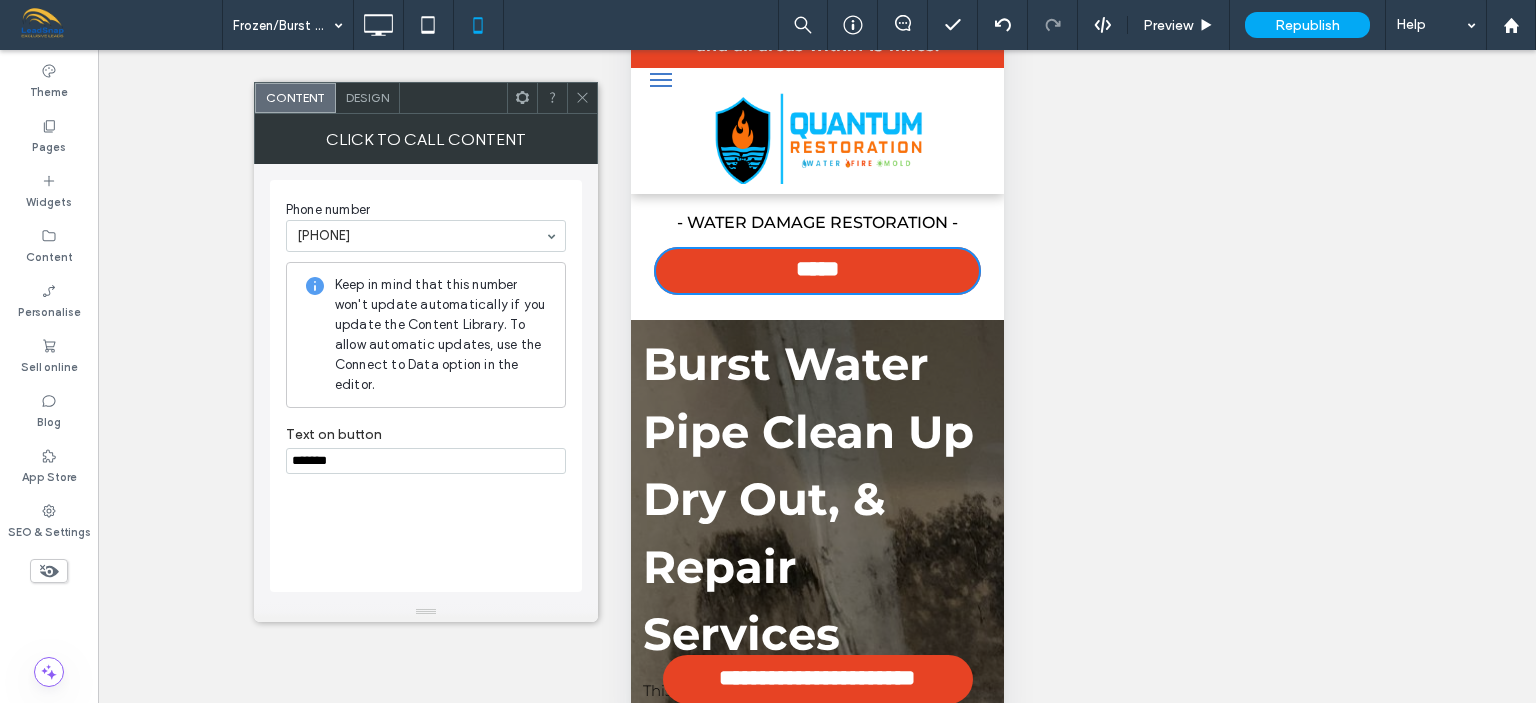 paste on "**********" 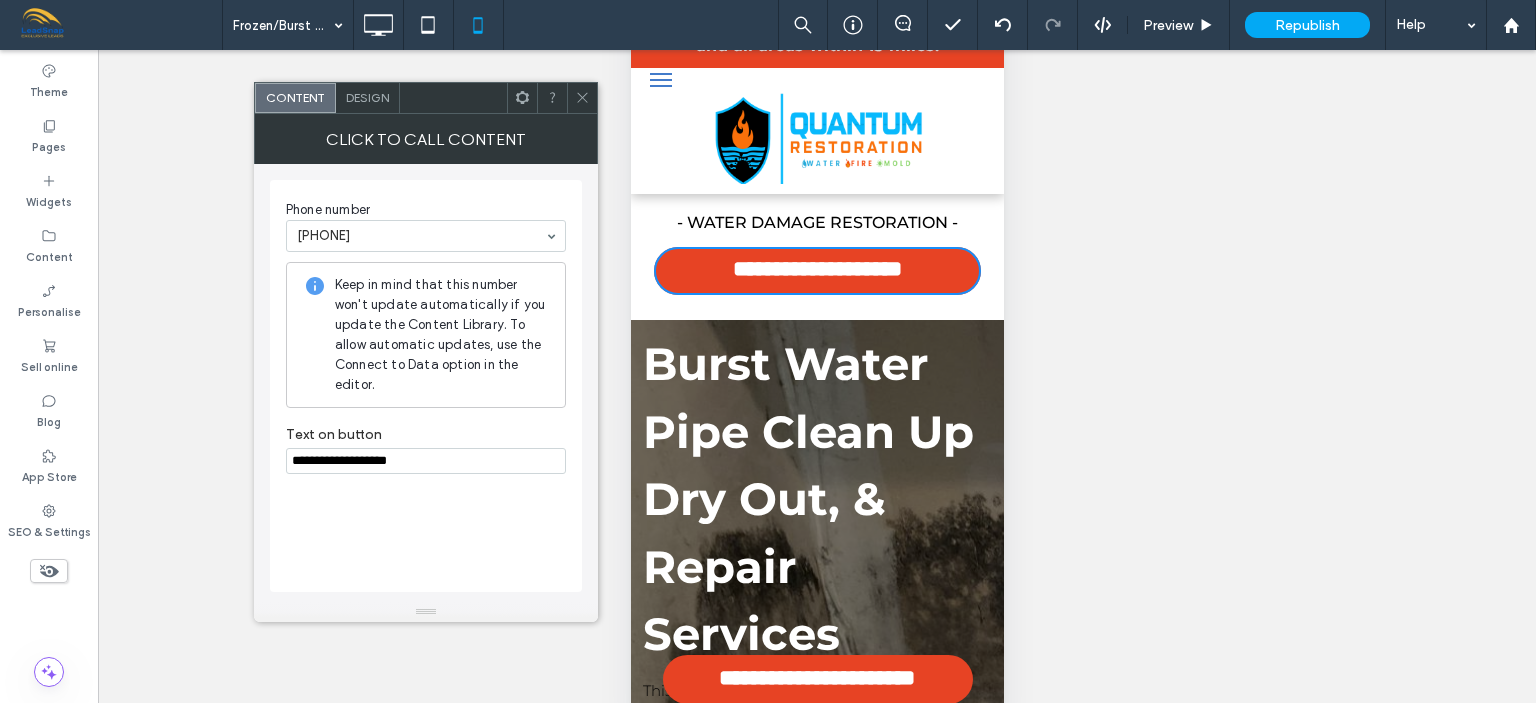 type on "**********" 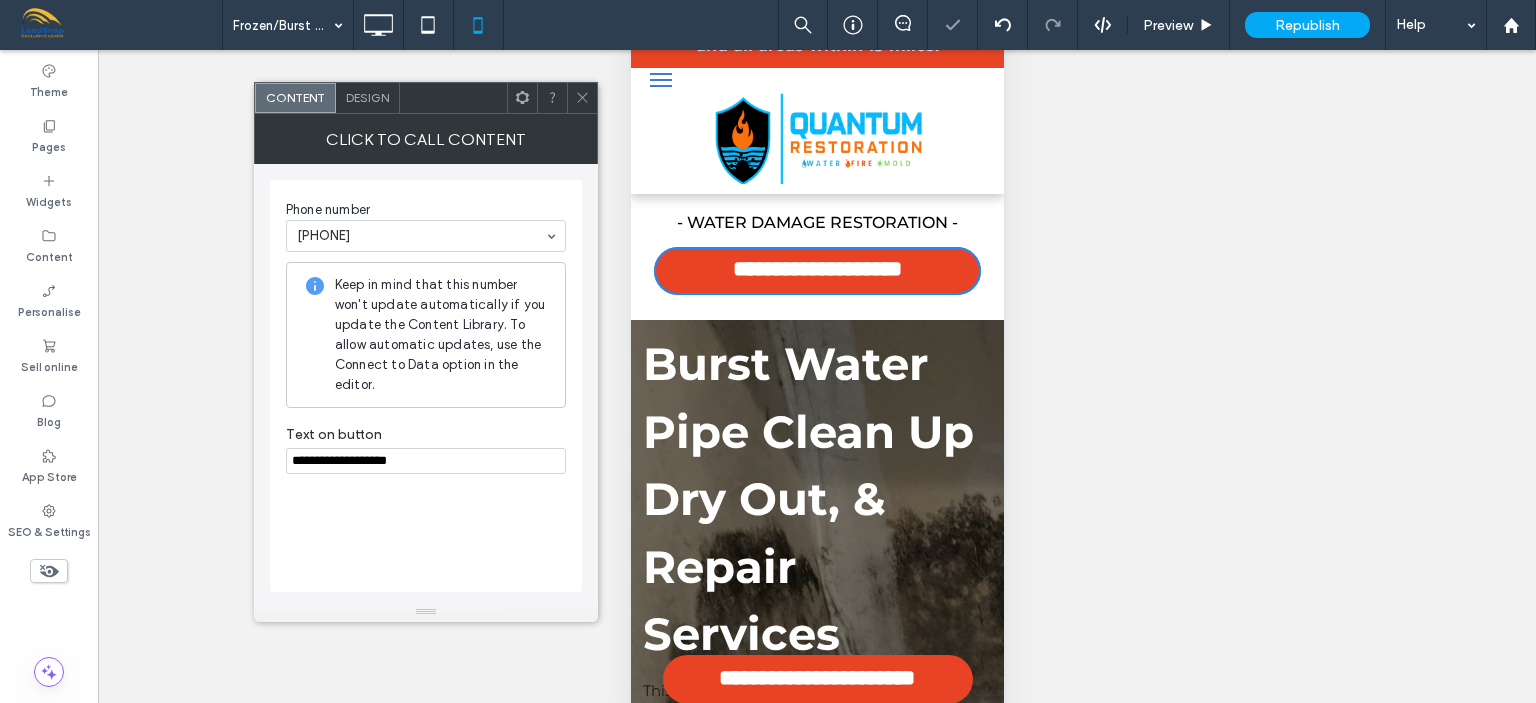 click 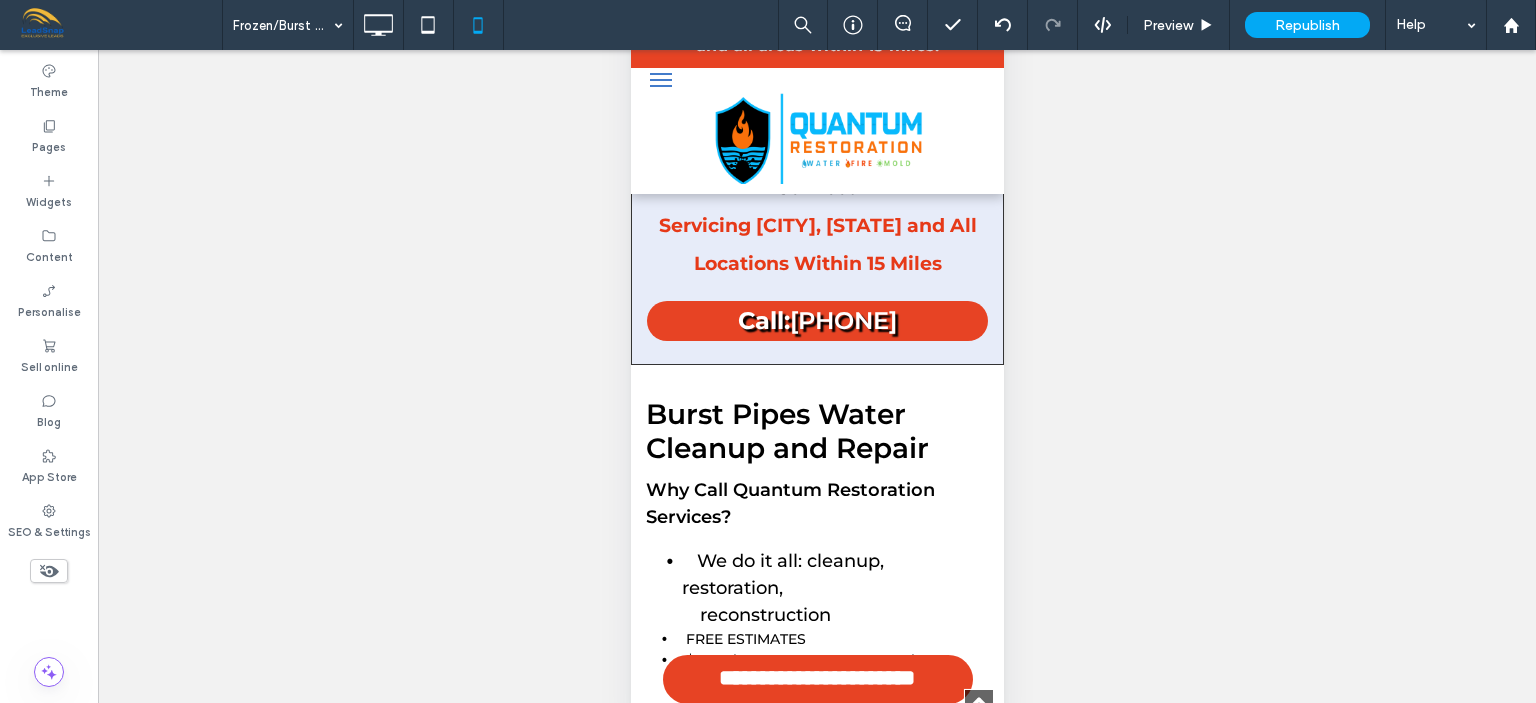 scroll, scrollTop: 3292, scrollLeft: 0, axis: vertical 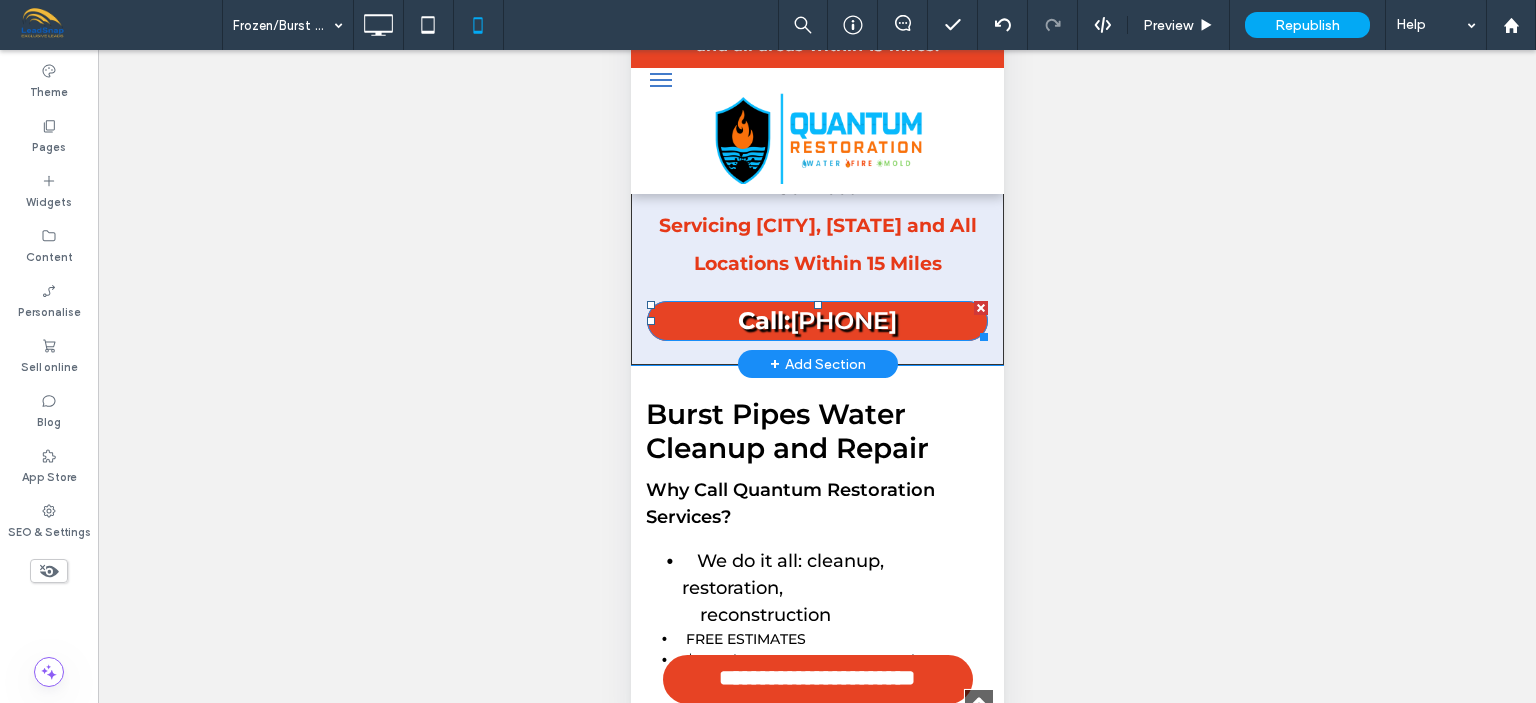 click on "[PHONE]" at bounding box center (842, 320) 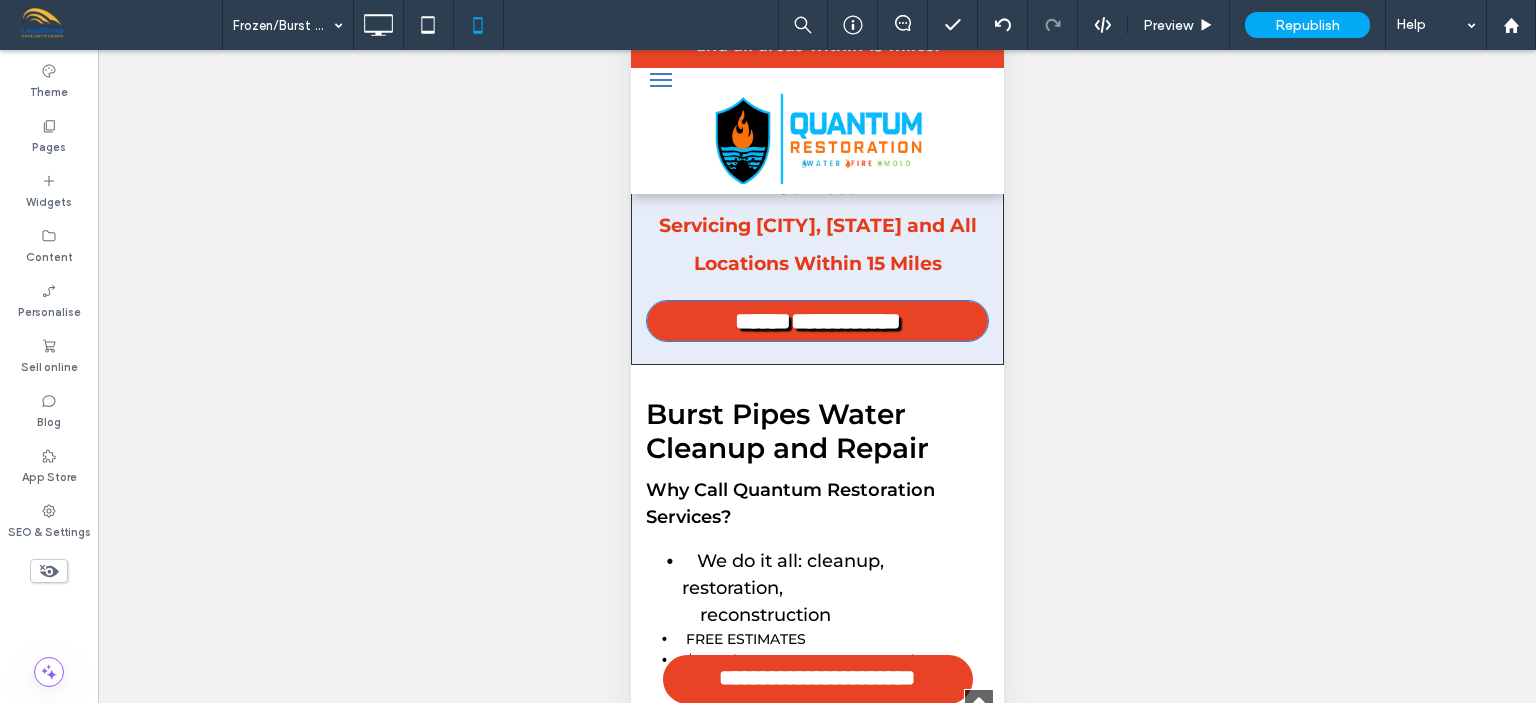 type on "**********" 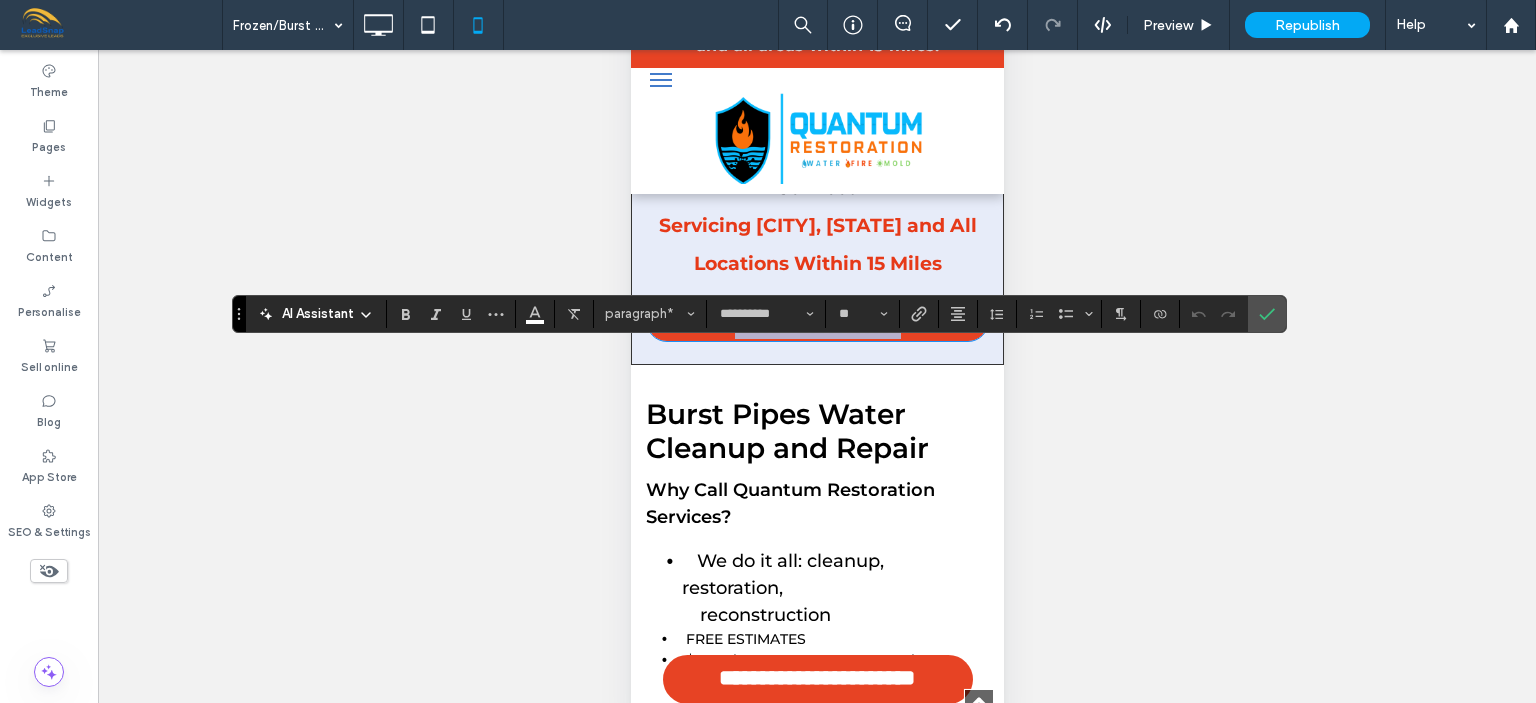 click on "**********" at bounding box center (816, 321) 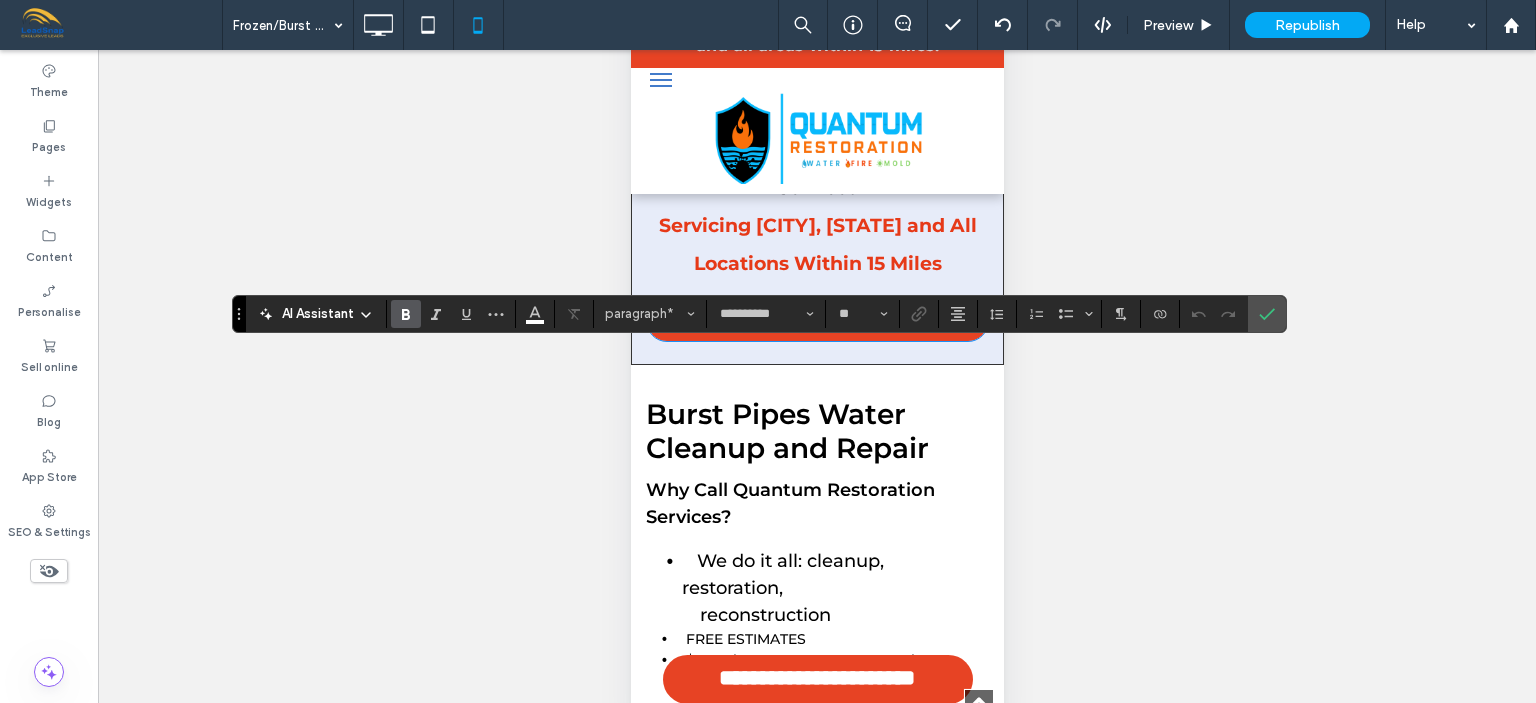 type 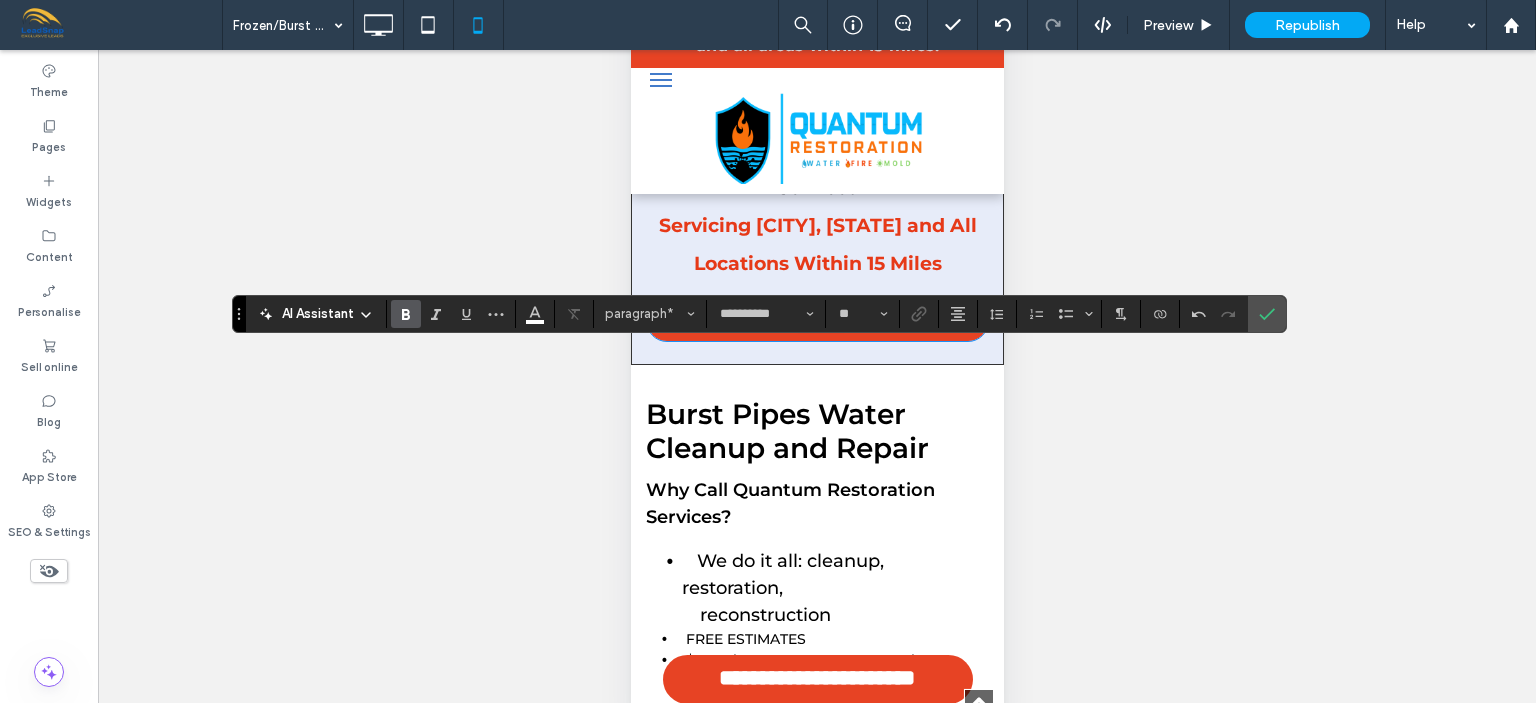 paste 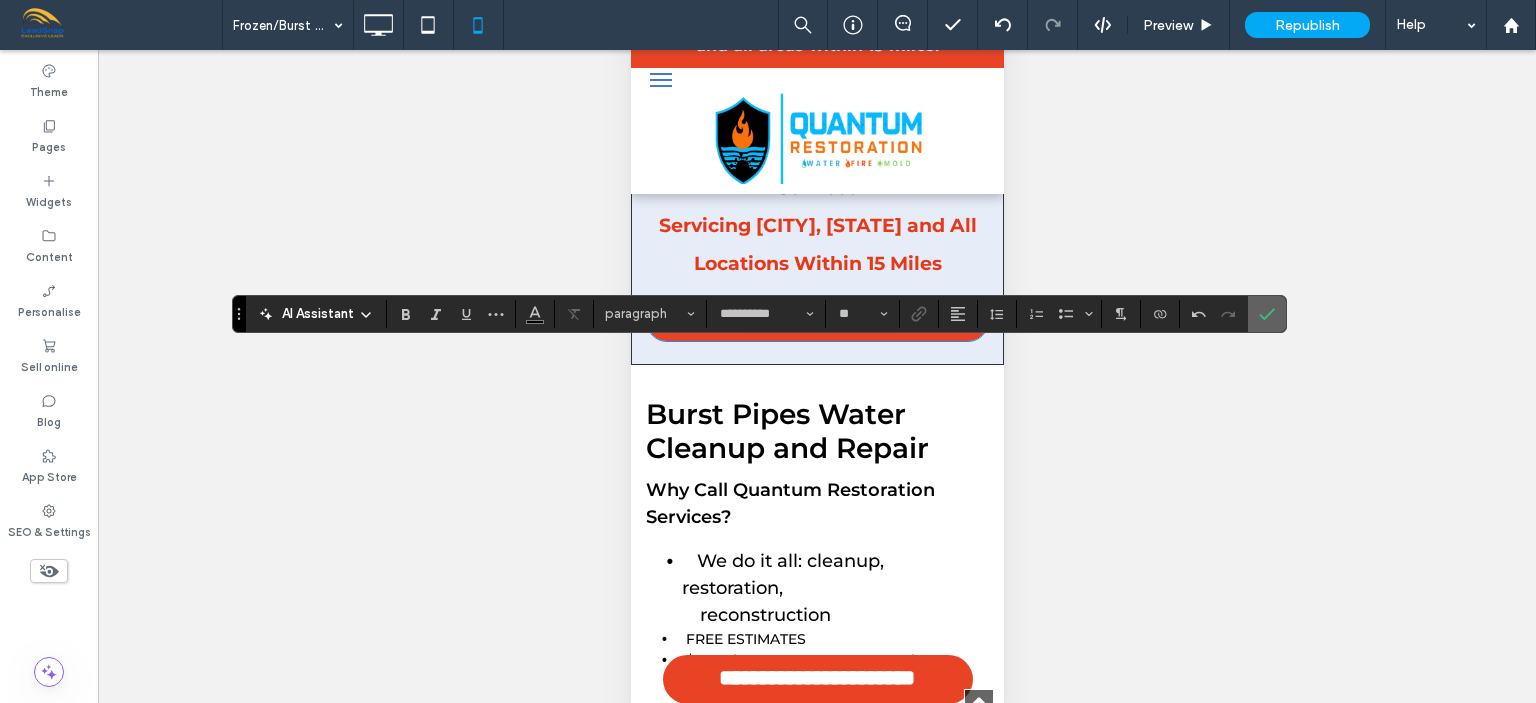 click 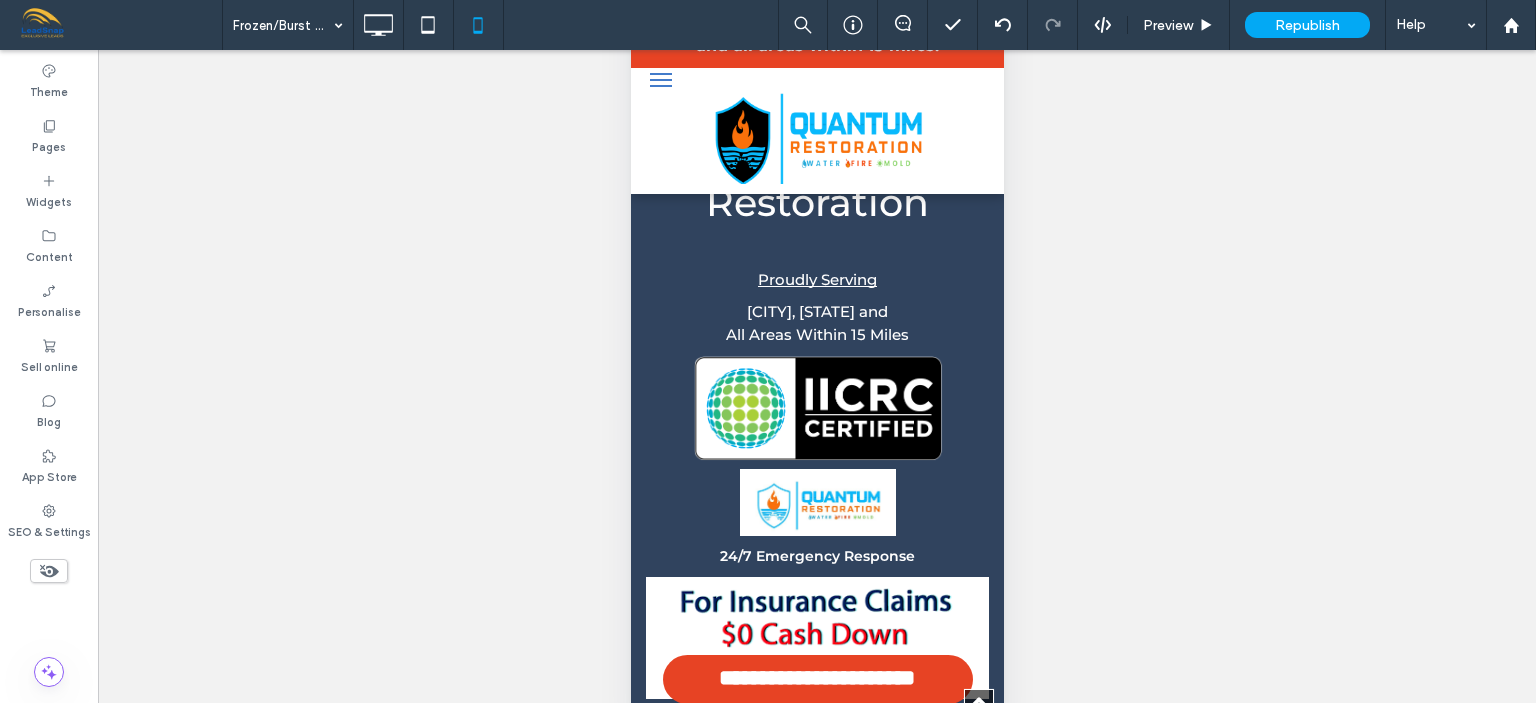 scroll, scrollTop: 7492, scrollLeft: 0, axis: vertical 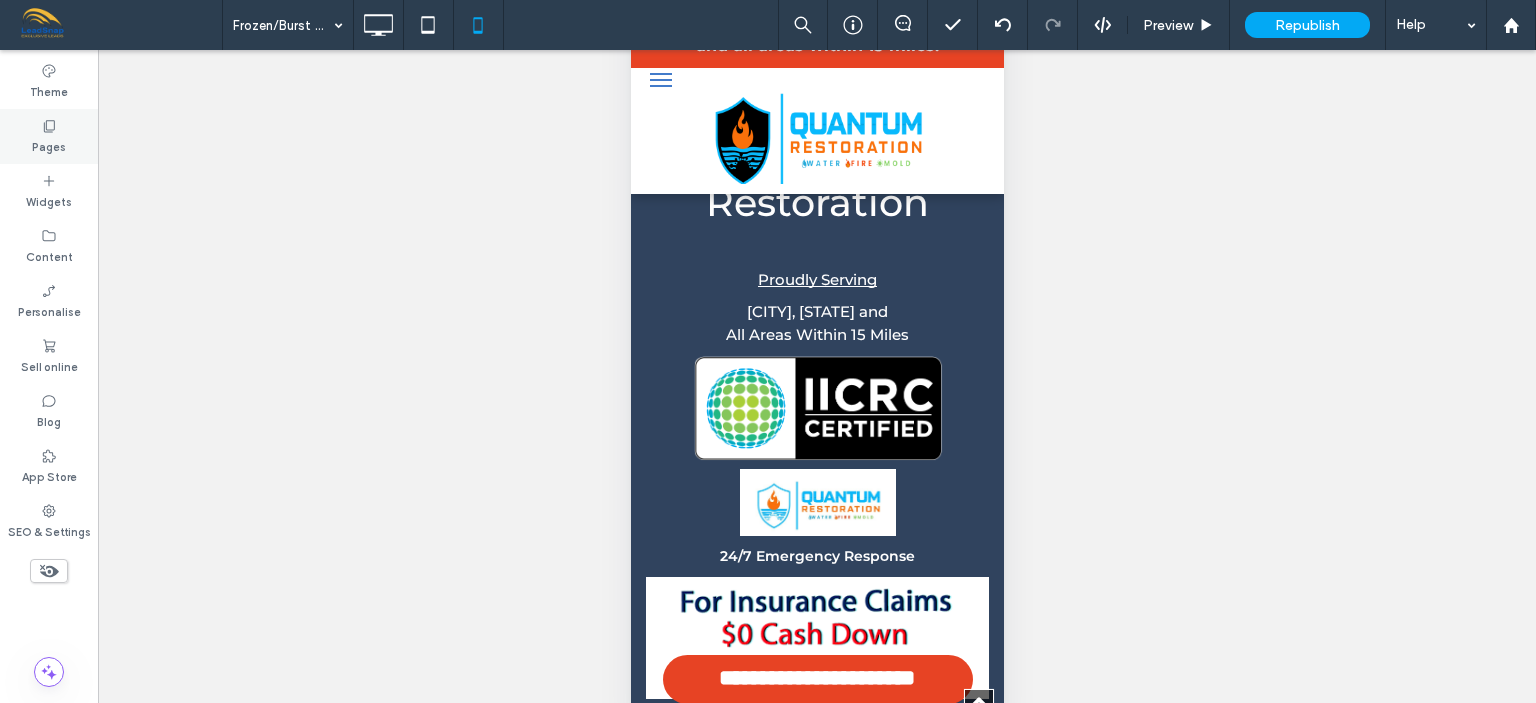 click on "Pages" at bounding box center [49, 145] 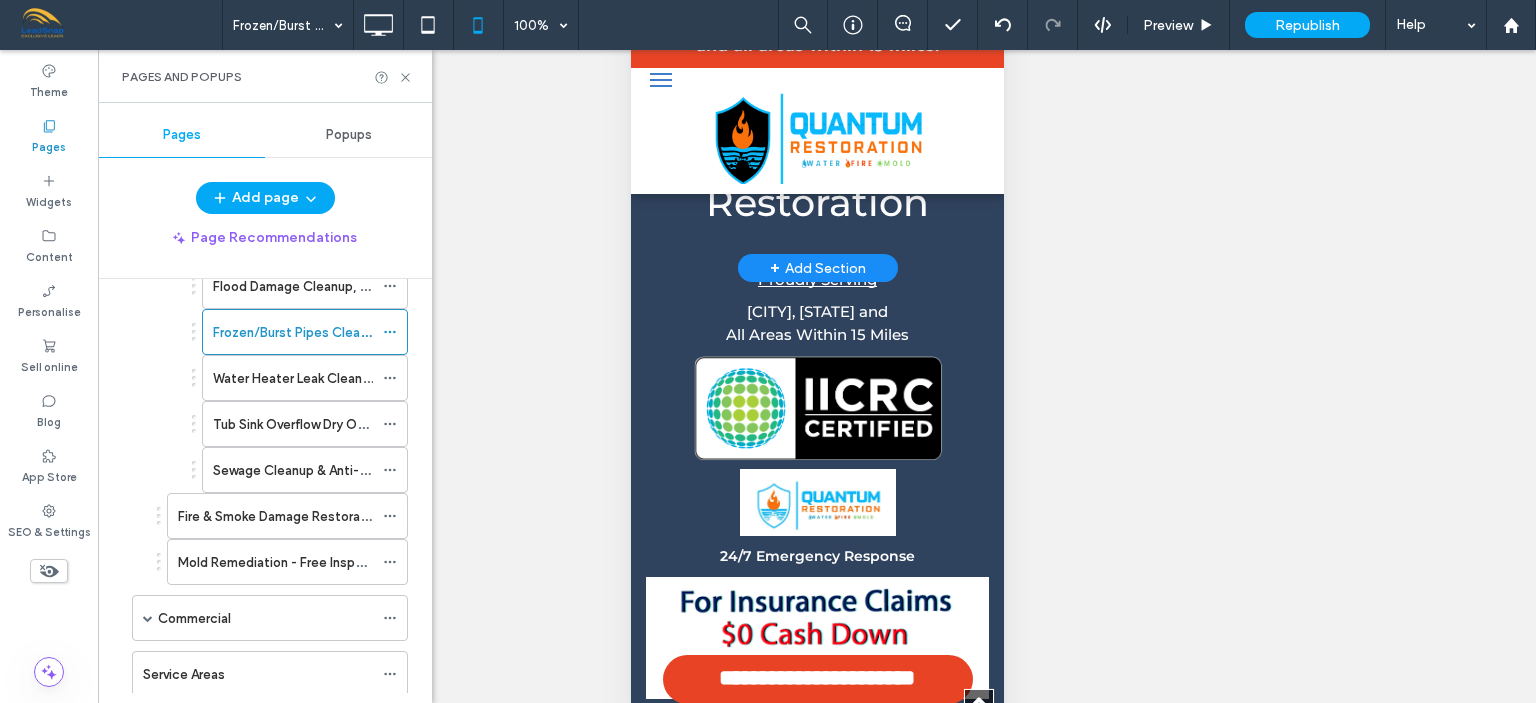 scroll, scrollTop: 240, scrollLeft: 0, axis: vertical 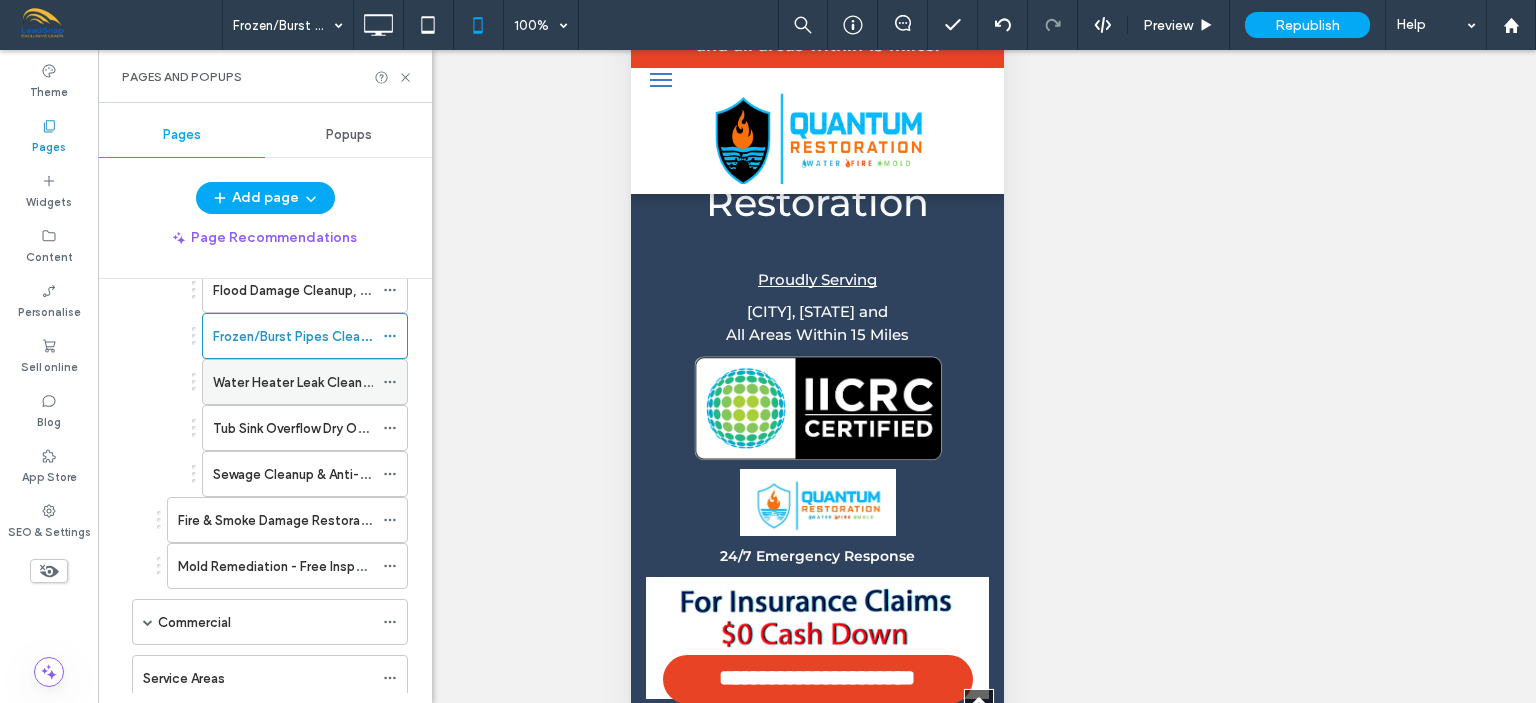 click on "Water Heater Leak Cleanup & Dry Out" at bounding box center (326, 382) 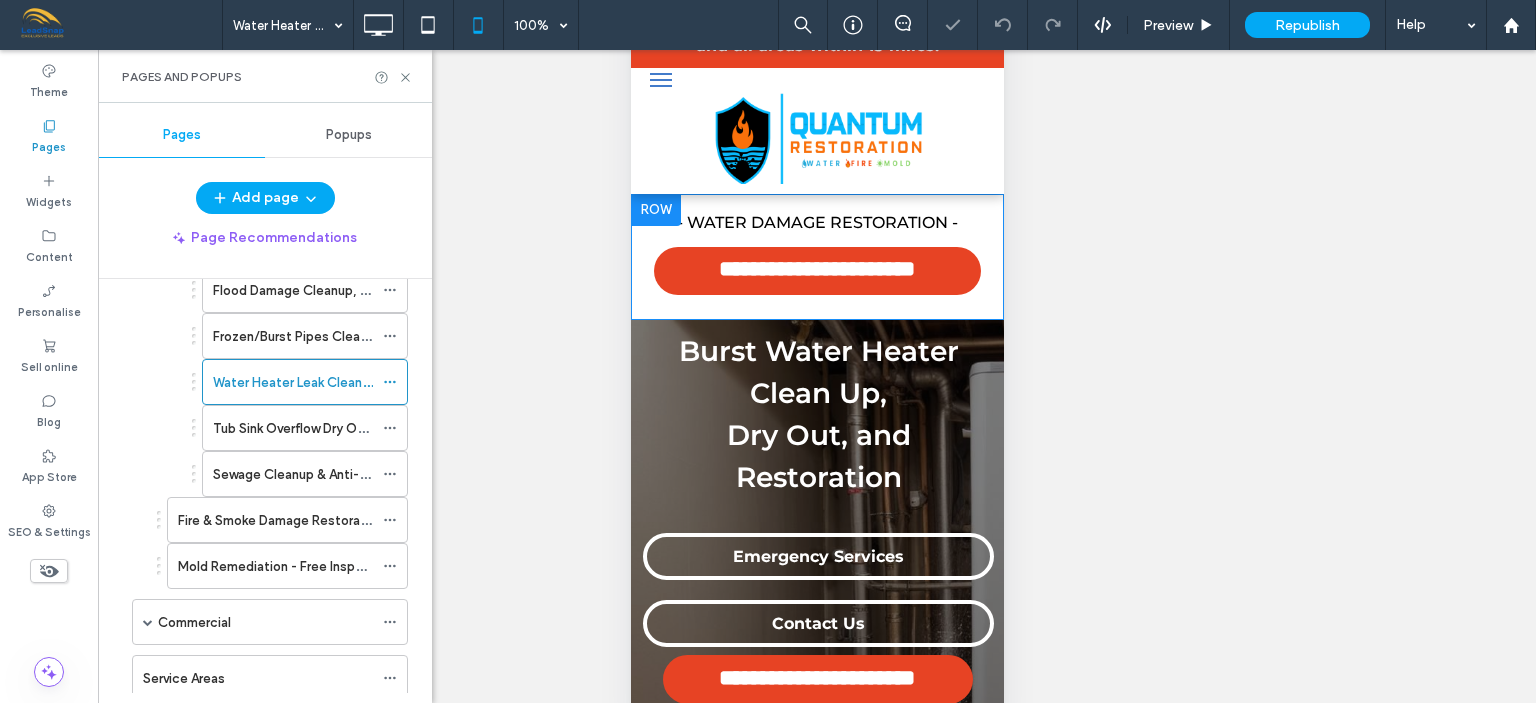 scroll, scrollTop: 0, scrollLeft: 0, axis: both 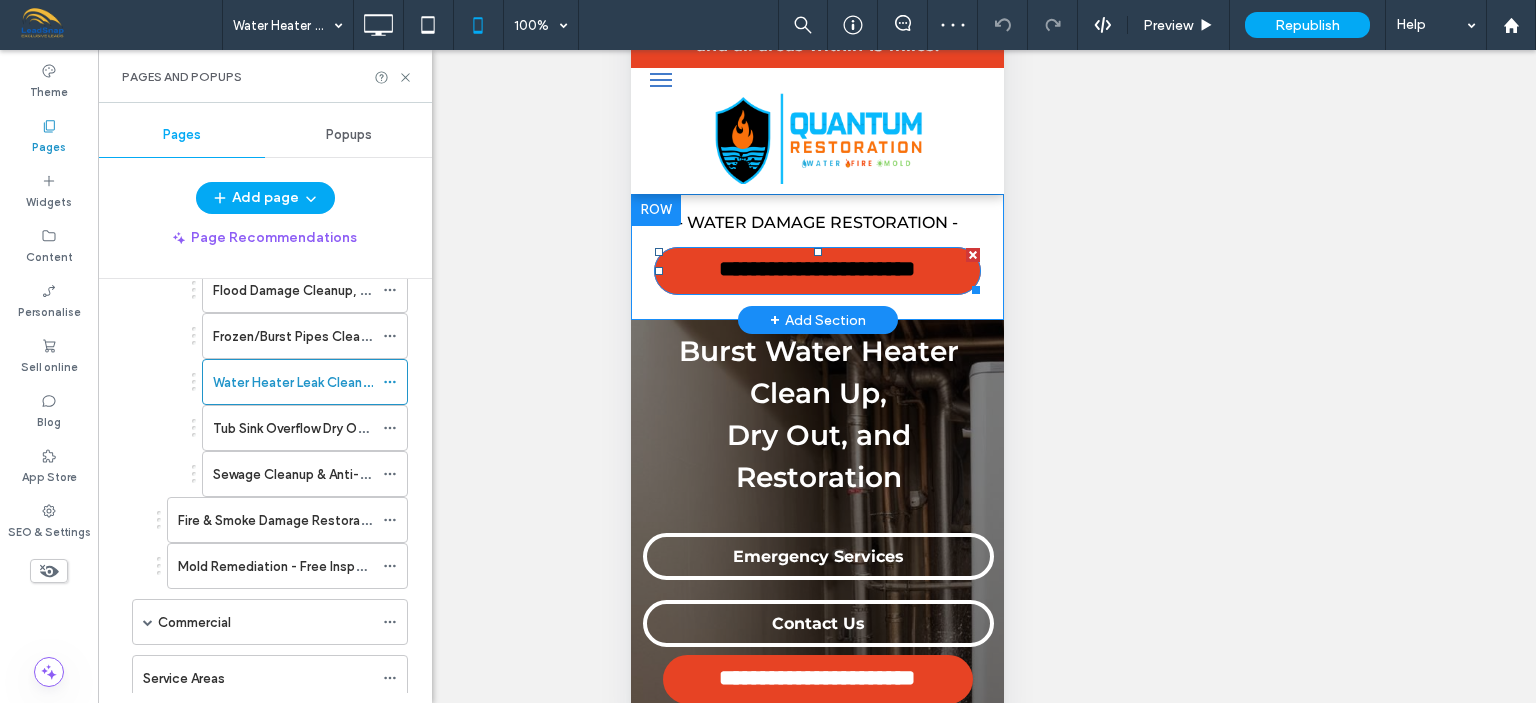 click on "**********" at bounding box center (816, 270) 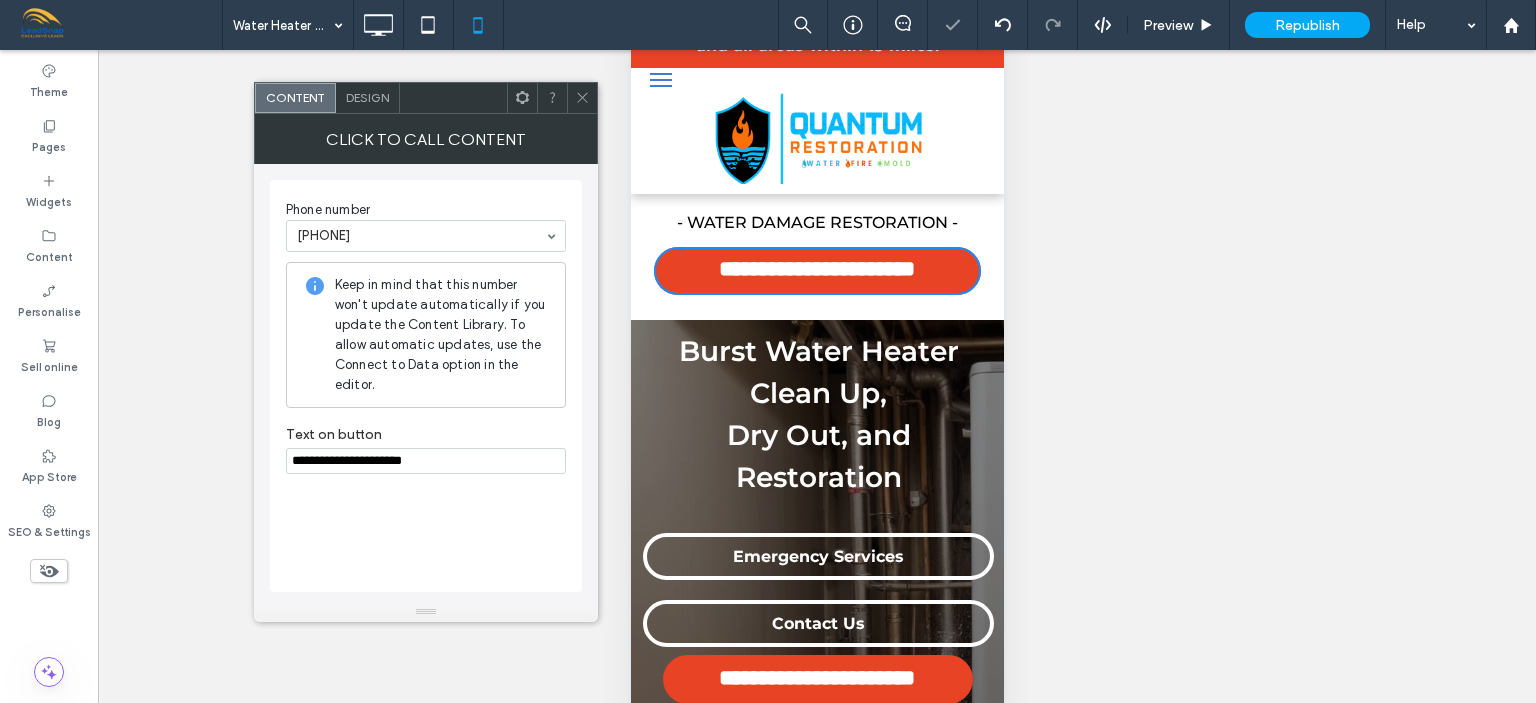 click on "**********" at bounding box center (426, 461) 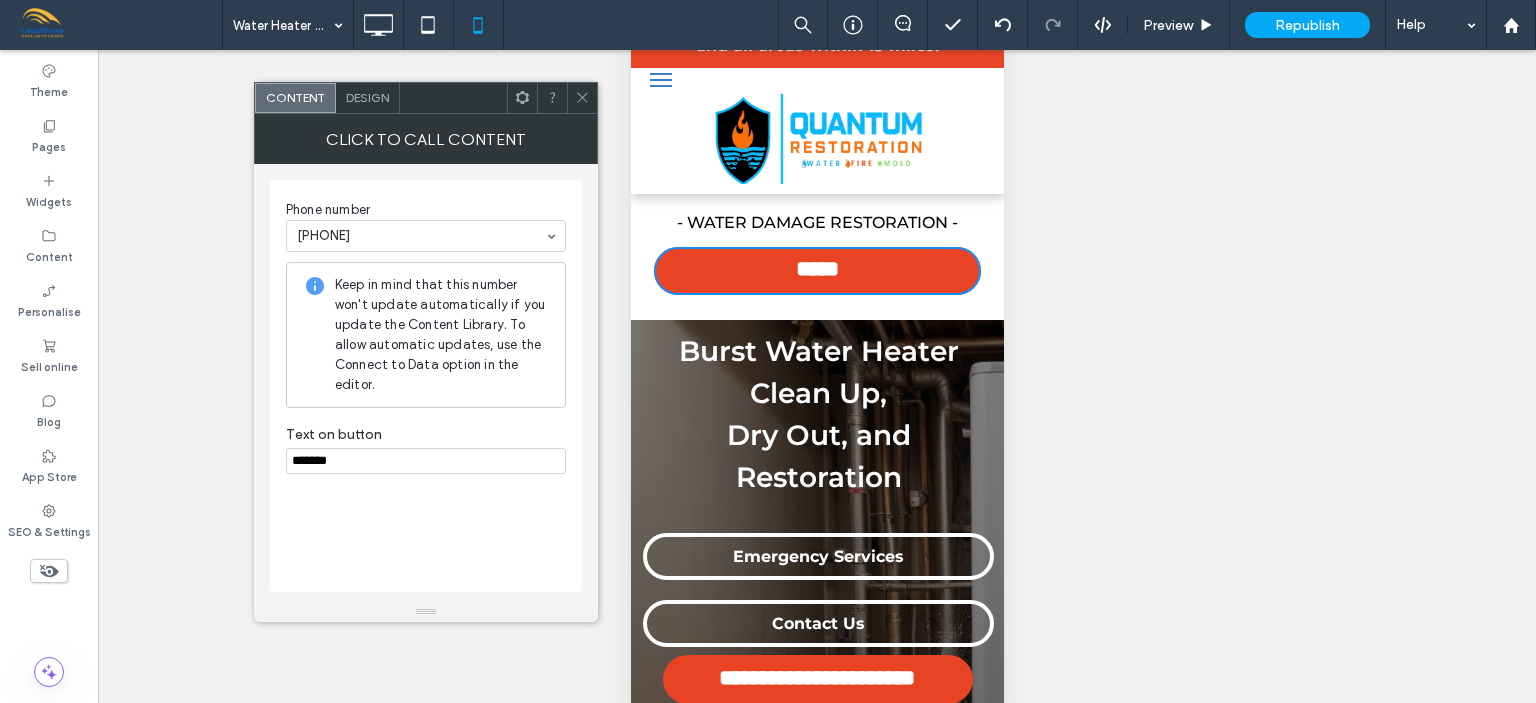 paste on "**********" 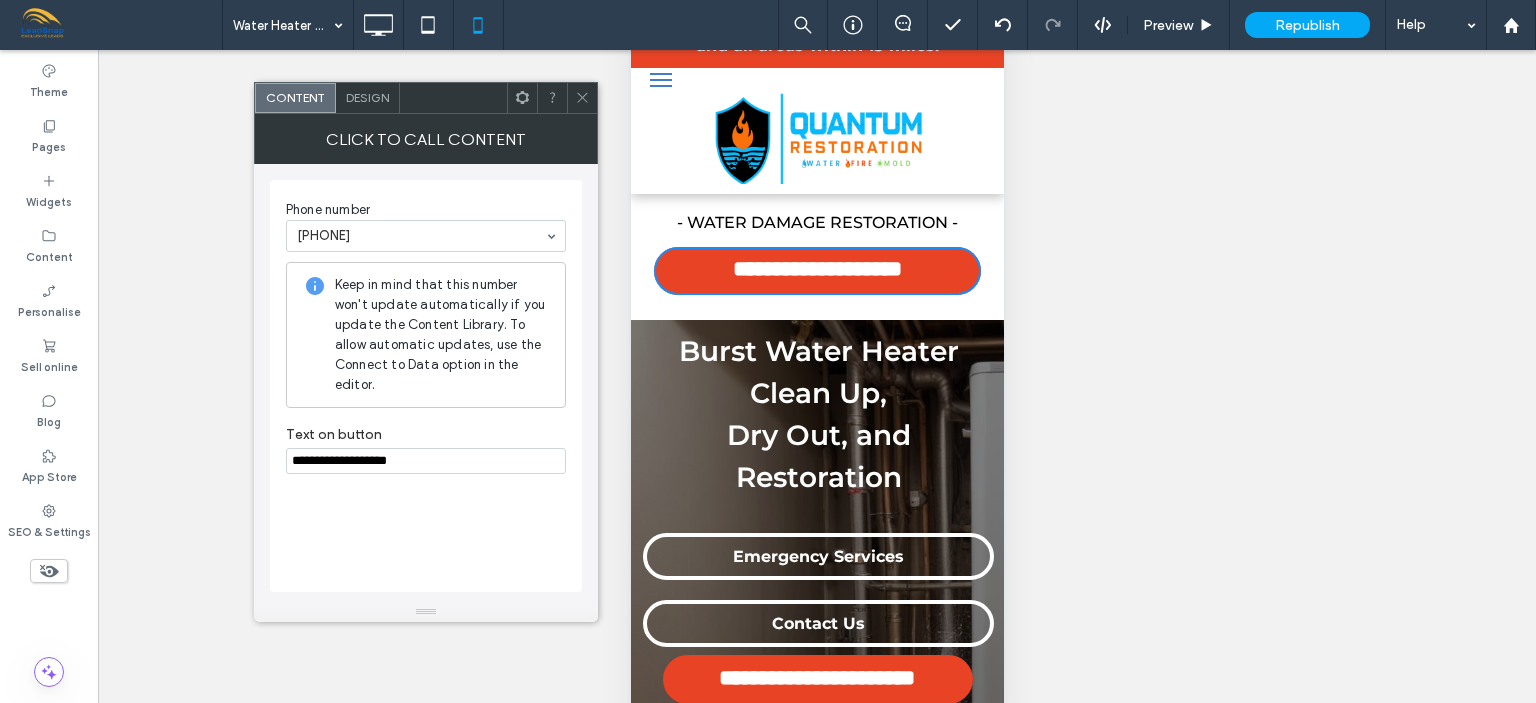 type on "**********" 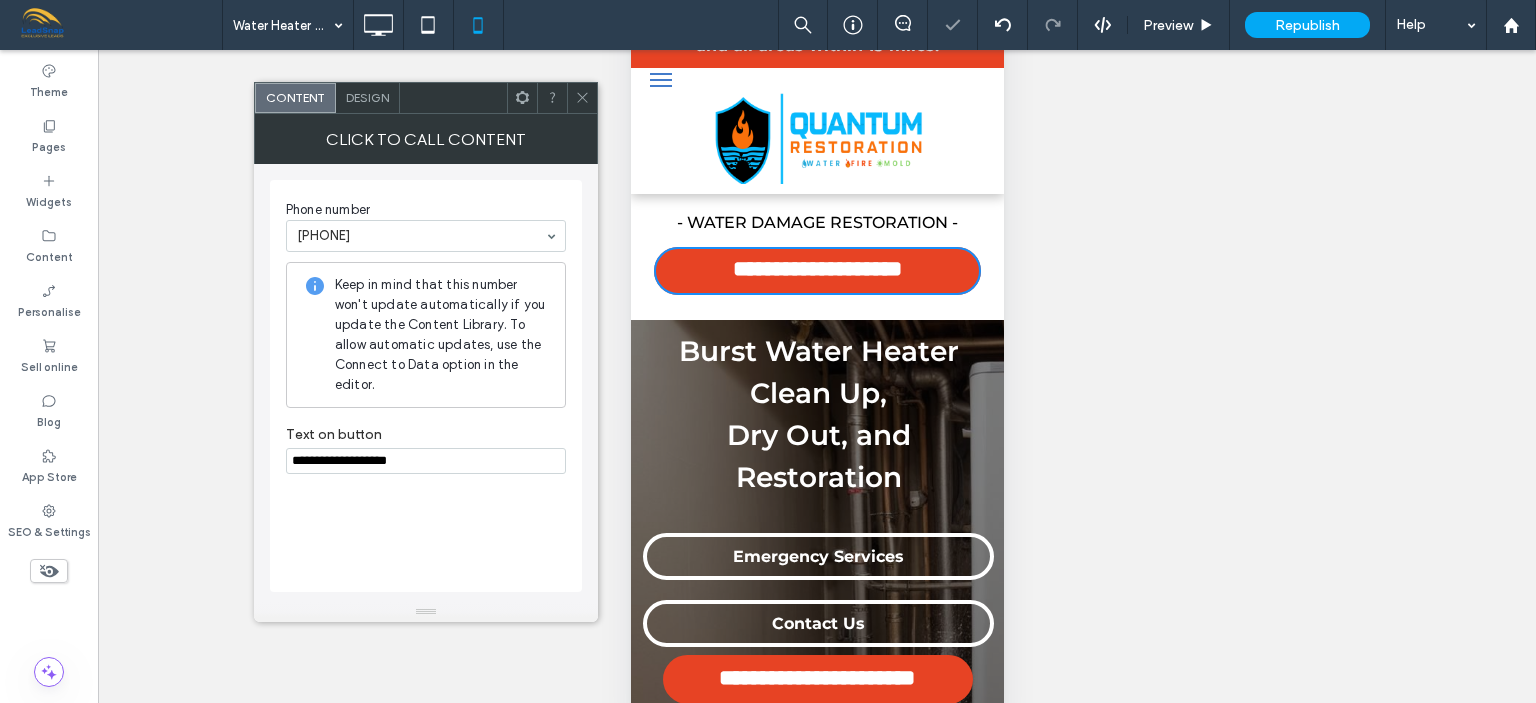 click 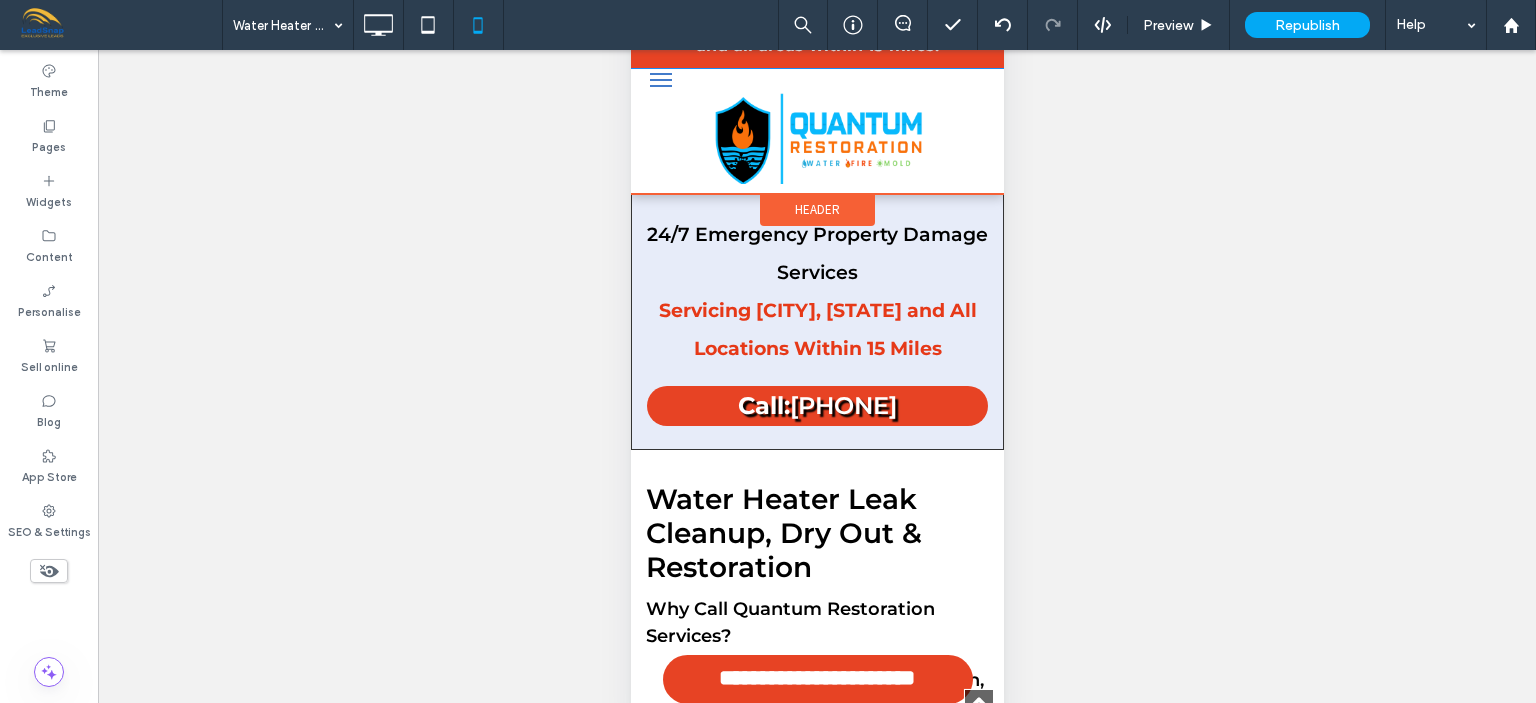 scroll, scrollTop: 2940, scrollLeft: 0, axis: vertical 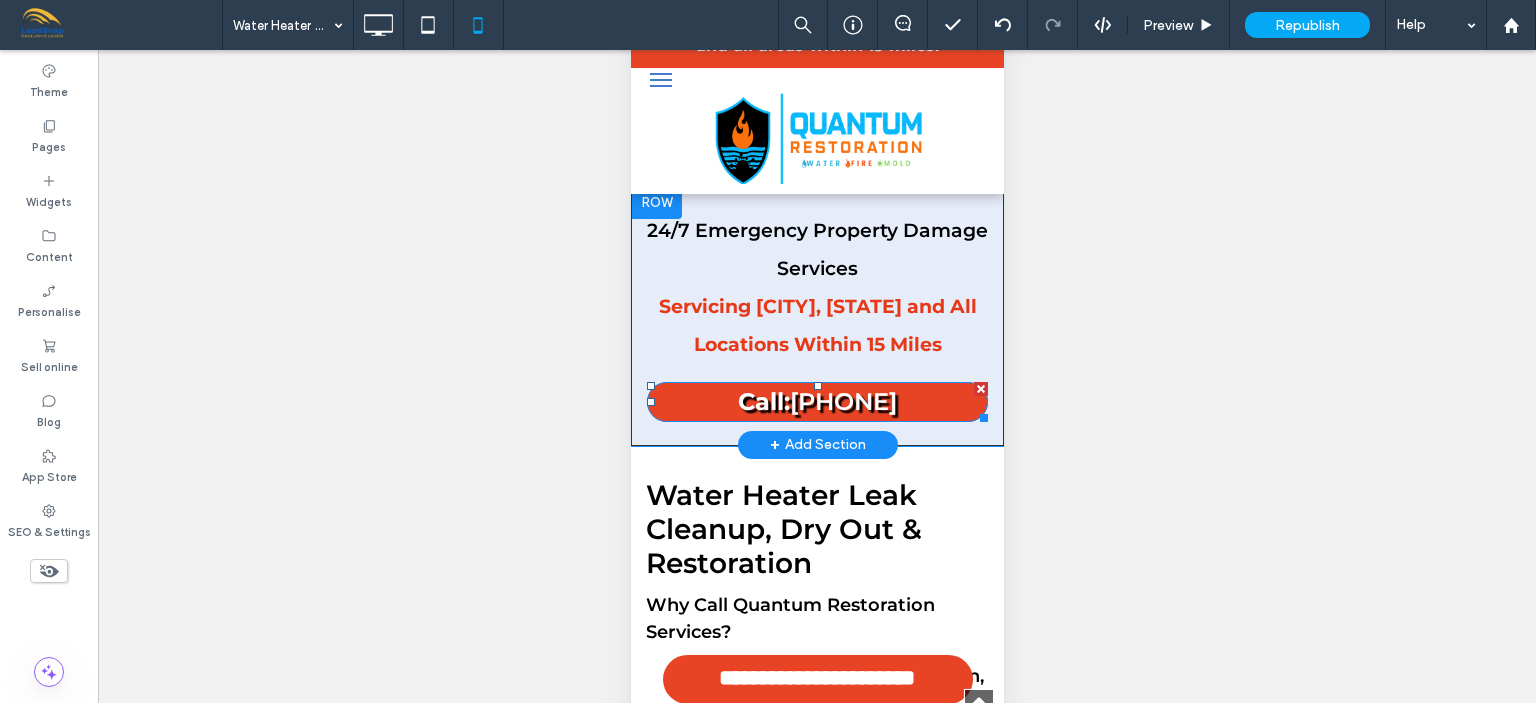 click on "[PHONE]" at bounding box center [842, 401] 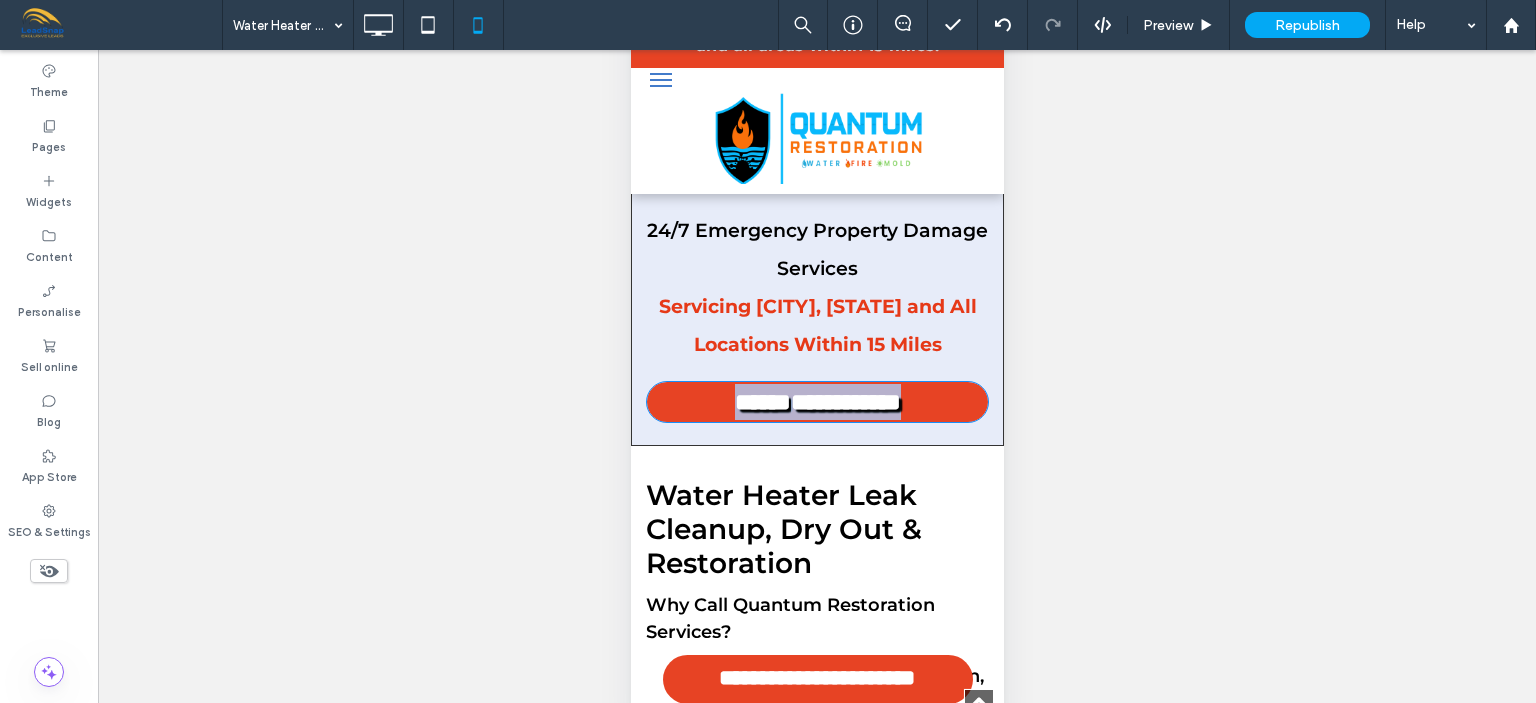 type on "**********" 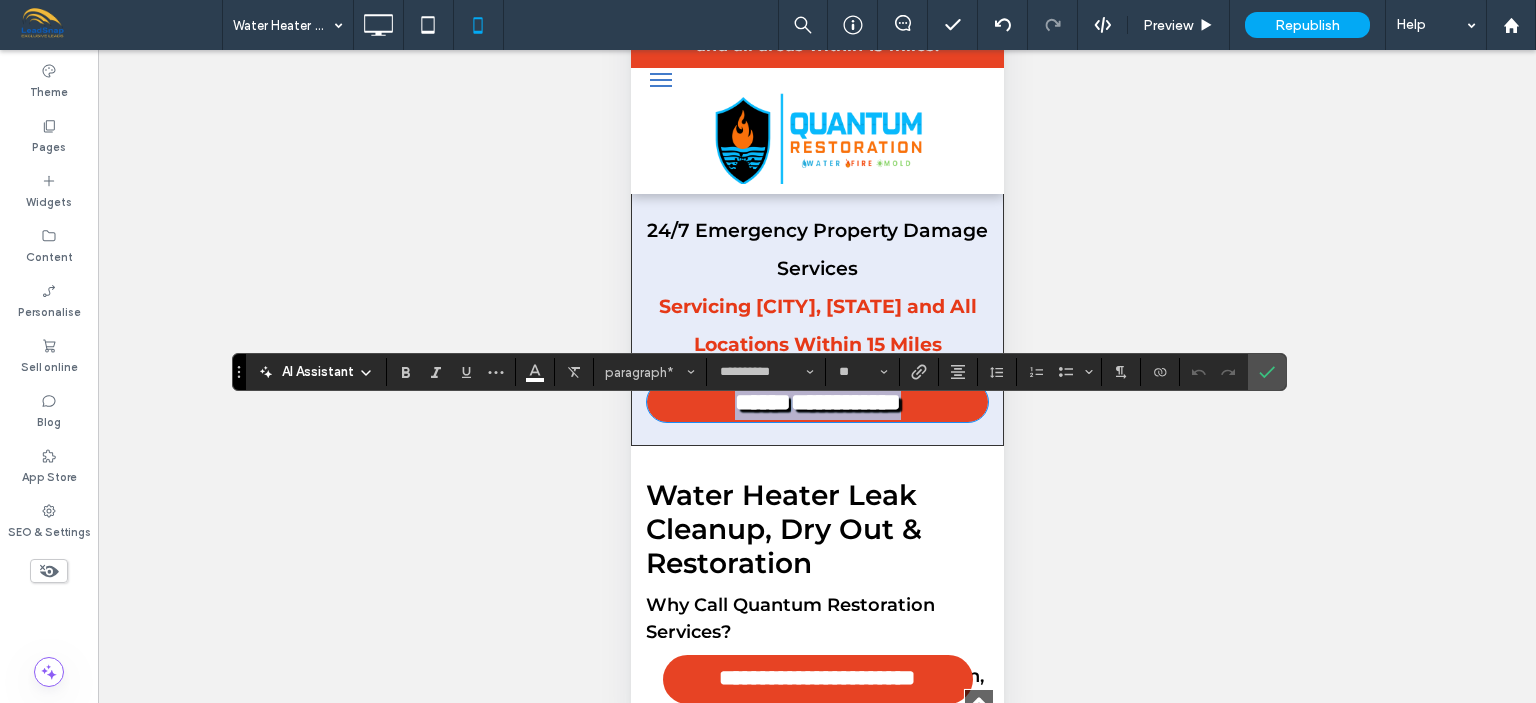 click on "**********" at bounding box center (845, 402) 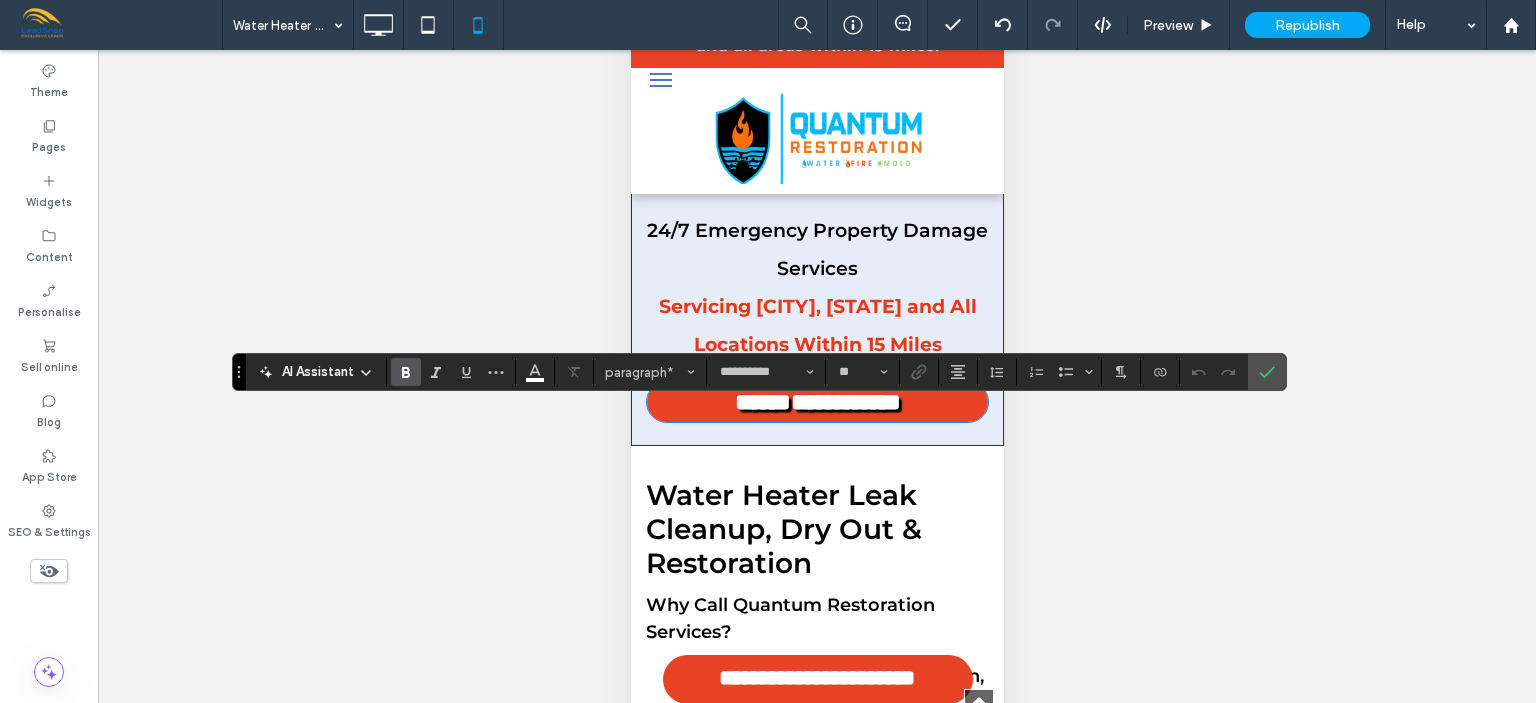 type 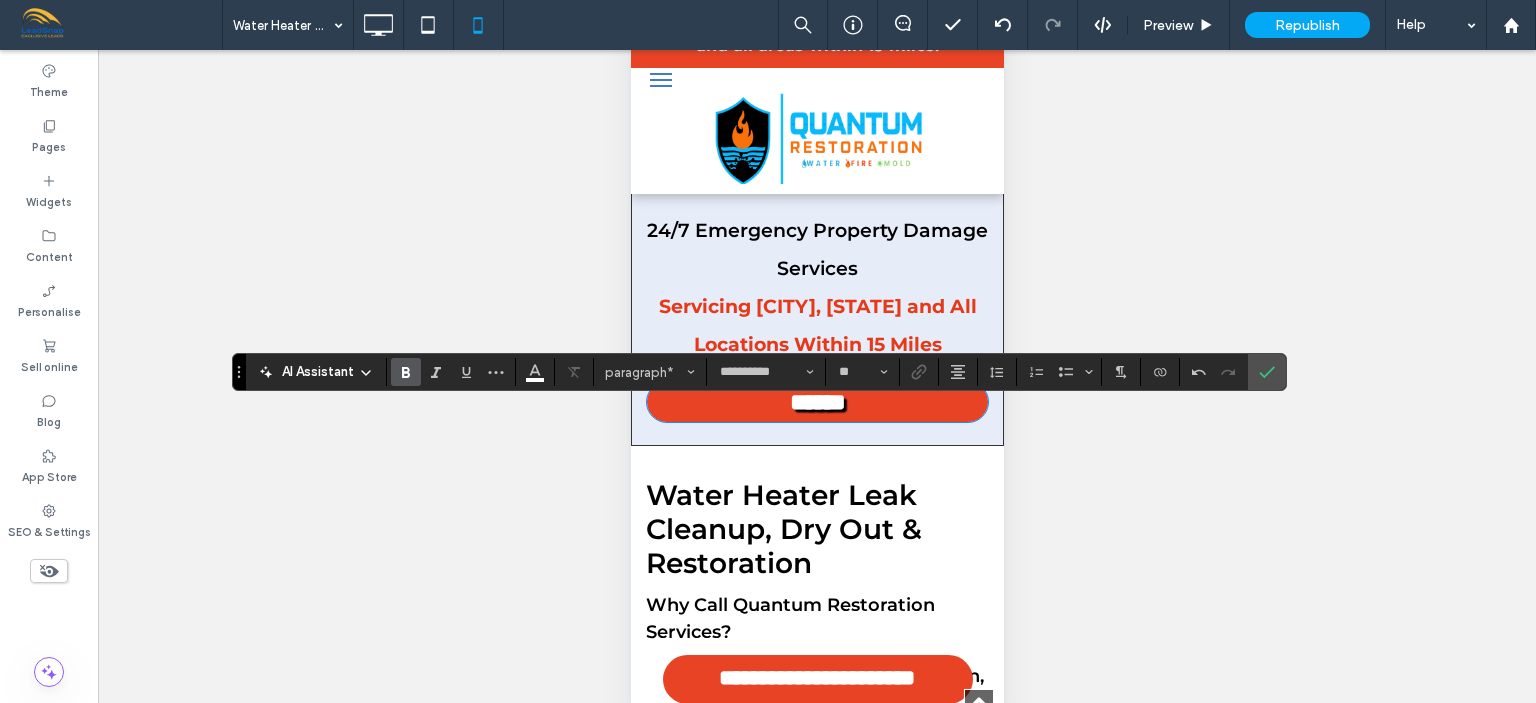 type on "**" 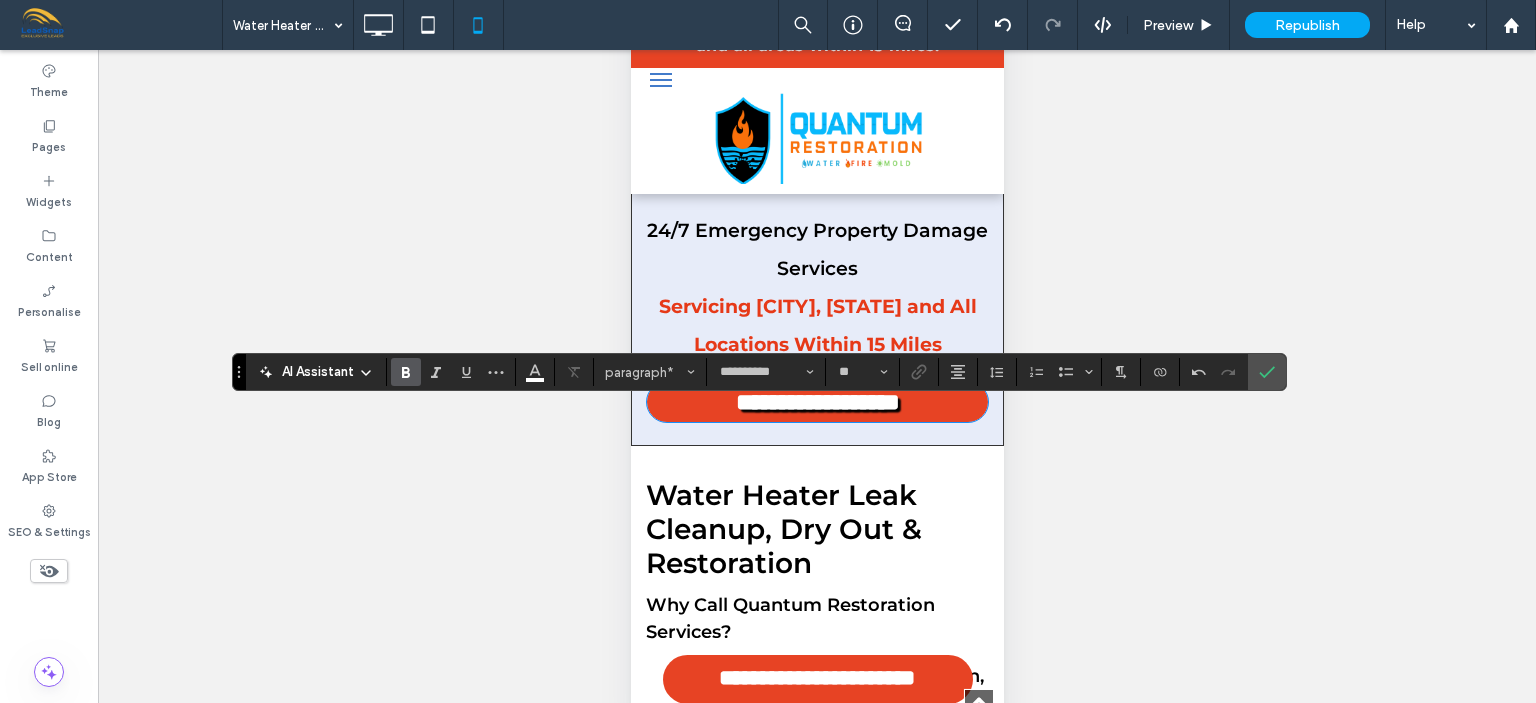 scroll, scrollTop: 0, scrollLeft: 0, axis: both 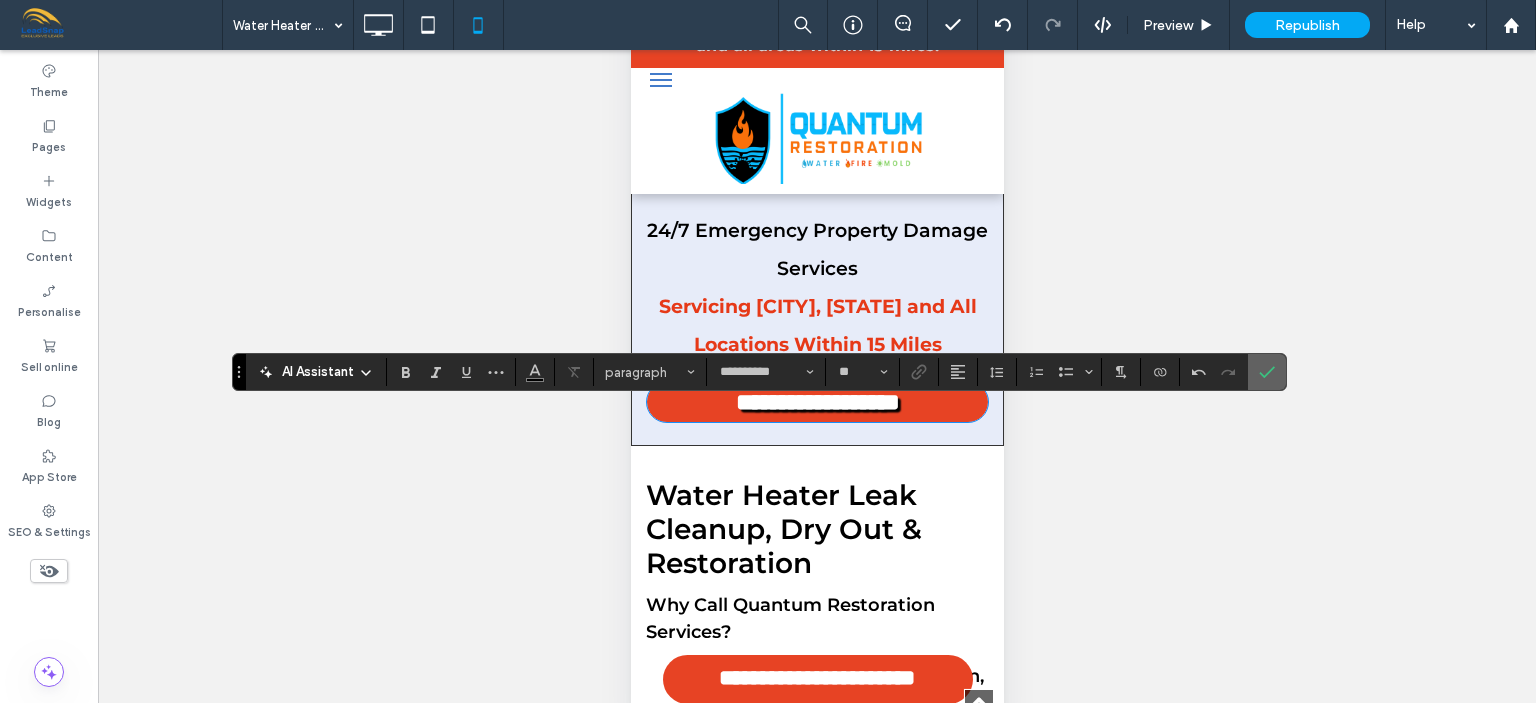 click at bounding box center (1267, 372) 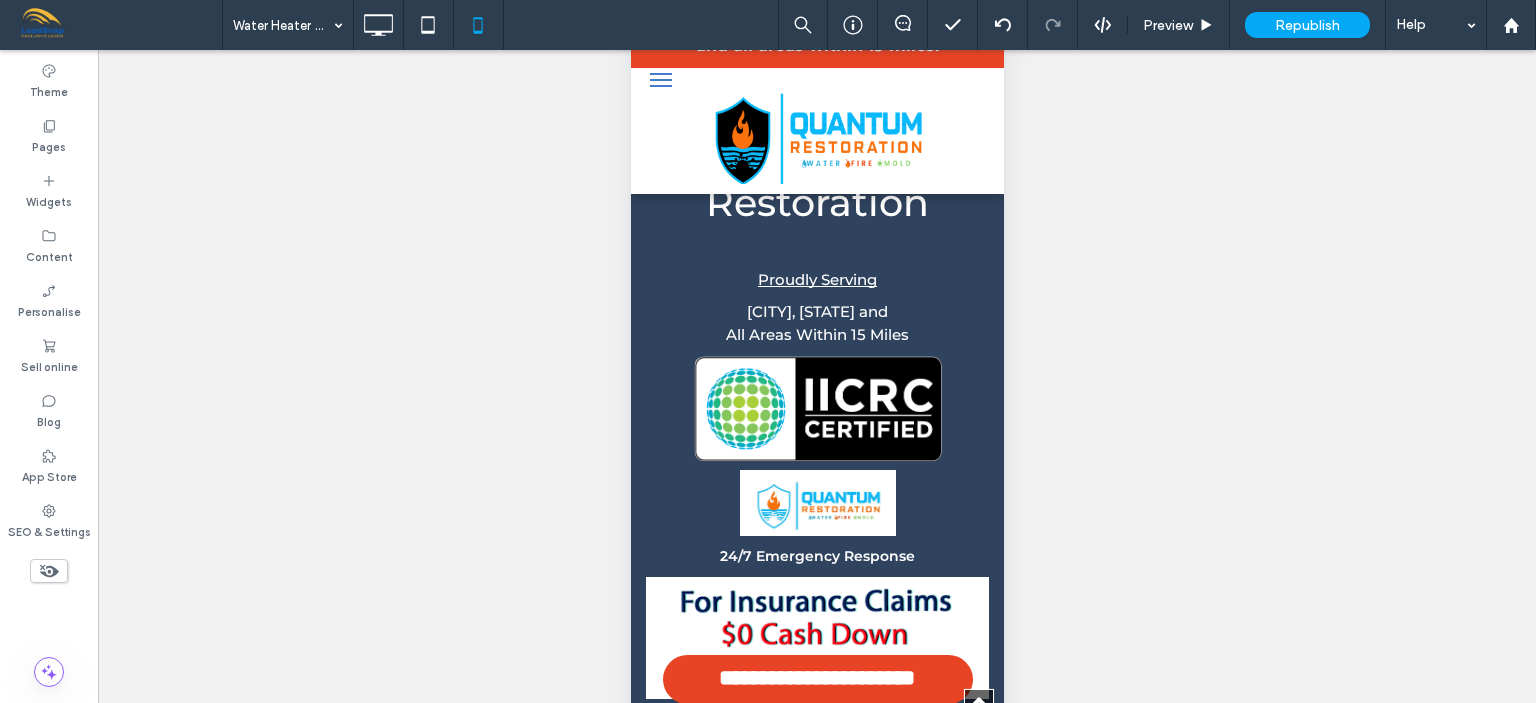 scroll, scrollTop: 8428, scrollLeft: 0, axis: vertical 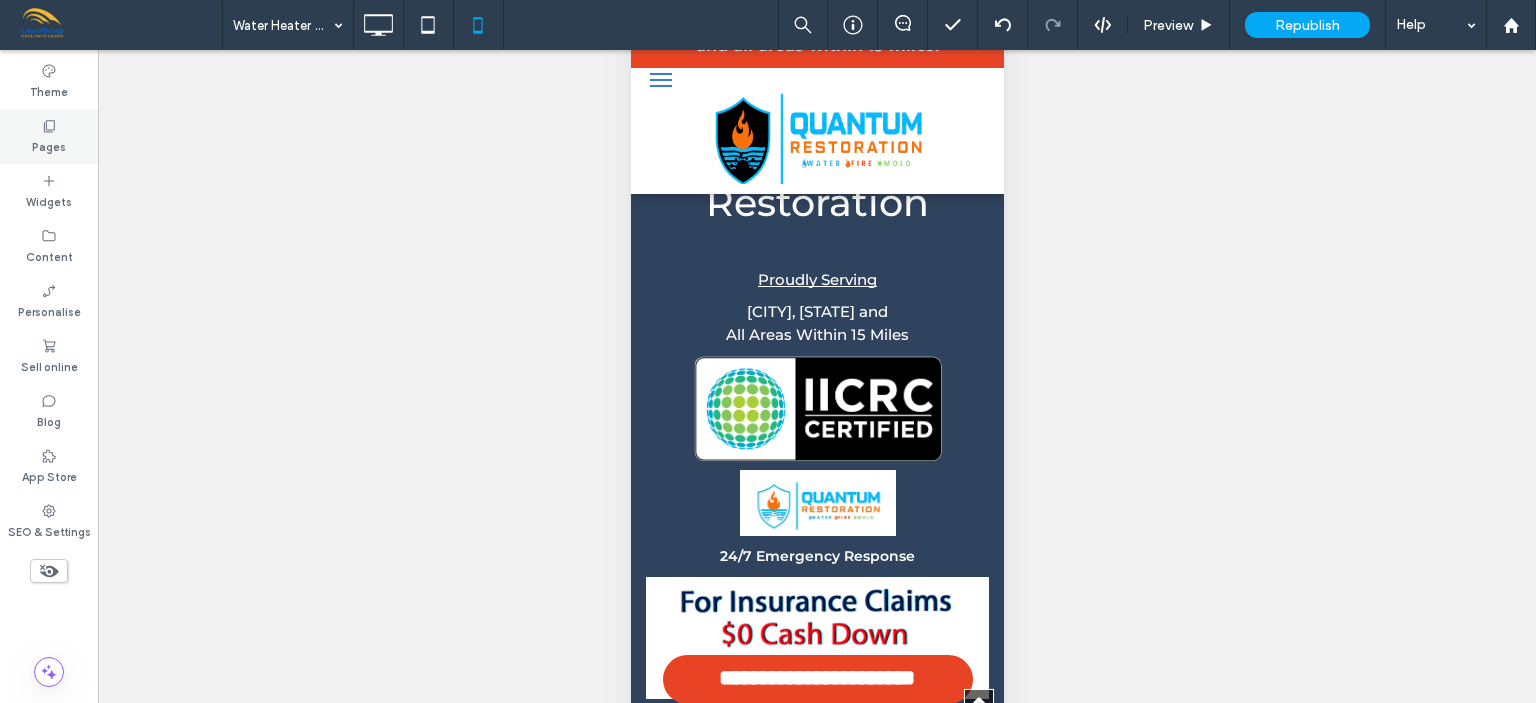 click on "Pages" at bounding box center [49, 145] 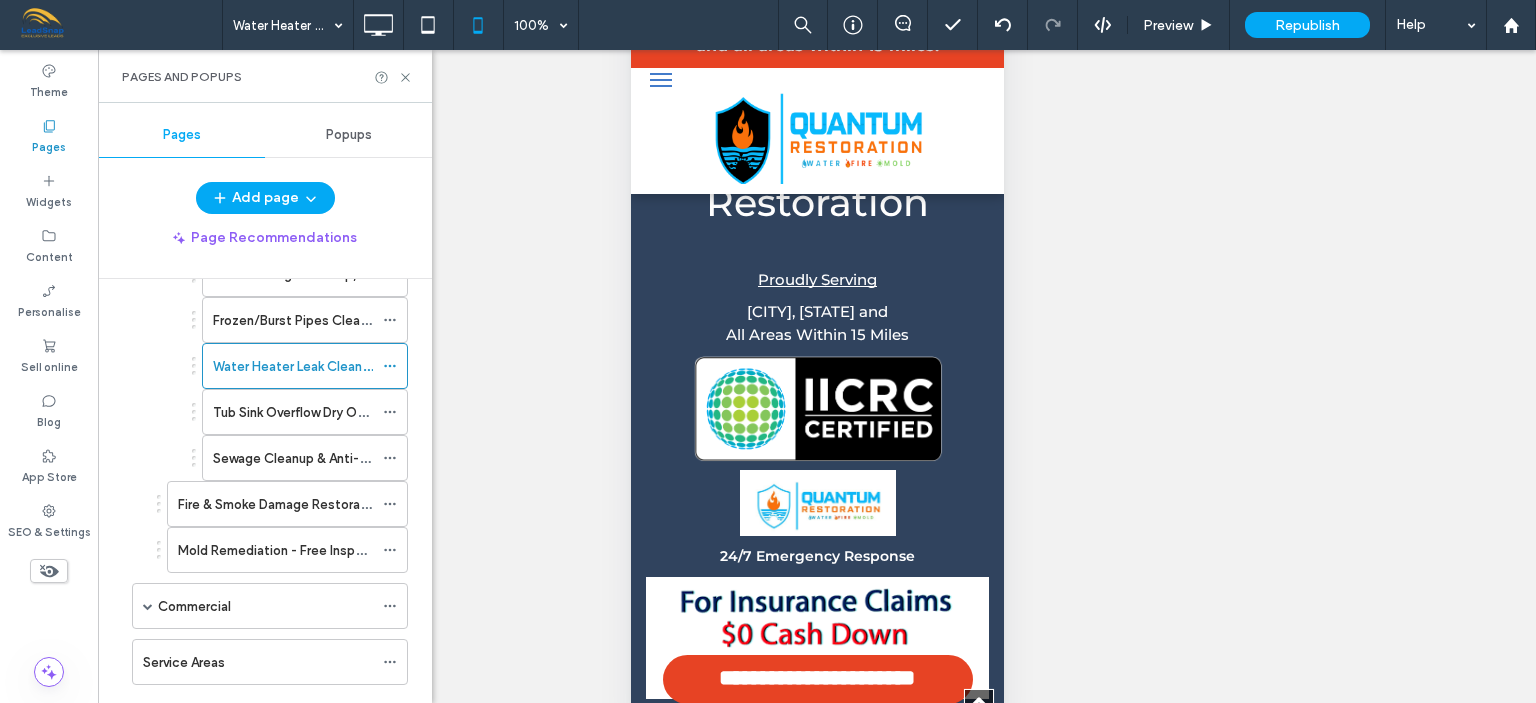 scroll, scrollTop: 257, scrollLeft: 0, axis: vertical 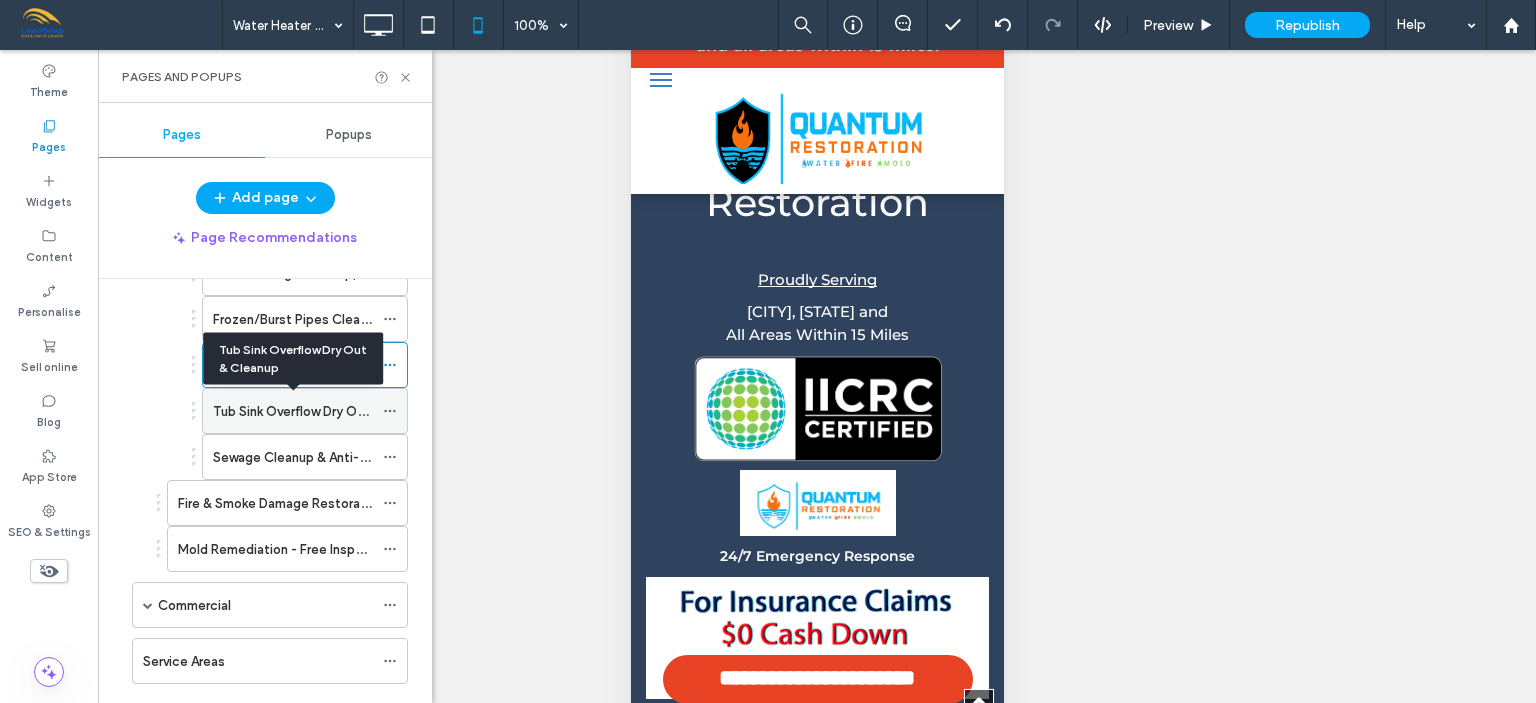 click on "Tub Sink Overflow Dry Out & Cleanup" at bounding box center (324, 411) 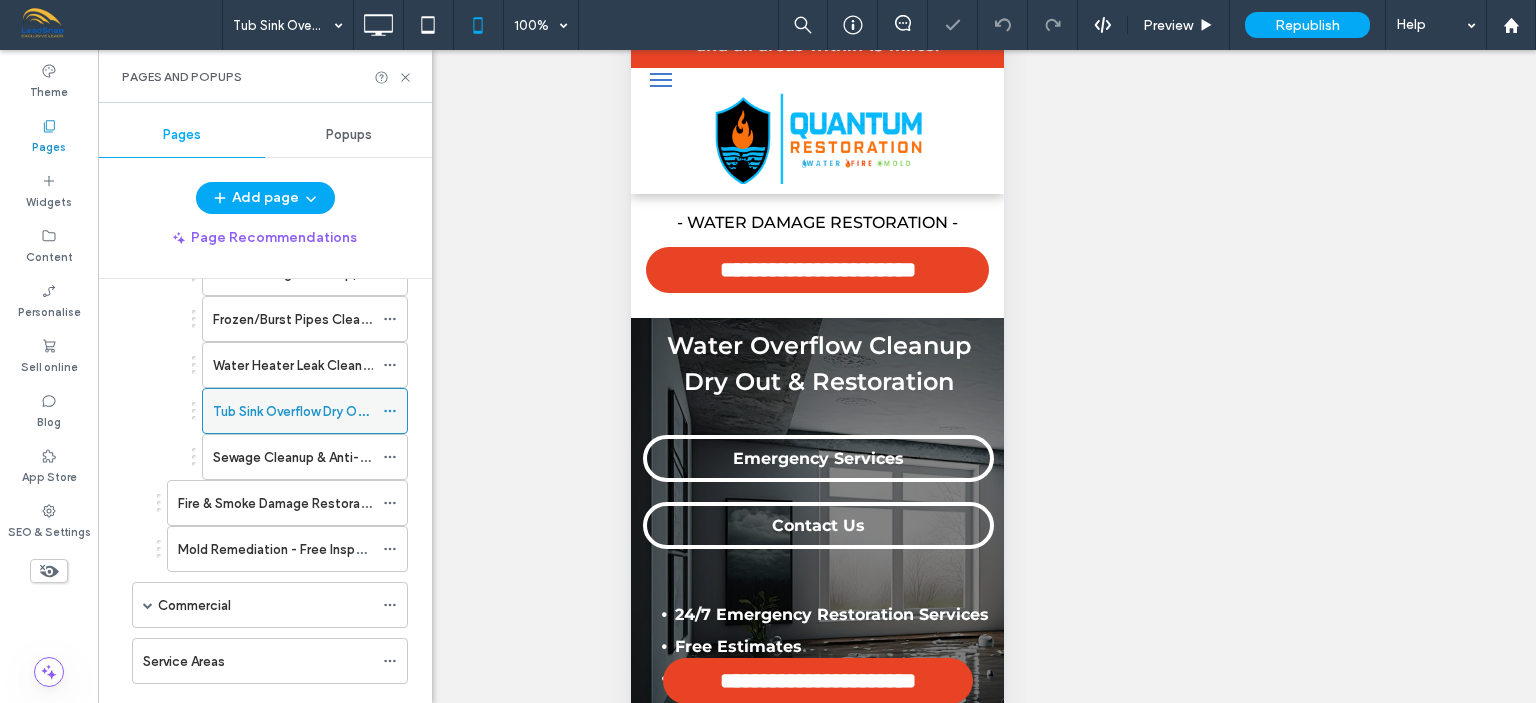 scroll, scrollTop: 0, scrollLeft: 0, axis: both 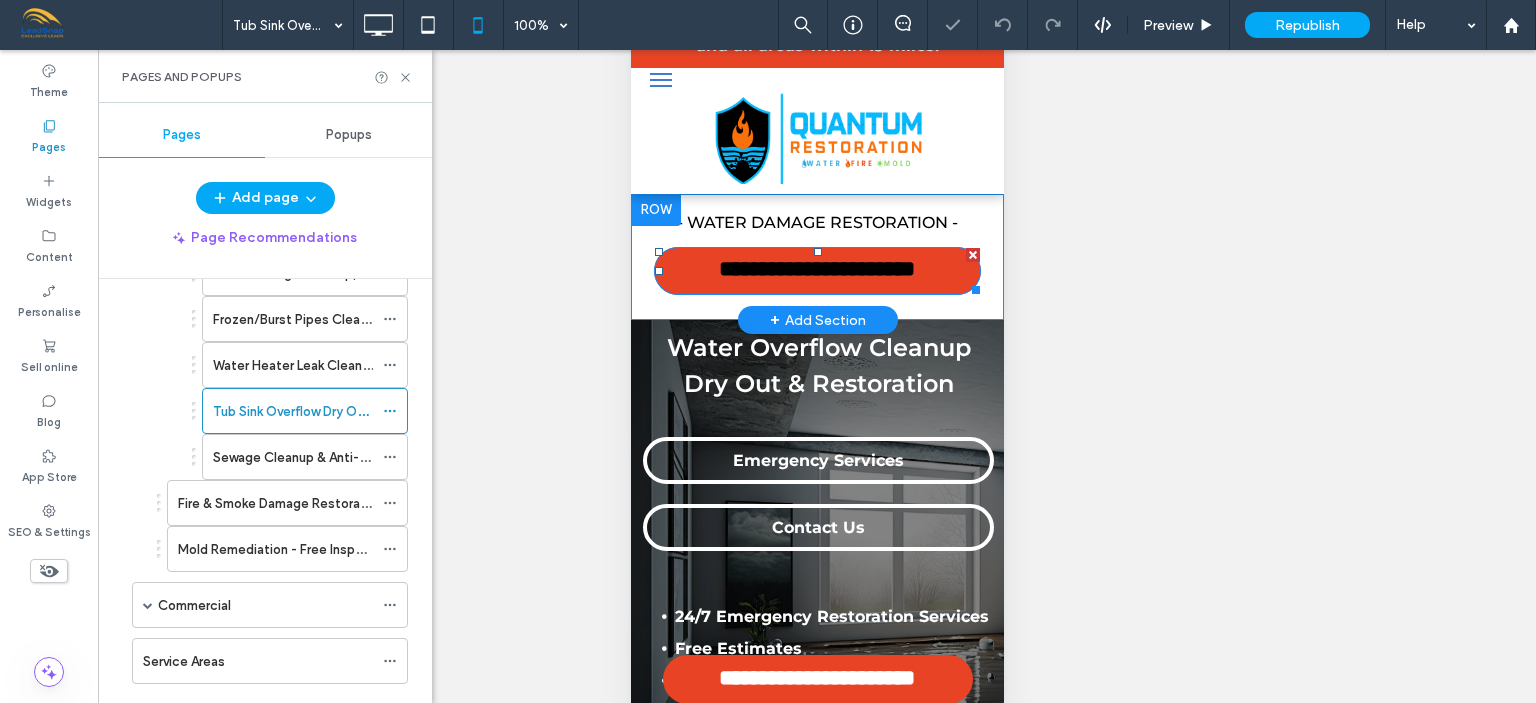 click on "**********" at bounding box center [816, 270] 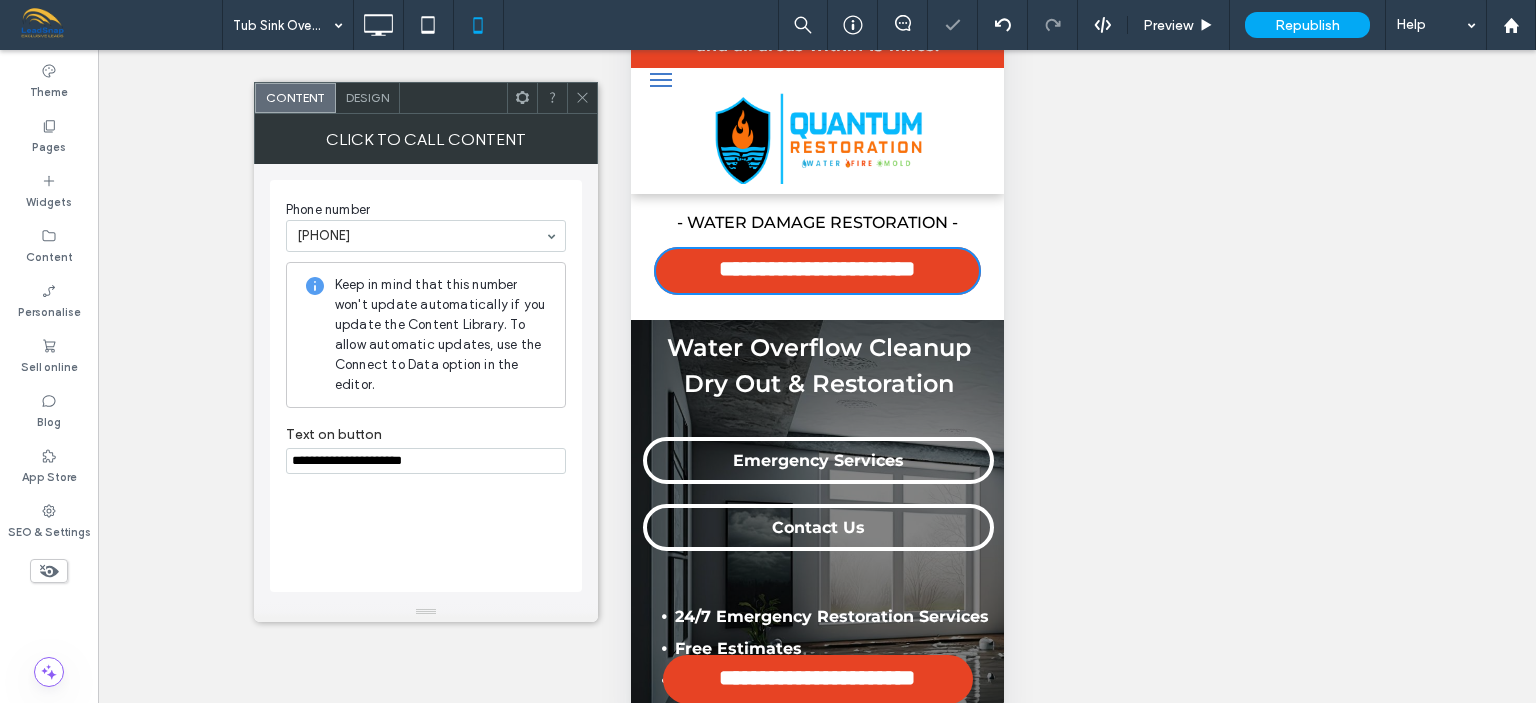 click on "**********" at bounding box center [426, 461] 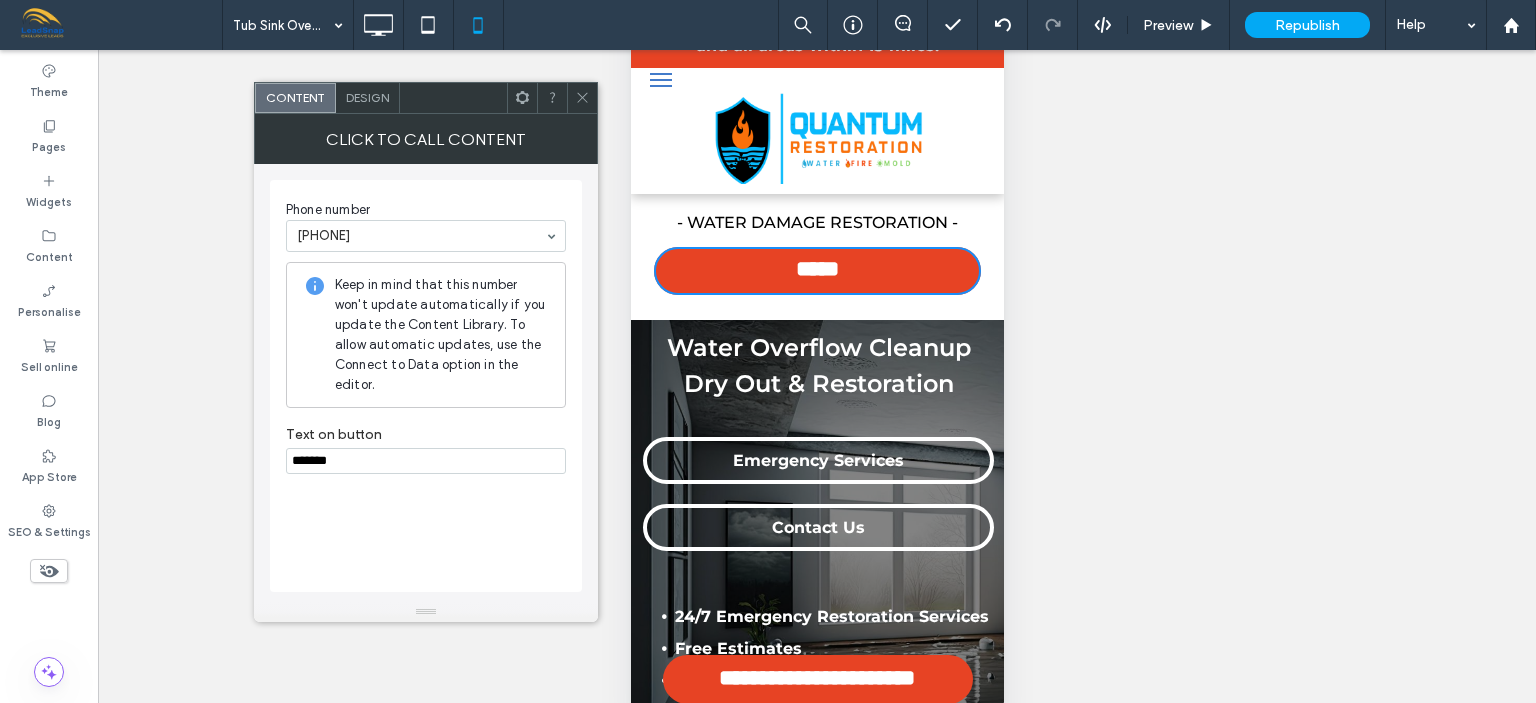 paste on "**********" 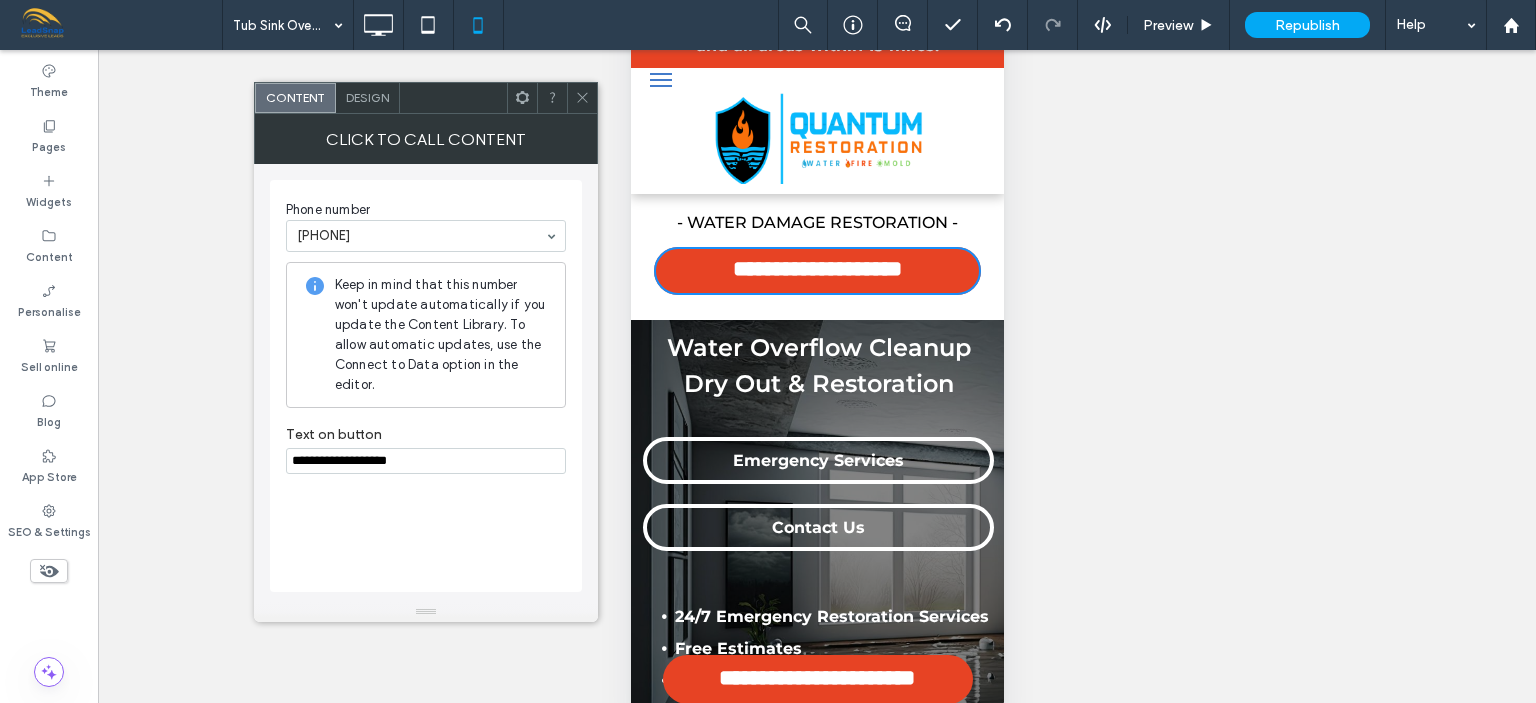 type on "**********" 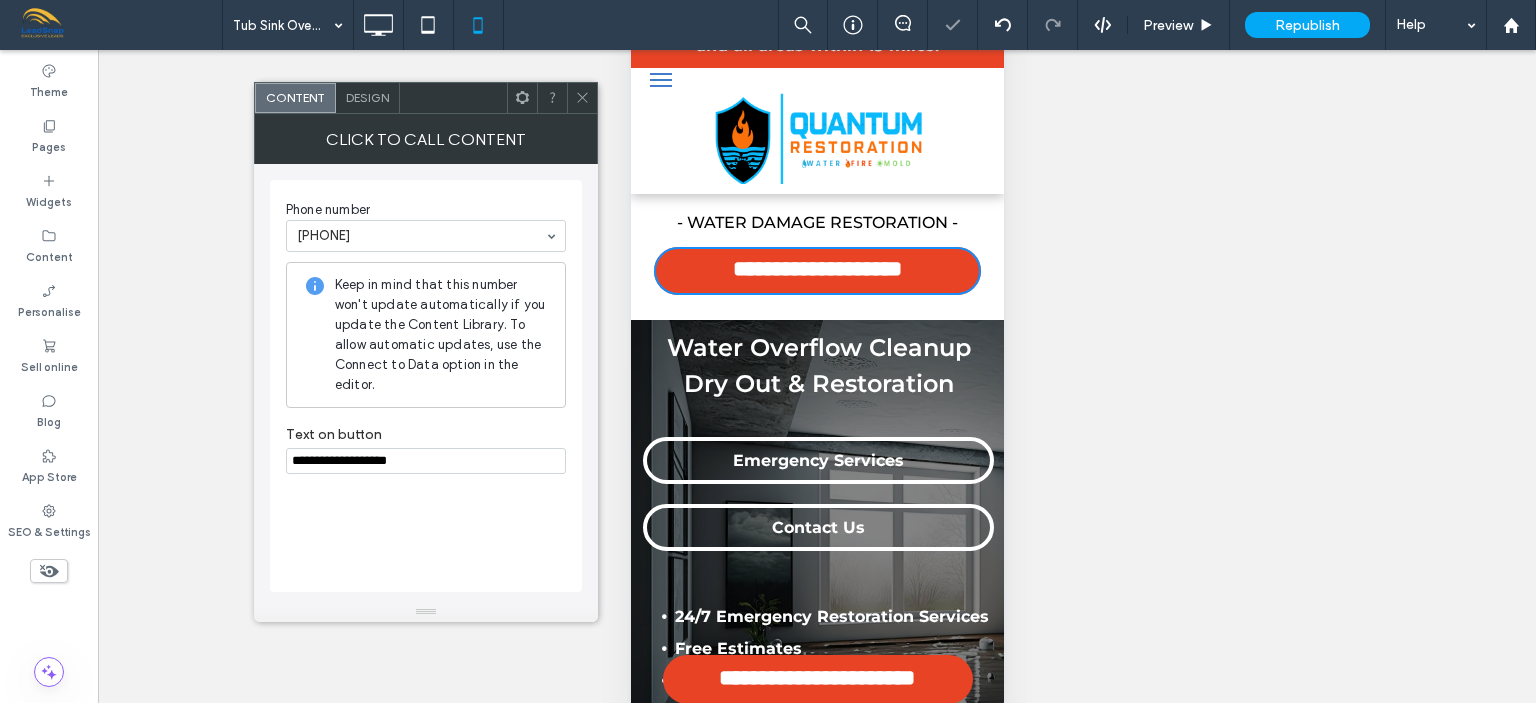 click 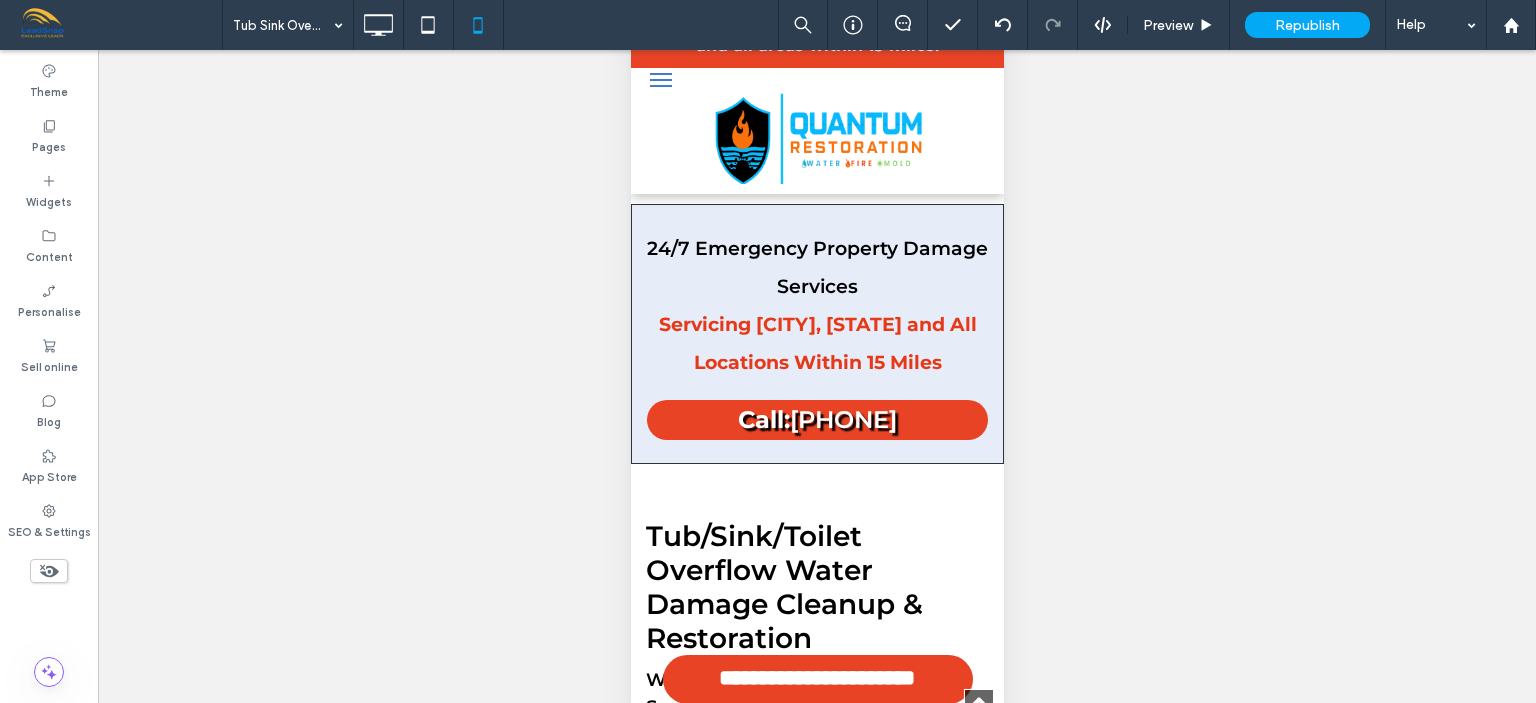 scroll, scrollTop: 2856, scrollLeft: 0, axis: vertical 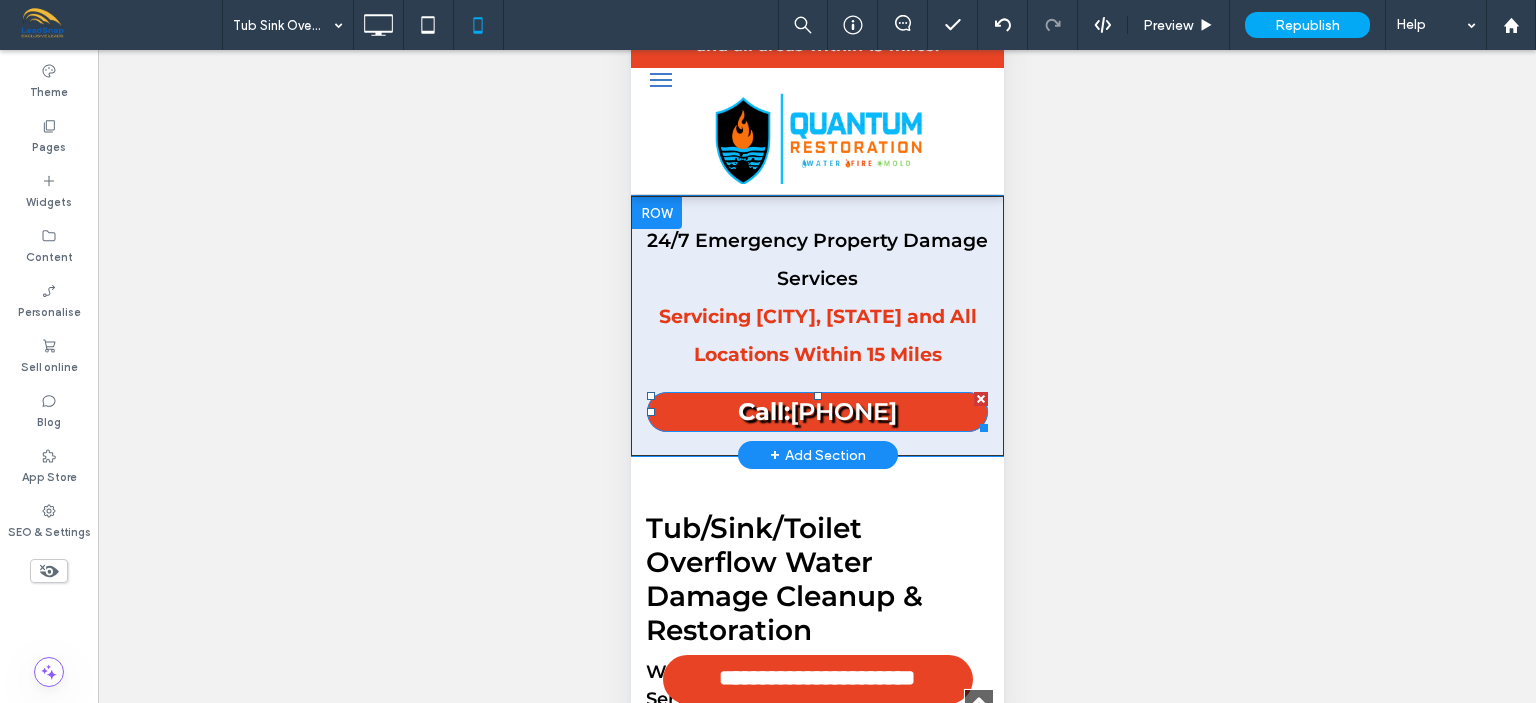 click on "[PHONE]" at bounding box center (842, 411) 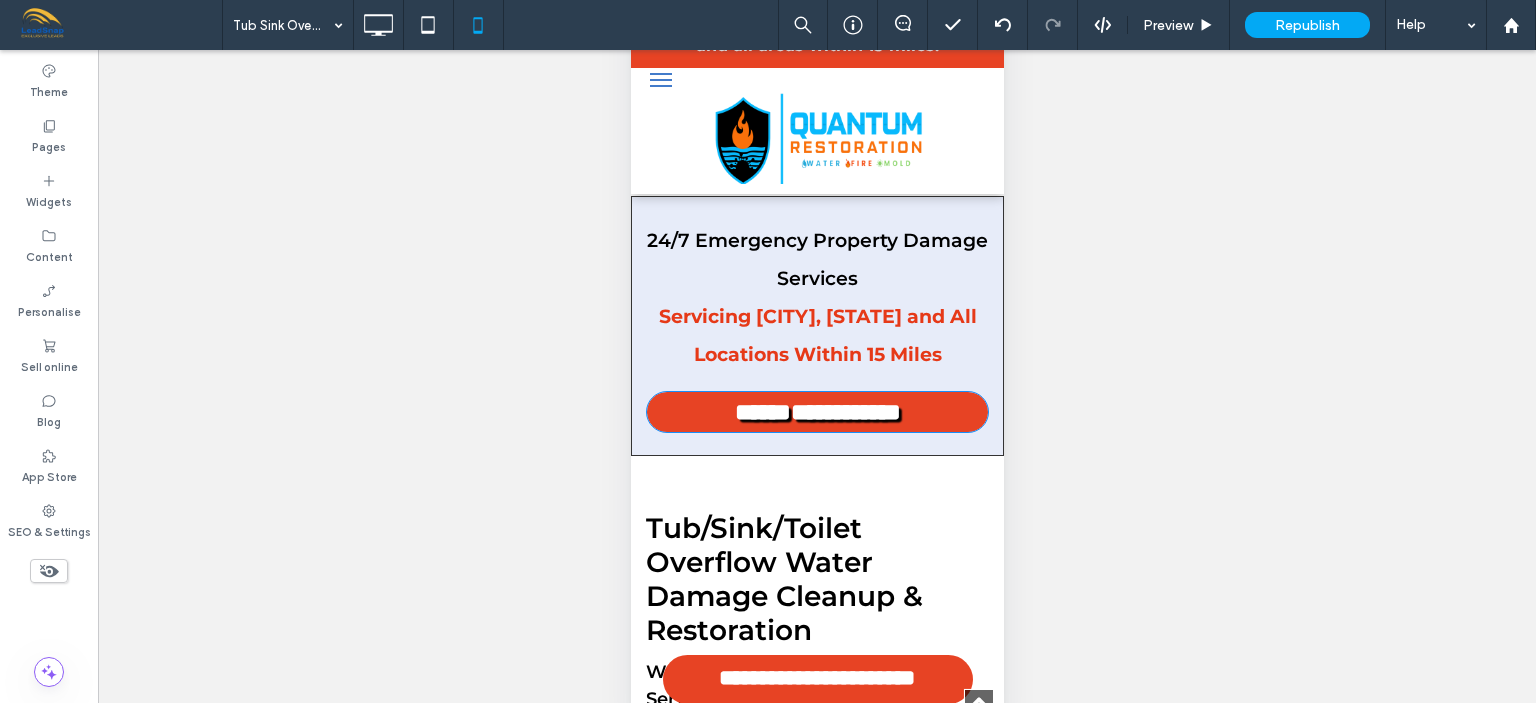 type on "**********" 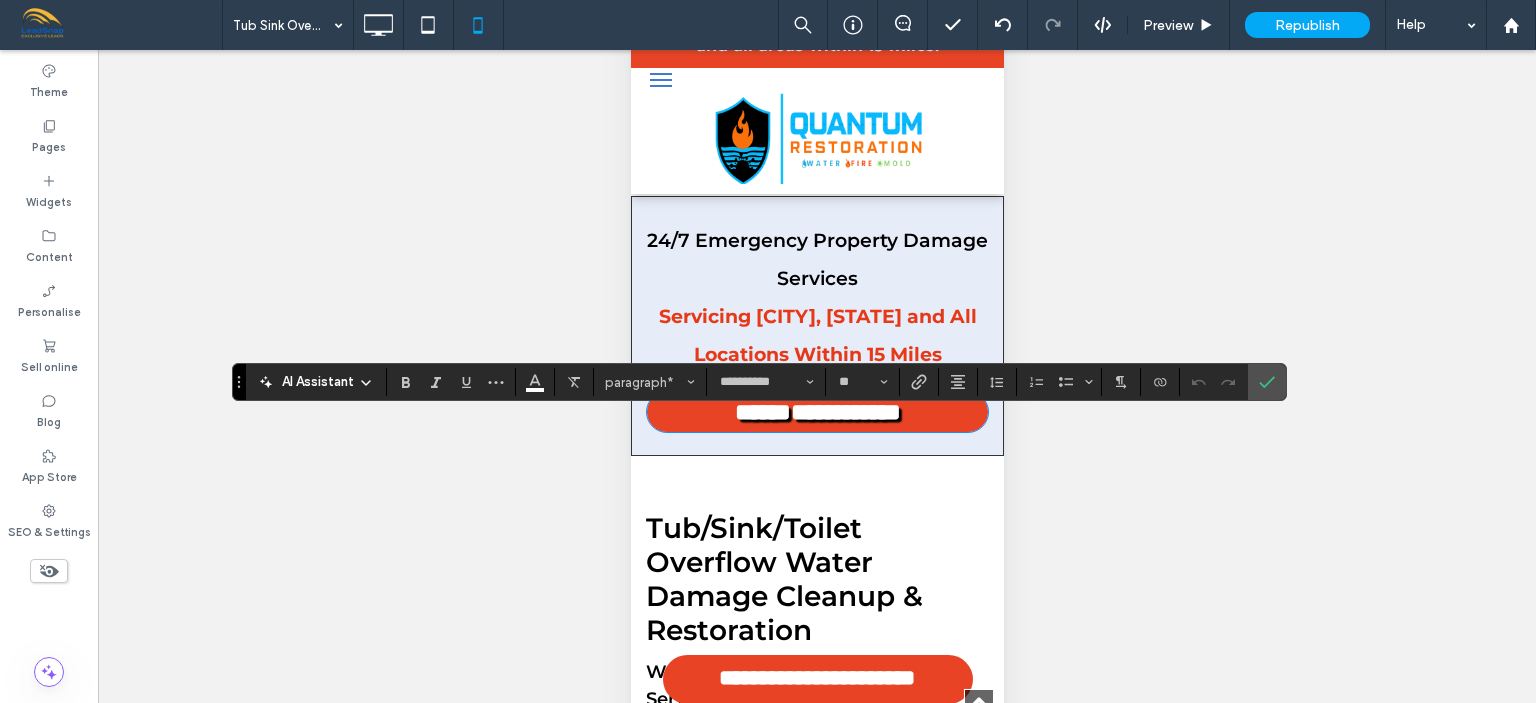 click on "**********" at bounding box center [816, 412] 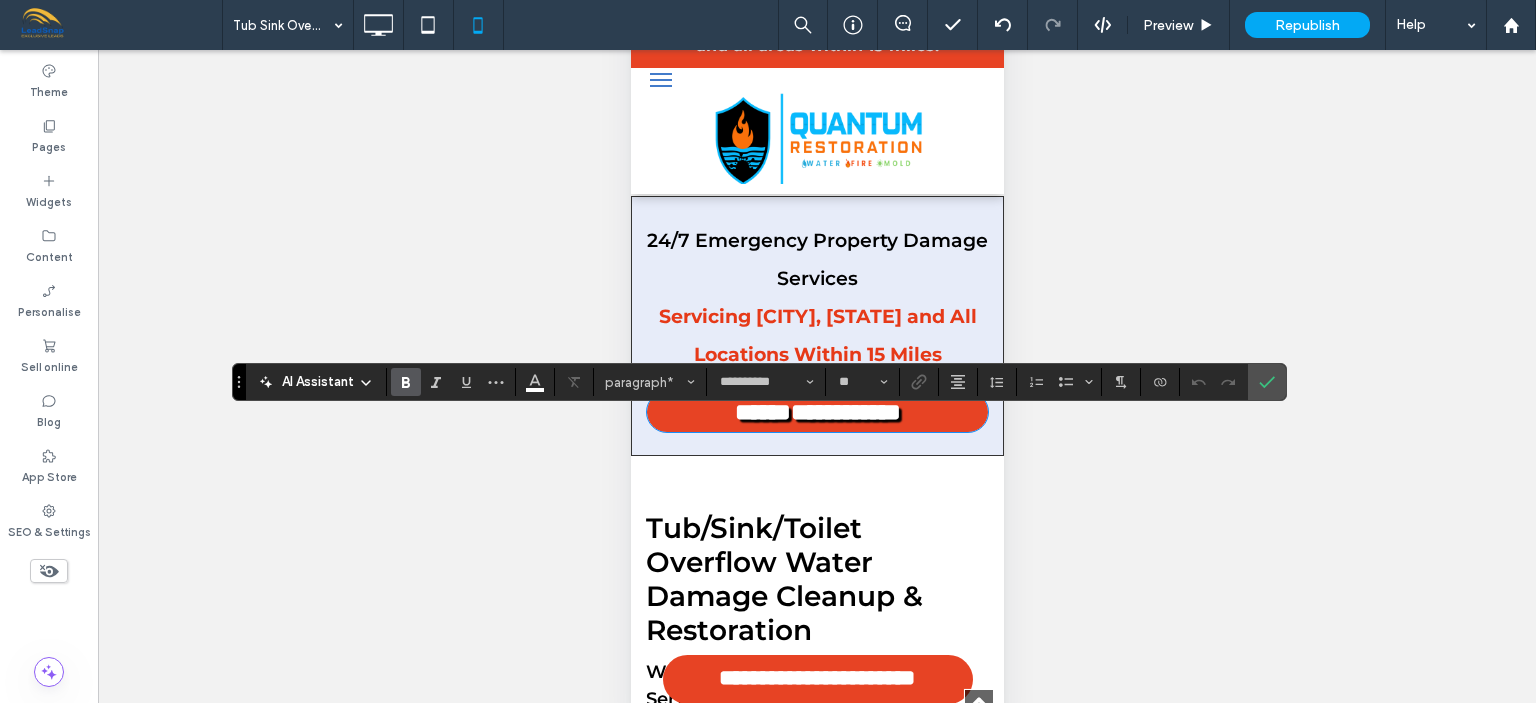 type 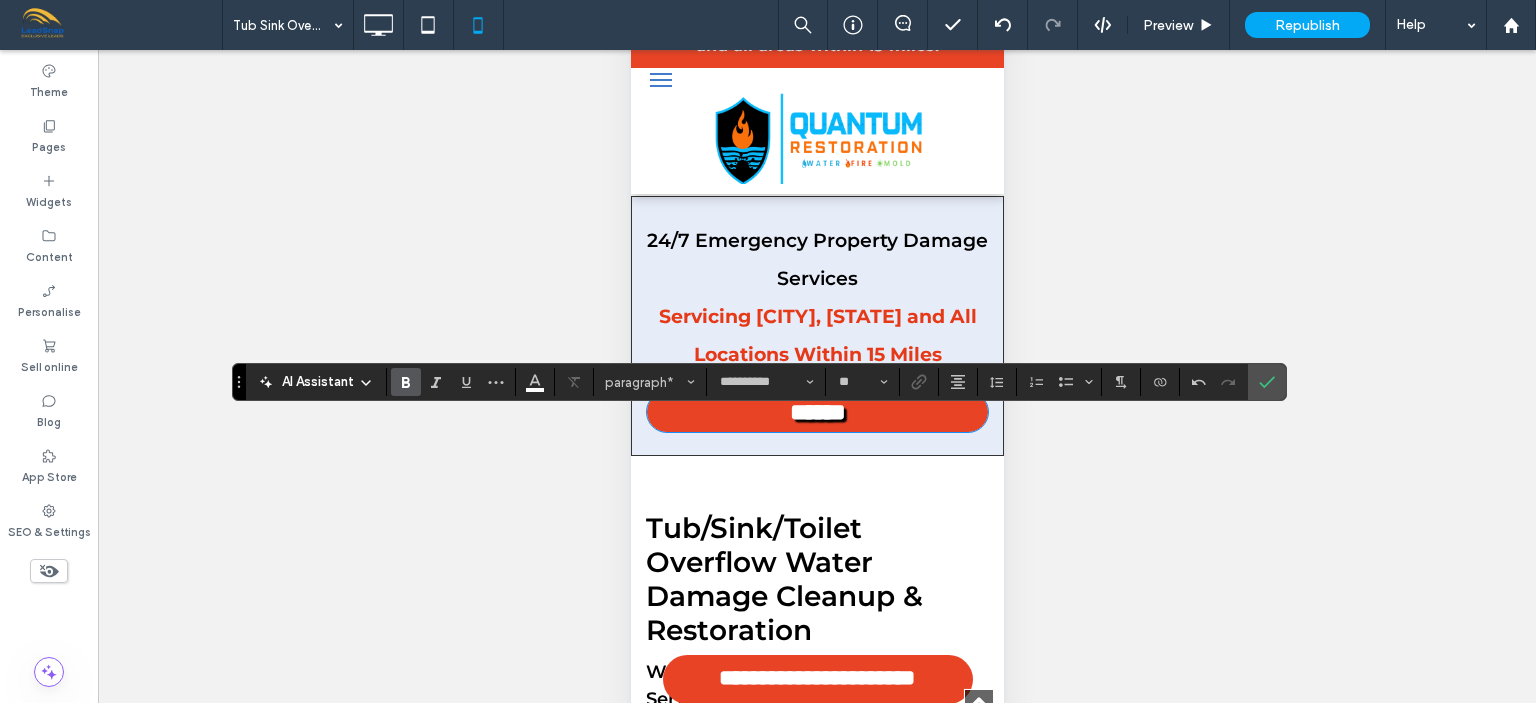 paste 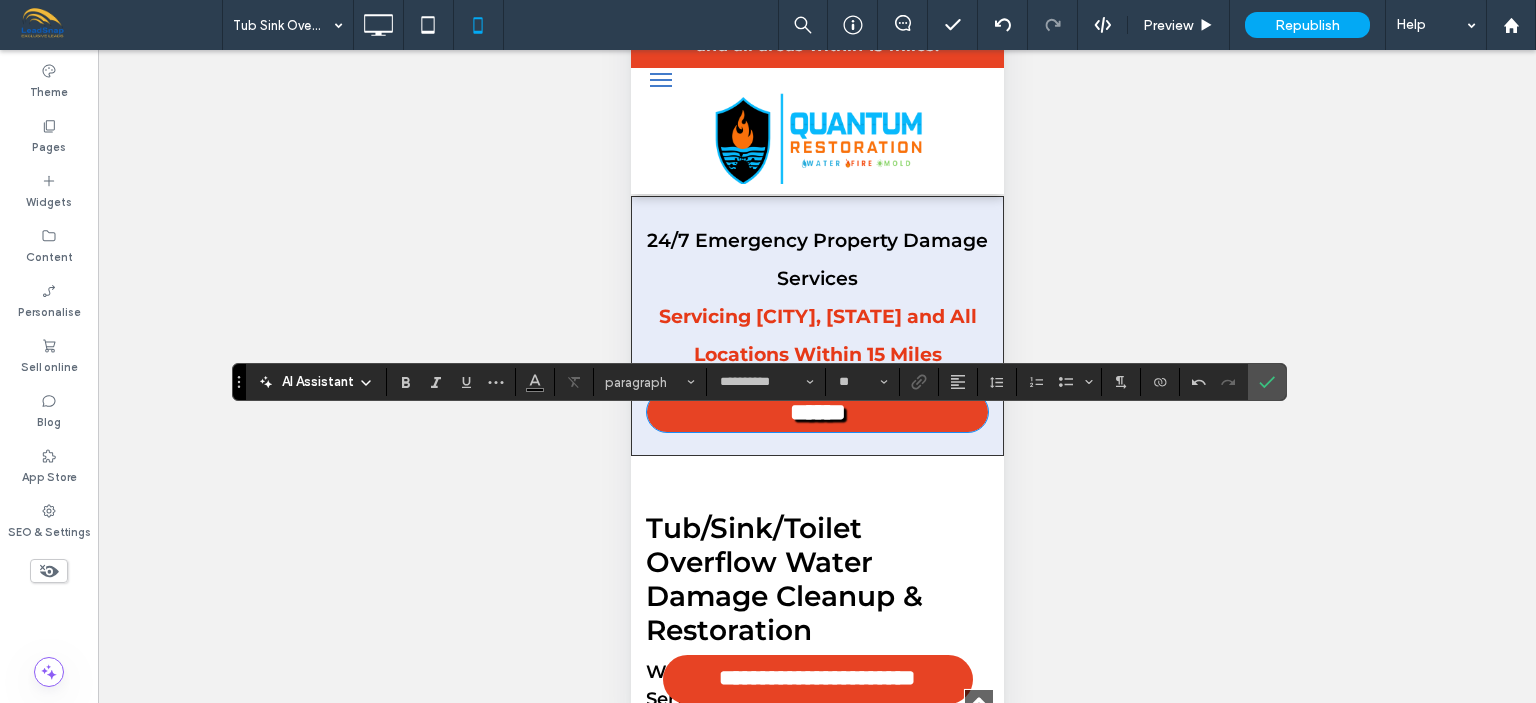 scroll, scrollTop: 0, scrollLeft: 0, axis: both 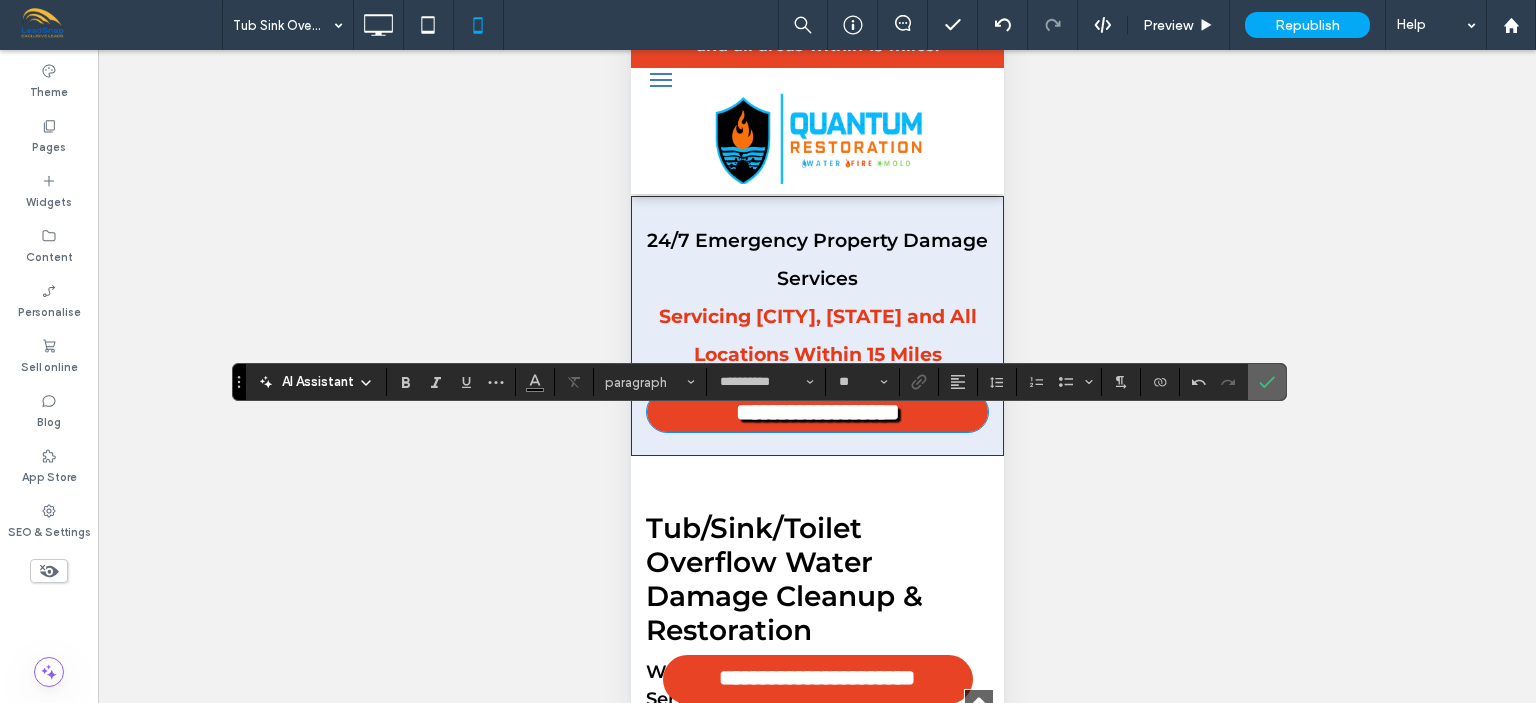 click 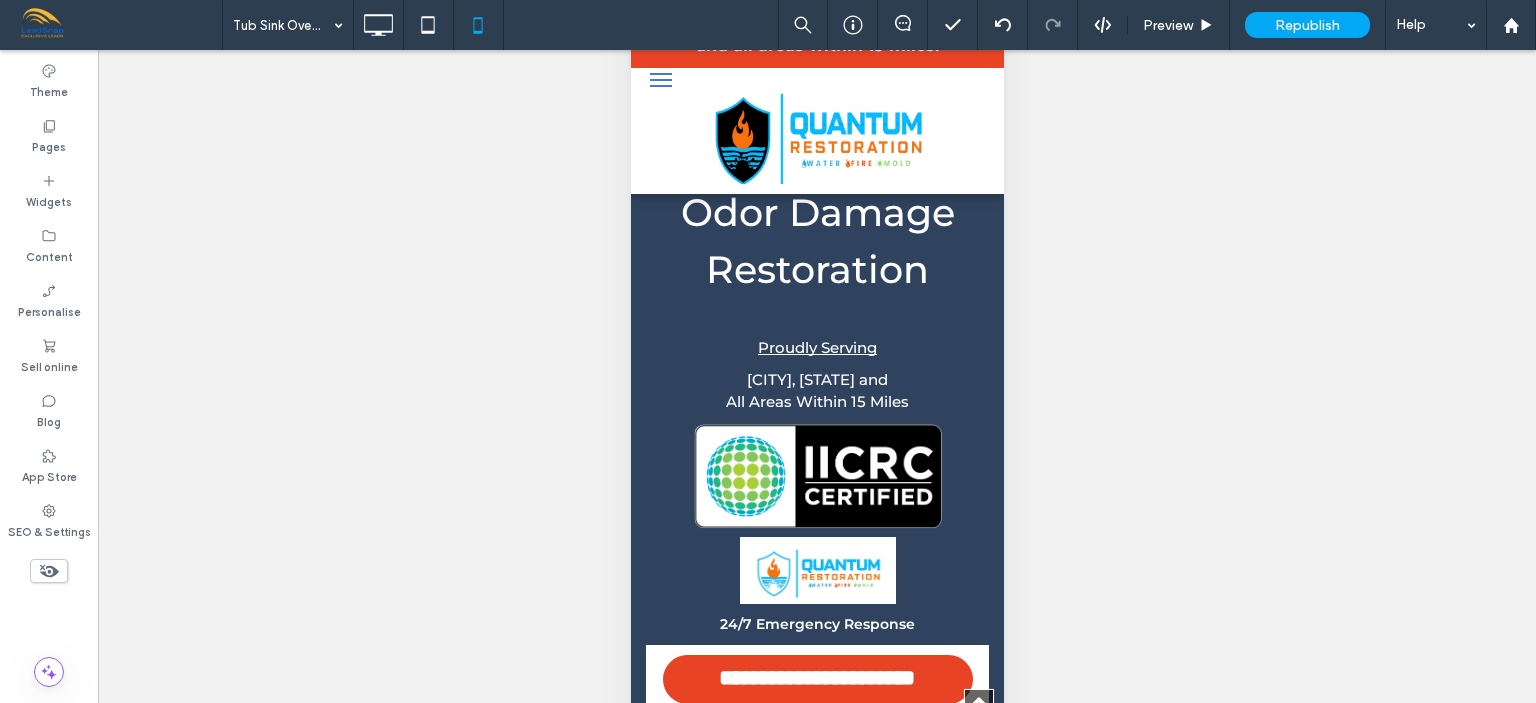 scroll, scrollTop: 10581, scrollLeft: 0, axis: vertical 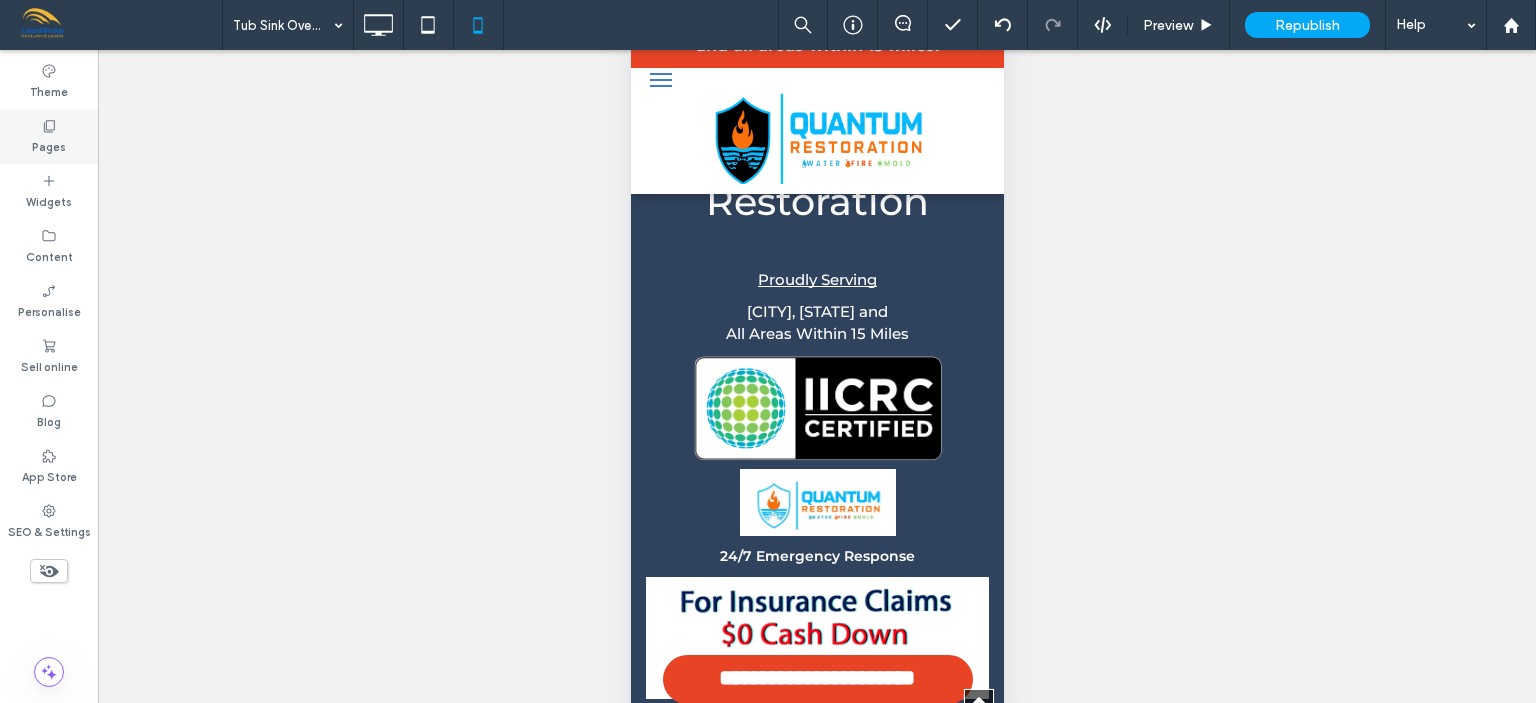 click on "Pages" at bounding box center [49, 145] 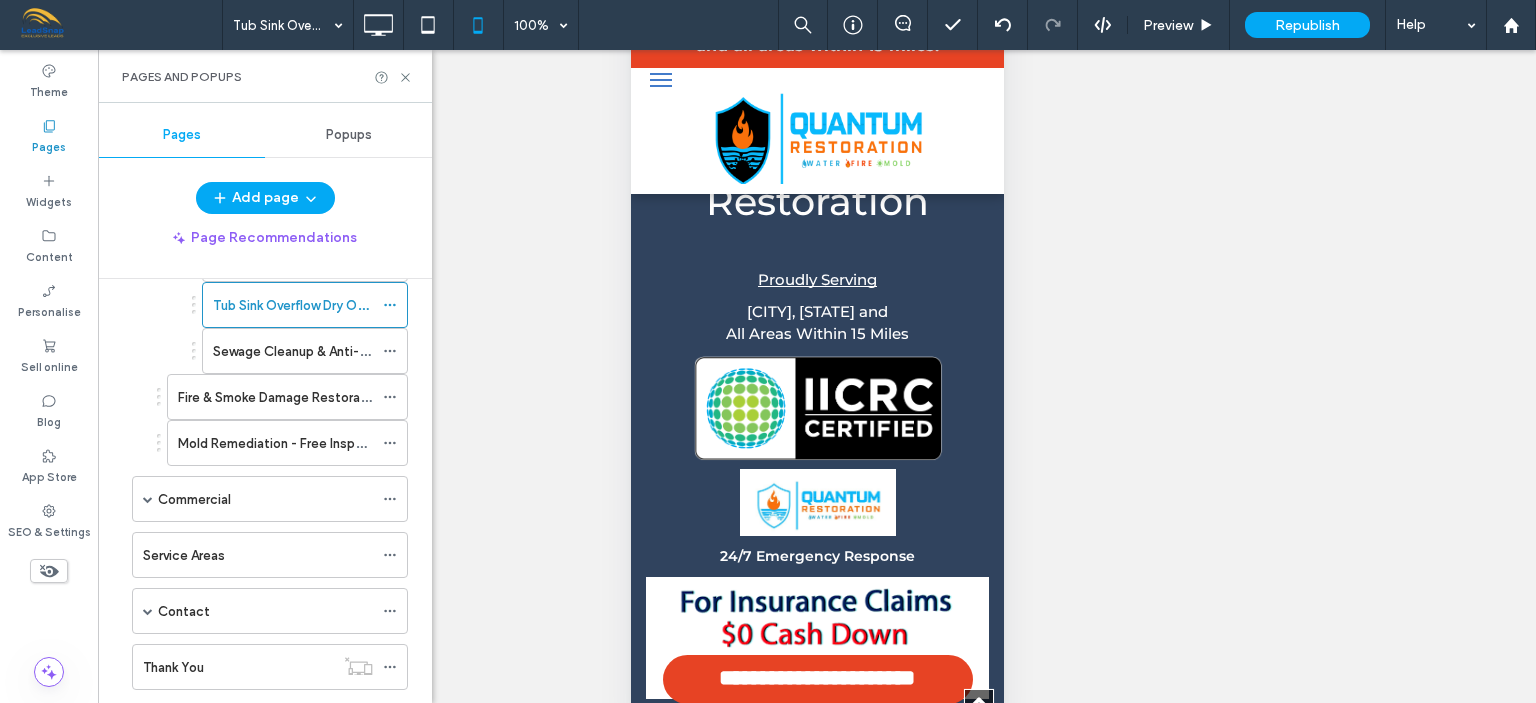 scroll, scrollTop: 378, scrollLeft: 0, axis: vertical 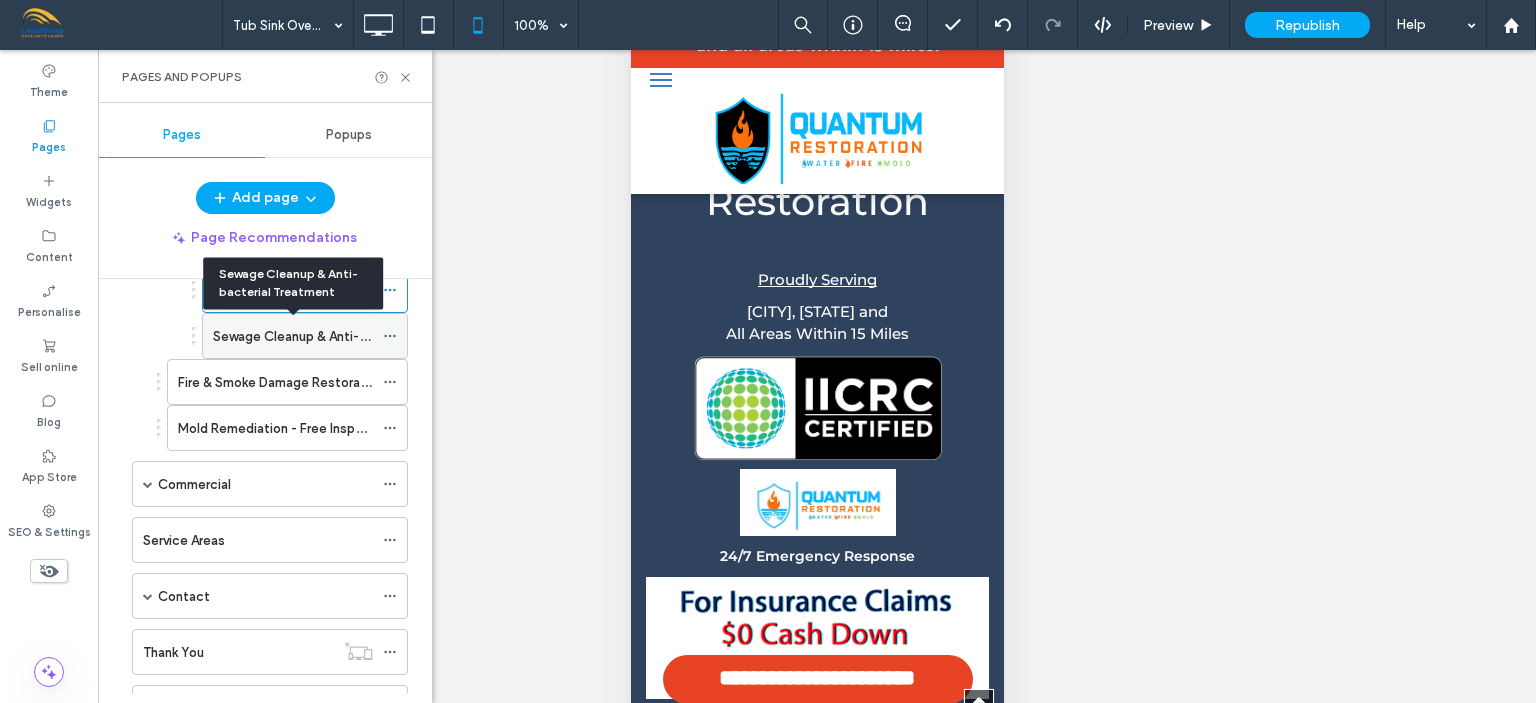 click on "Sewage Cleanup & Anti-bacterial Treatment" at bounding box center [347, 336] 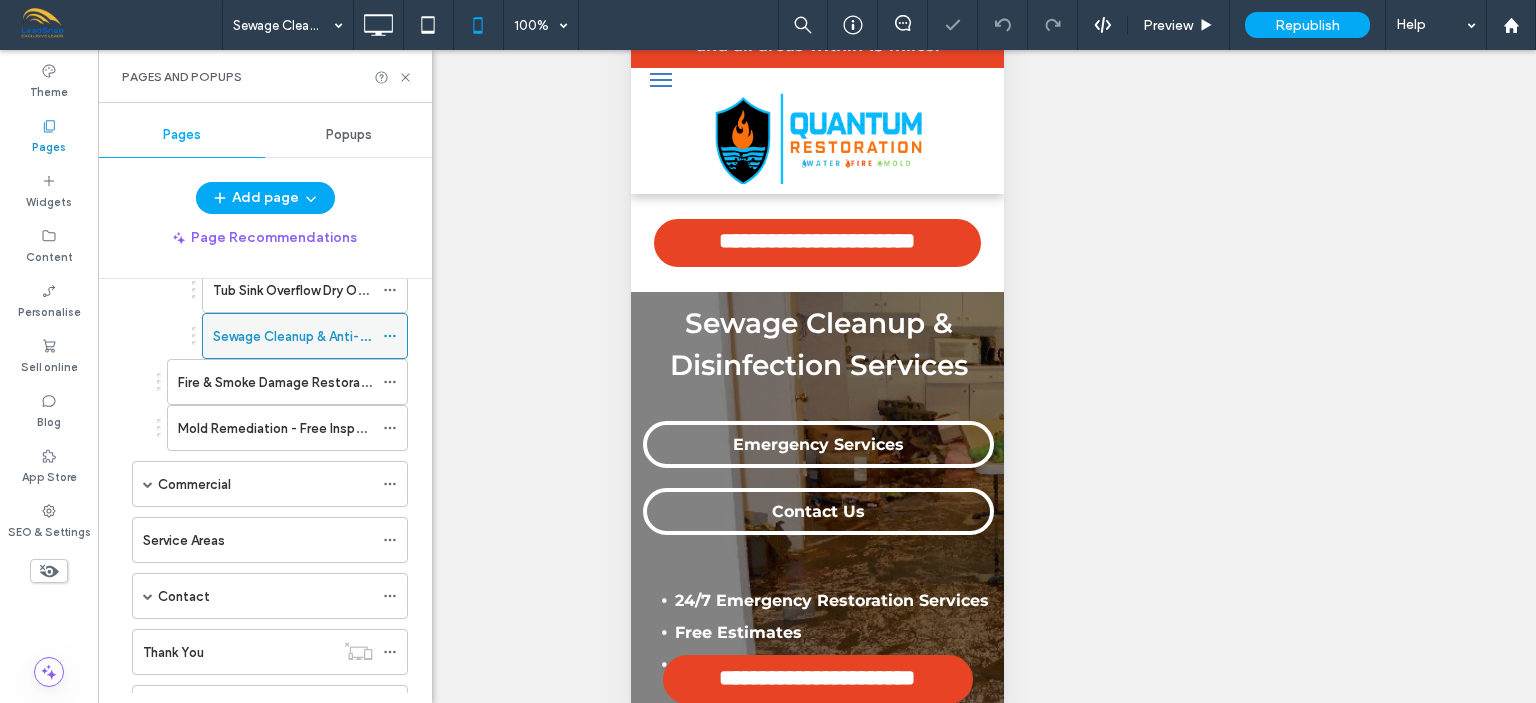 scroll, scrollTop: 0, scrollLeft: 0, axis: both 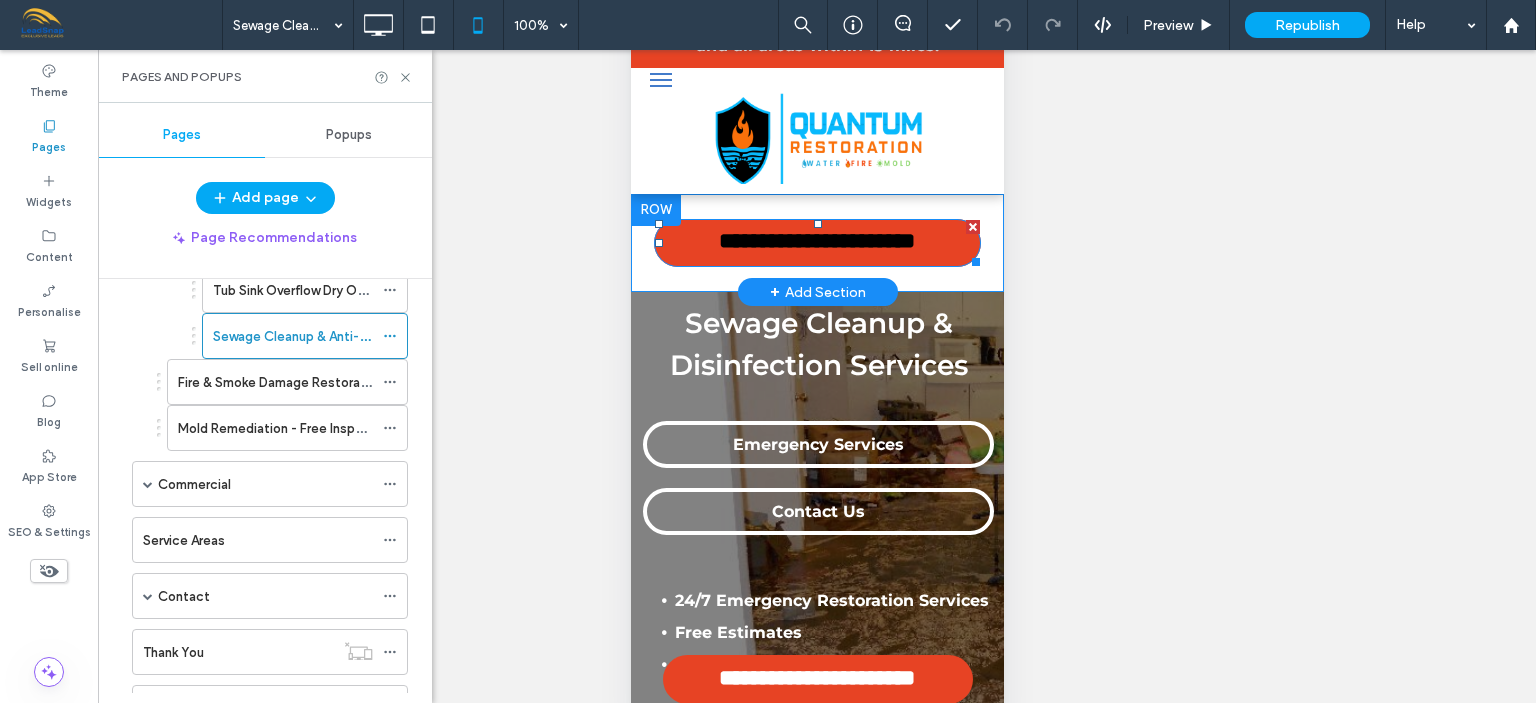 click on "**********" at bounding box center (816, 242) 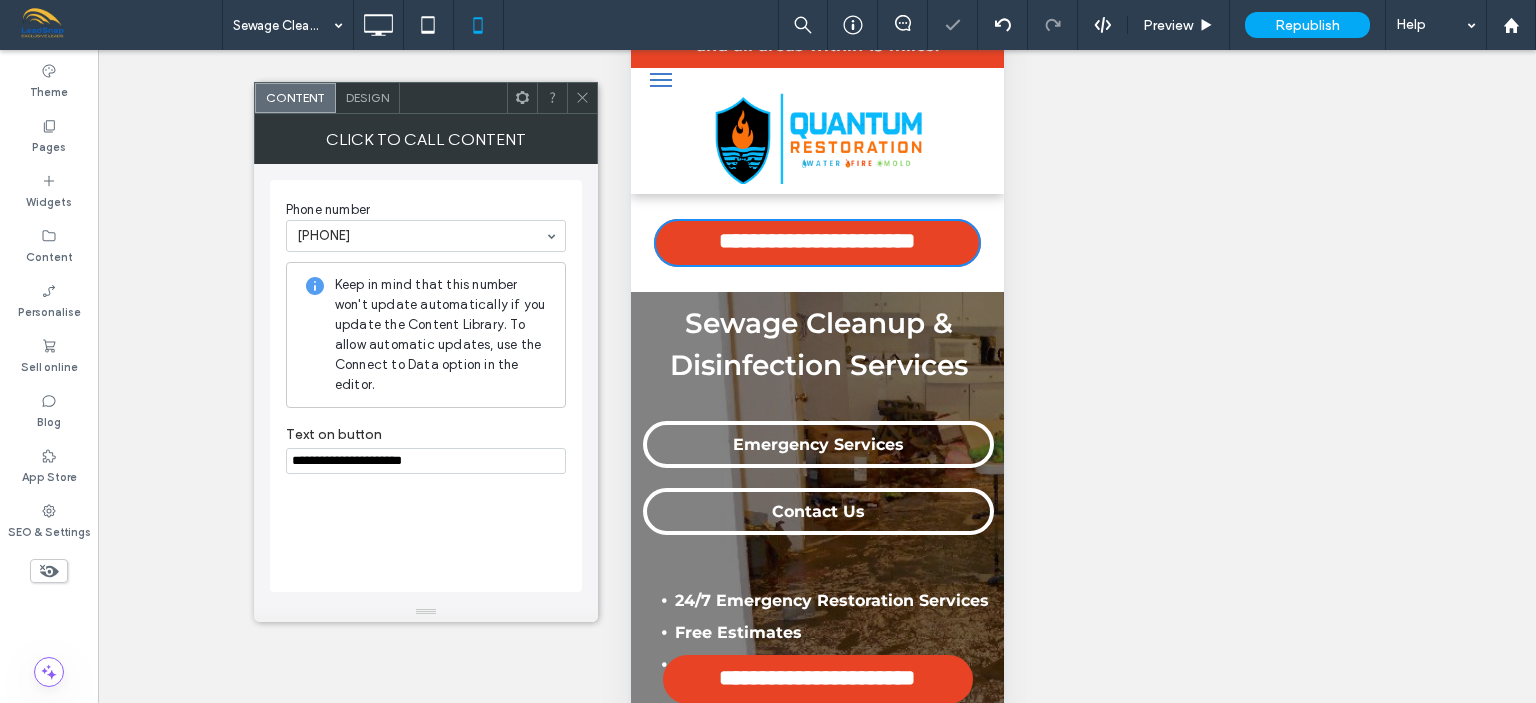 click on "**********" at bounding box center (426, 461) 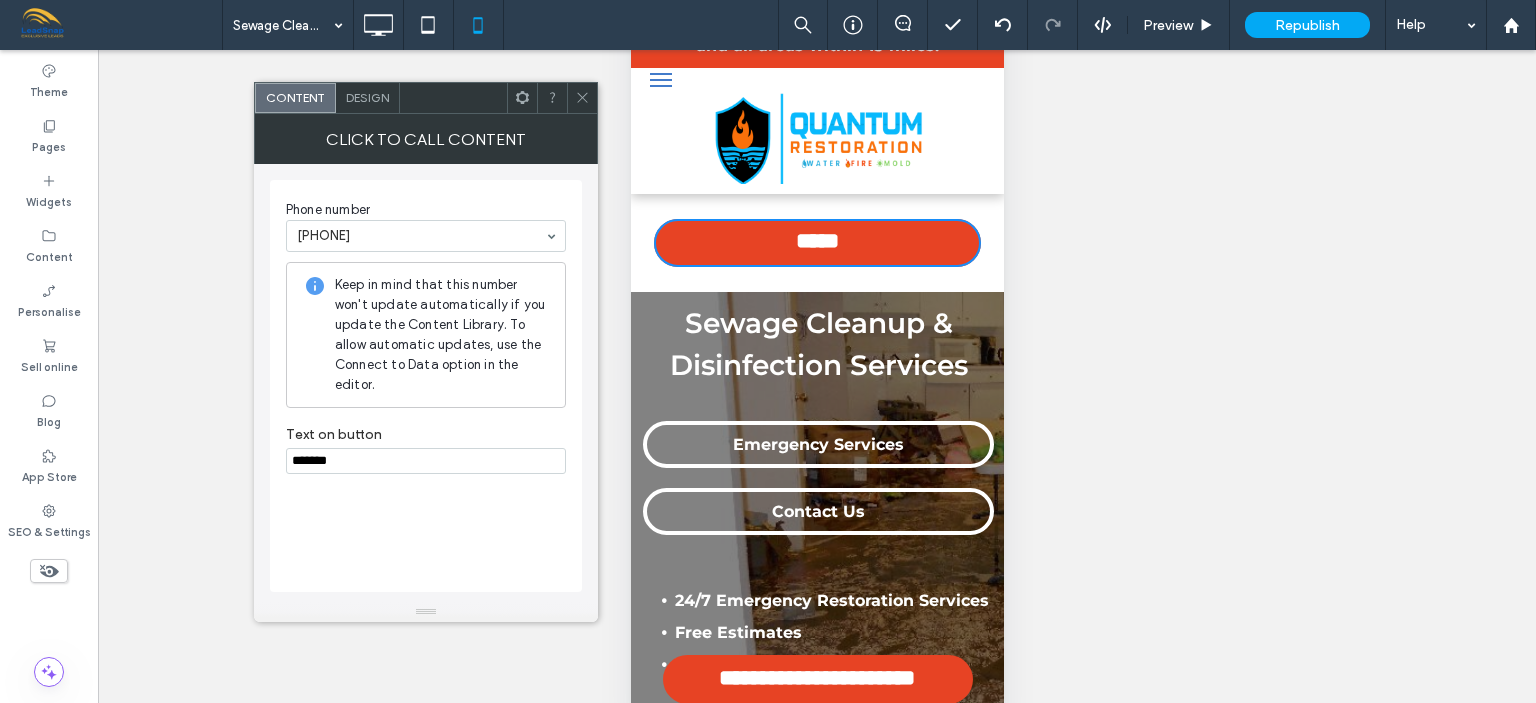 paste on "**********" 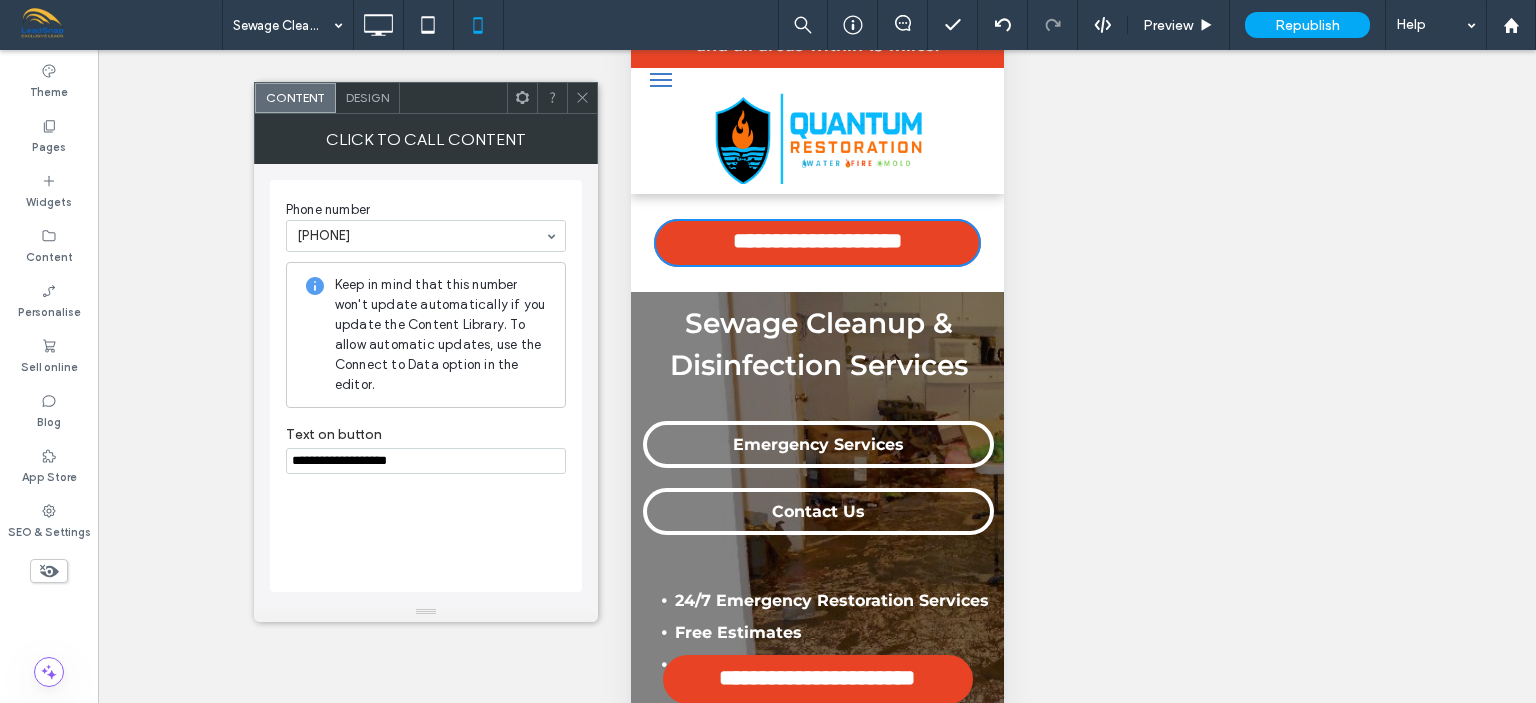 type on "**********" 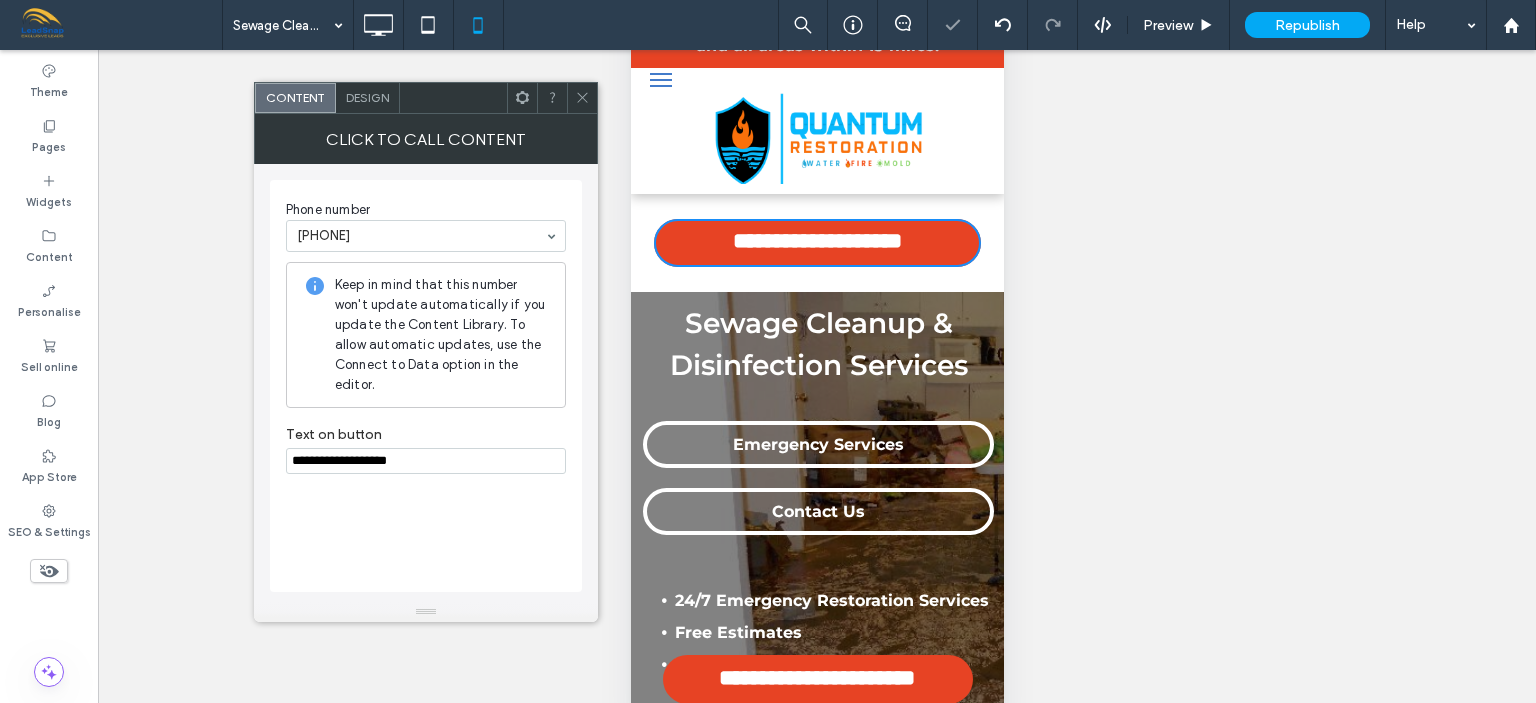 click 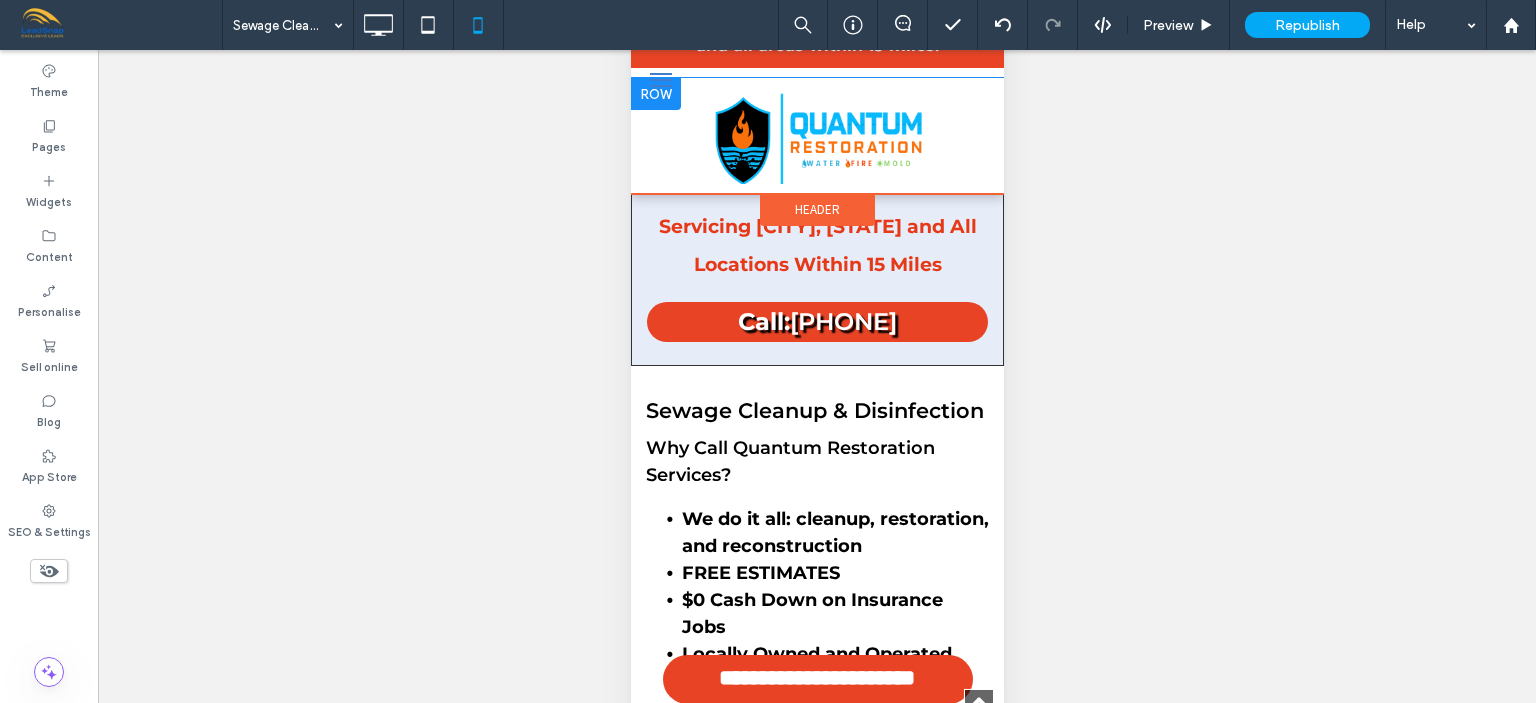 scroll, scrollTop: 2865, scrollLeft: 0, axis: vertical 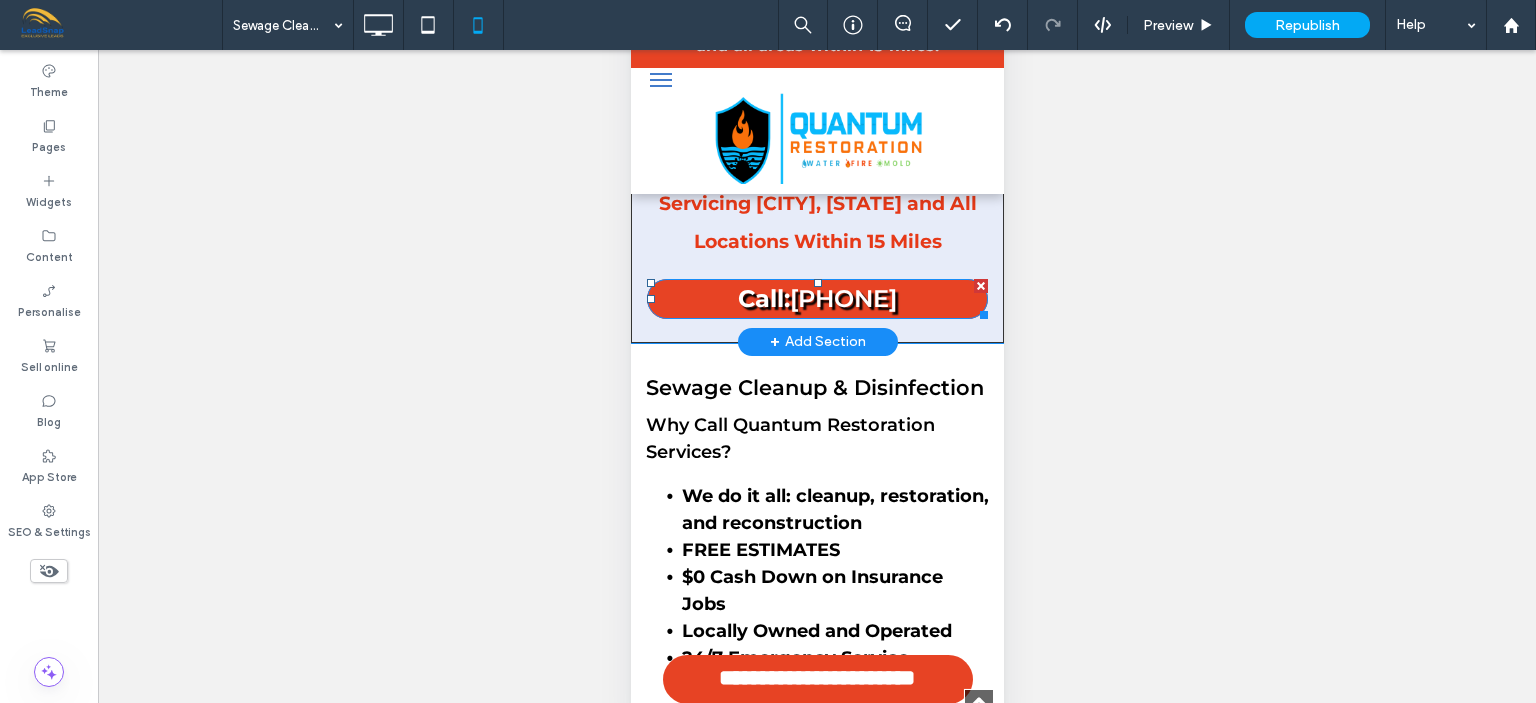 click on "[PHONE]" at bounding box center [842, 298] 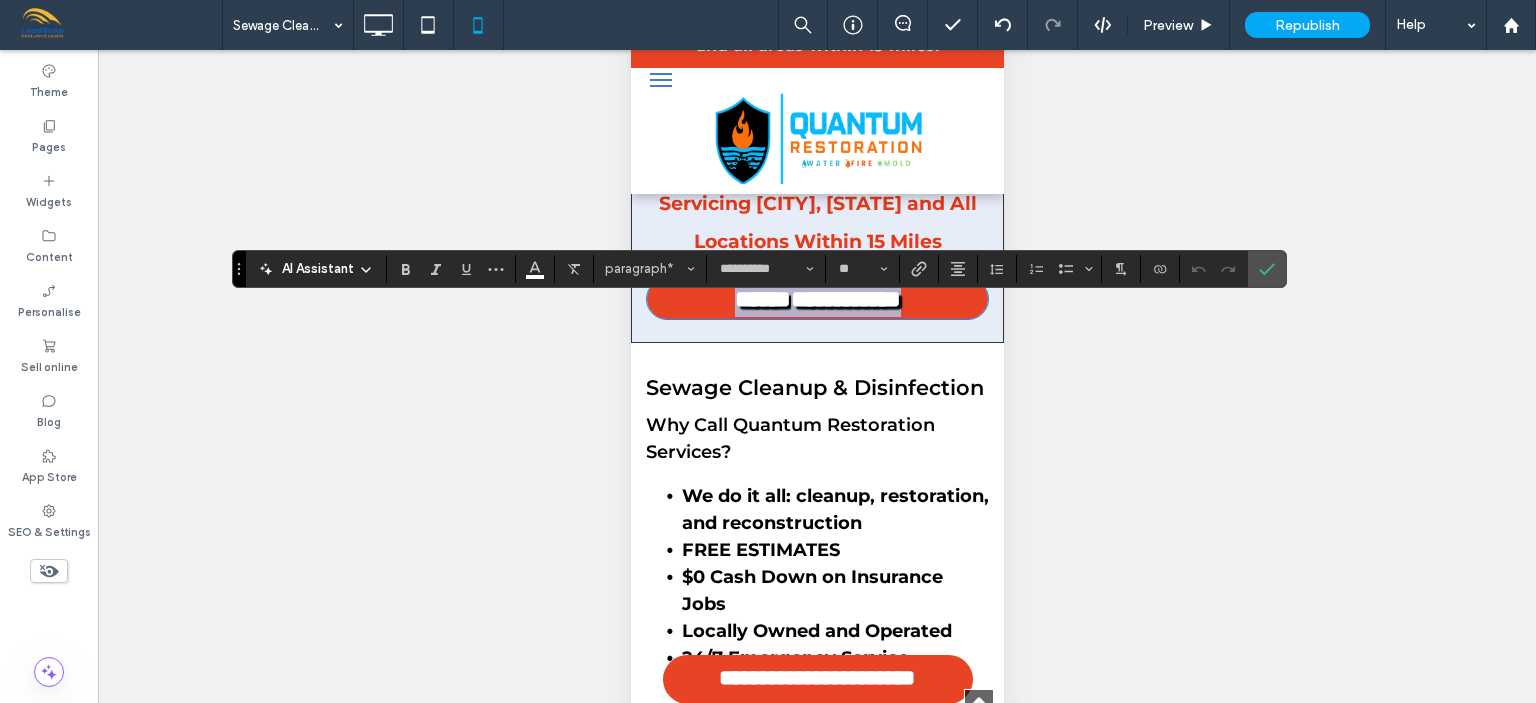 click on "**********" at bounding box center [845, 299] 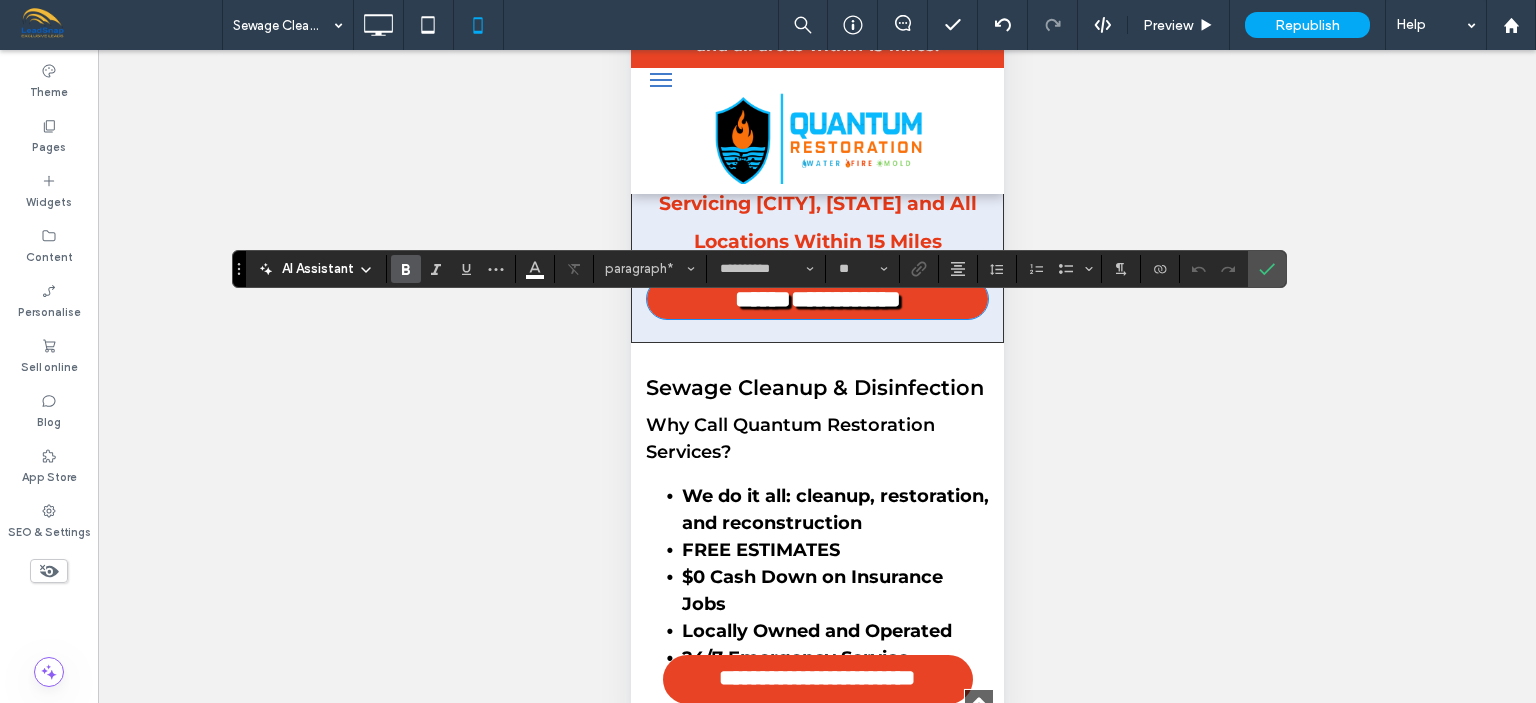 type 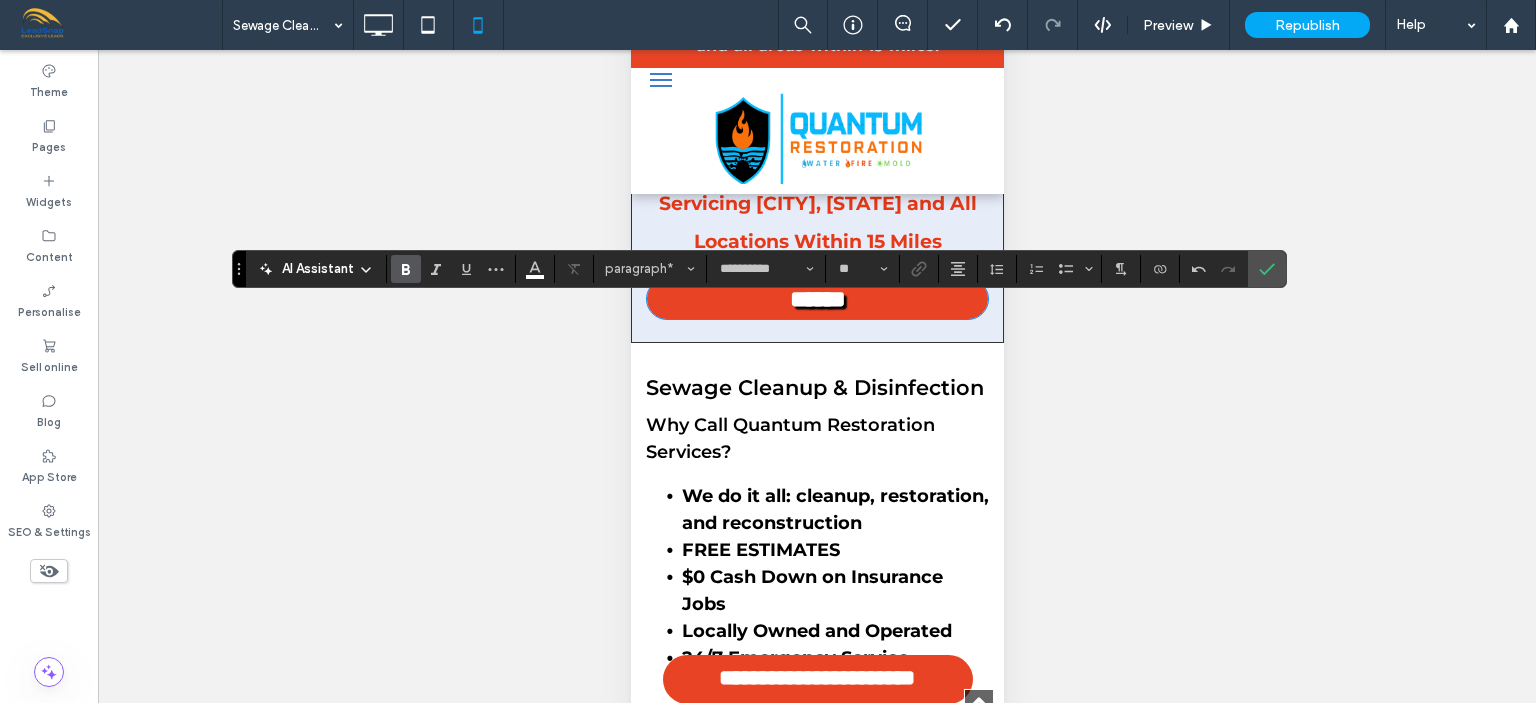 type on "**" 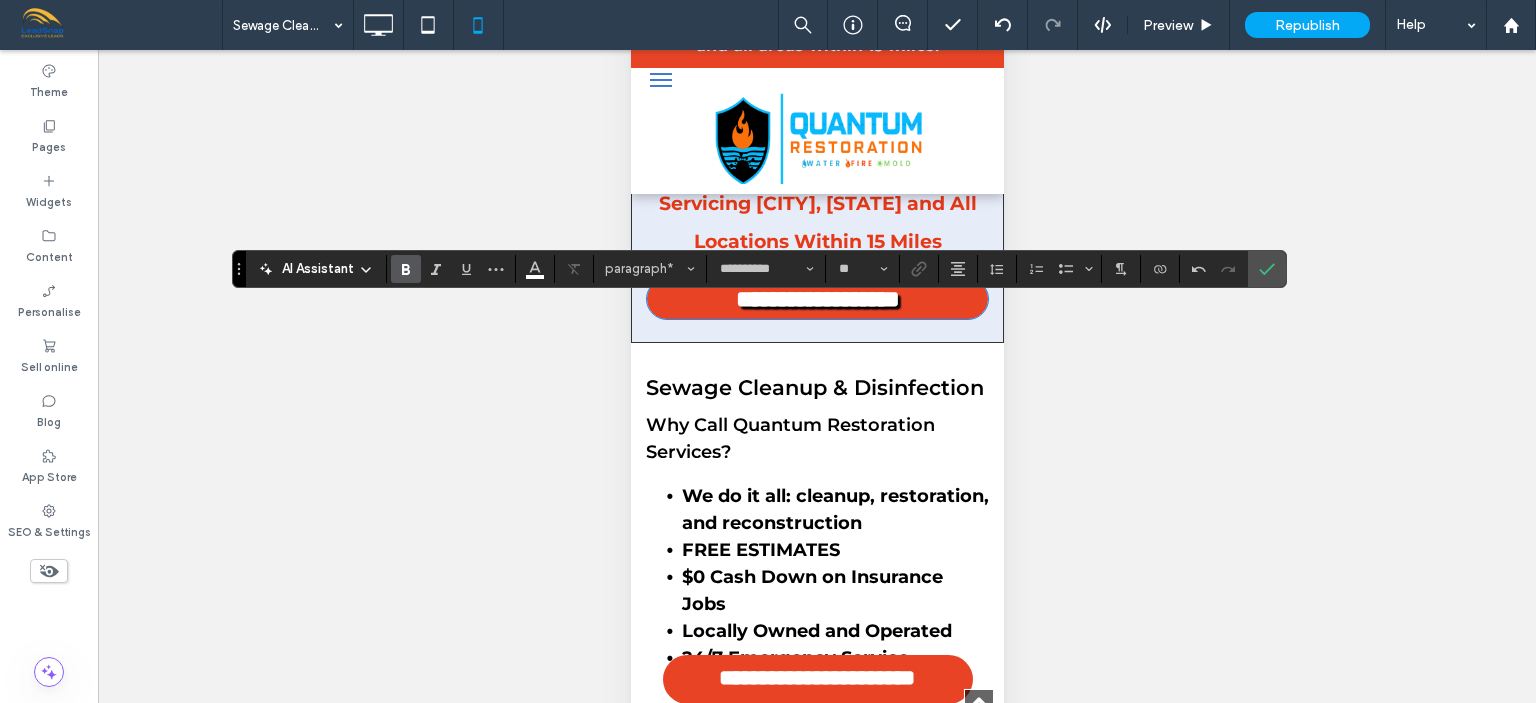 scroll, scrollTop: 0, scrollLeft: 0, axis: both 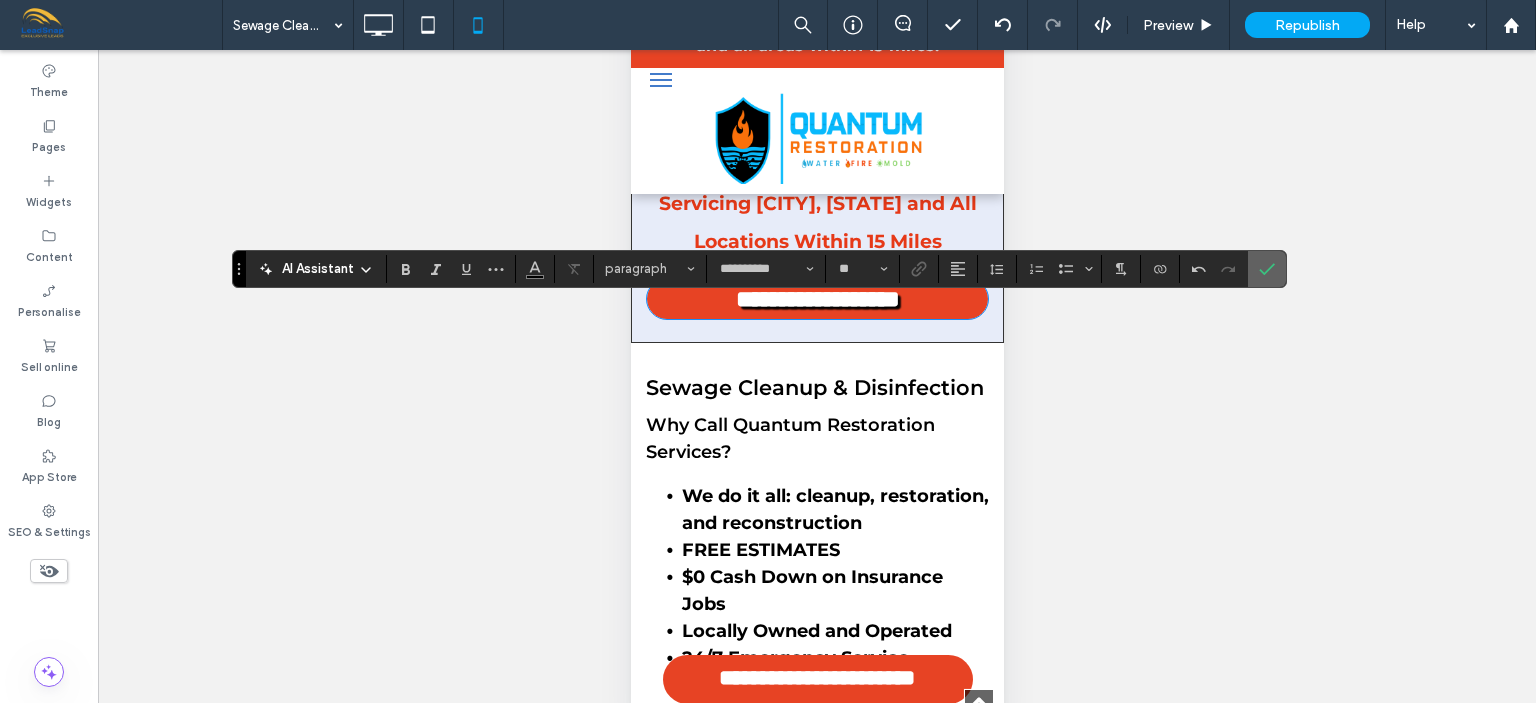 click 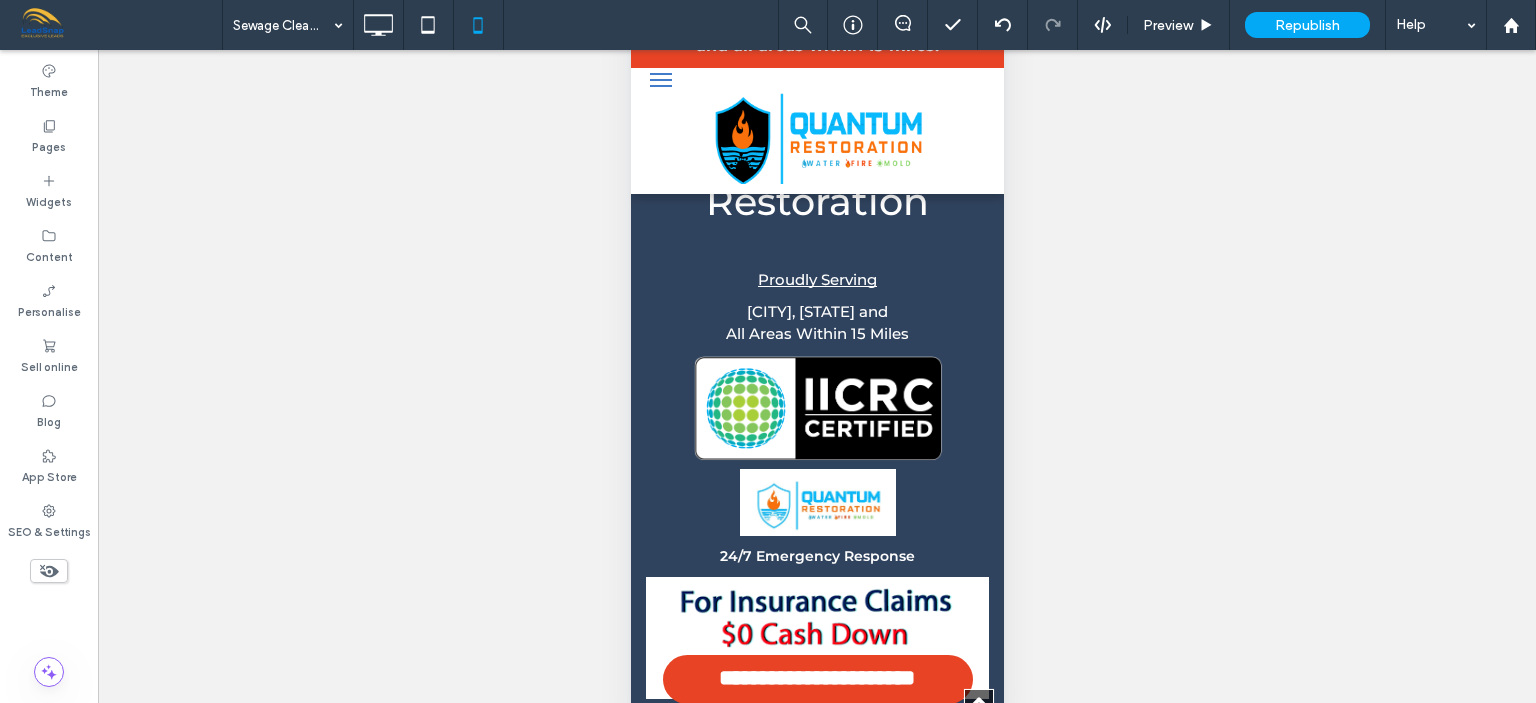 scroll, scrollTop: 8505, scrollLeft: 0, axis: vertical 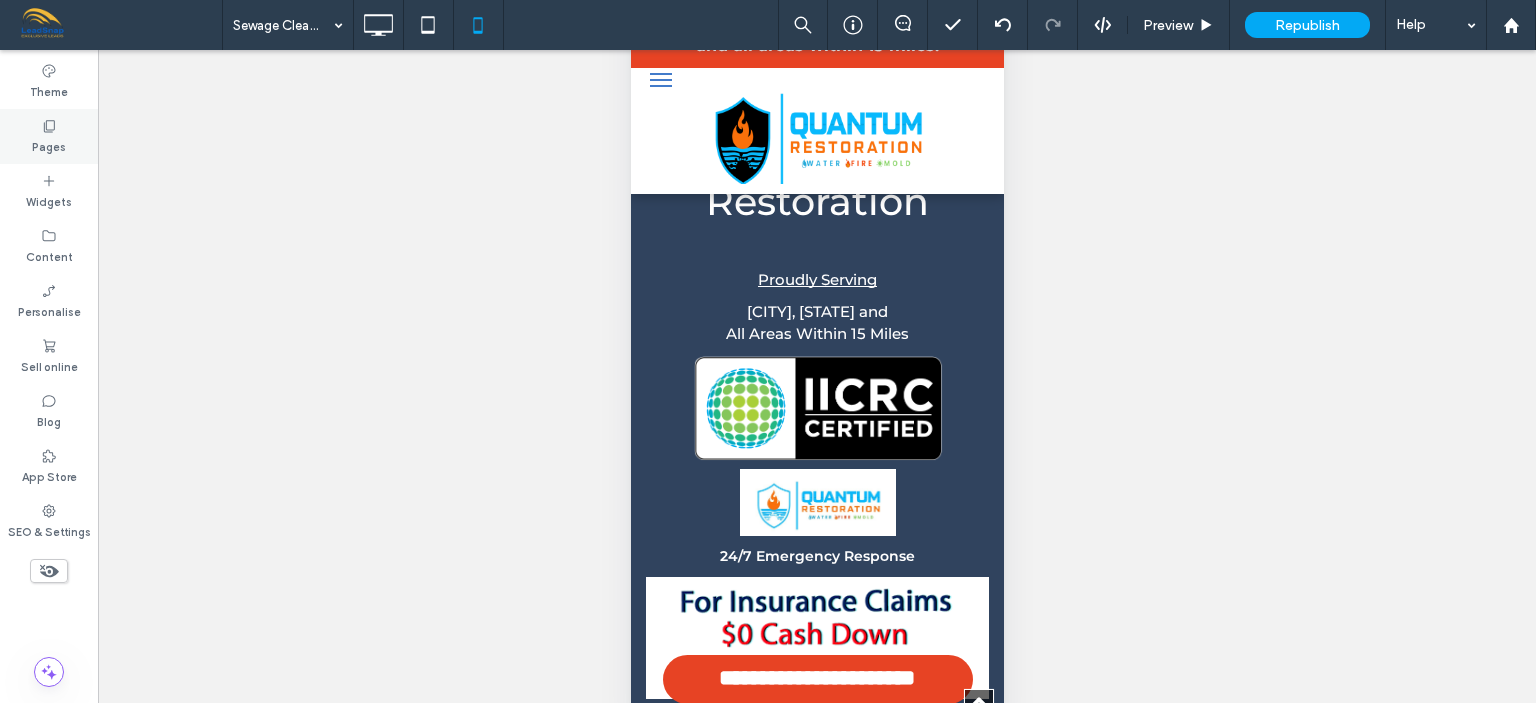 click 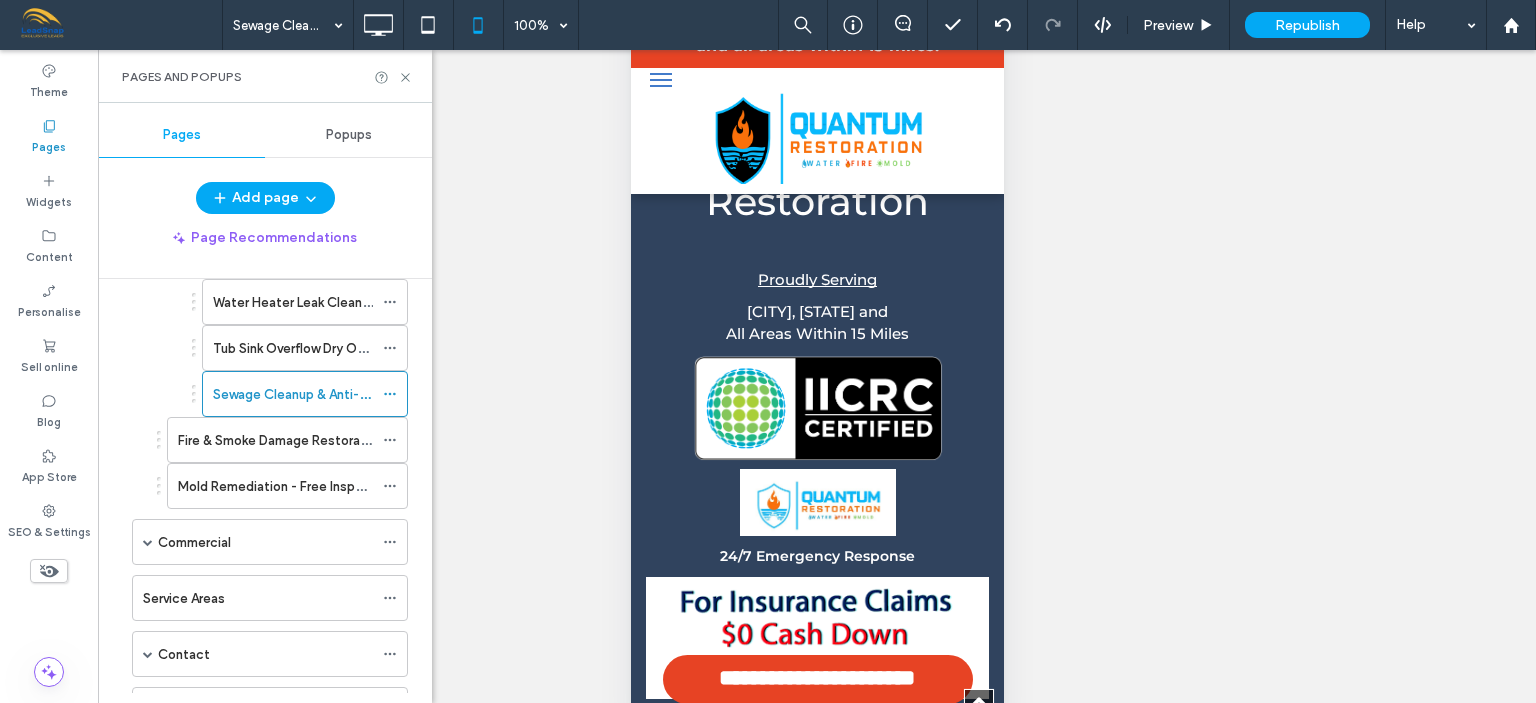 scroll, scrollTop: 329, scrollLeft: 0, axis: vertical 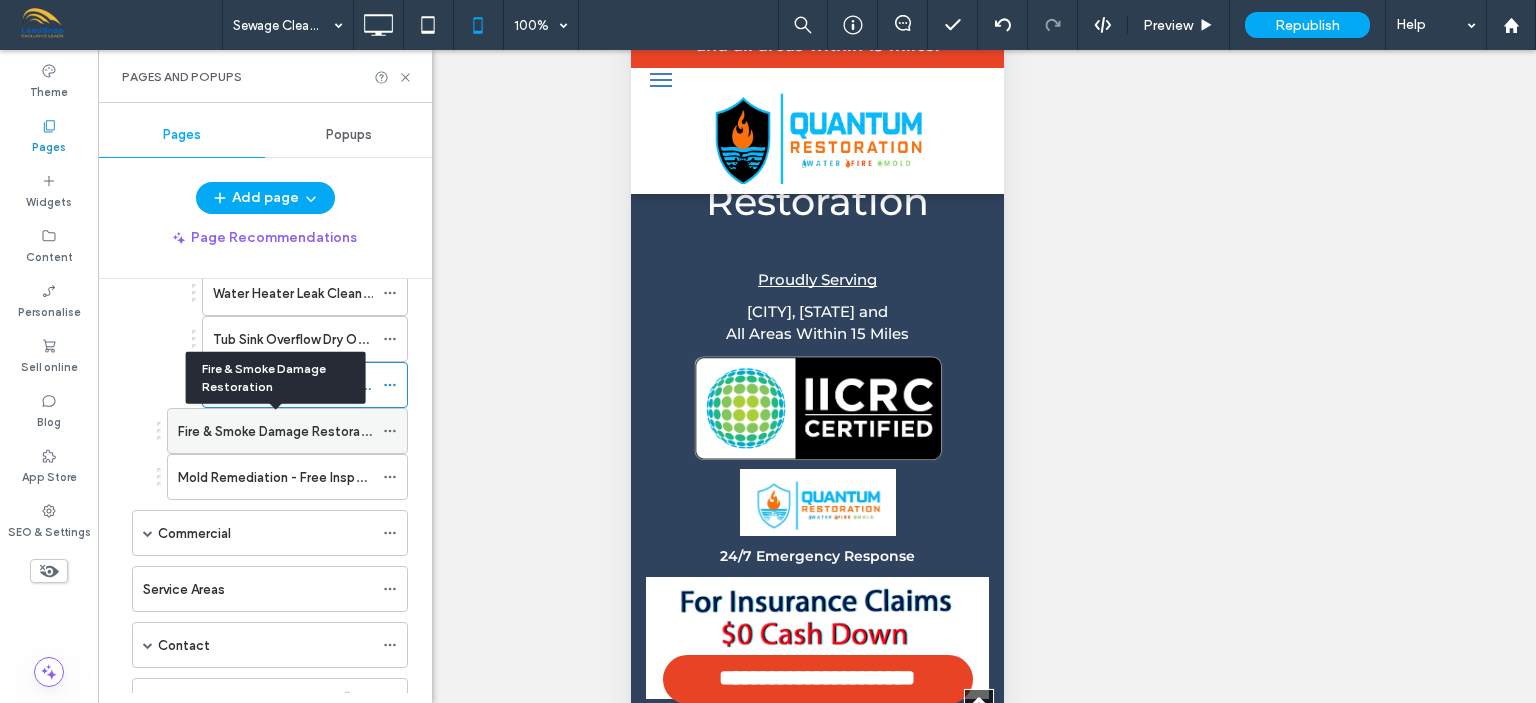 click on "Fire & Smoke Damage Restoration" at bounding box center [281, 431] 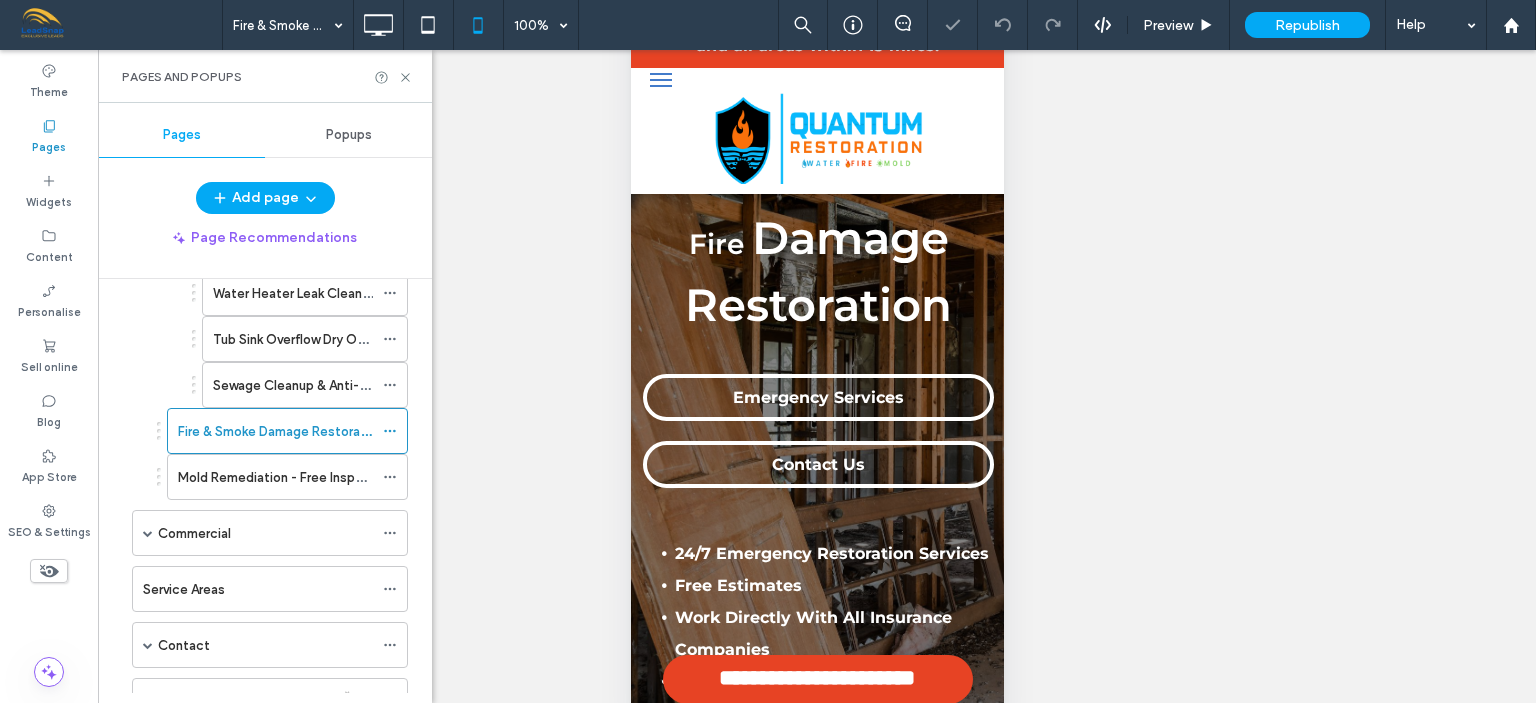 scroll, scrollTop: 0, scrollLeft: 0, axis: both 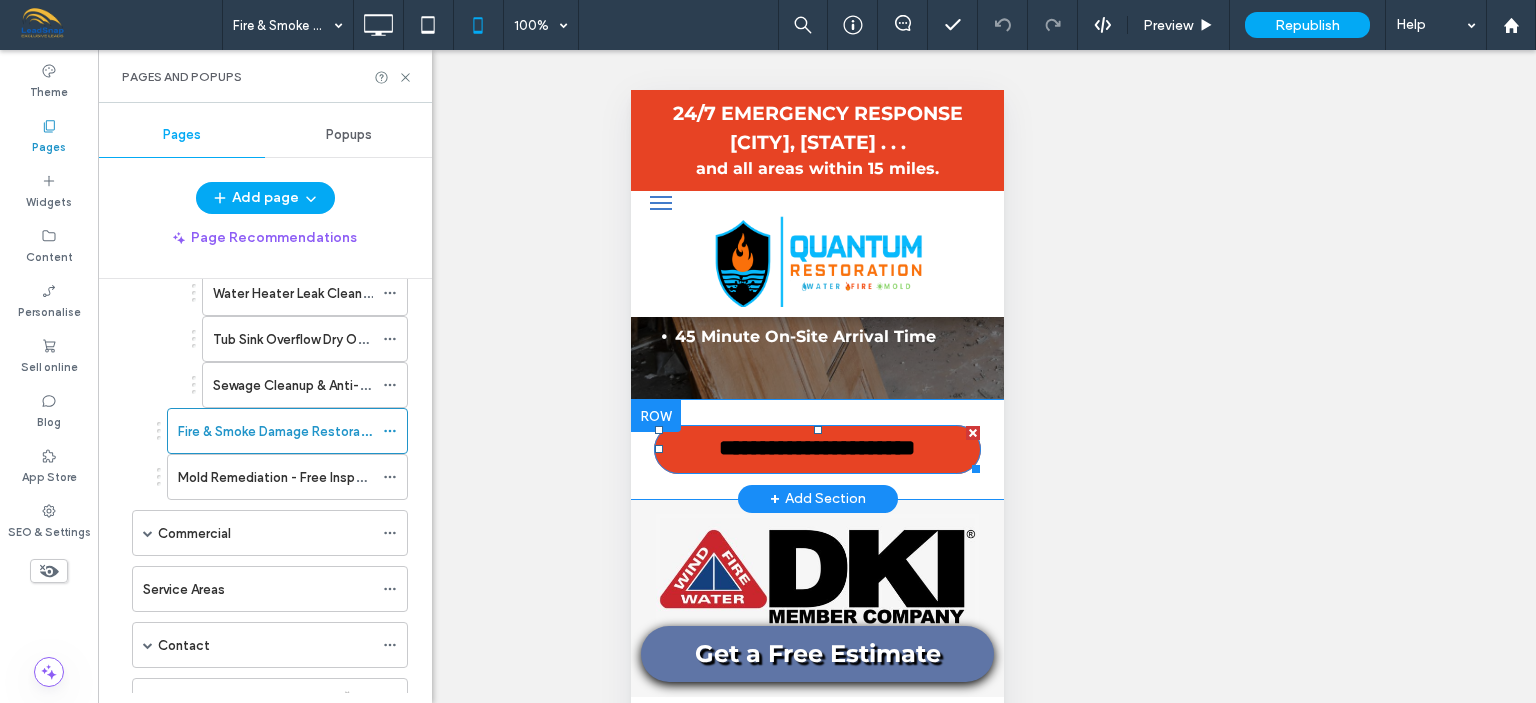 click on "**********" at bounding box center [816, 449] 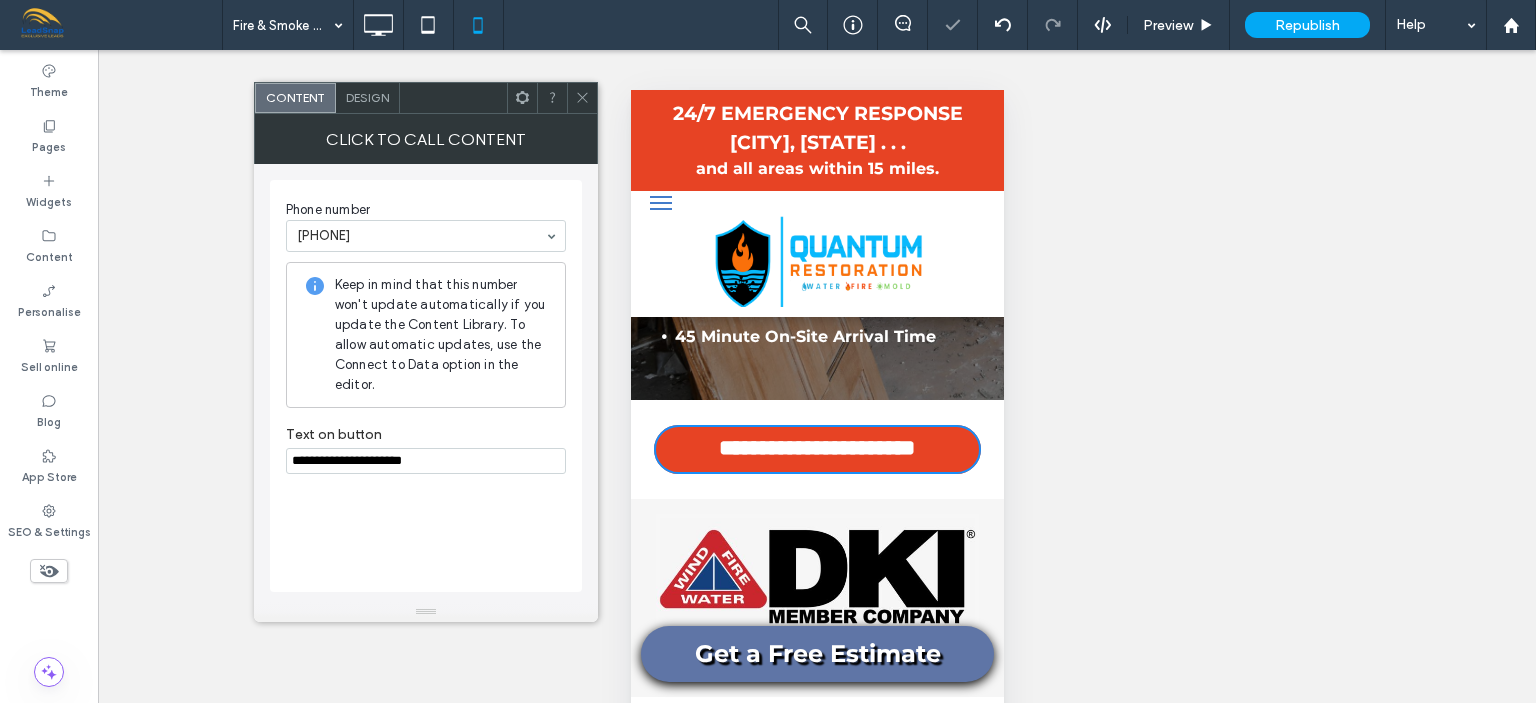 click on "**********" at bounding box center (426, 461) 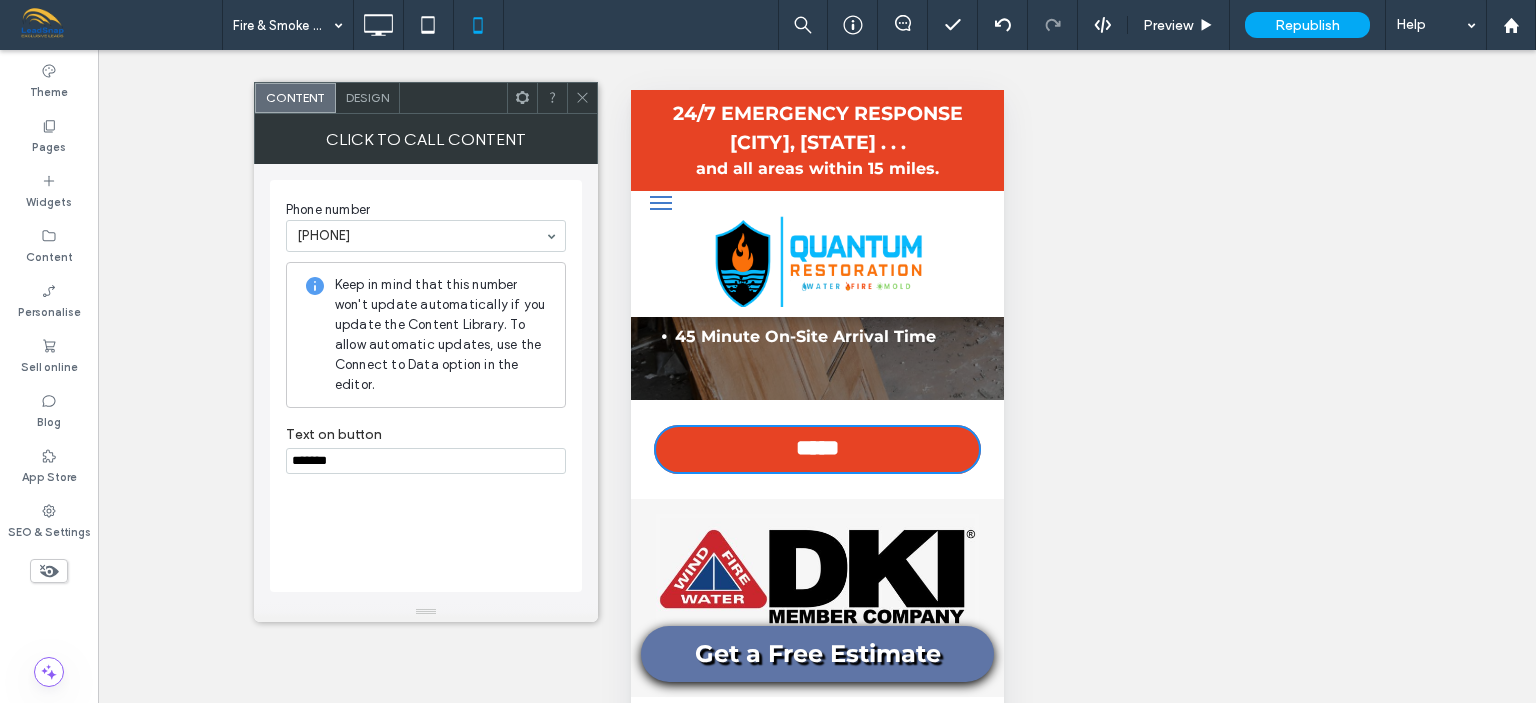 paste on "**********" 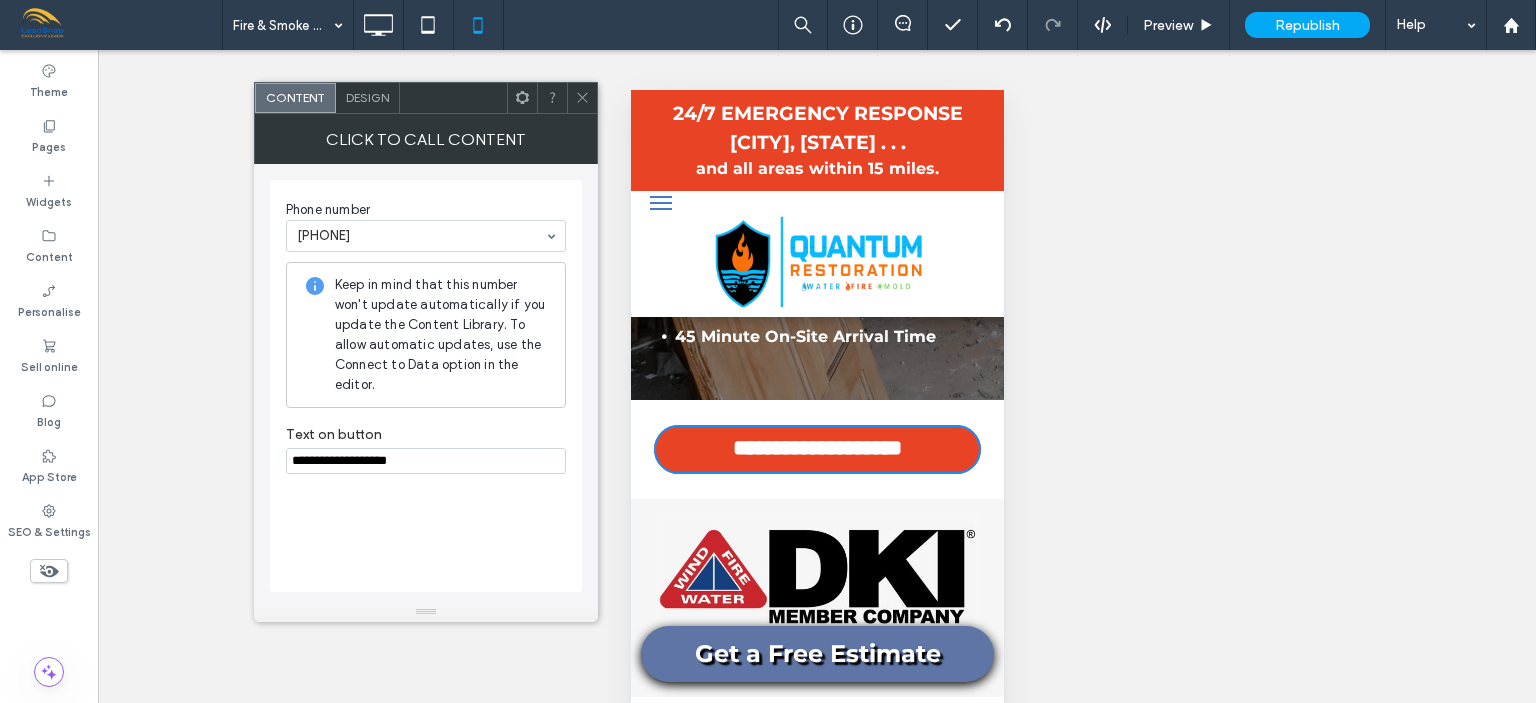type on "**********" 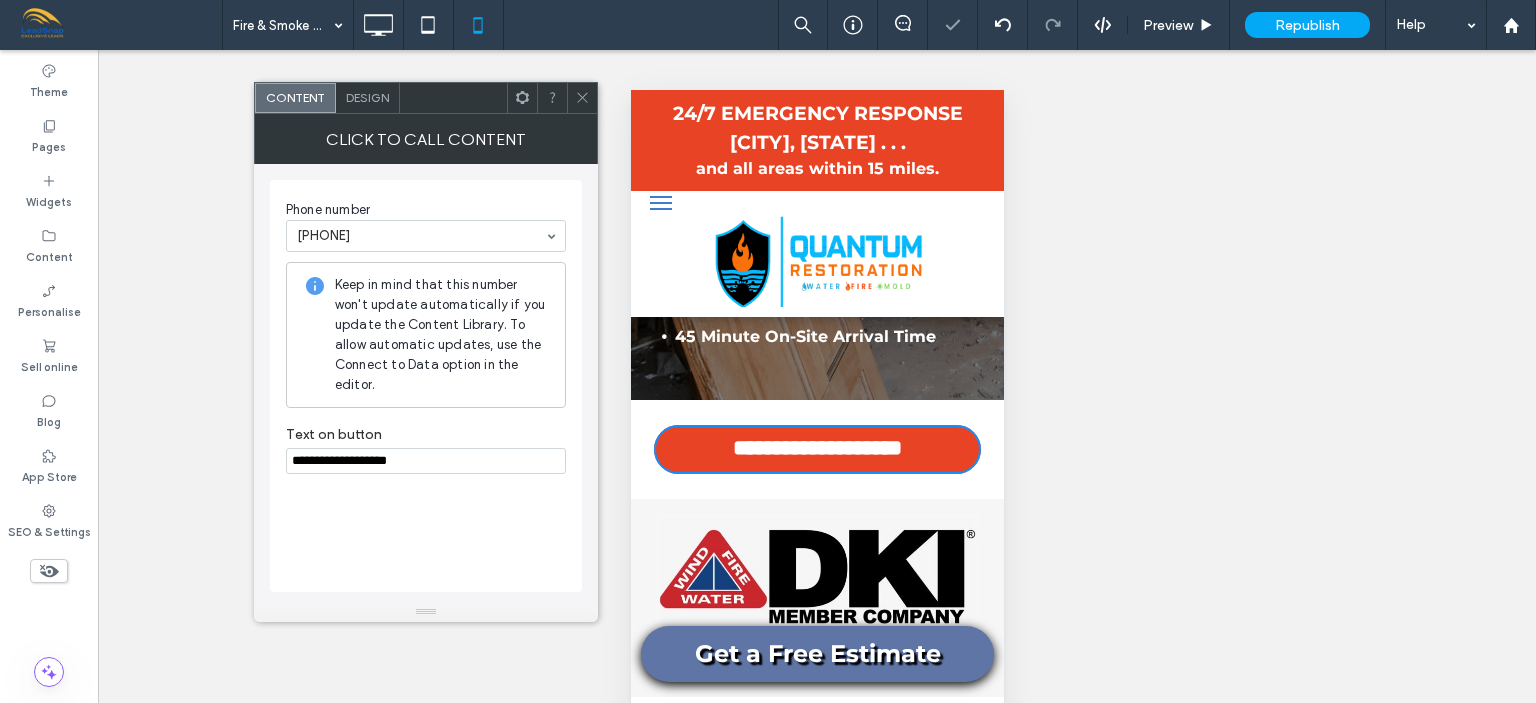 click at bounding box center (582, 98) 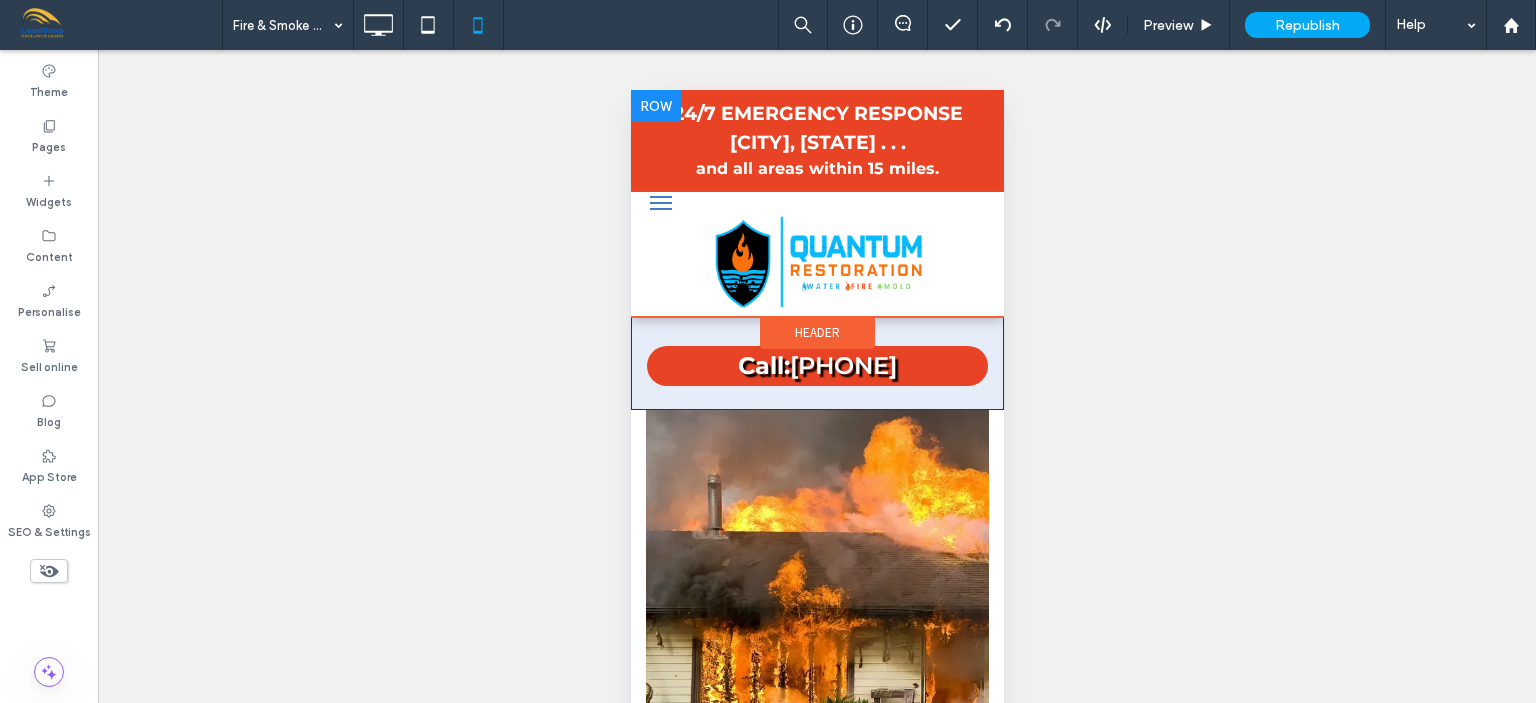 scroll, scrollTop: 2979, scrollLeft: 0, axis: vertical 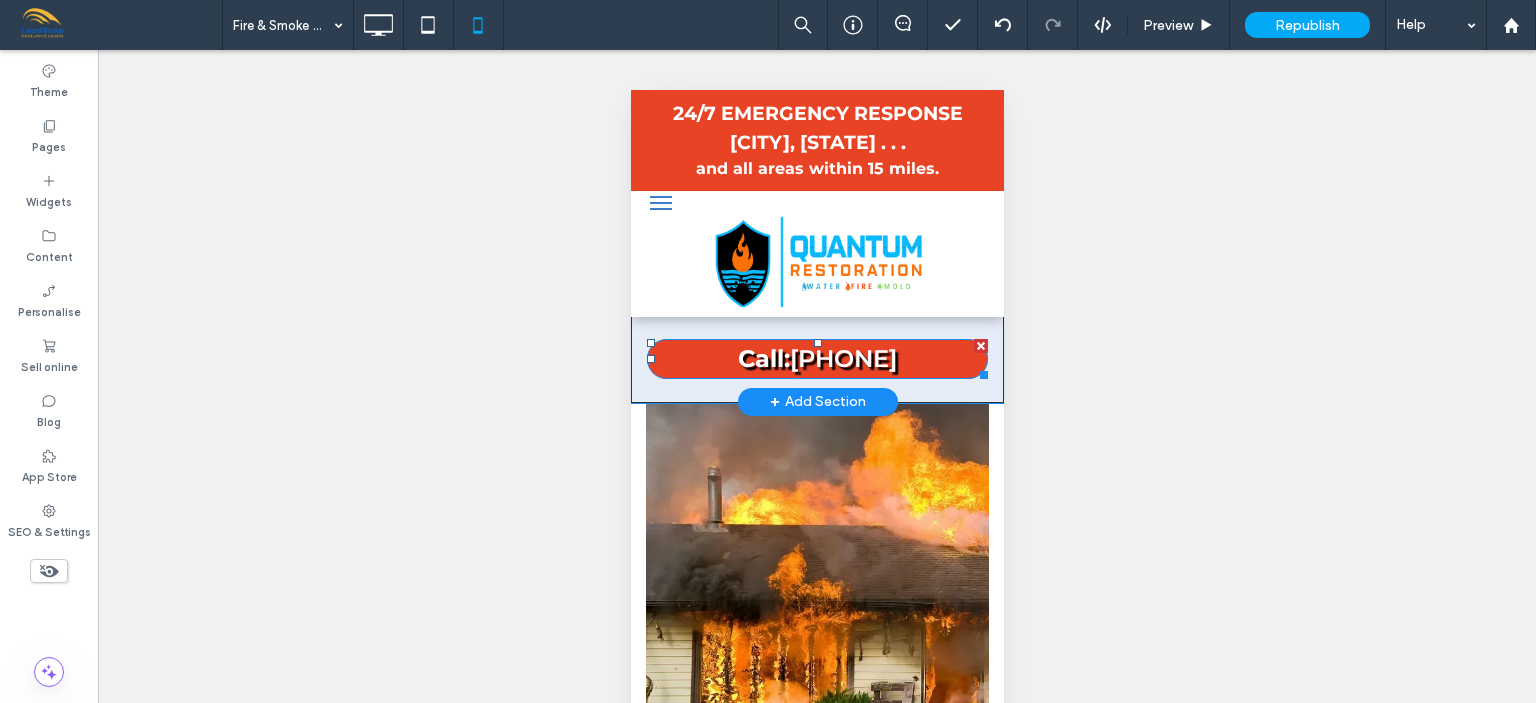 click on "[PHONE]" at bounding box center (842, 358) 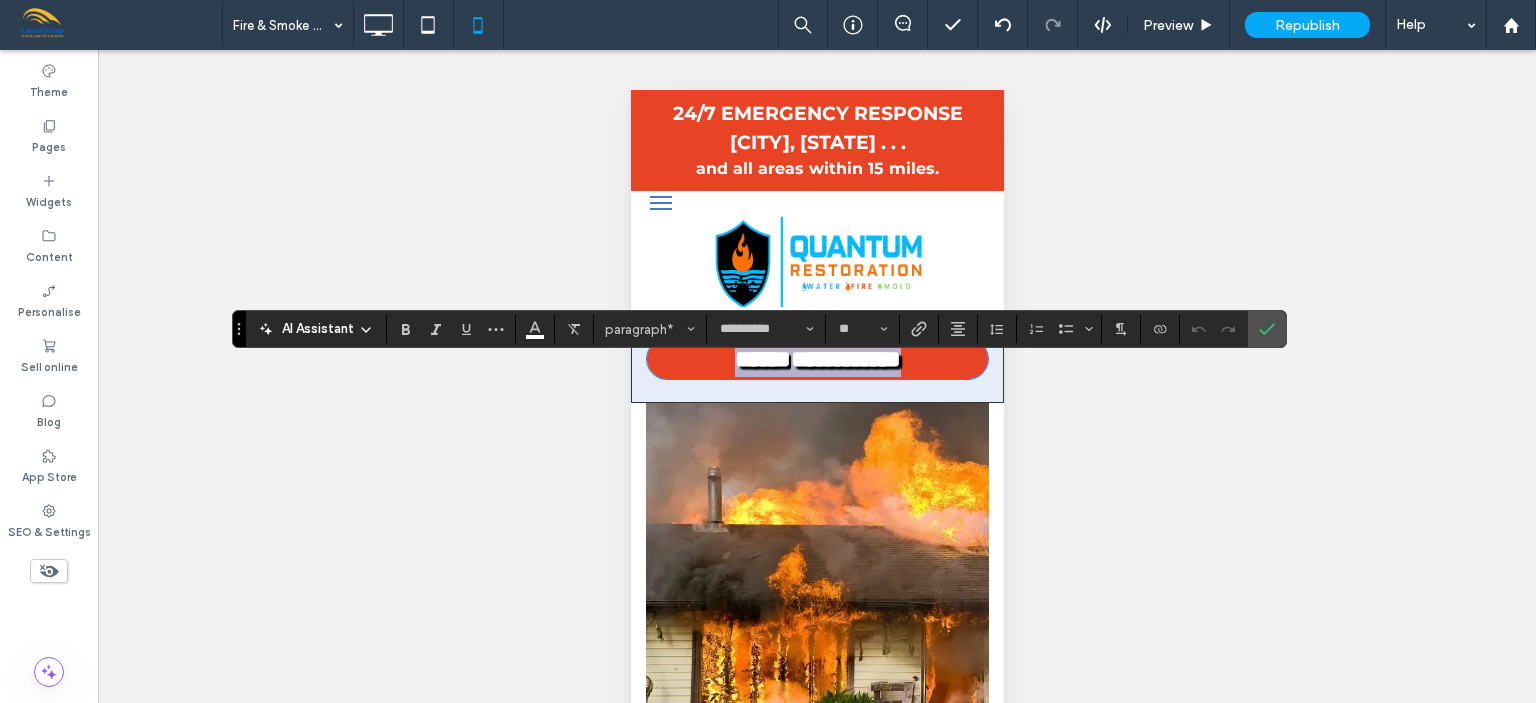 click on "**********" at bounding box center (816, 359) 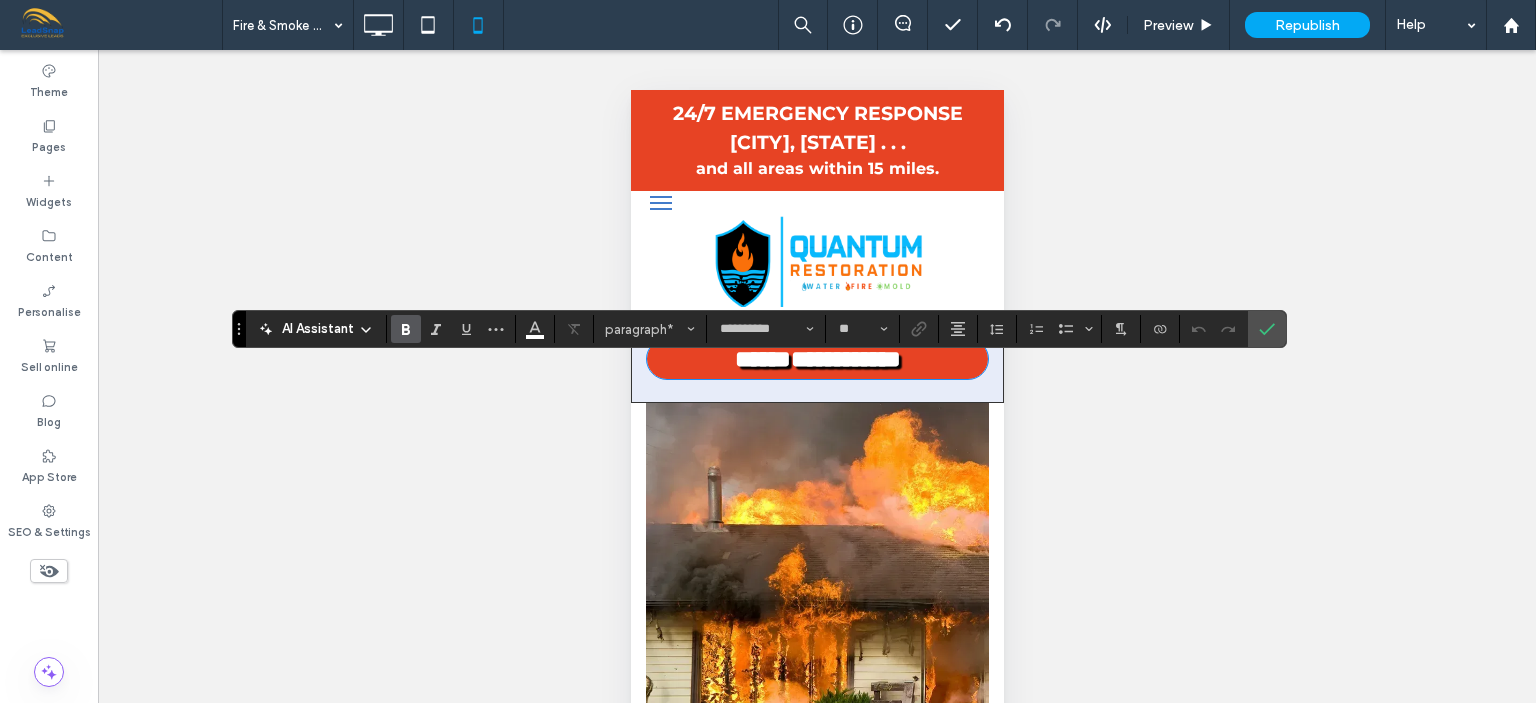 type 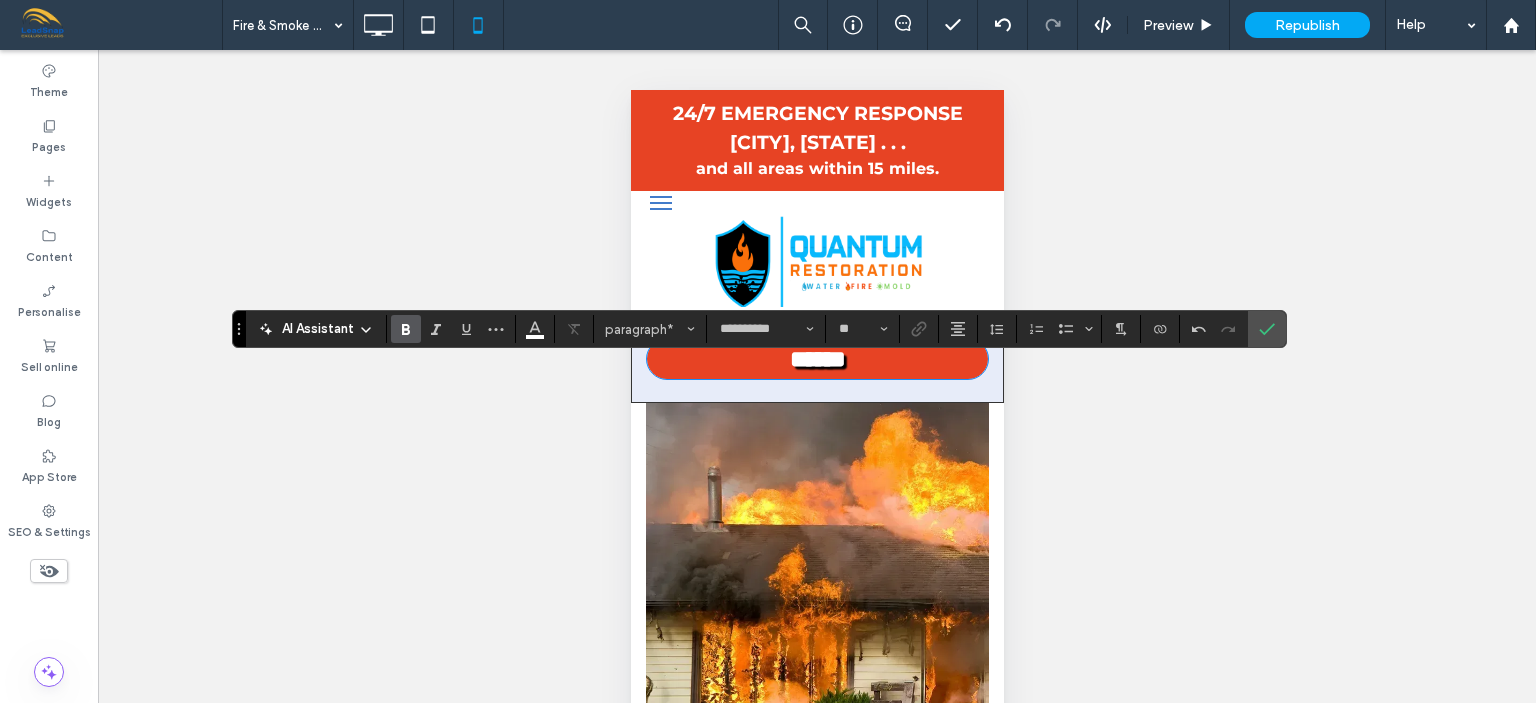 type on "**" 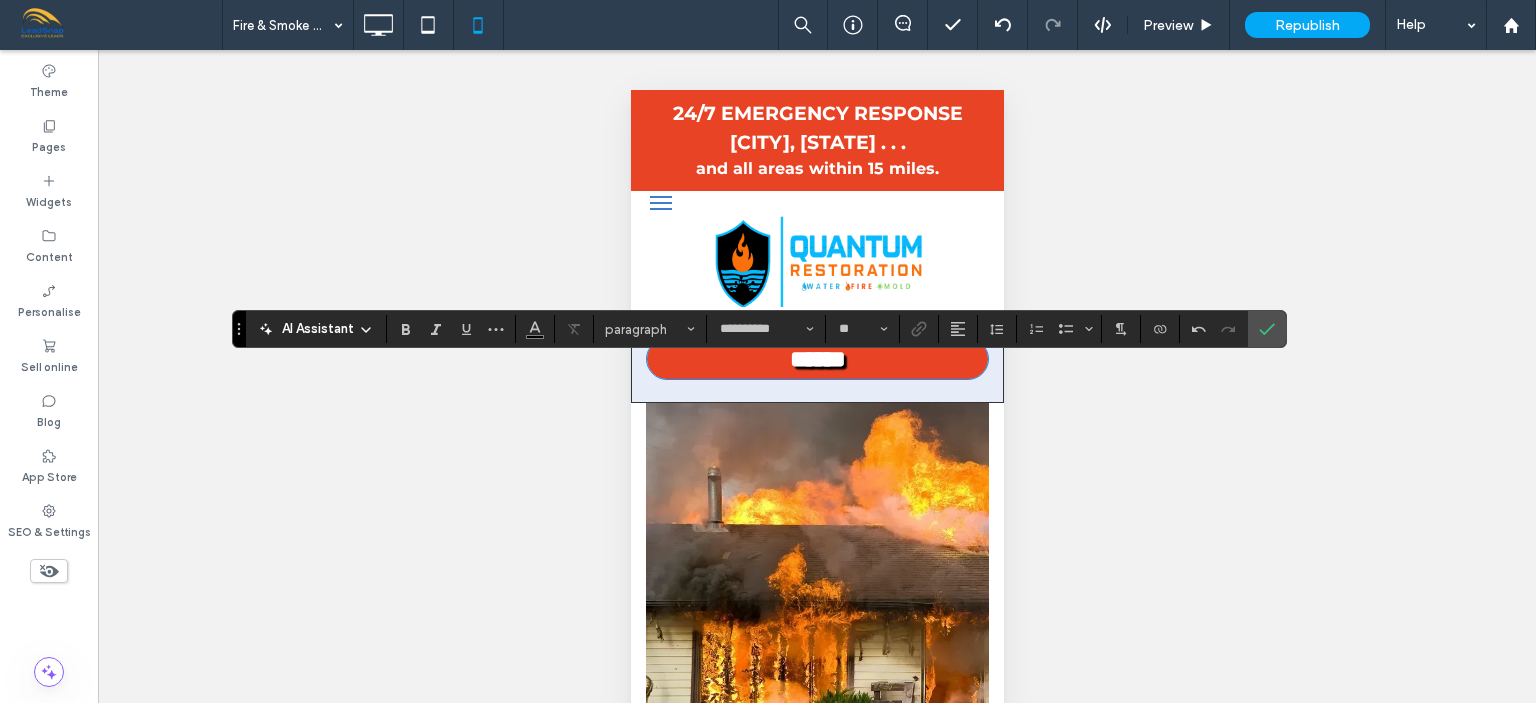 scroll, scrollTop: 0, scrollLeft: 0, axis: both 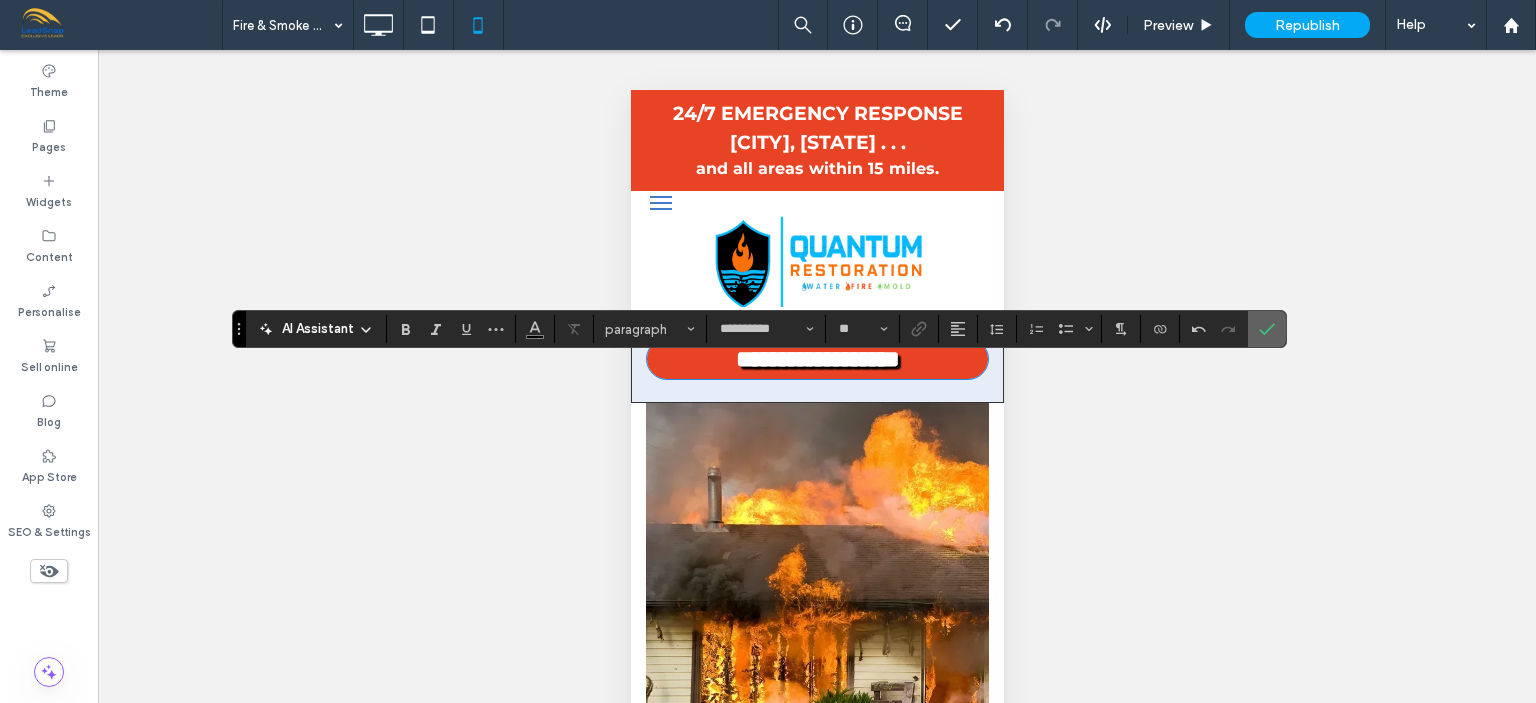click 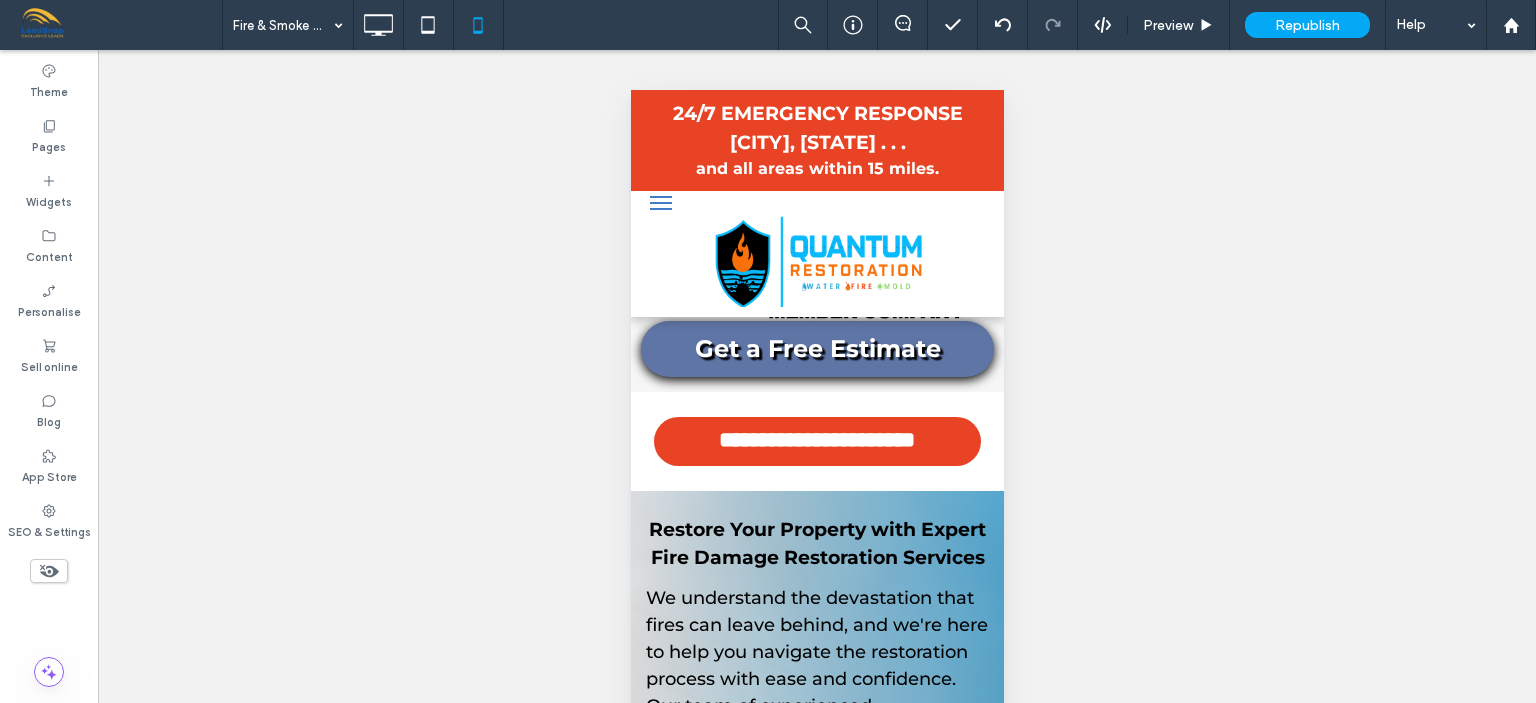 scroll, scrollTop: 4984, scrollLeft: 0, axis: vertical 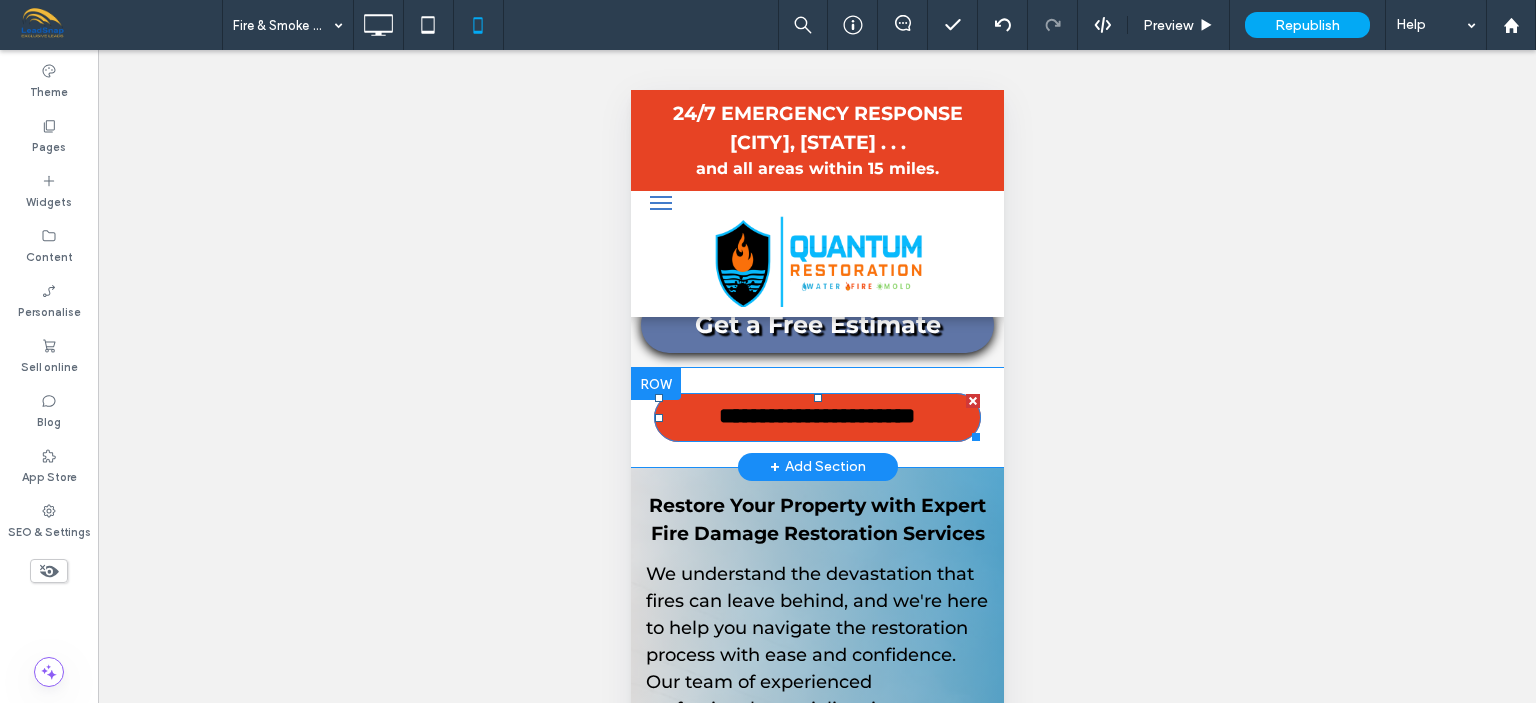 click on "**********" at bounding box center [816, 417] 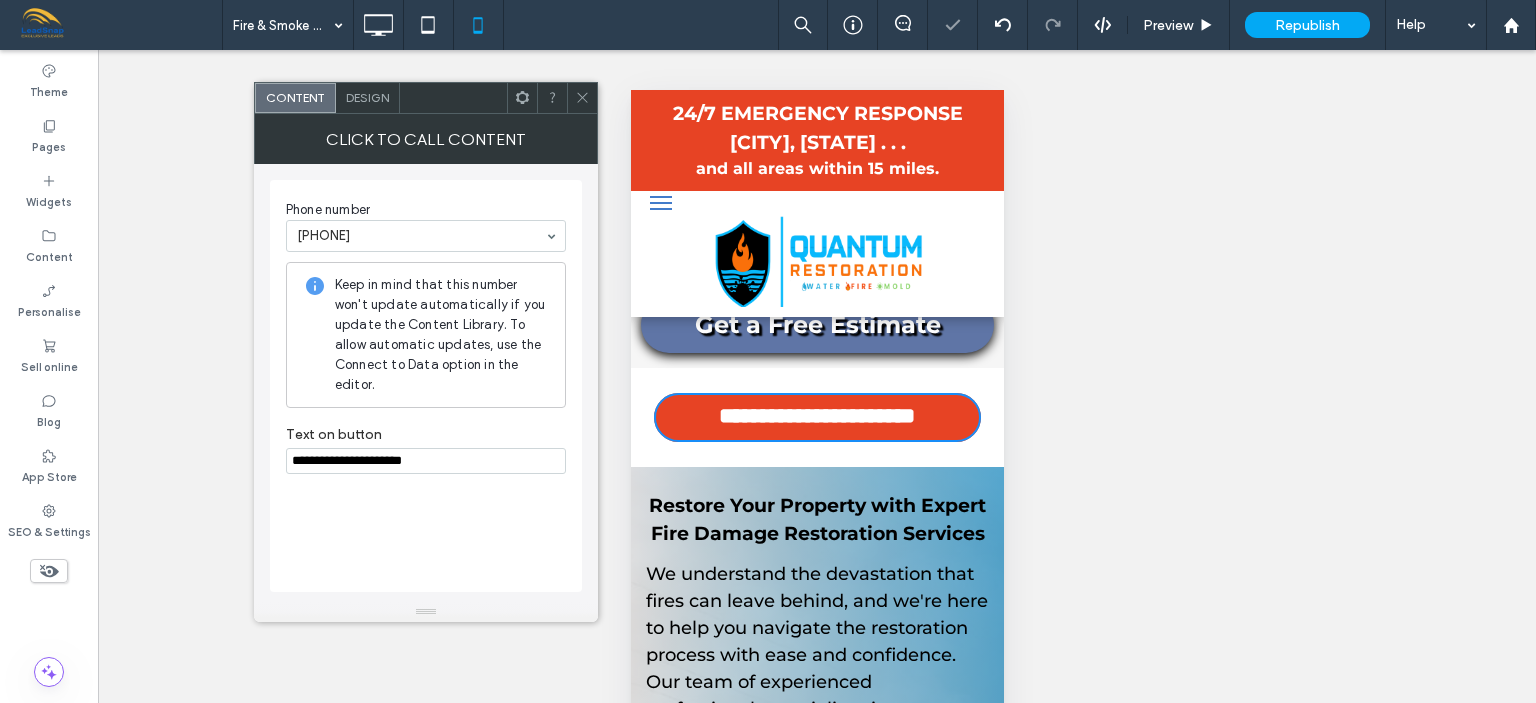 click on "**********" at bounding box center [426, 461] 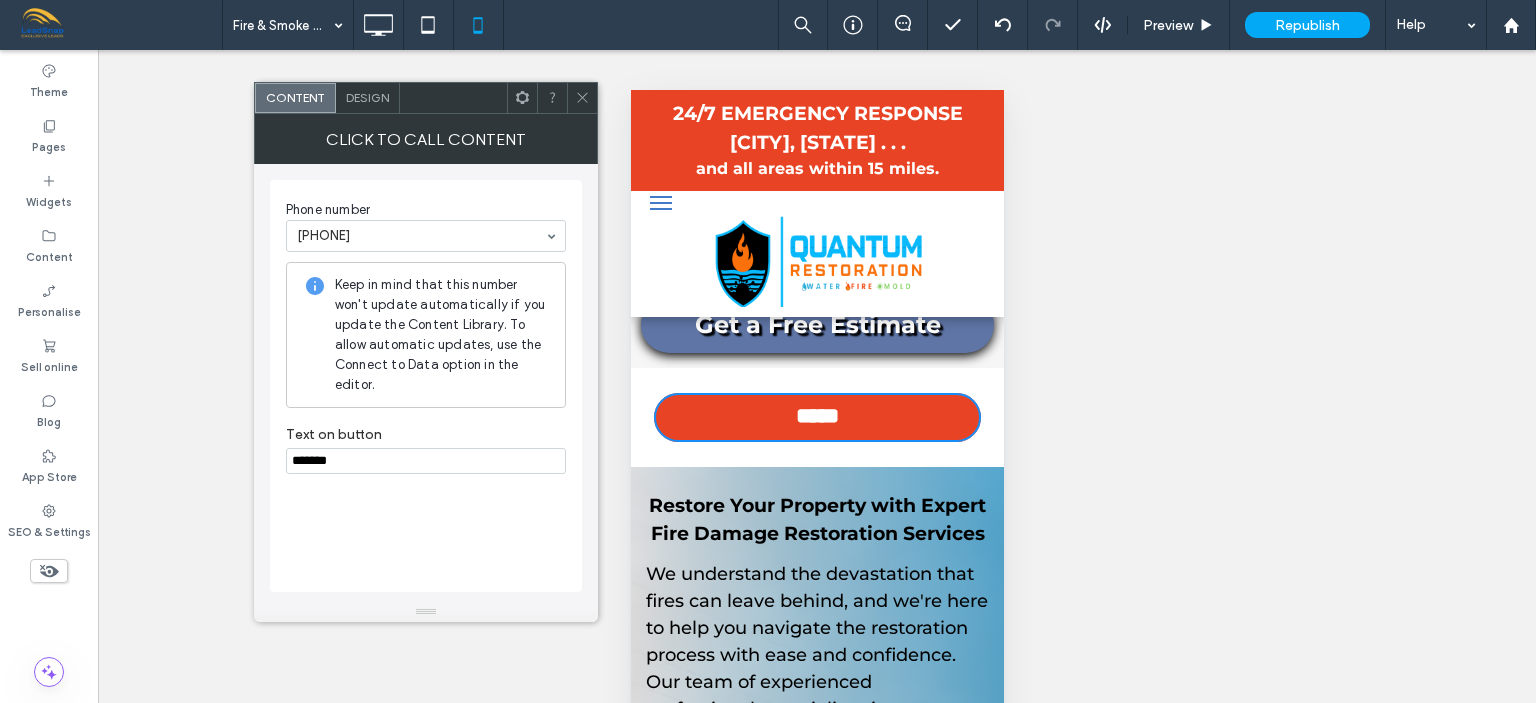 paste on "**********" 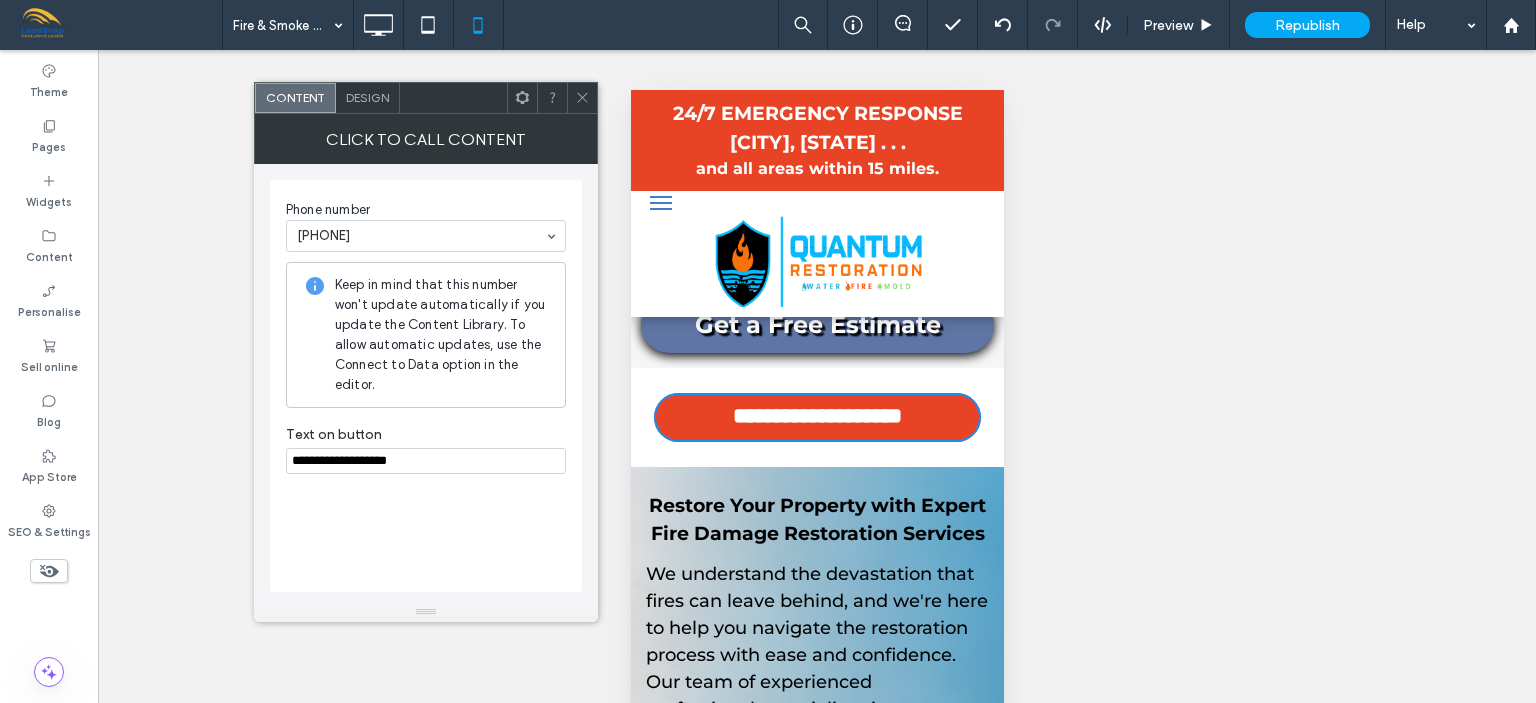 type on "**********" 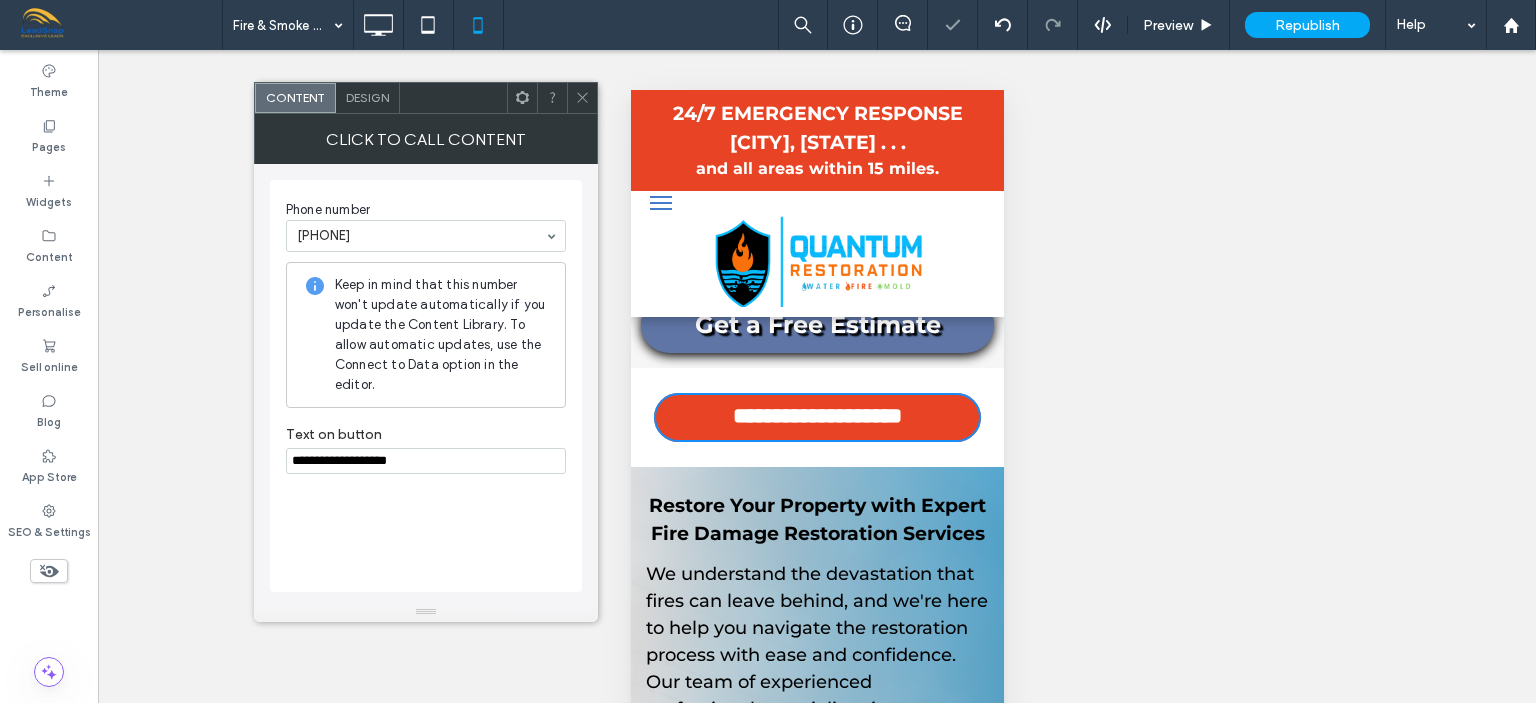 click at bounding box center [582, 98] 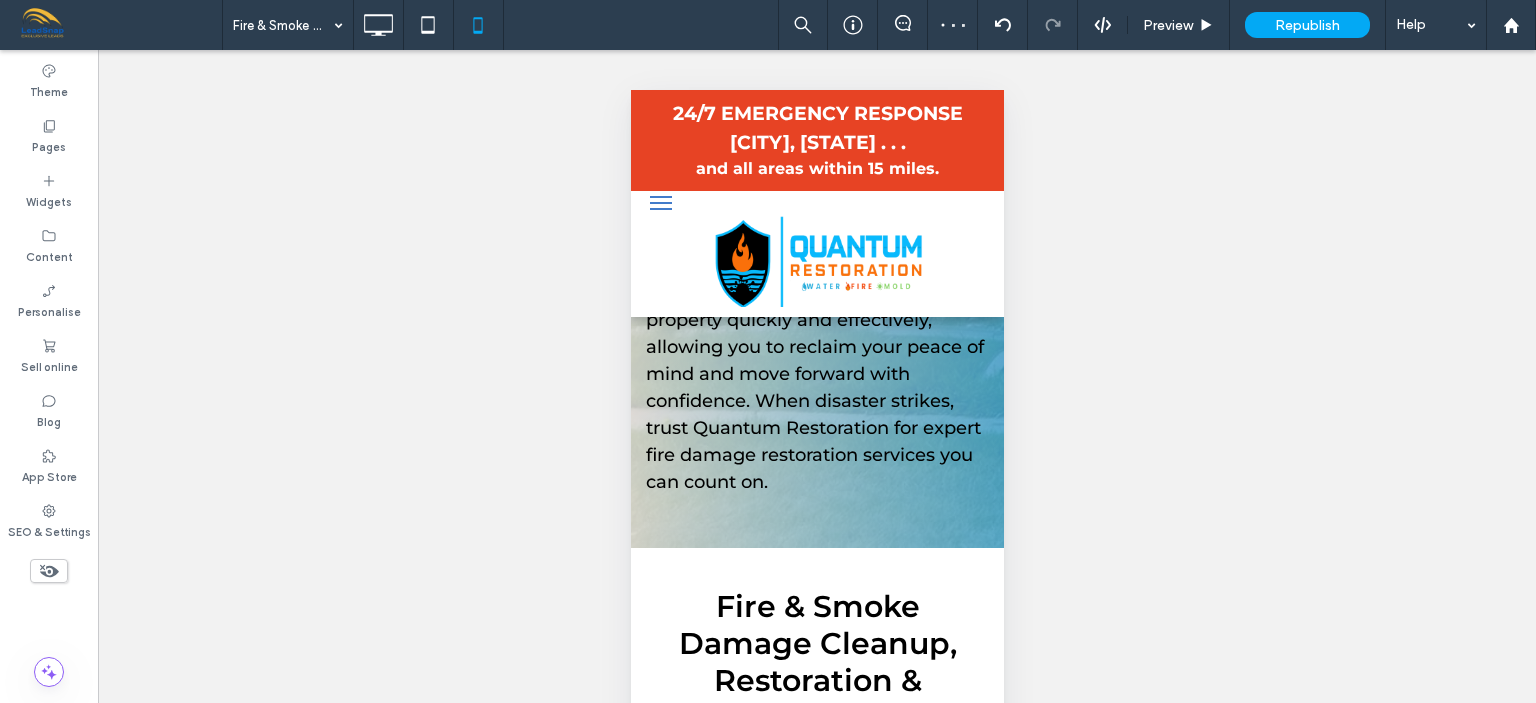 scroll, scrollTop: 6482, scrollLeft: 0, axis: vertical 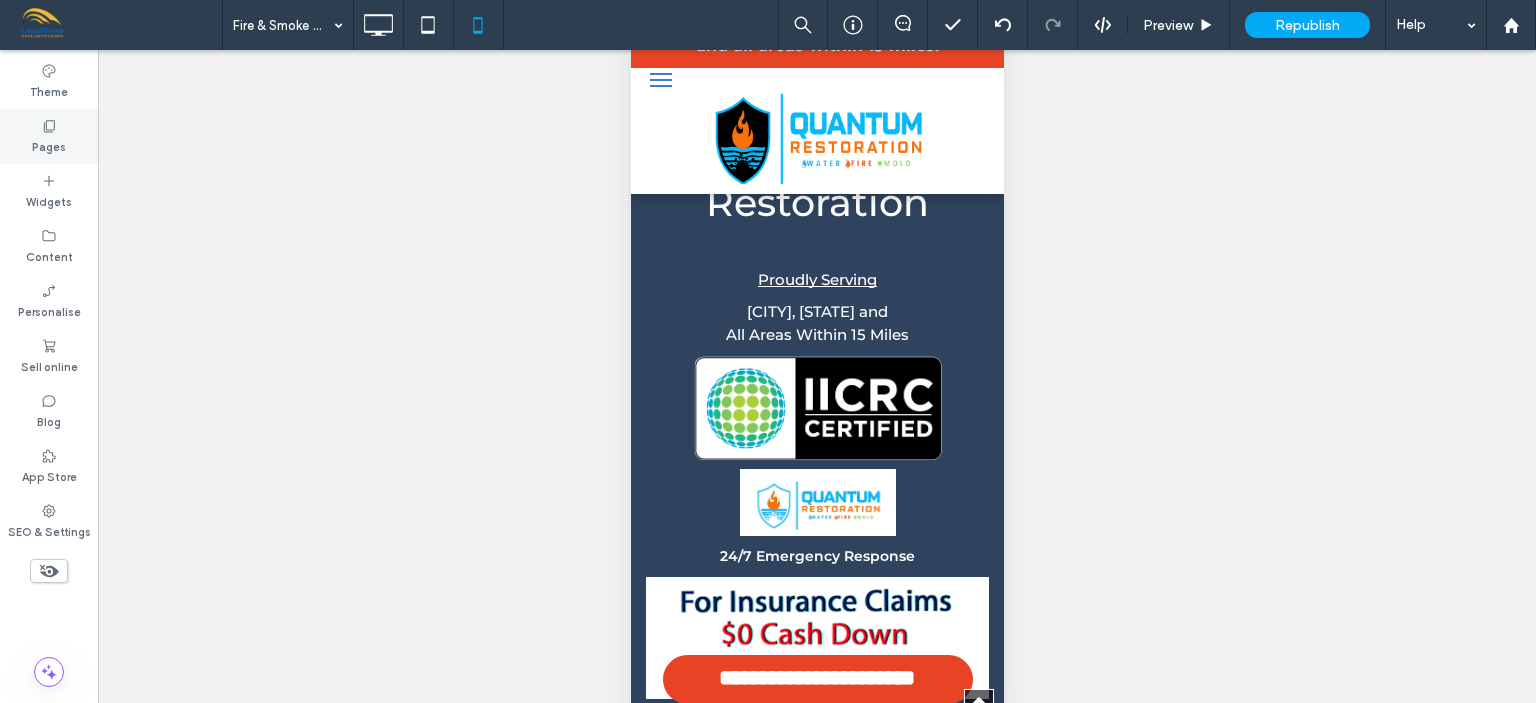 click on "Pages" at bounding box center (49, 145) 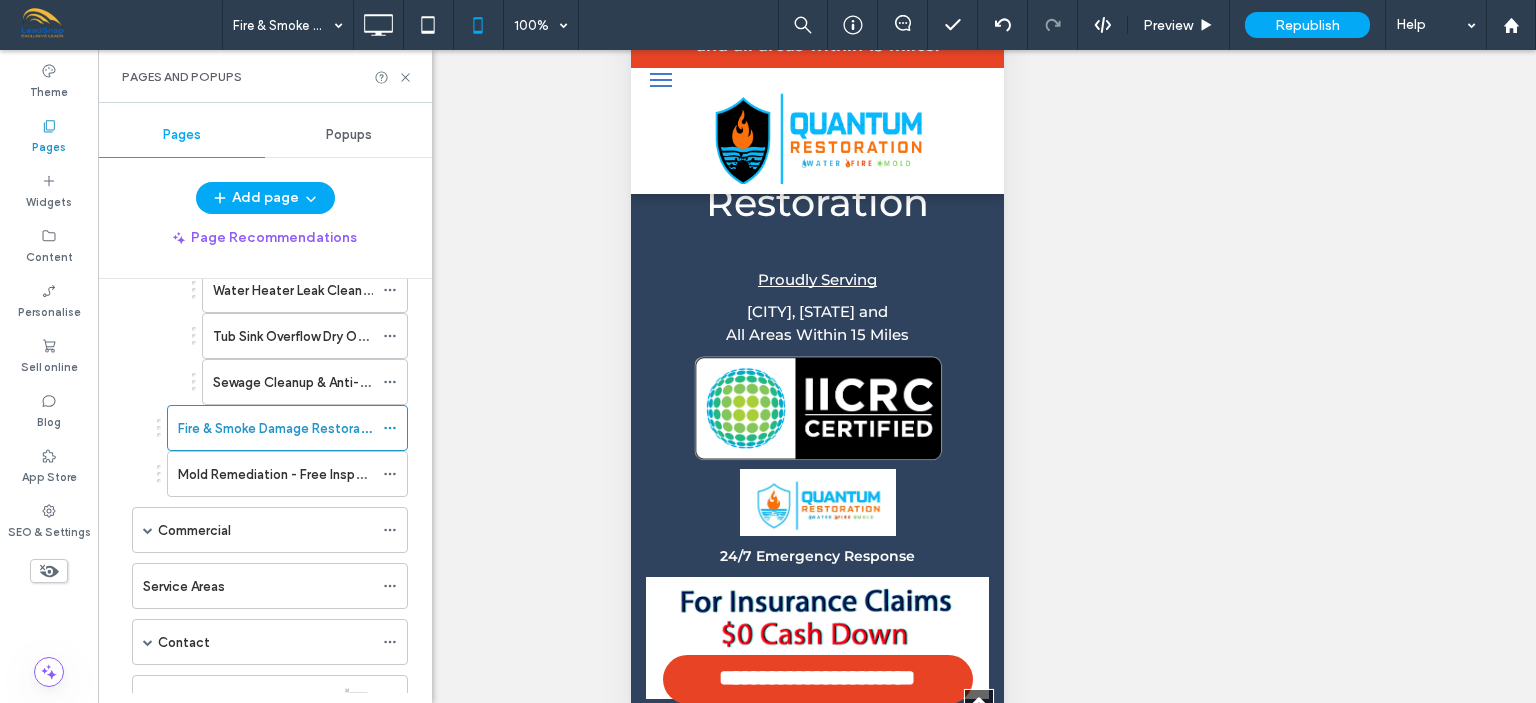 scroll, scrollTop: 341, scrollLeft: 0, axis: vertical 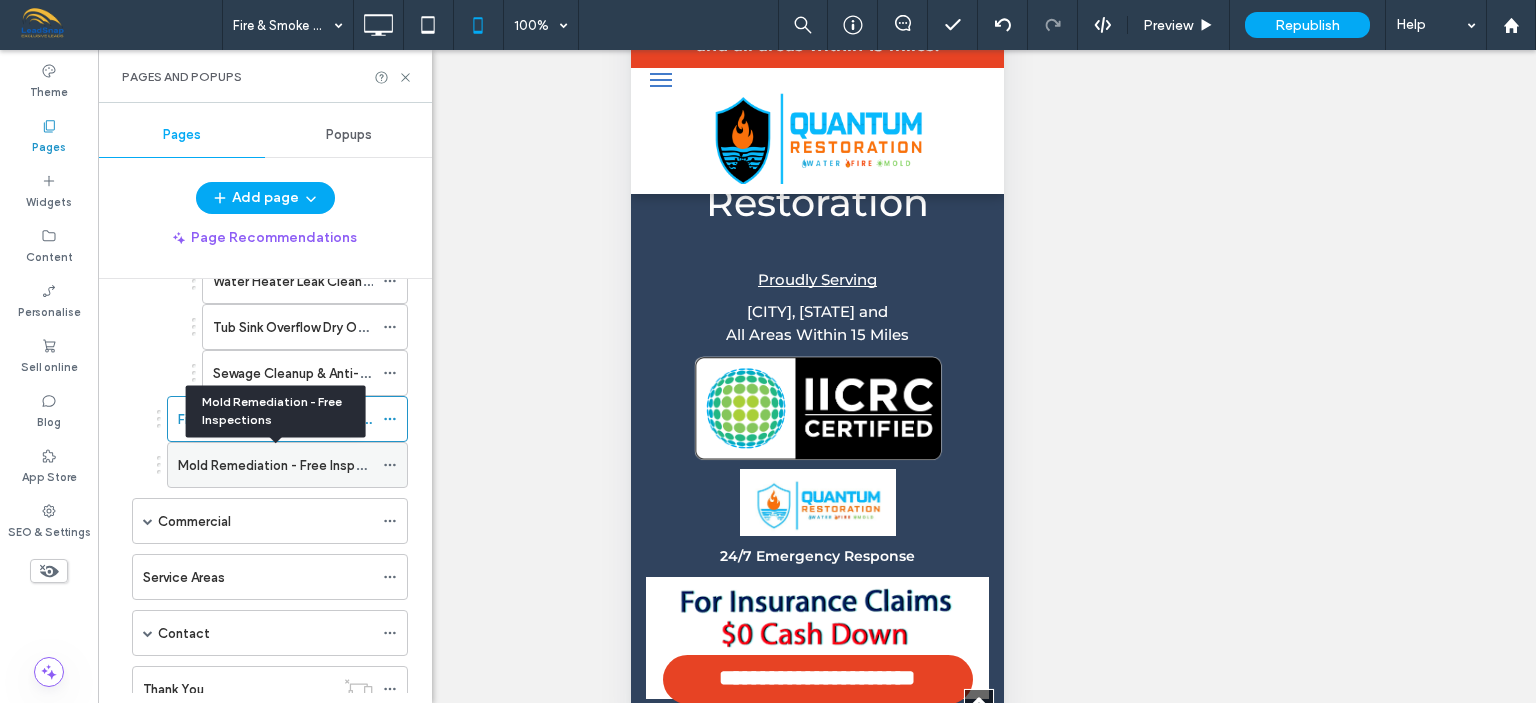 click on "Mold Remediation - Free Inspections" at bounding box center (290, 465) 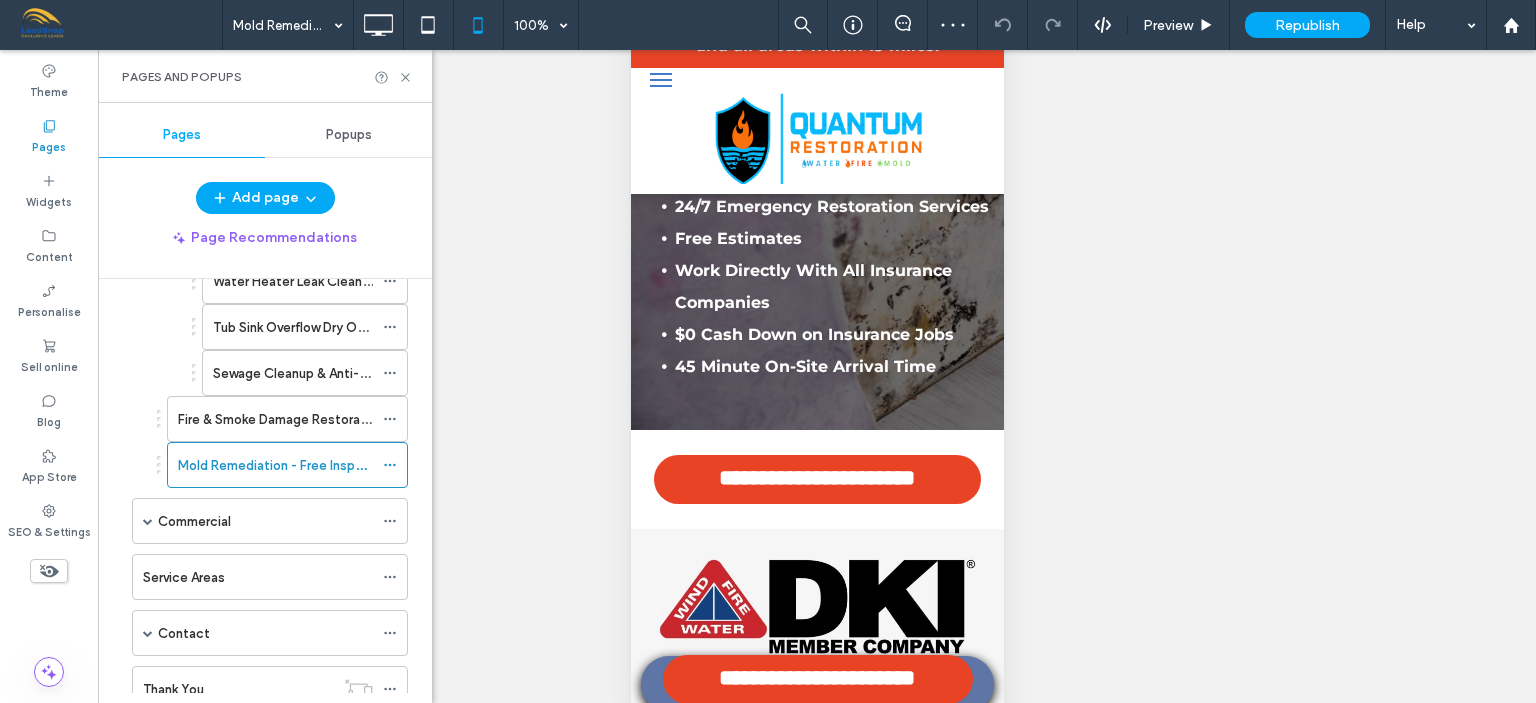 scroll, scrollTop: 297, scrollLeft: 0, axis: vertical 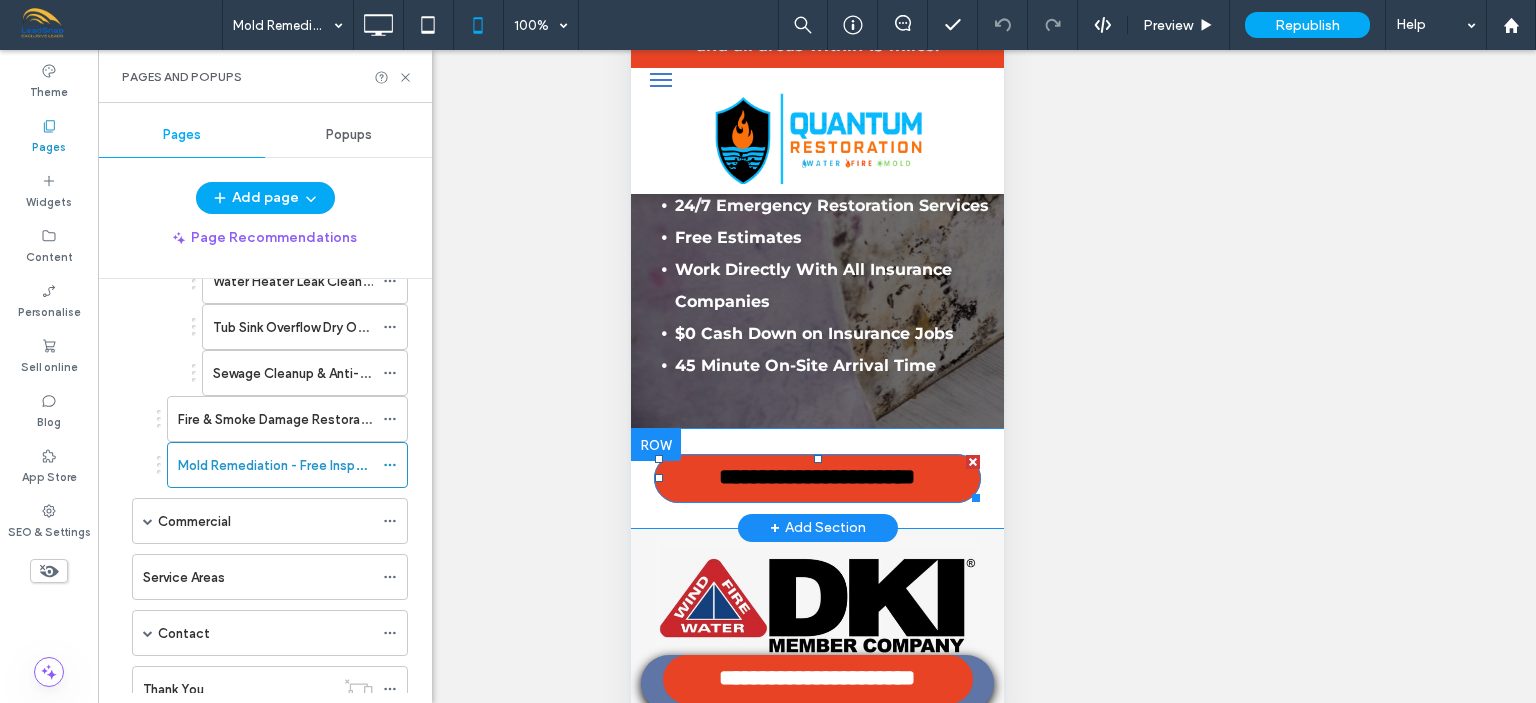 click on "**********" at bounding box center (816, 478) 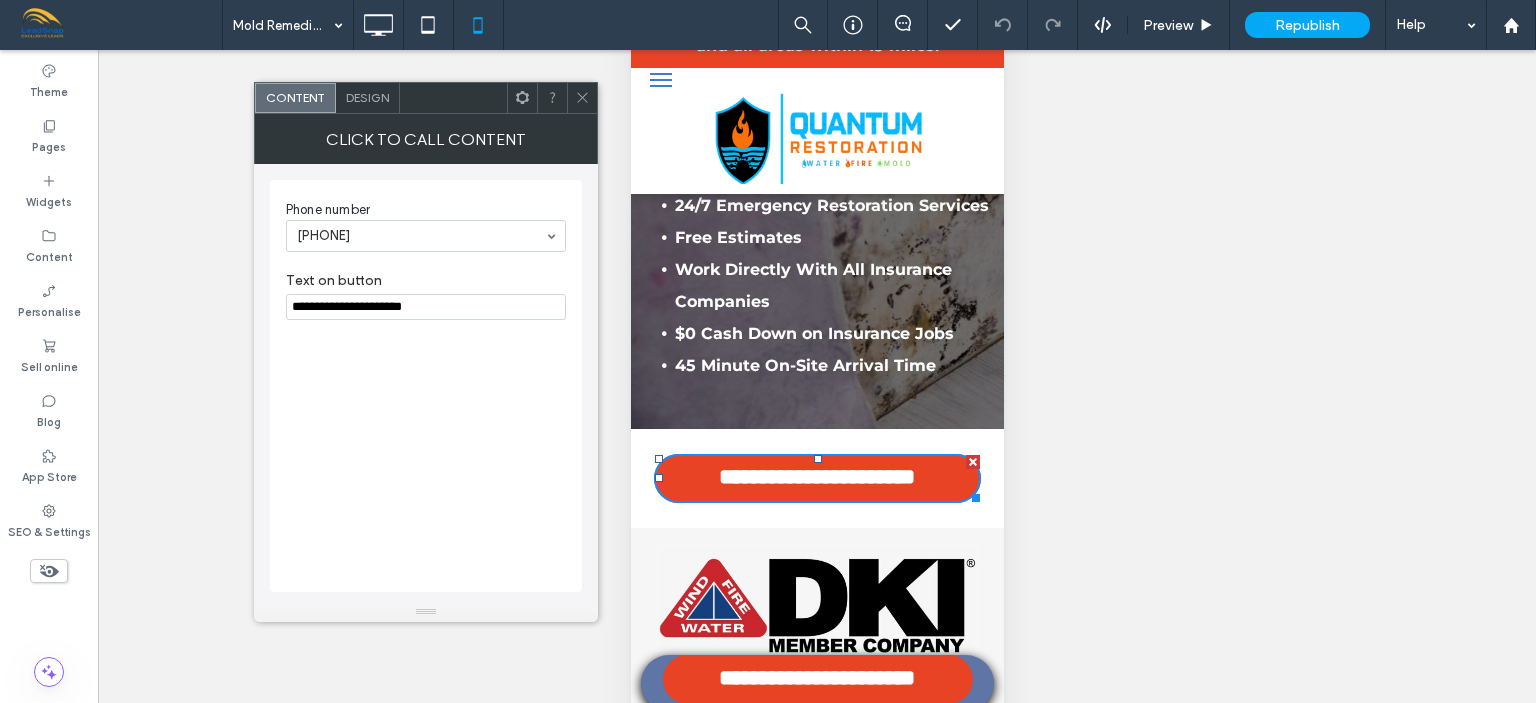 click 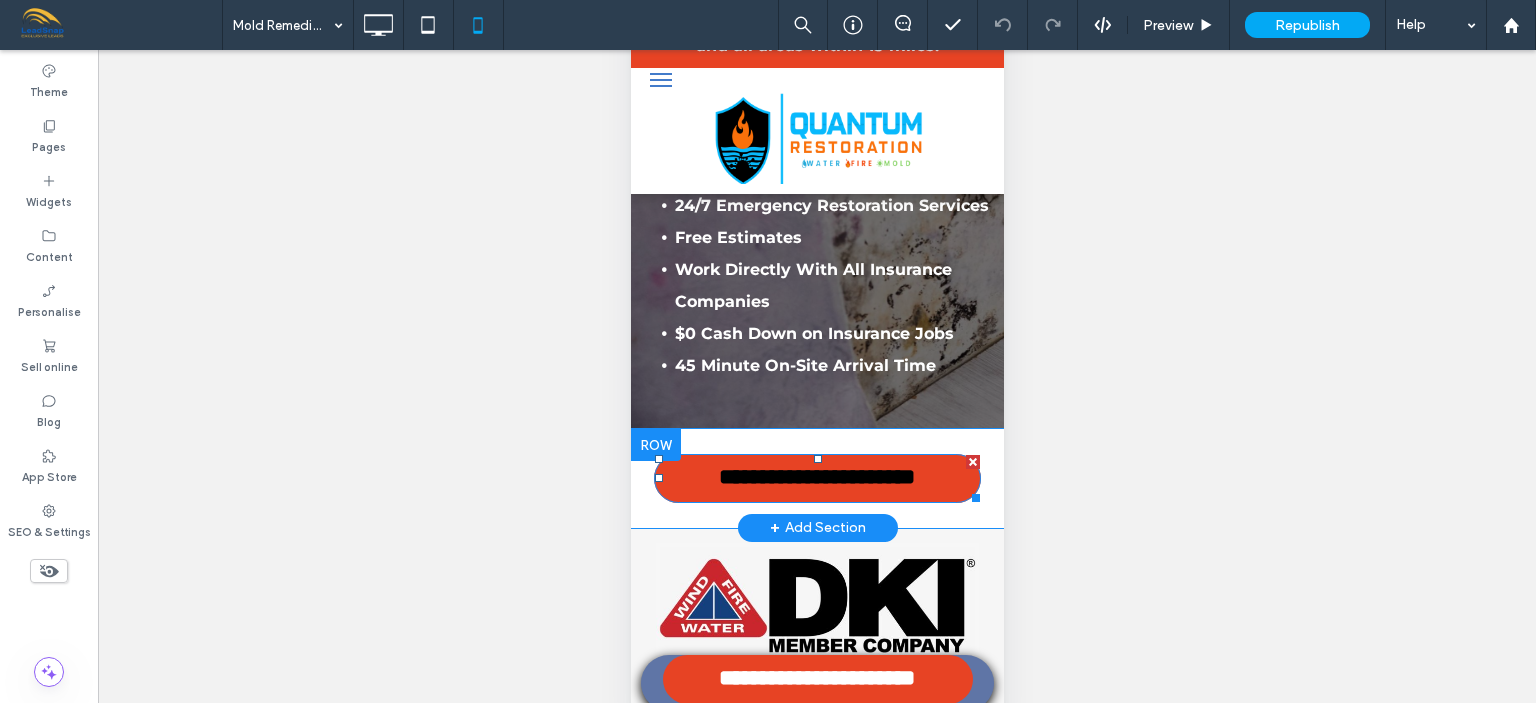 click on "**********" at bounding box center [816, 478] 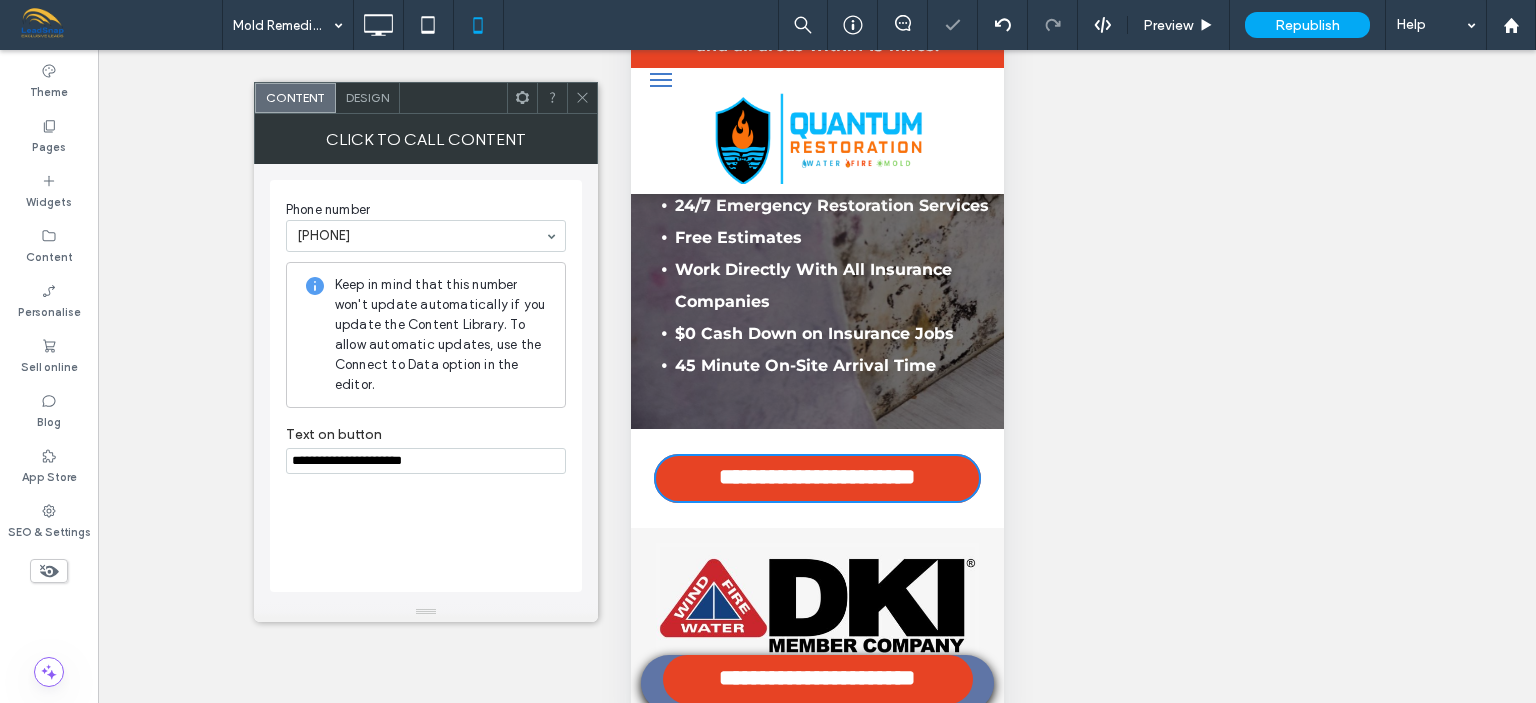 click on "**********" at bounding box center (426, 461) 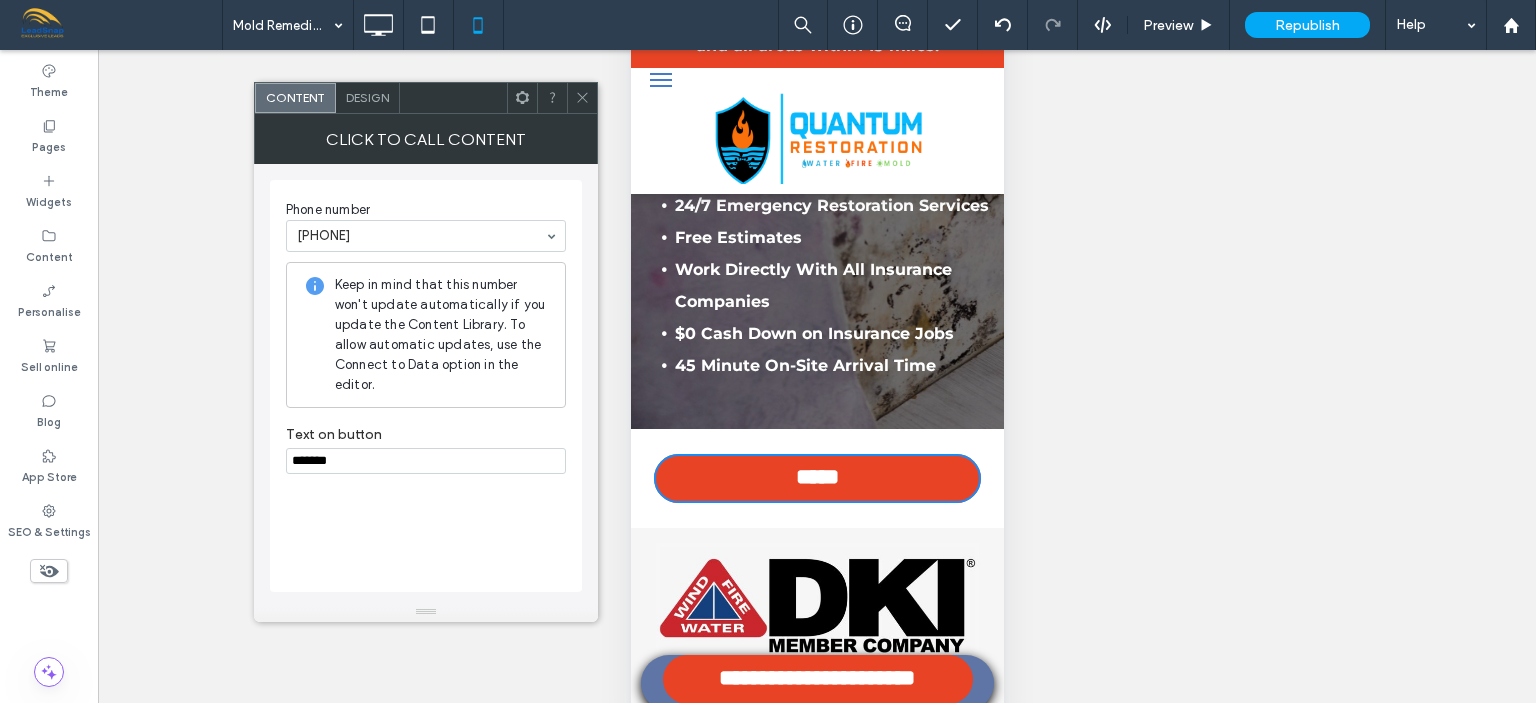 paste on "**********" 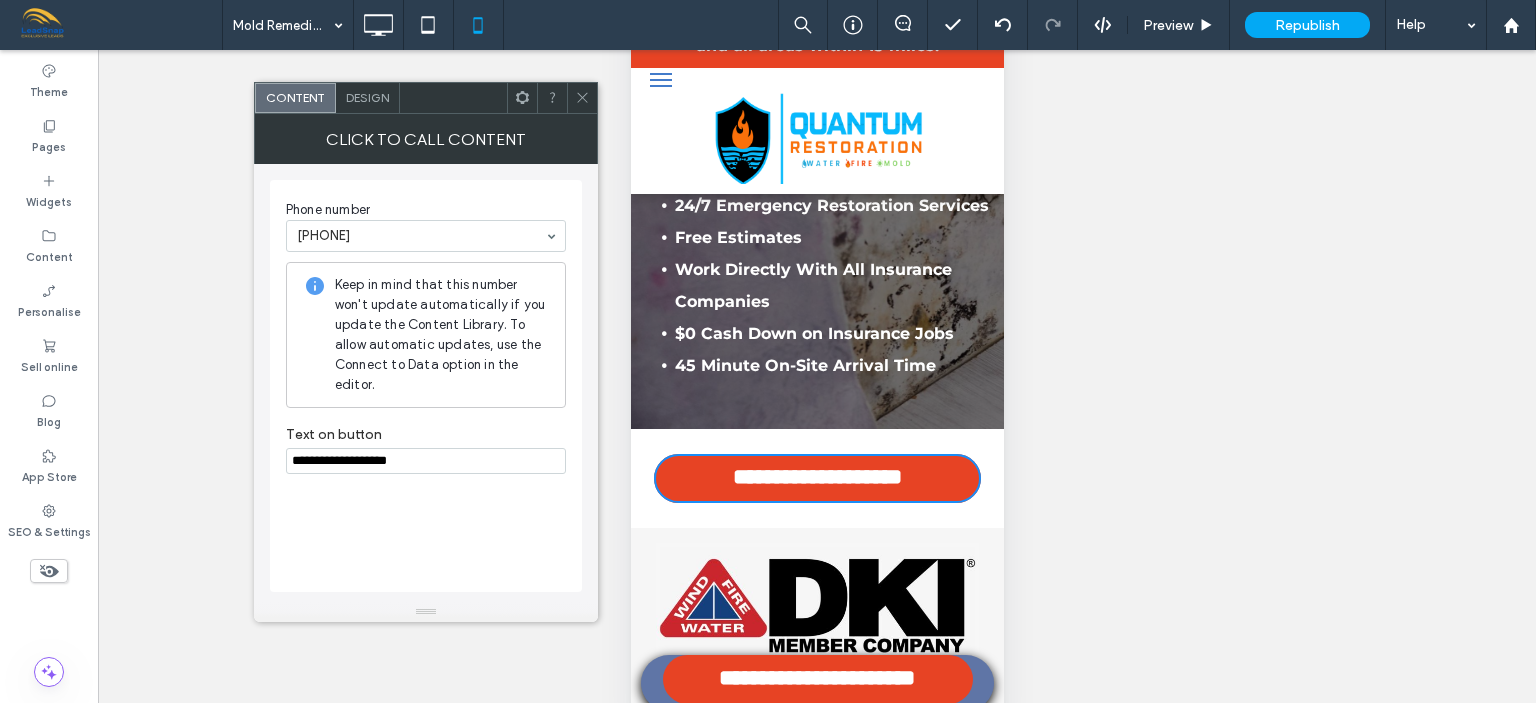 type on "**********" 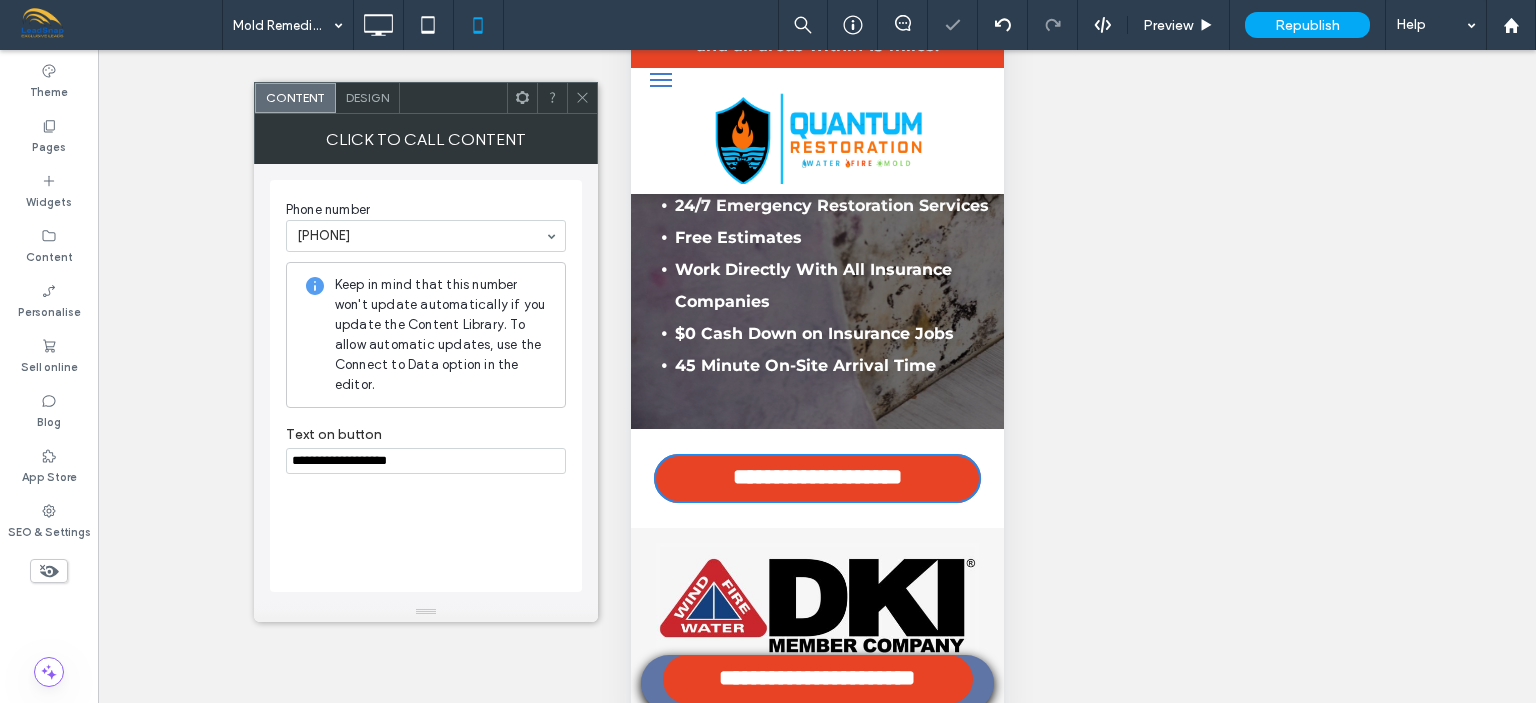 click 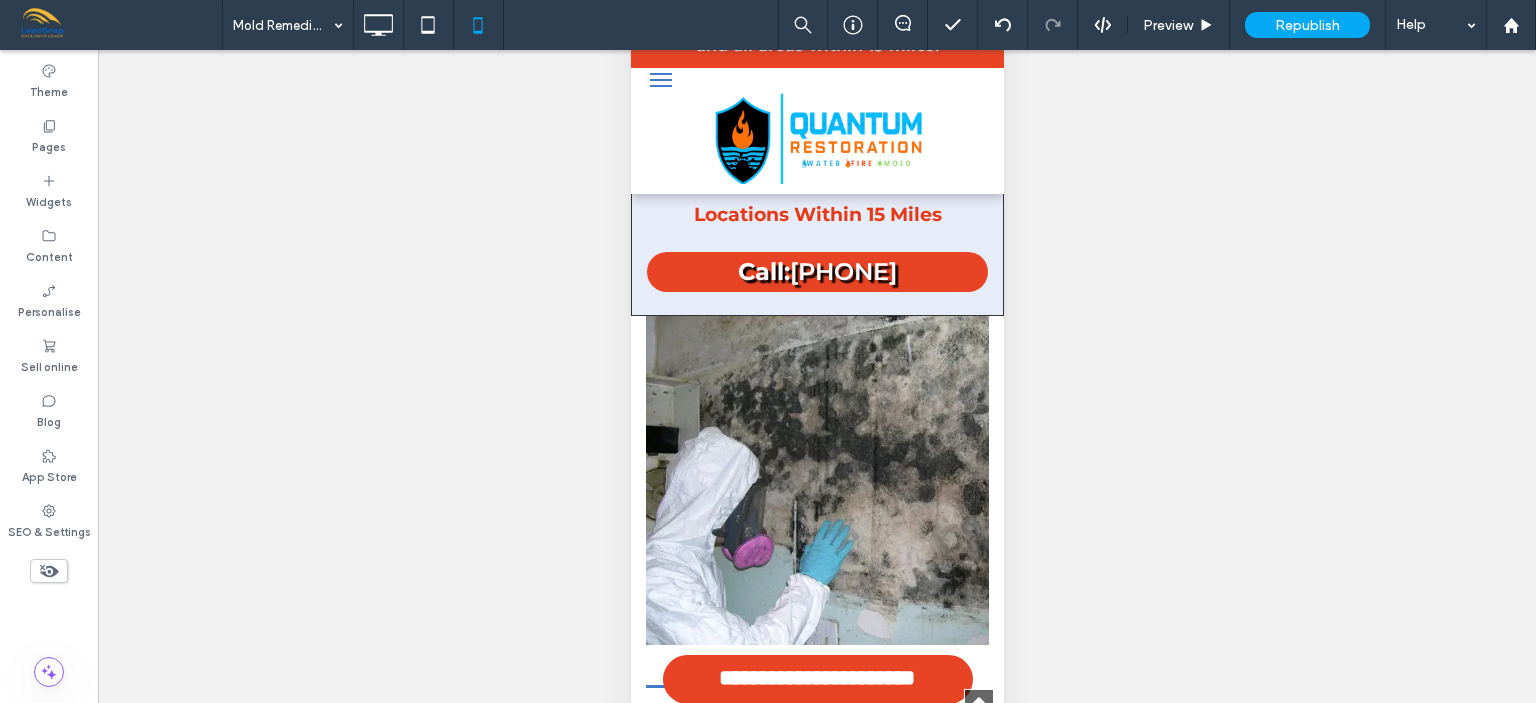 scroll, scrollTop: 2896, scrollLeft: 0, axis: vertical 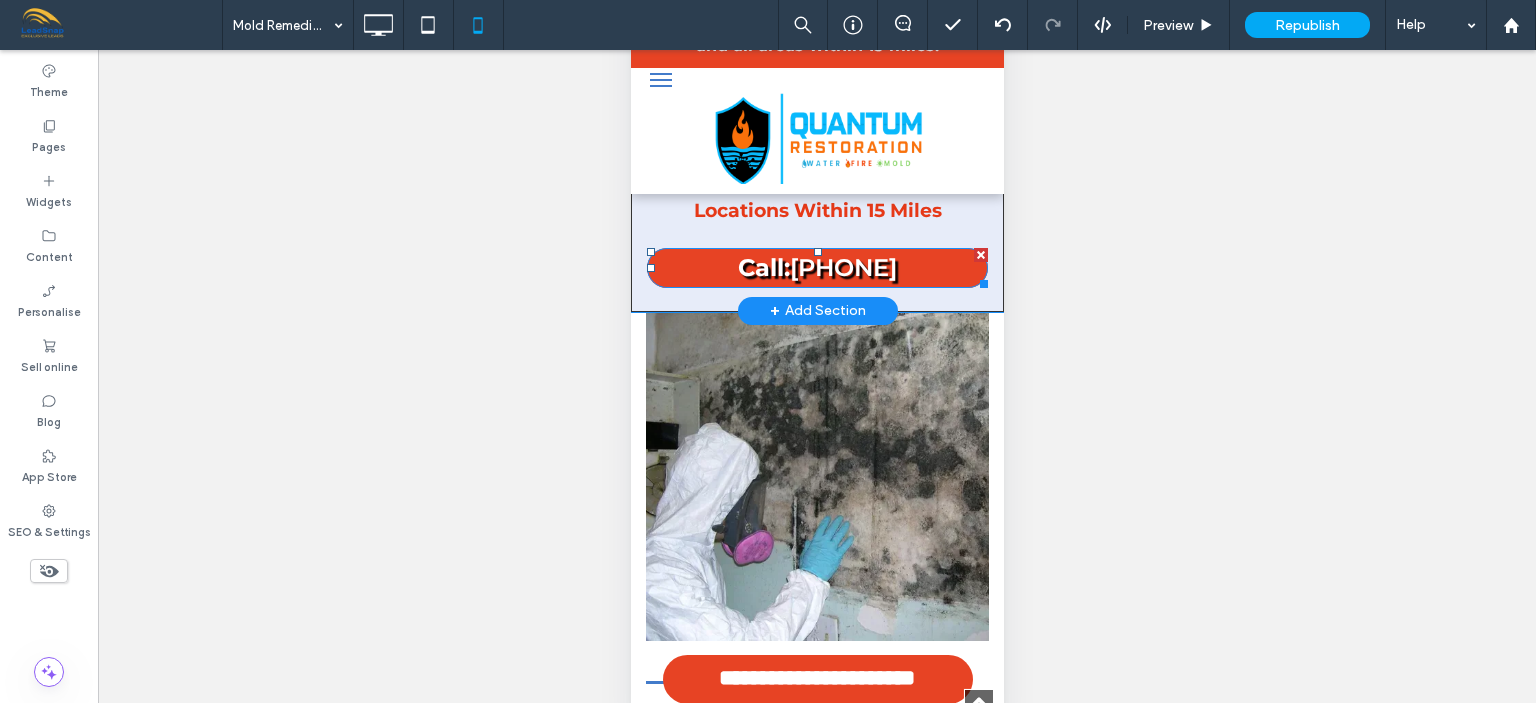 click on "[PHONE]" at bounding box center [842, 267] 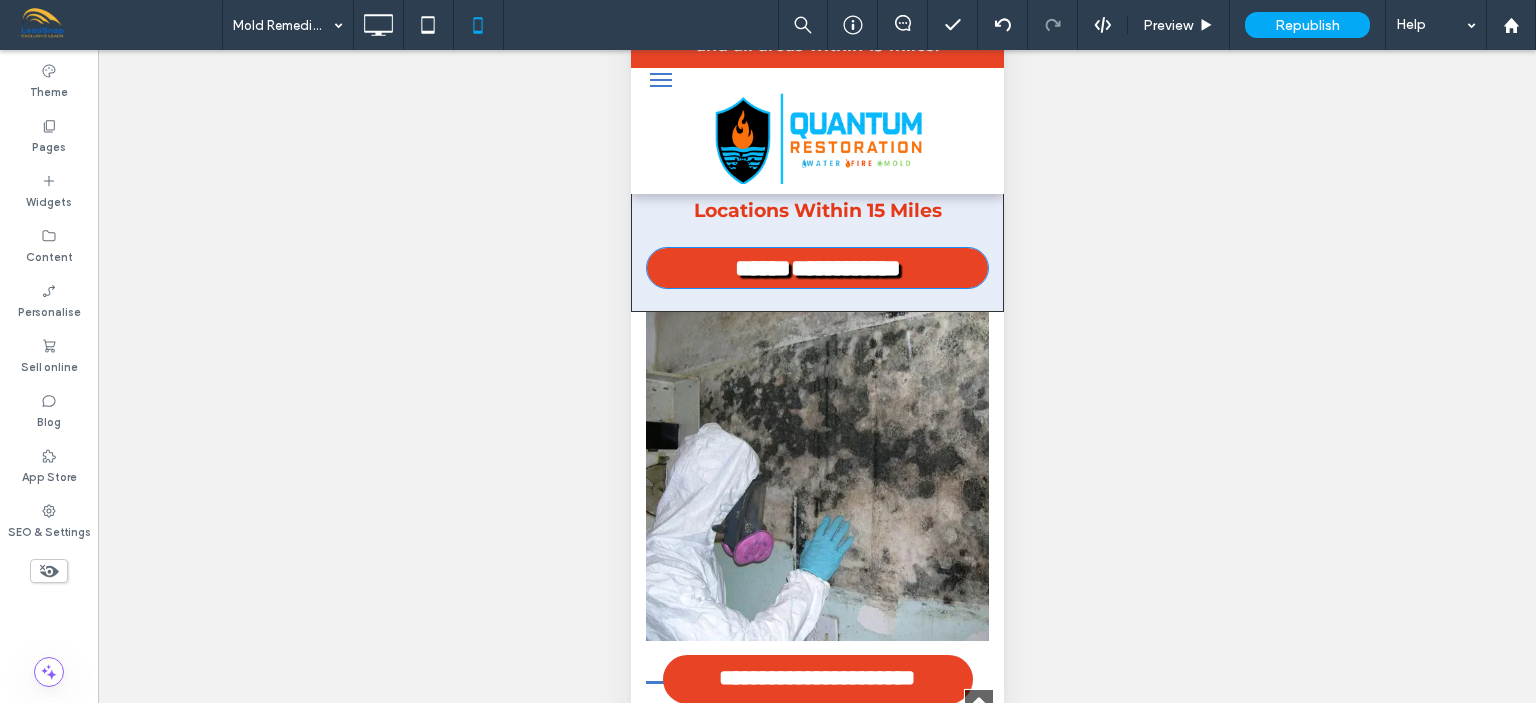 type on "**********" 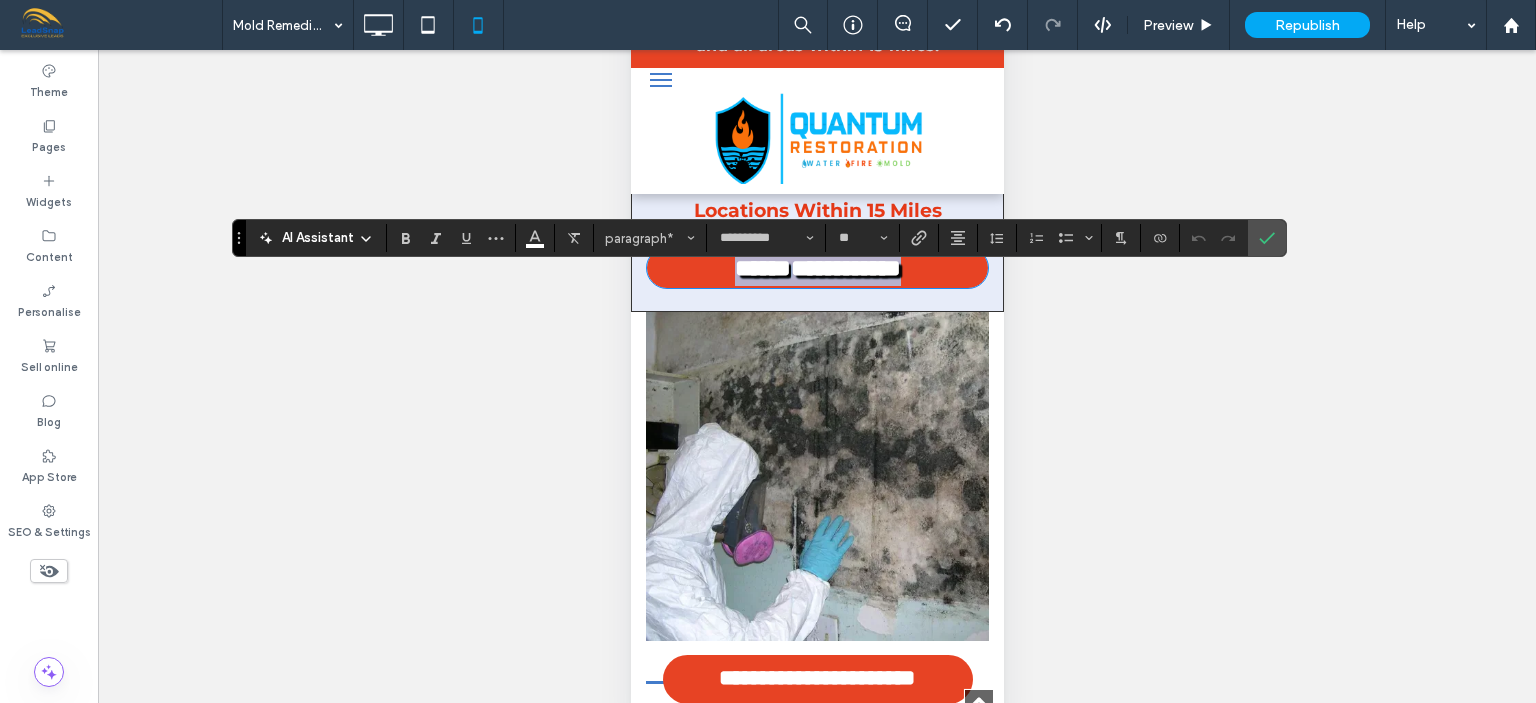 click on "**********" at bounding box center (816, 268) 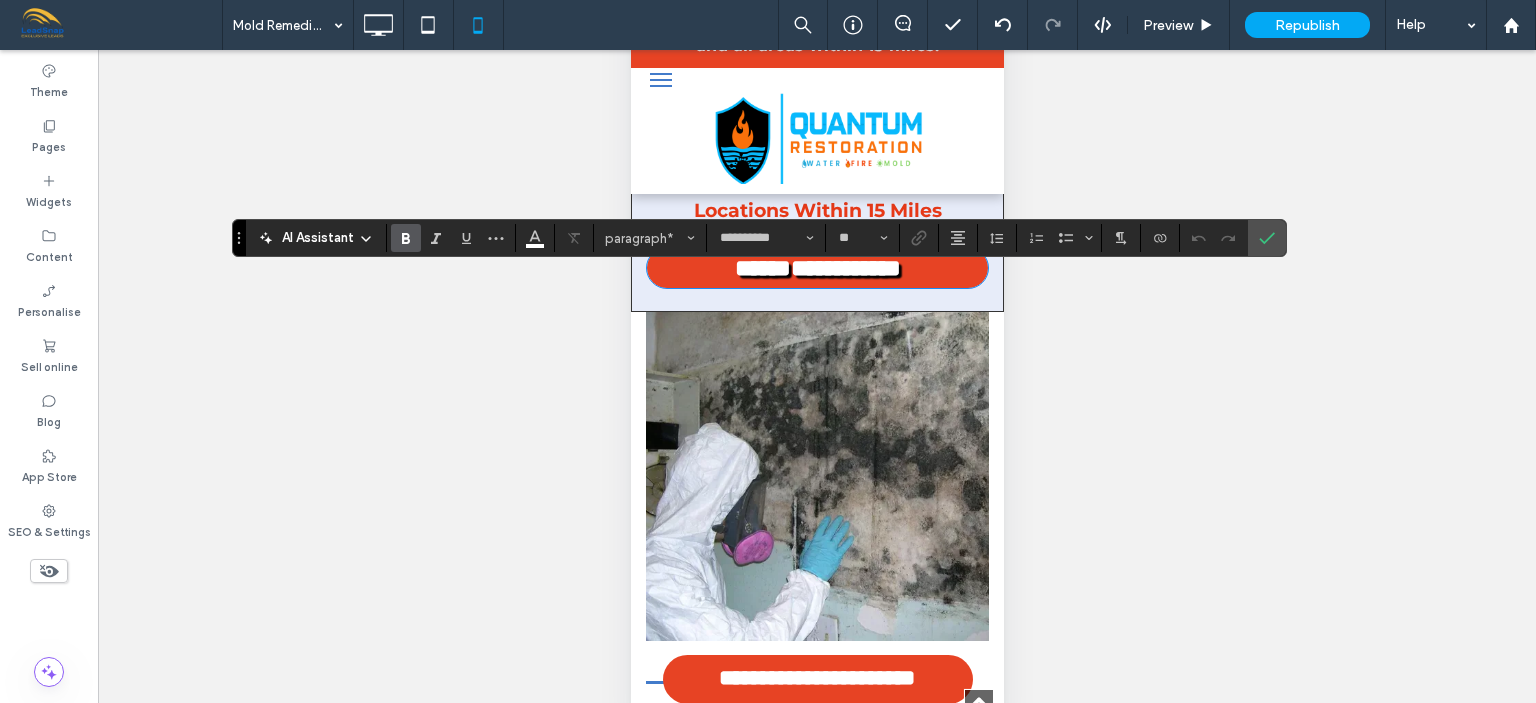 type 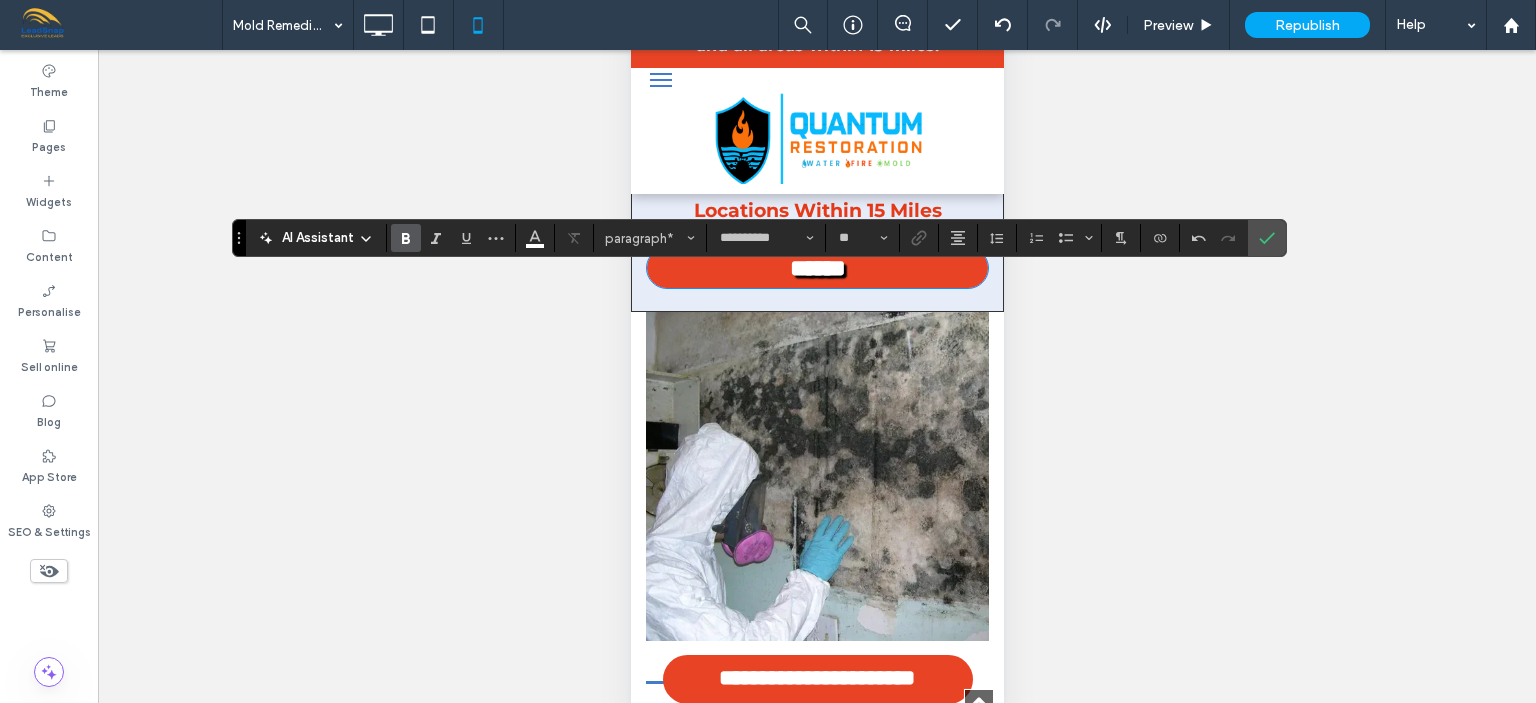 paste 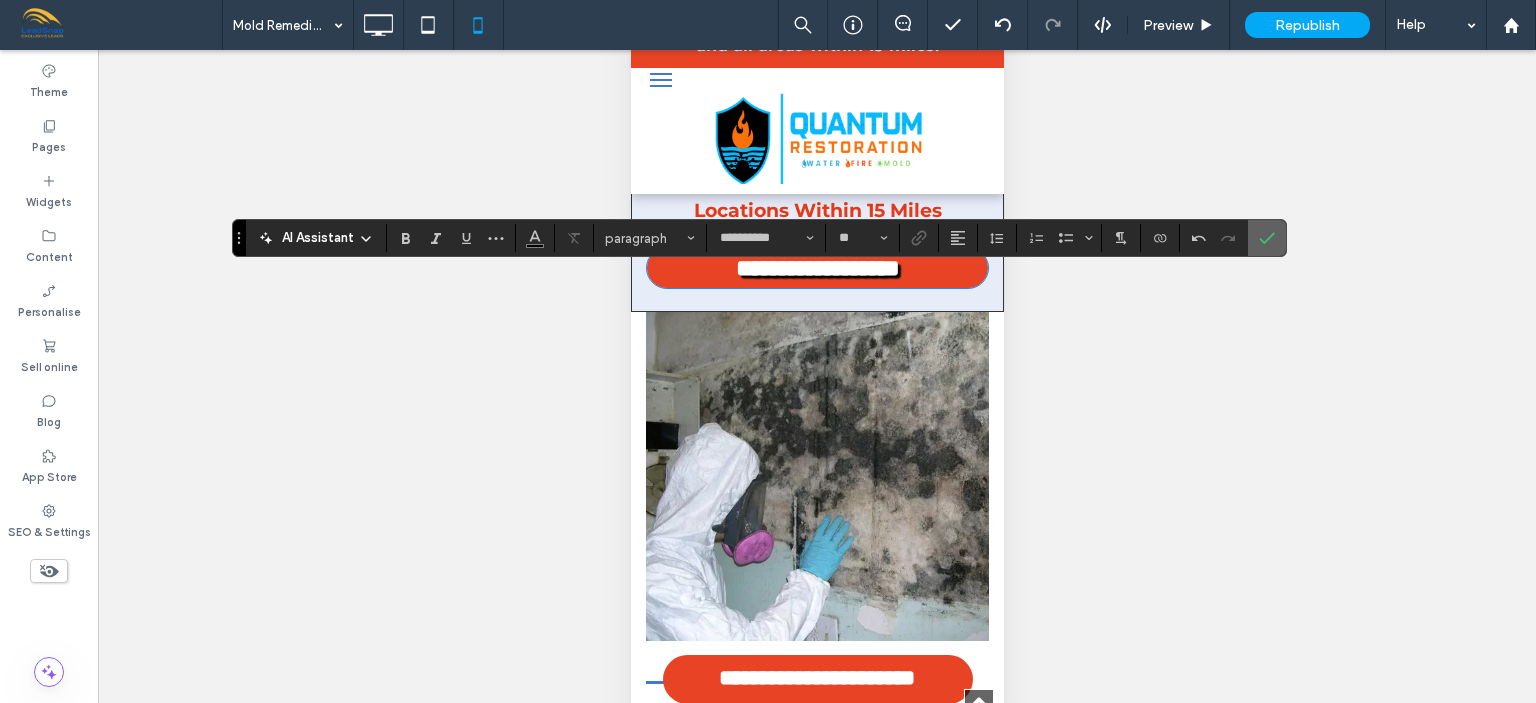 click 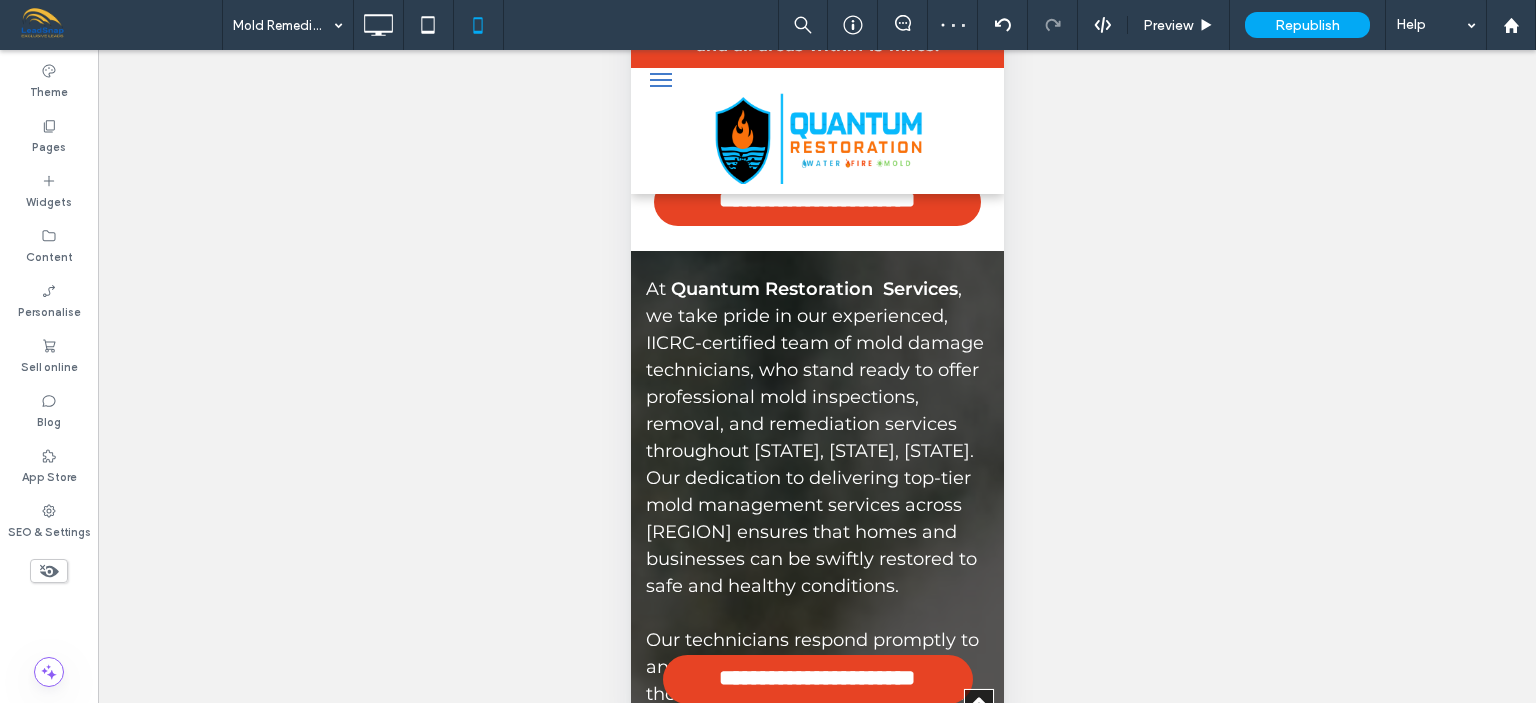 scroll, scrollTop: 4694, scrollLeft: 0, axis: vertical 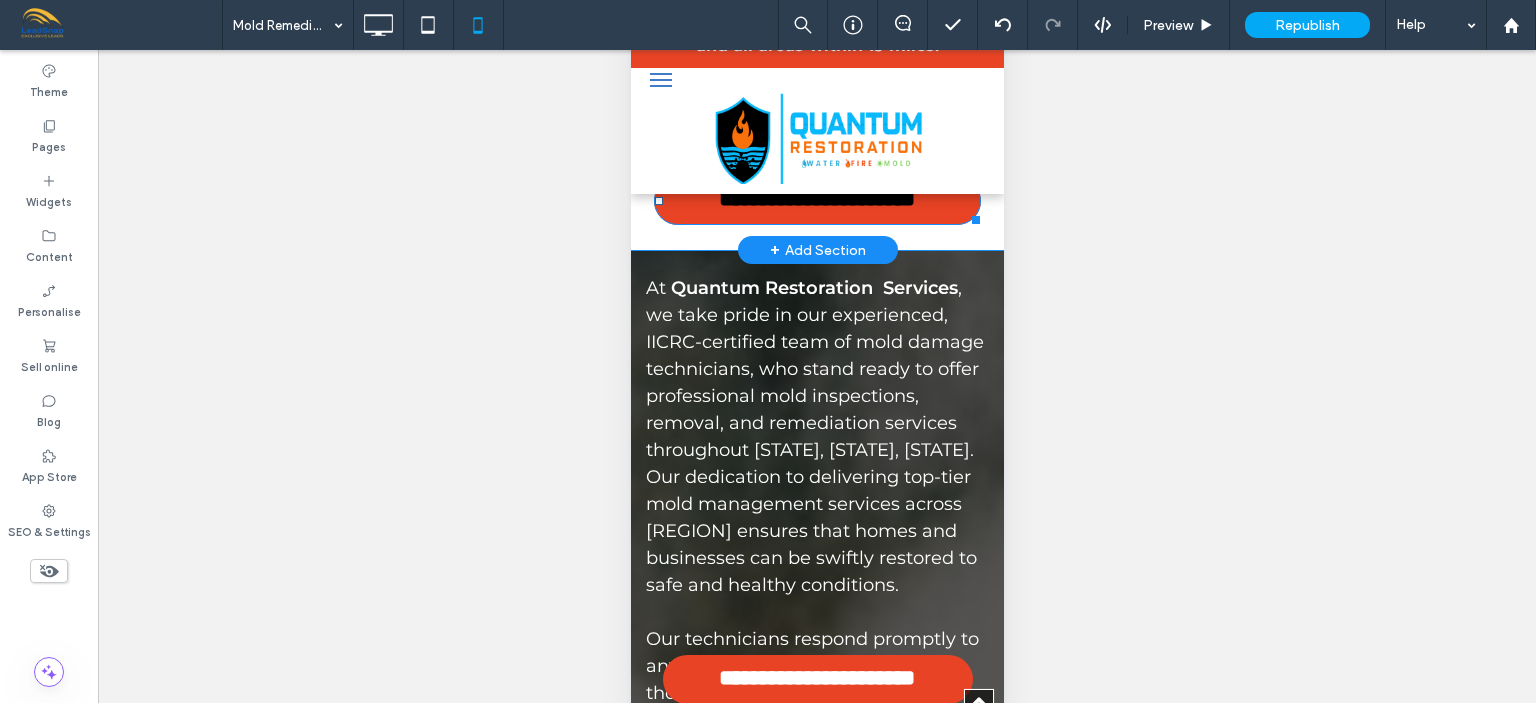 click on "**********" at bounding box center [816, 200] 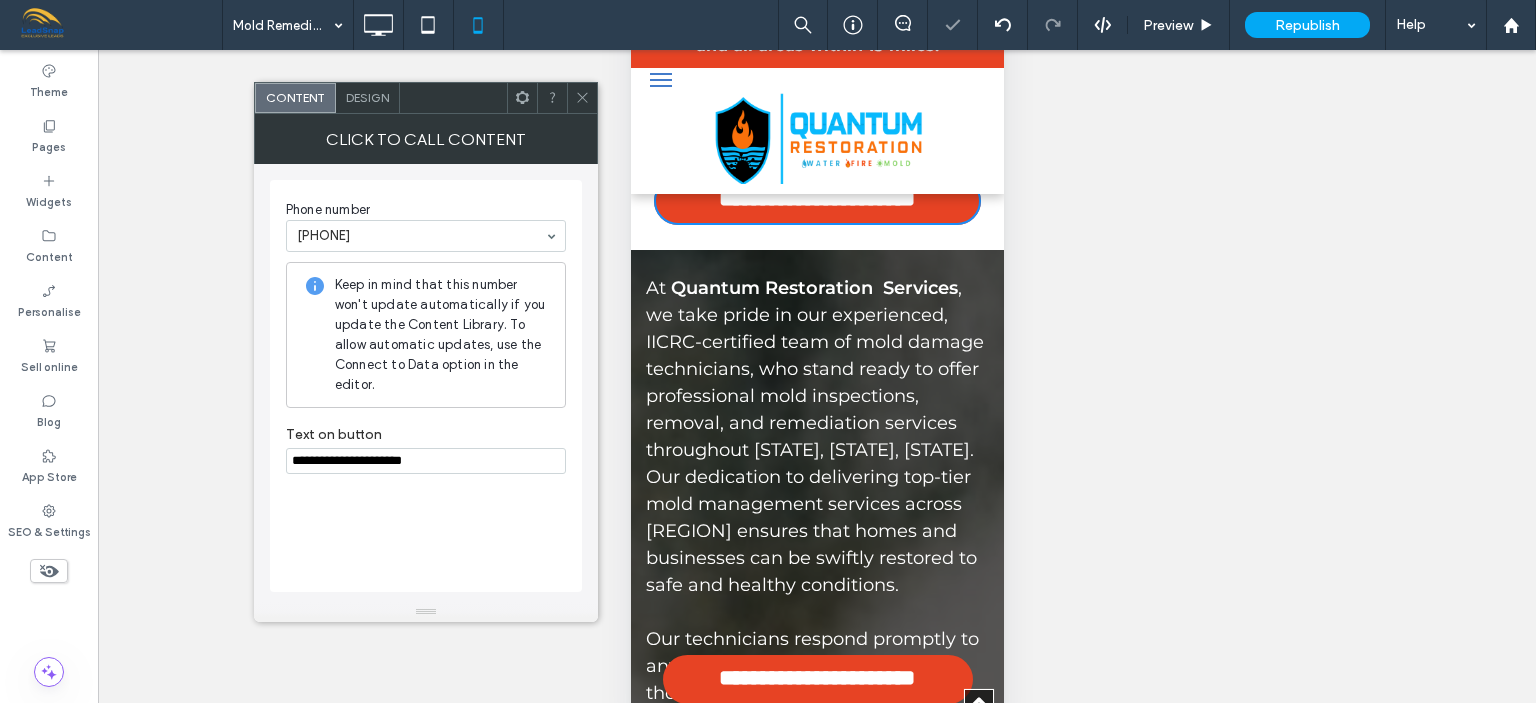 click on "**********" at bounding box center (426, 461) 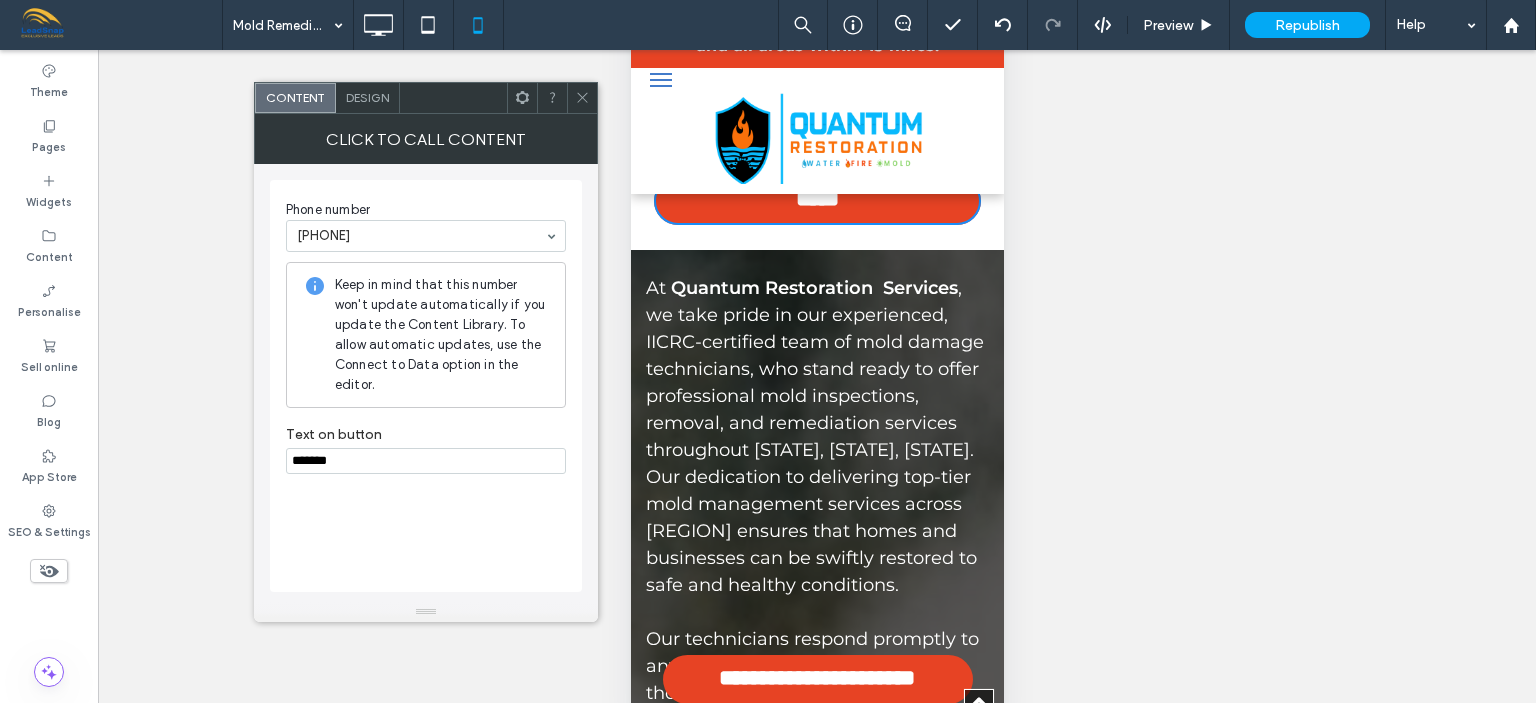 paste on "**********" 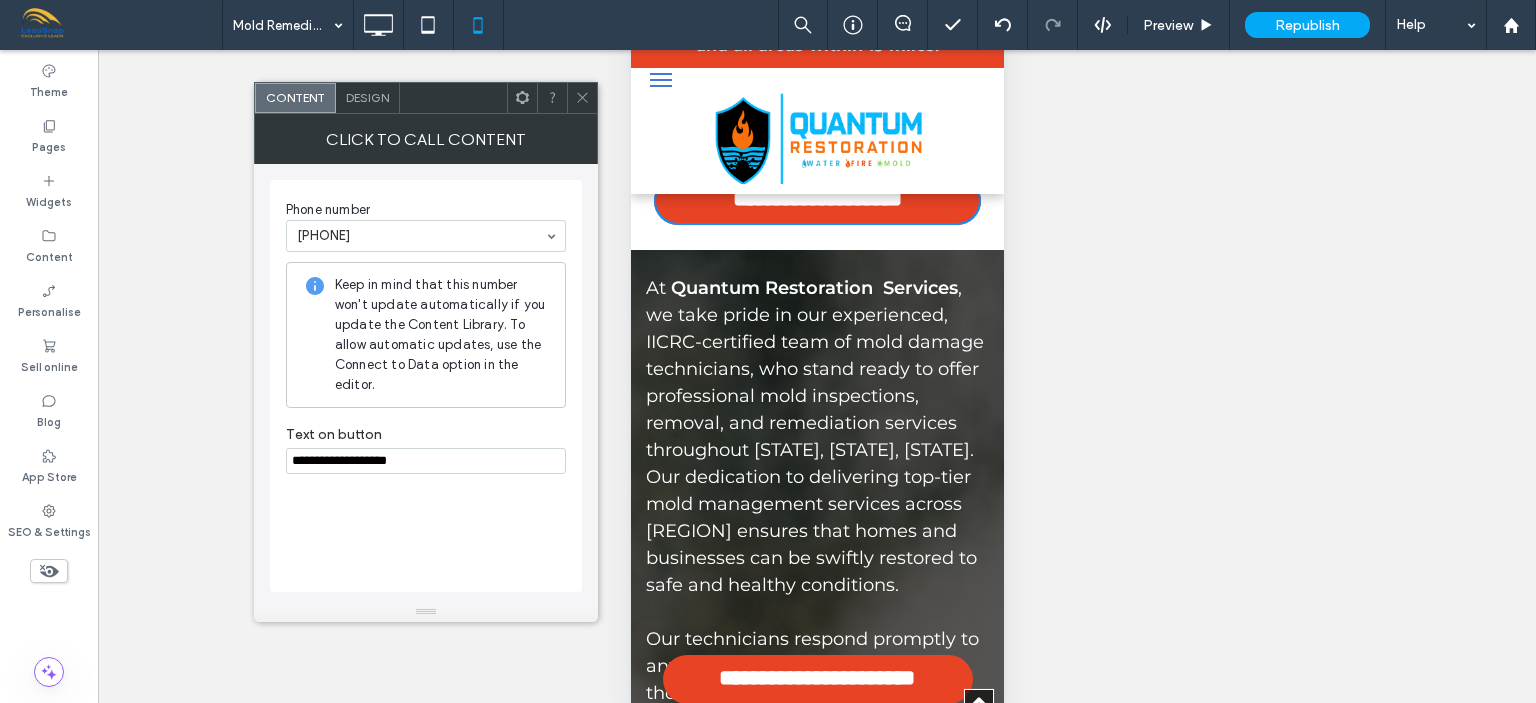 type on "**********" 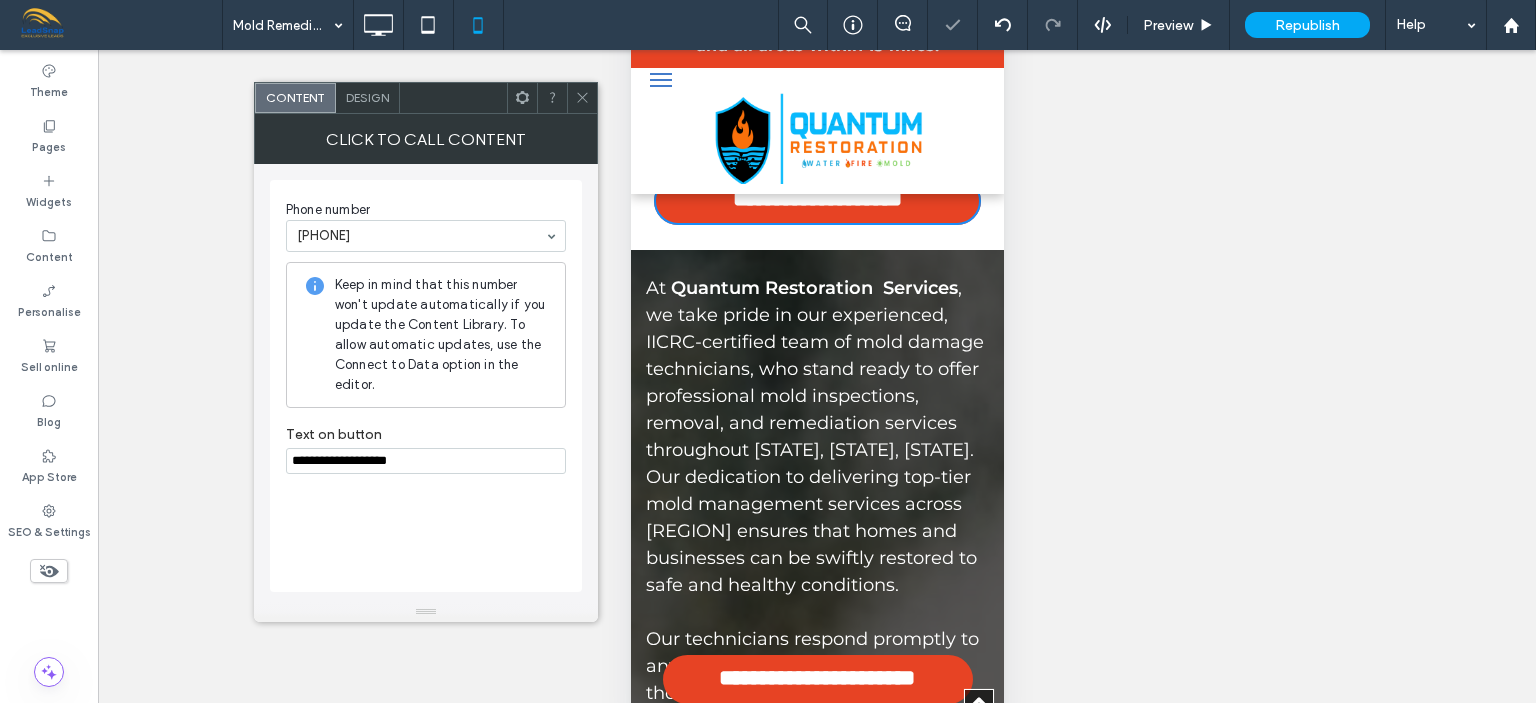 click 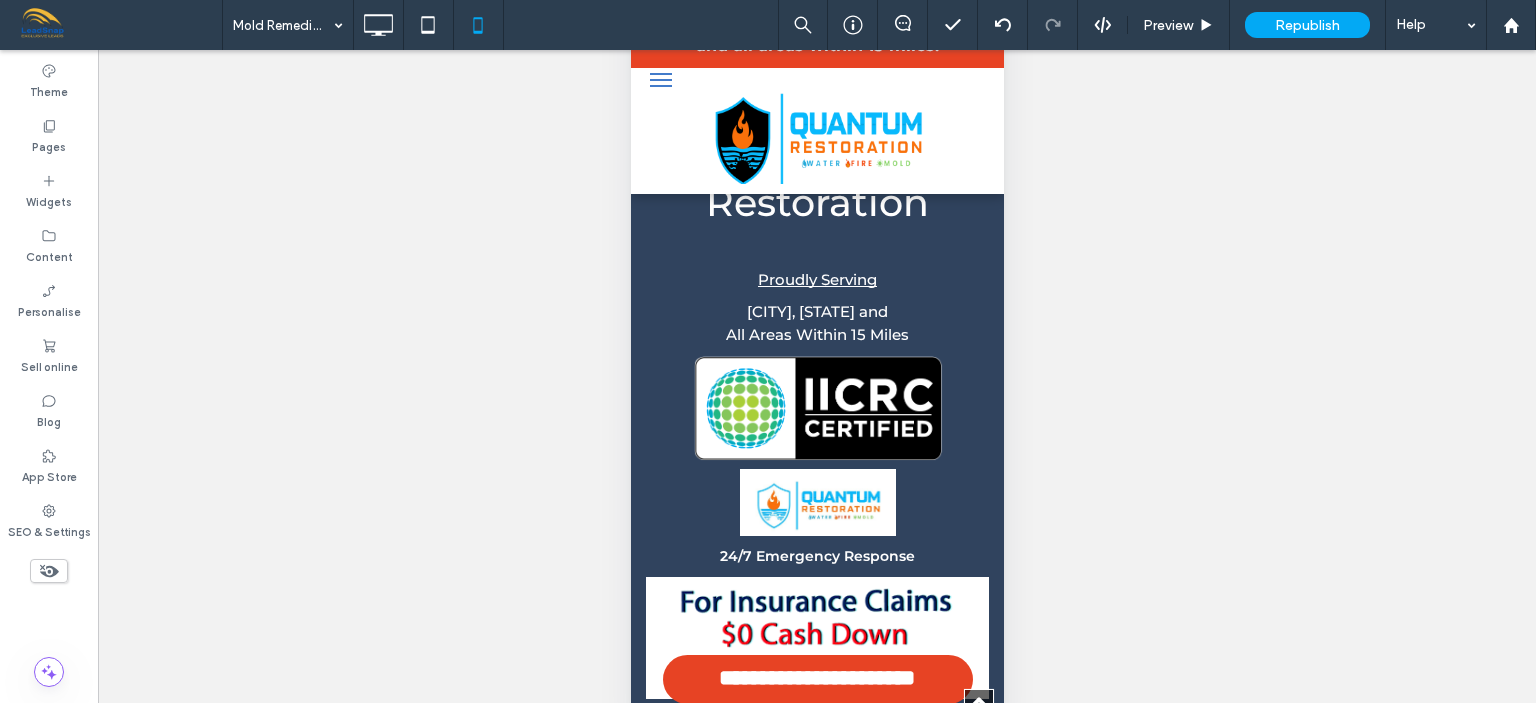 scroll, scrollTop: 12324, scrollLeft: 0, axis: vertical 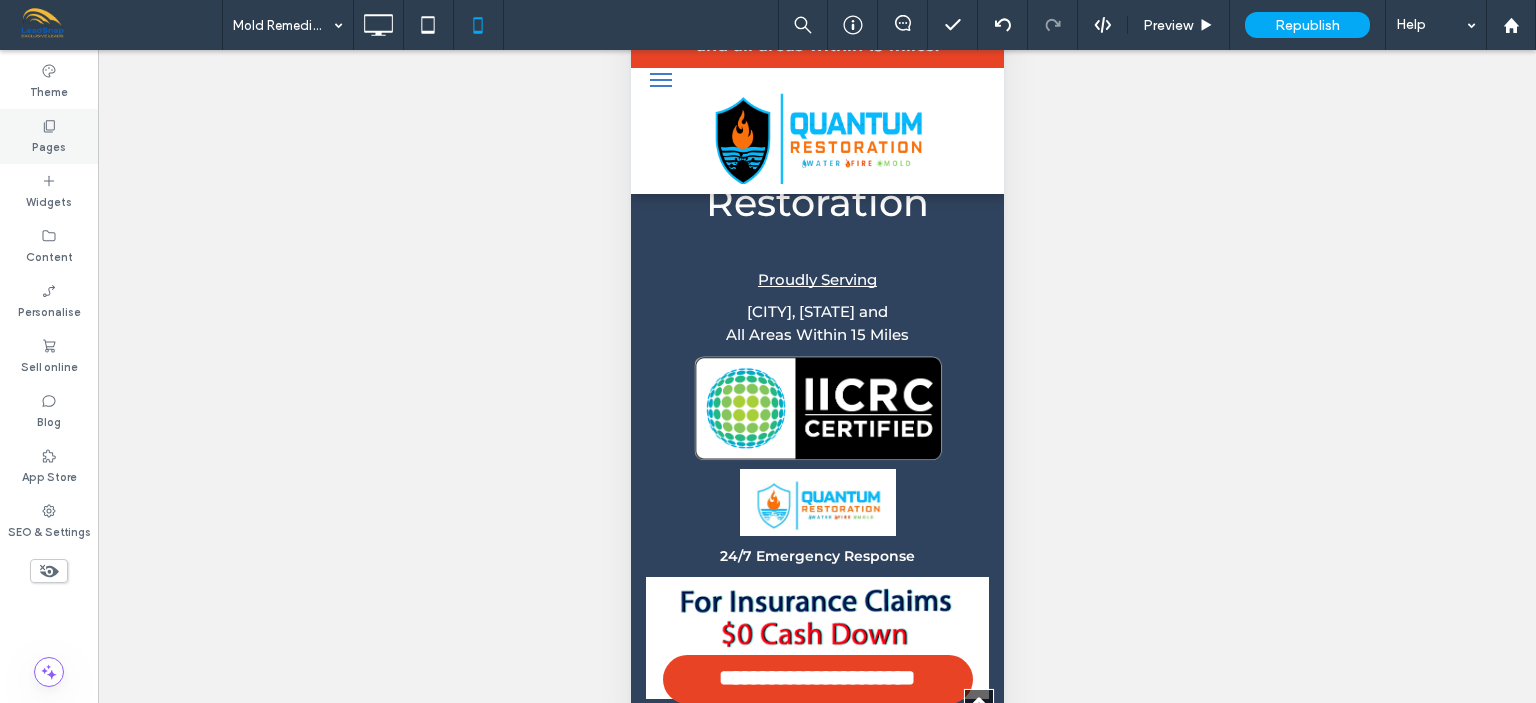 click 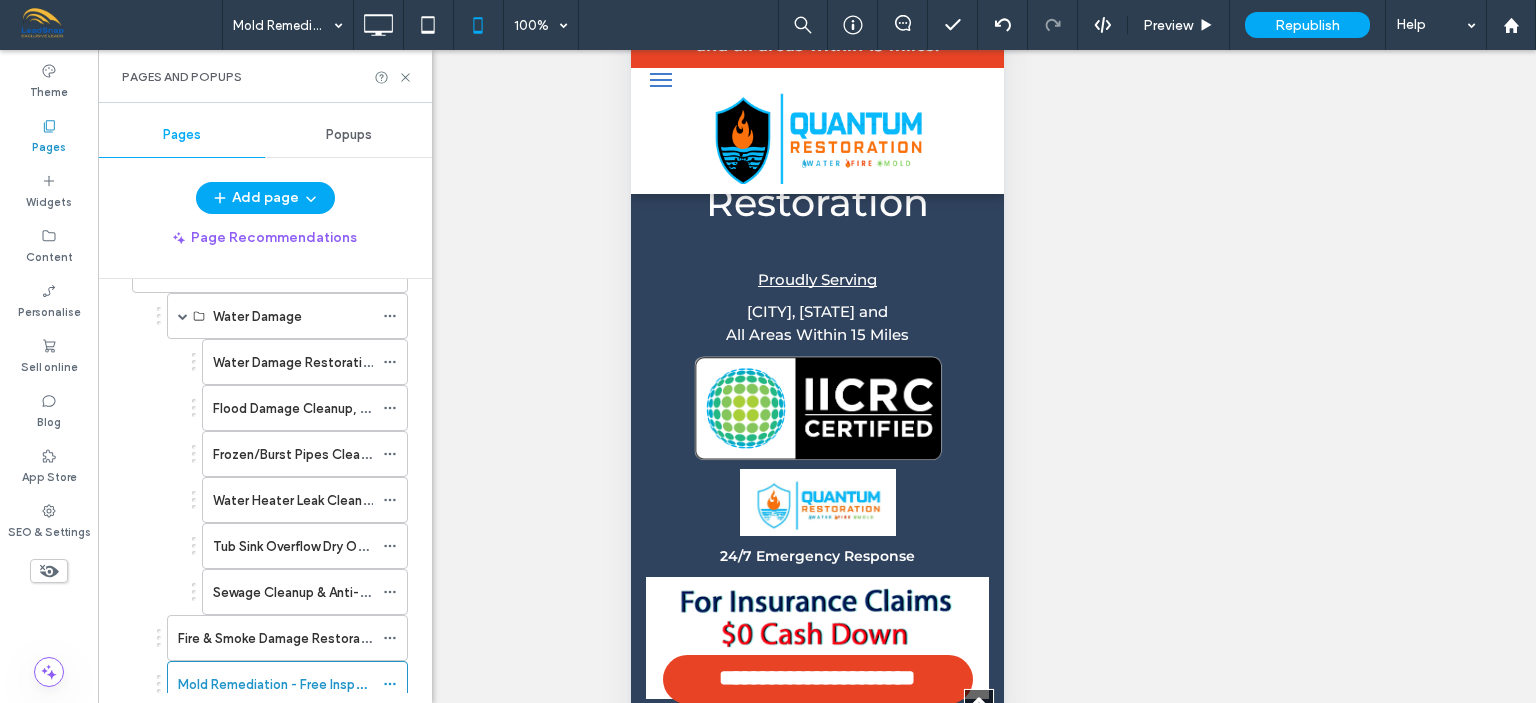 scroll, scrollTop: 120, scrollLeft: 0, axis: vertical 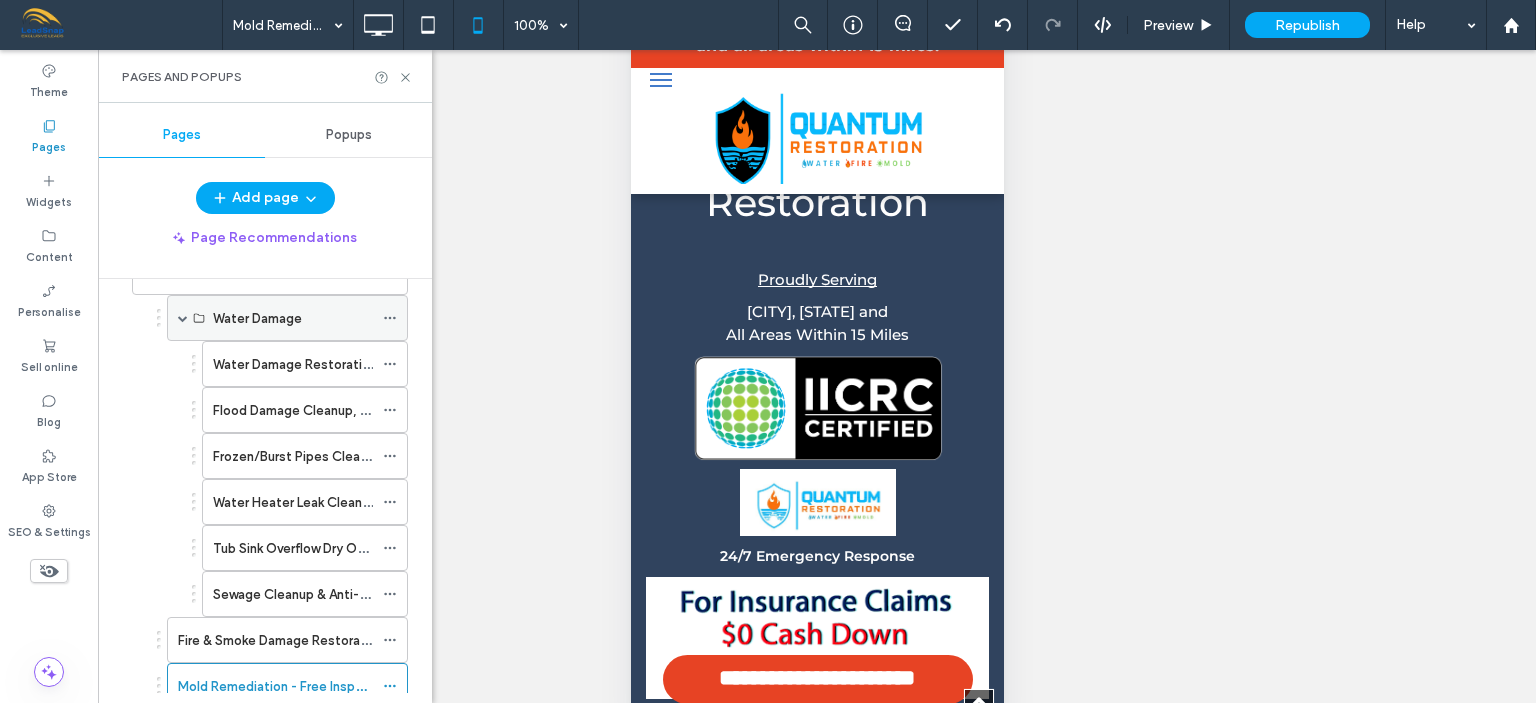 click at bounding box center [183, 318] 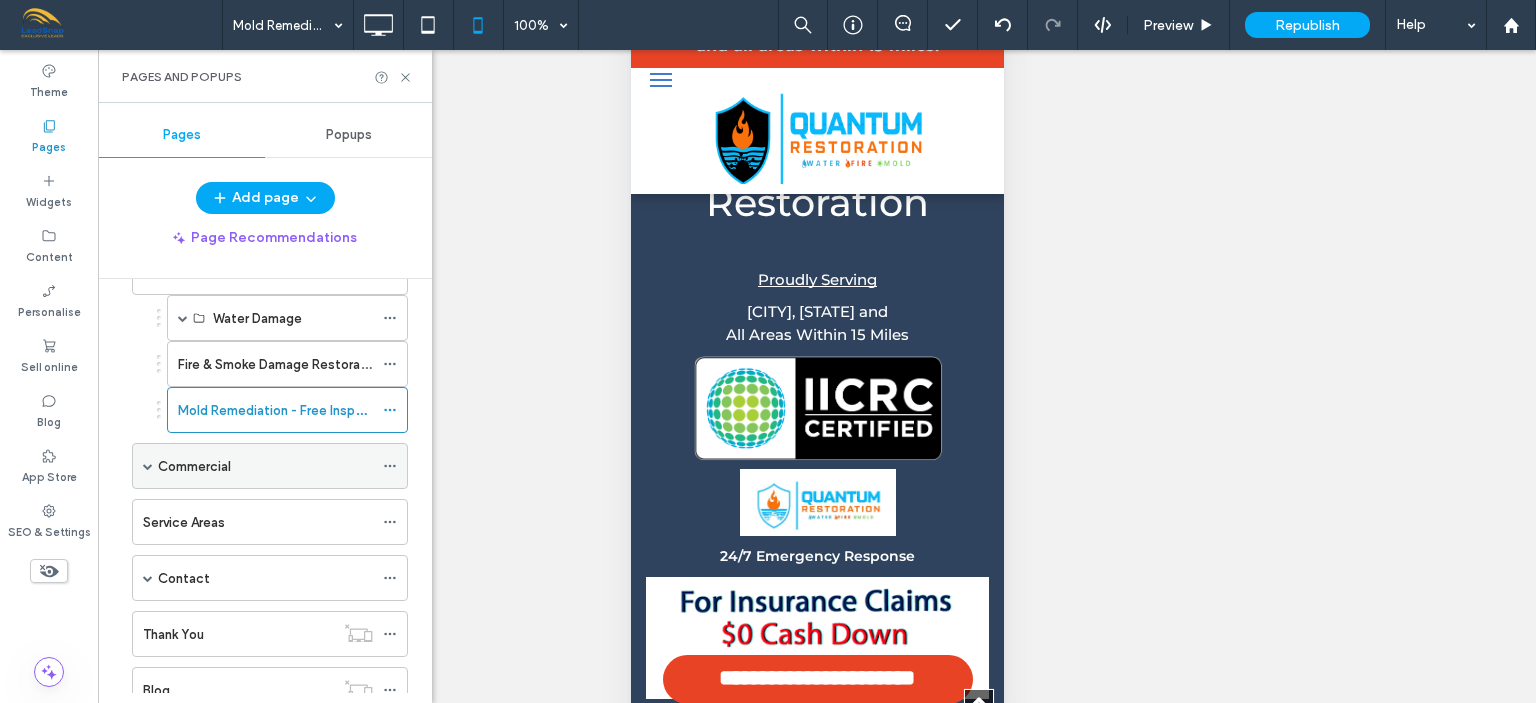 click at bounding box center [148, 466] 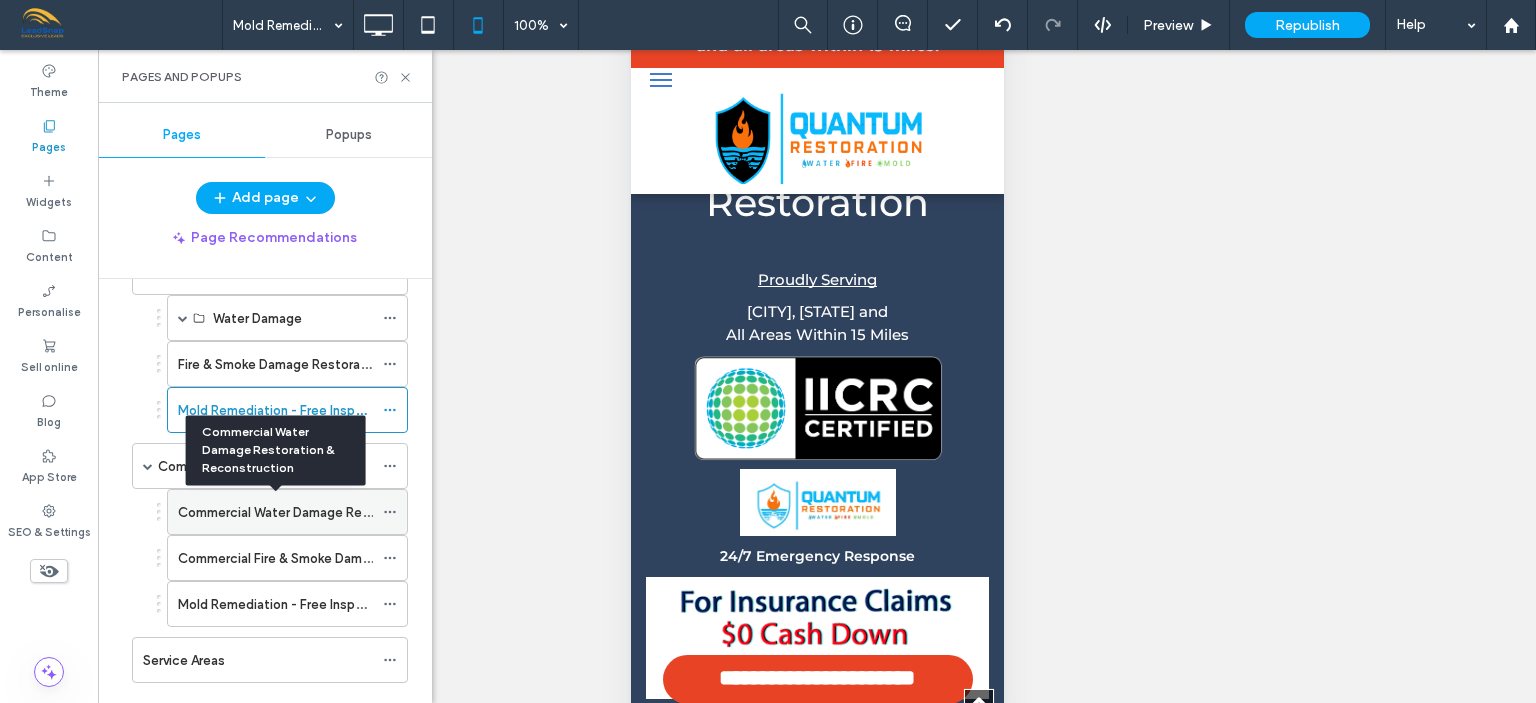 click on "Commercial Water Damage Restoration & Reconstruction" at bounding box center [353, 512] 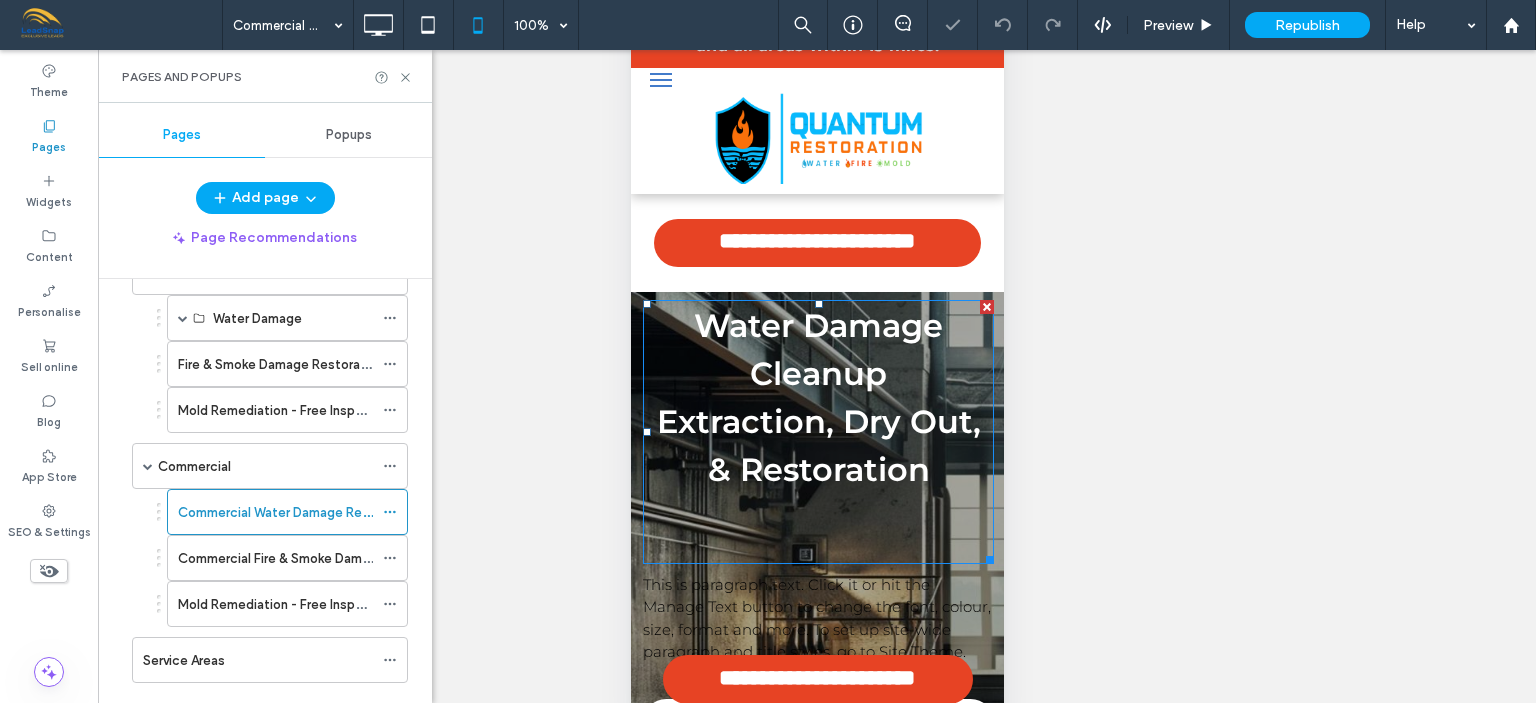 scroll, scrollTop: 0, scrollLeft: 0, axis: both 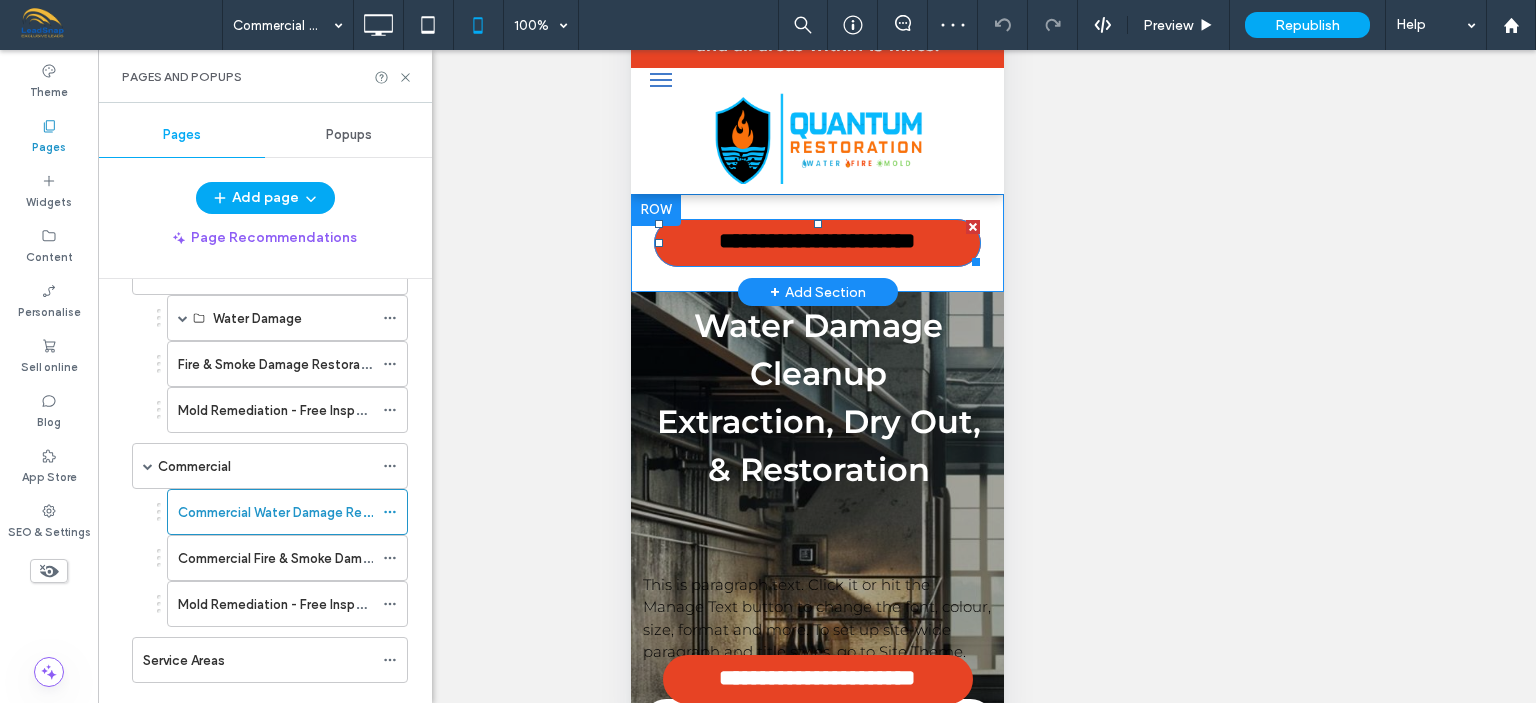 click on "**********" at bounding box center (816, 242) 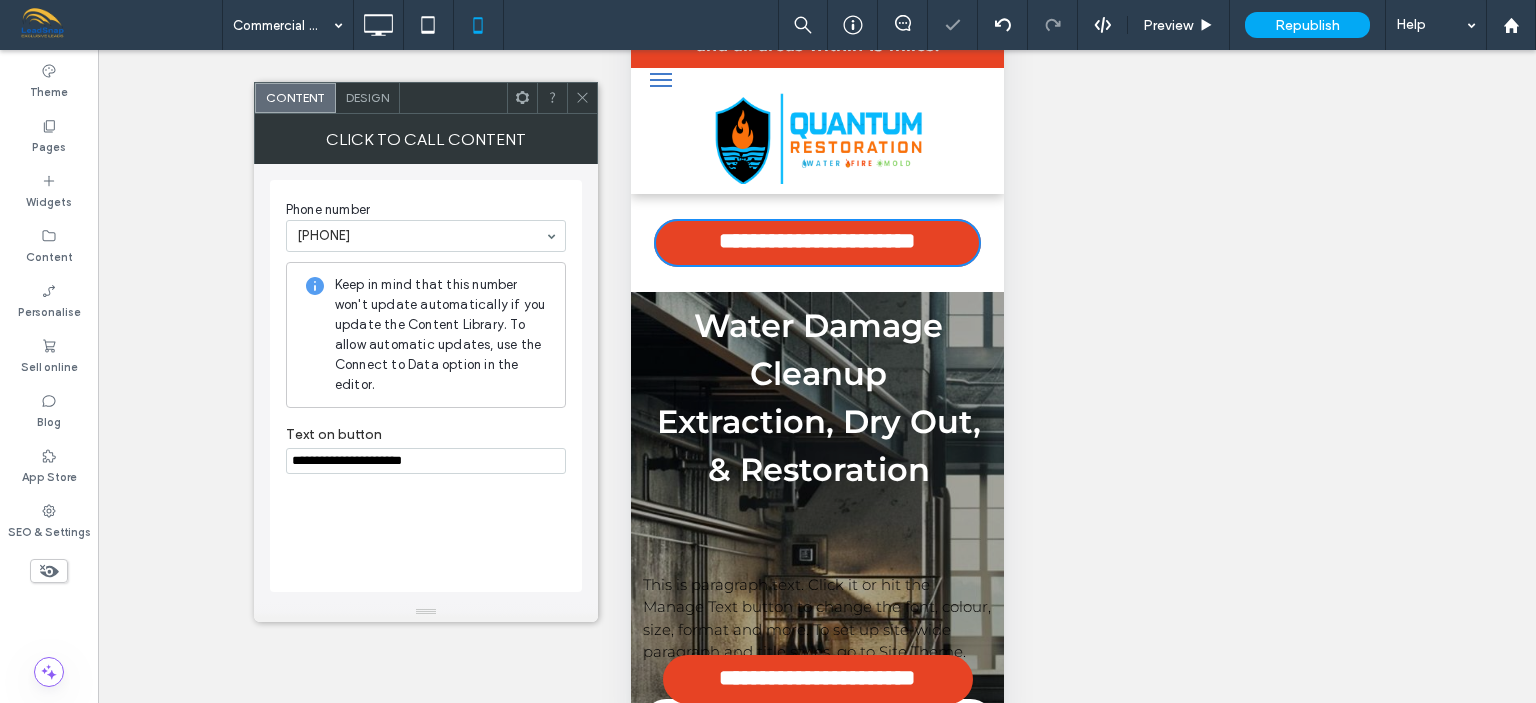 click on "**********" at bounding box center [426, 461] 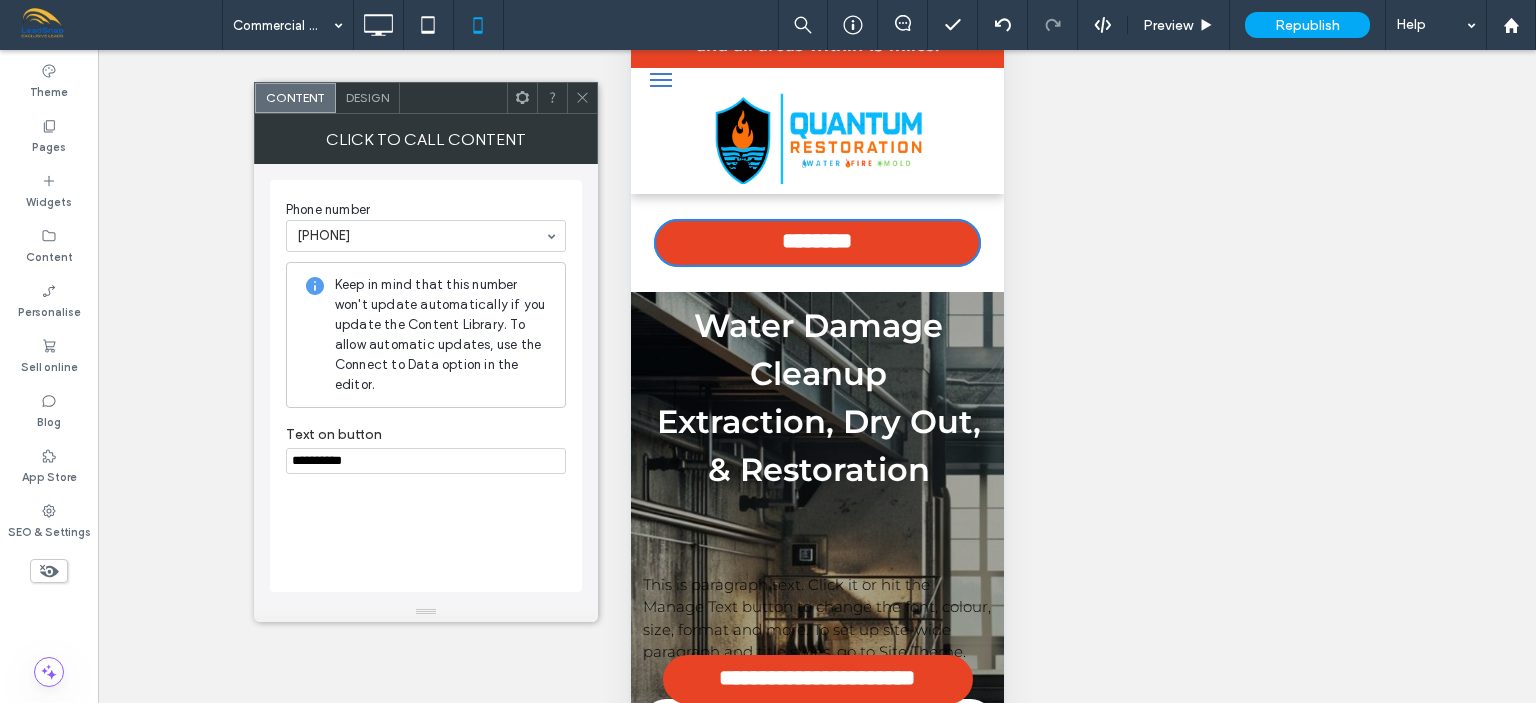 paste on "**********" 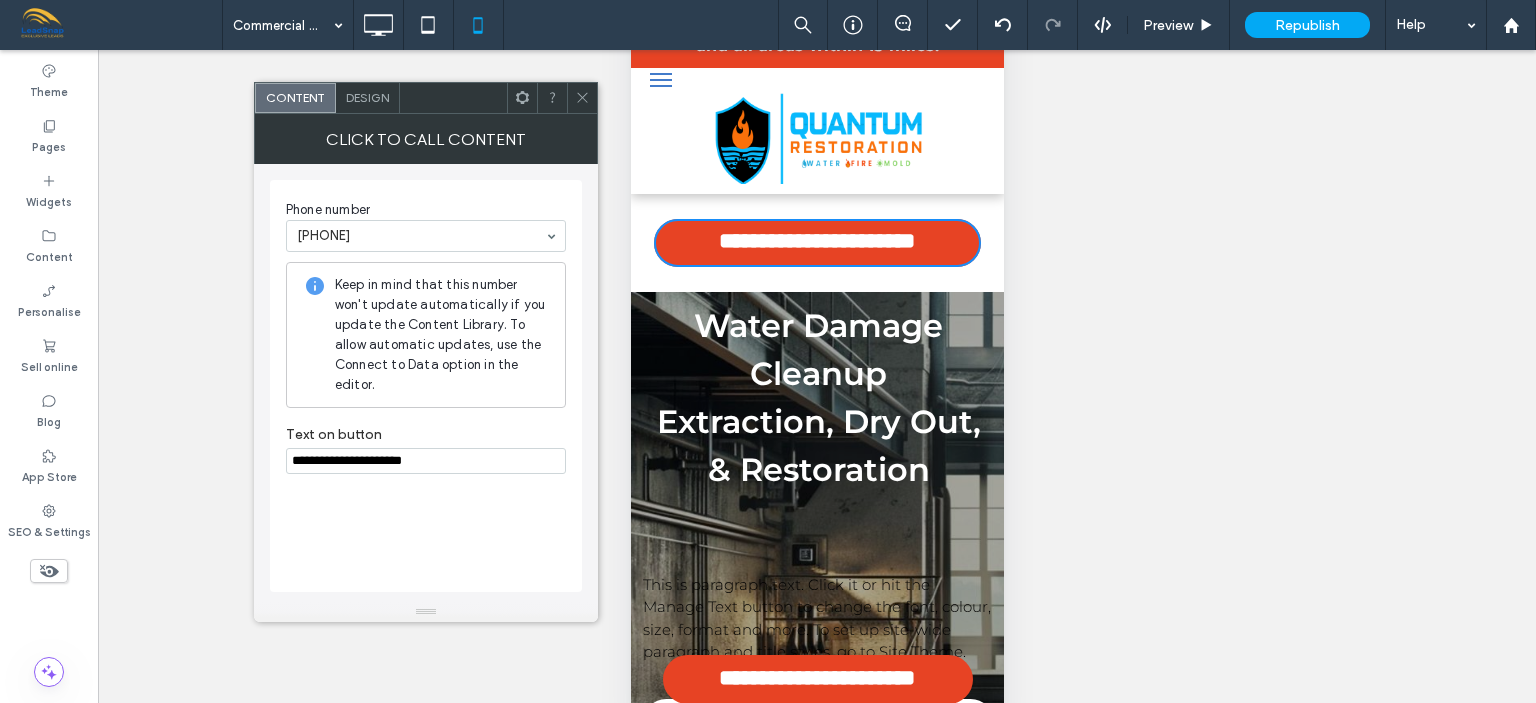 type on "**********" 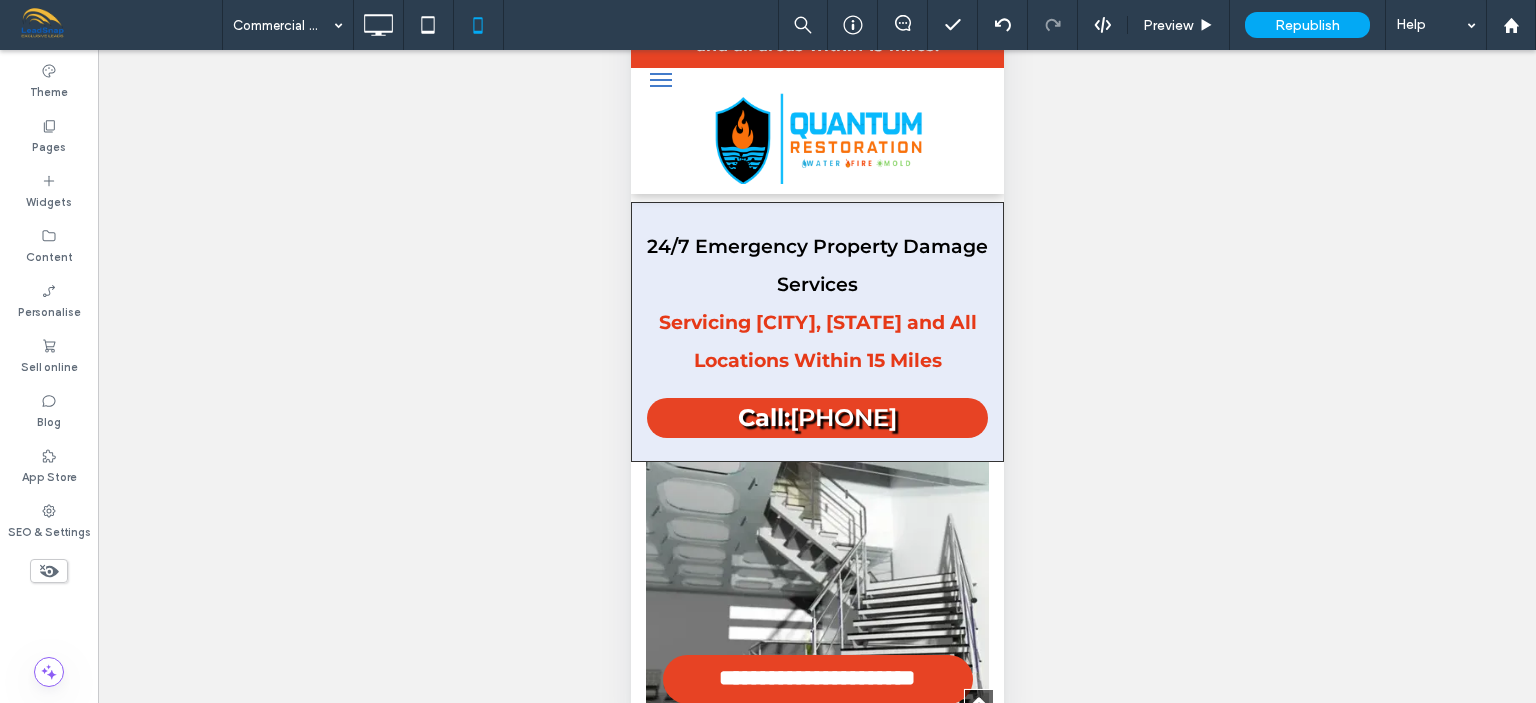 scroll, scrollTop: 3108, scrollLeft: 0, axis: vertical 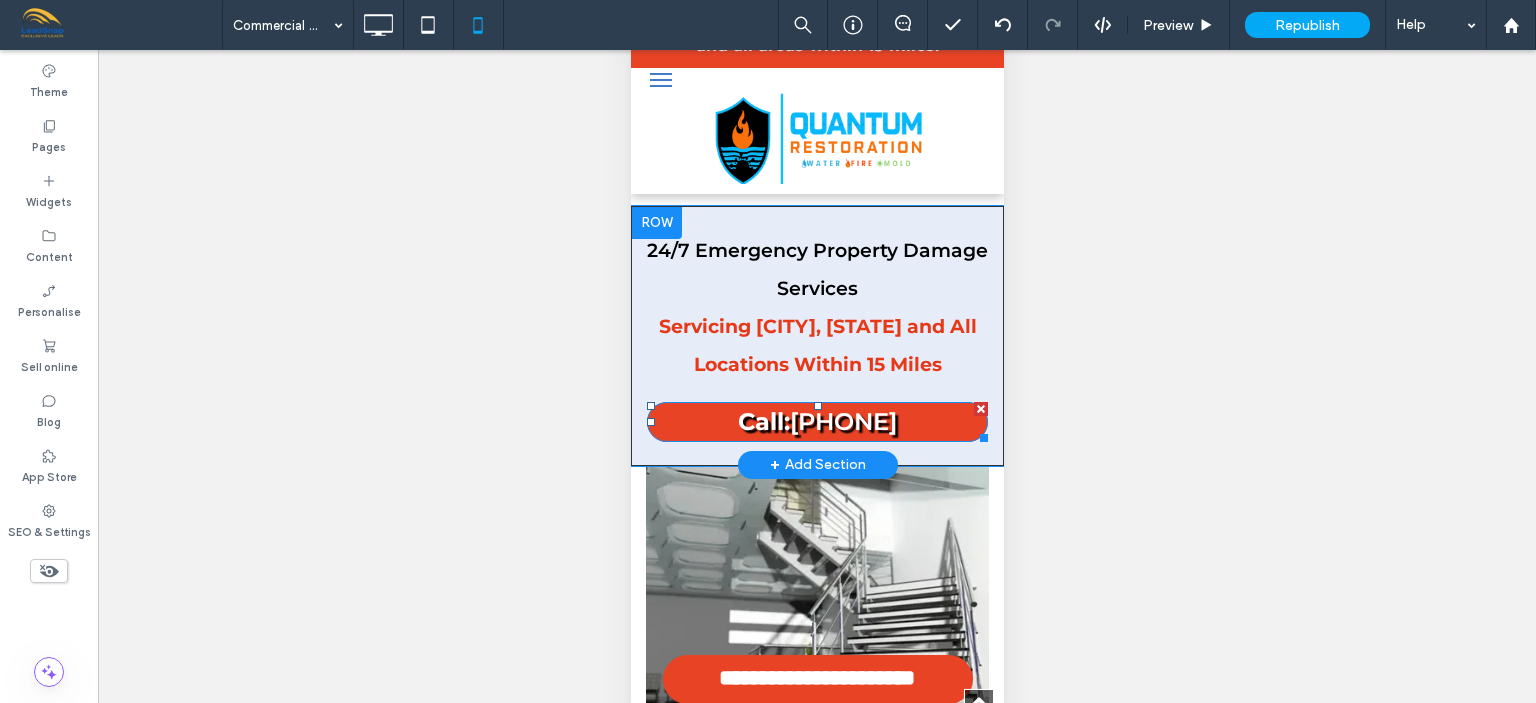 click on "[PHONE]" at bounding box center (842, 421) 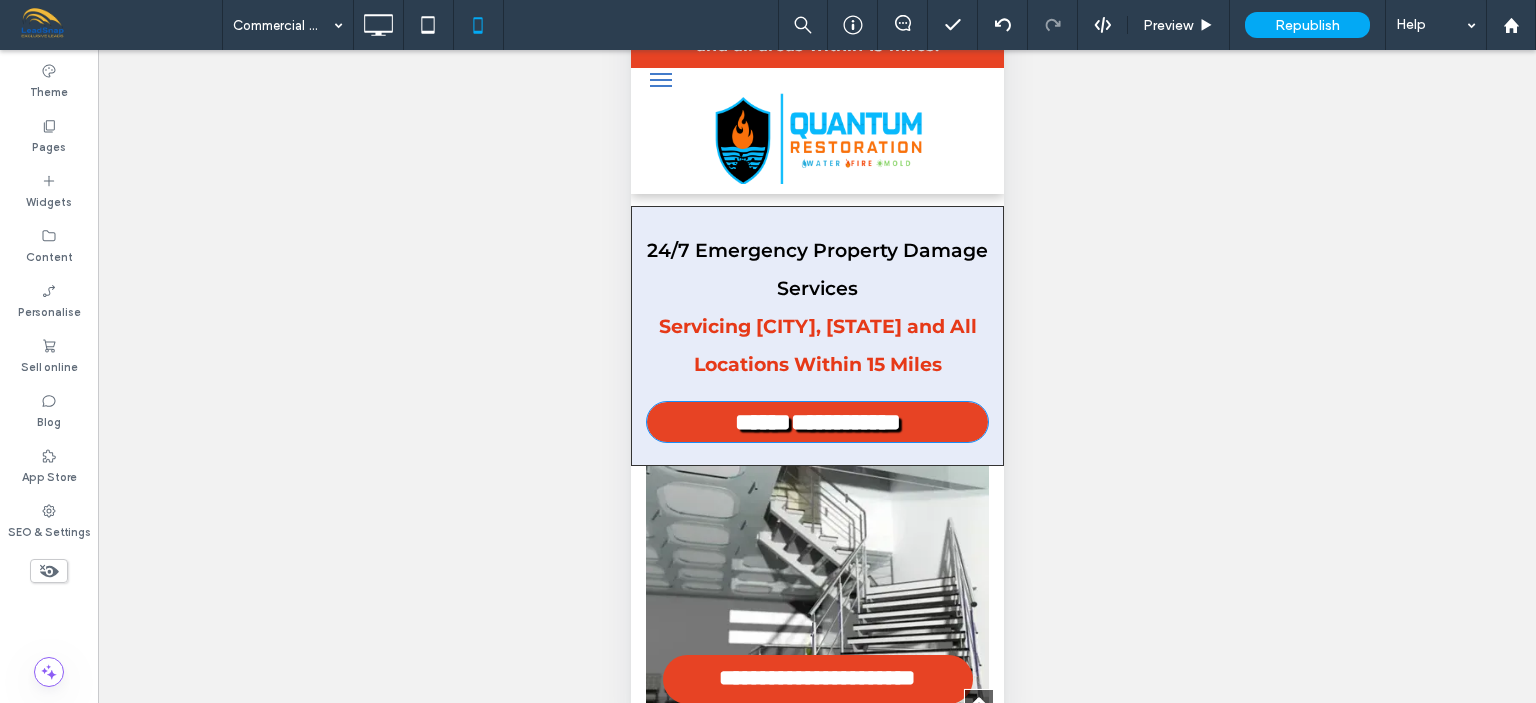 type on "**********" 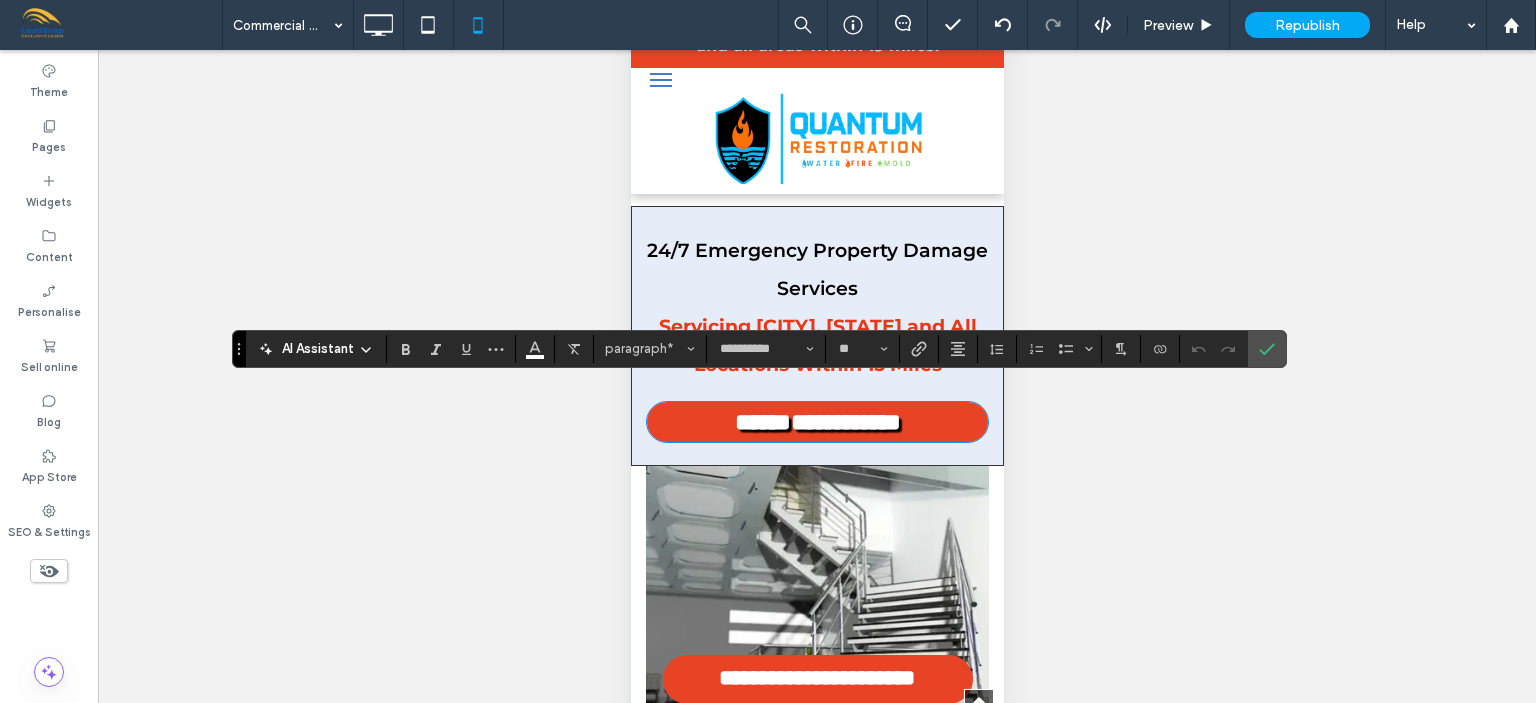 click on "**********" at bounding box center (816, 422) 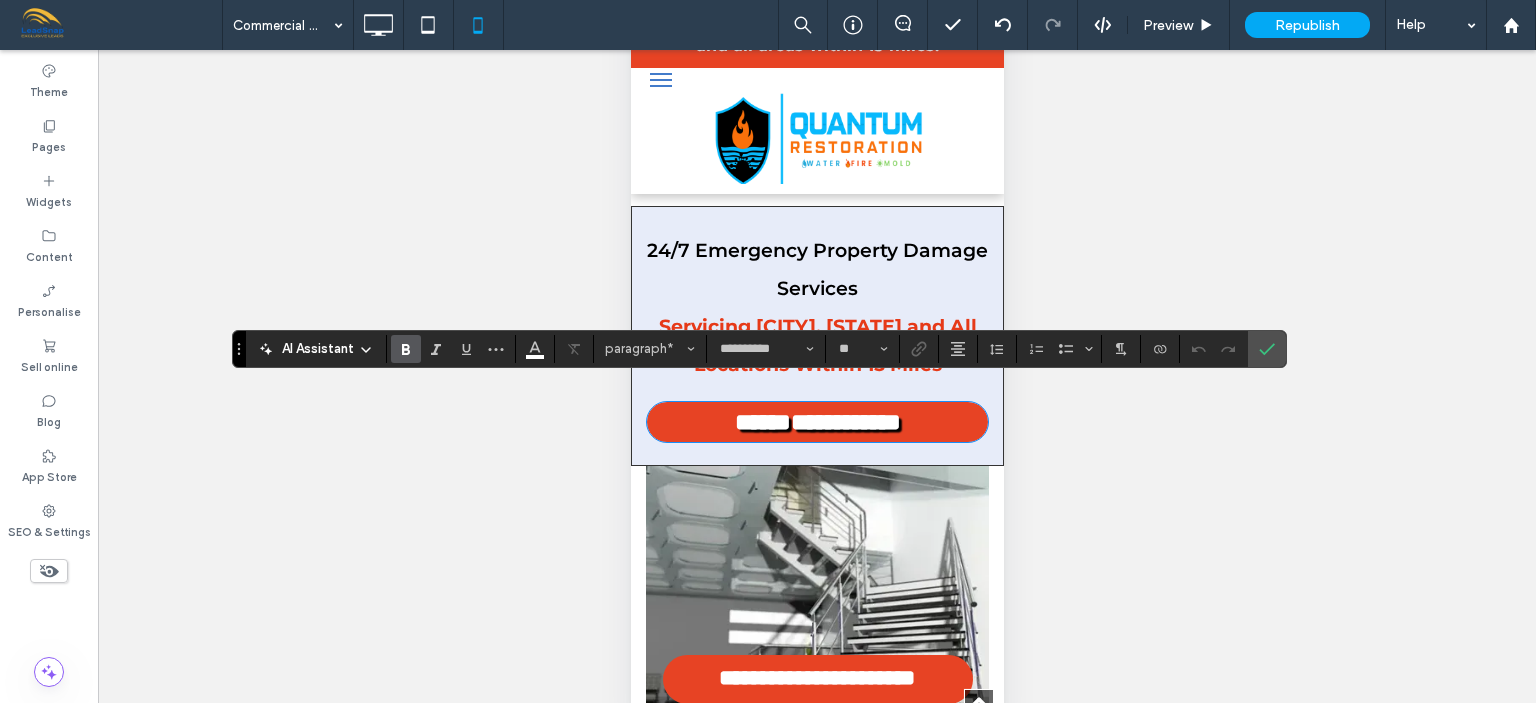 click on "**********" at bounding box center [816, 422] 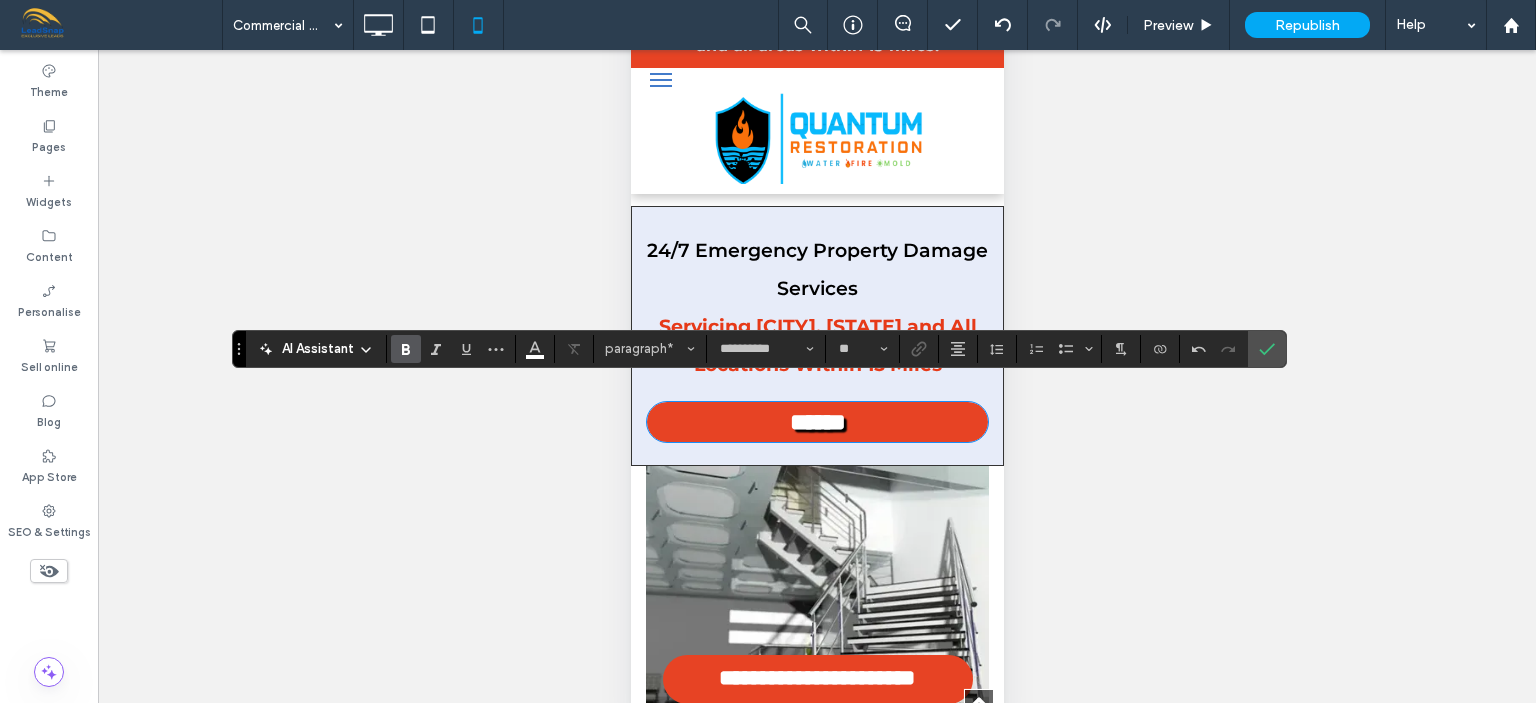 type on "**" 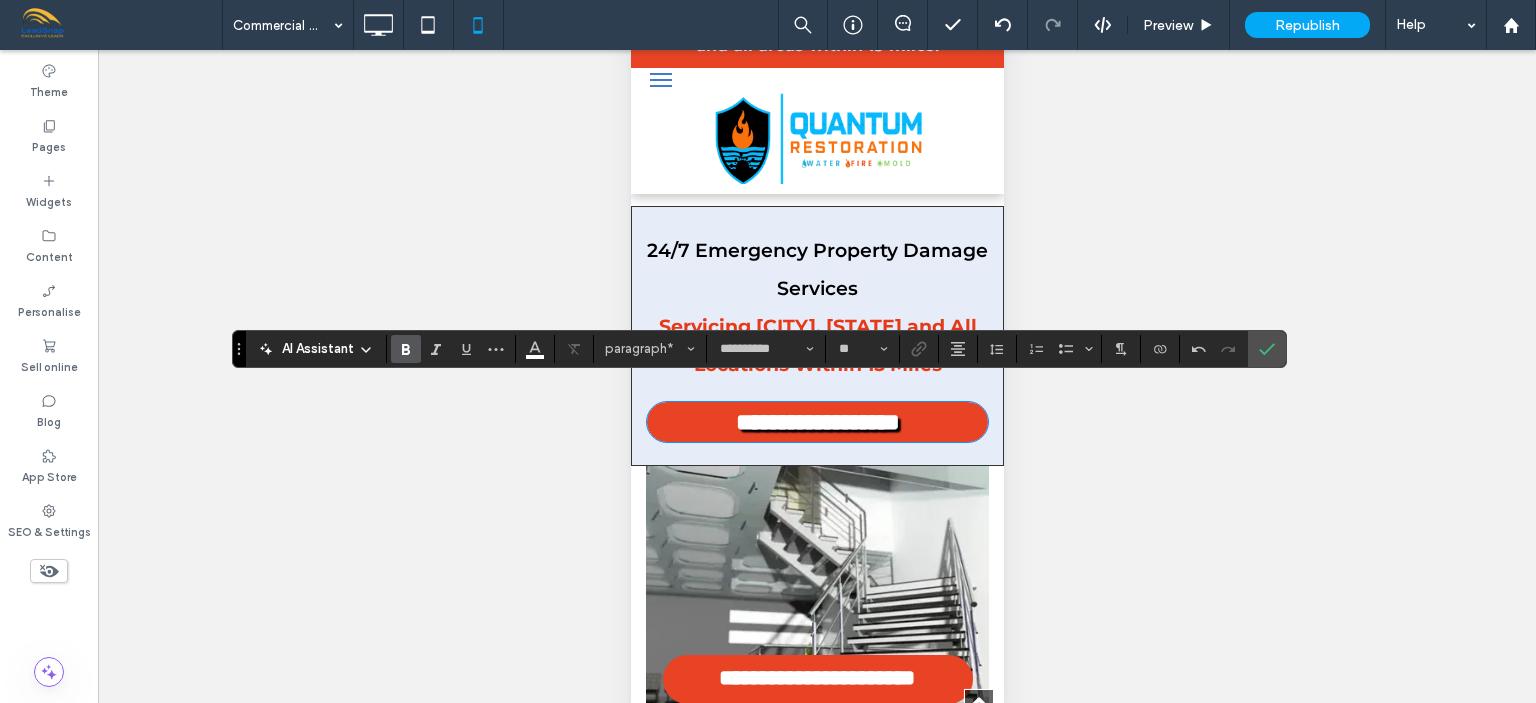 scroll, scrollTop: 0, scrollLeft: 0, axis: both 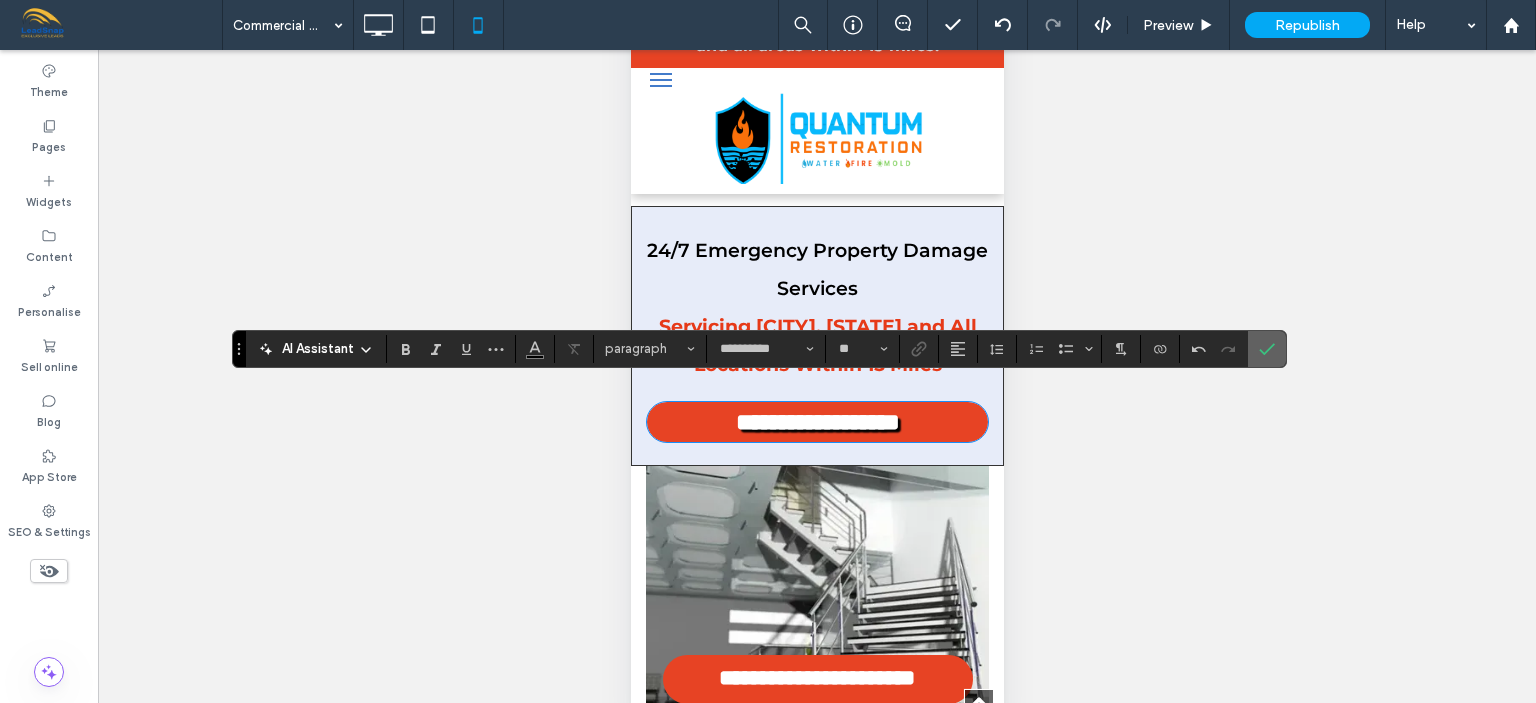 click 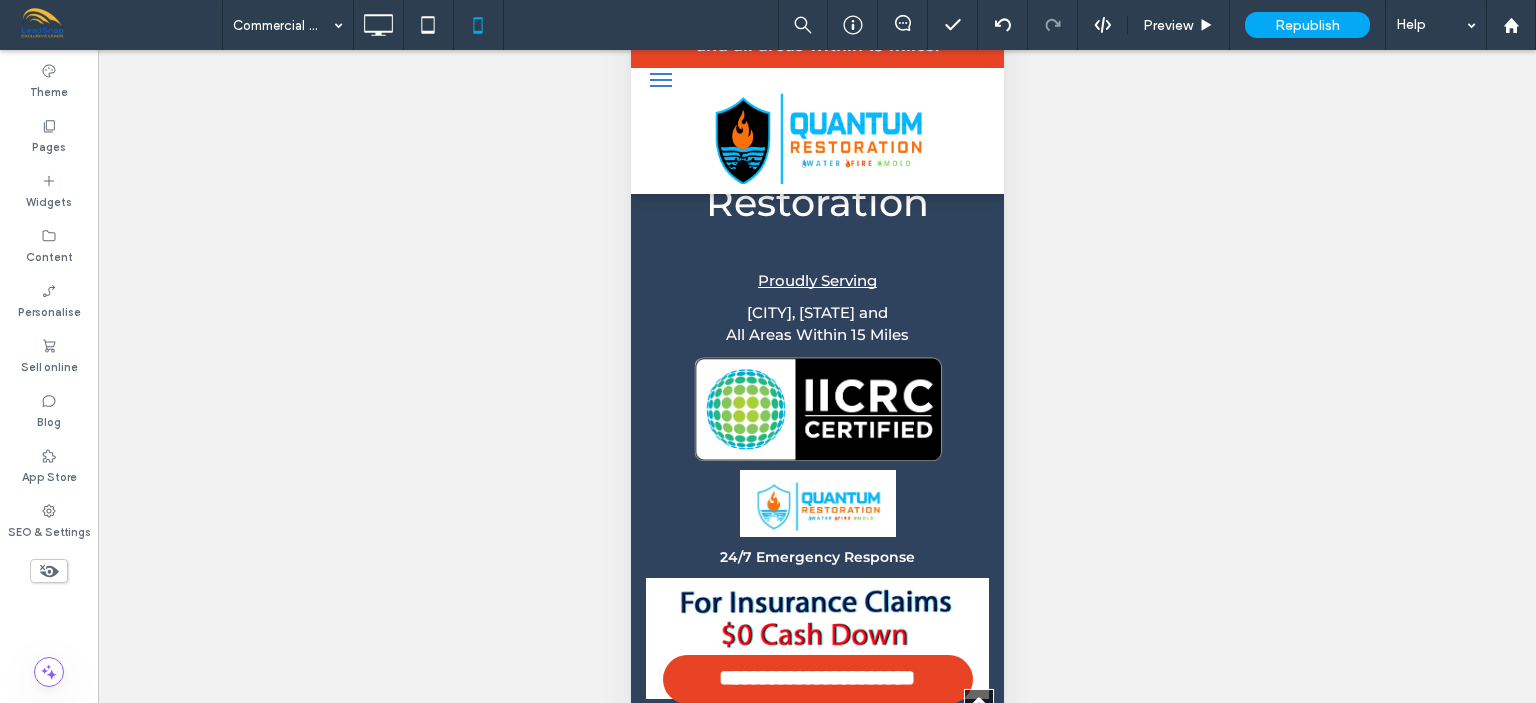 scroll, scrollTop: 9456, scrollLeft: 0, axis: vertical 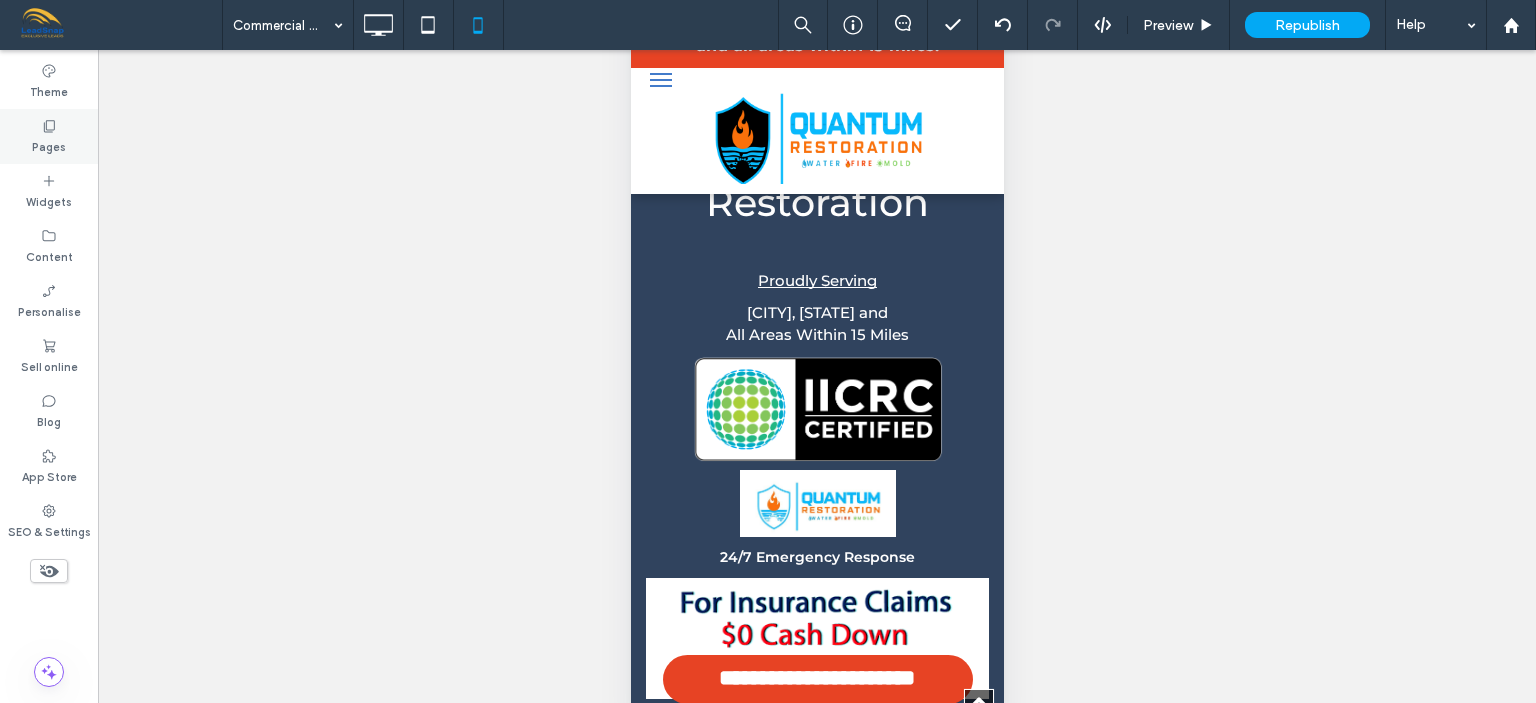 click on "Pages" at bounding box center [49, 145] 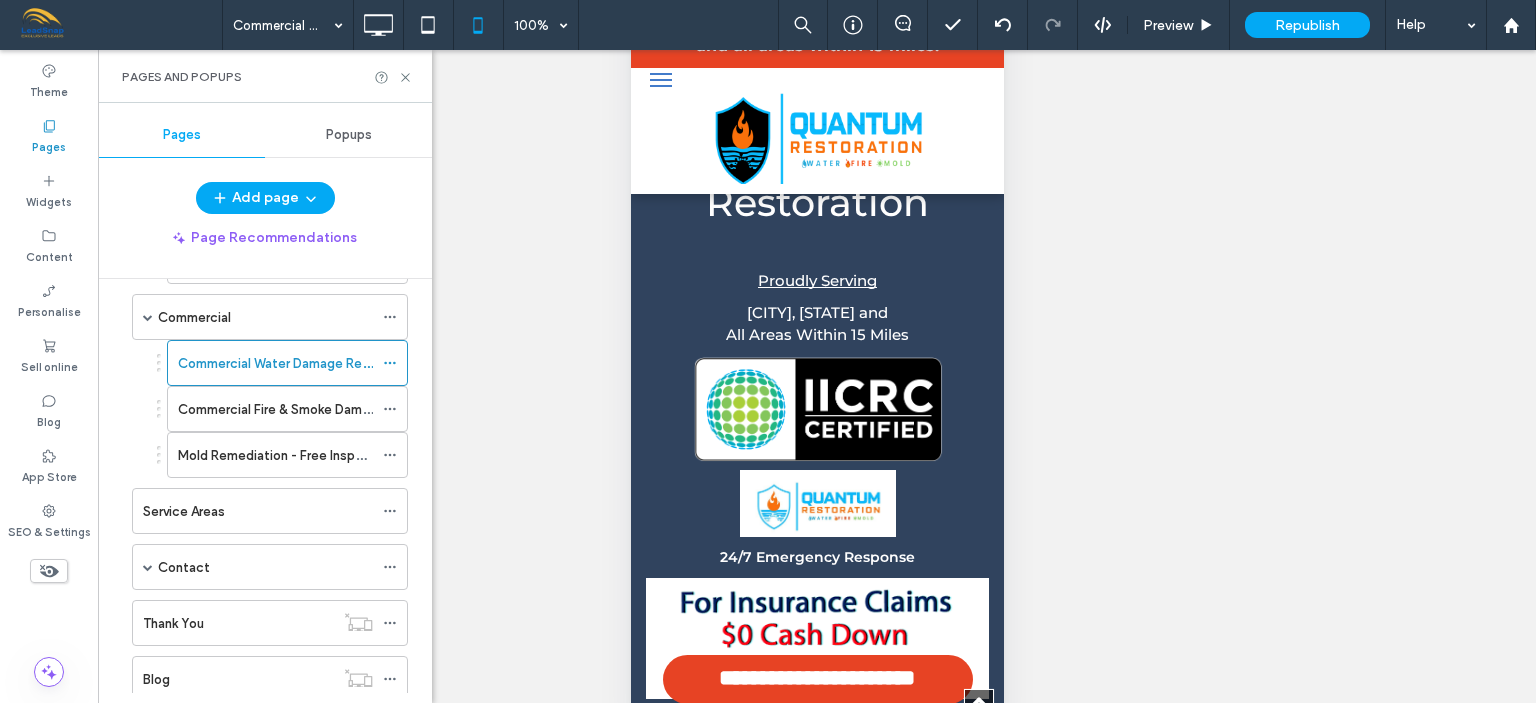scroll, scrollTop: 270, scrollLeft: 0, axis: vertical 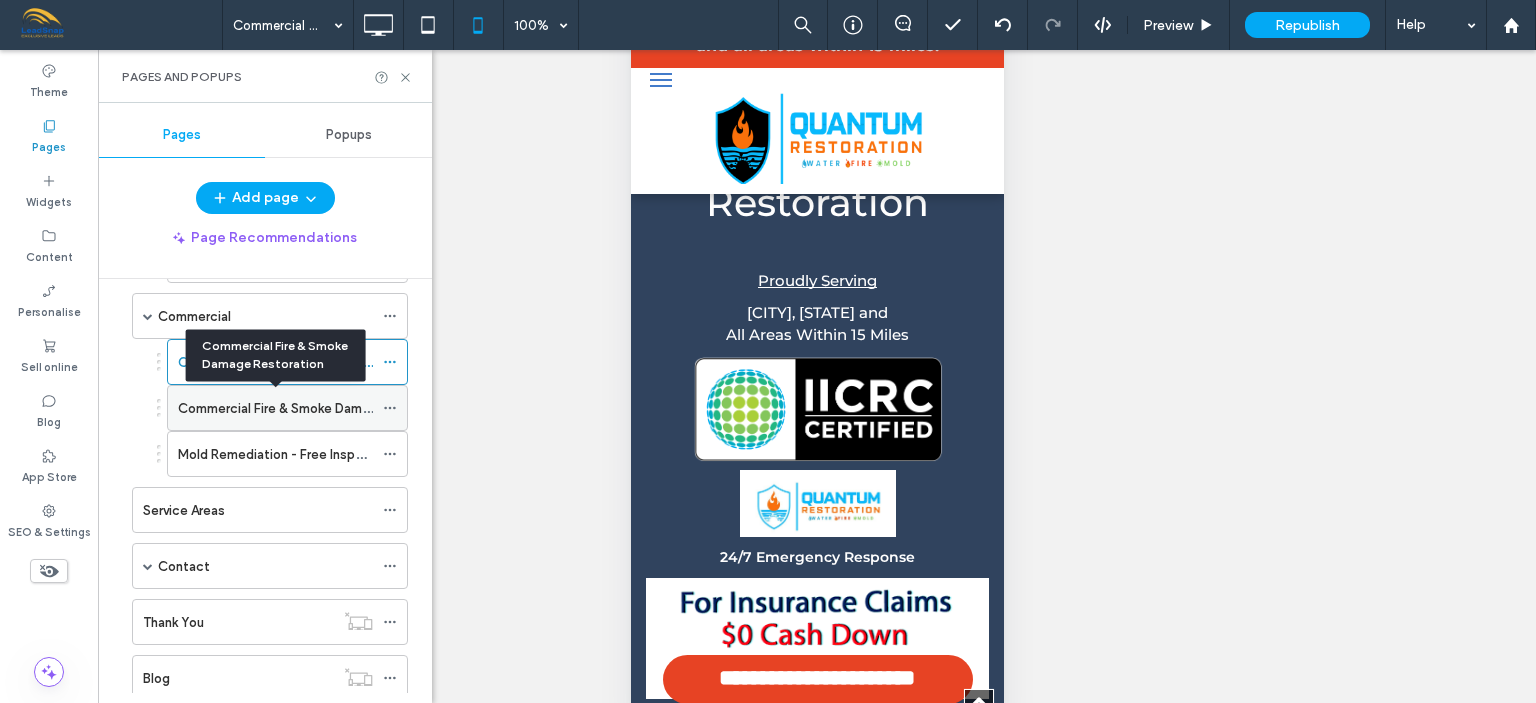 click on "Commercial Fire & Smoke Damage Restoration" at bounding box center (319, 408) 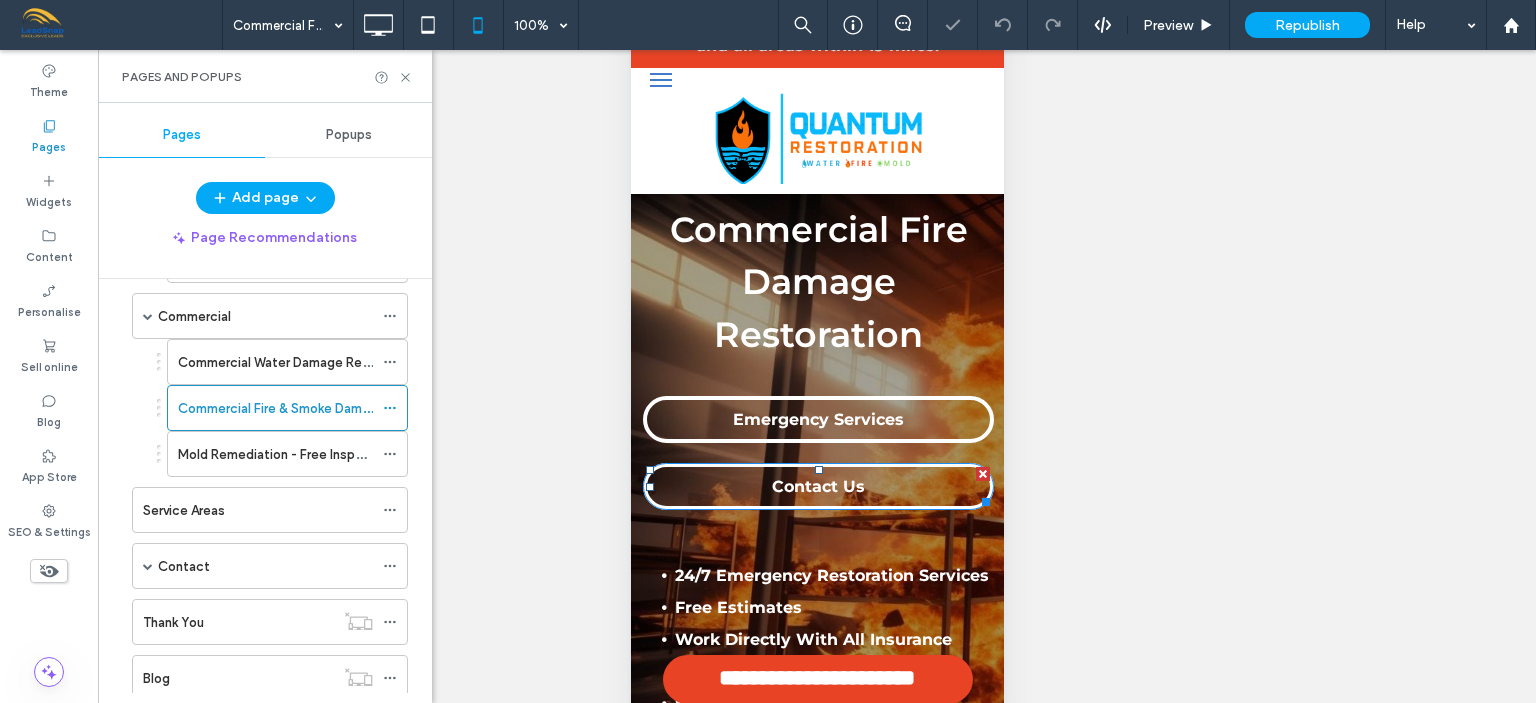scroll, scrollTop: 0, scrollLeft: 0, axis: both 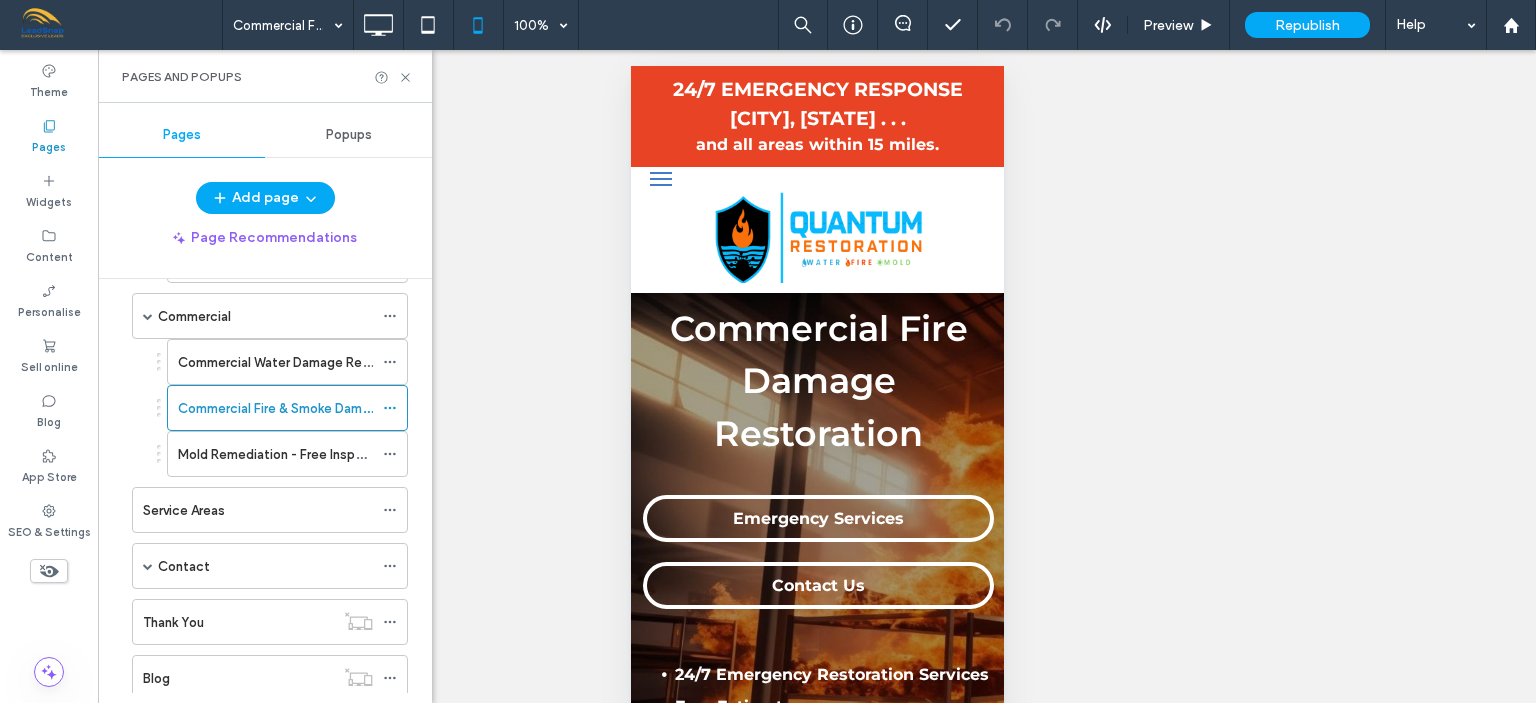 click at bounding box center [660, 179] 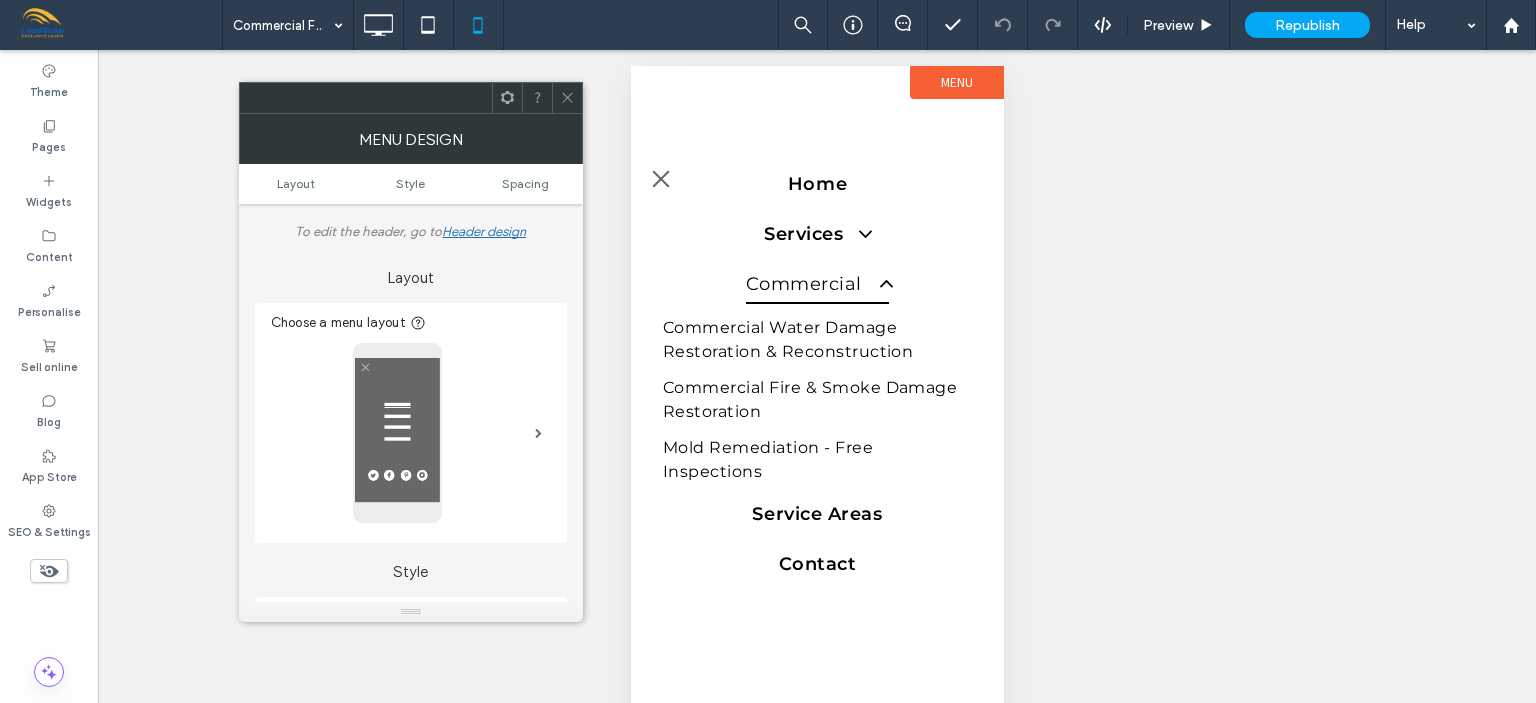 click 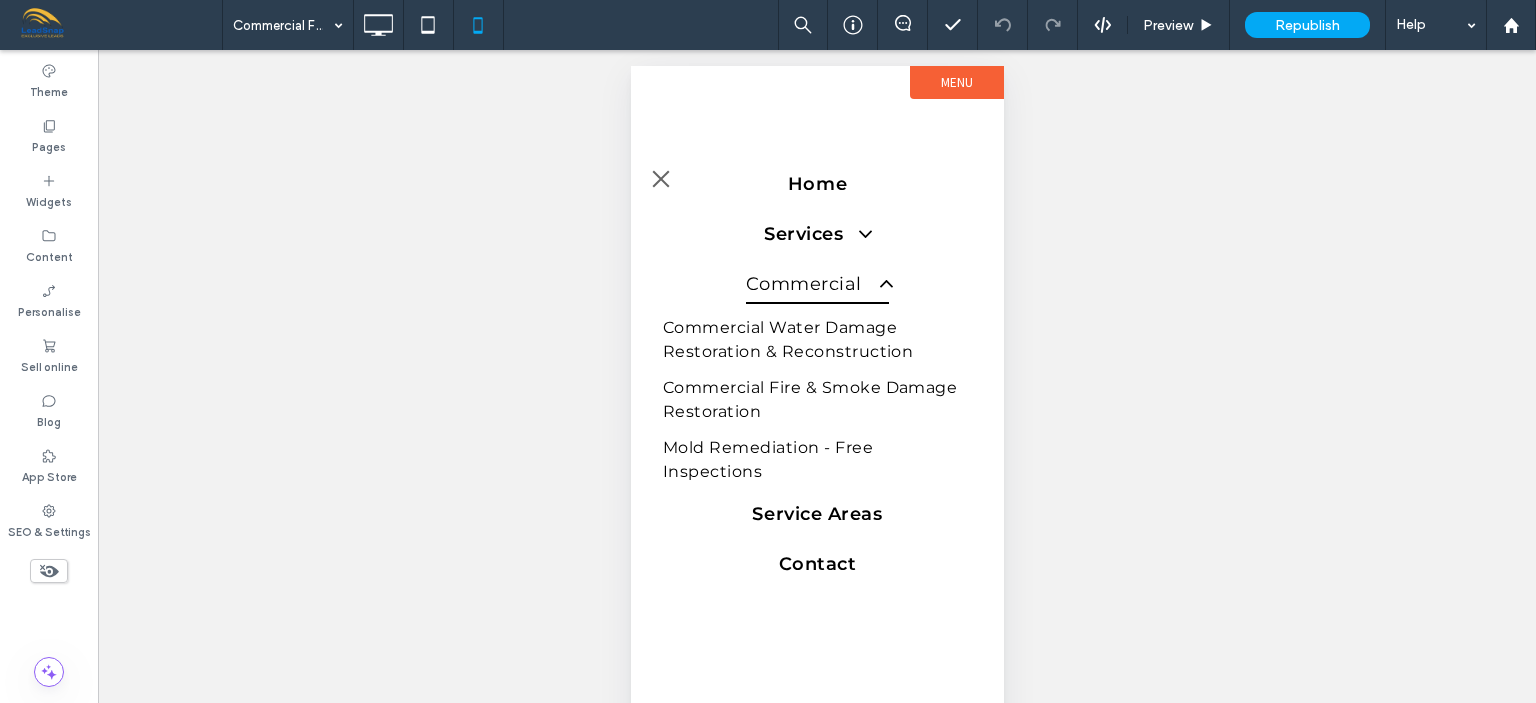 click at bounding box center (660, 179) 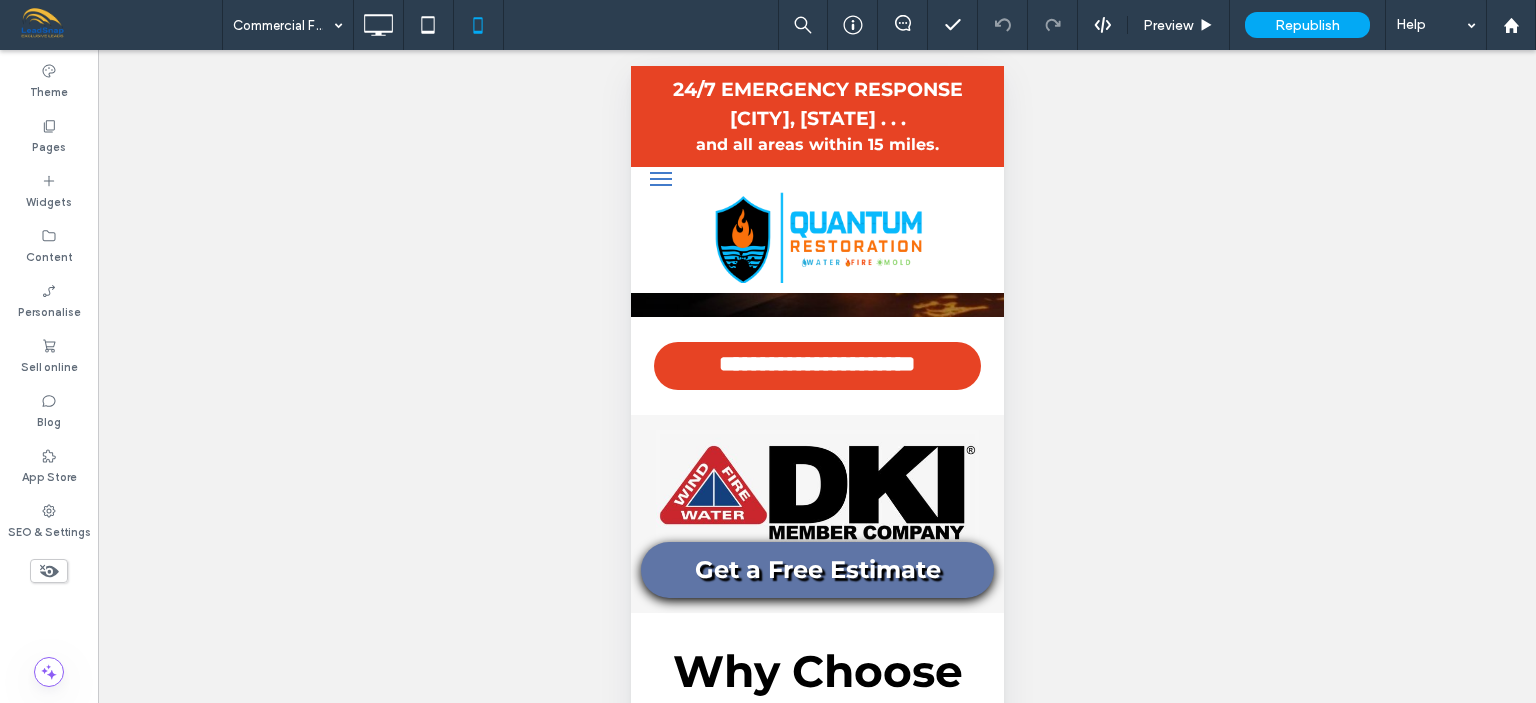 scroll, scrollTop: 592, scrollLeft: 0, axis: vertical 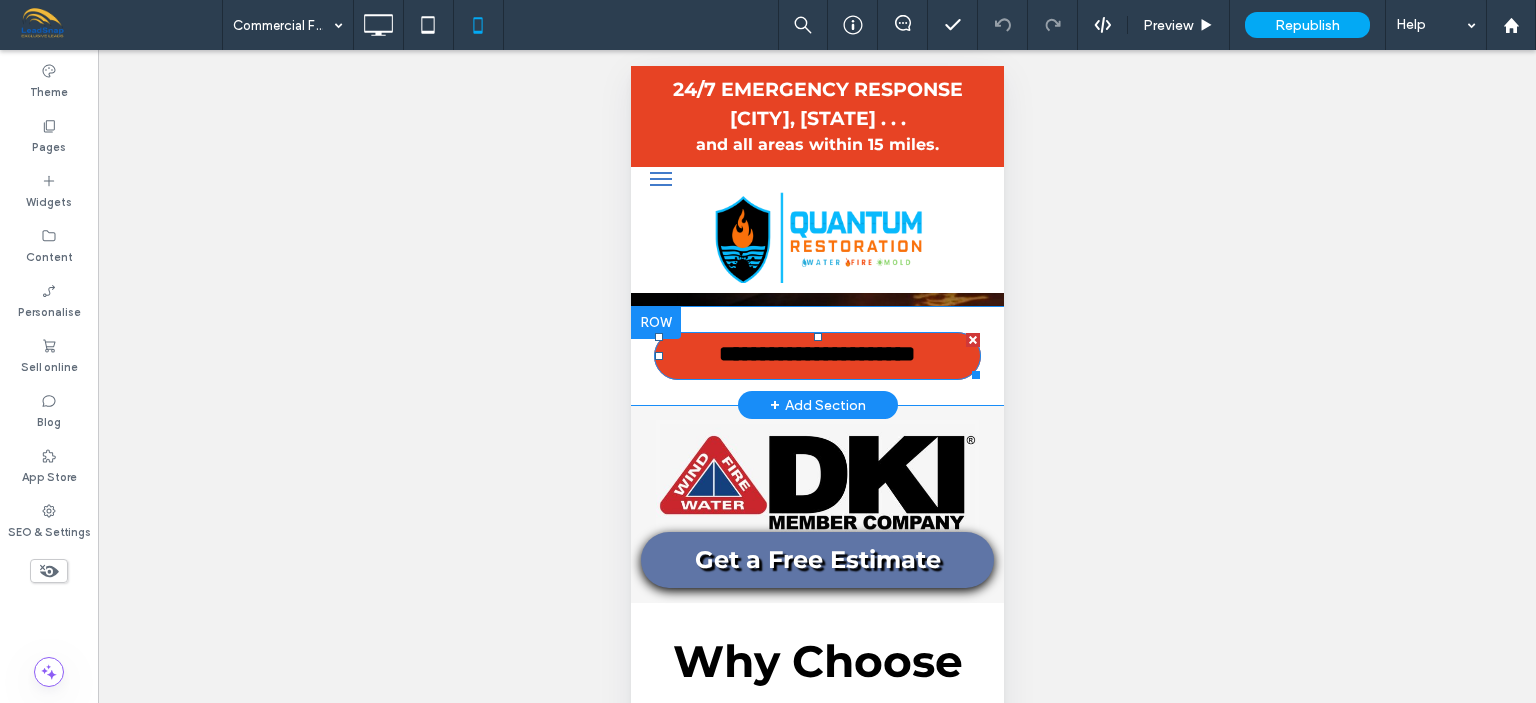 click on "**********" at bounding box center [817, 356] 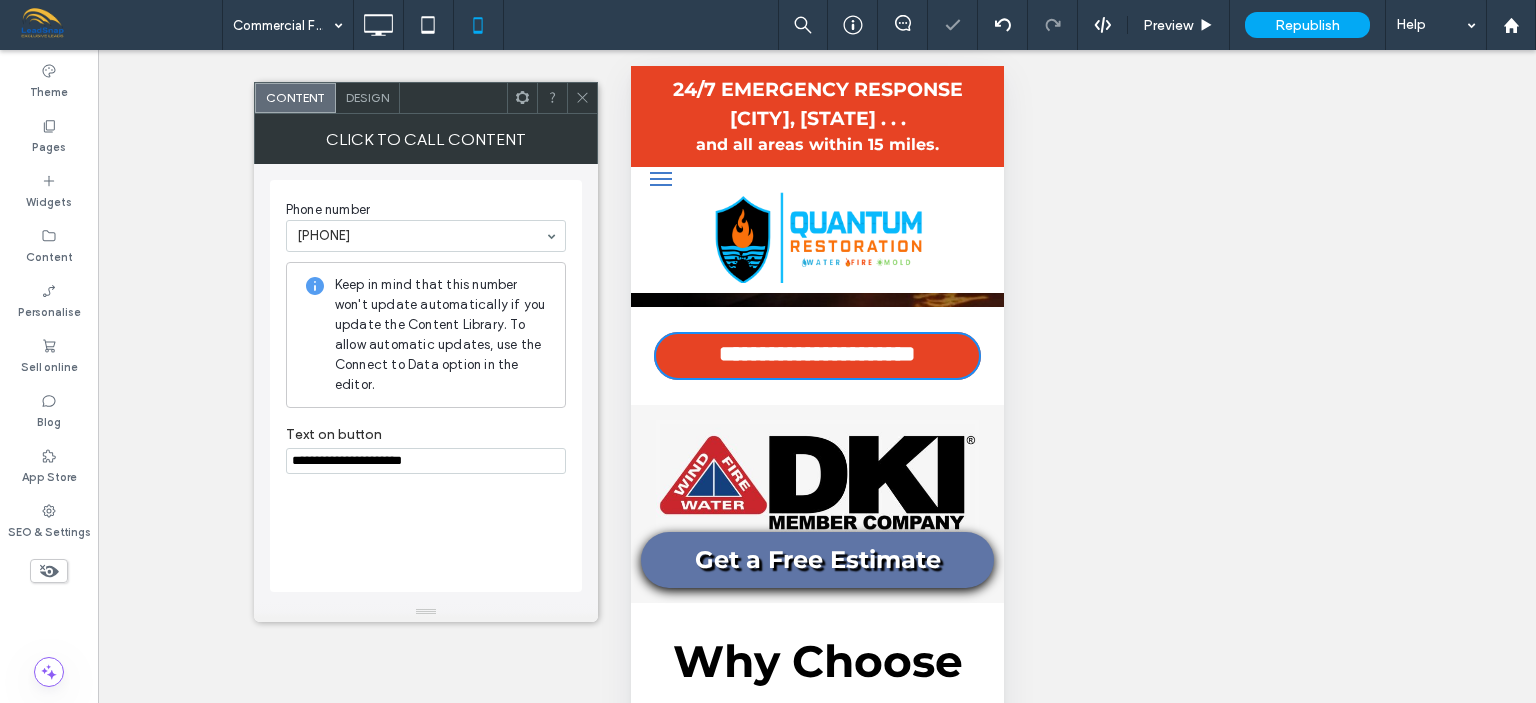 click on "**********" at bounding box center (426, 461) 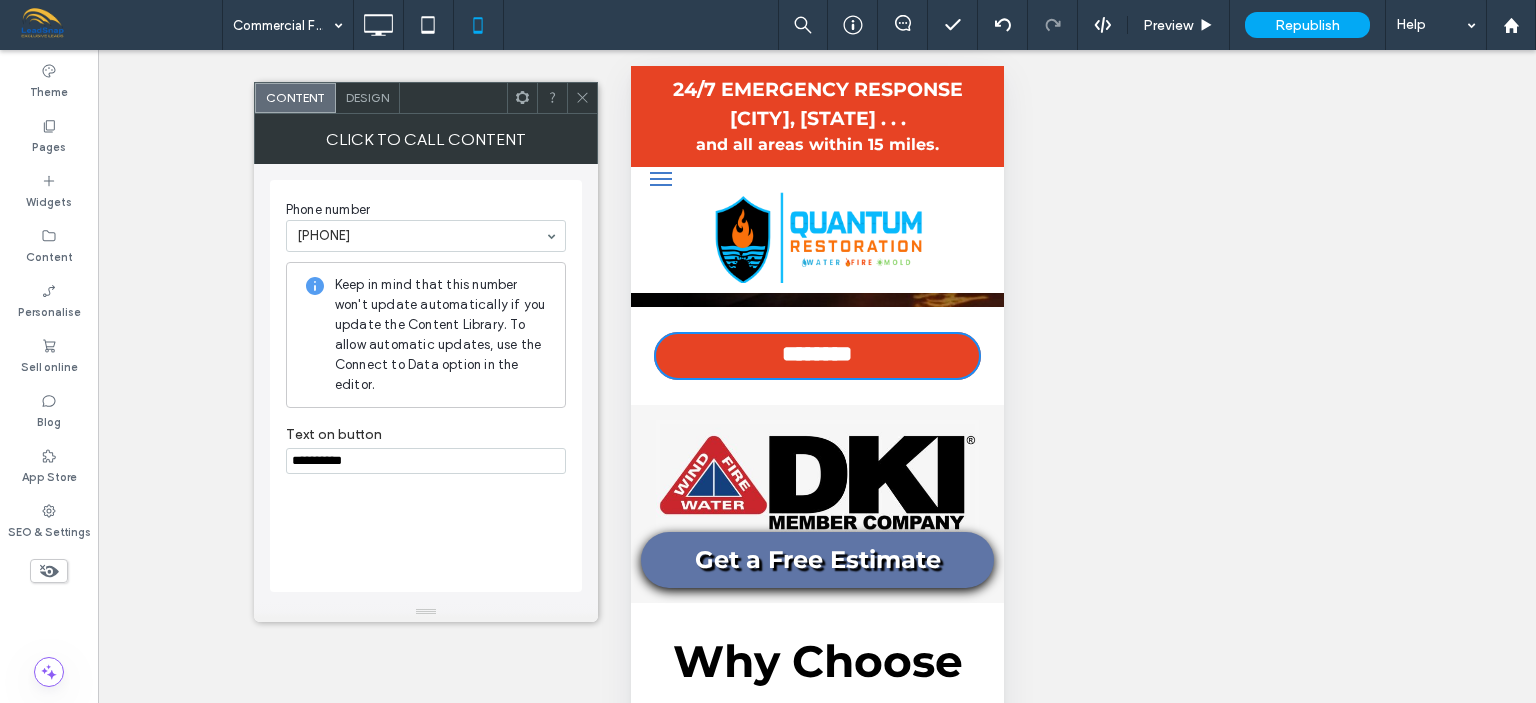 paste on "**********" 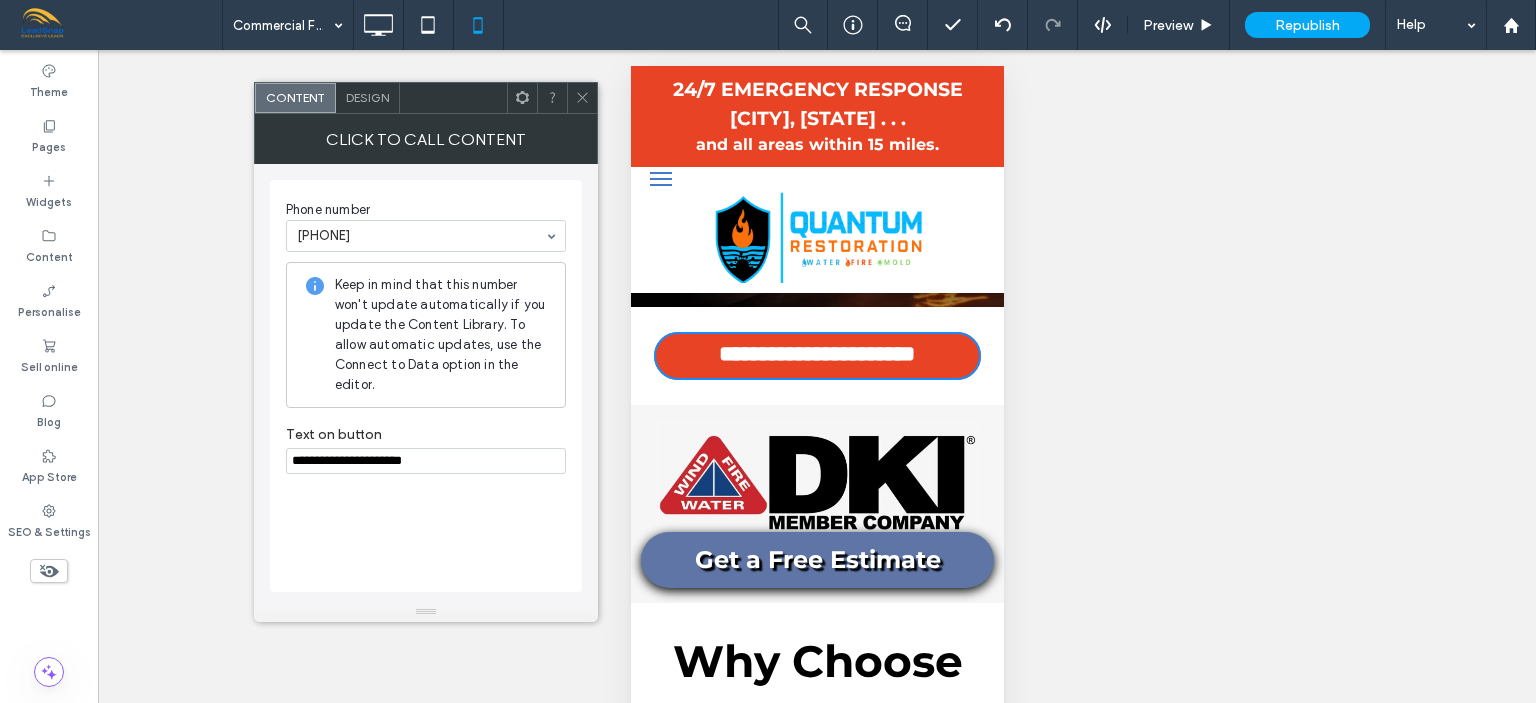 type on "**********" 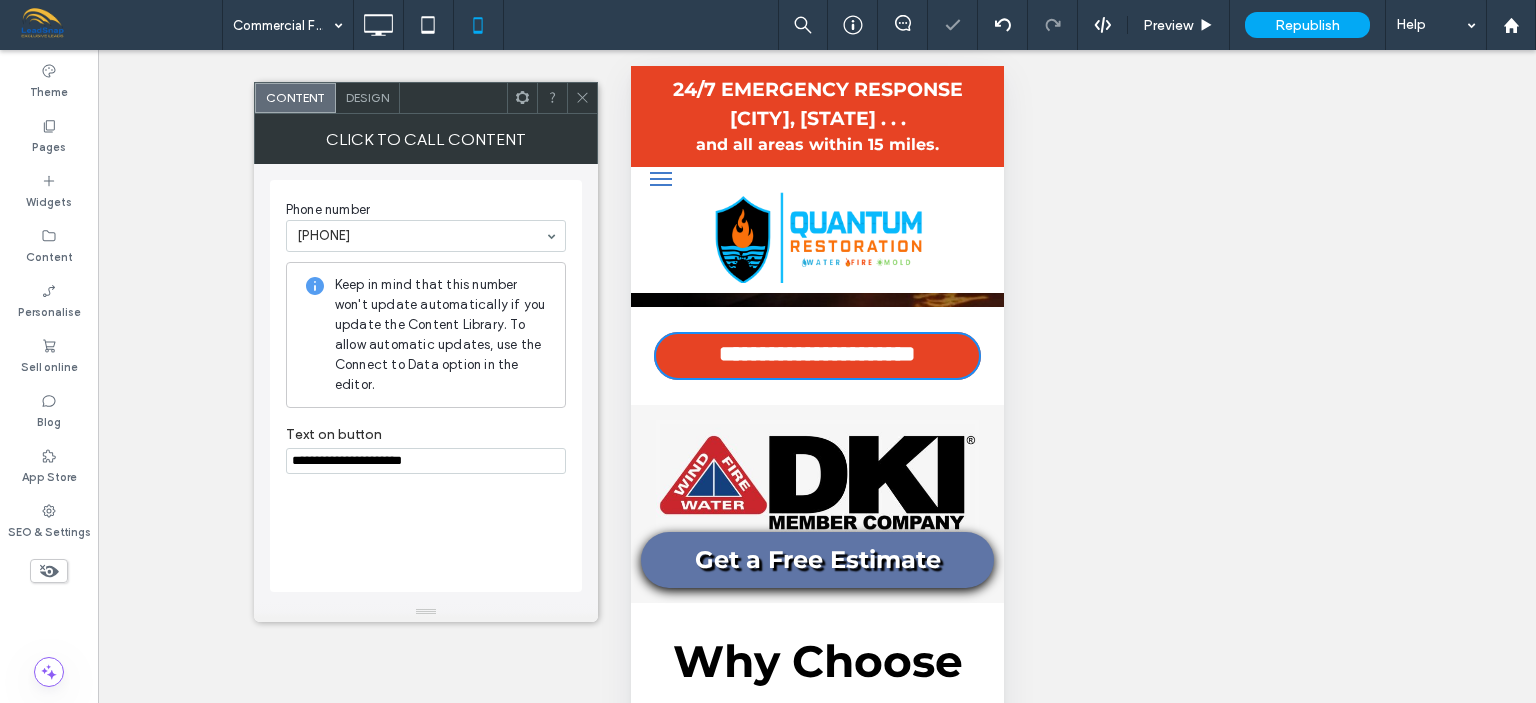 drag, startPoint x: 583, startPoint y: 91, endPoint x: 334, endPoint y: 89, distance: 249.00803 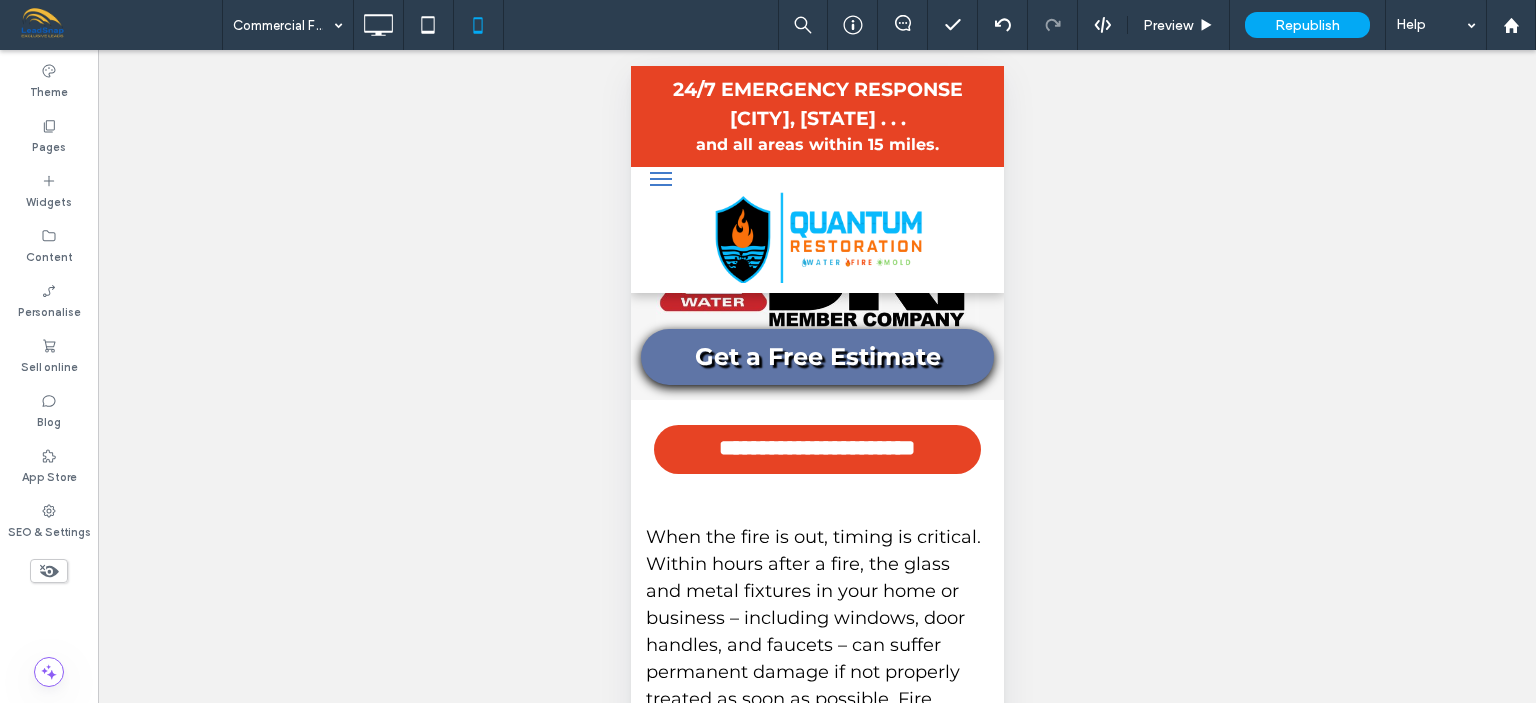 scroll, scrollTop: 9119, scrollLeft: 0, axis: vertical 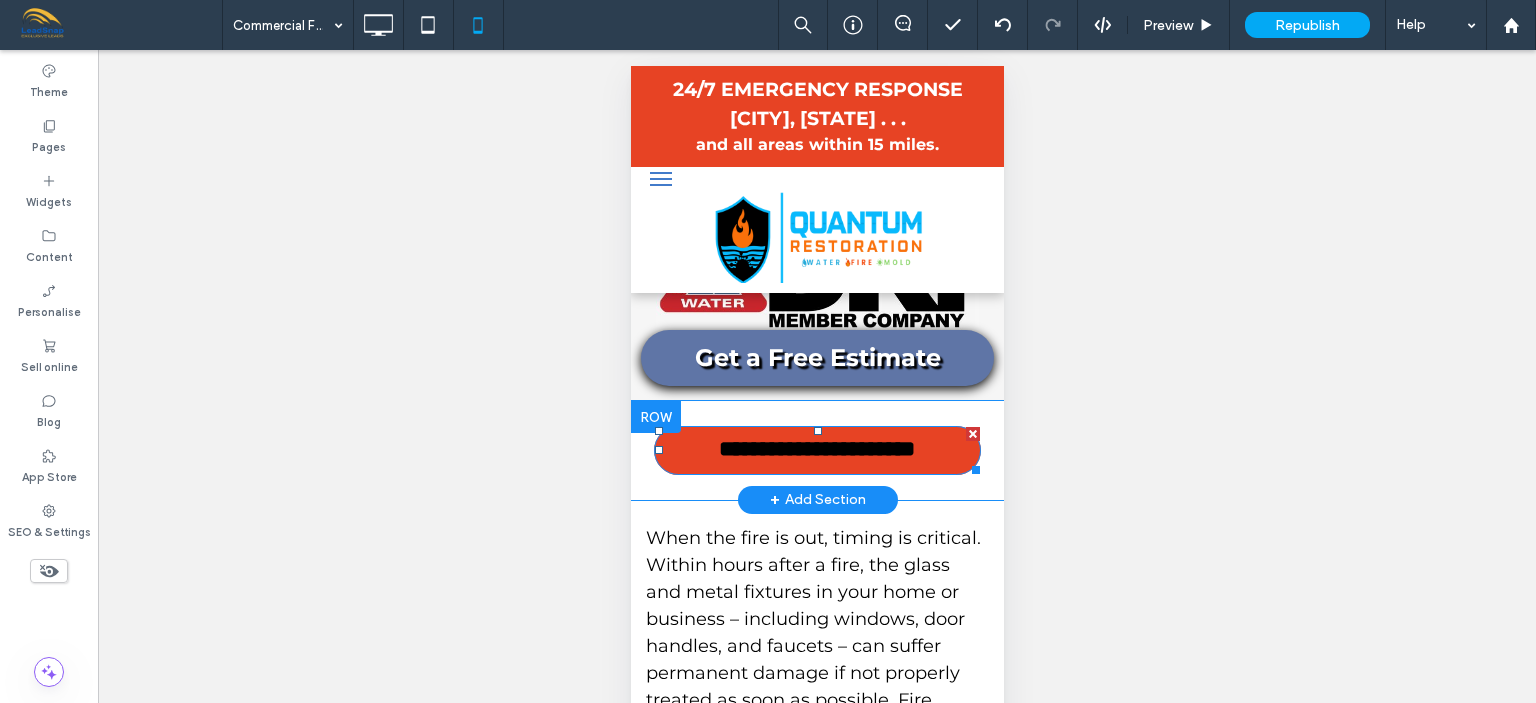 click on "**********" at bounding box center [816, 450] 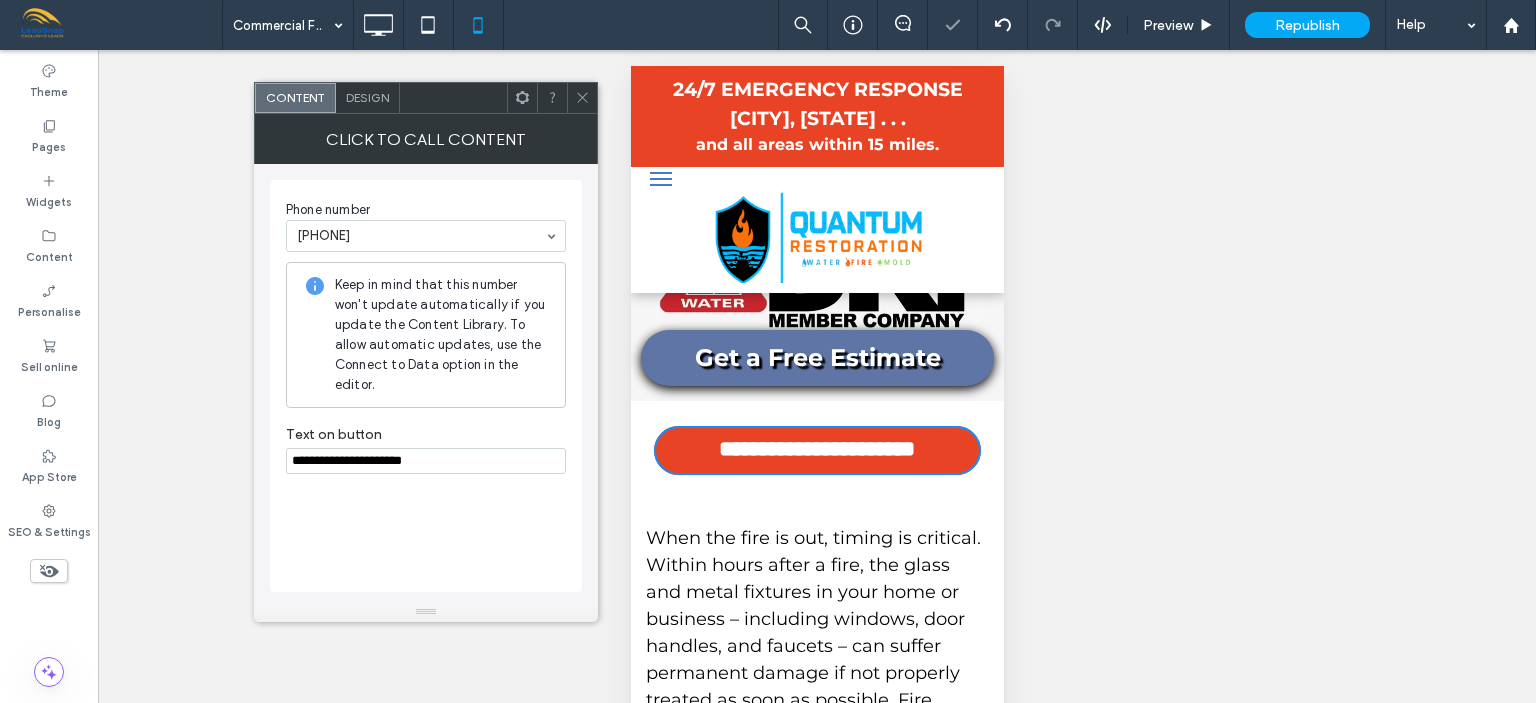 click on "**********" at bounding box center [426, 461] 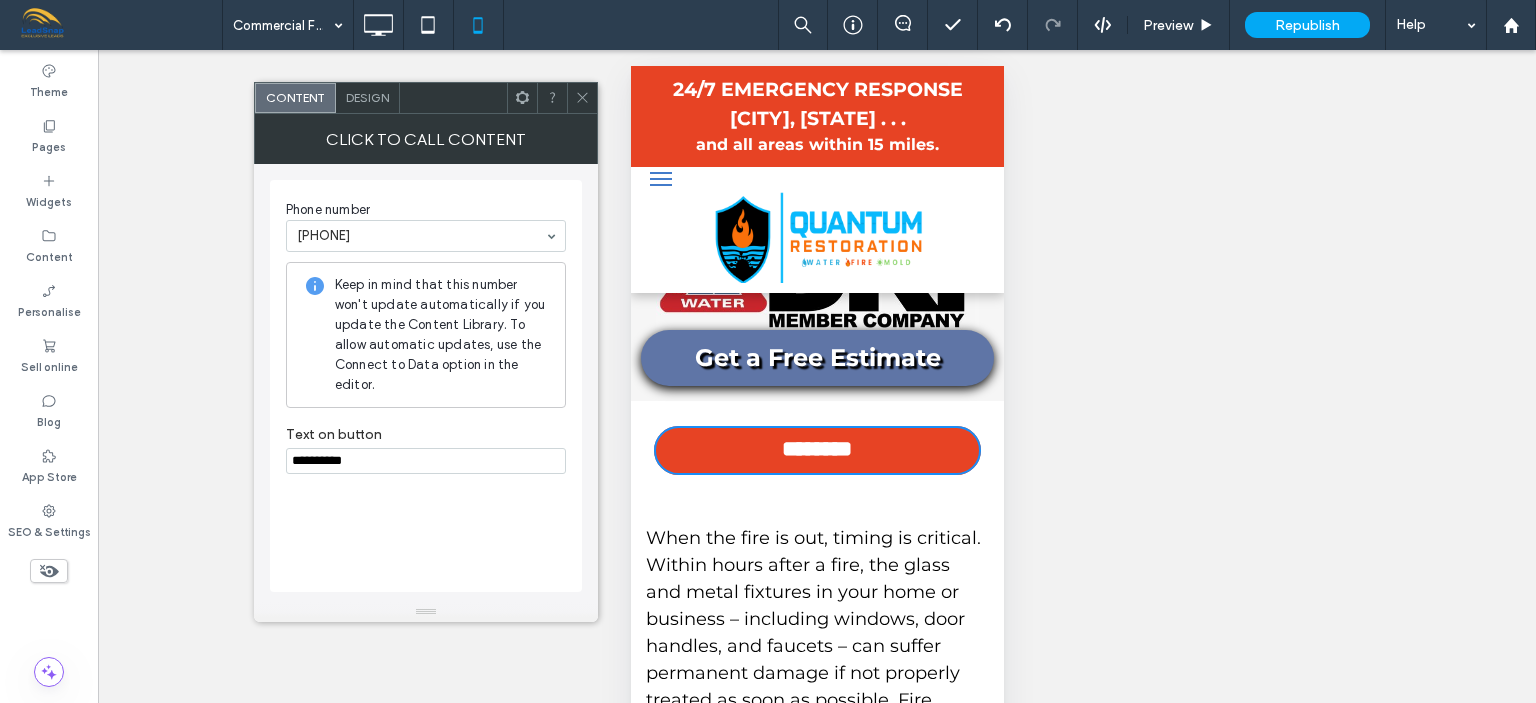 paste on "**********" 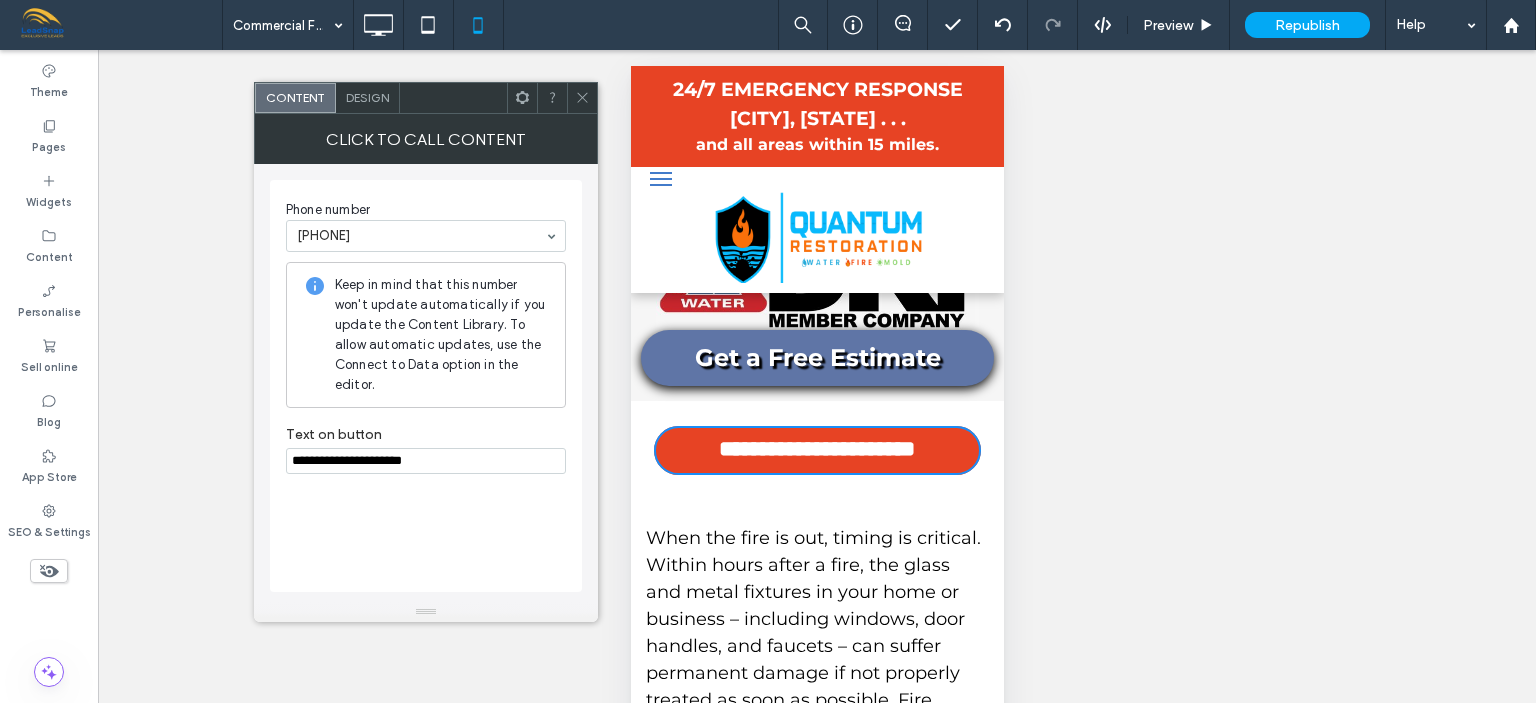 type on "**********" 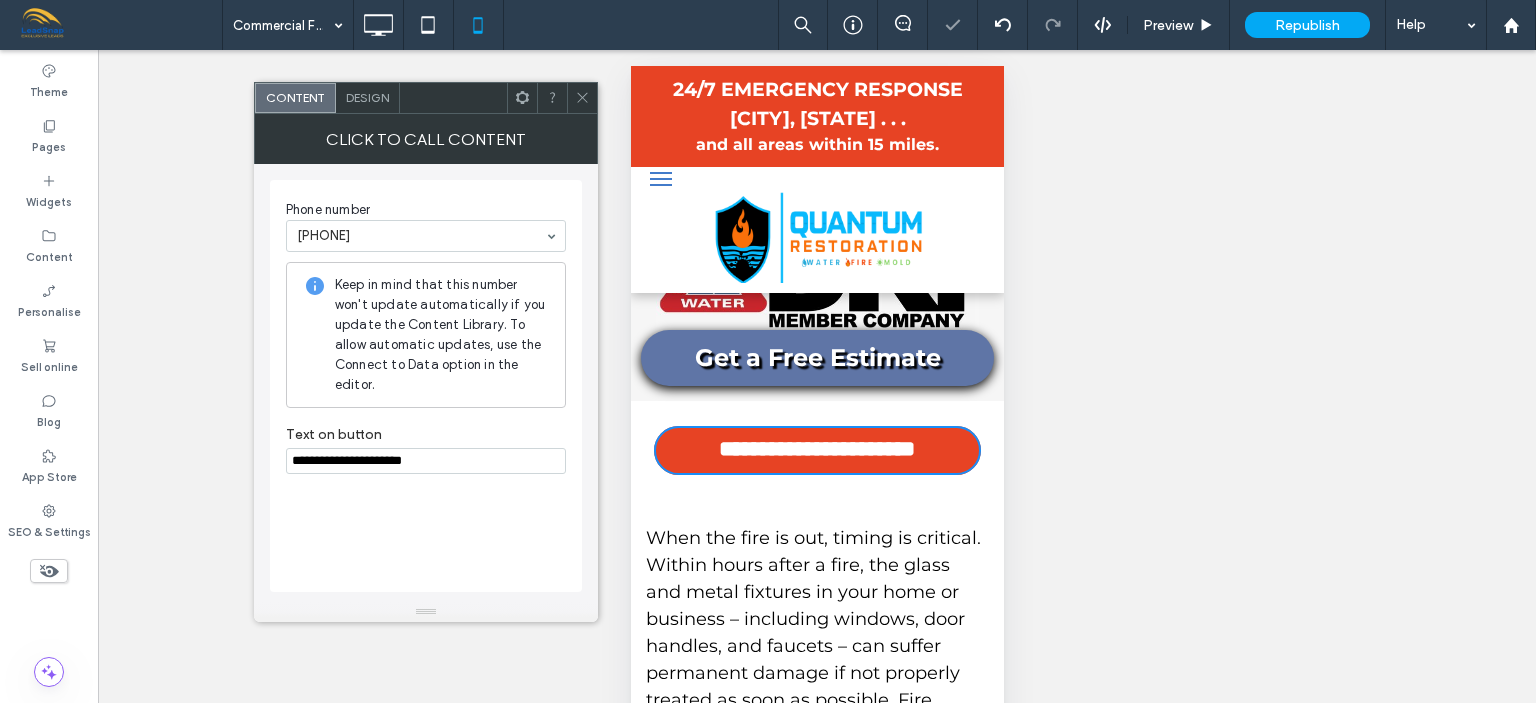 drag, startPoint x: 584, startPoint y: 103, endPoint x: 103, endPoint y: 83, distance: 481.41562 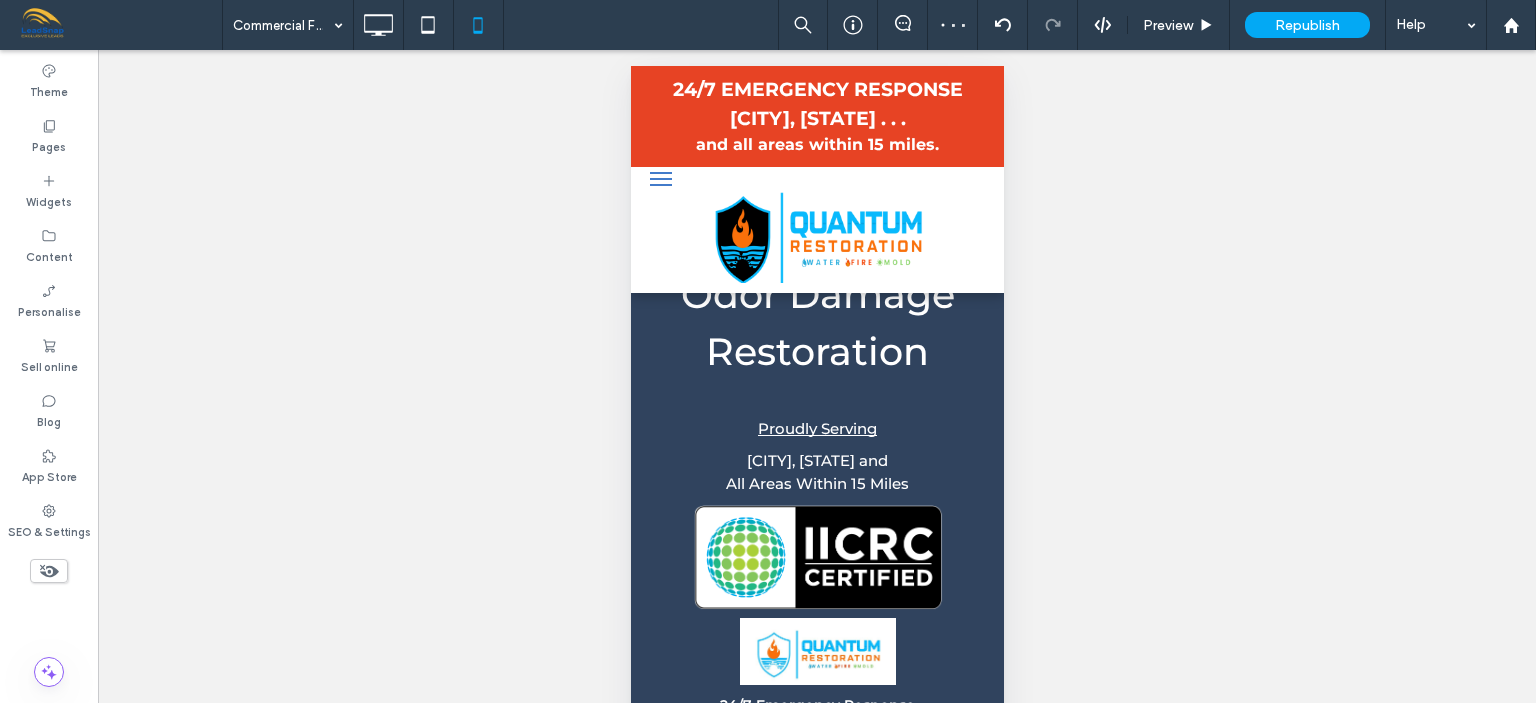 scroll, scrollTop: 11289, scrollLeft: 0, axis: vertical 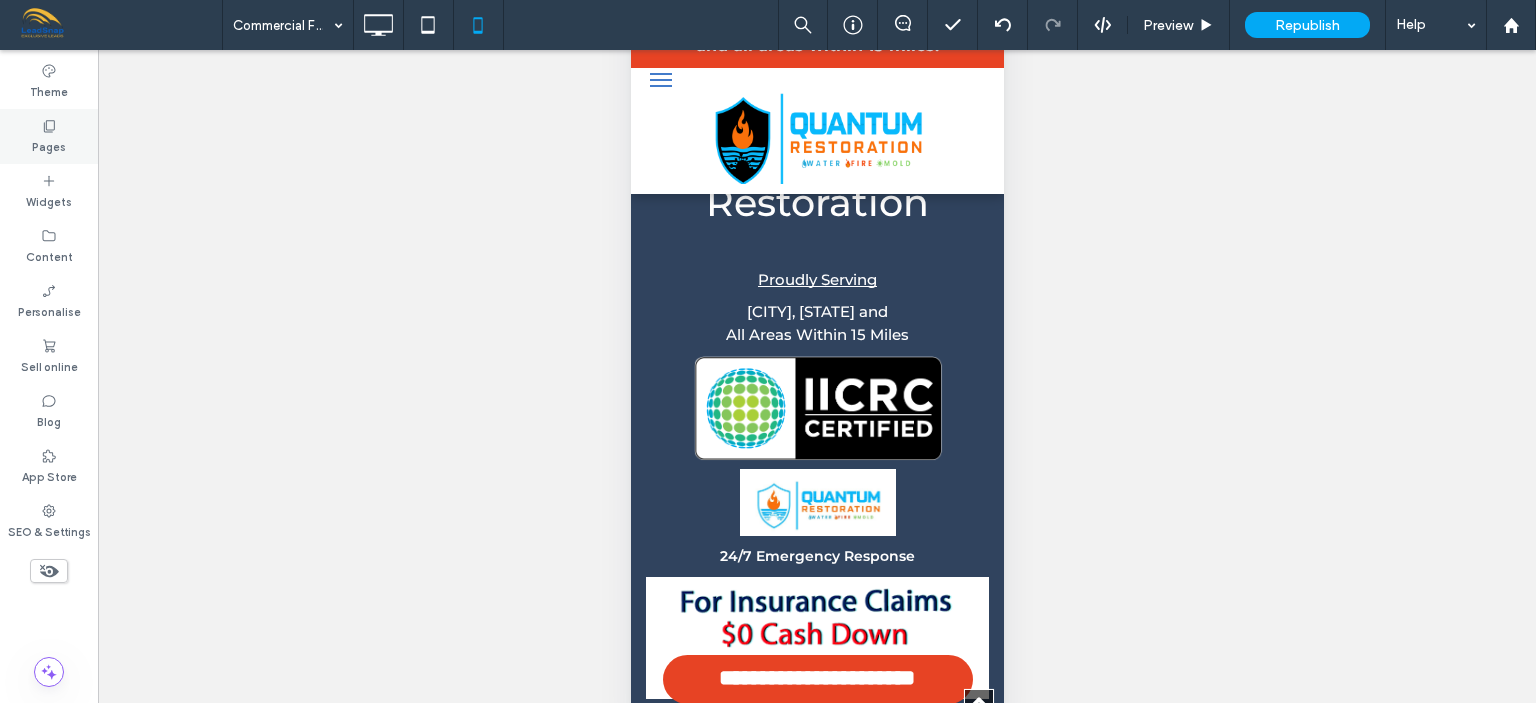 click 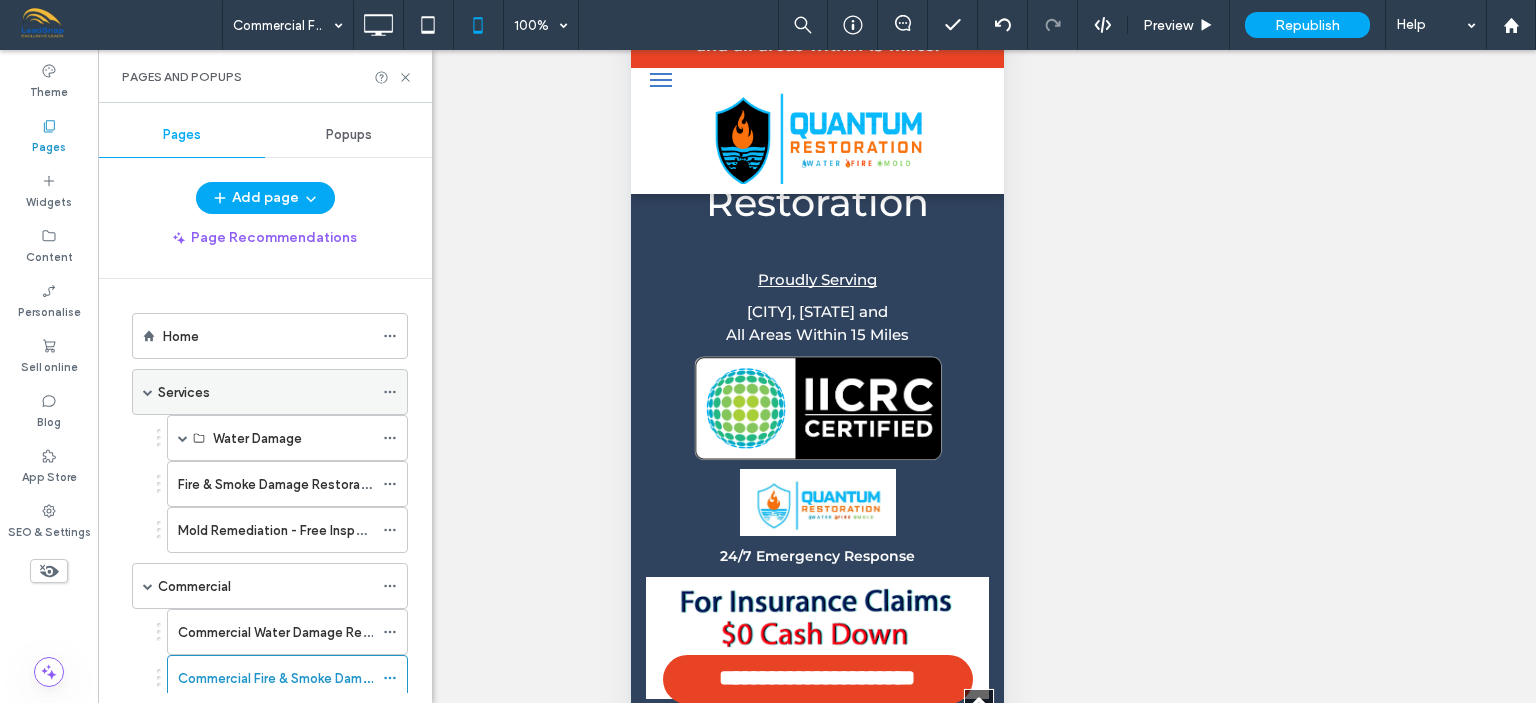 click at bounding box center (148, 392) 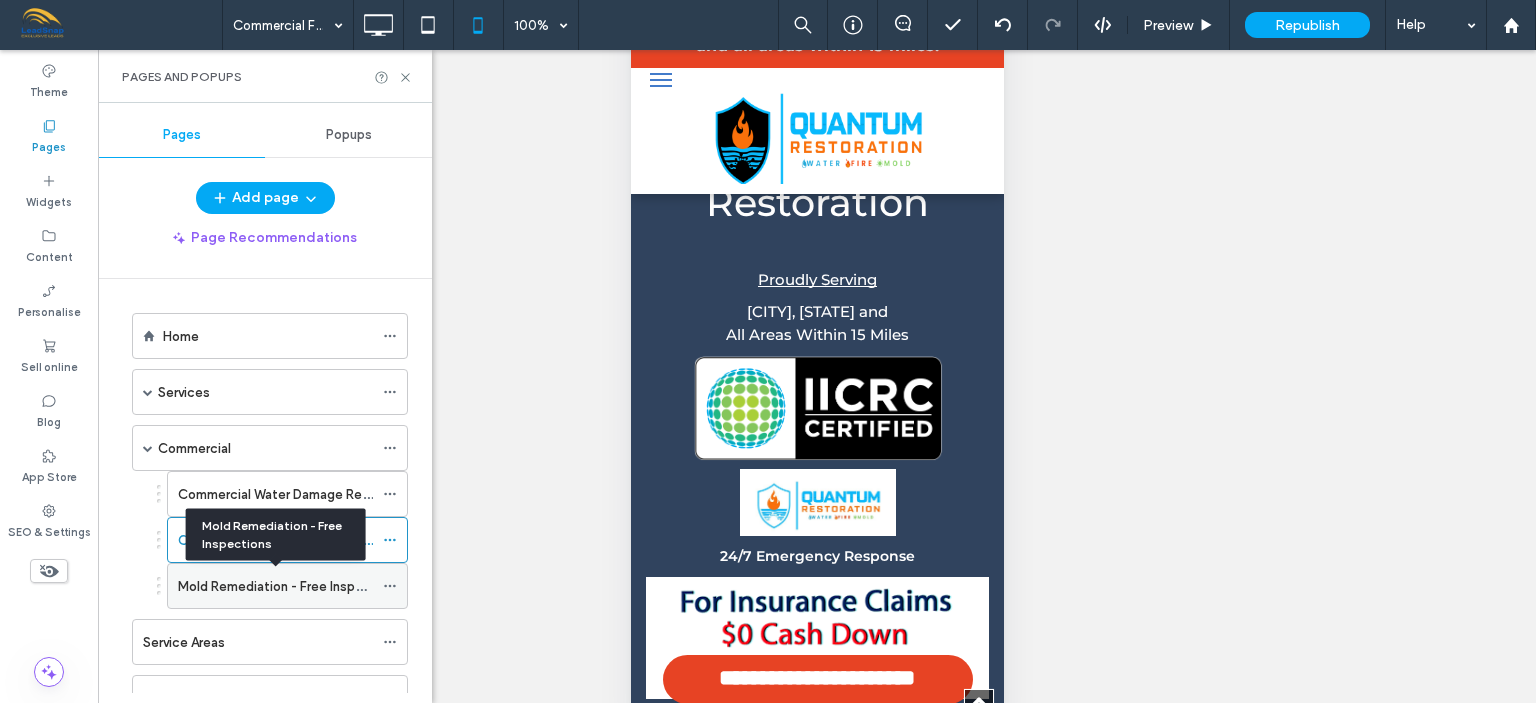 click on "Mold Remediation - Free Inspections" at bounding box center [290, 586] 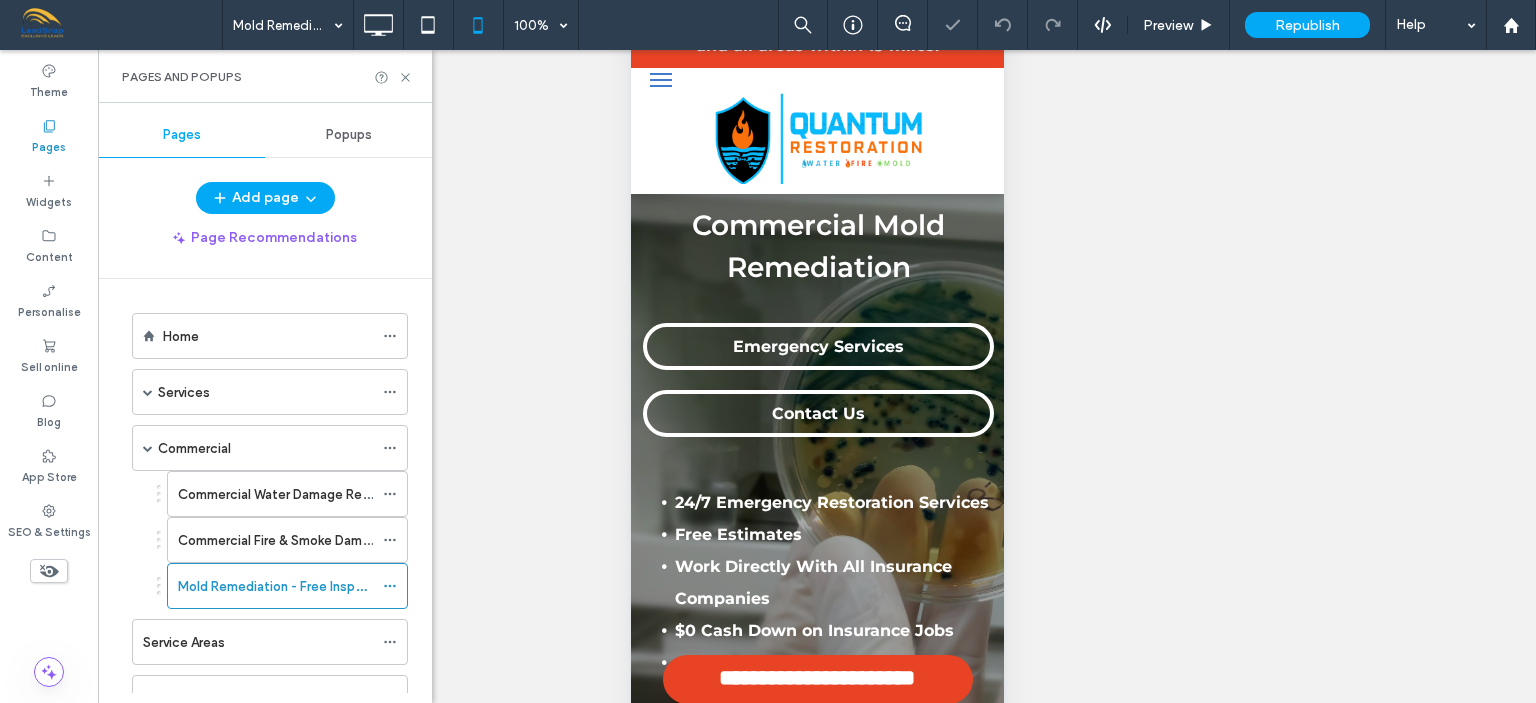 scroll, scrollTop: 0, scrollLeft: 0, axis: both 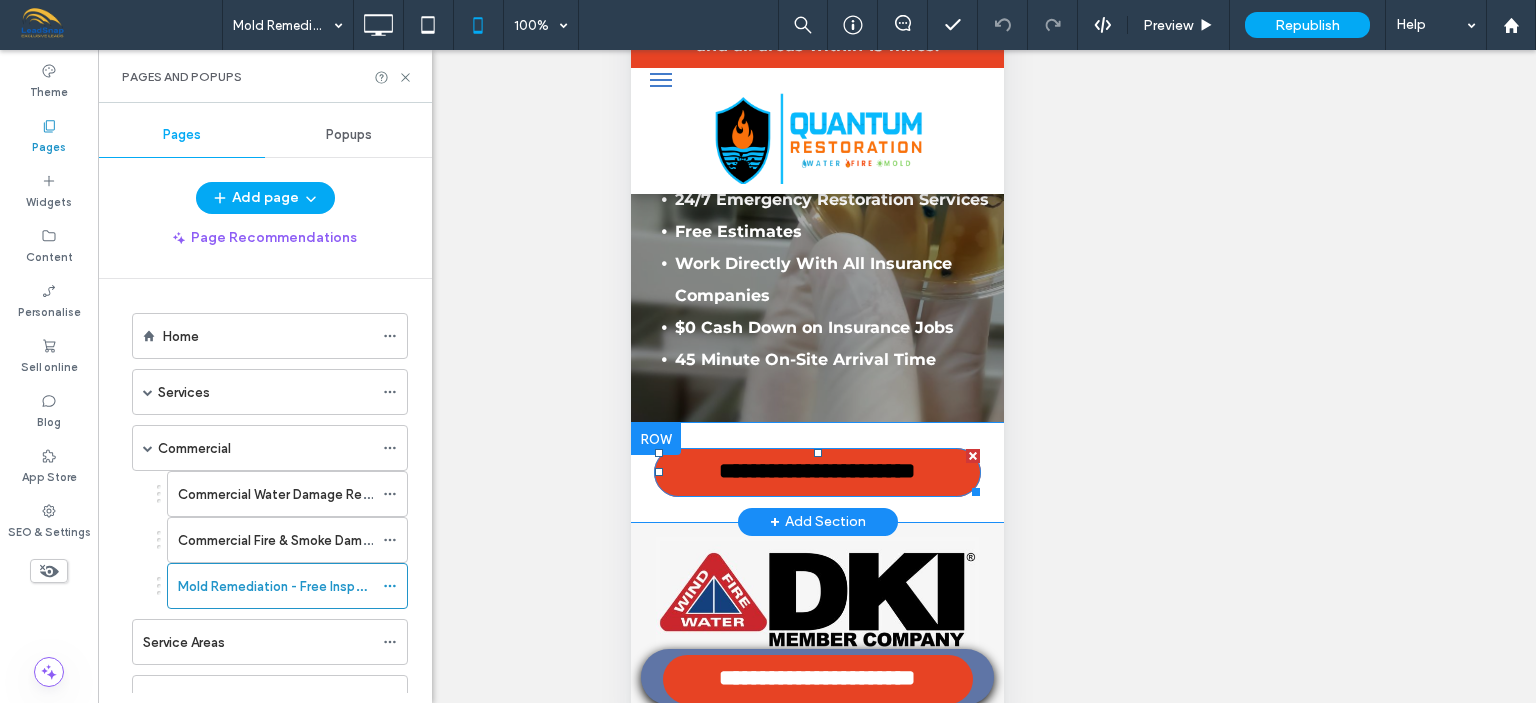 click on "**********" at bounding box center (816, 472) 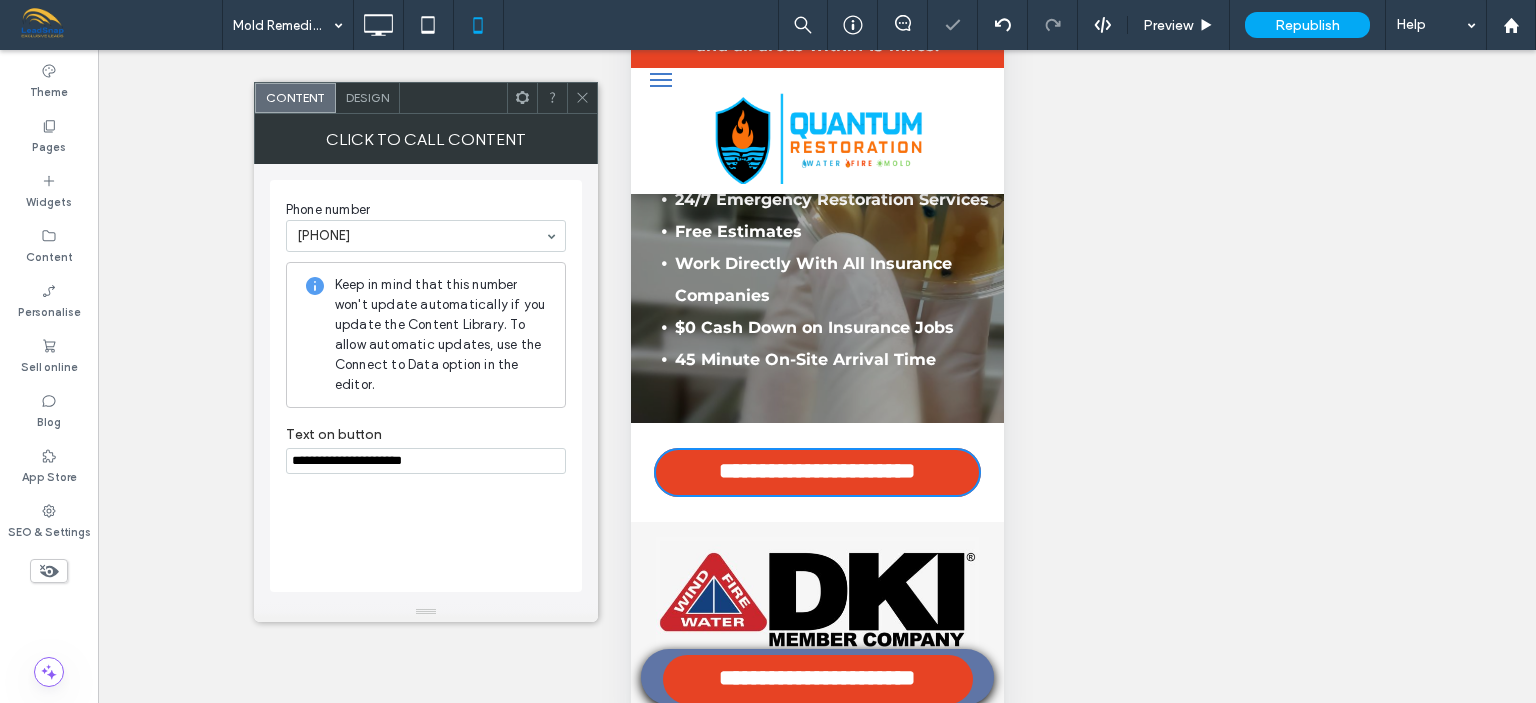 click on "**********" at bounding box center (426, 461) 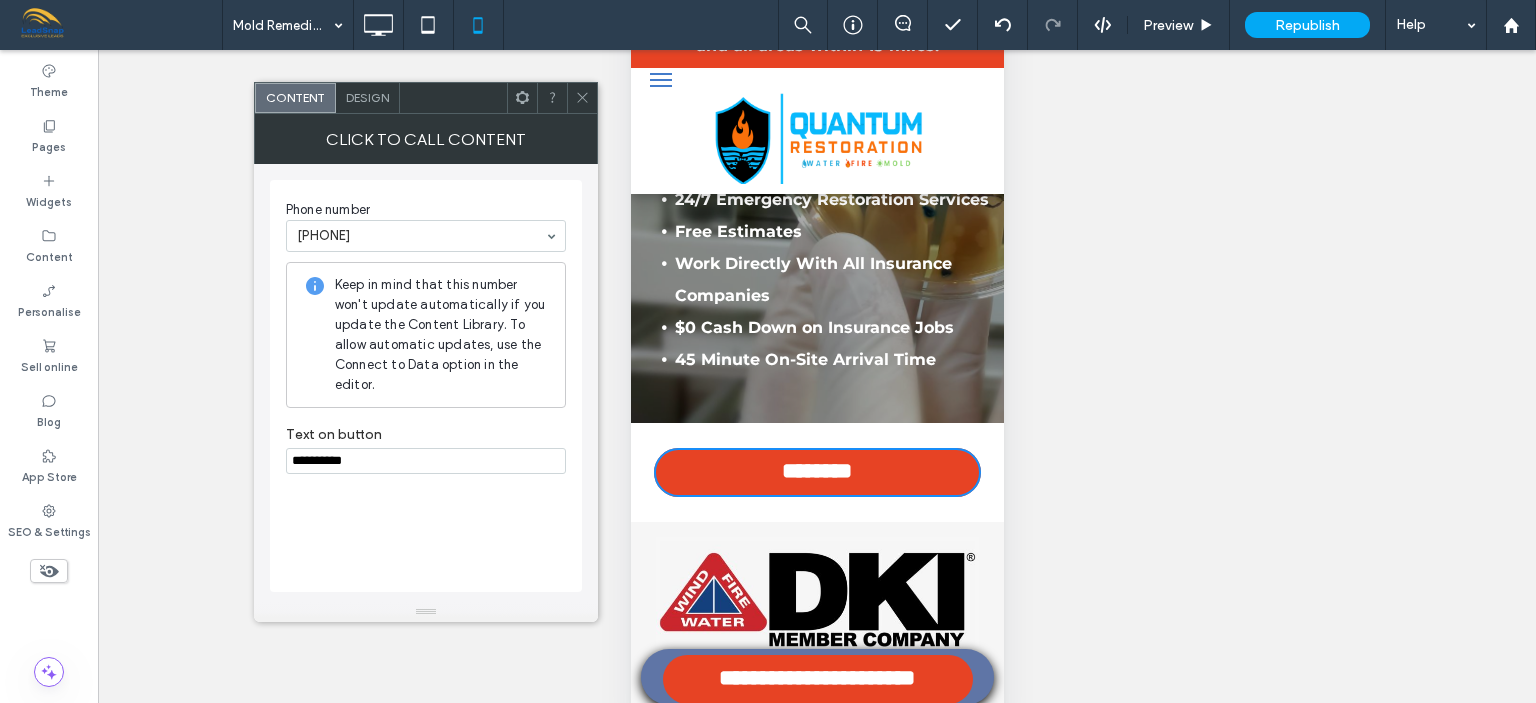 paste on "**********" 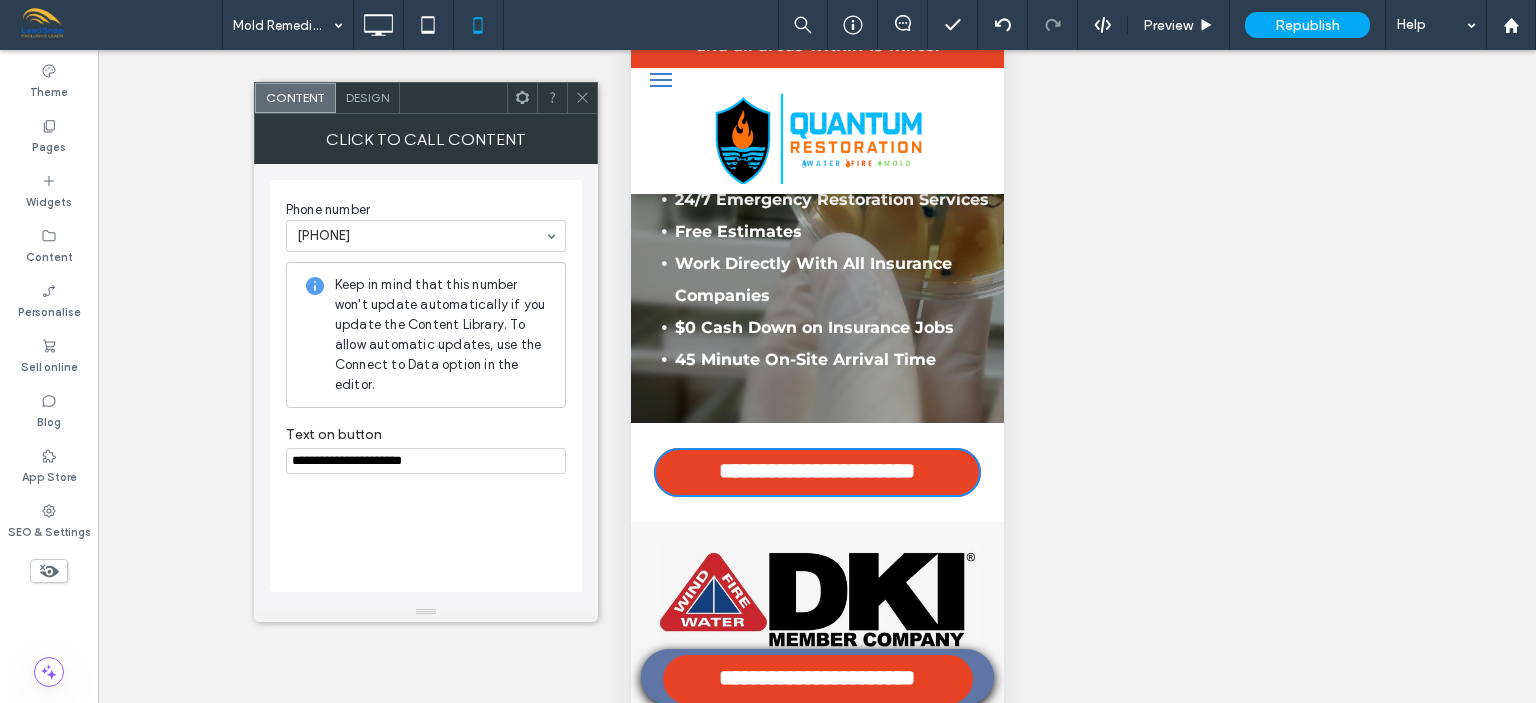 type on "**********" 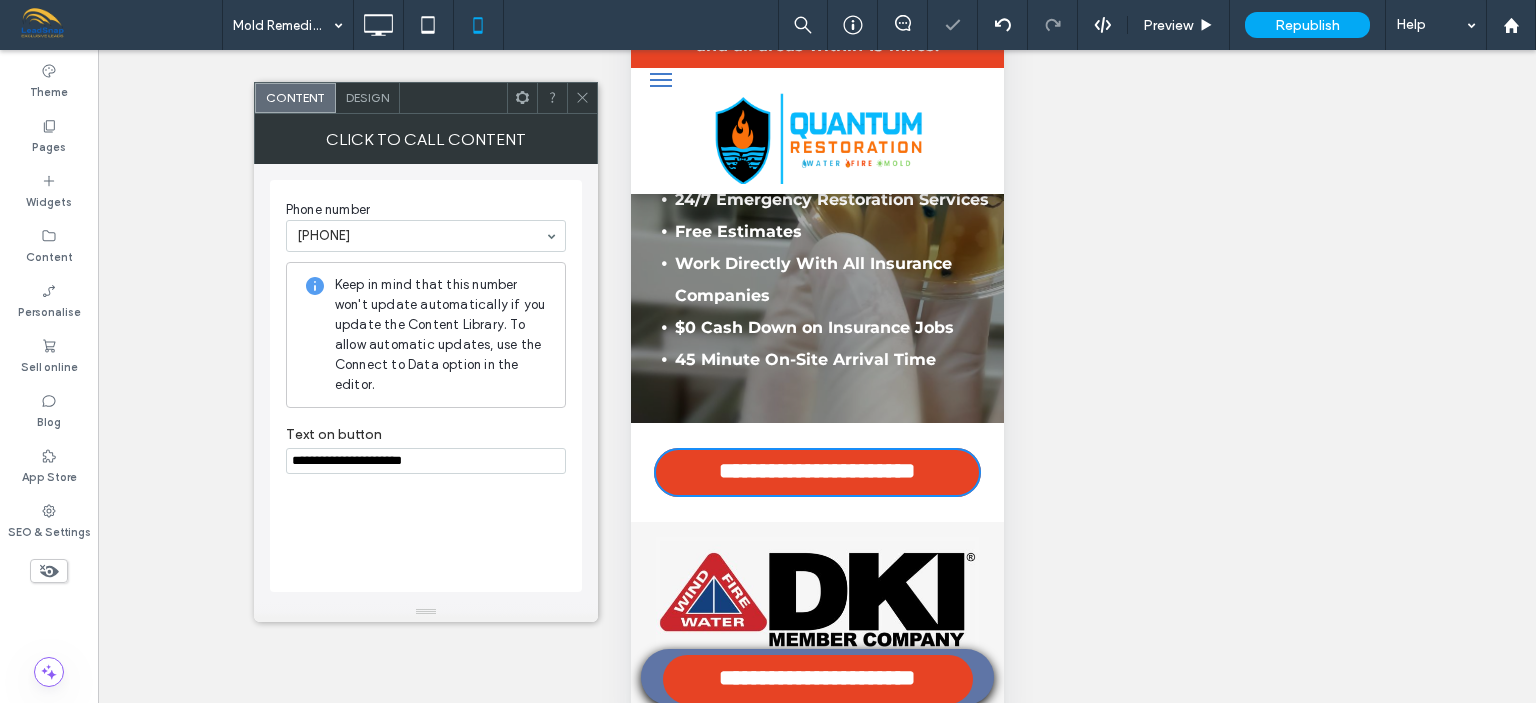 click 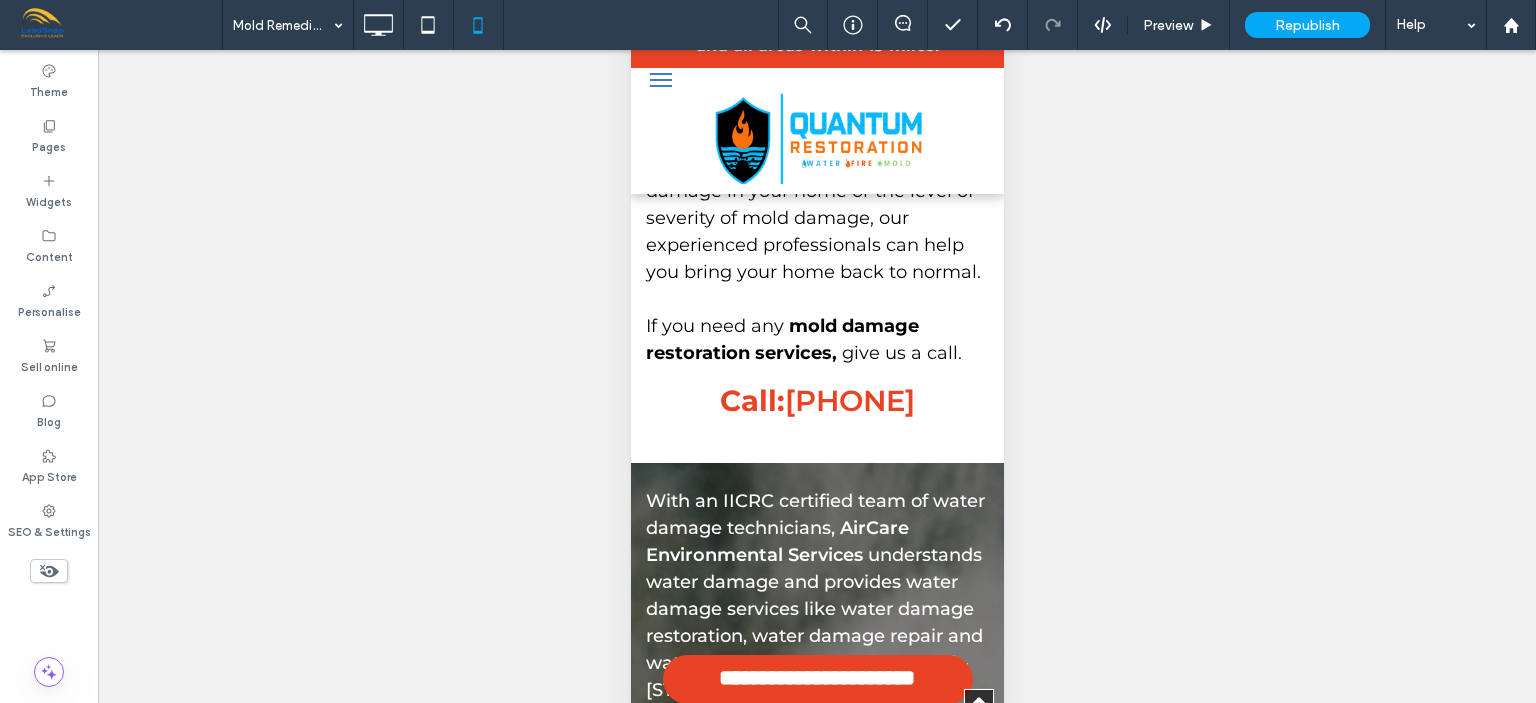 scroll, scrollTop: 4166, scrollLeft: 0, axis: vertical 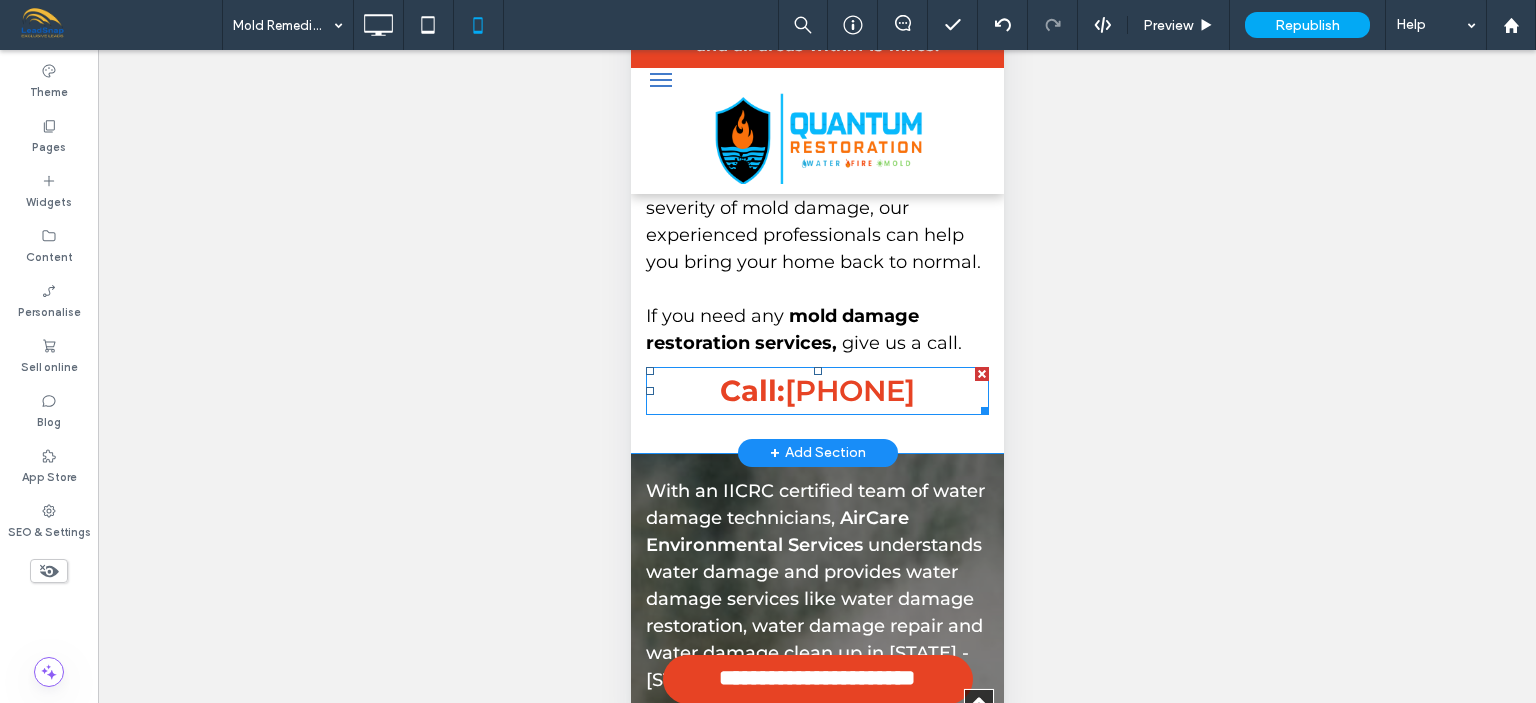 click on "[PHONE]" at bounding box center [849, 390] 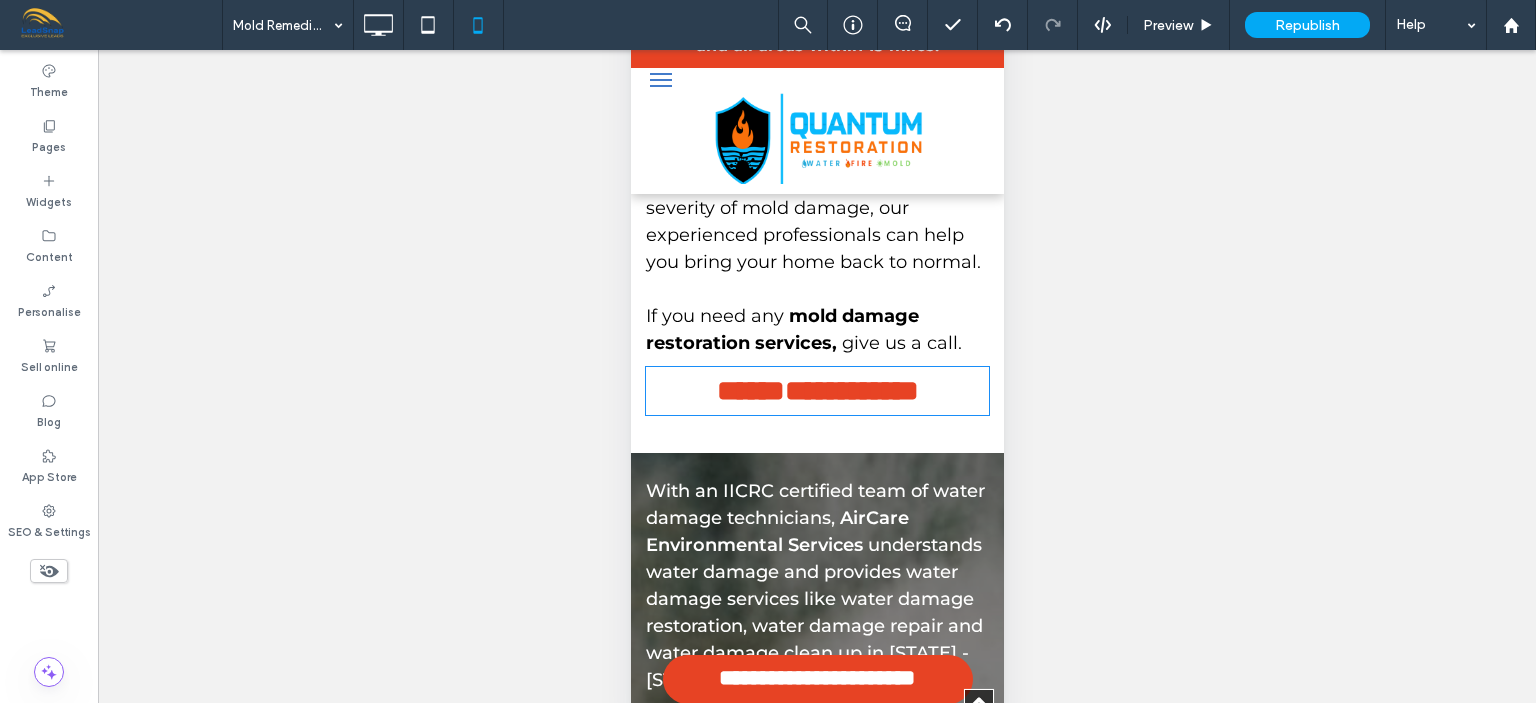 type on "**********" 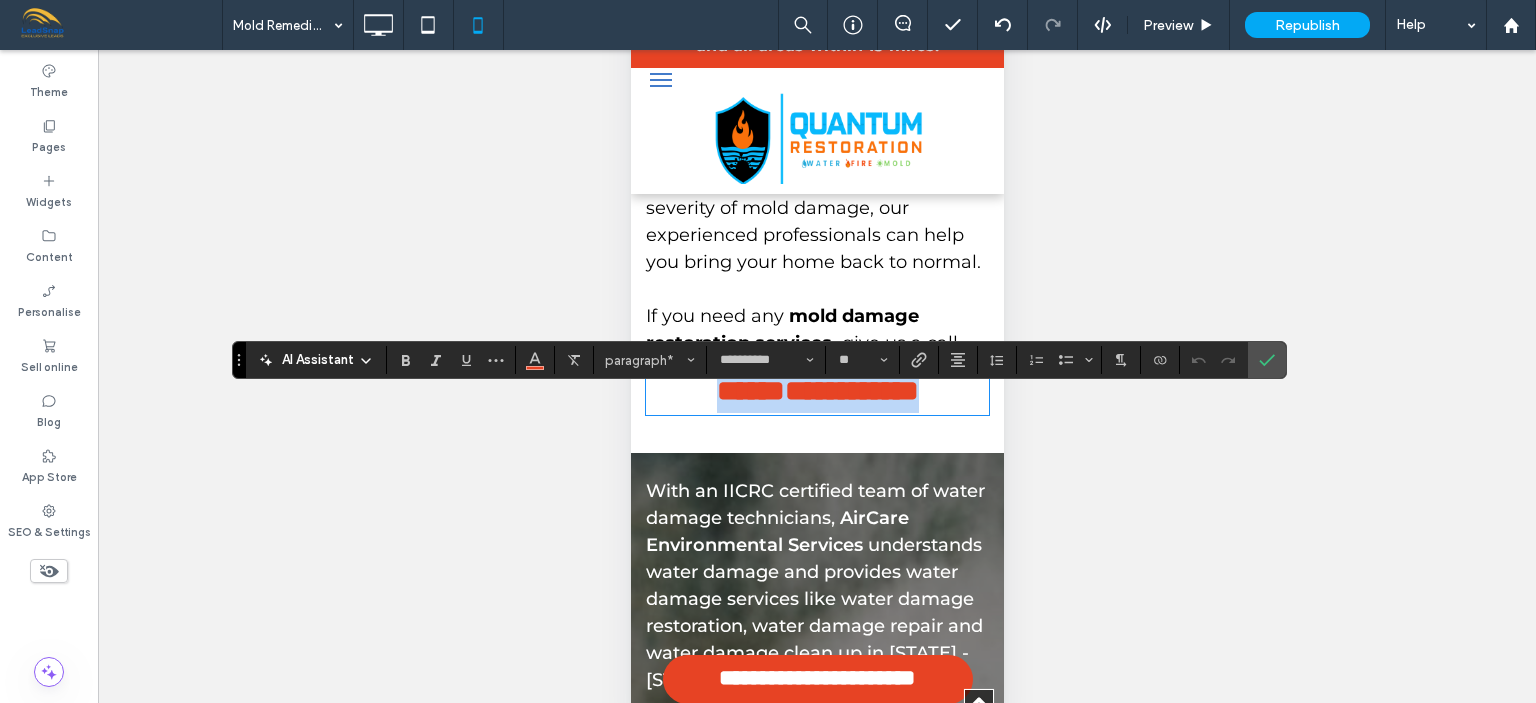 click on "**********" at bounding box center (816, 391) 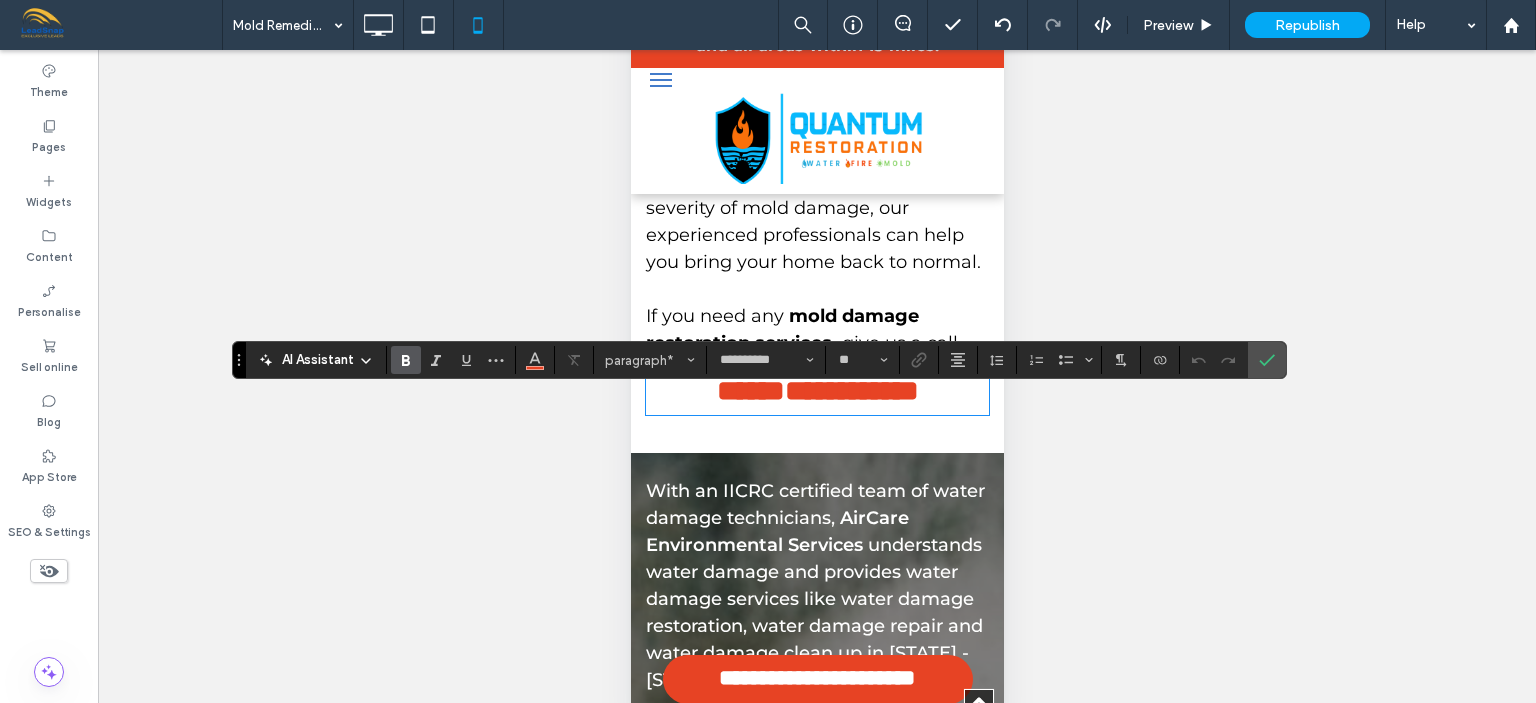type 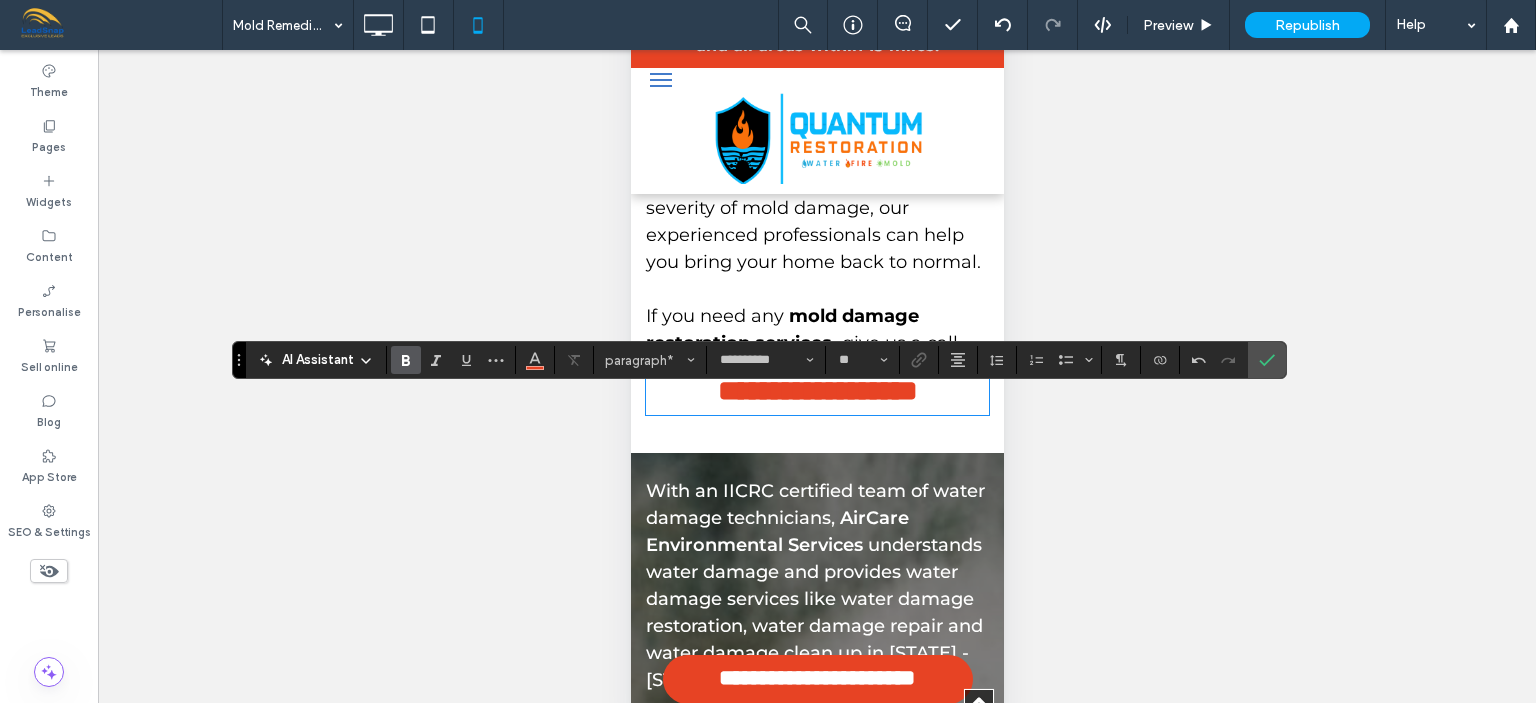 type on "**" 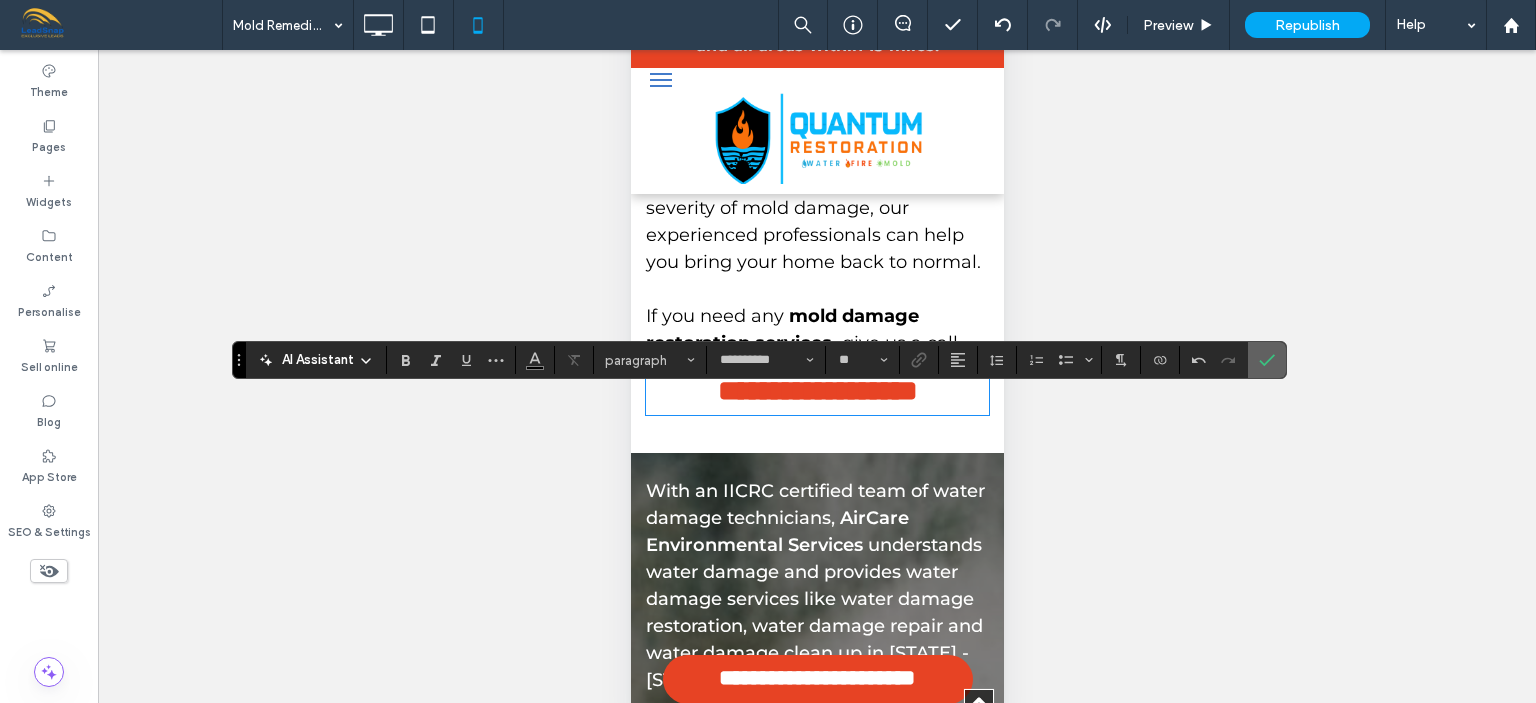 click 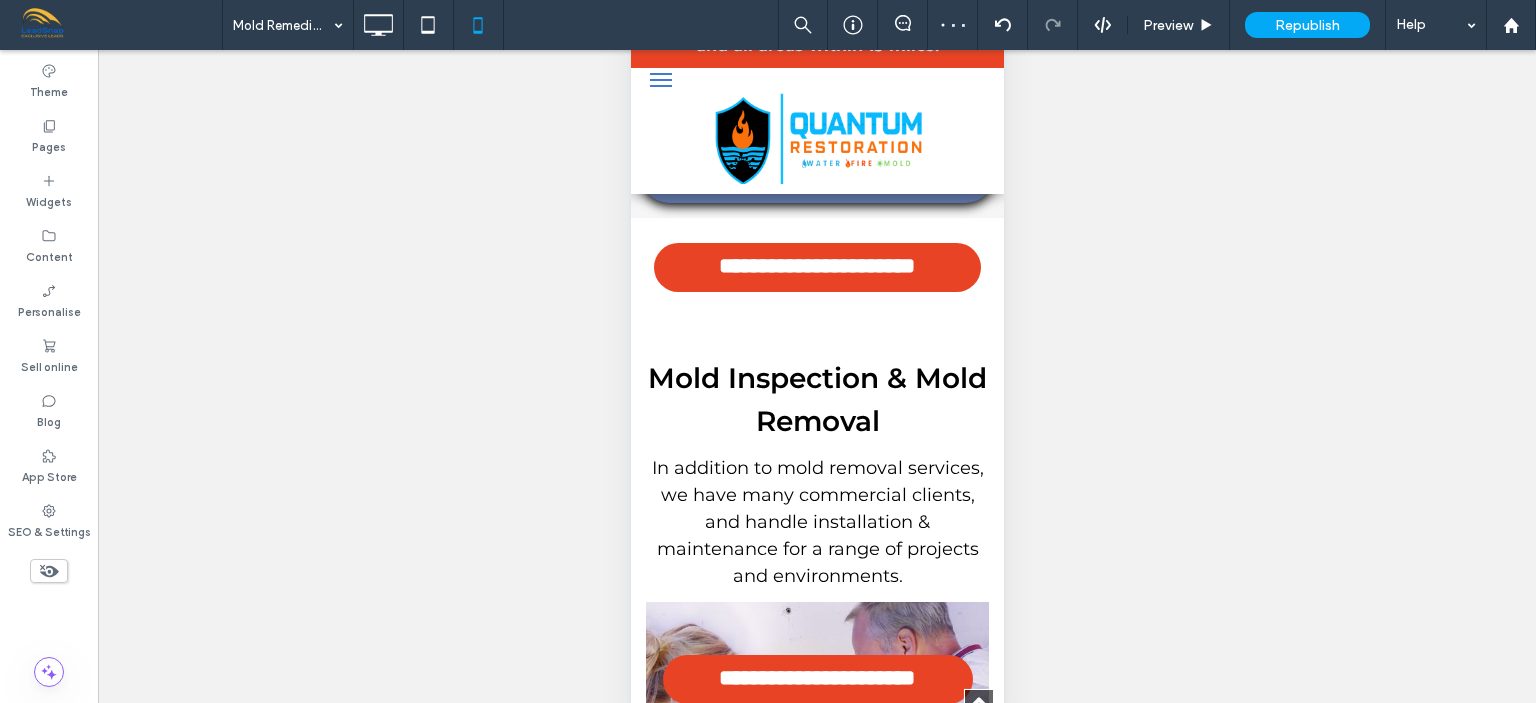 scroll, scrollTop: 5520, scrollLeft: 0, axis: vertical 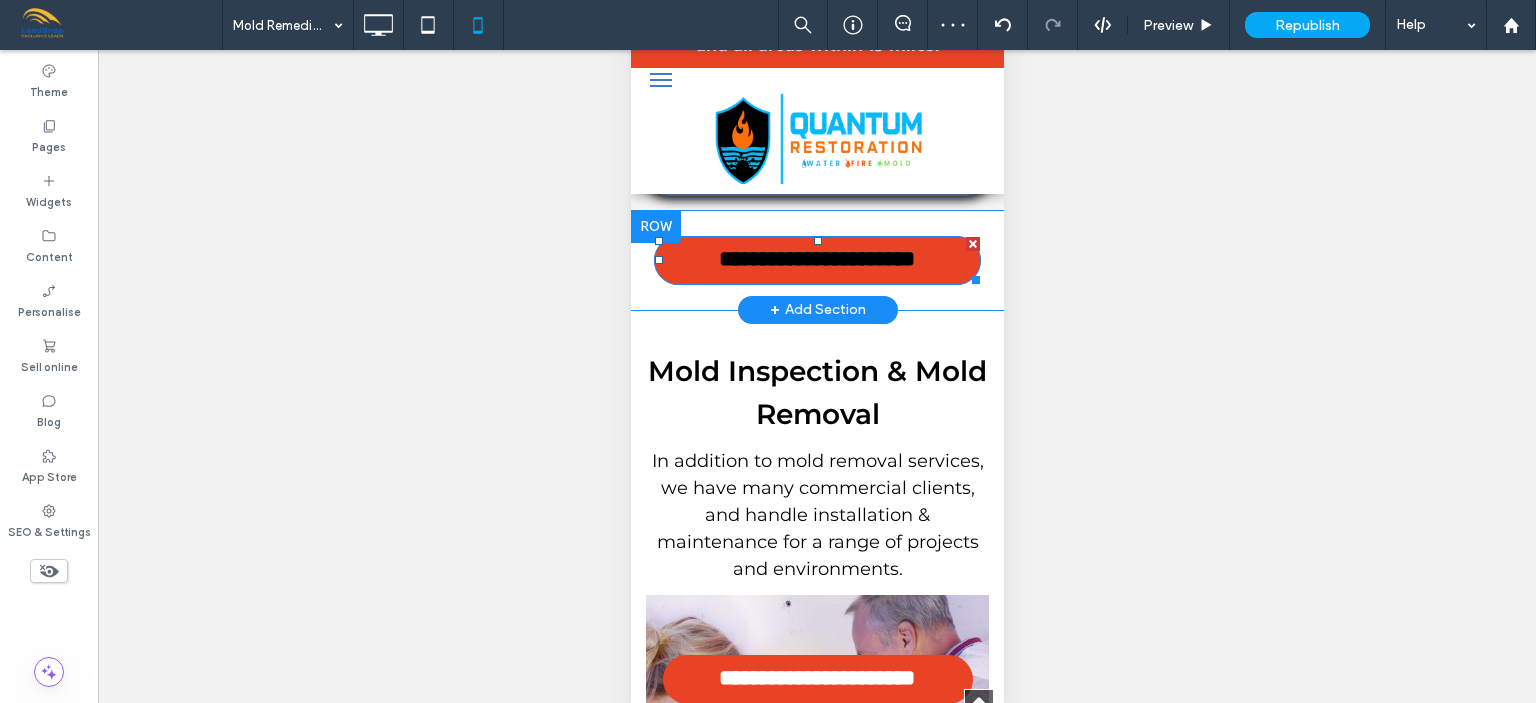 click on "**********" at bounding box center [816, 260] 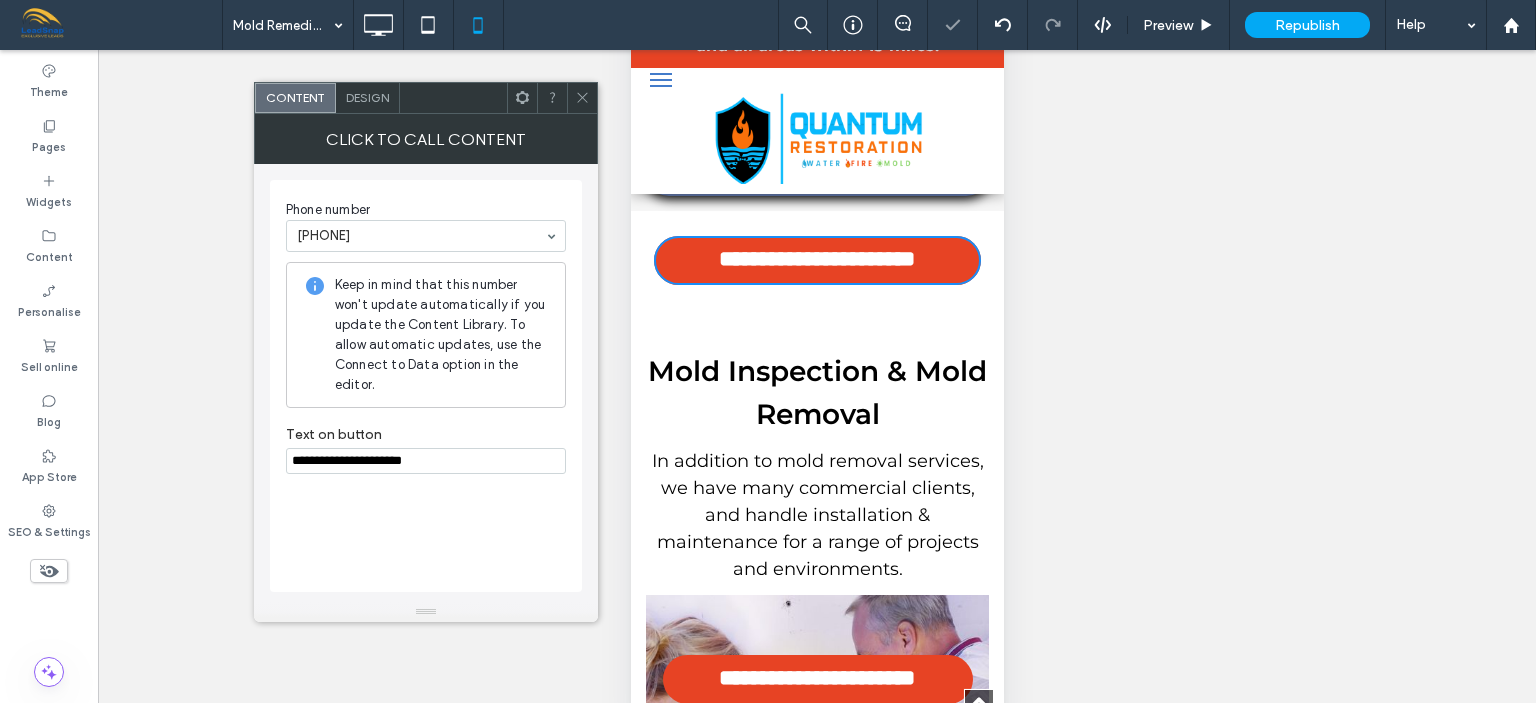 click on "**********" at bounding box center [426, 461] 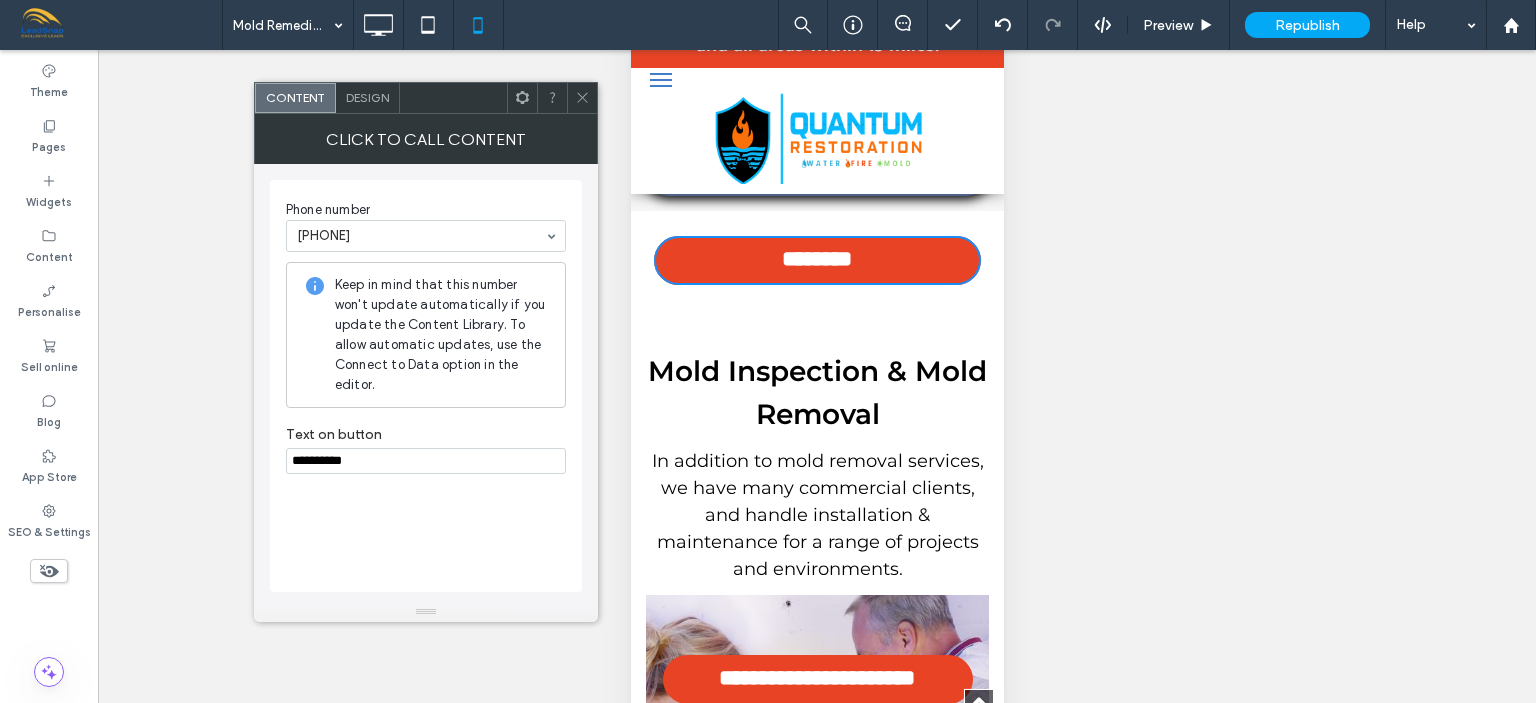 paste on "**********" 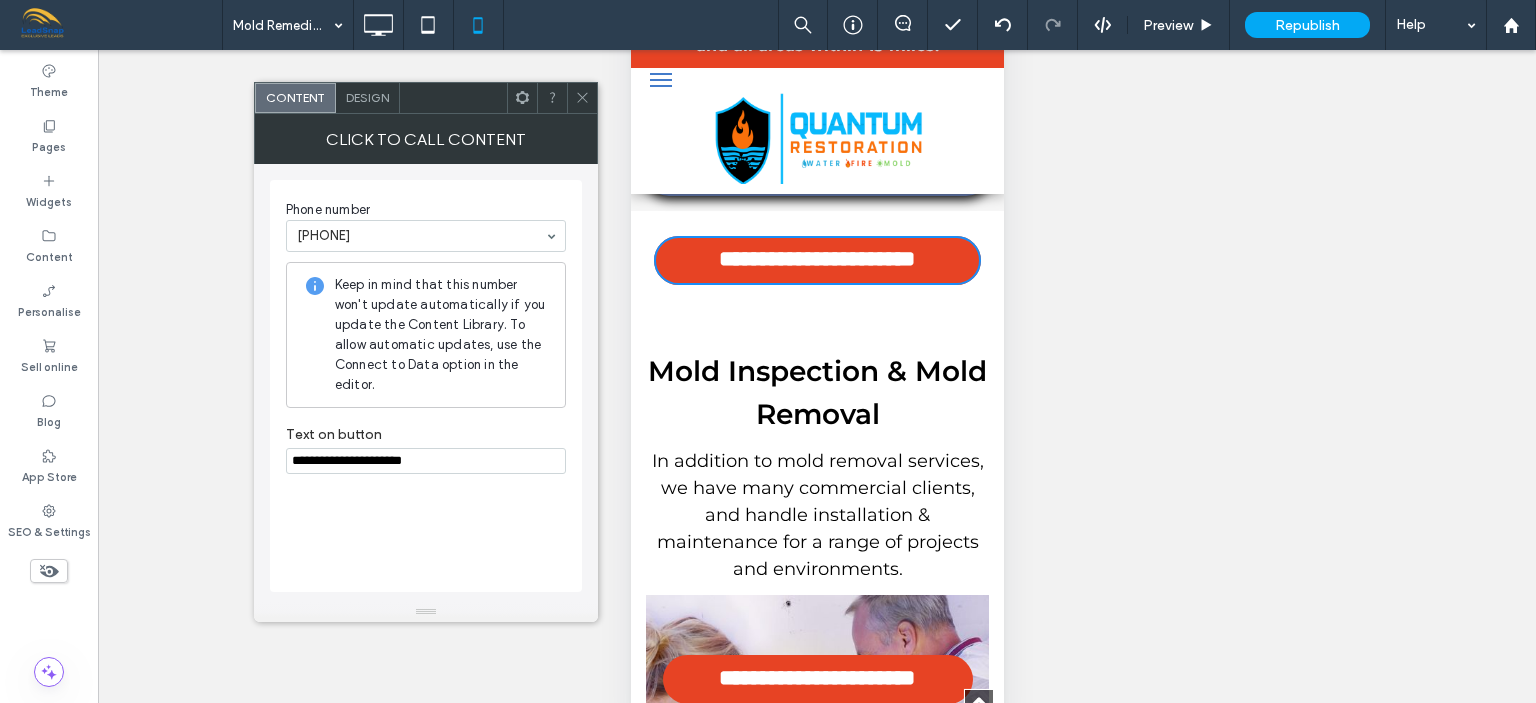 type on "**********" 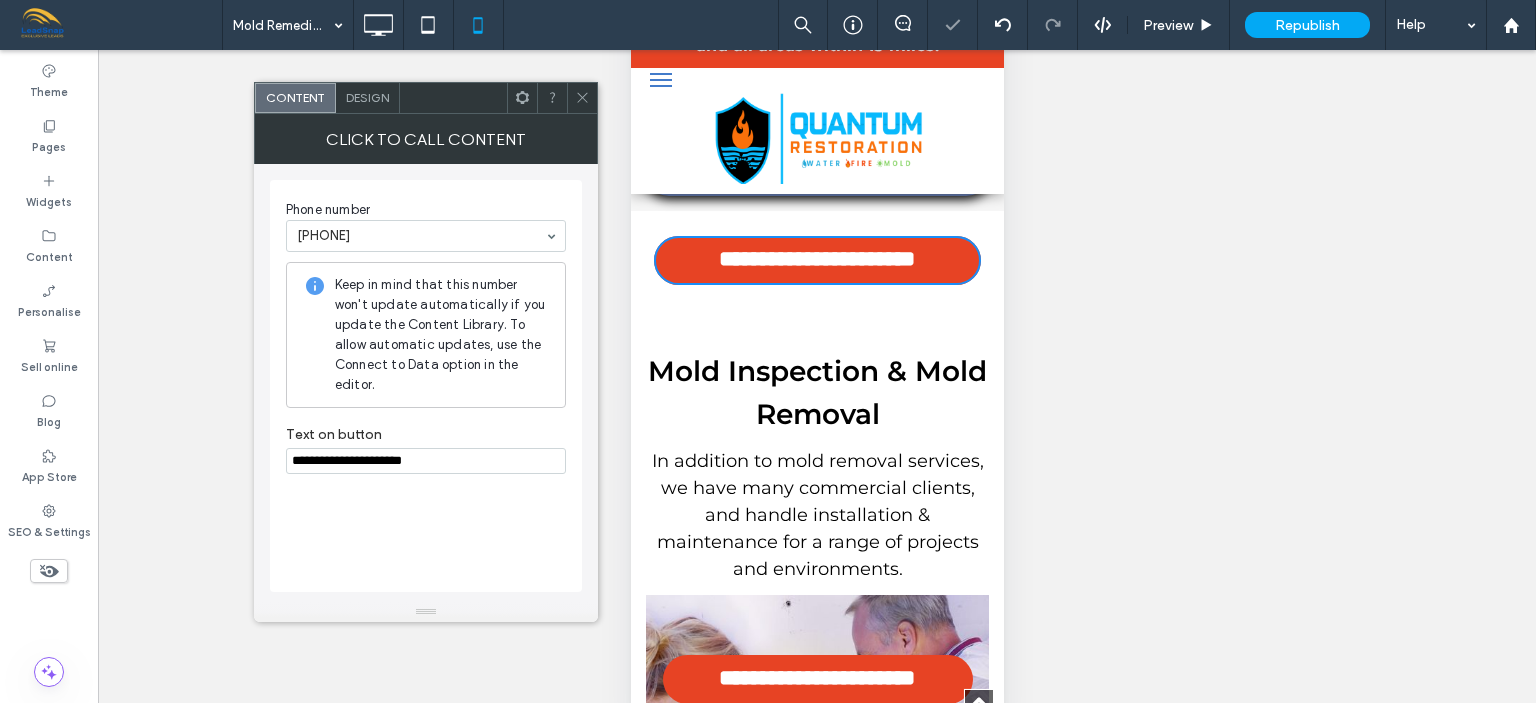 click 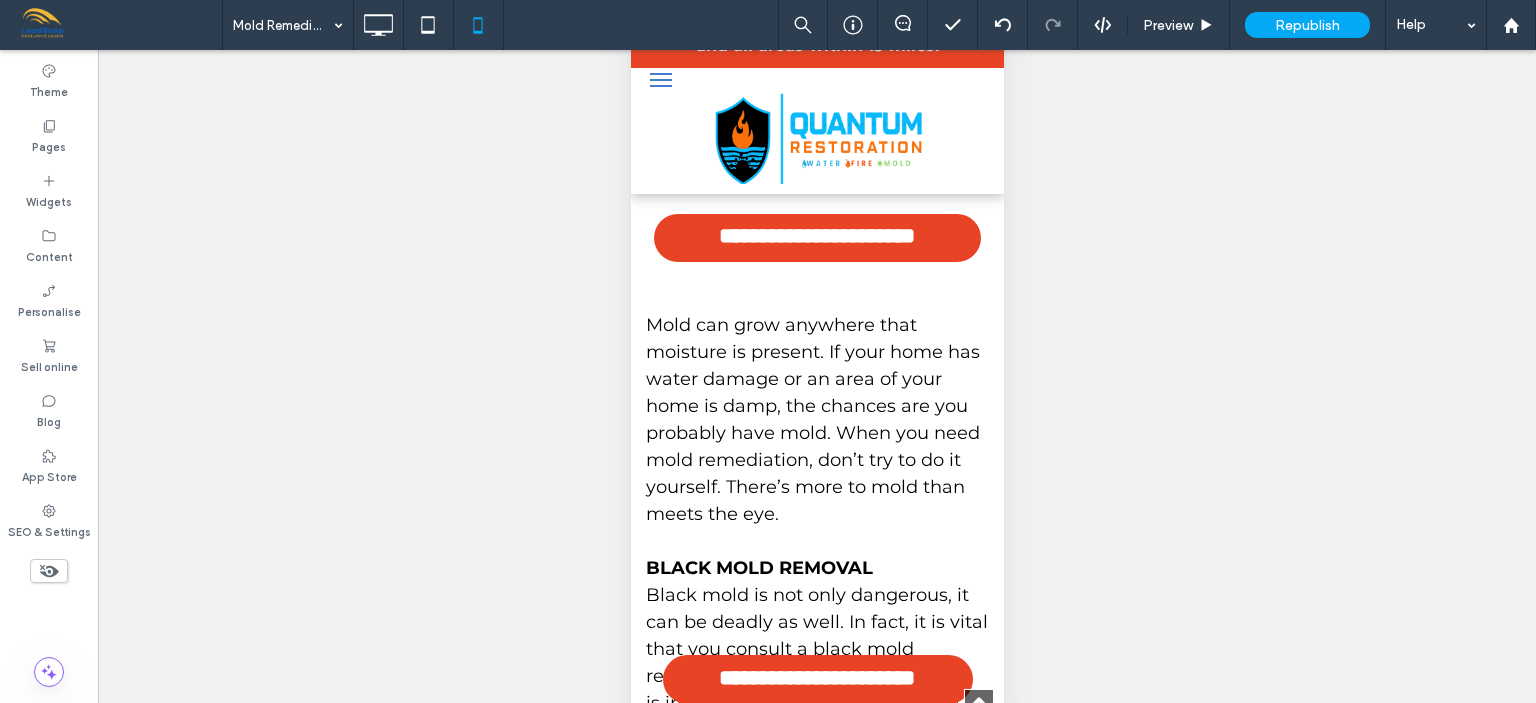 scroll, scrollTop: 8482, scrollLeft: 0, axis: vertical 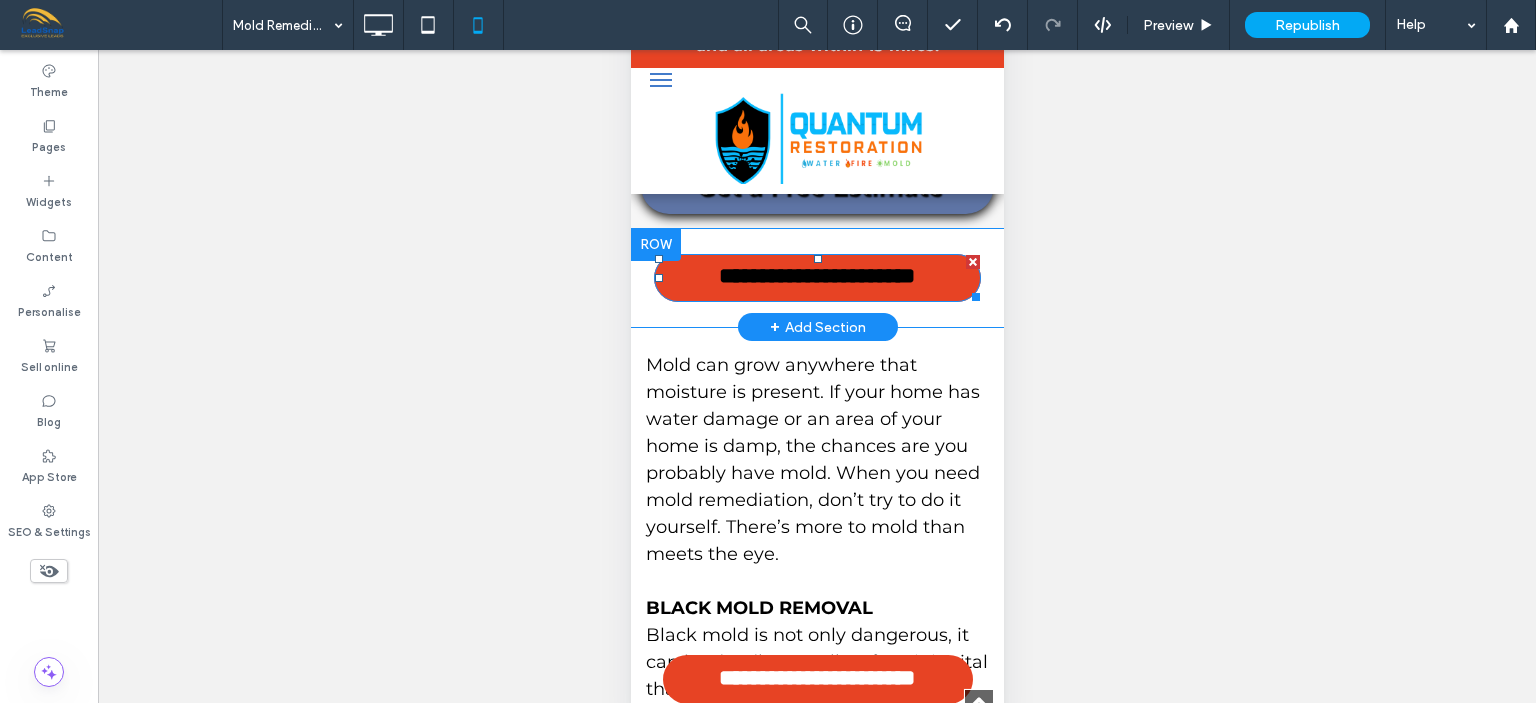 click on "**********" at bounding box center (816, 277) 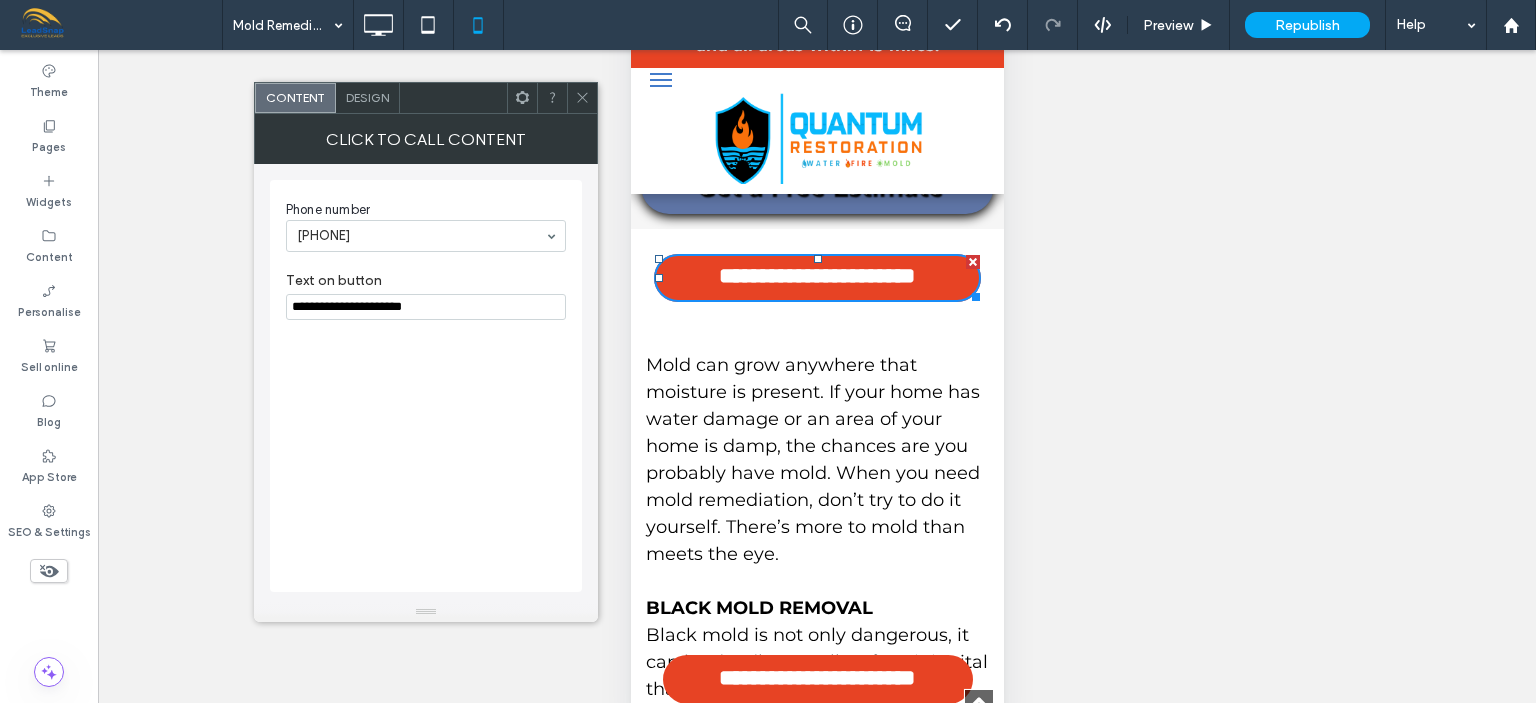 click on "**********" at bounding box center (426, 307) 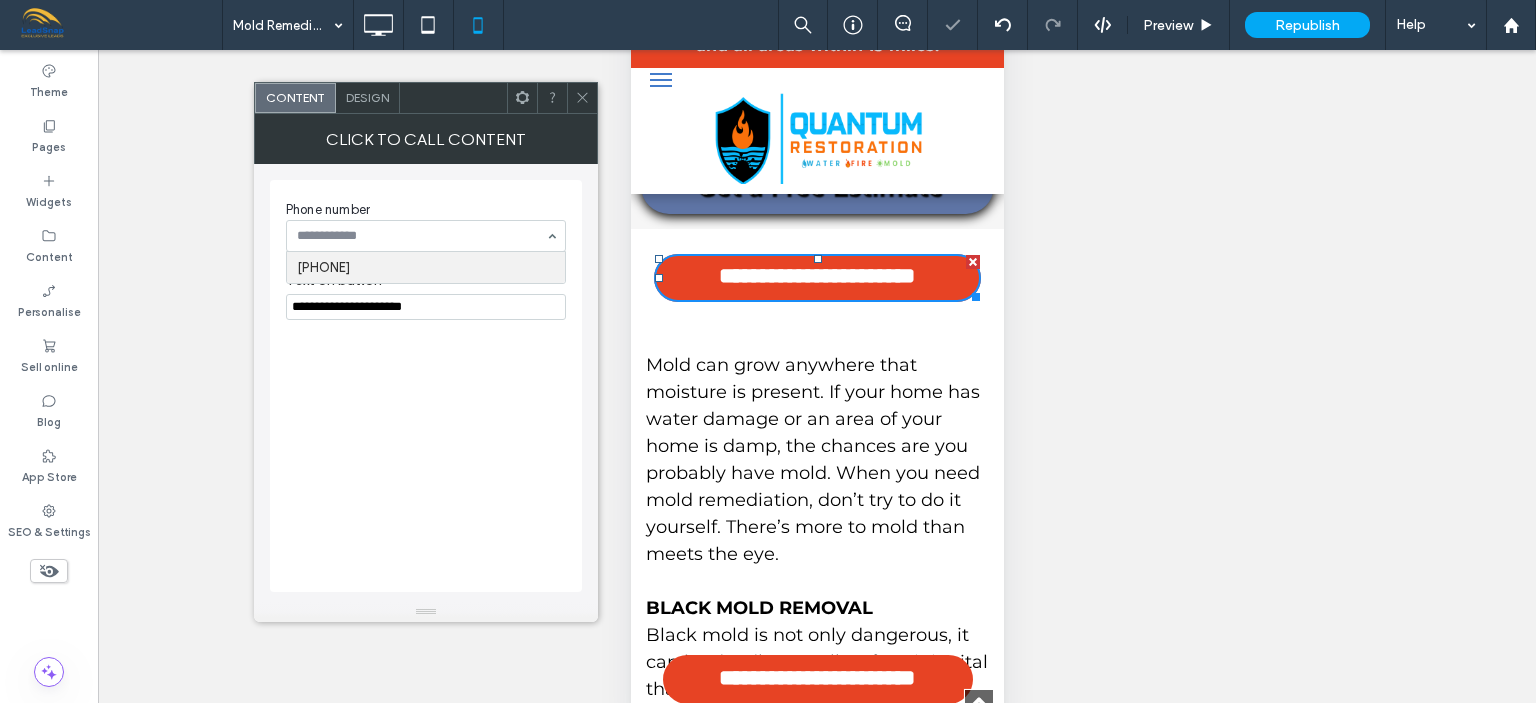 click at bounding box center [421, 236] 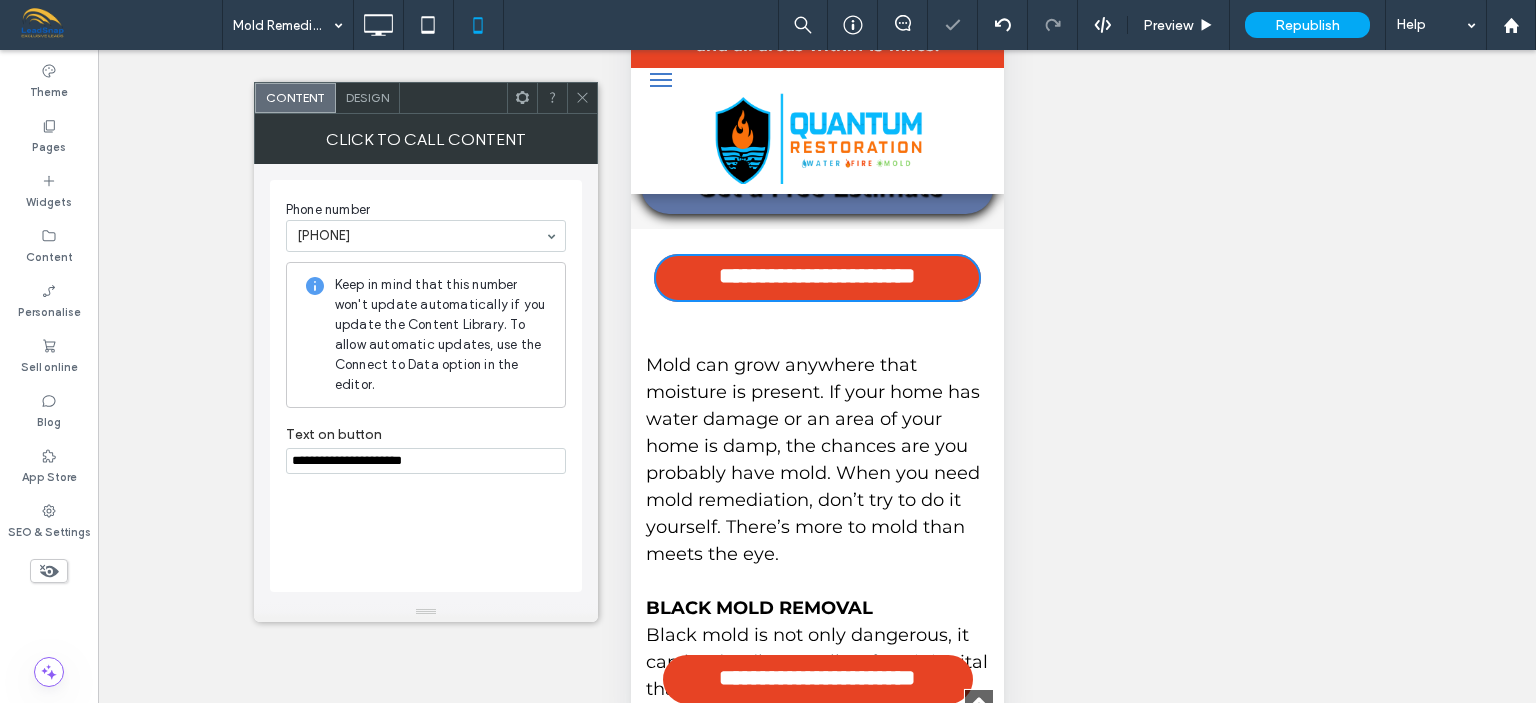 click on "**********" at bounding box center [426, 461] 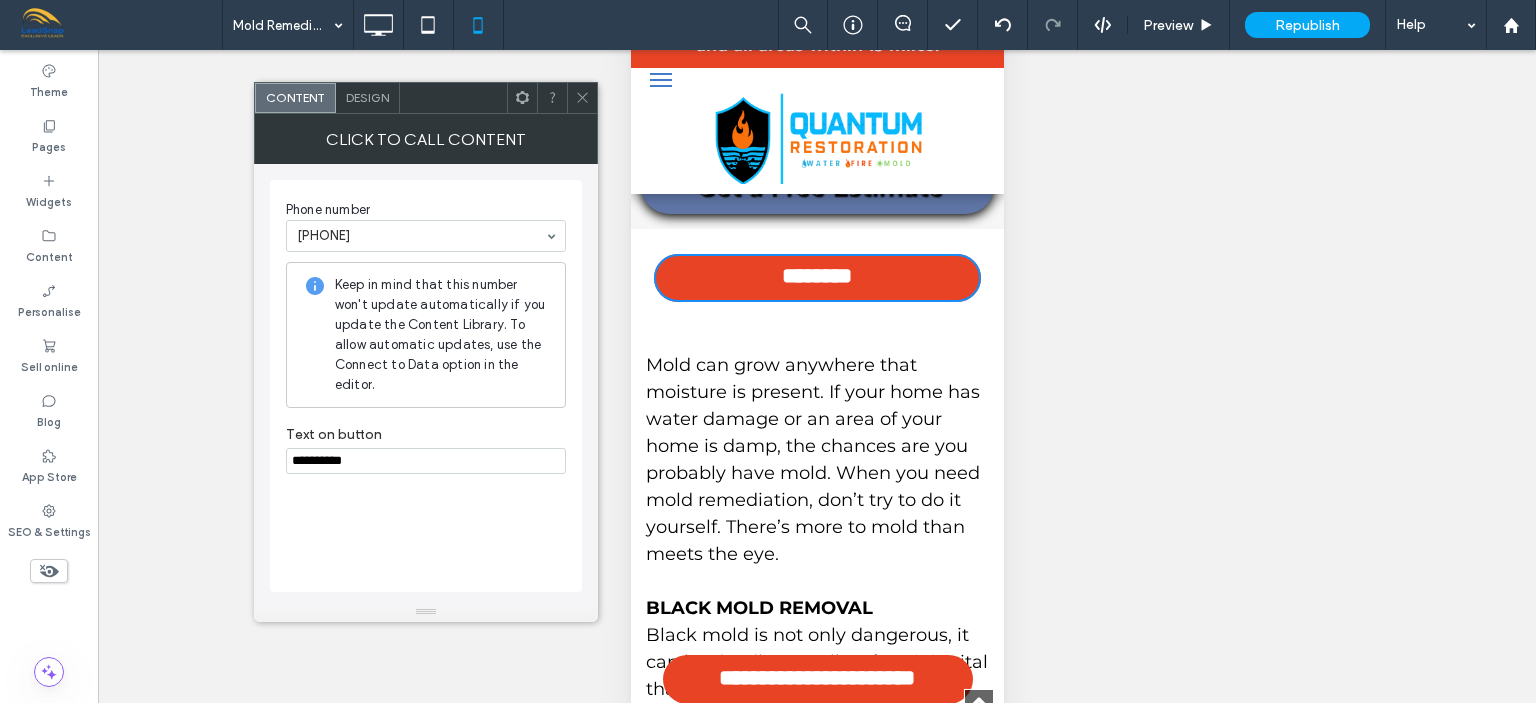 paste on "**********" 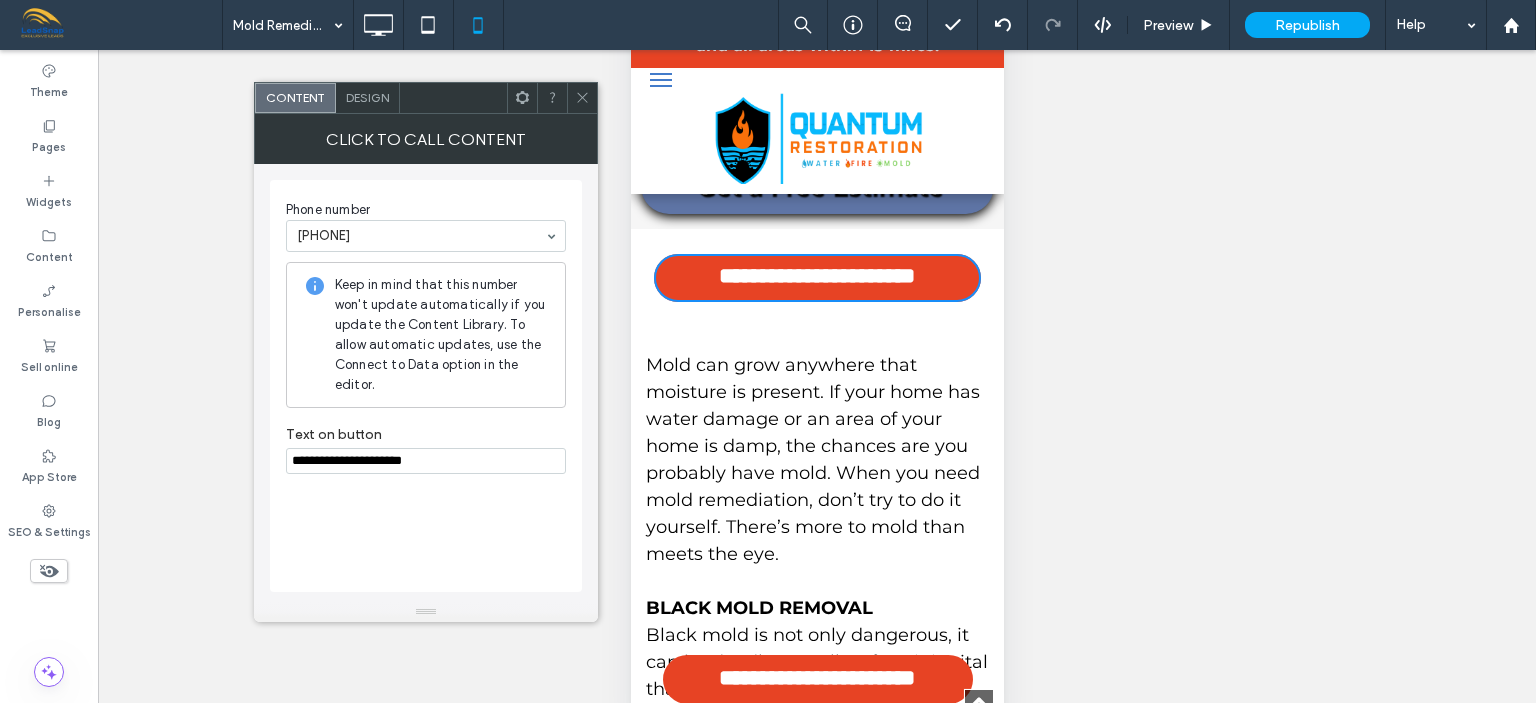 type on "**********" 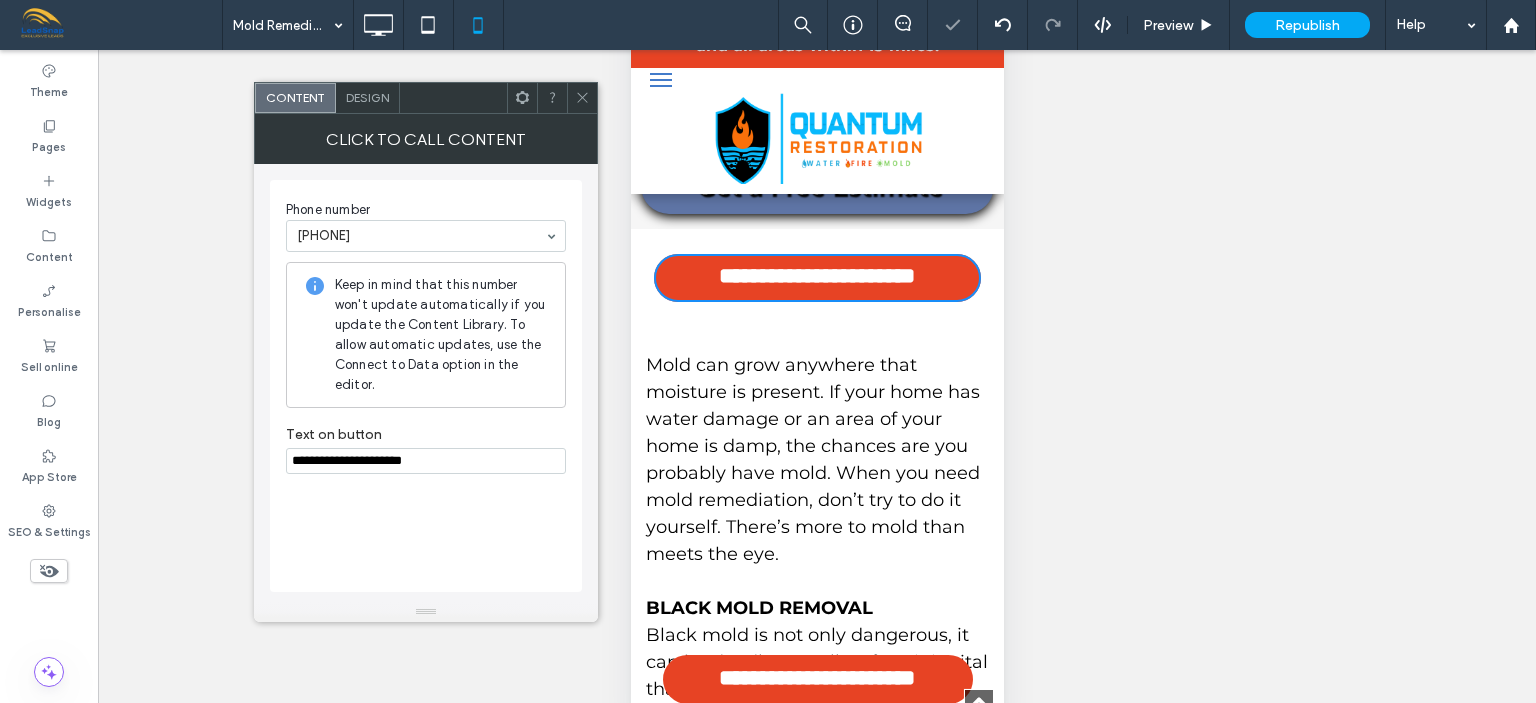 click 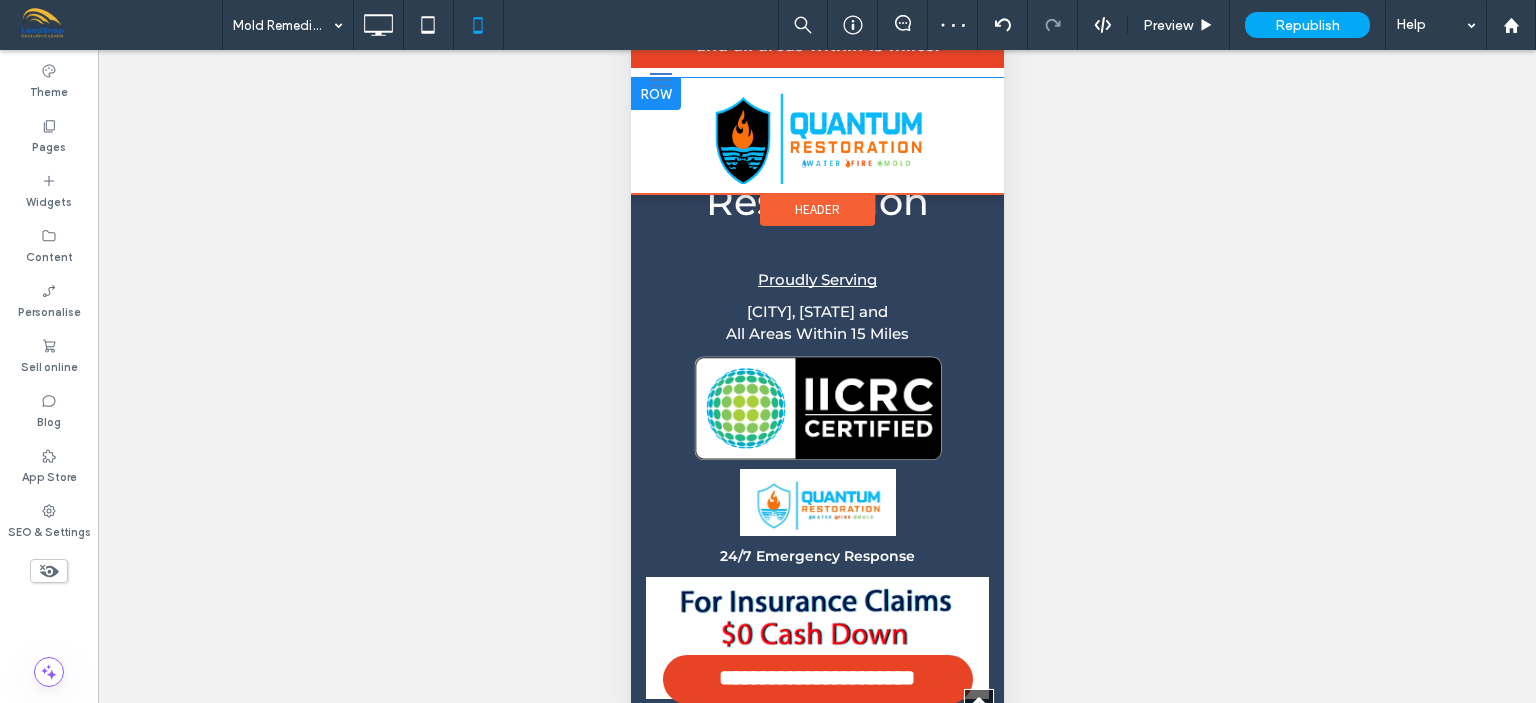 scroll, scrollTop: 10286, scrollLeft: 0, axis: vertical 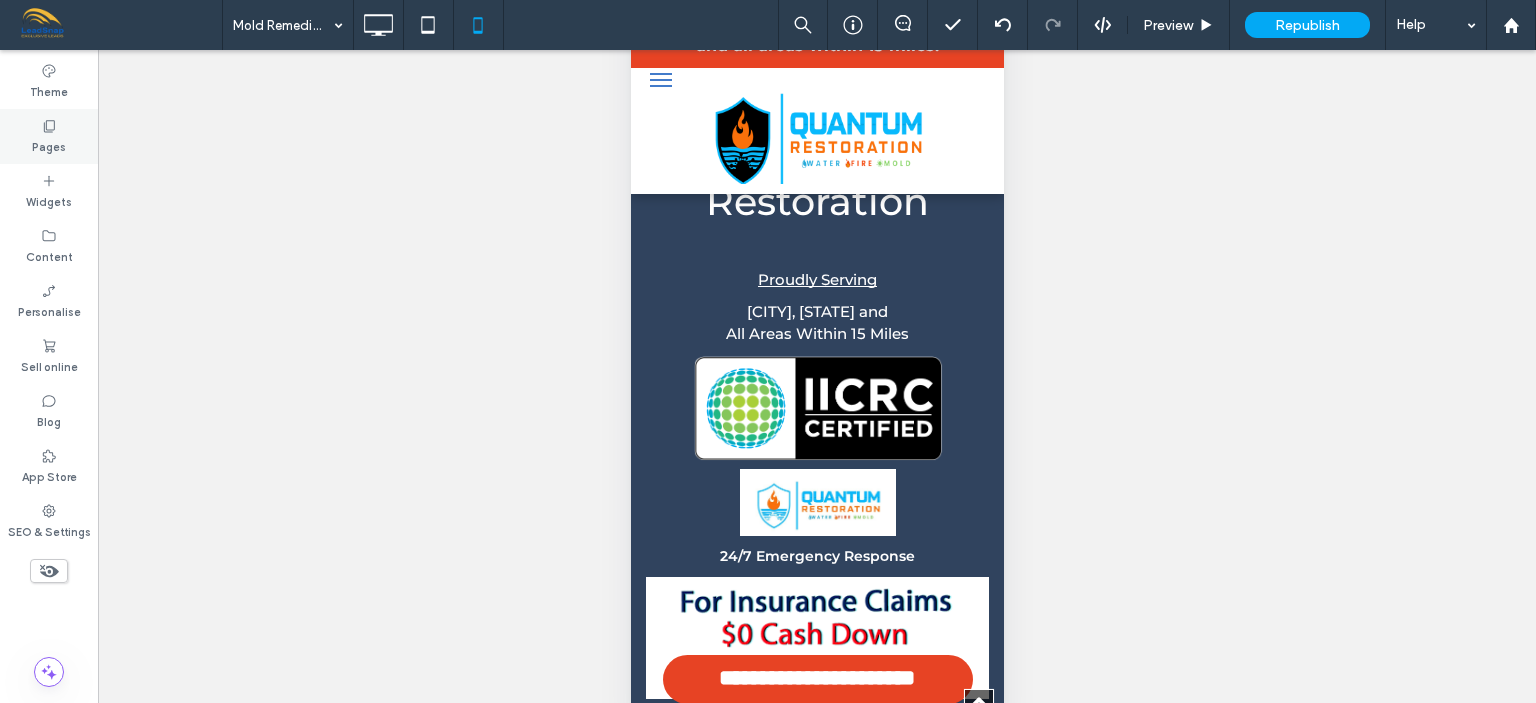 click on "Pages" at bounding box center [49, 145] 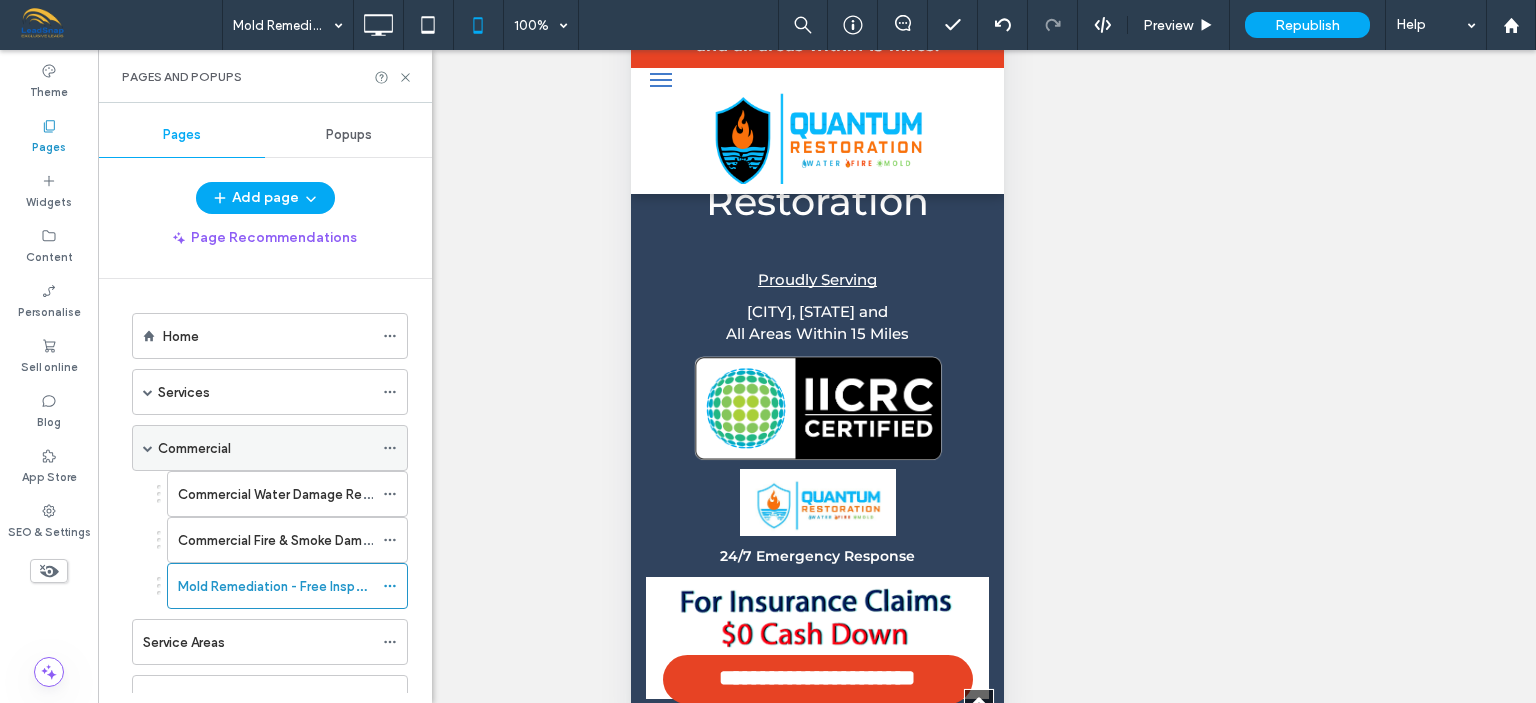 click at bounding box center [148, 448] 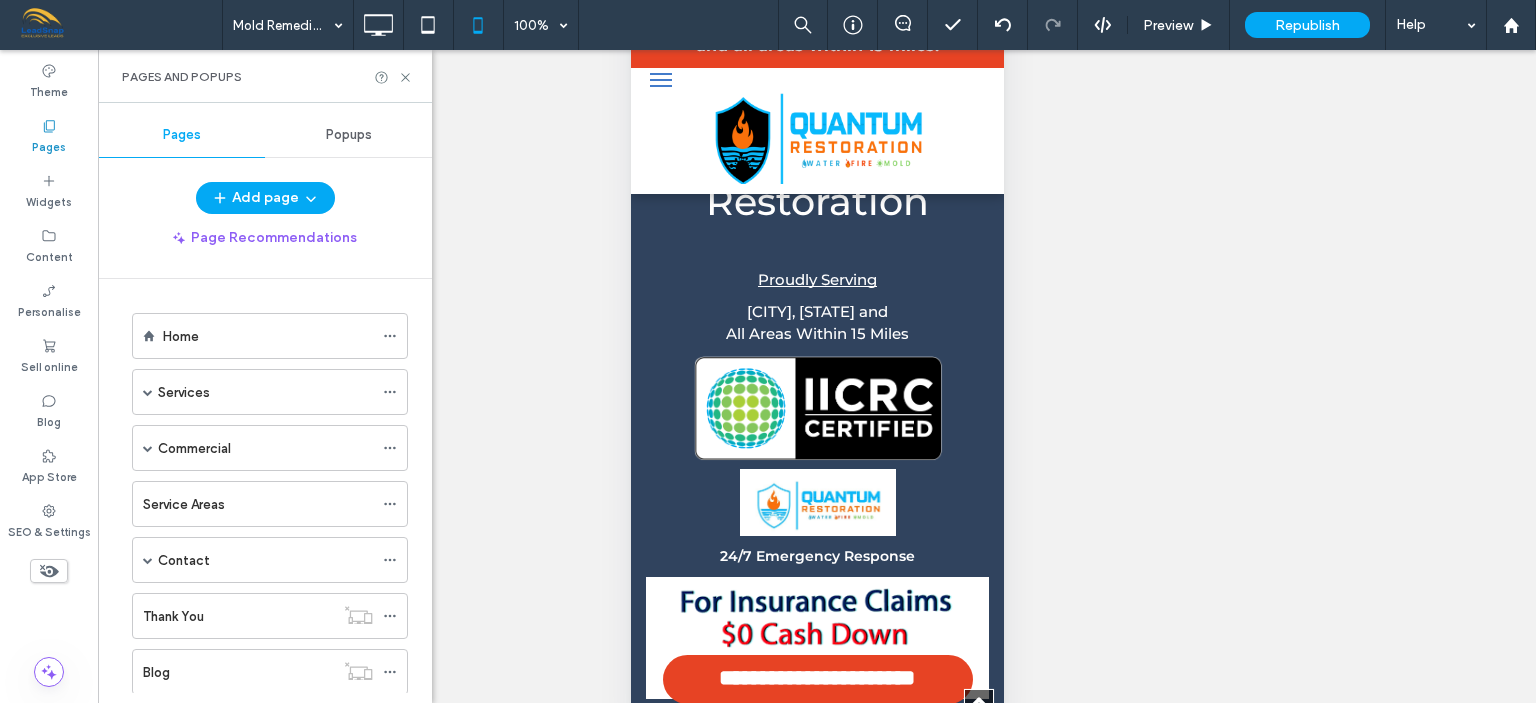 scroll, scrollTop: 48, scrollLeft: 0, axis: vertical 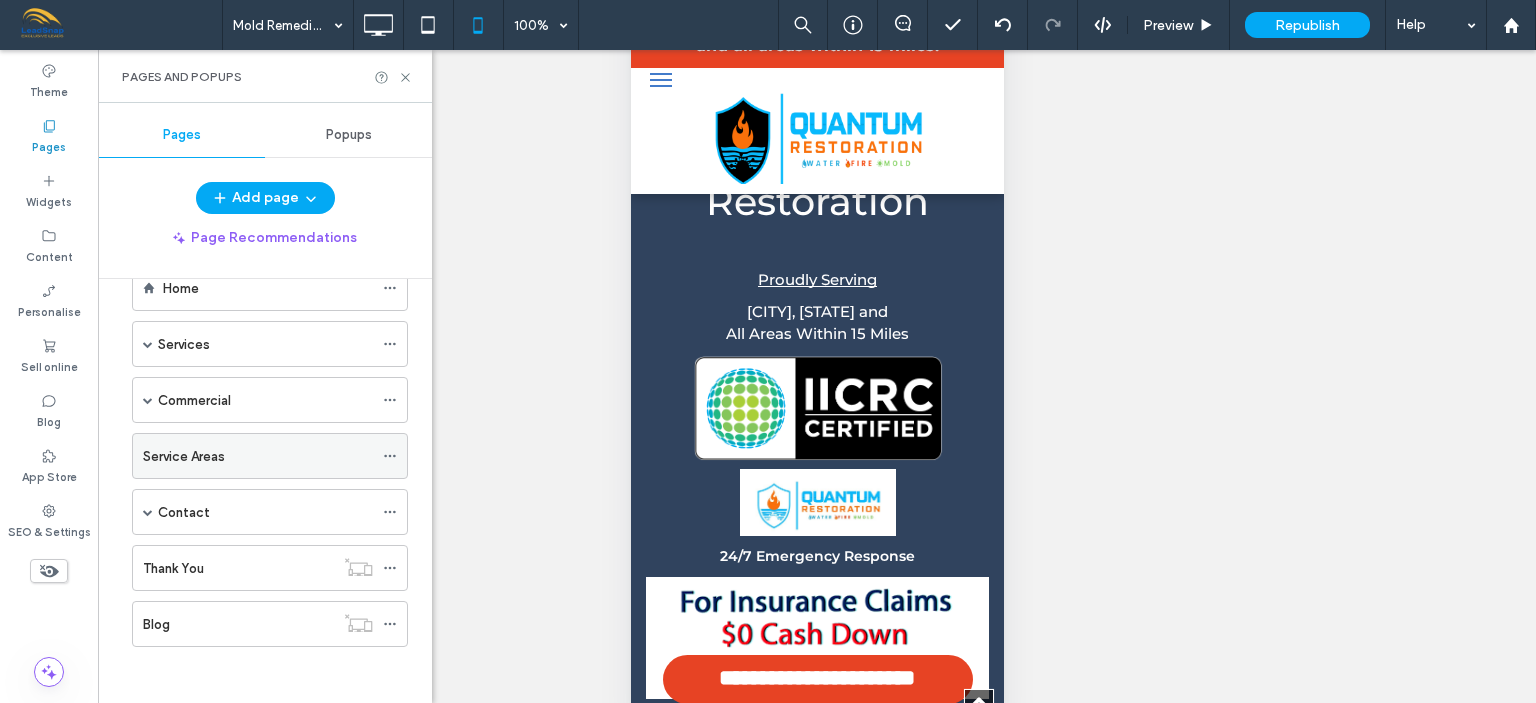 click on "Service Areas" at bounding box center [184, 456] 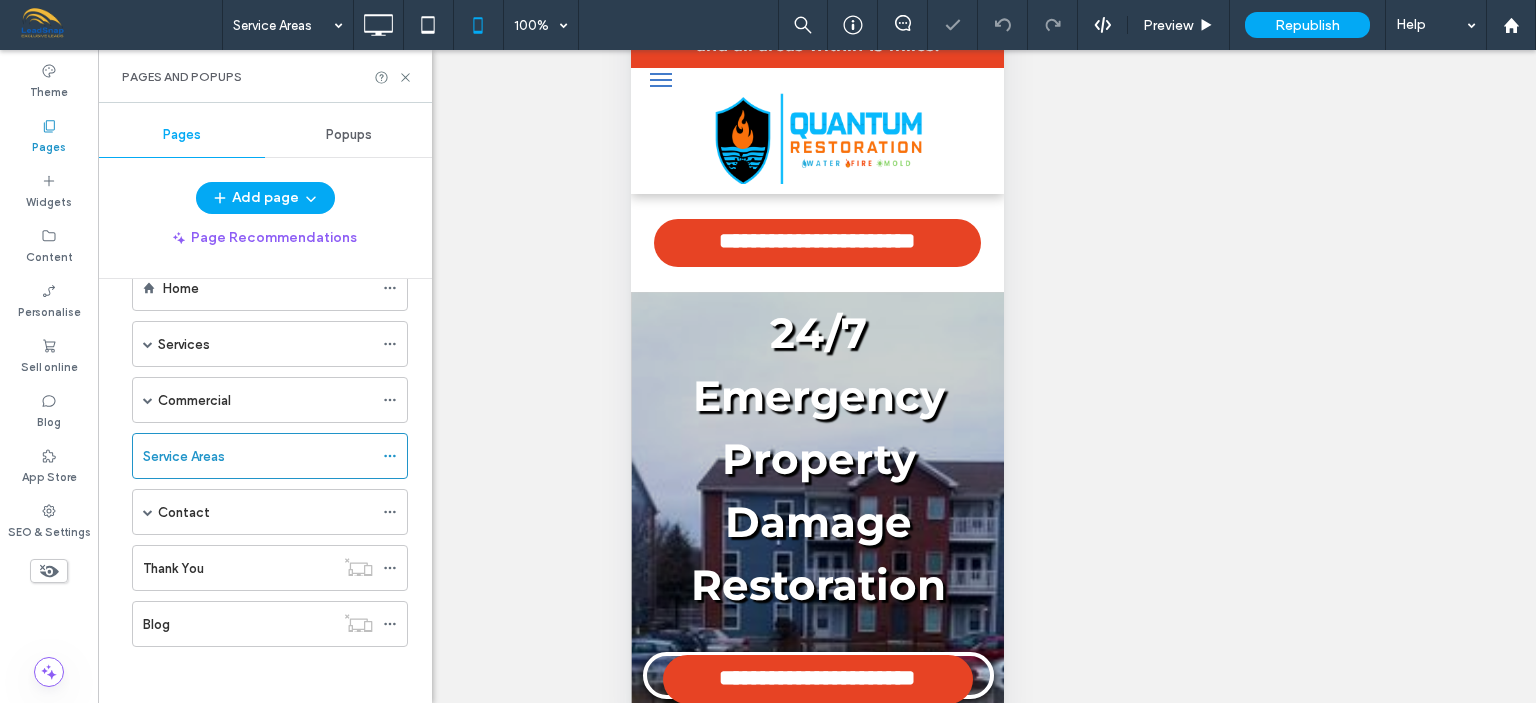 scroll, scrollTop: 0, scrollLeft: 0, axis: both 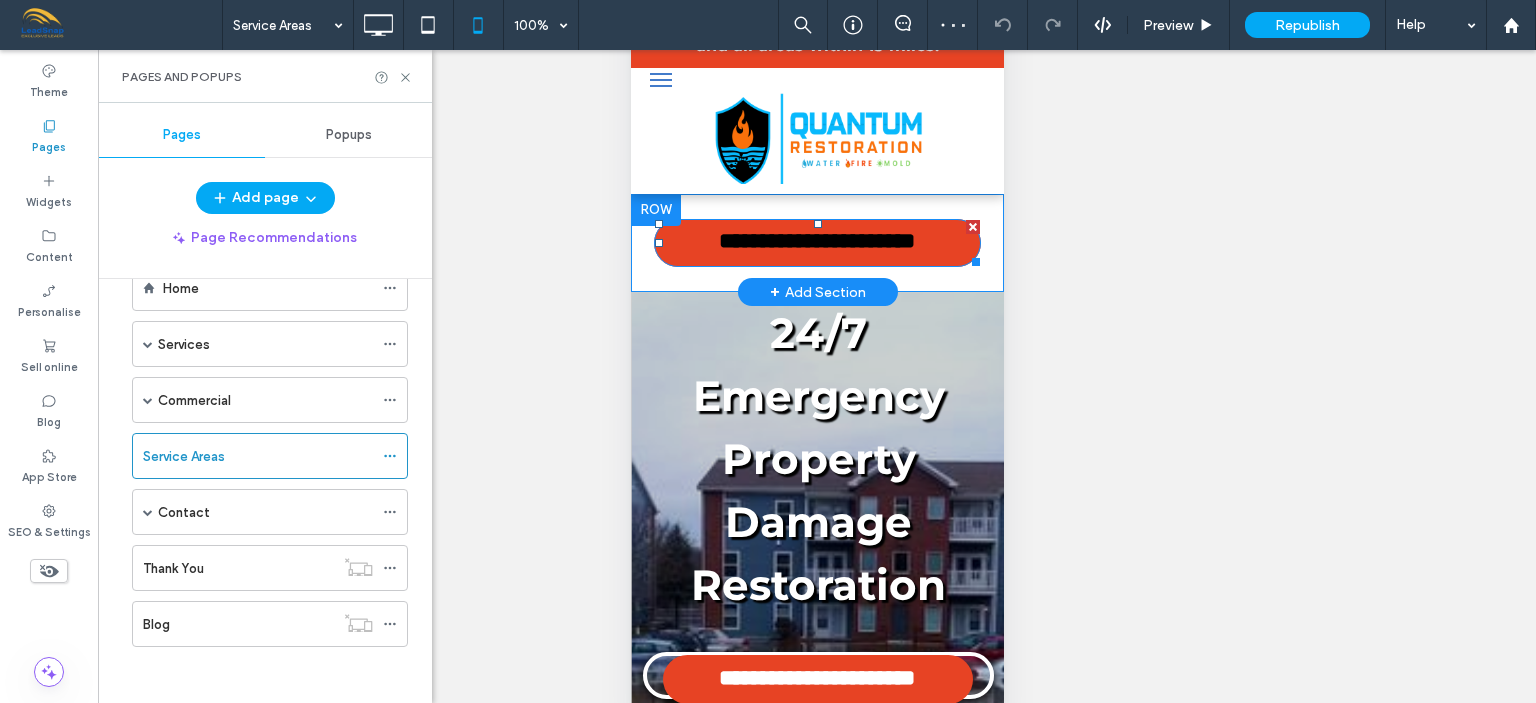 click on "**********" at bounding box center (816, 242) 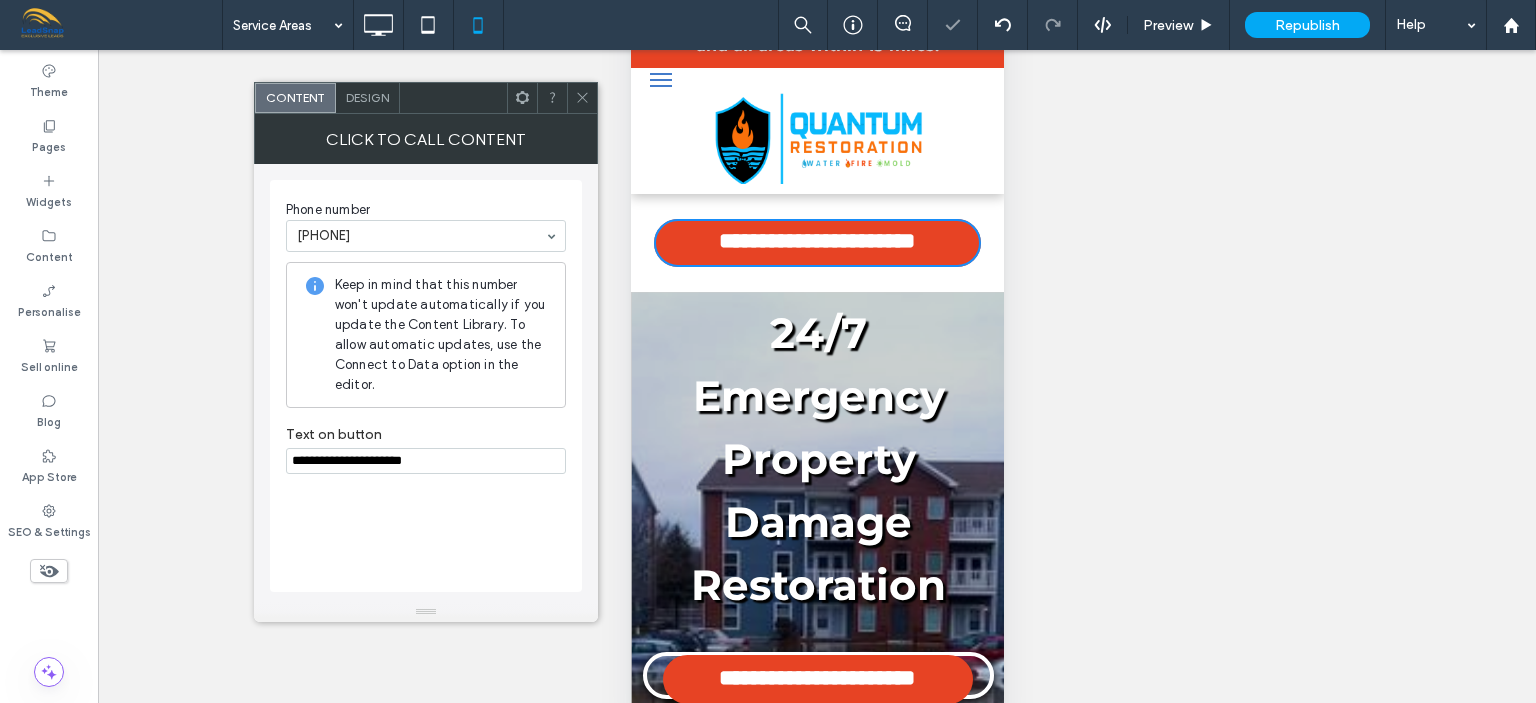 click at bounding box center [421, 236] 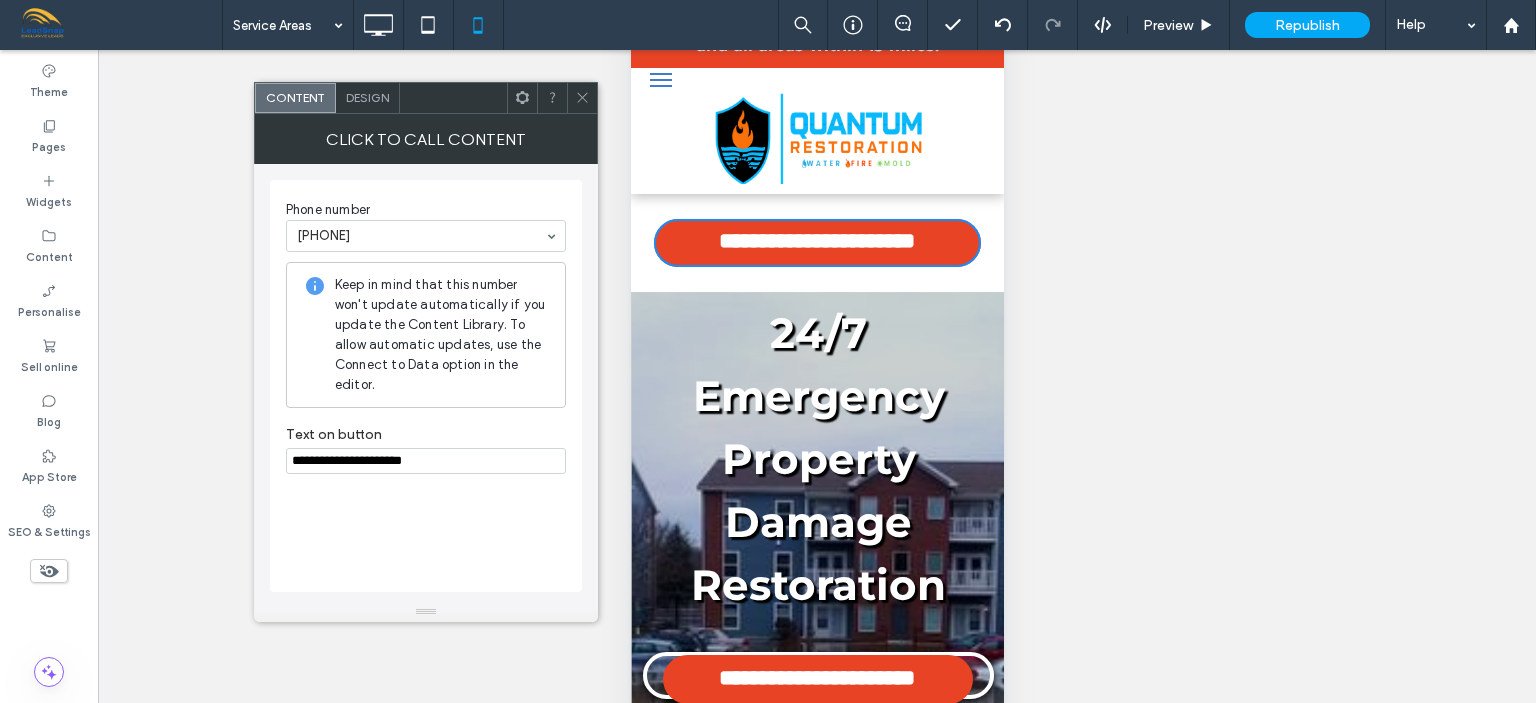 click on "**********" at bounding box center [426, 461] 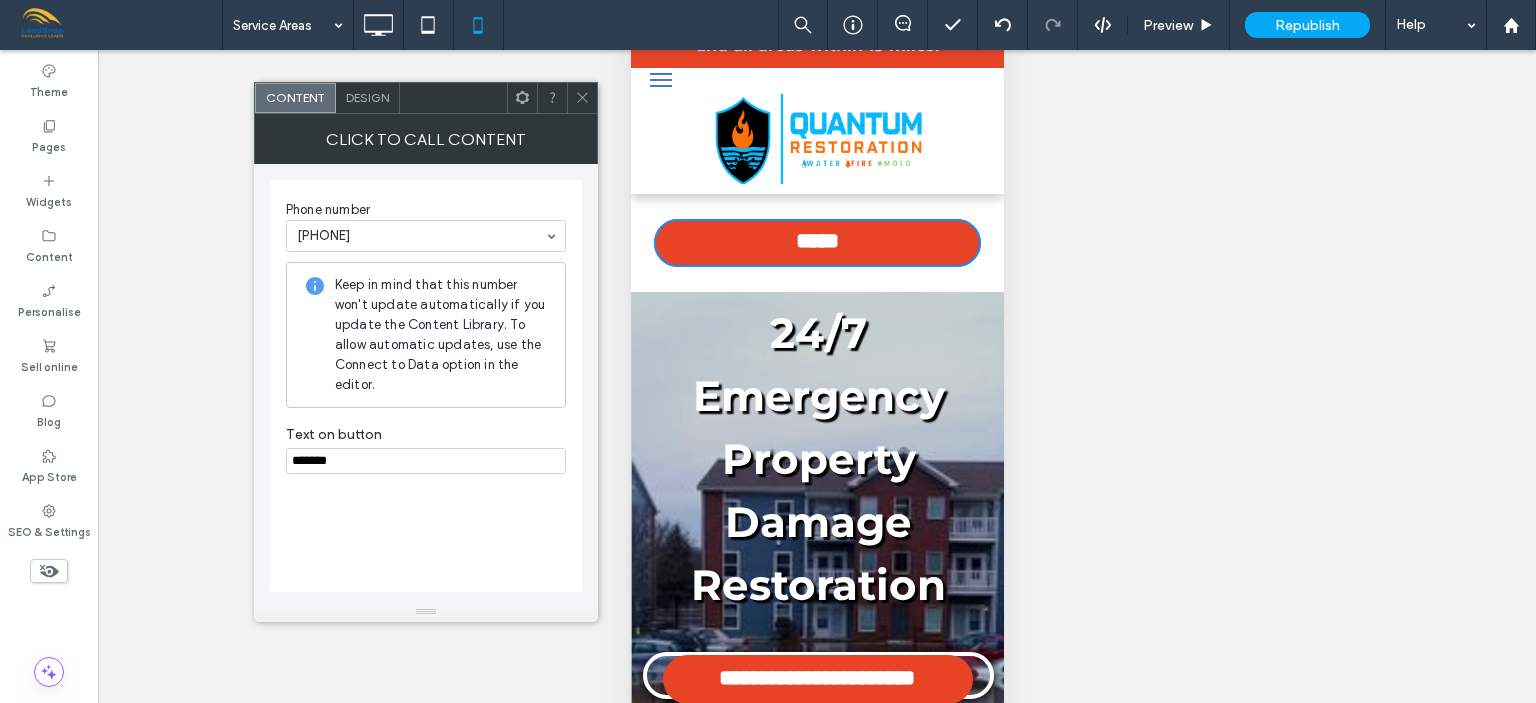 paste on "**********" 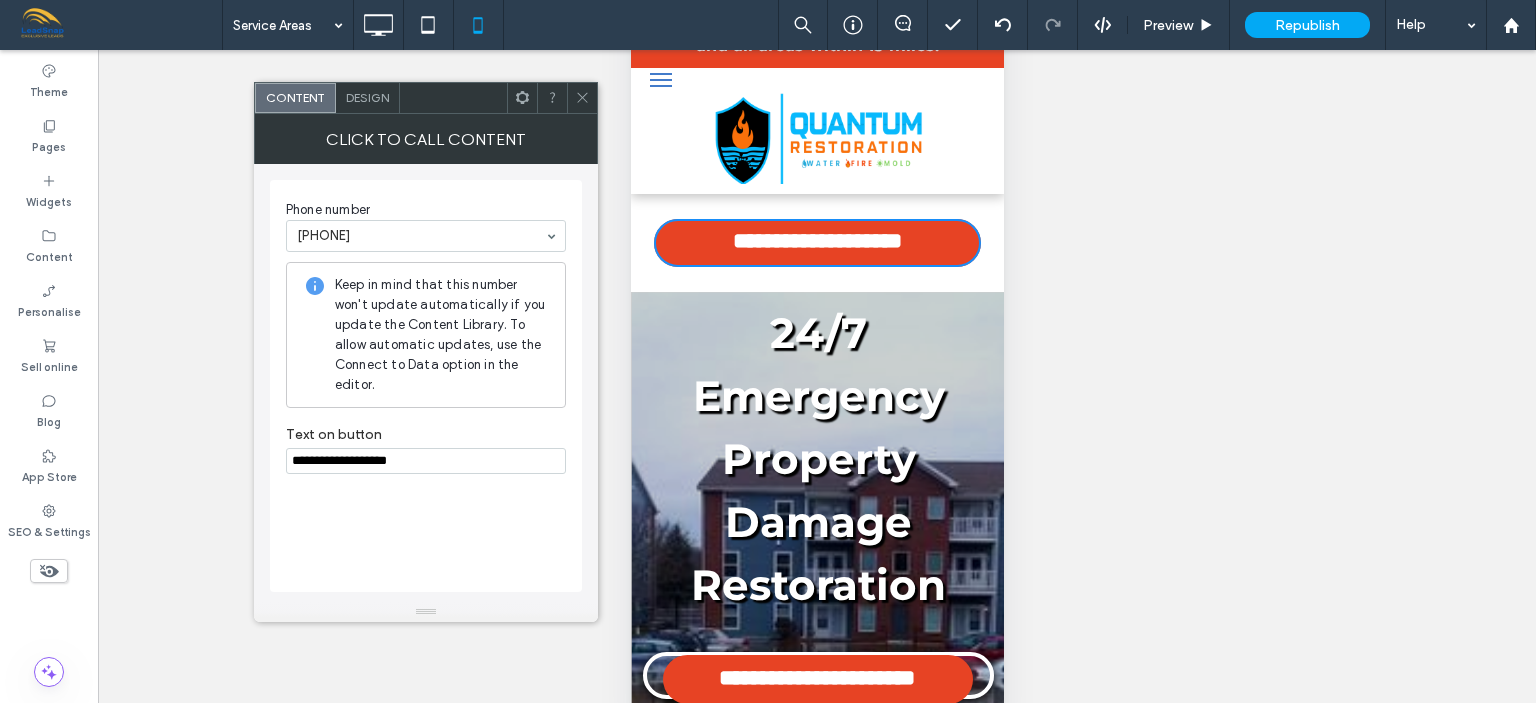 type on "**********" 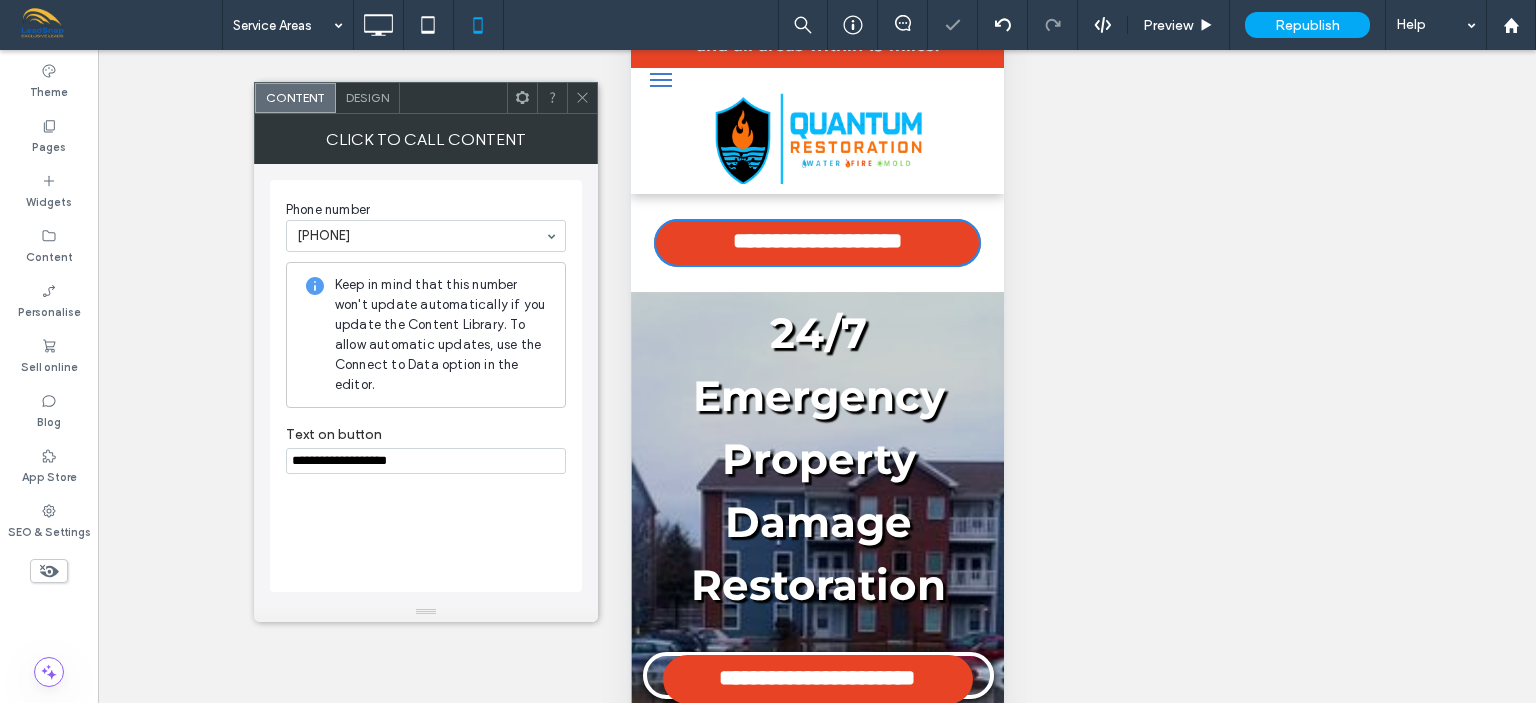 click 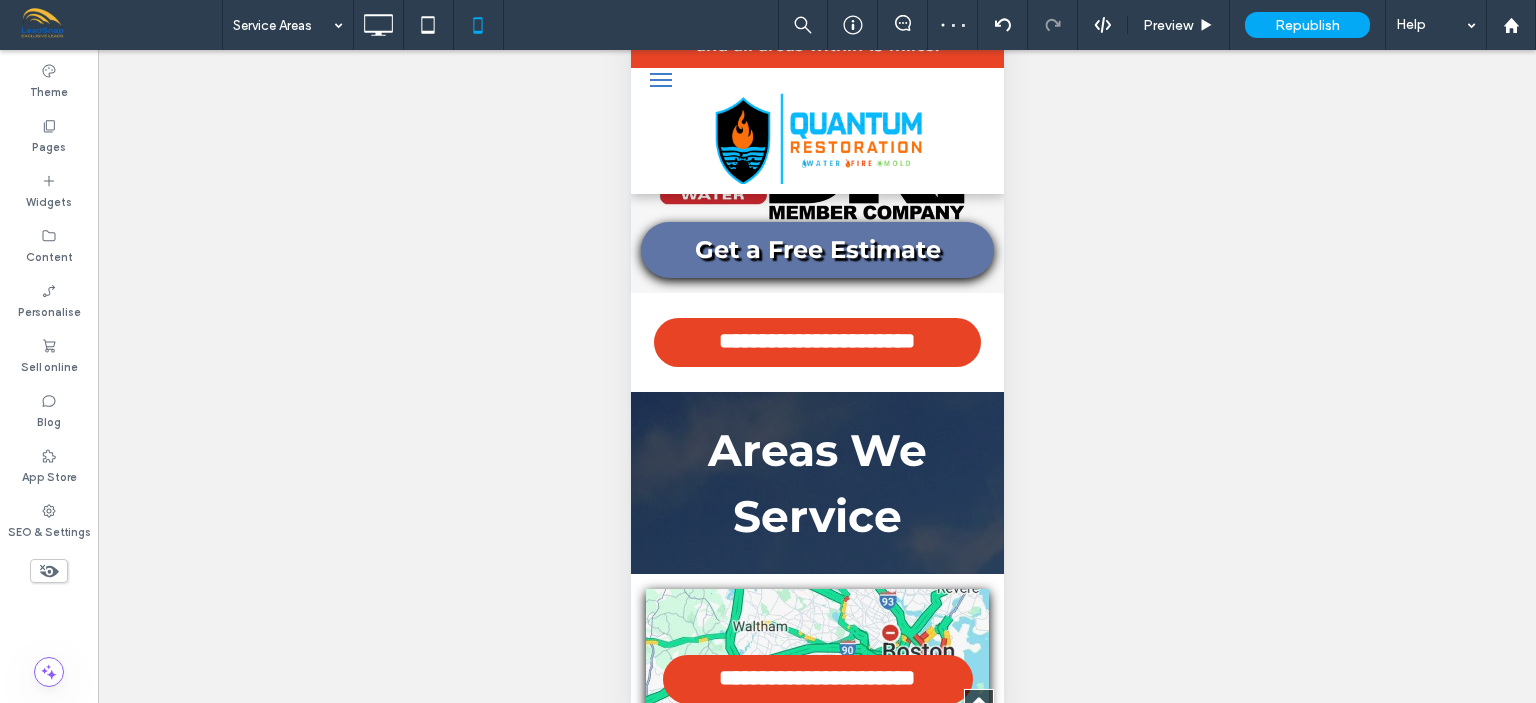 scroll, scrollTop: 964, scrollLeft: 0, axis: vertical 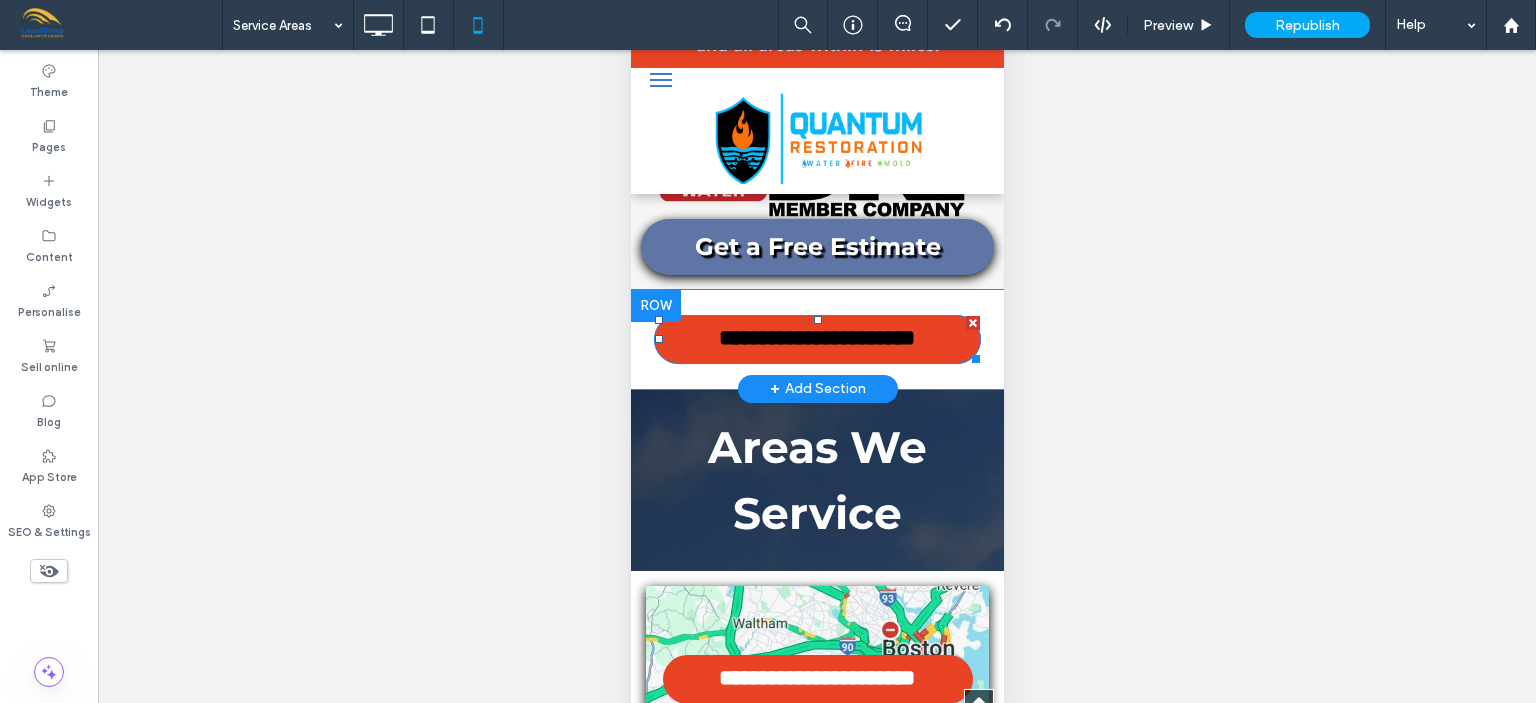click on "**********" at bounding box center (816, 339) 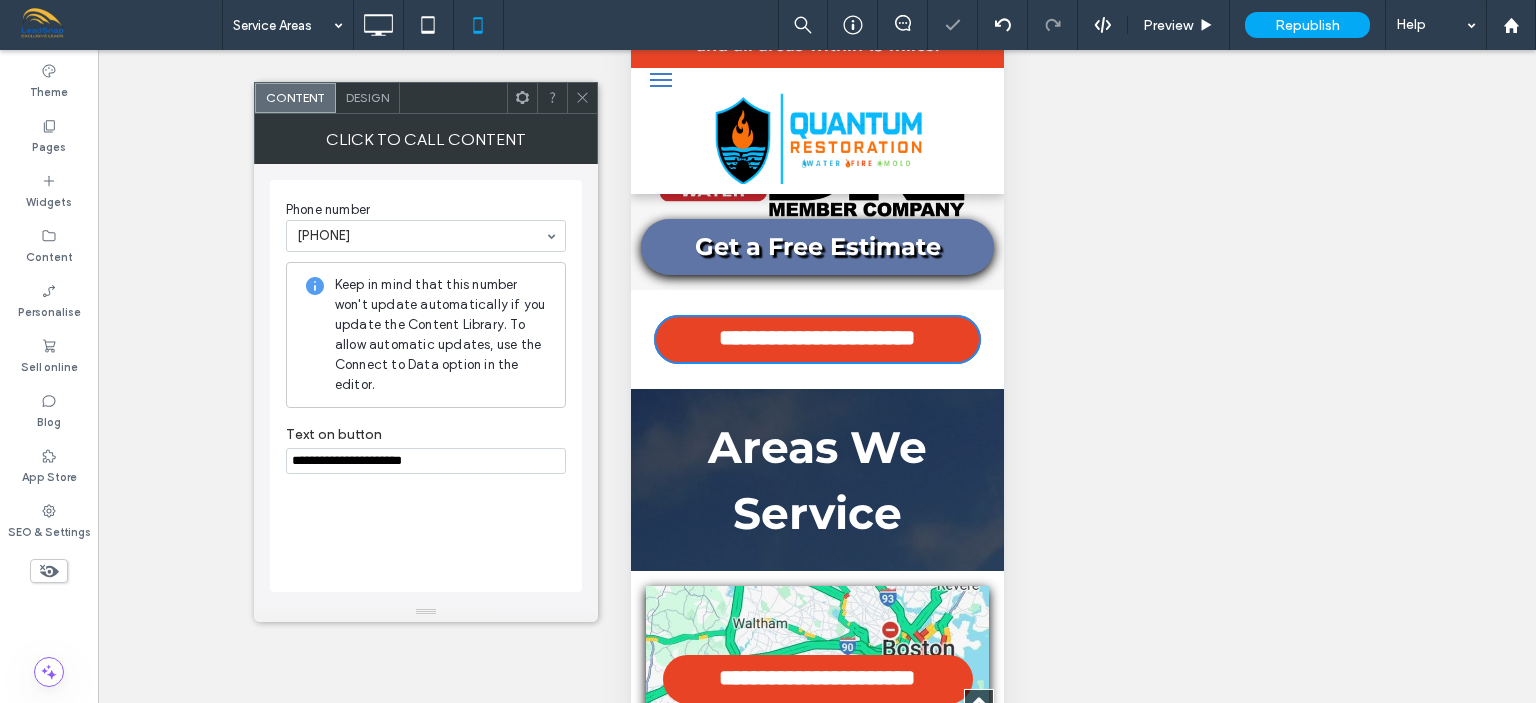 click on "**********" at bounding box center (426, 461) 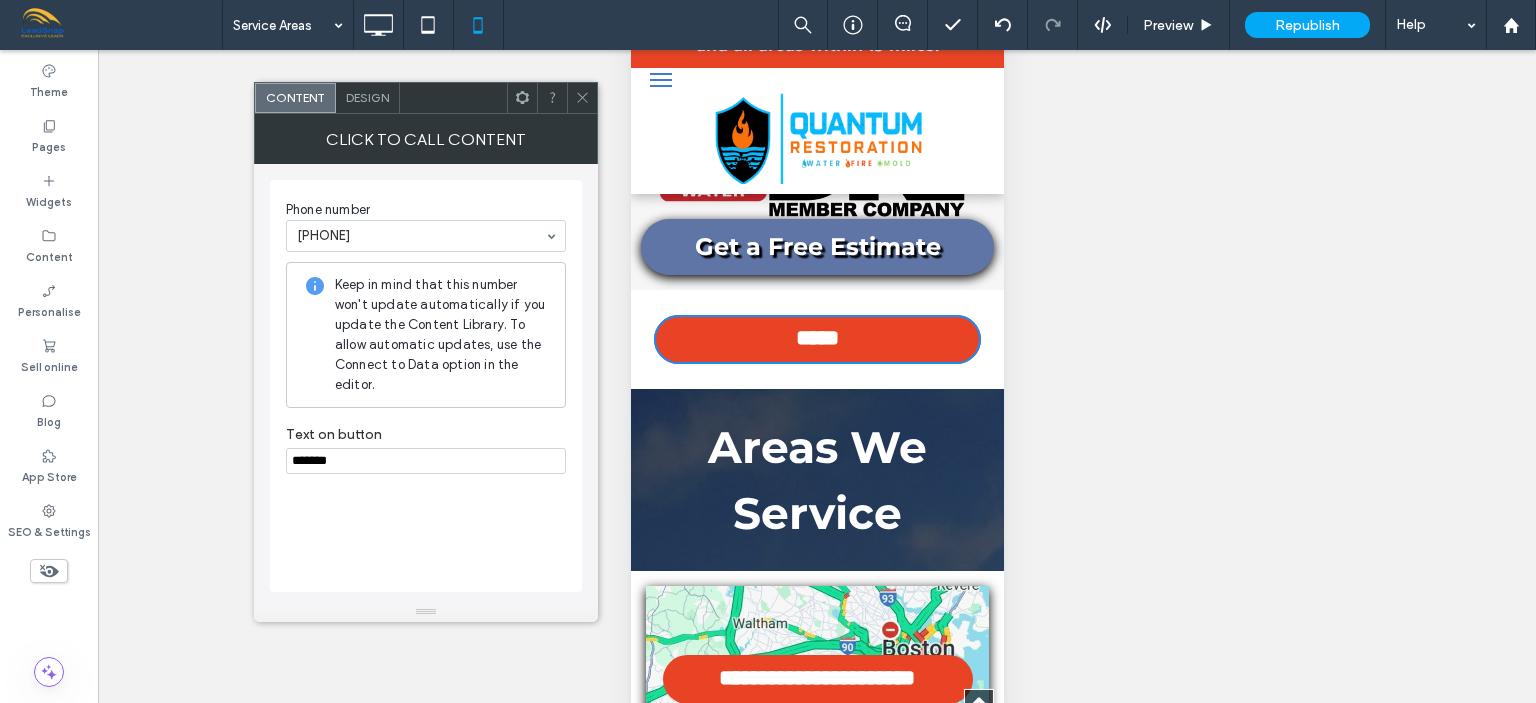paste on "**********" 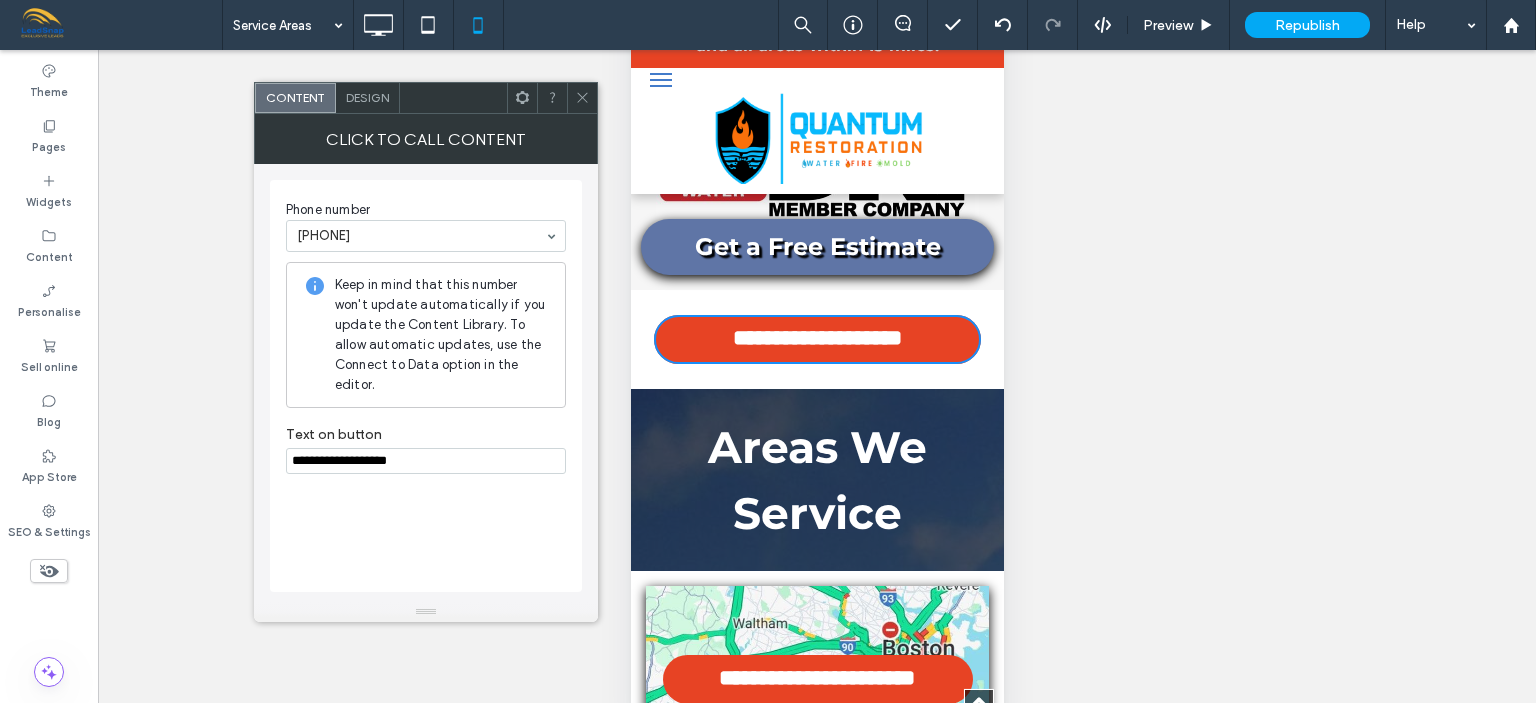 type on "**********" 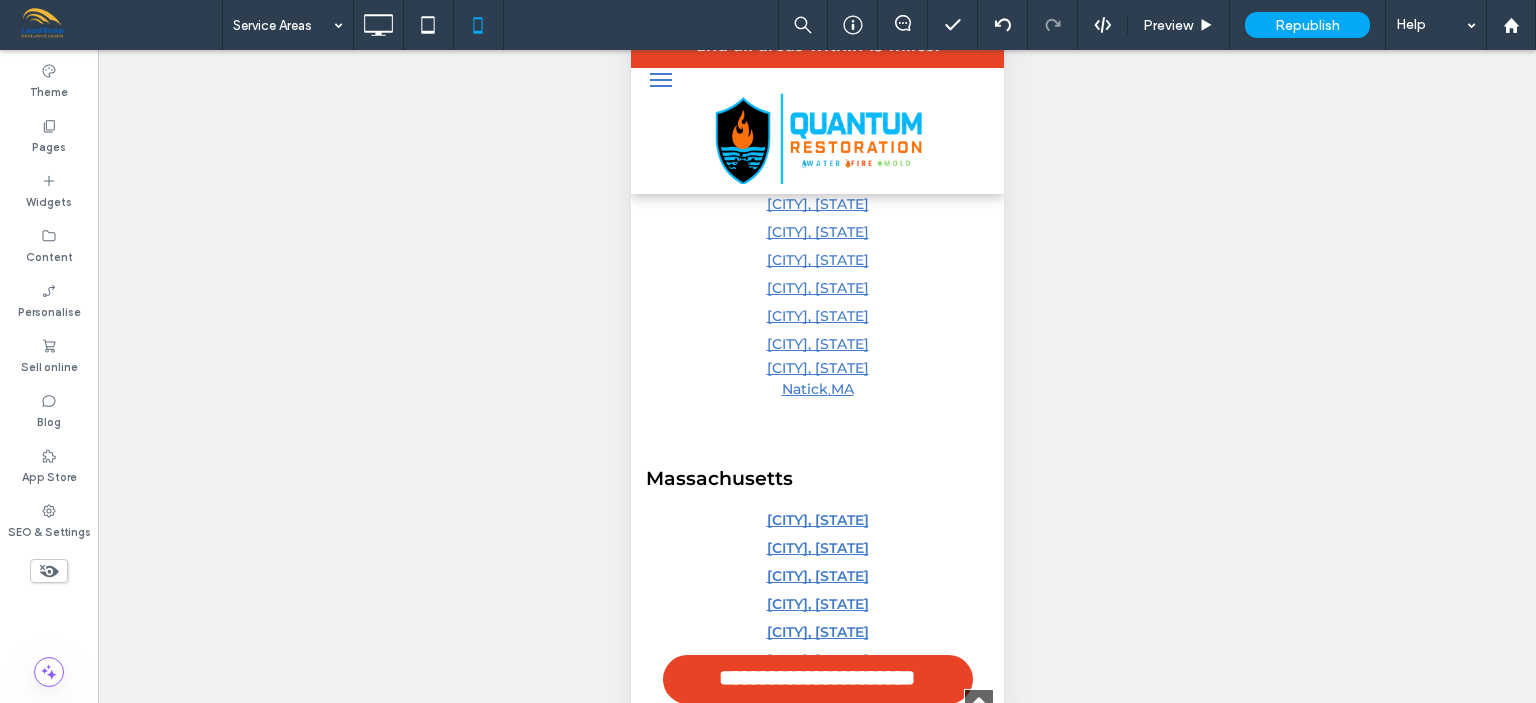 scroll, scrollTop: 1743, scrollLeft: 0, axis: vertical 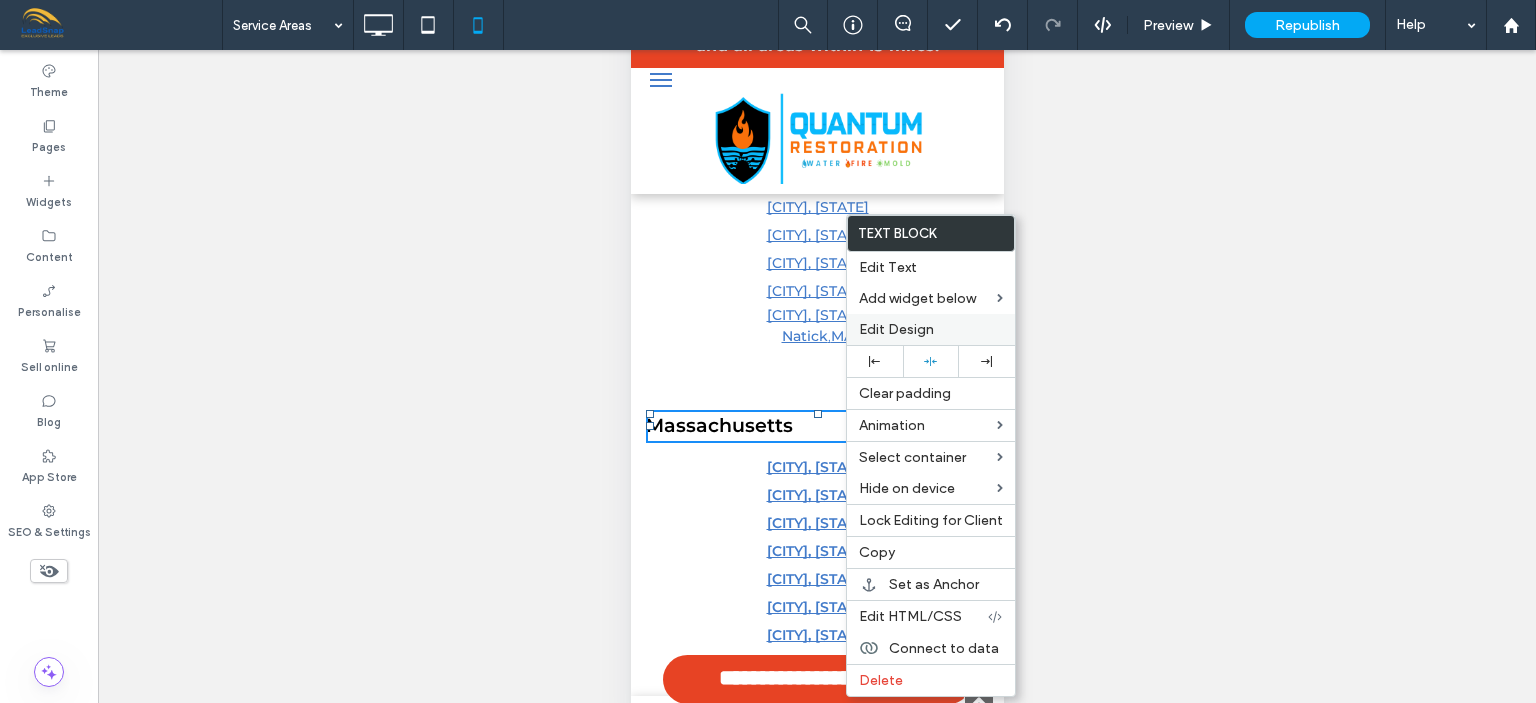 click on "Edit Design" at bounding box center [896, 329] 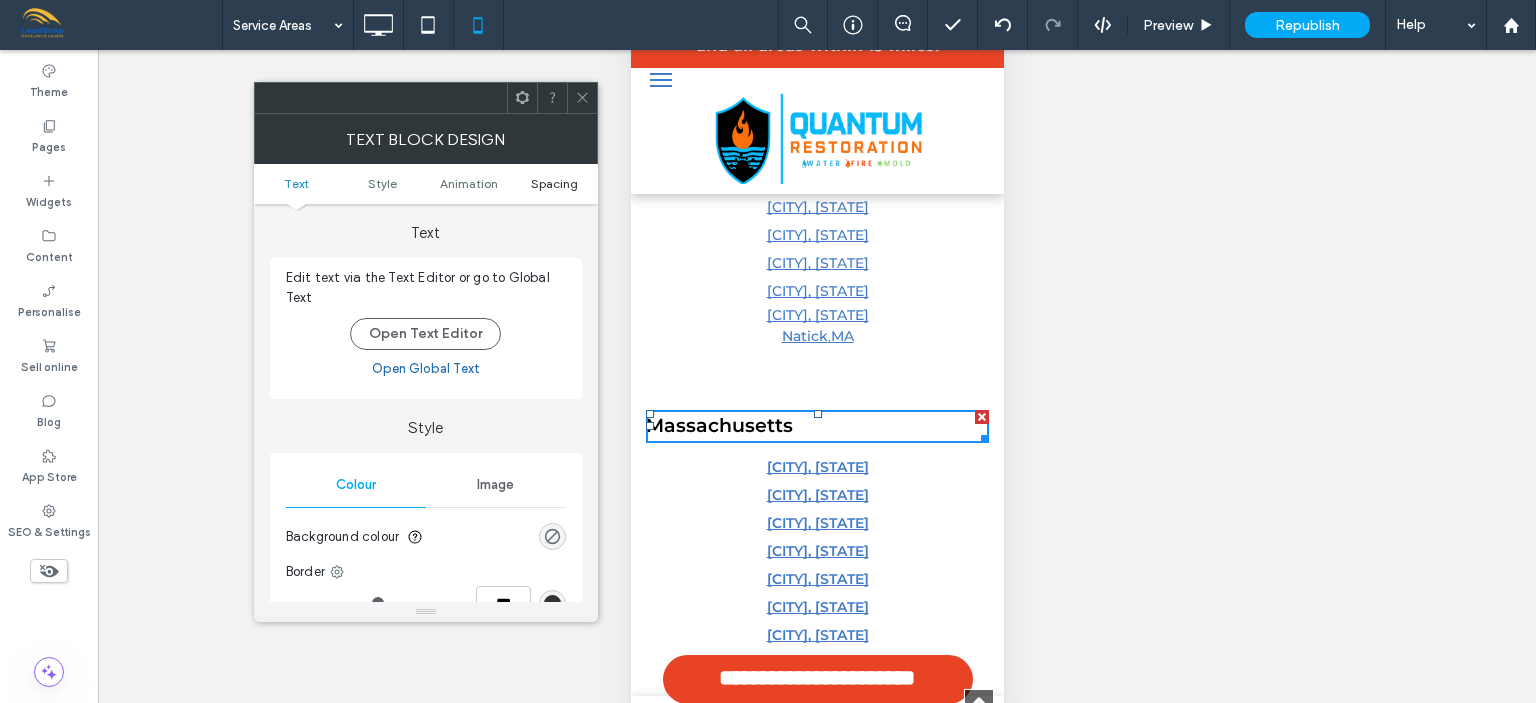 click on "Spacing" at bounding box center [554, 183] 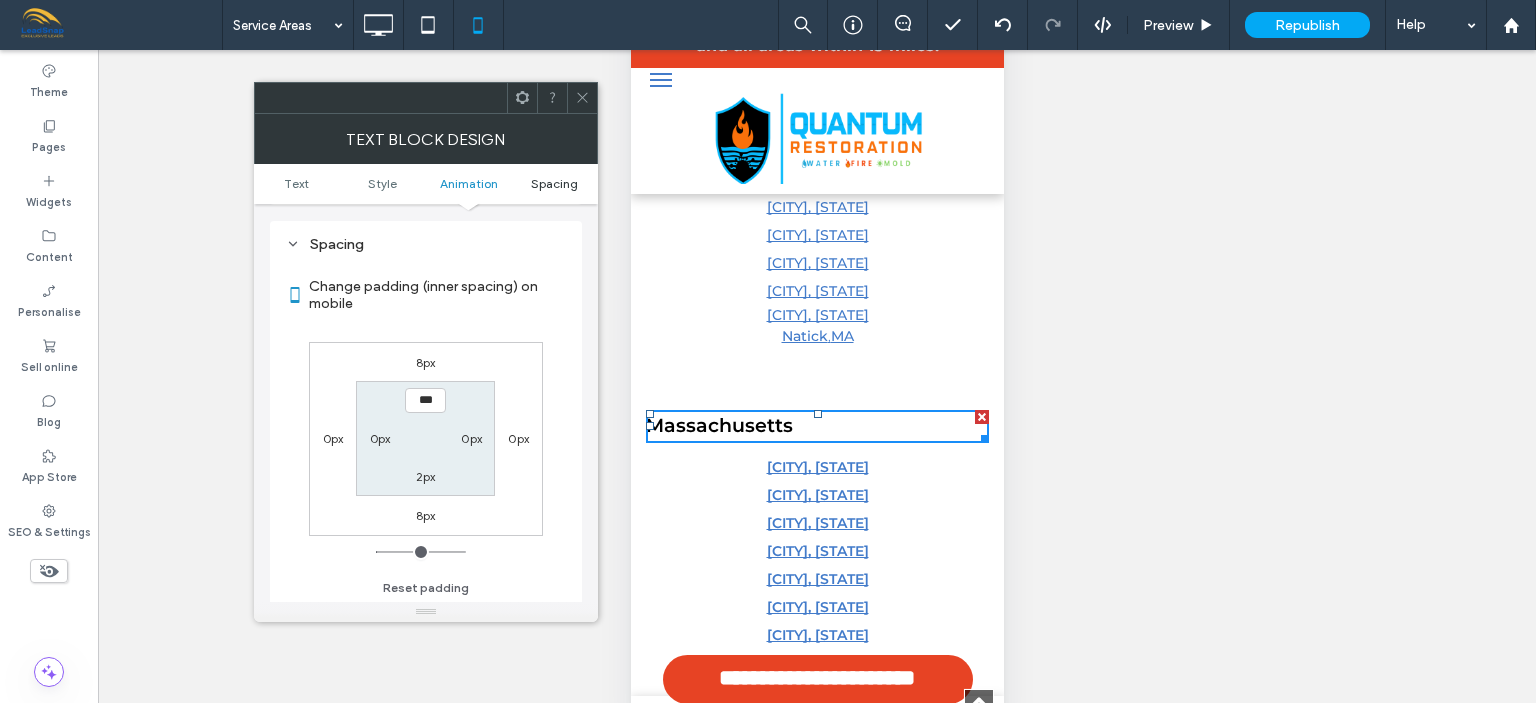 scroll, scrollTop: 572, scrollLeft: 0, axis: vertical 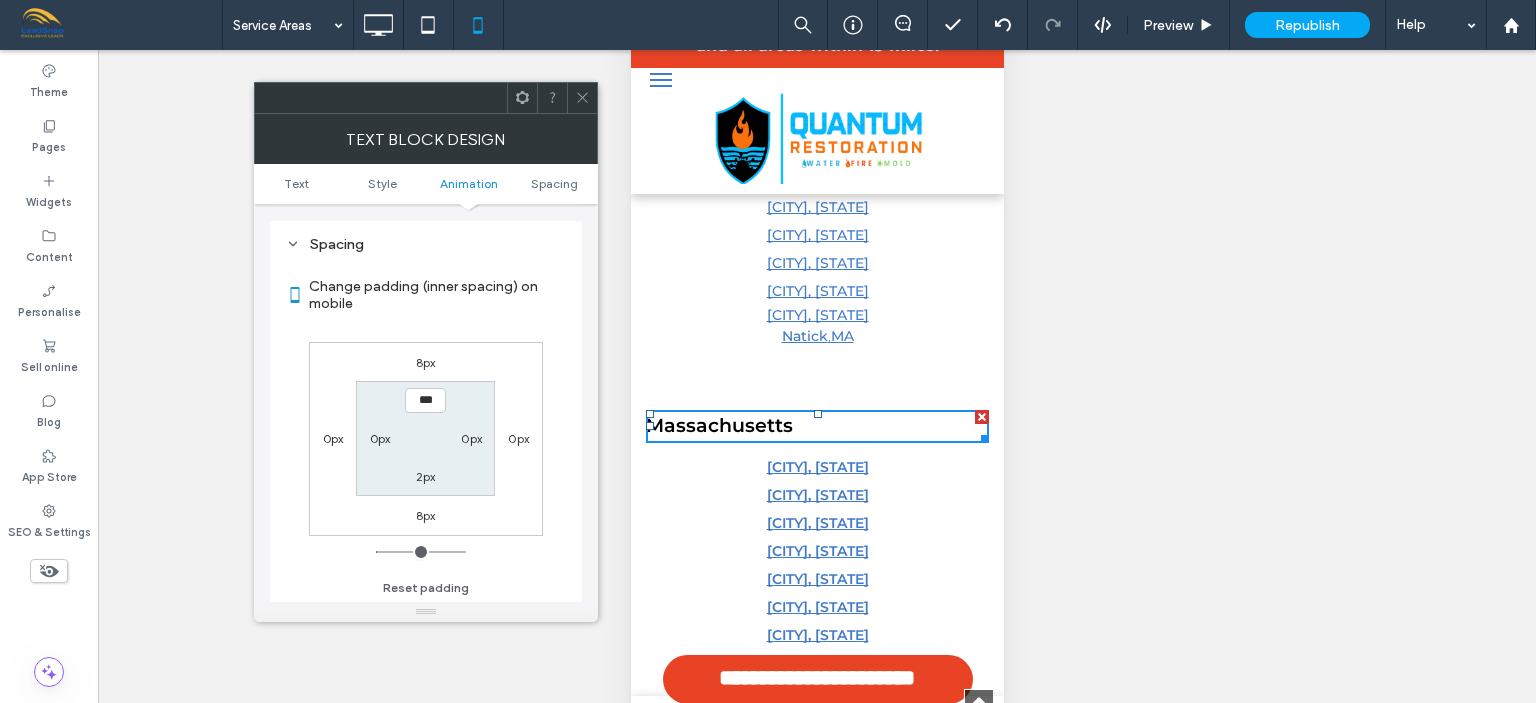 click on "8px" at bounding box center (426, 362) 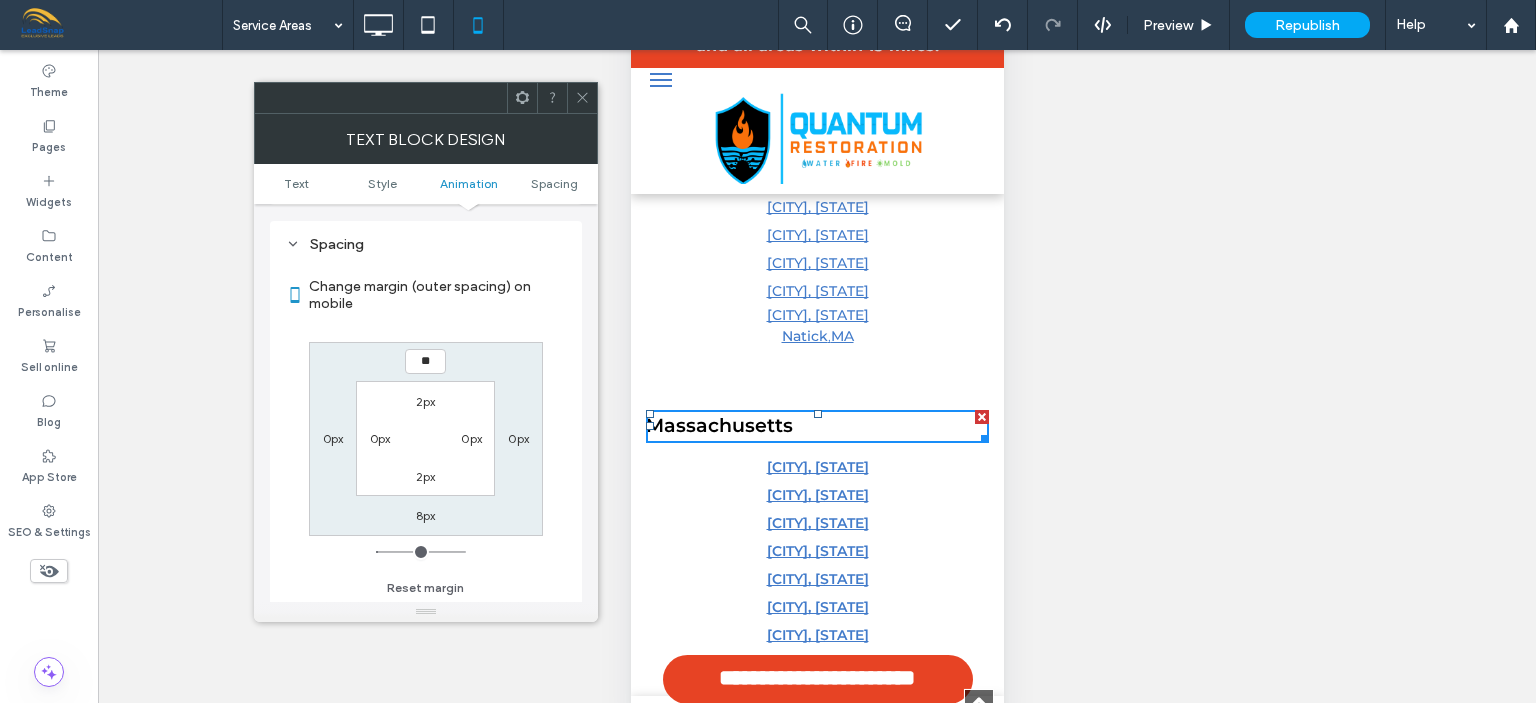 type on "***" 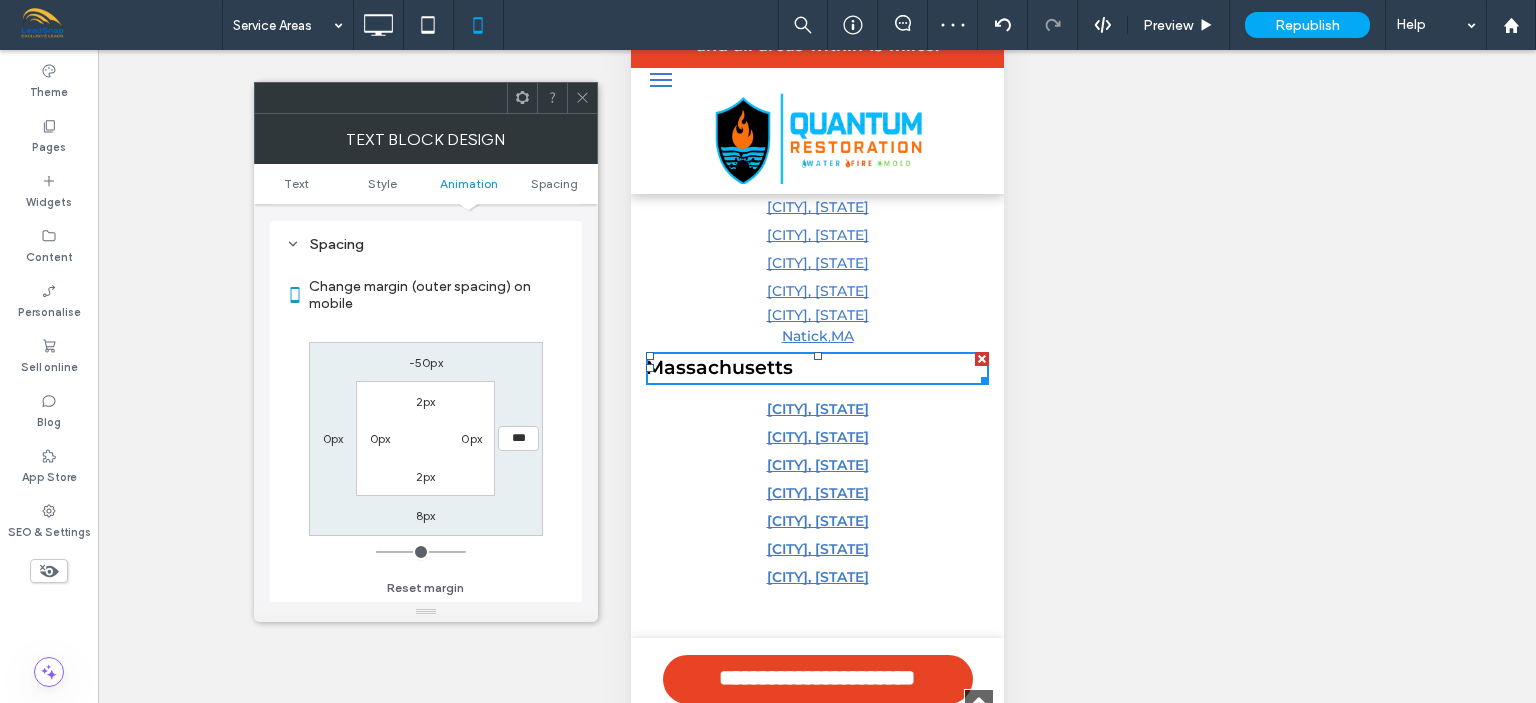 click on "-50px" at bounding box center (426, 362) 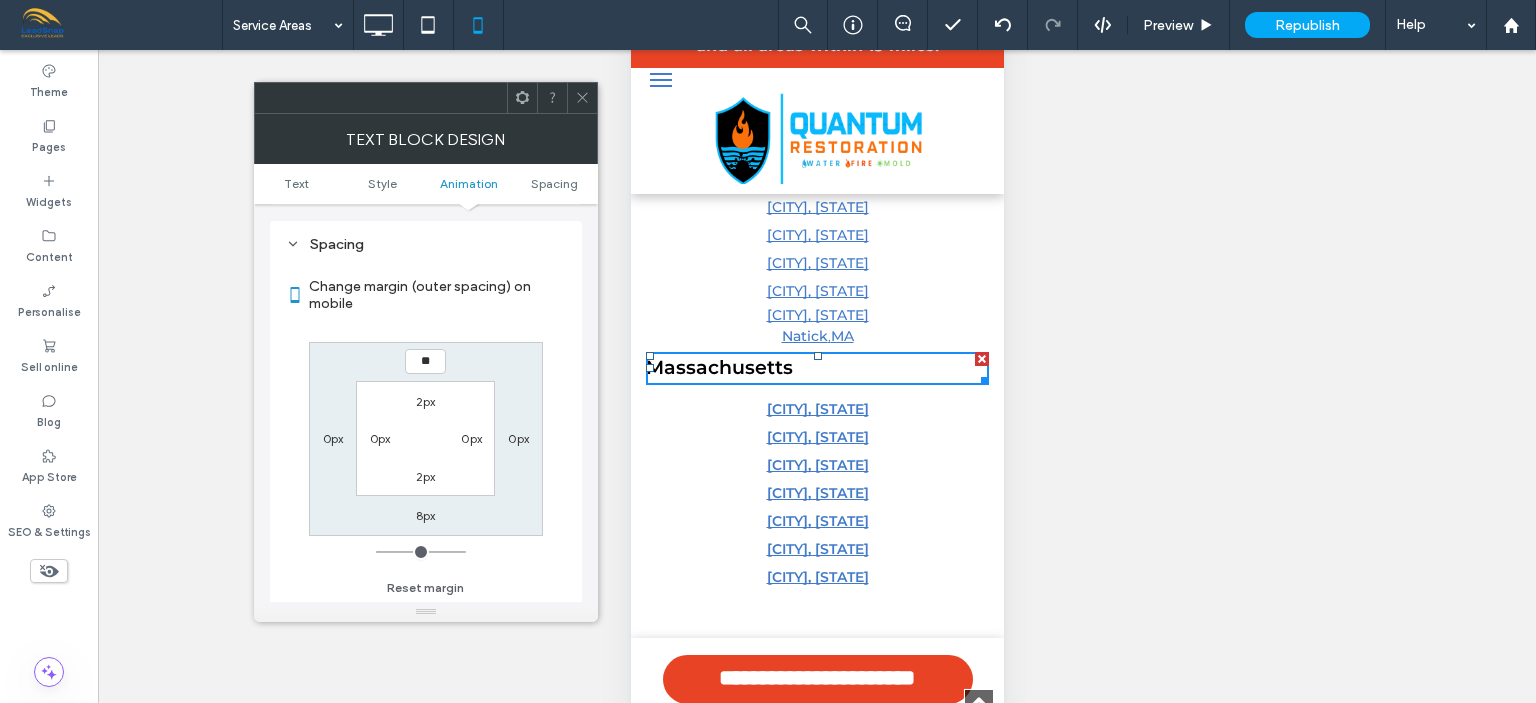 type on "***" 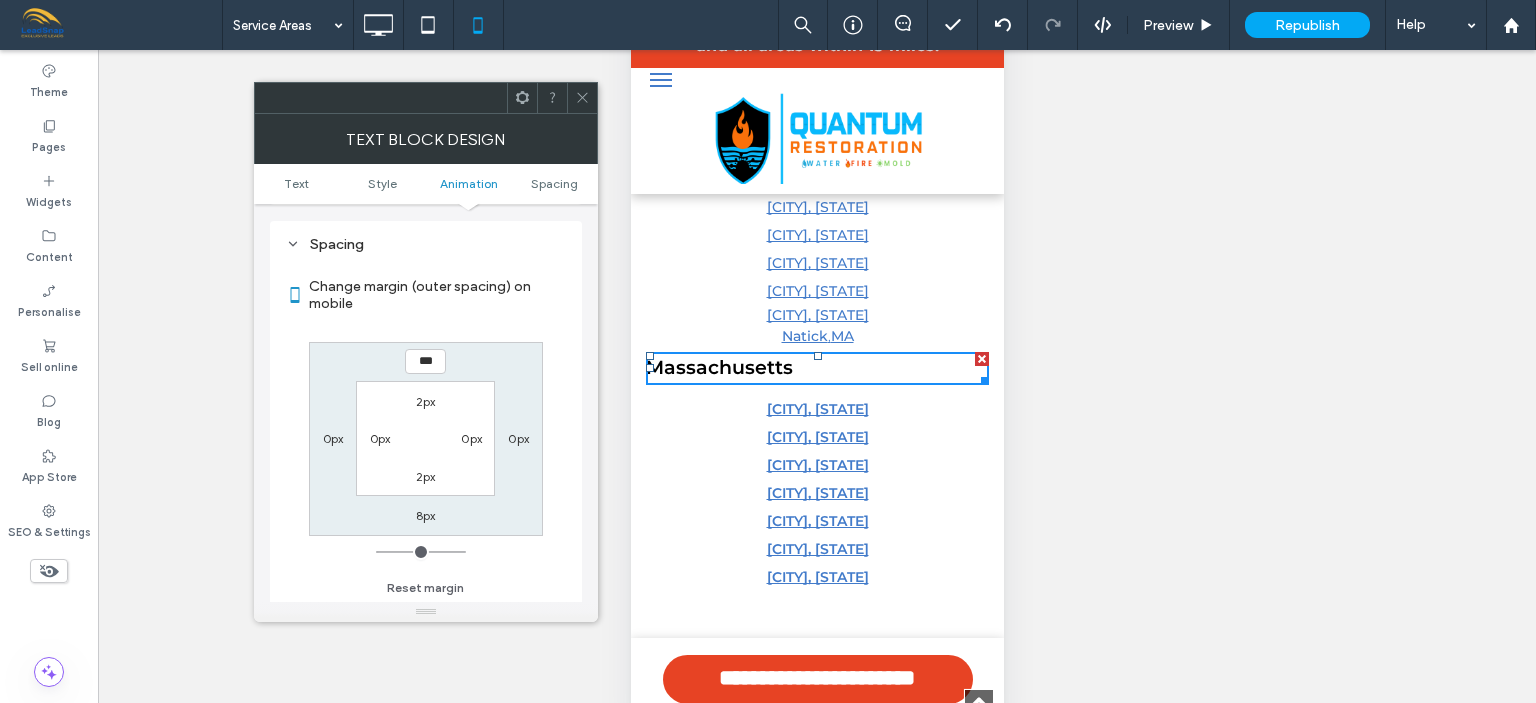 type on "*" 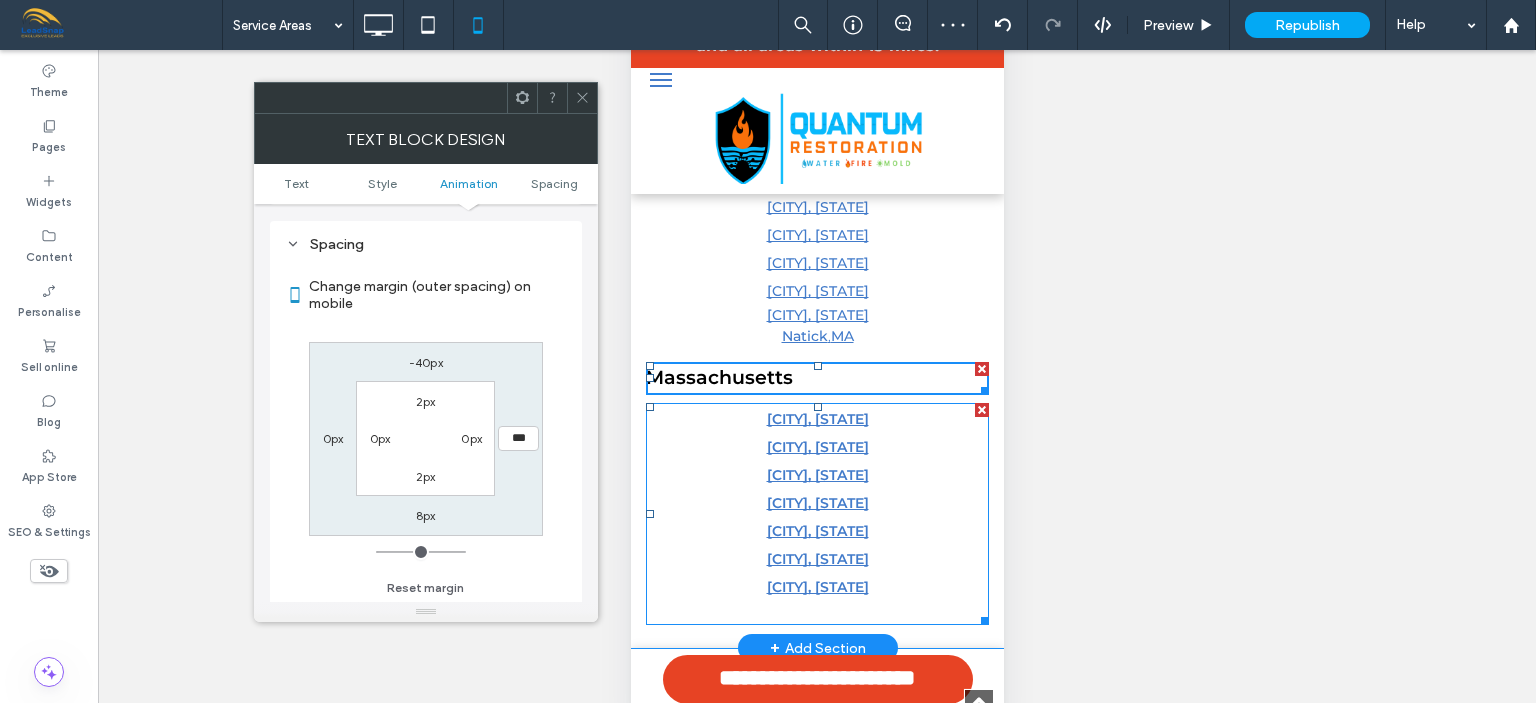 click on "[CITY], [STATE]" at bounding box center (816, 447) 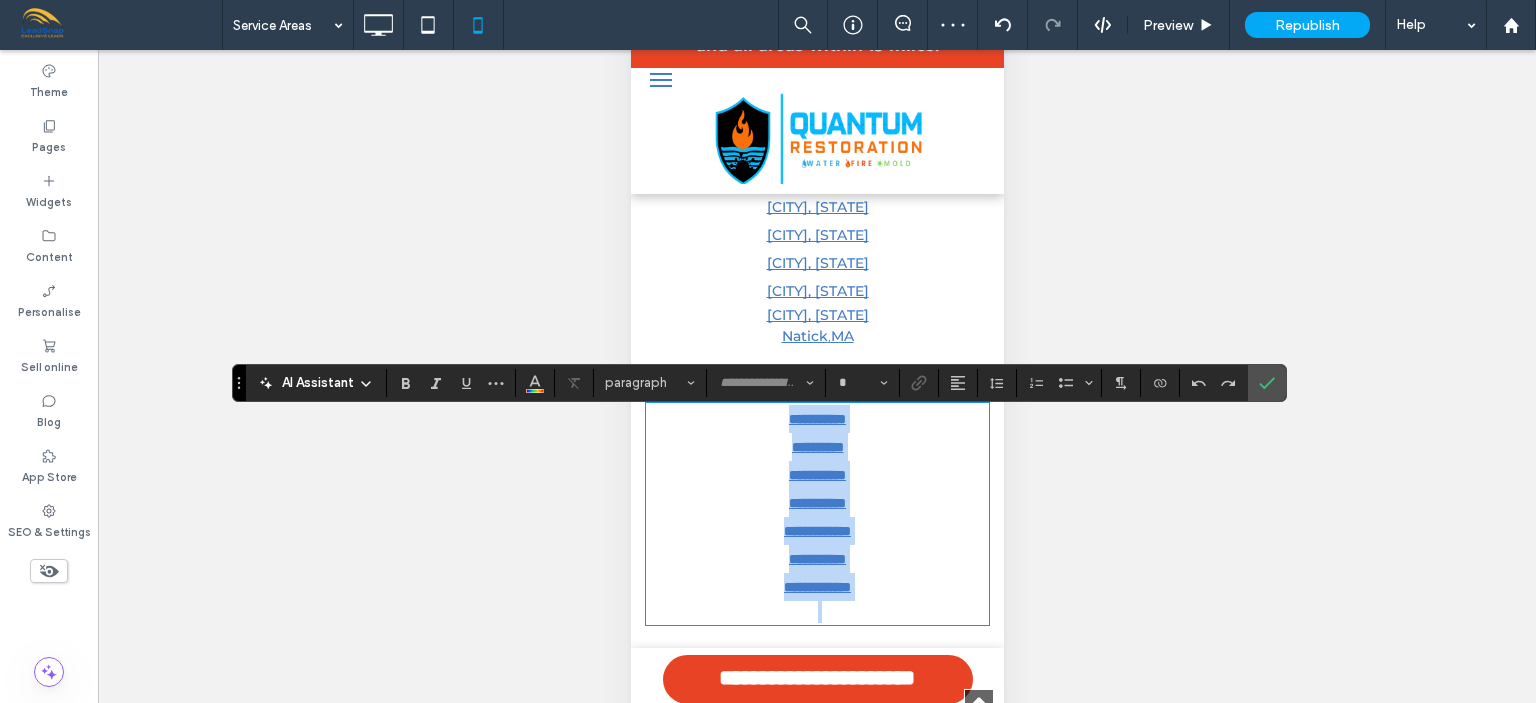 type on "**********" 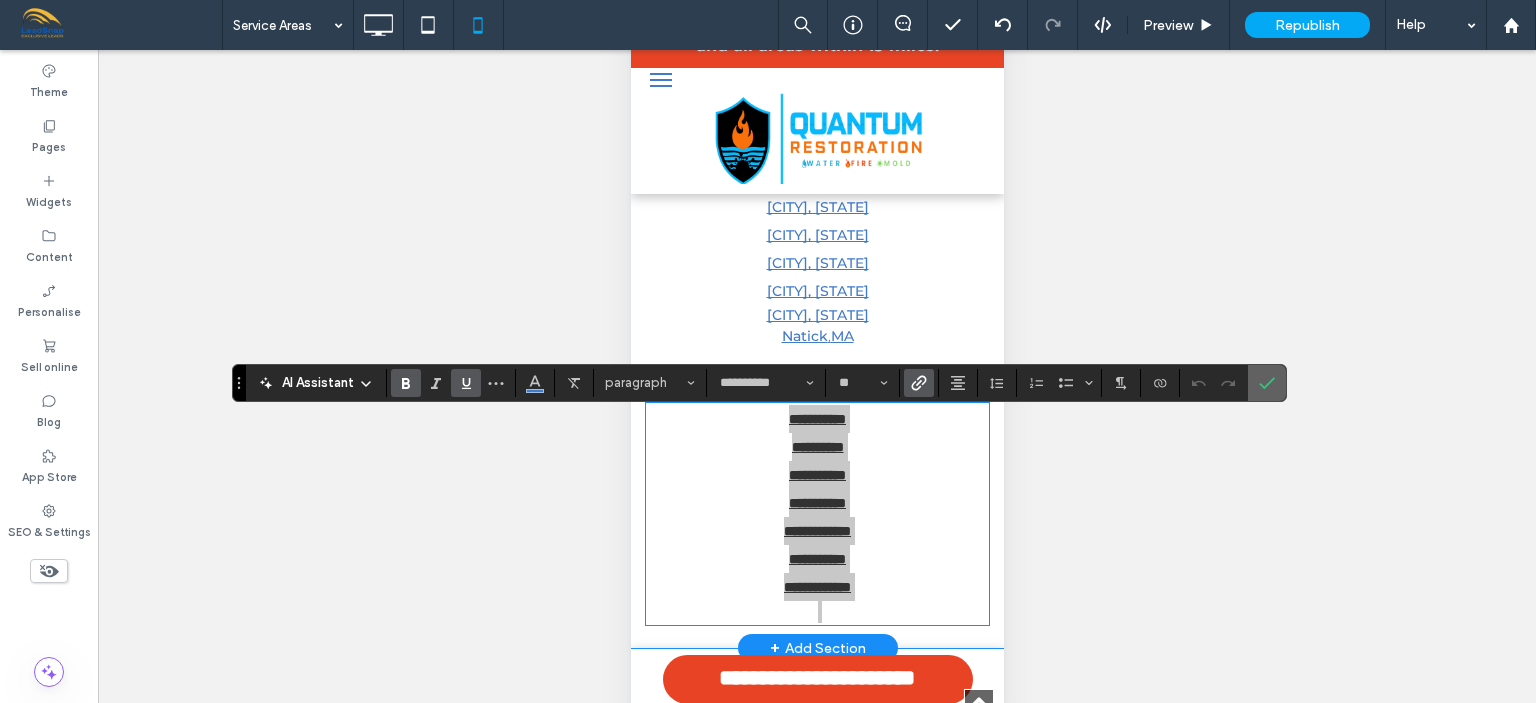 click 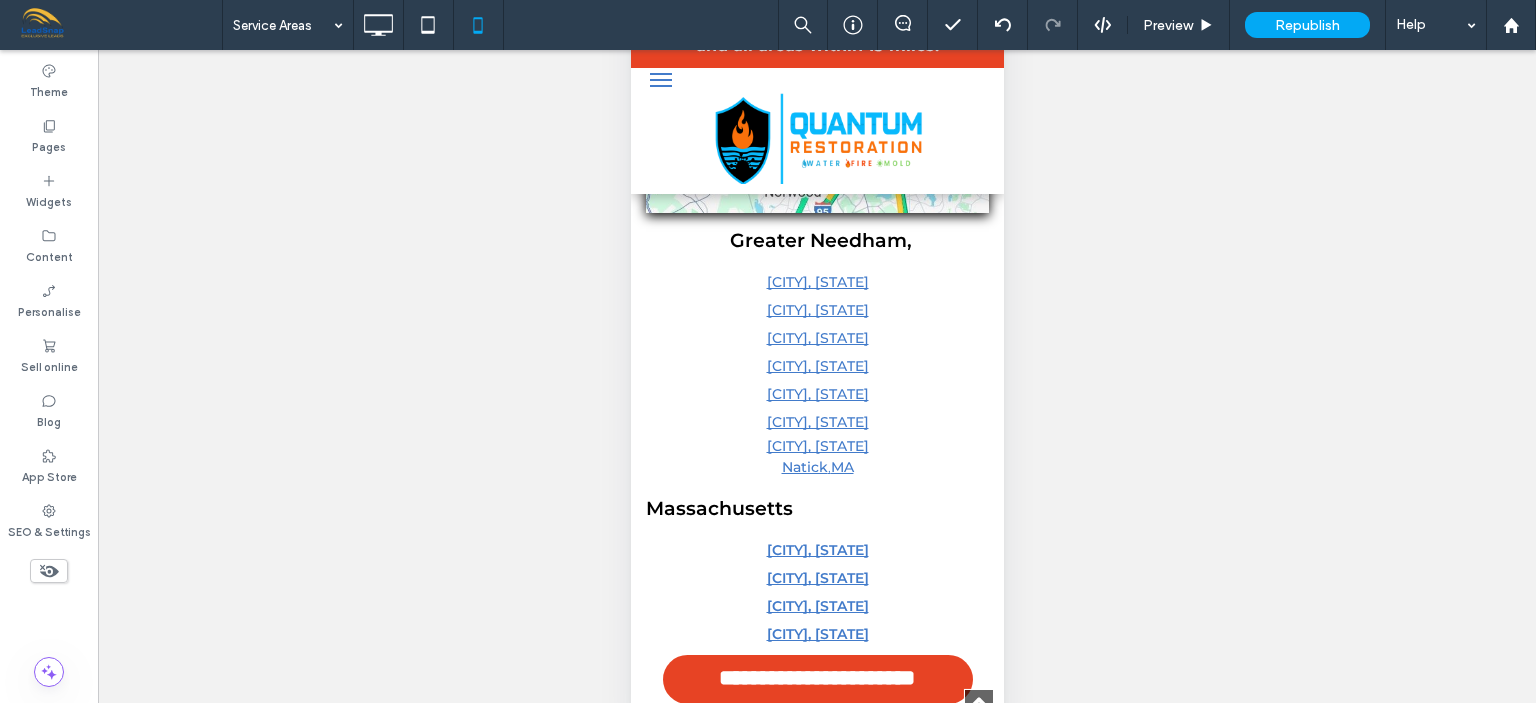 scroll, scrollTop: 1623, scrollLeft: 0, axis: vertical 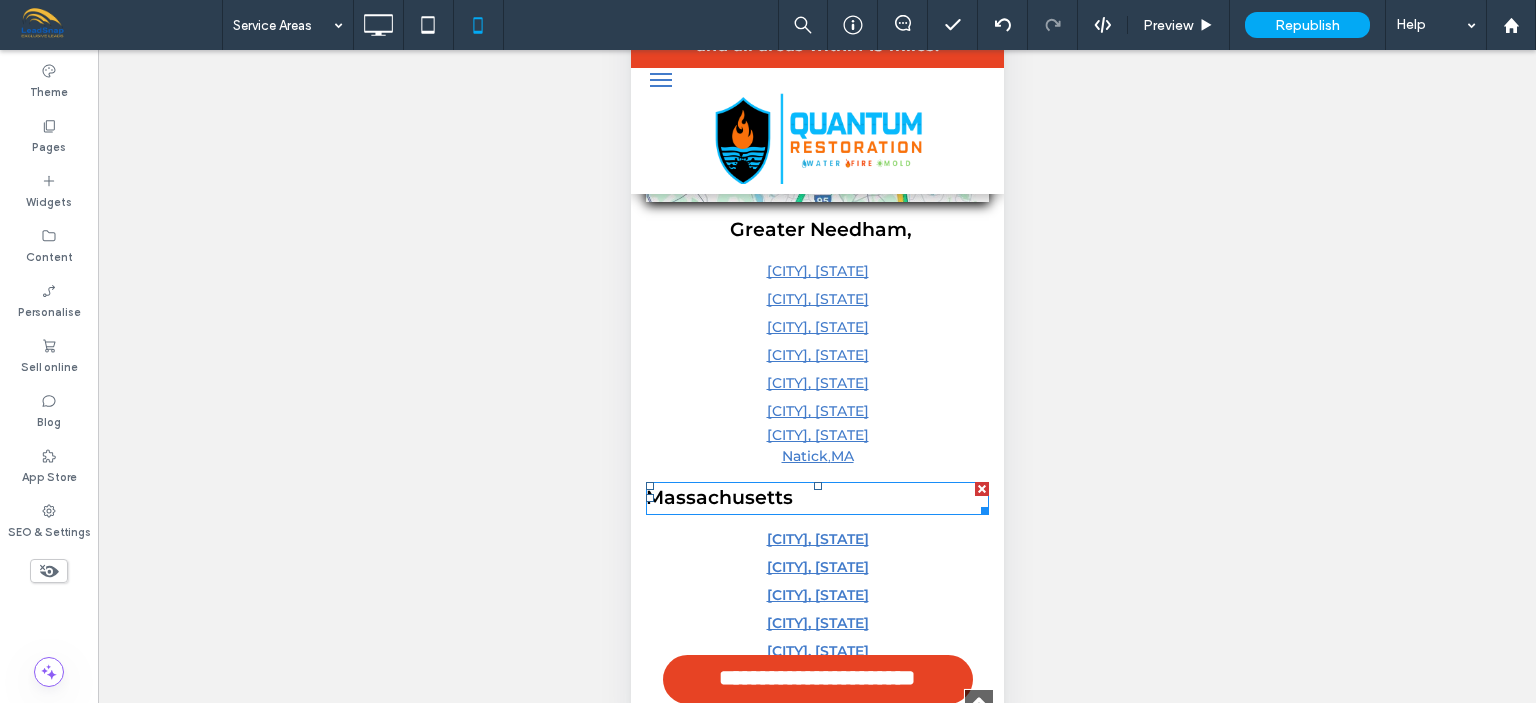 click on "Massachusetts" at bounding box center (718, 497) 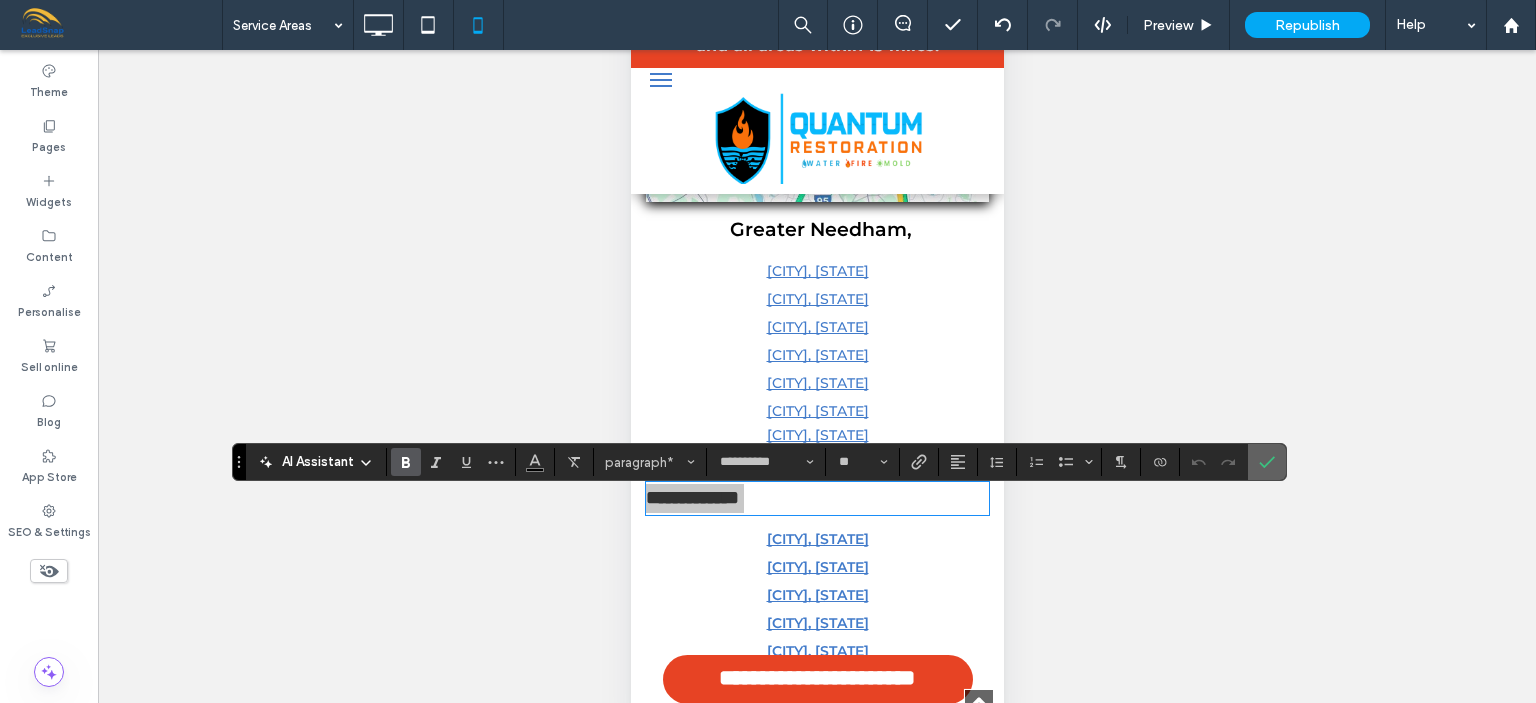 click 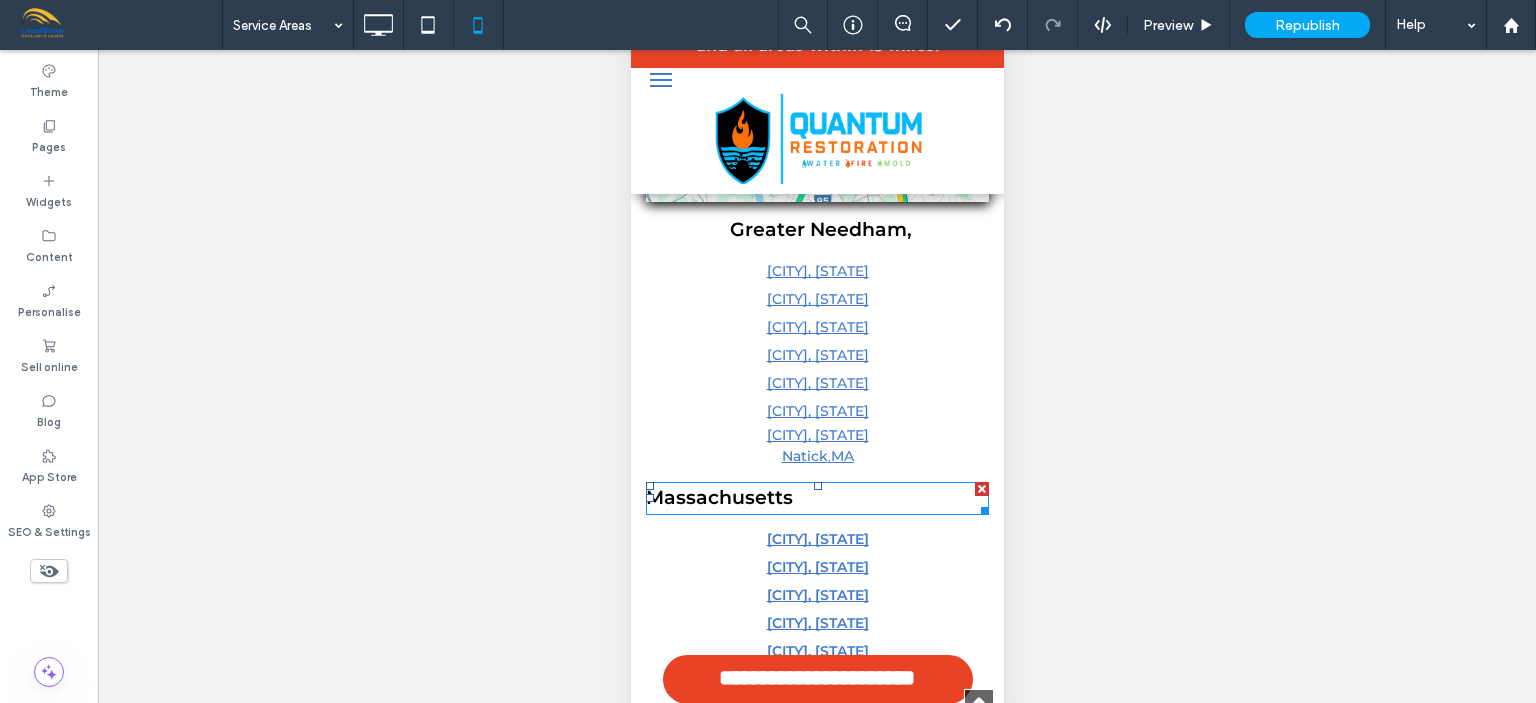 click on "Massachusetts" at bounding box center [816, 498] 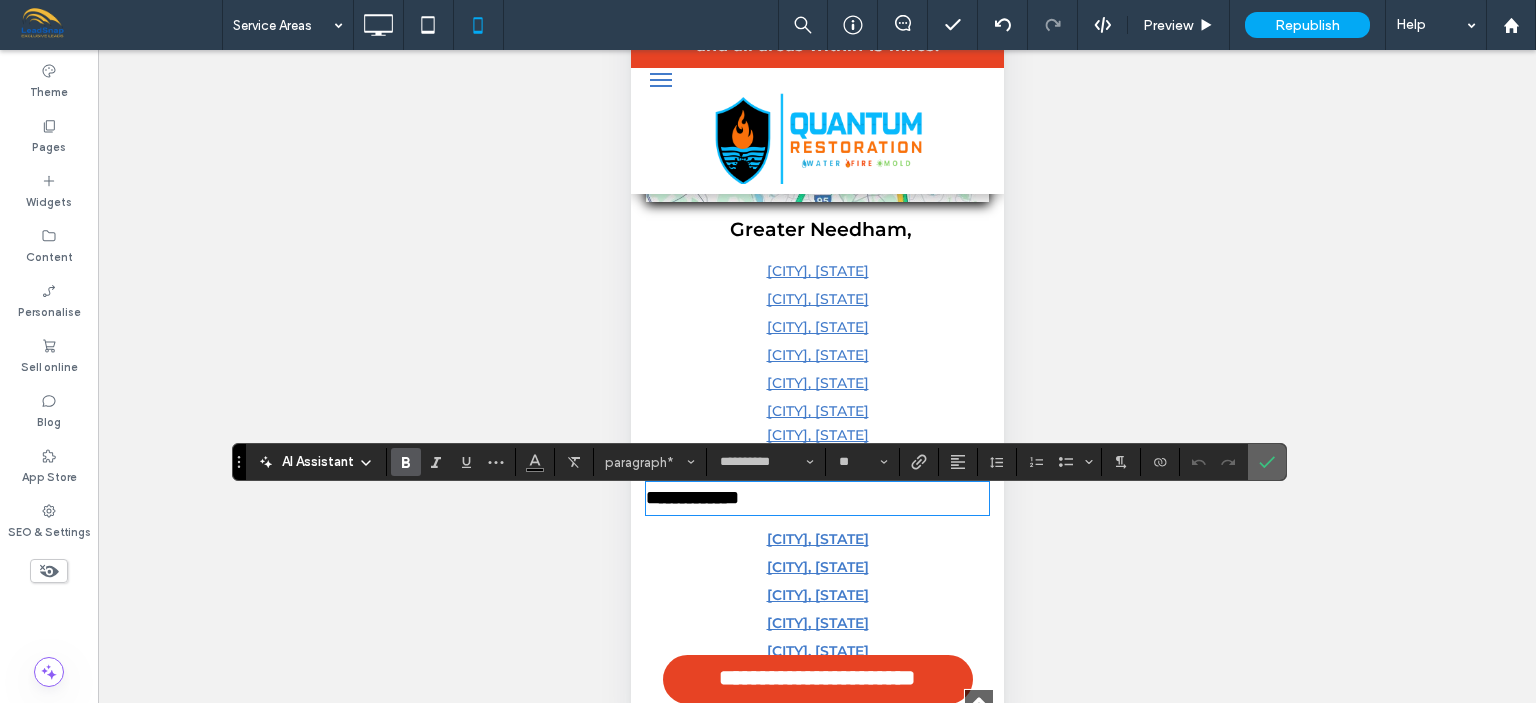 click 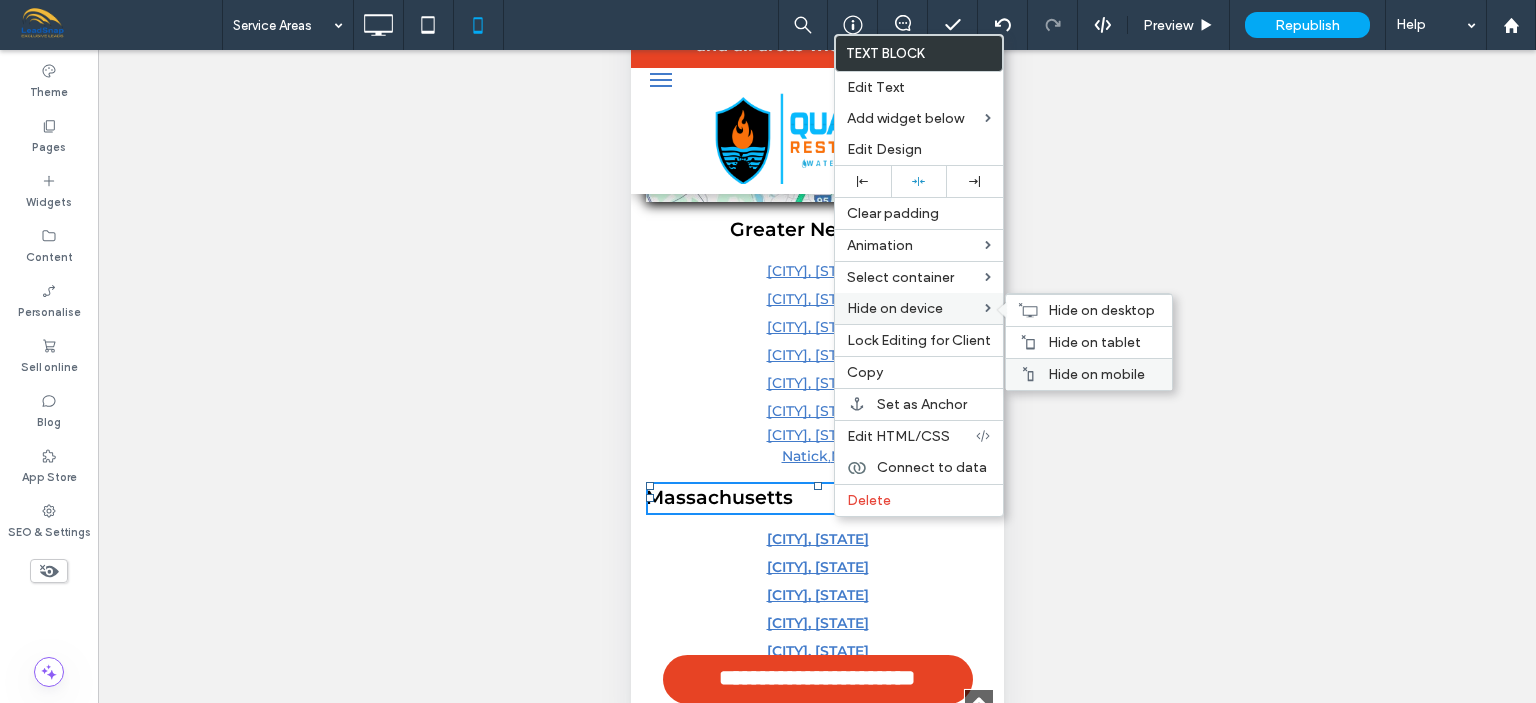 click on "Hide on mobile" at bounding box center (1096, 374) 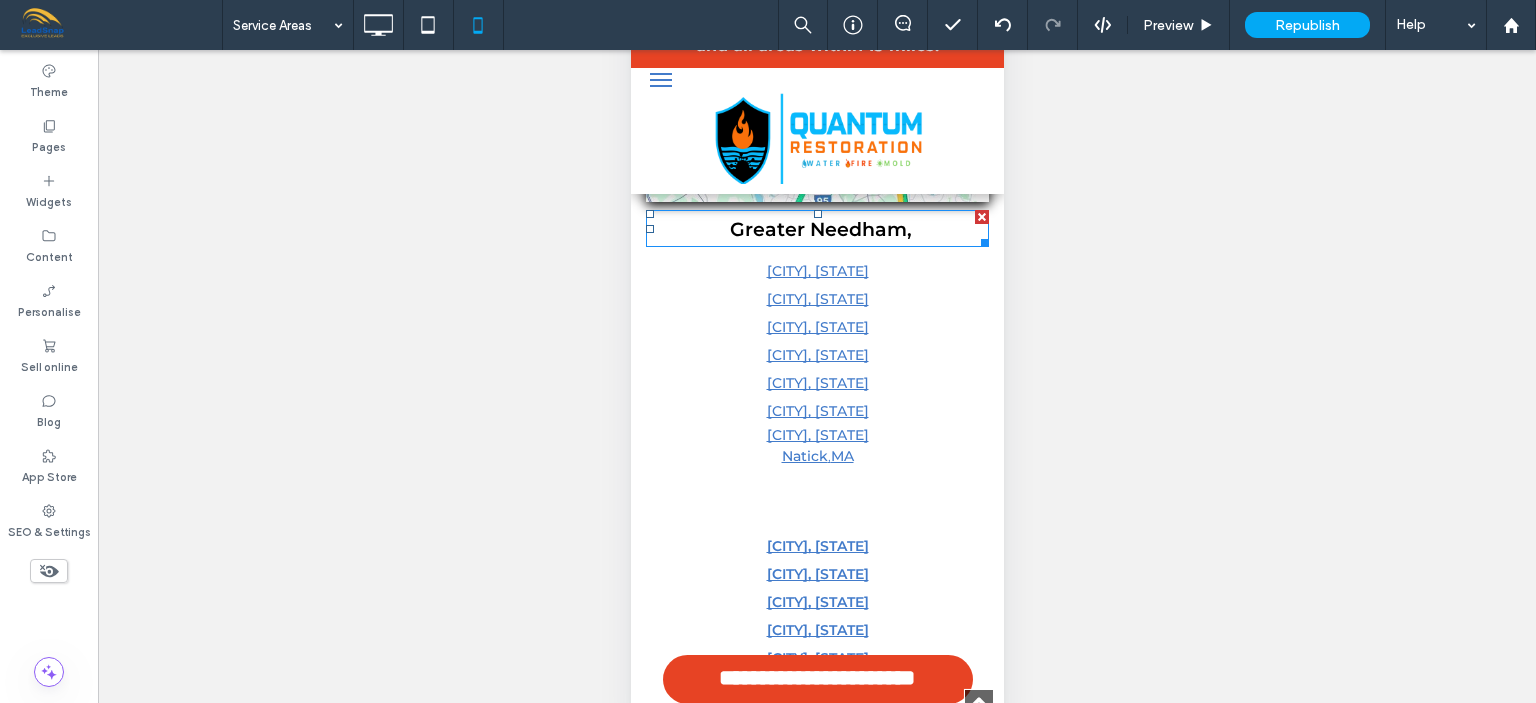 click on "Greater [CITY]" at bounding box center [820, 229] 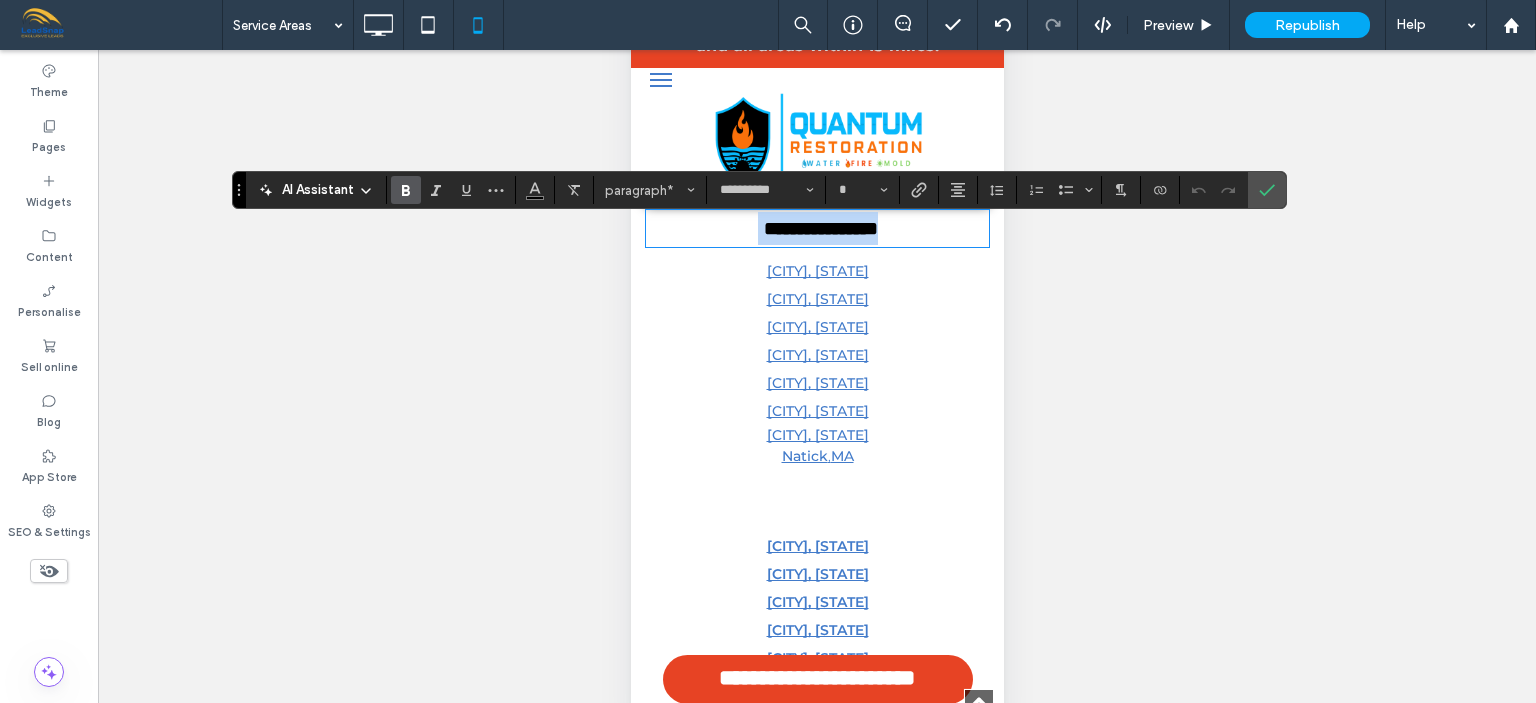 click on "**********" at bounding box center [816, 228] 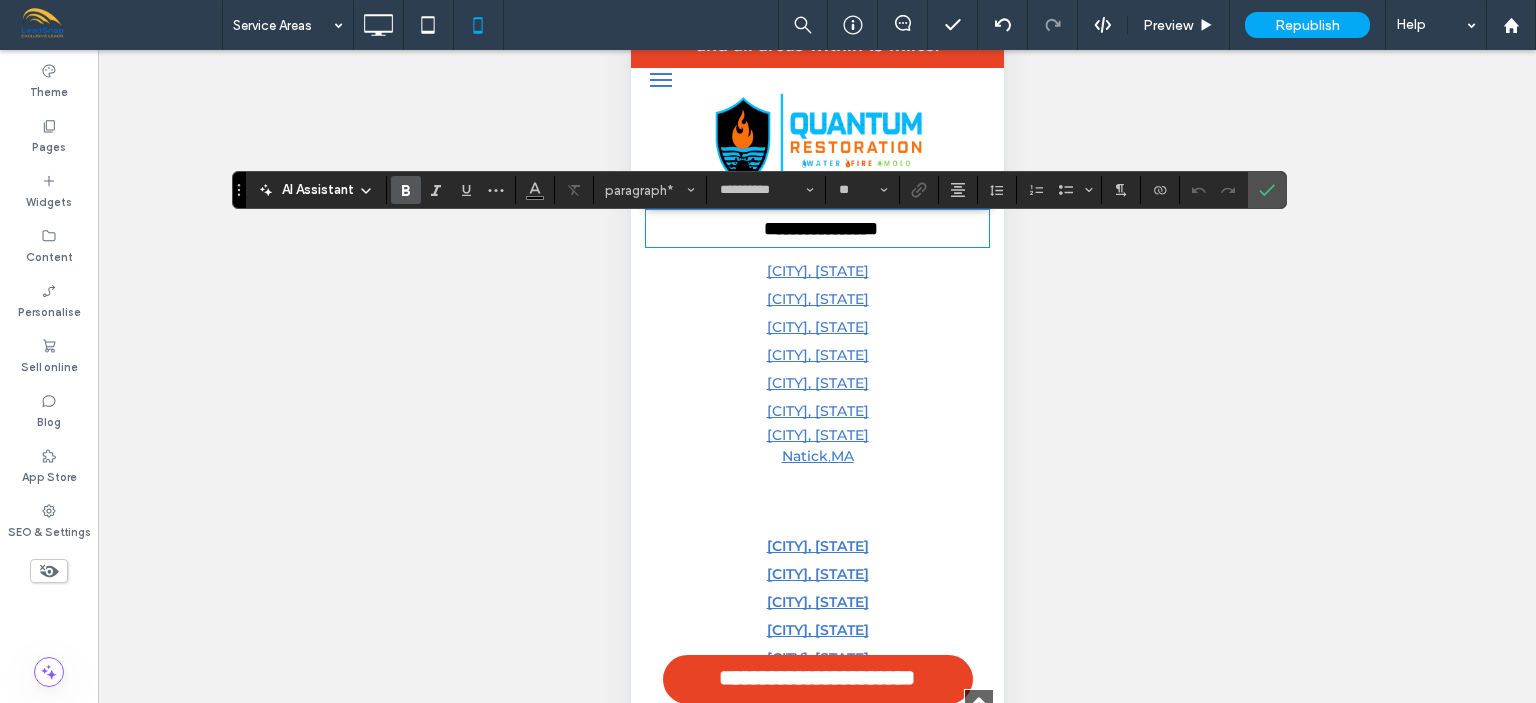 type 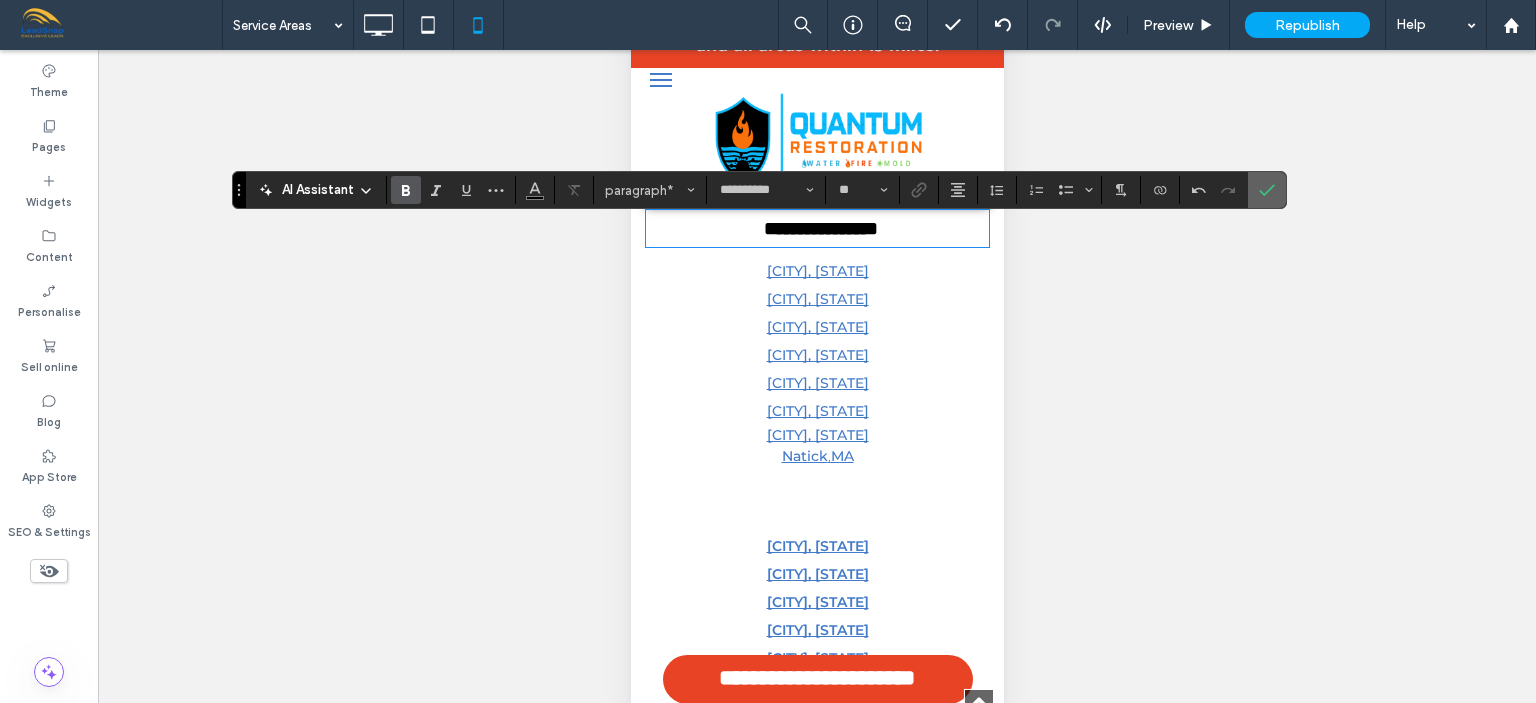 click at bounding box center (1267, 190) 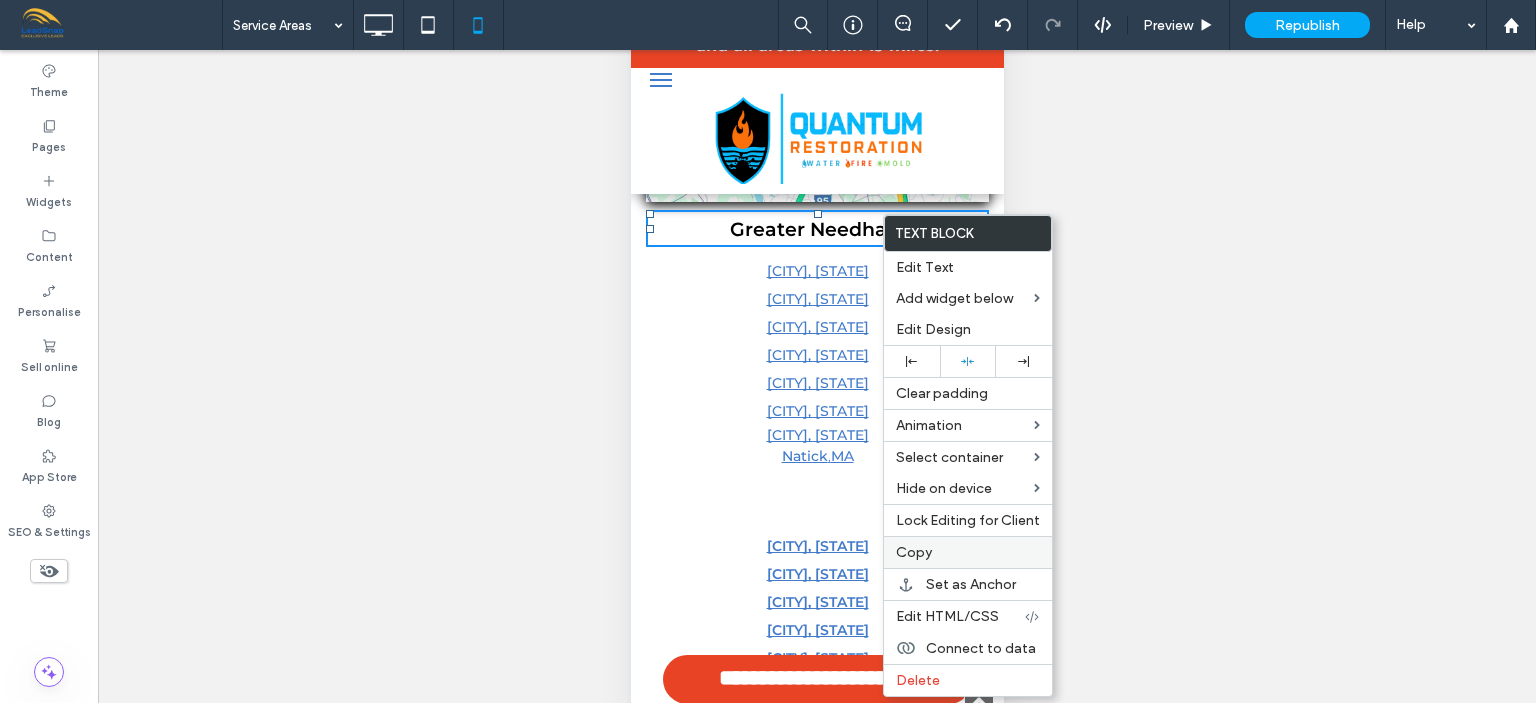 click on "Copy" at bounding box center (914, 552) 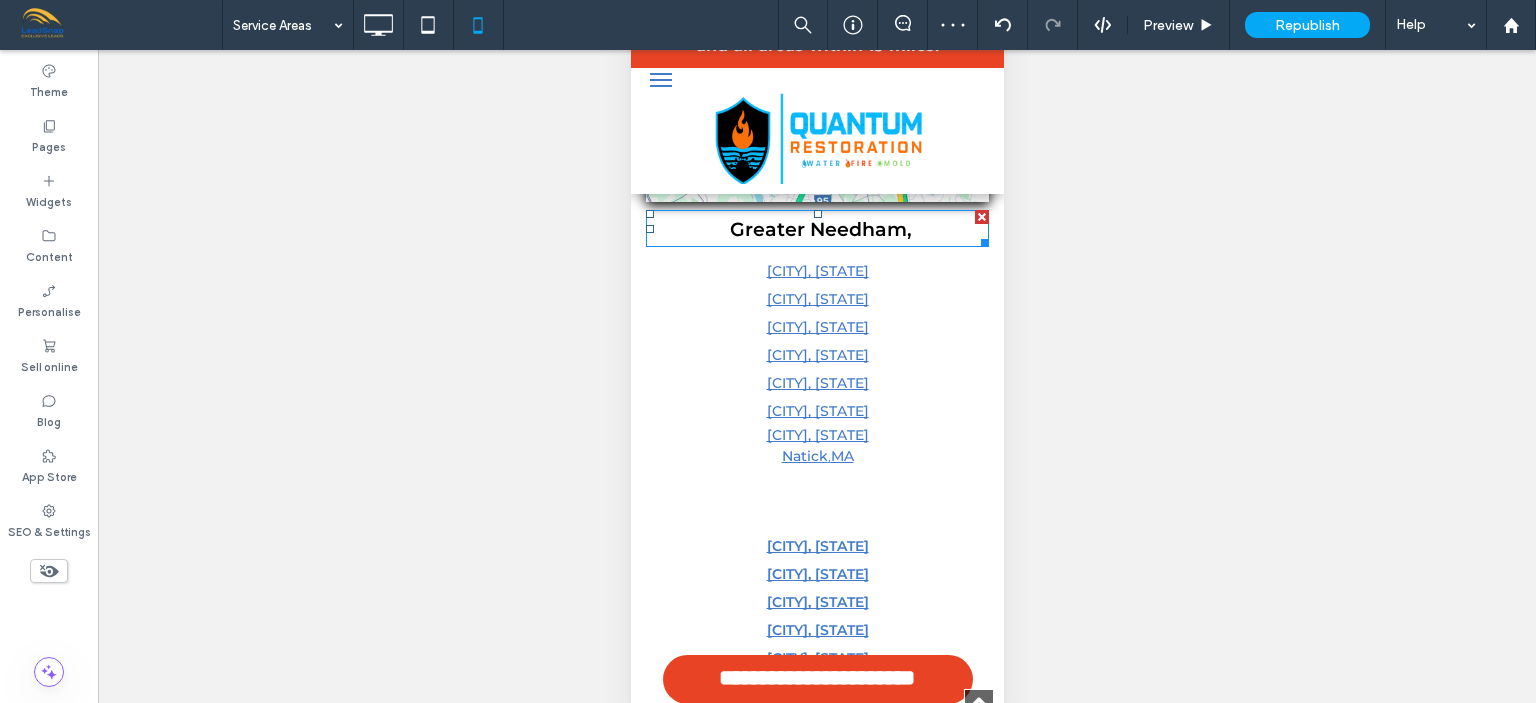 click on "Greater [CITY]" at bounding box center (820, 229) 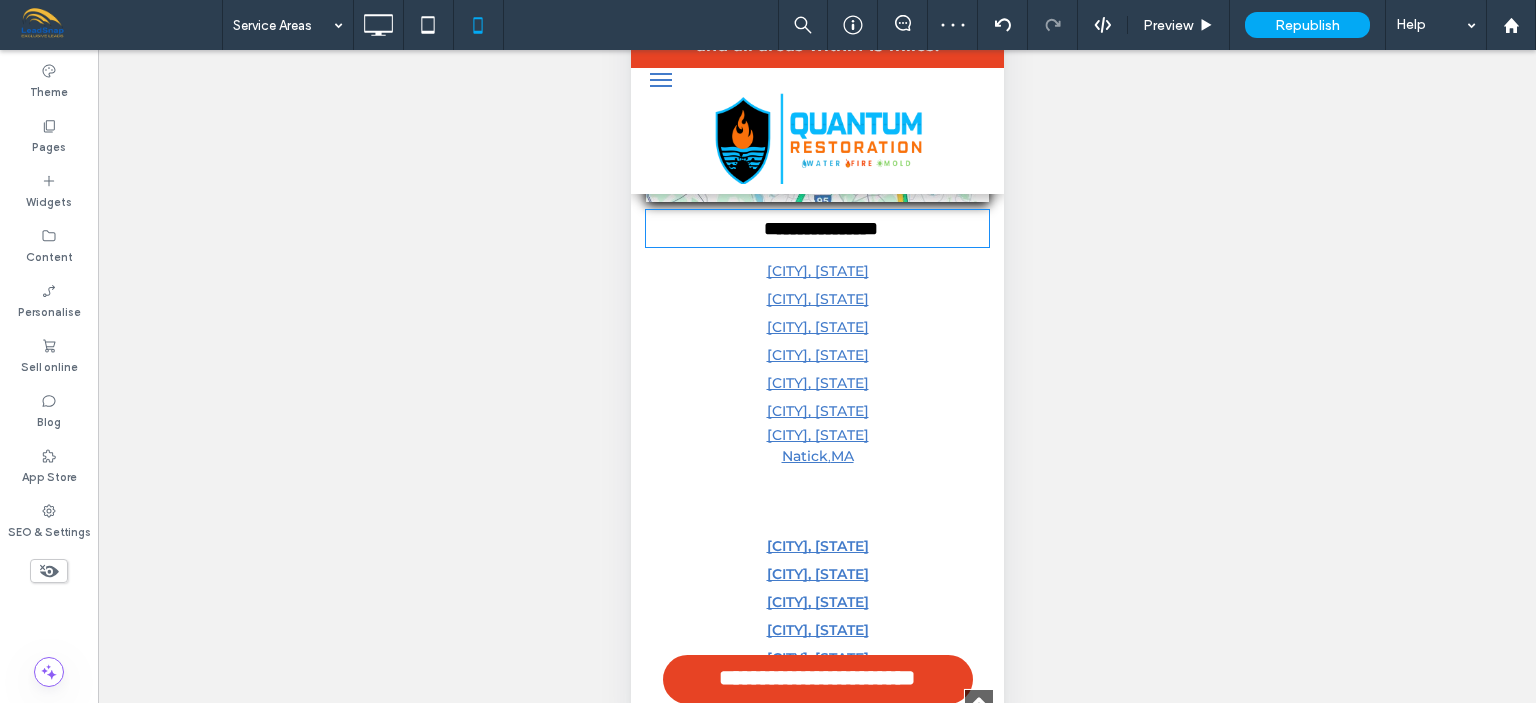 type on "**********" 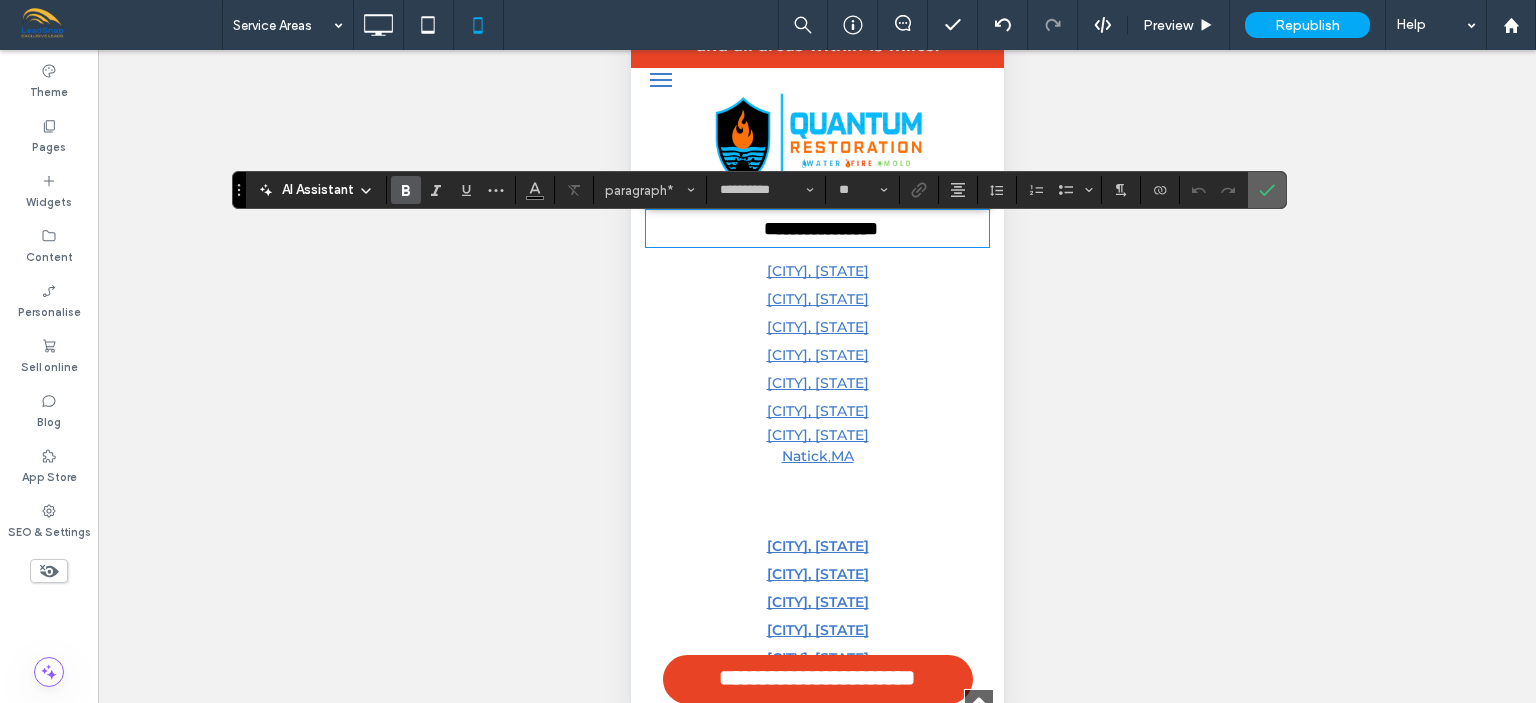 click 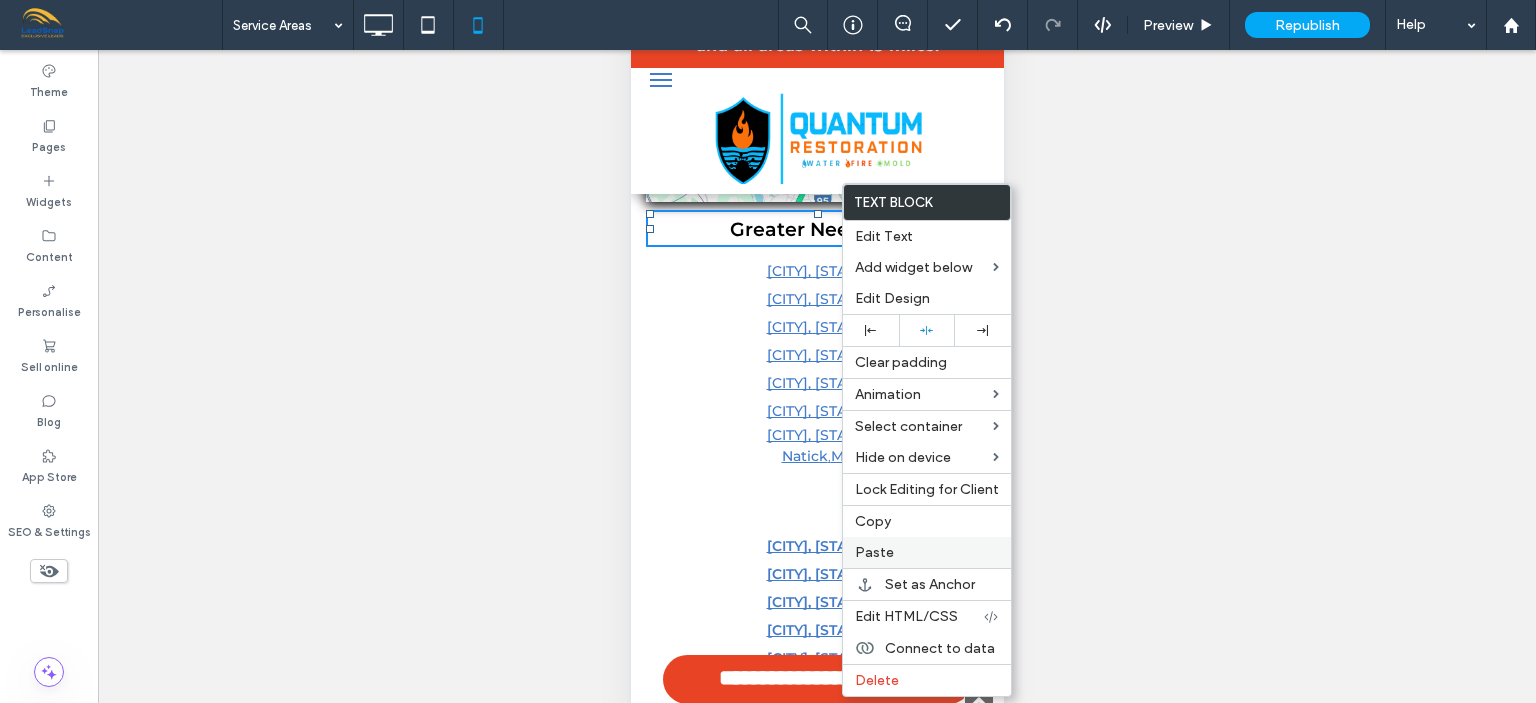 click on "Paste" at bounding box center [874, 552] 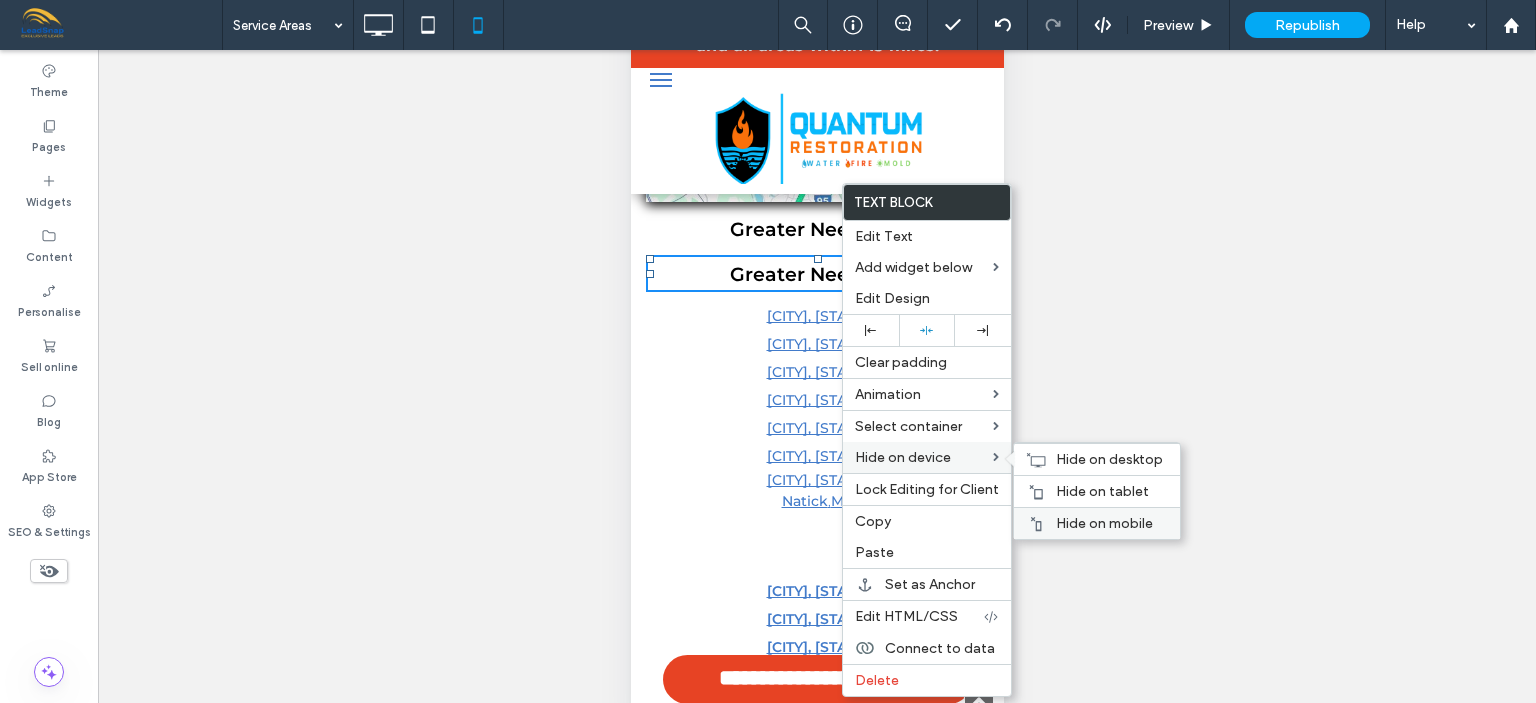 click on "Hide on mobile" at bounding box center [1104, 523] 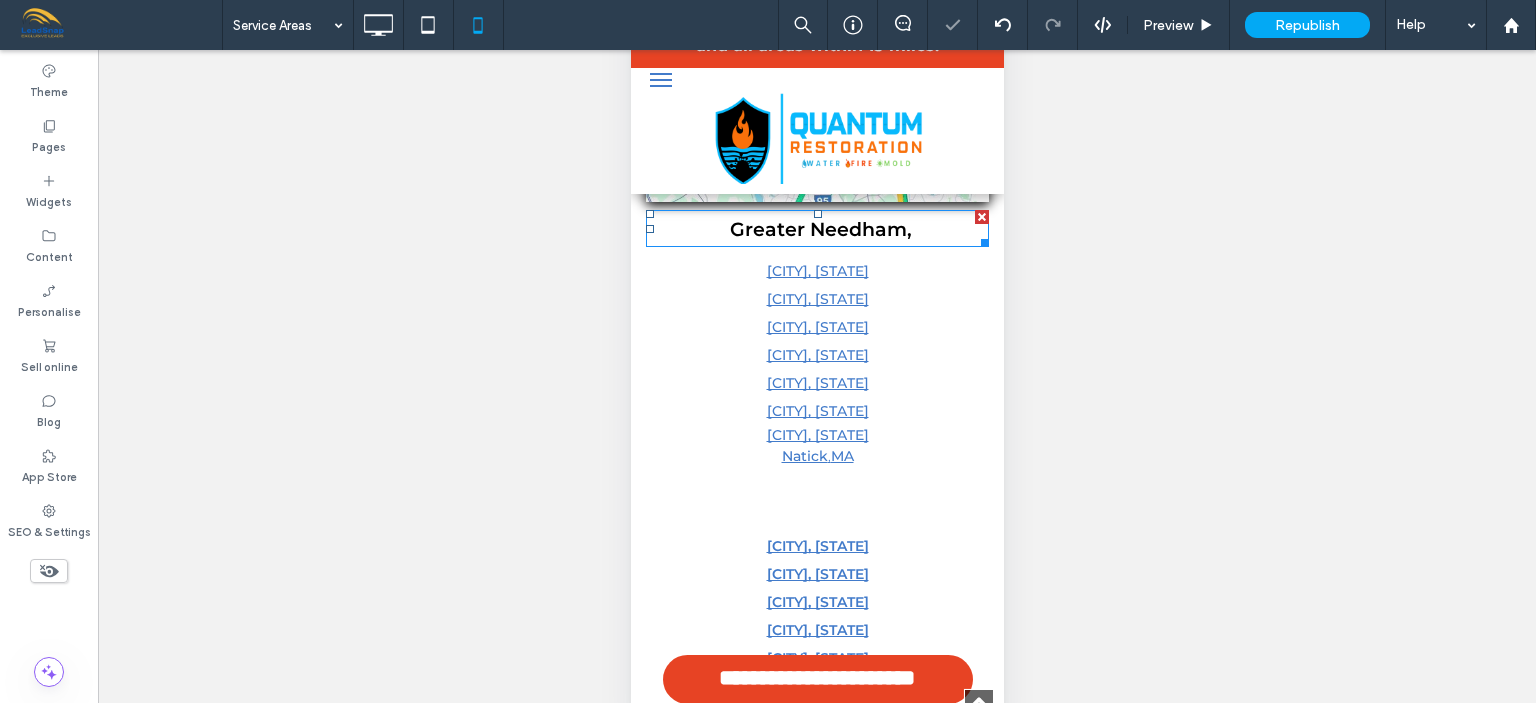 click on "Greater [CITY]" at bounding box center [820, 229] 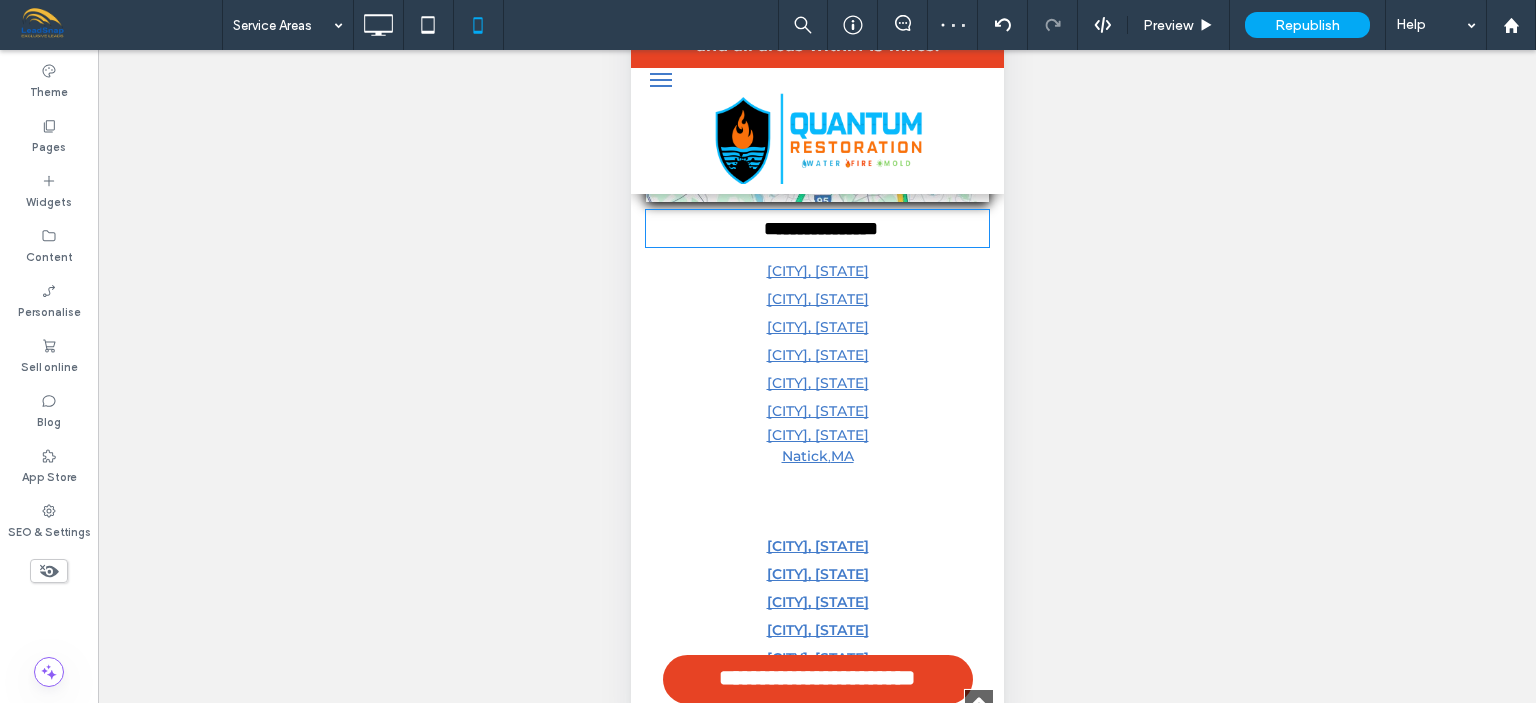 type on "**********" 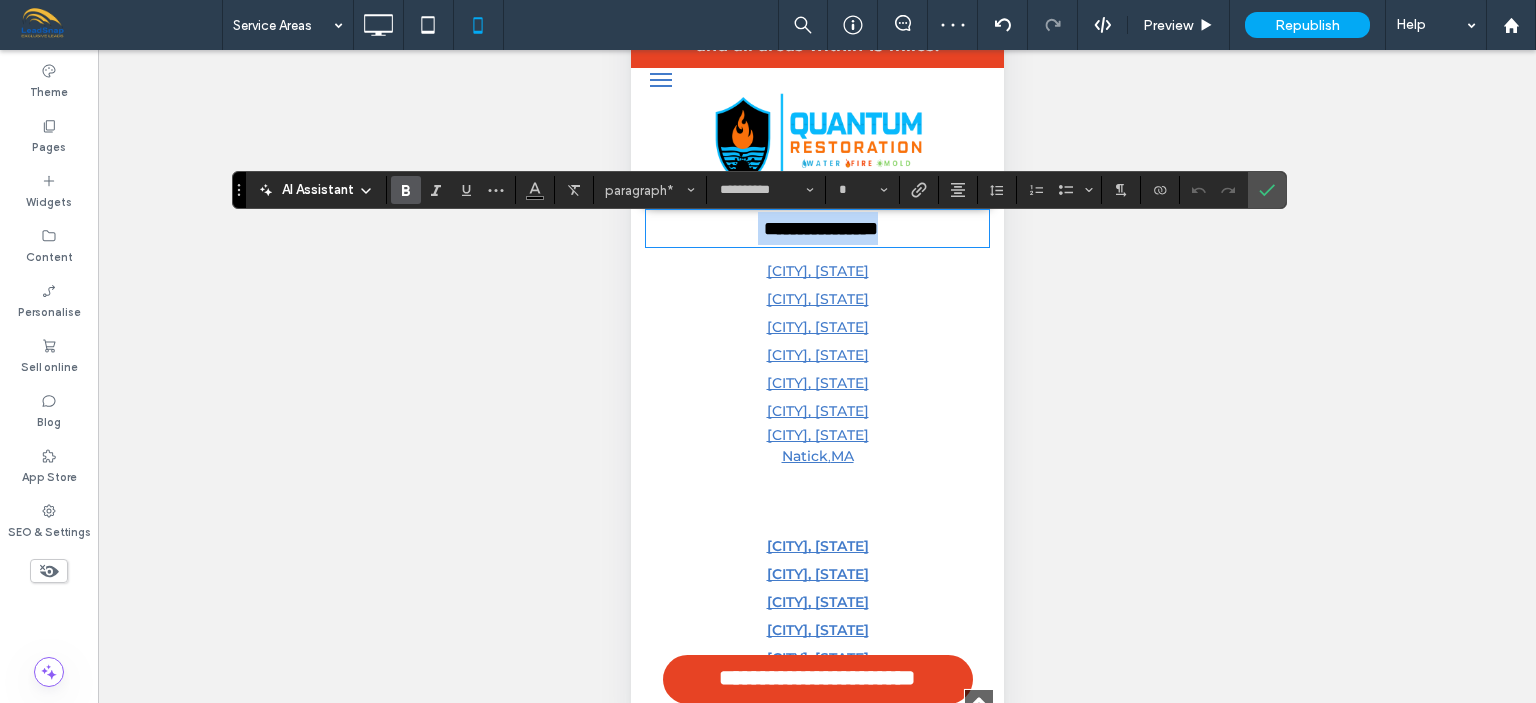 click on "**********" at bounding box center (816, 228) 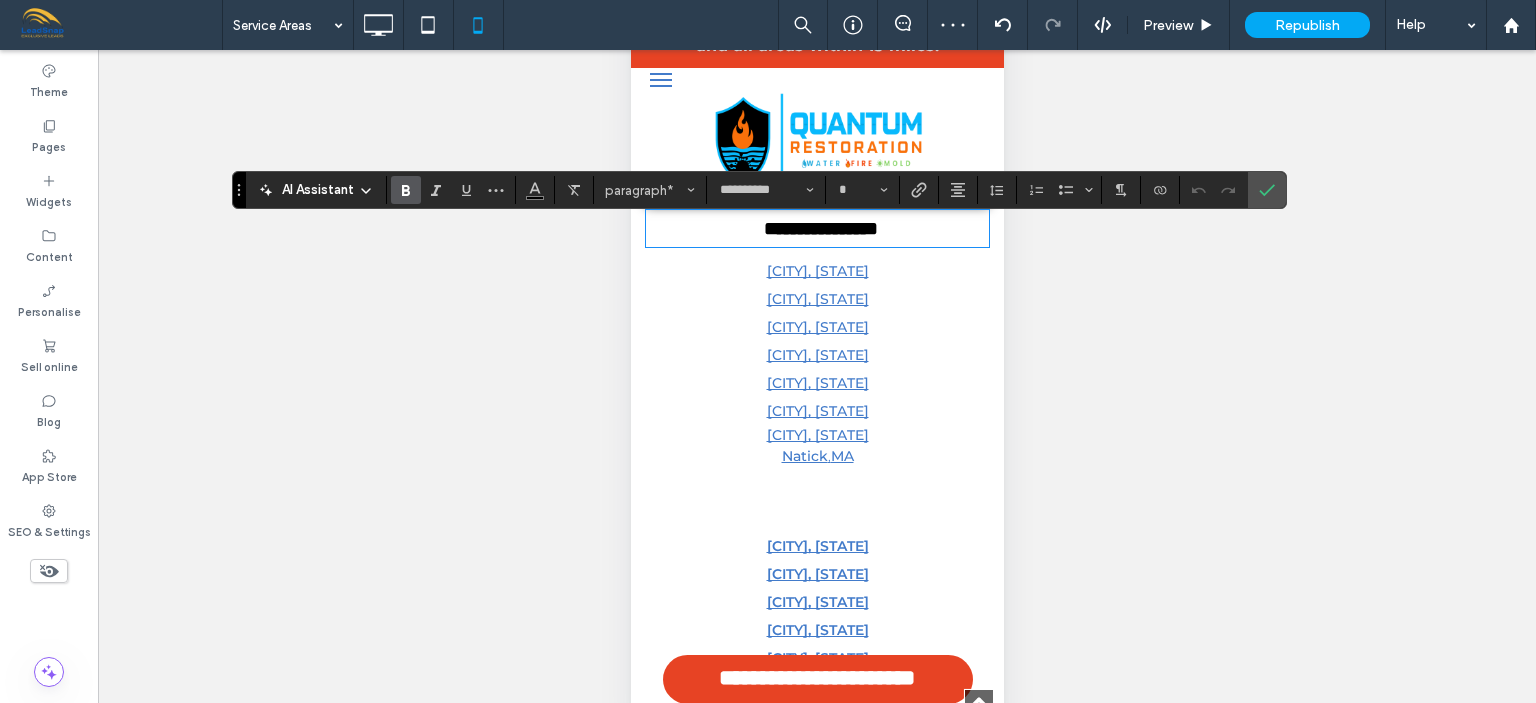 type on "**" 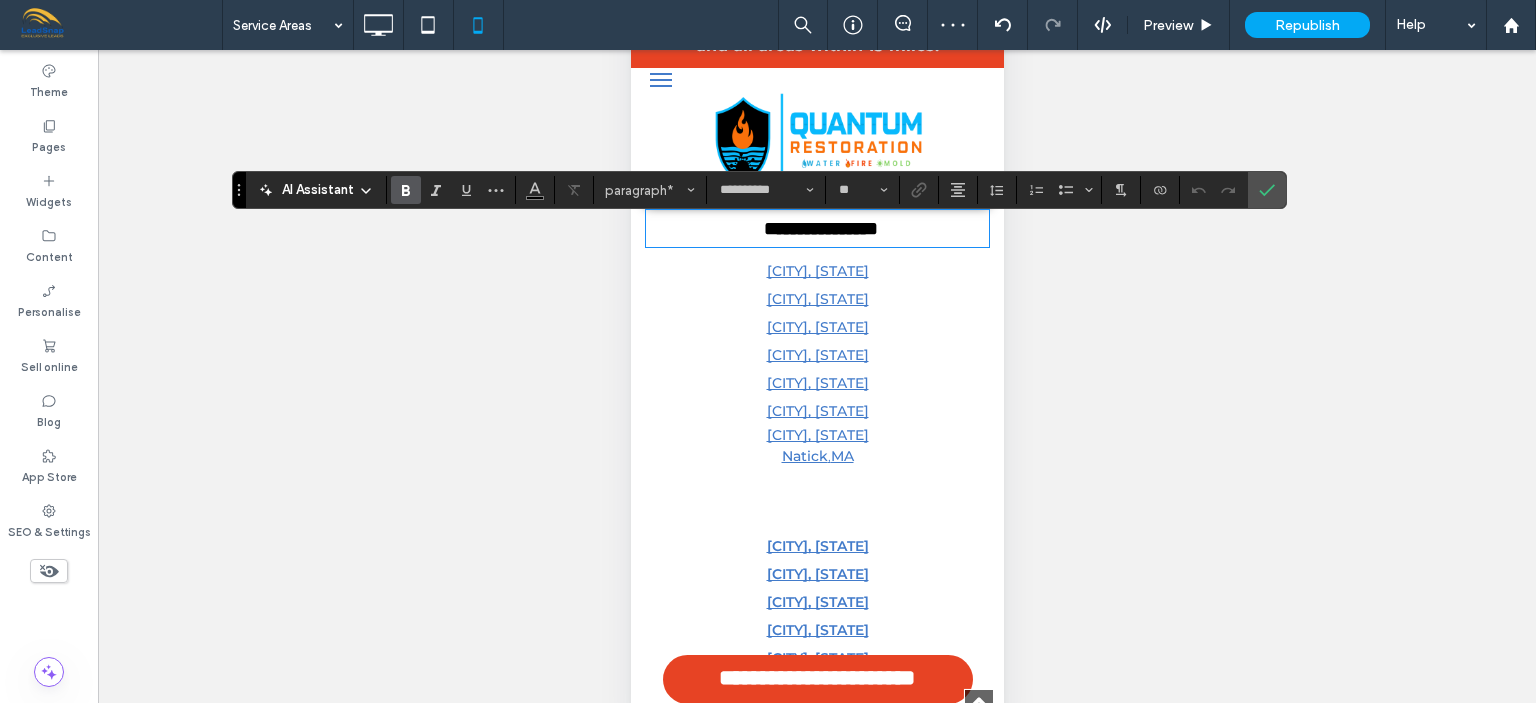 type 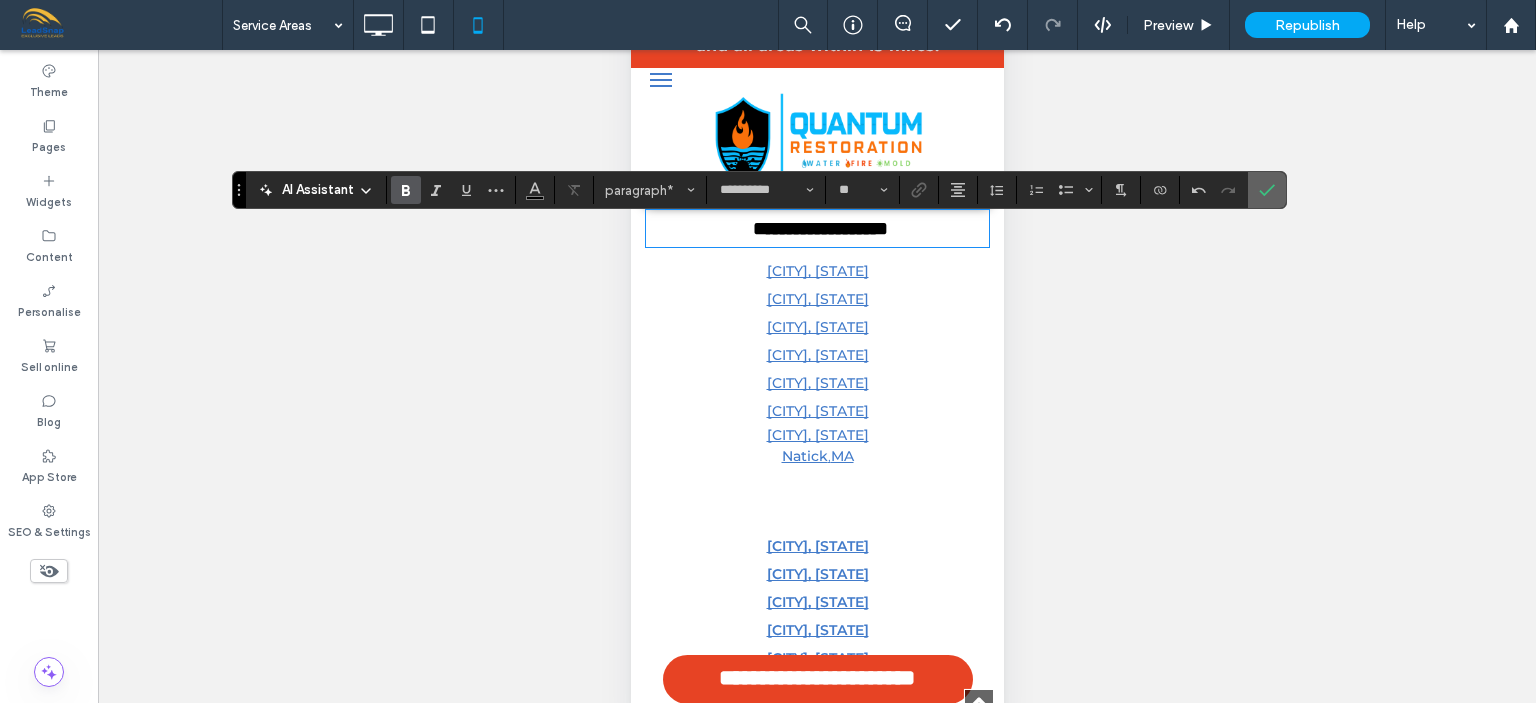 click 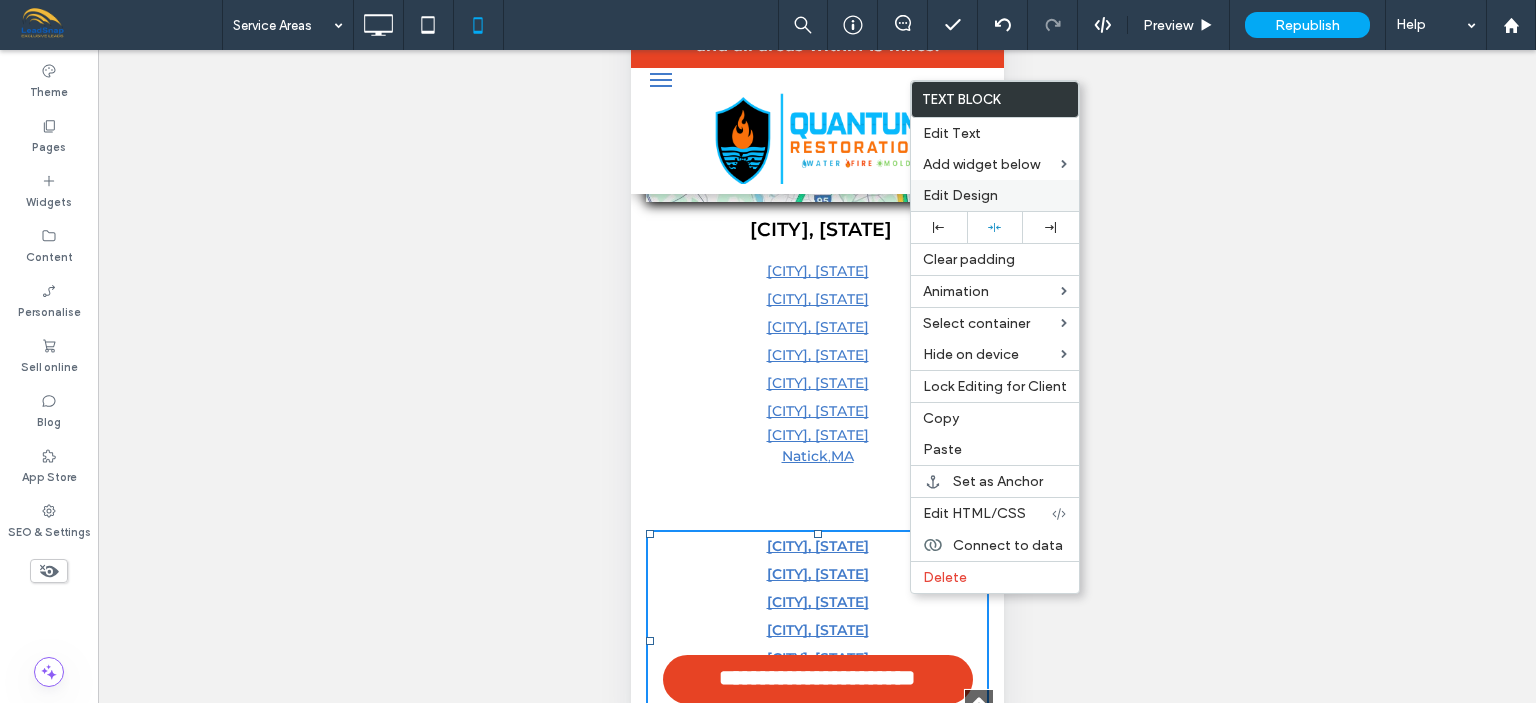 click on "Edit Design" at bounding box center [960, 195] 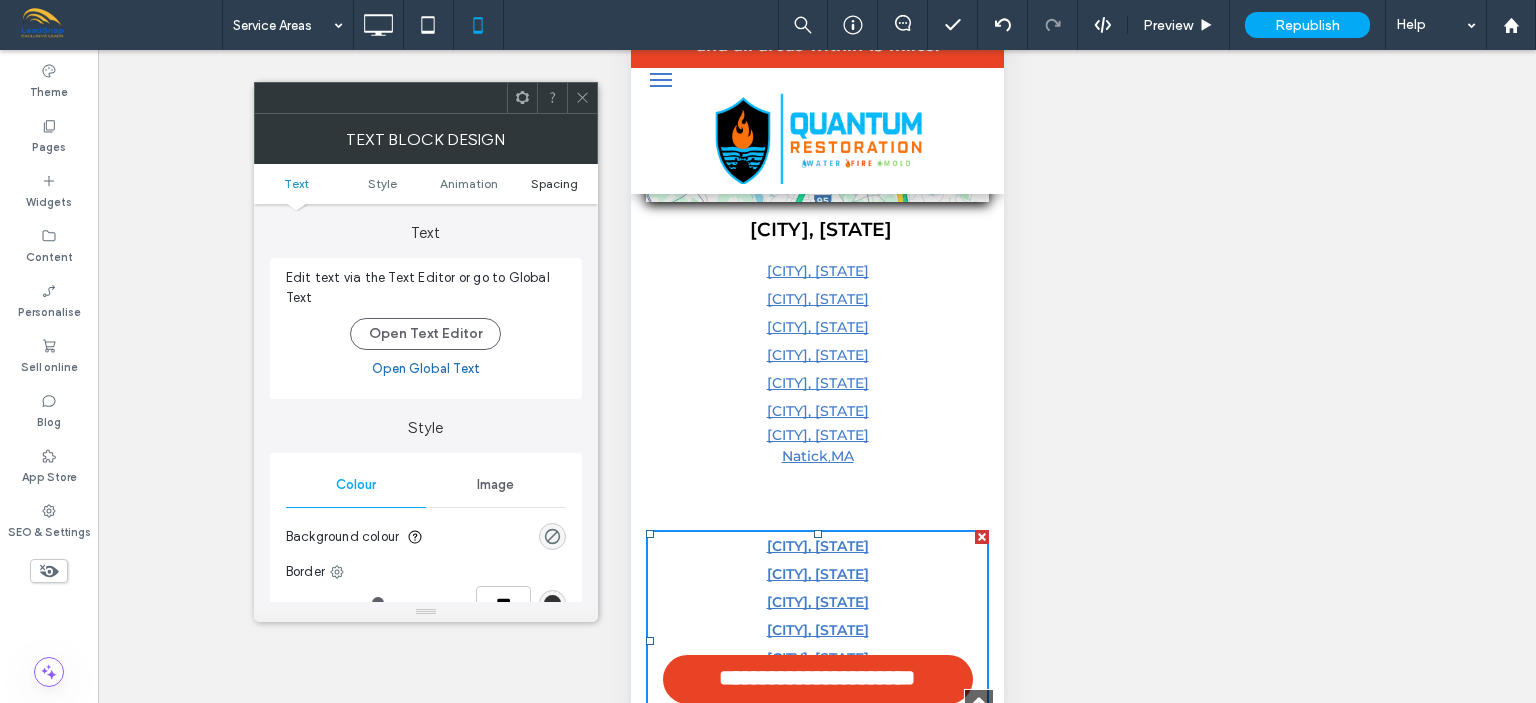 click on "Spacing" at bounding box center [554, 183] 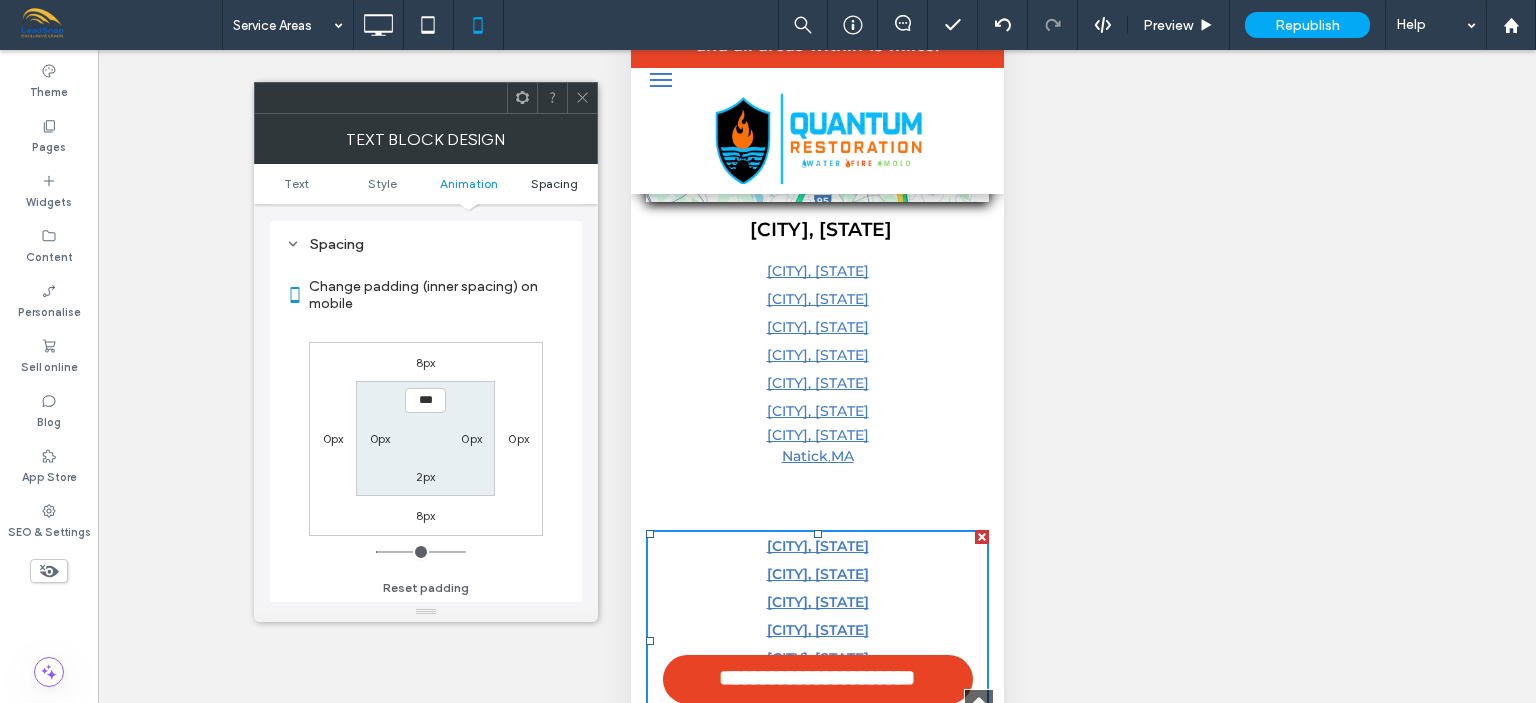 scroll, scrollTop: 572, scrollLeft: 0, axis: vertical 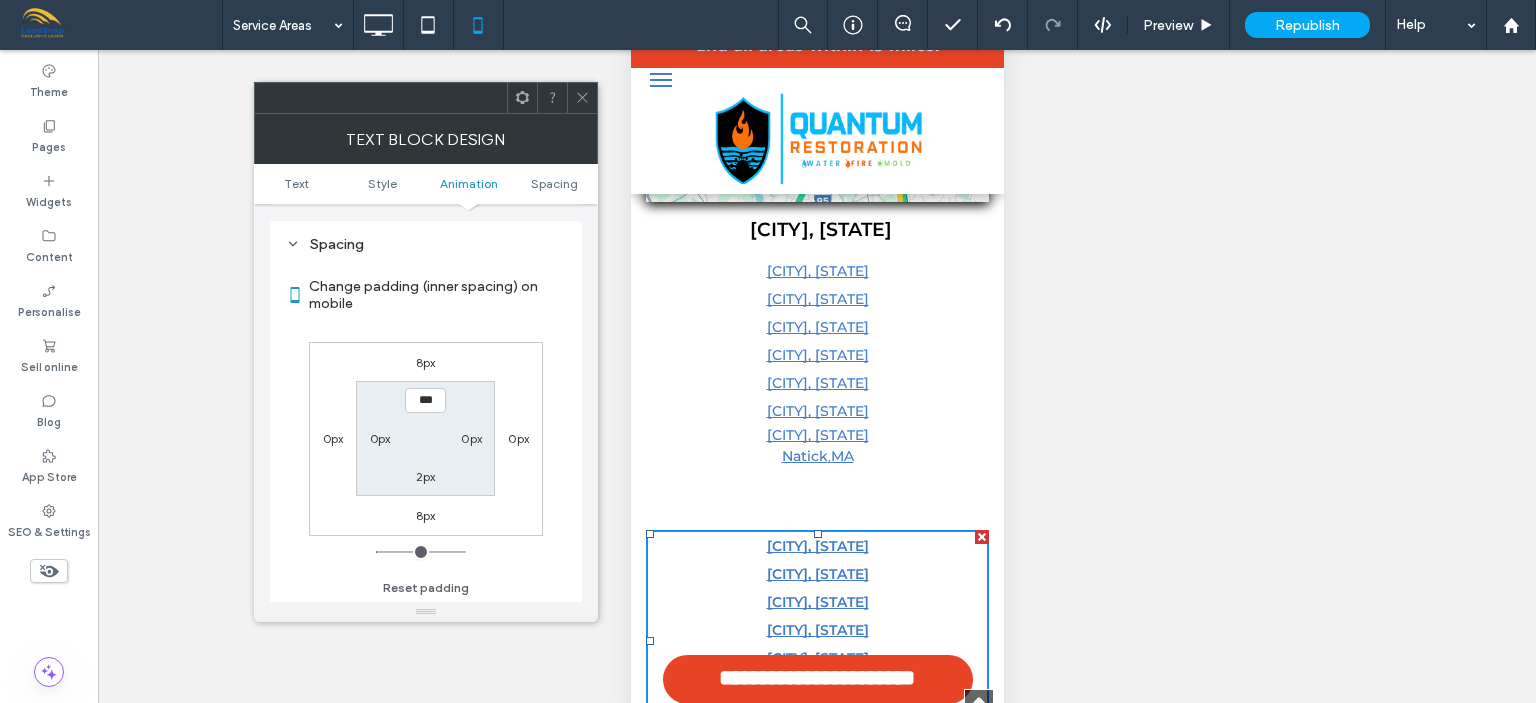 click on "8px" at bounding box center (426, 362) 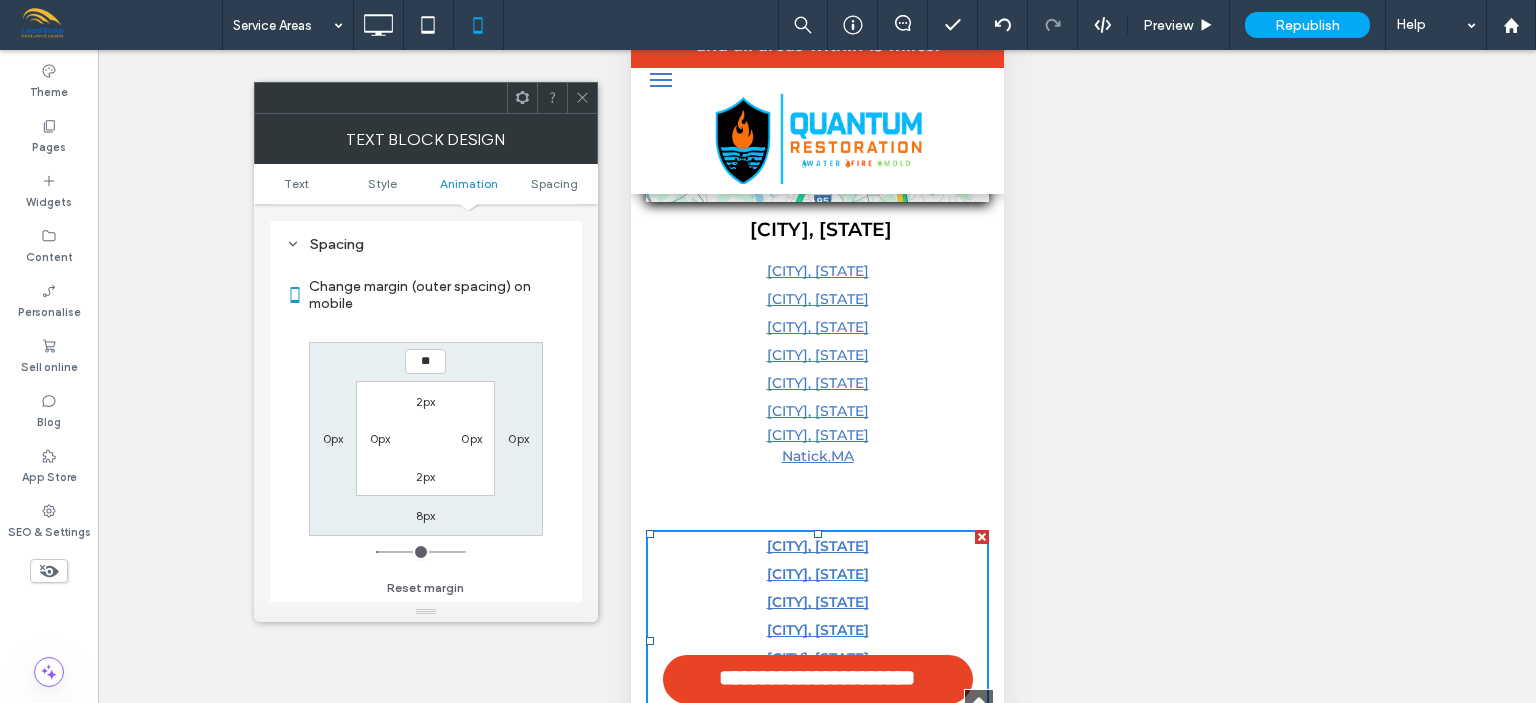 type on "***" 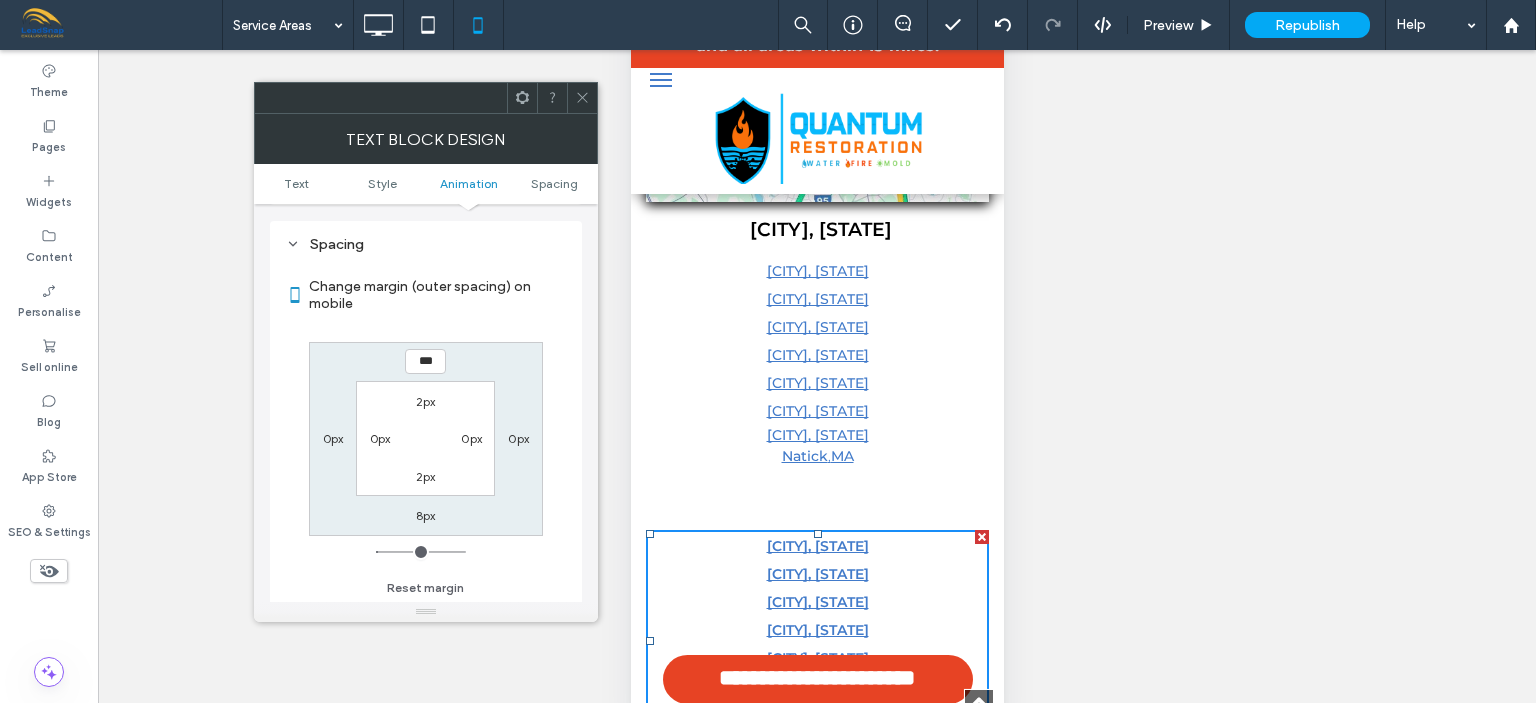 type on "*" 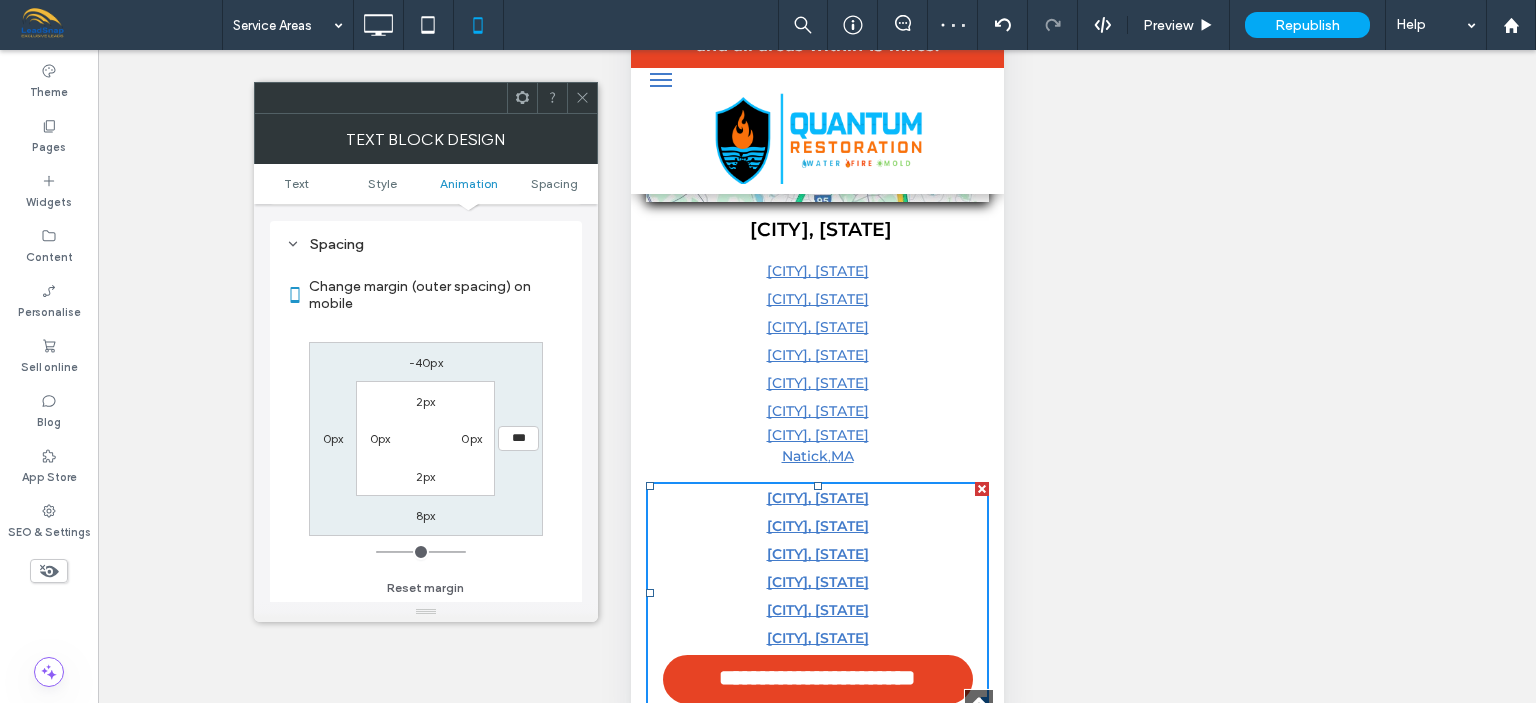 click 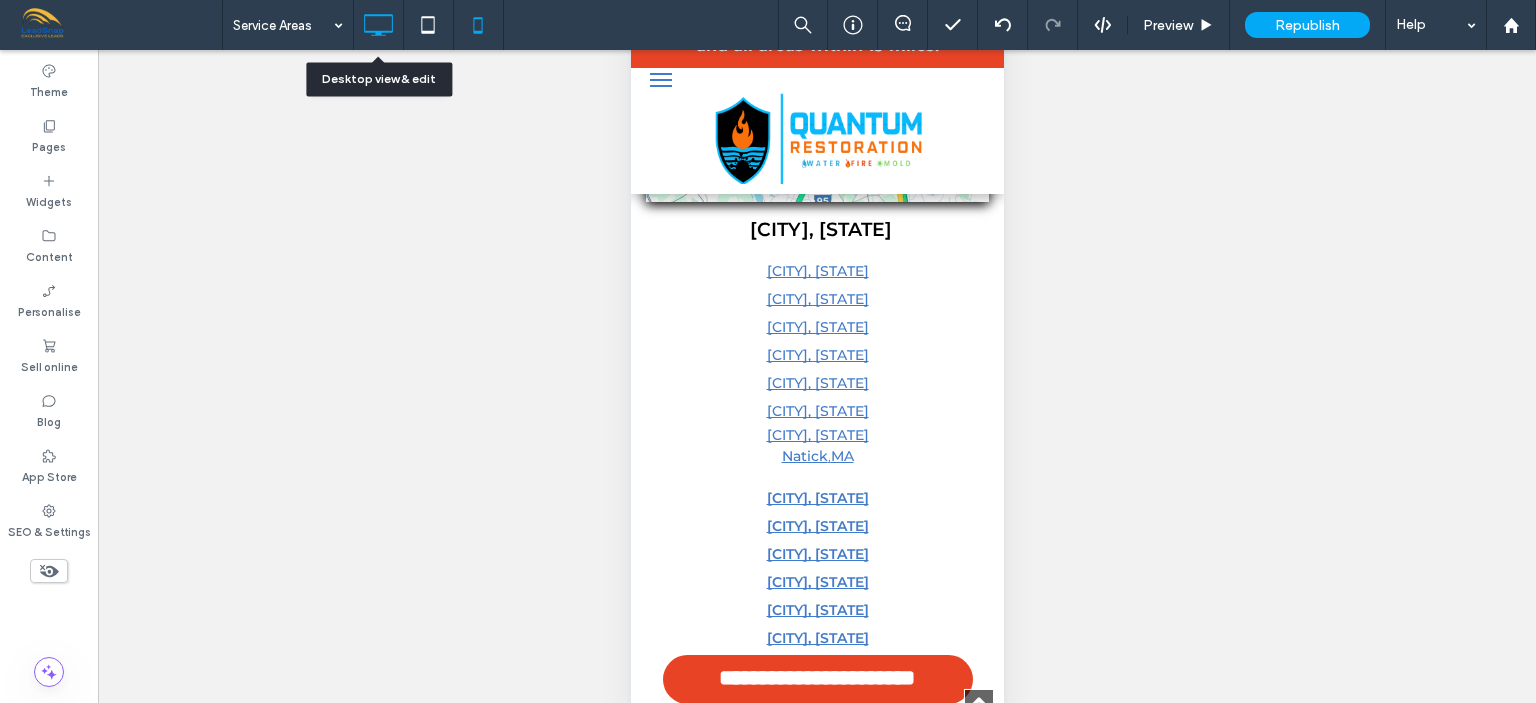 click 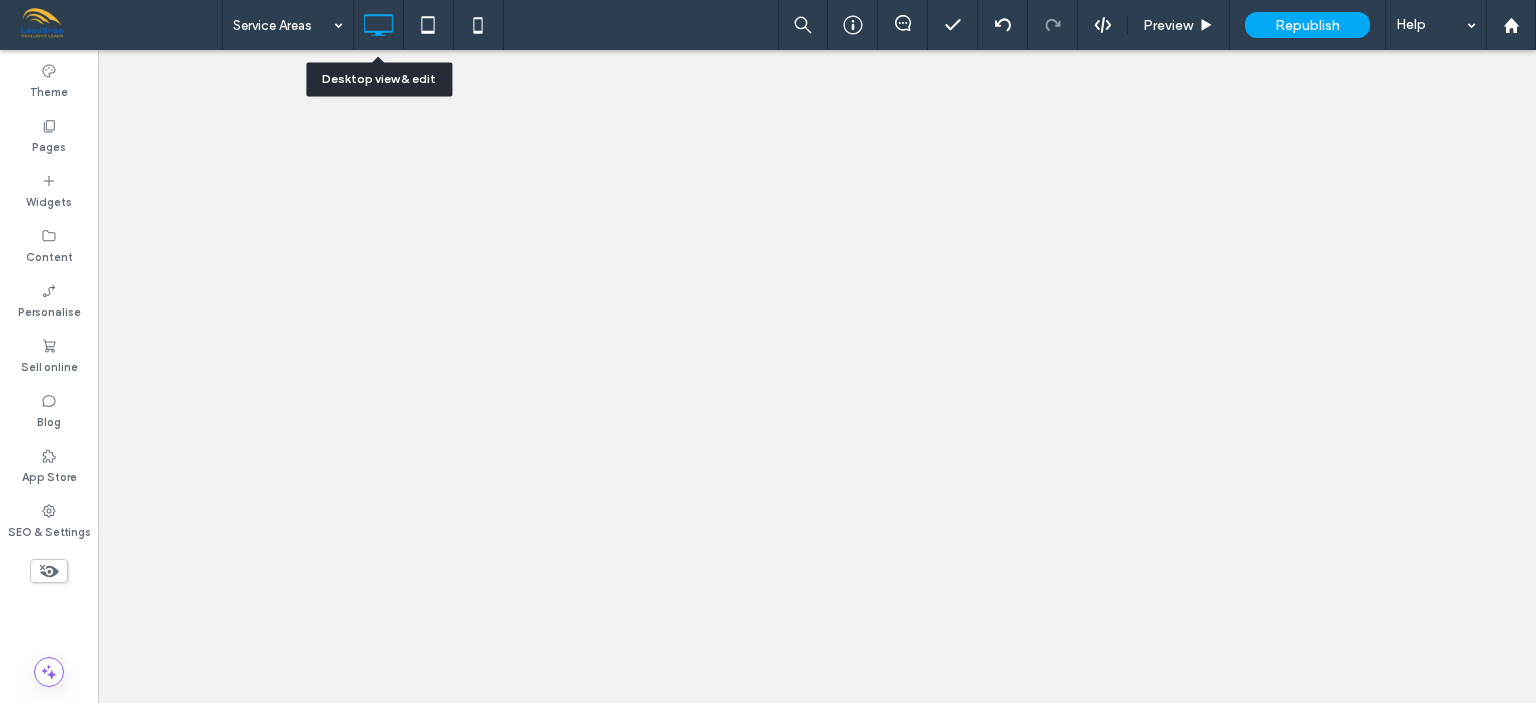 scroll, scrollTop: 0, scrollLeft: 0, axis: both 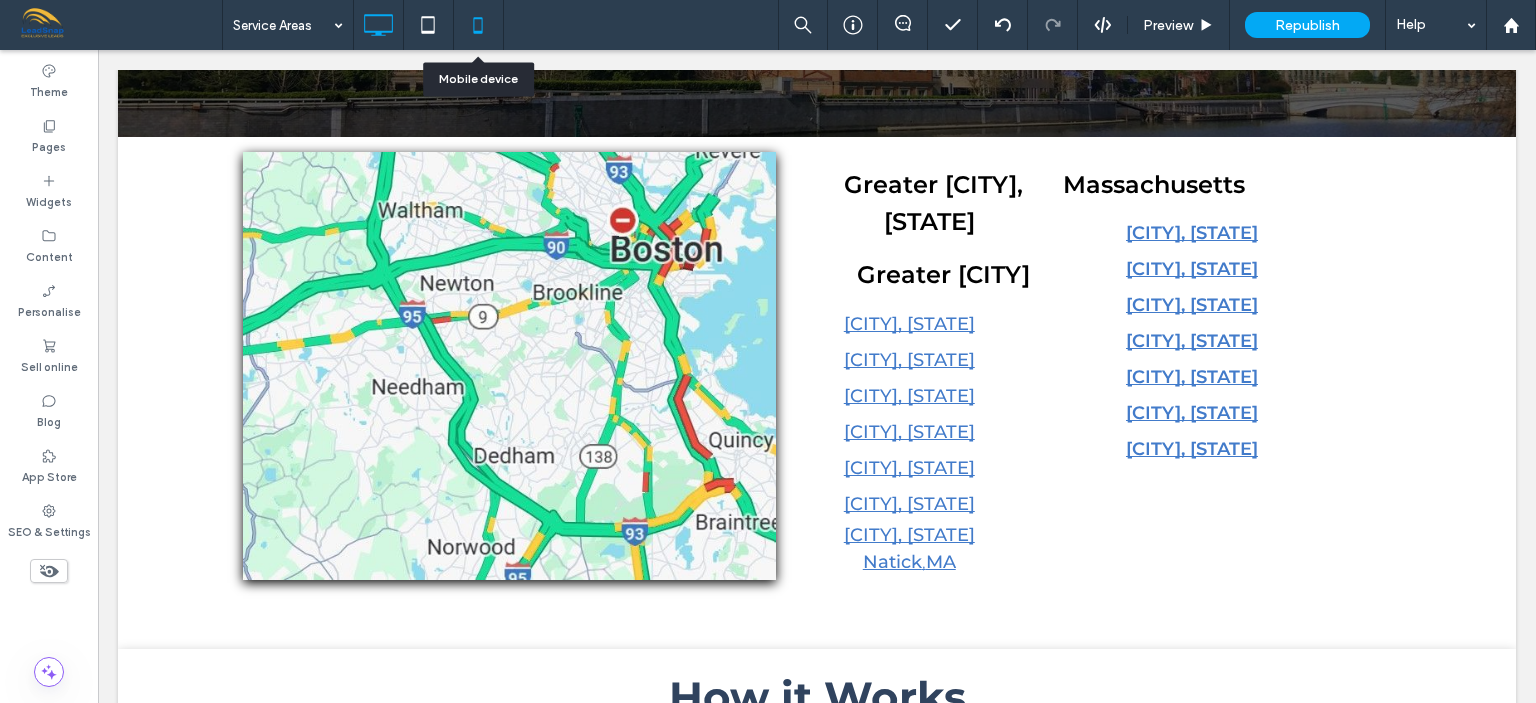 click 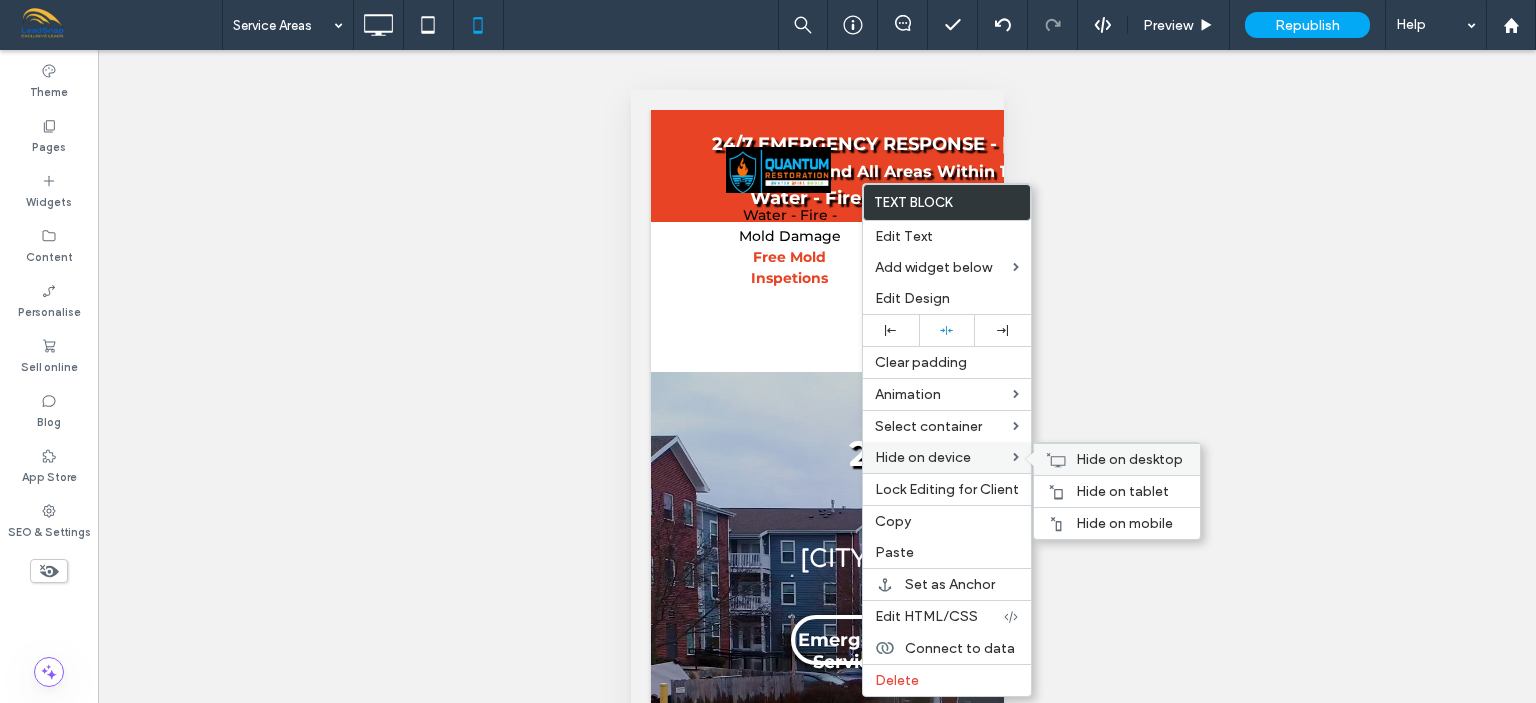 click on "Hide on desktop" at bounding box center [1129, 459] 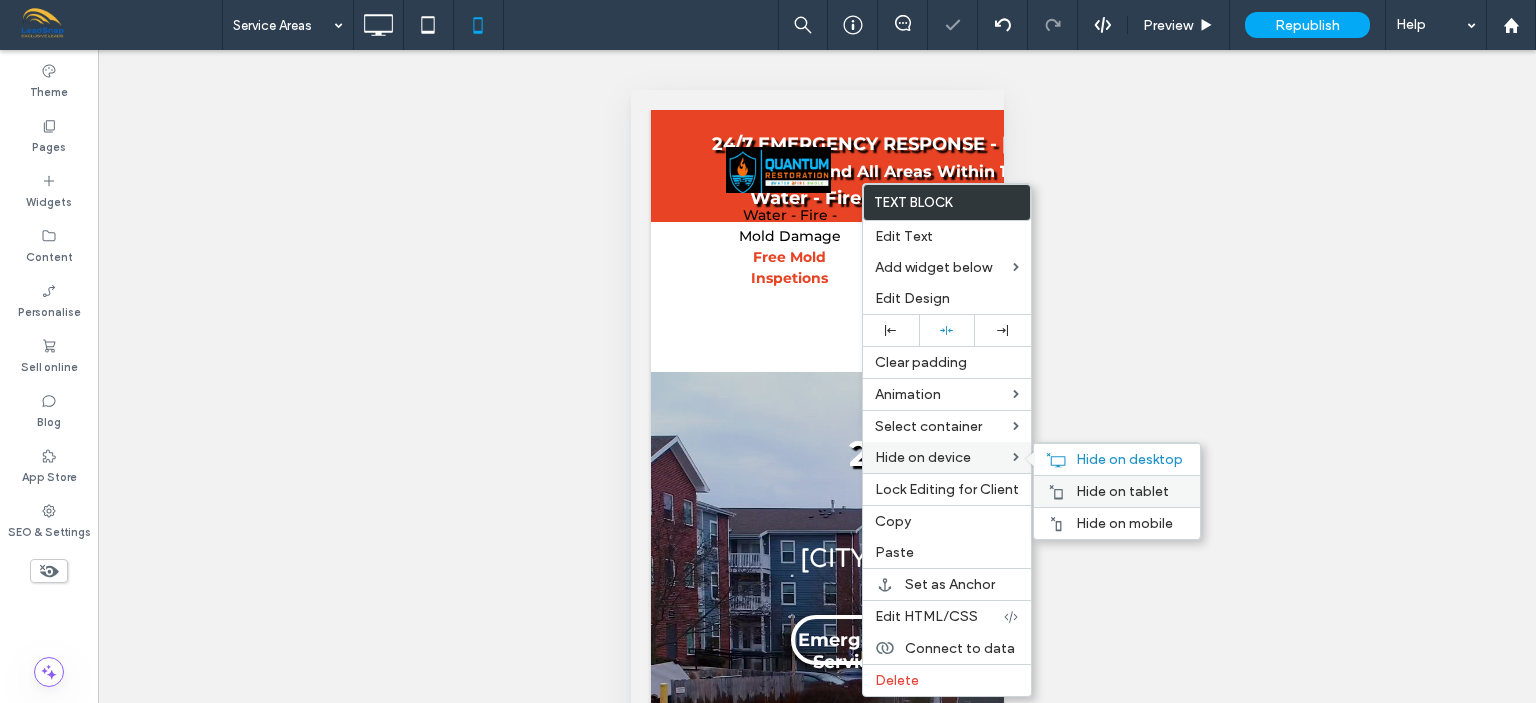 click on "Hide on tablet" at bounding box center [1122, 491] 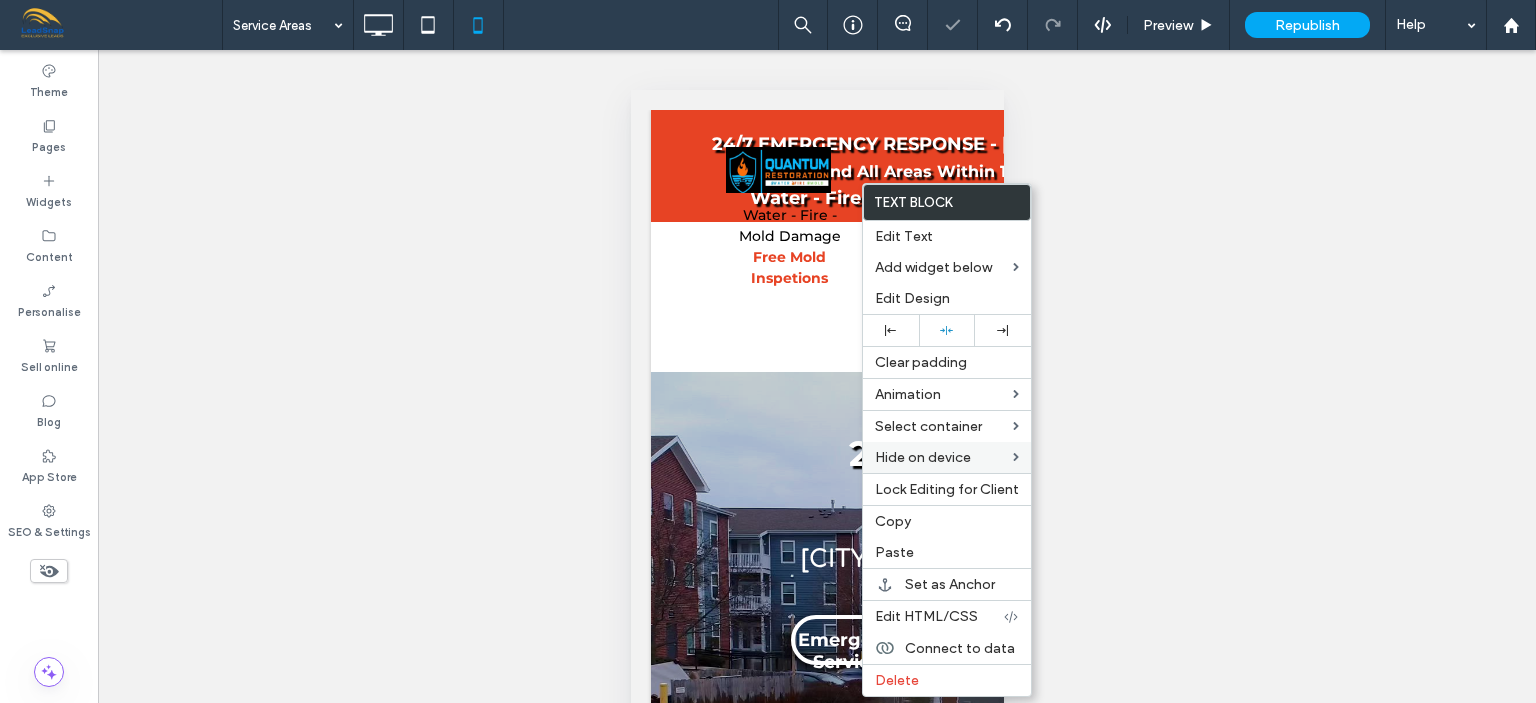 click on "Unhide?
Yes
Unhide?
Yes
Unhide?
Yes
Unhide?
Yes
Unhide?
Yes
Unhide?
Yes
Unhide?
Yes
Unhide?
Yes
Unhide?
Yes
Unhide?
Yes
Unhide?
Yes
Unhide?
Yes
Yes" at bounding box center (817, 401) 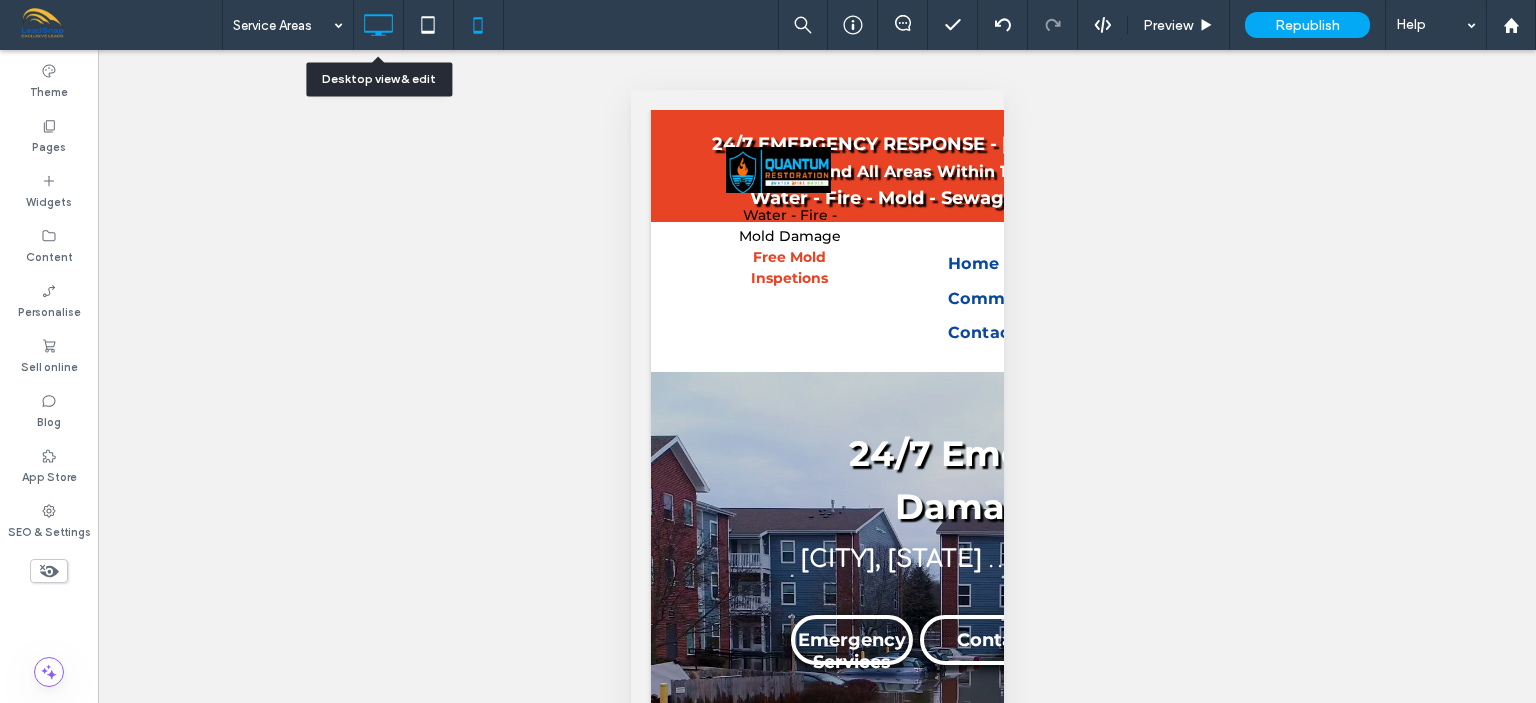 click 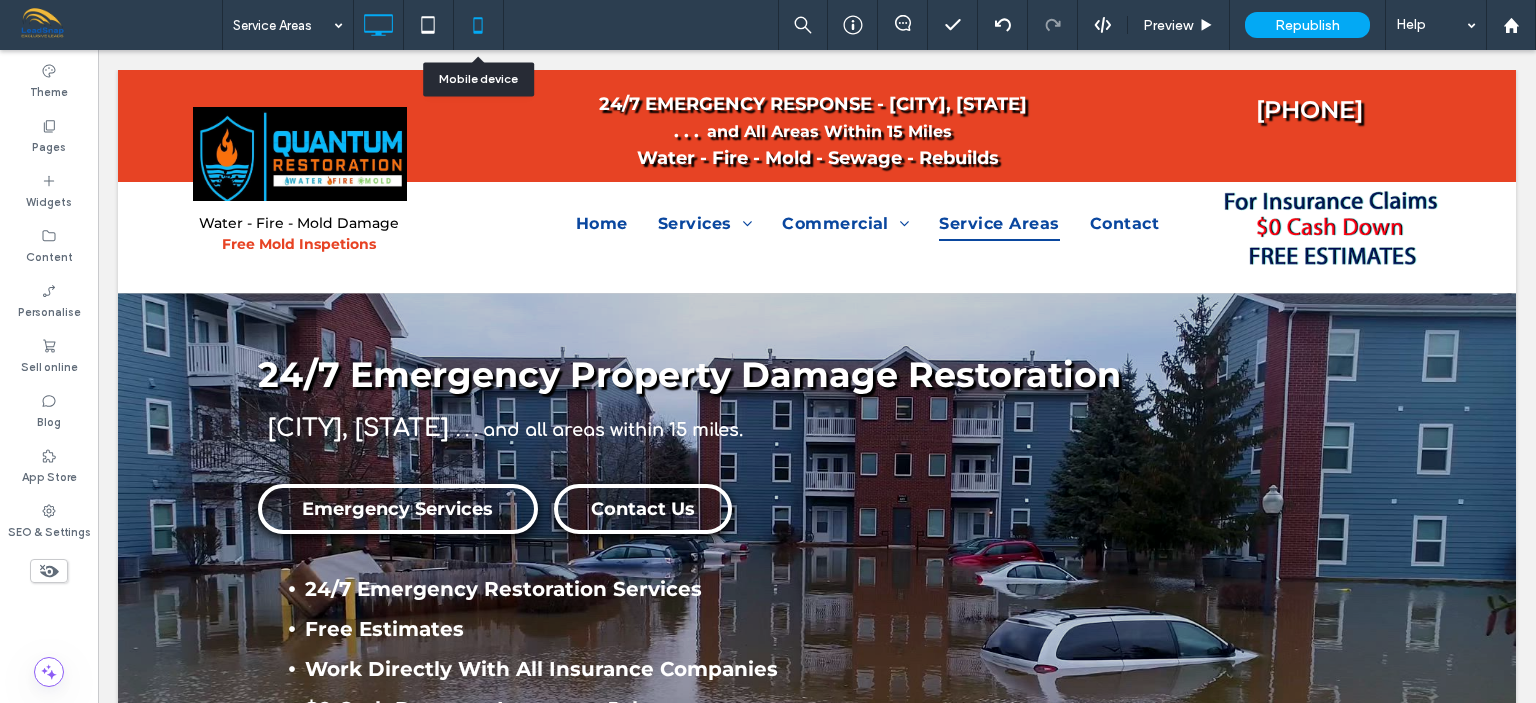 click 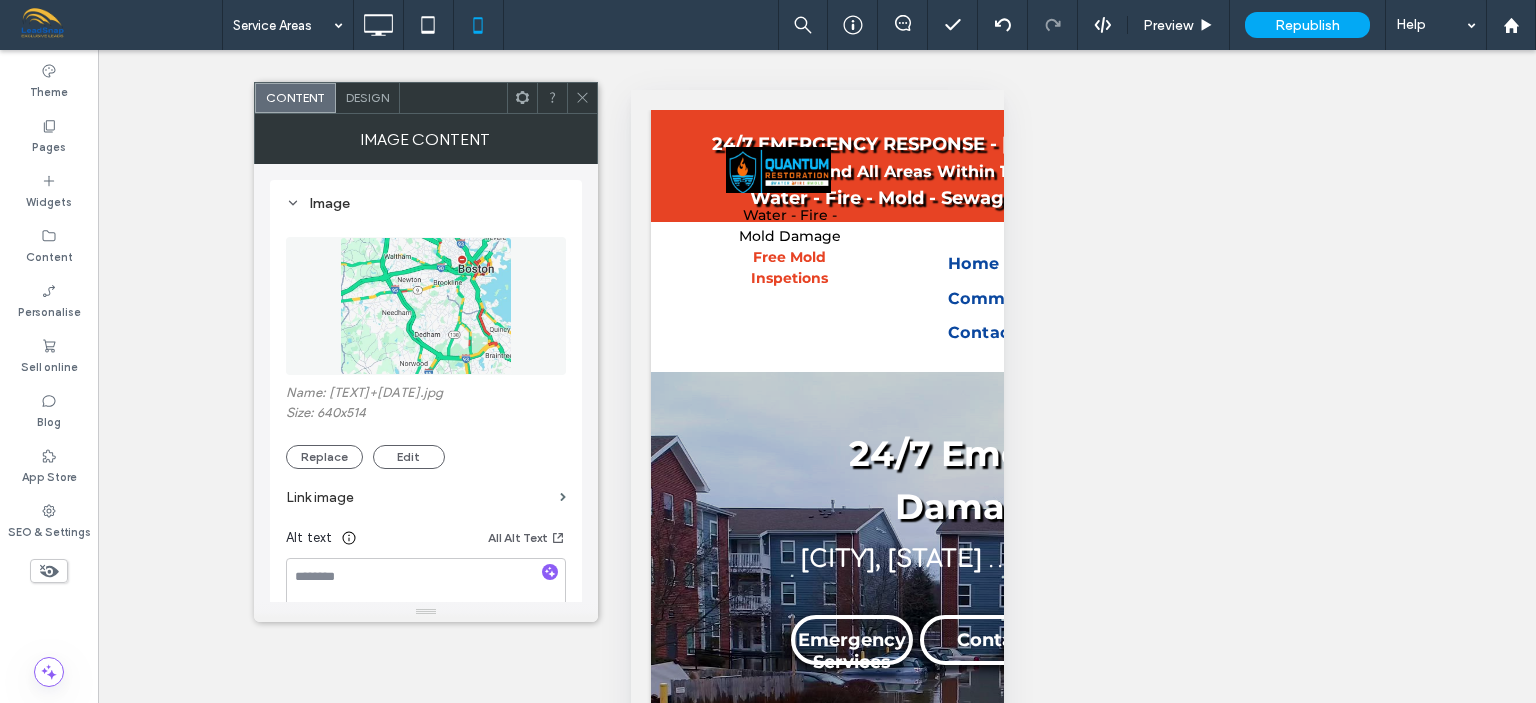 click on "Design" at bounding box center (367, 97) 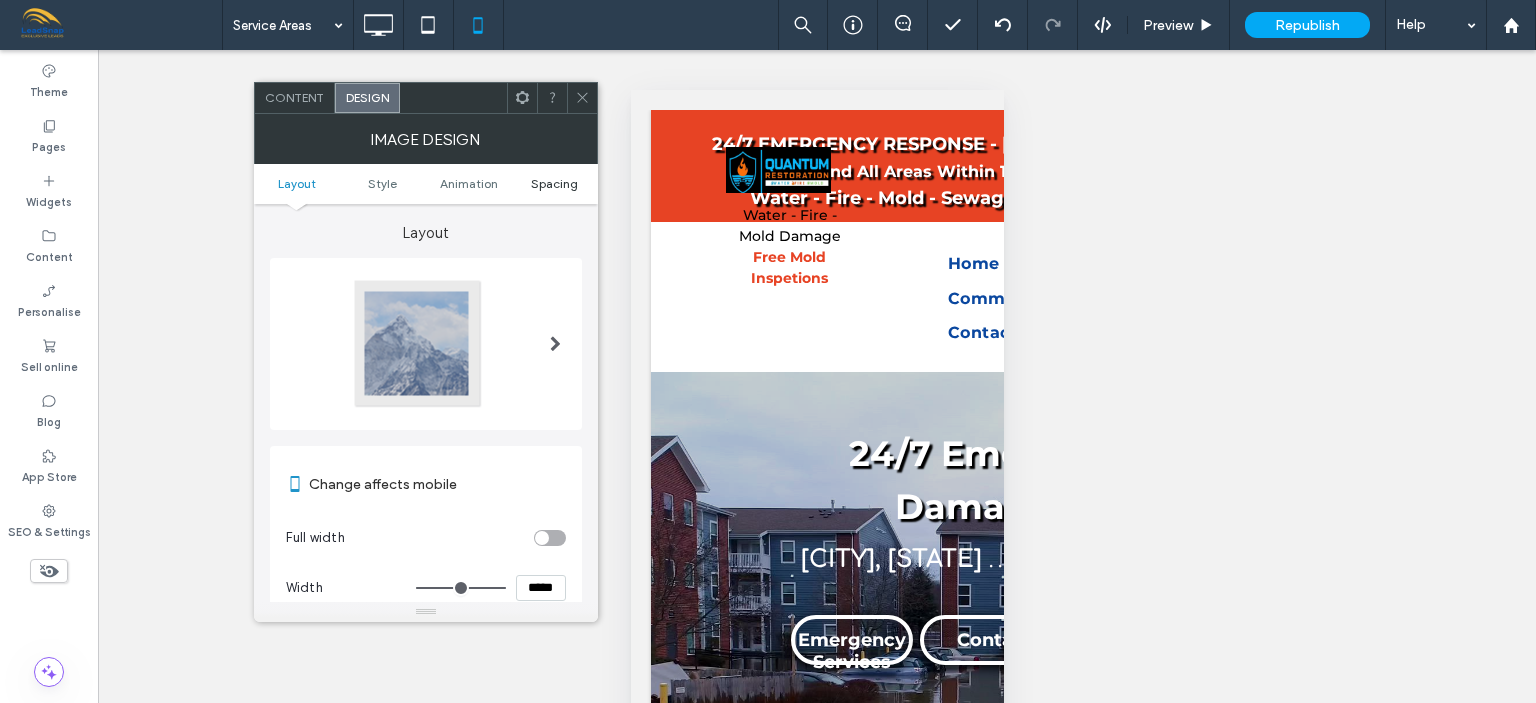 click on "Spacing" at bounding box center (554, 183) 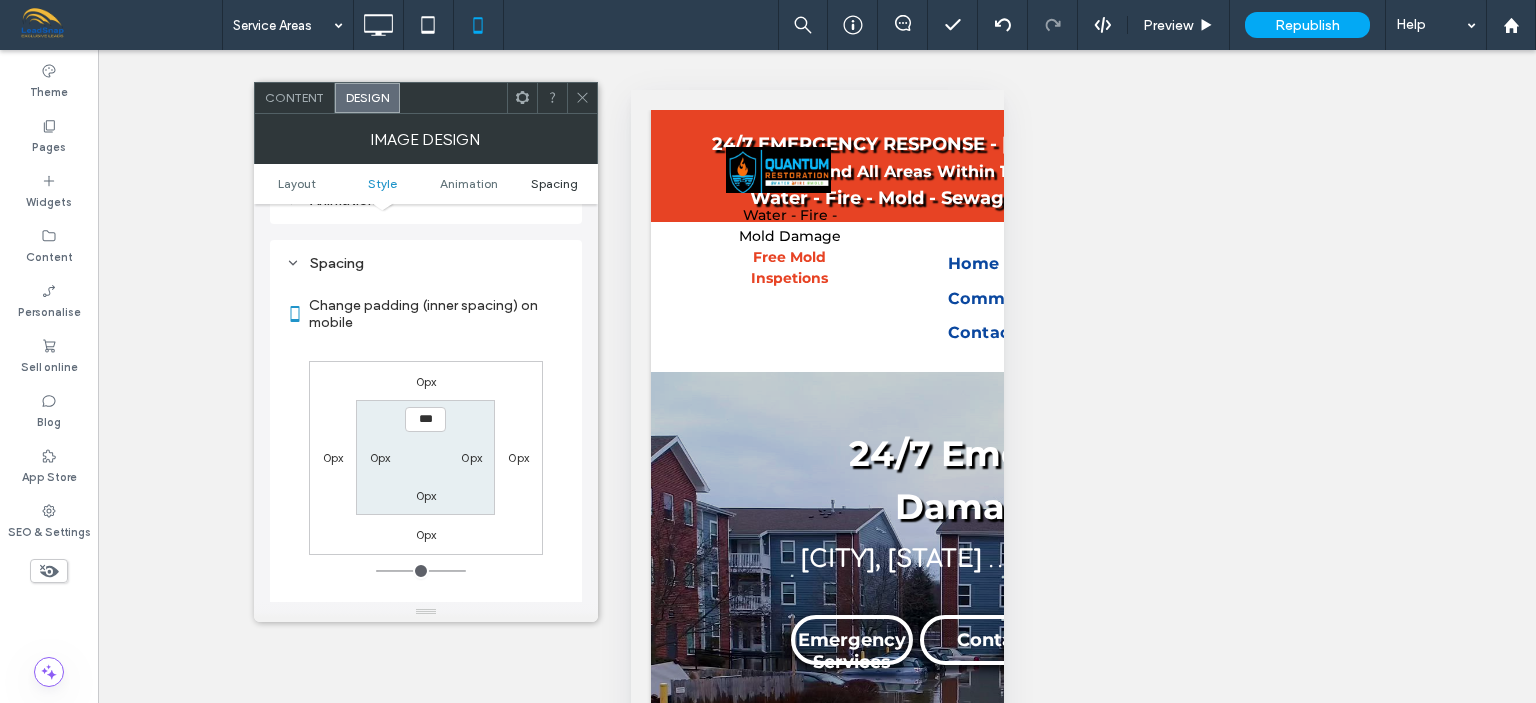 scroll, scrollTop: 798, scrollLeft: 0, axis: vertical 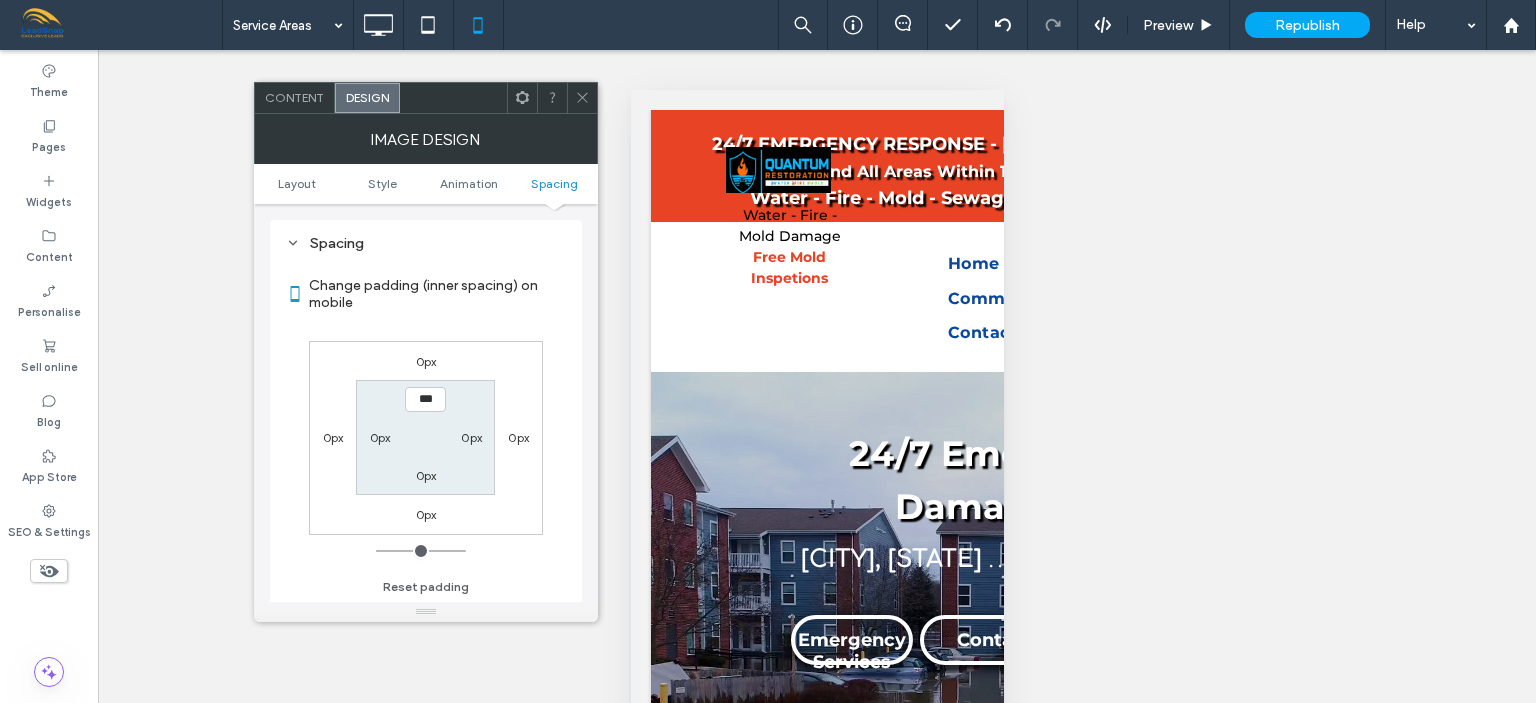 click on "0px" at bounding box center [426, 361] 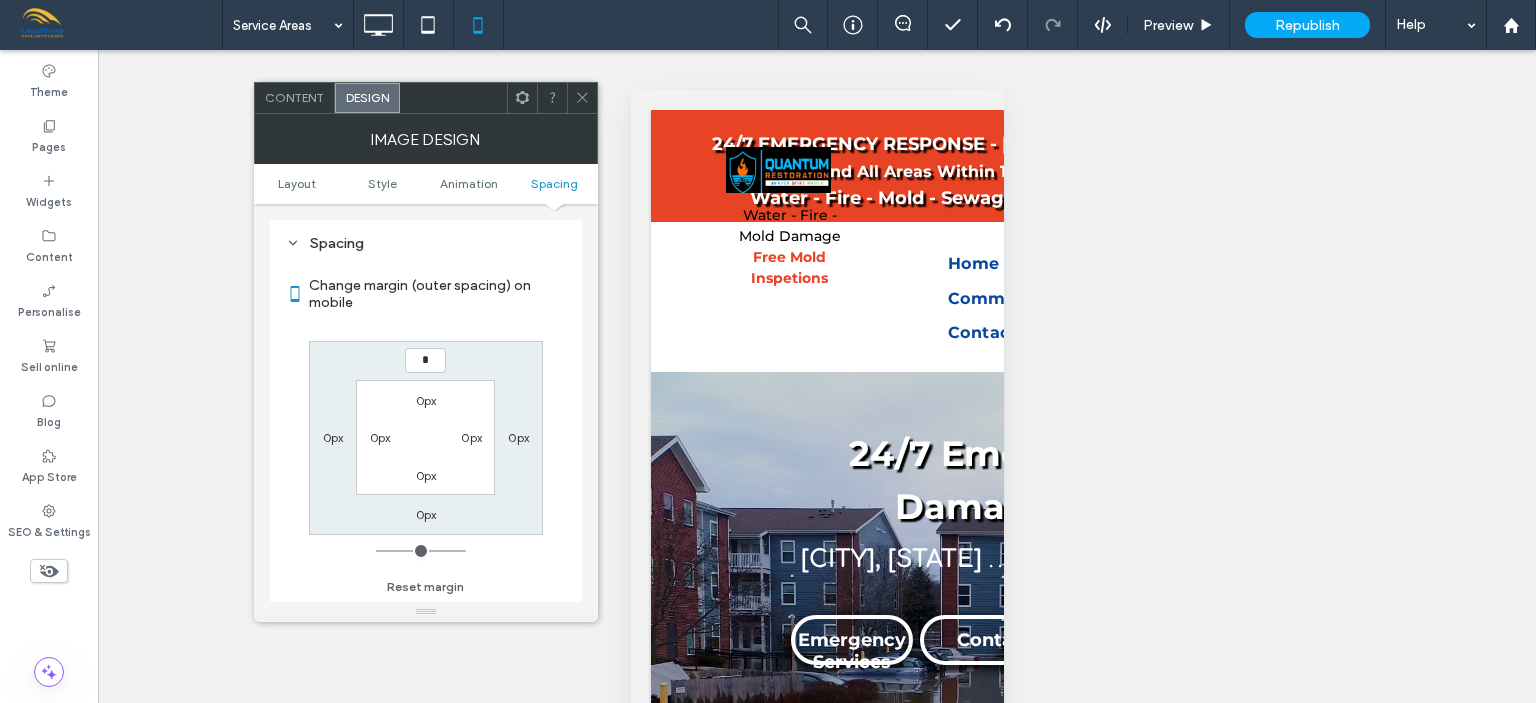 type on "**" 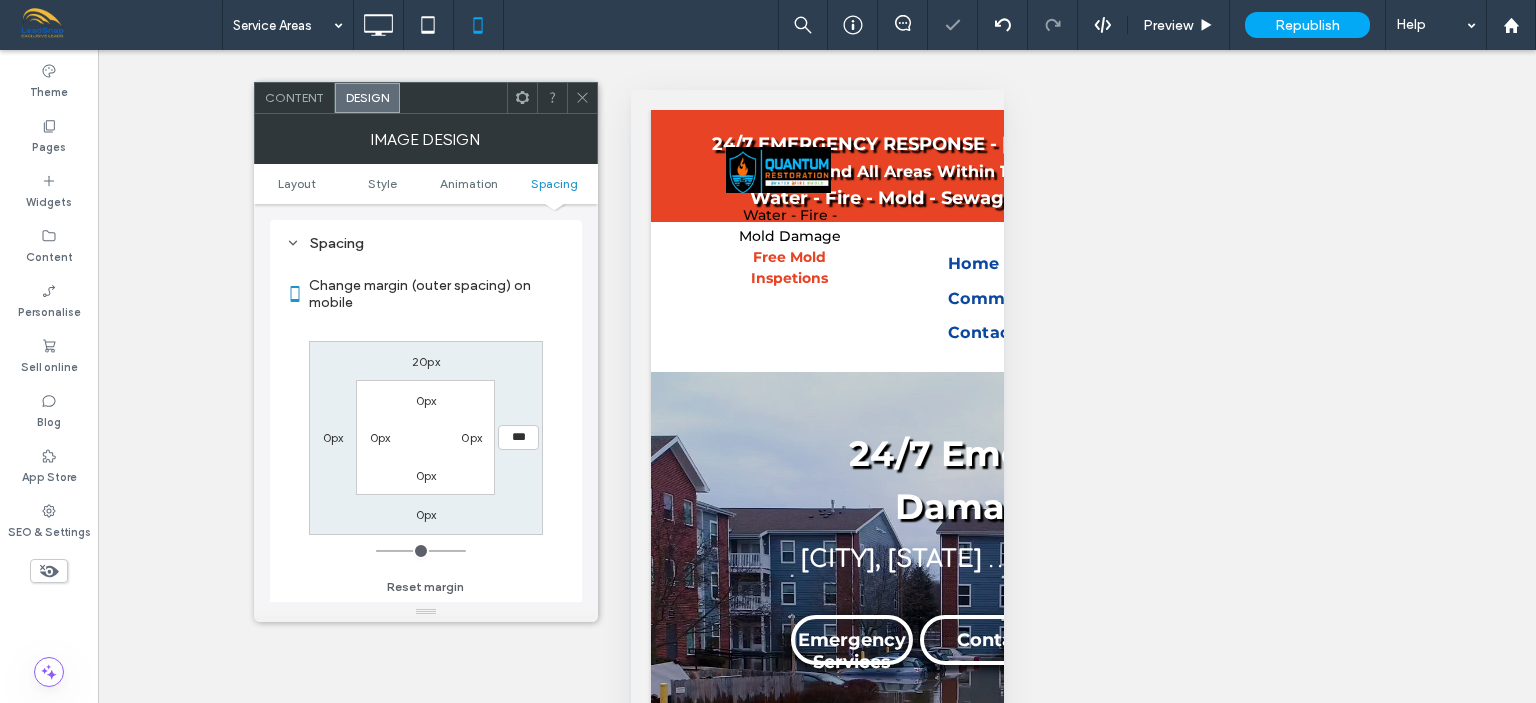 click 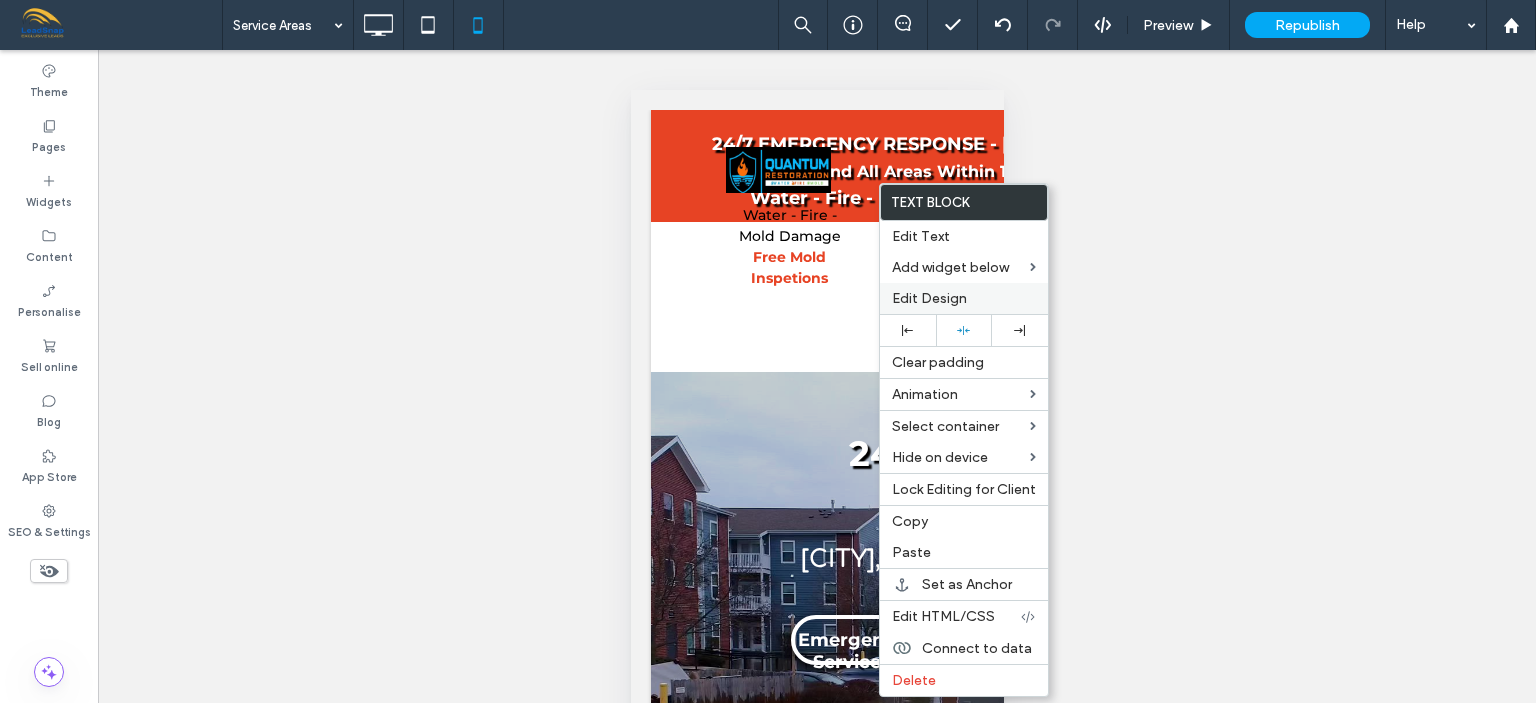 click on "Edit Design" at bounding box center [929, 298] 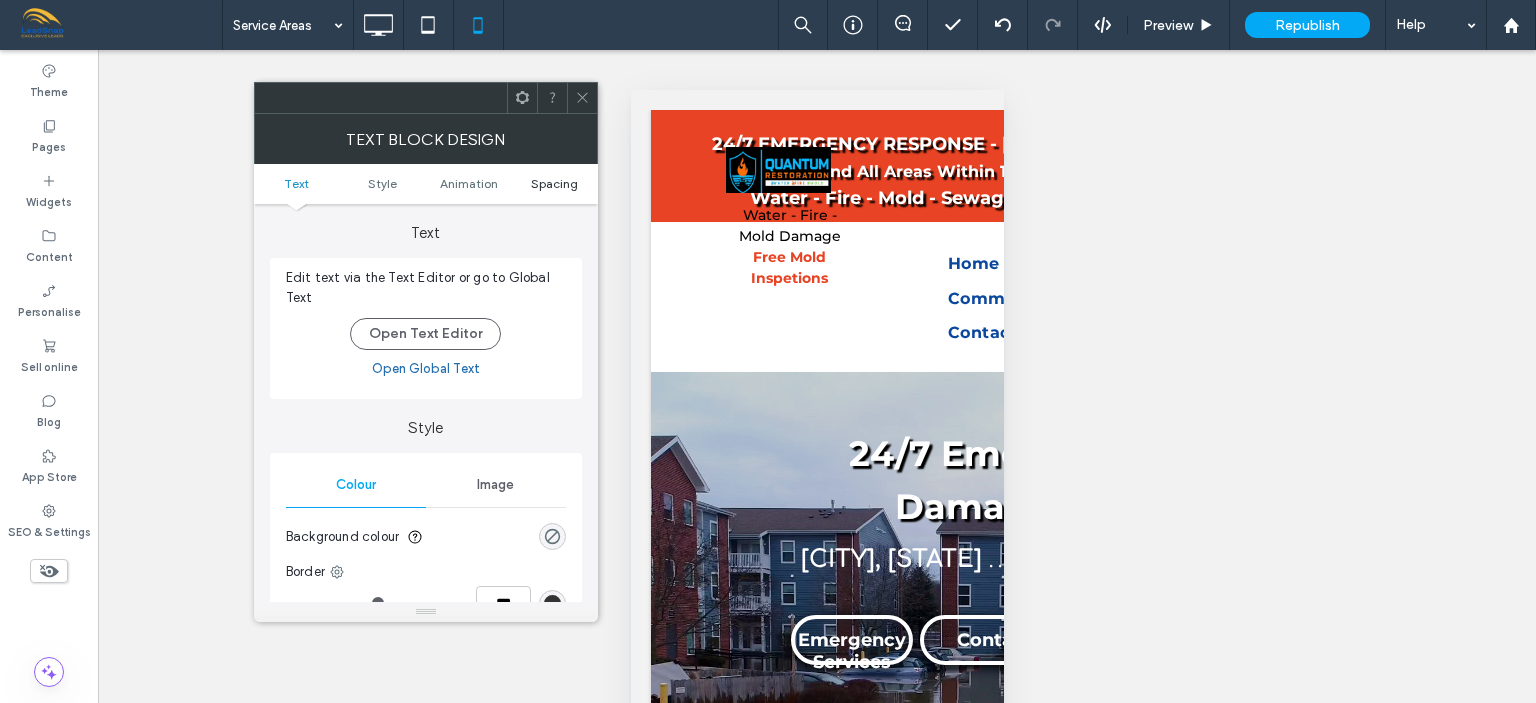click on "Spacing" at bounding box center [554, 183] 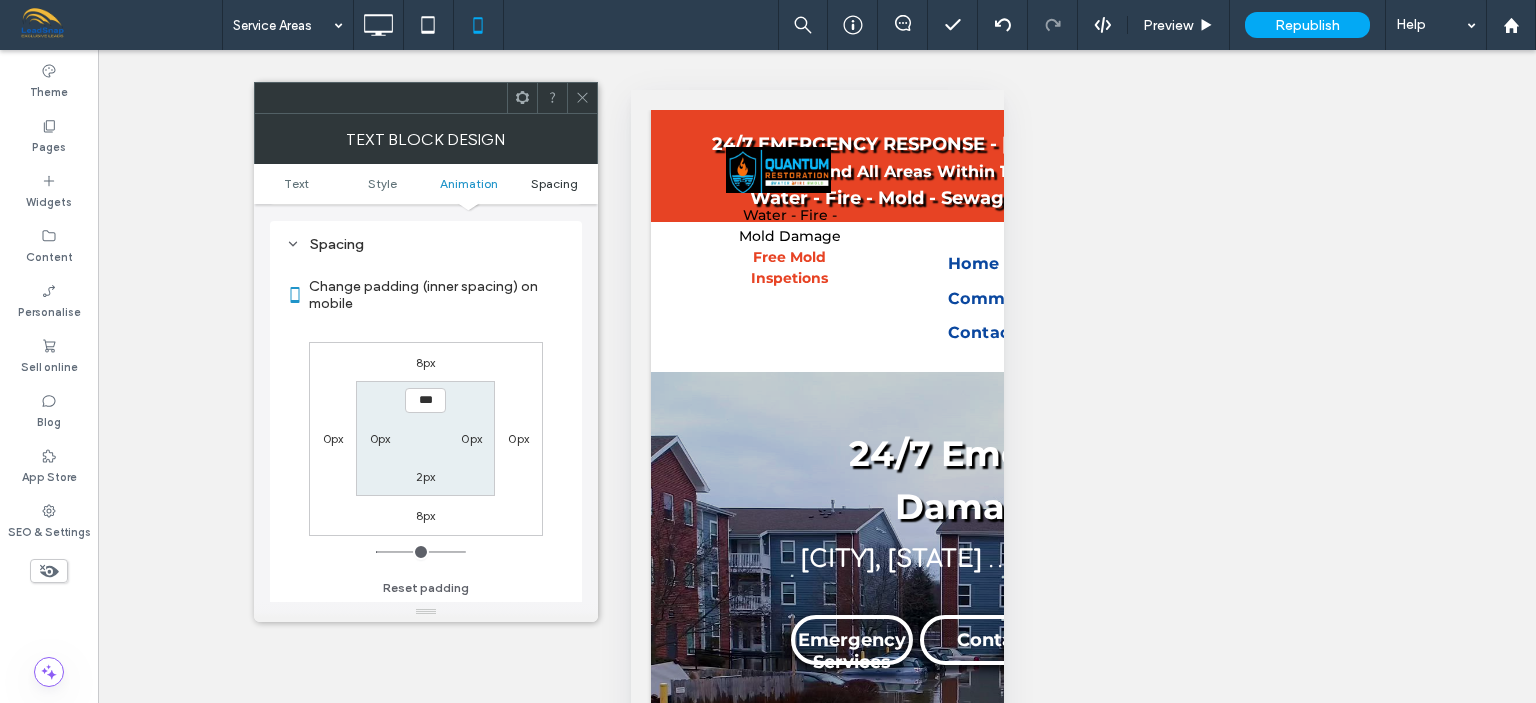 scroll, scrollTop: 572, scrollLeft: 0, axis: vertical 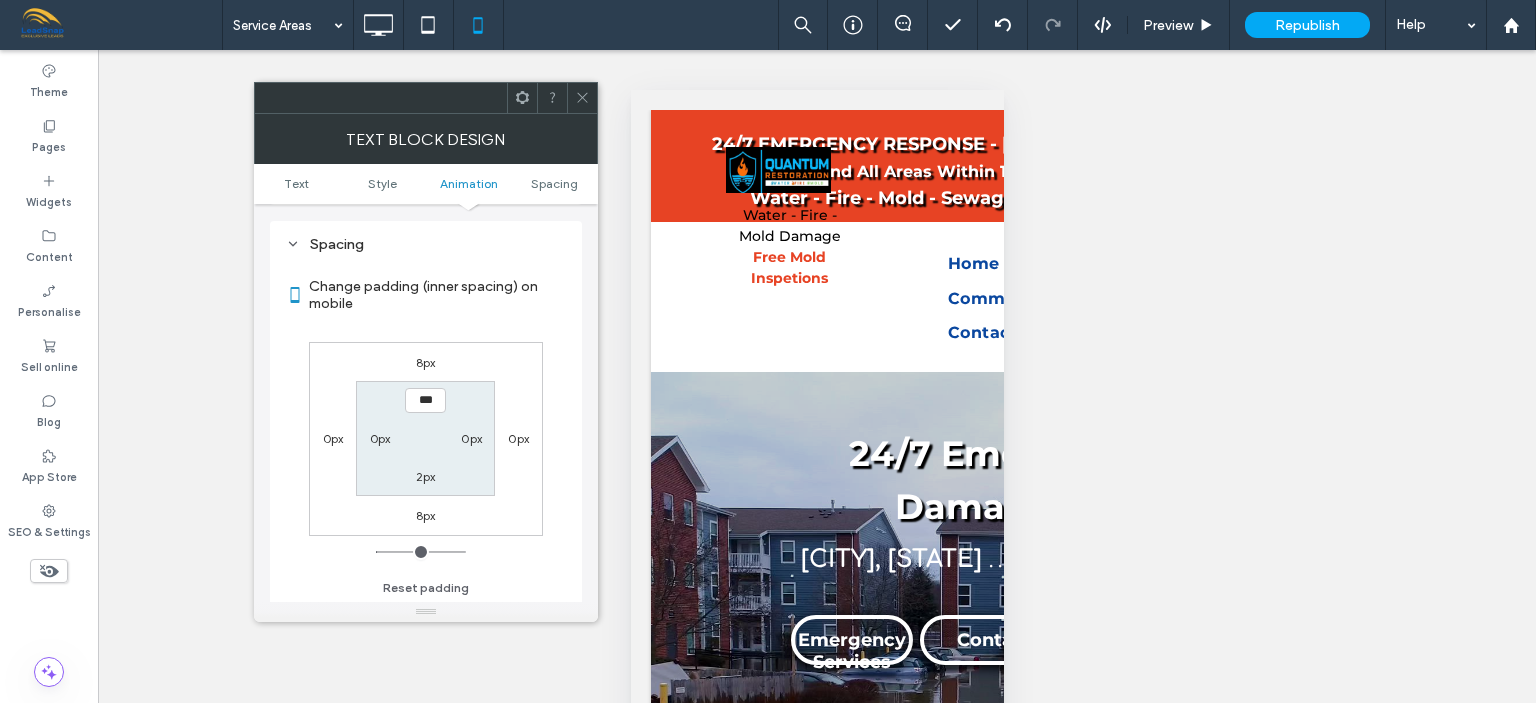 click on "8px" at bounding box center (426, 362) 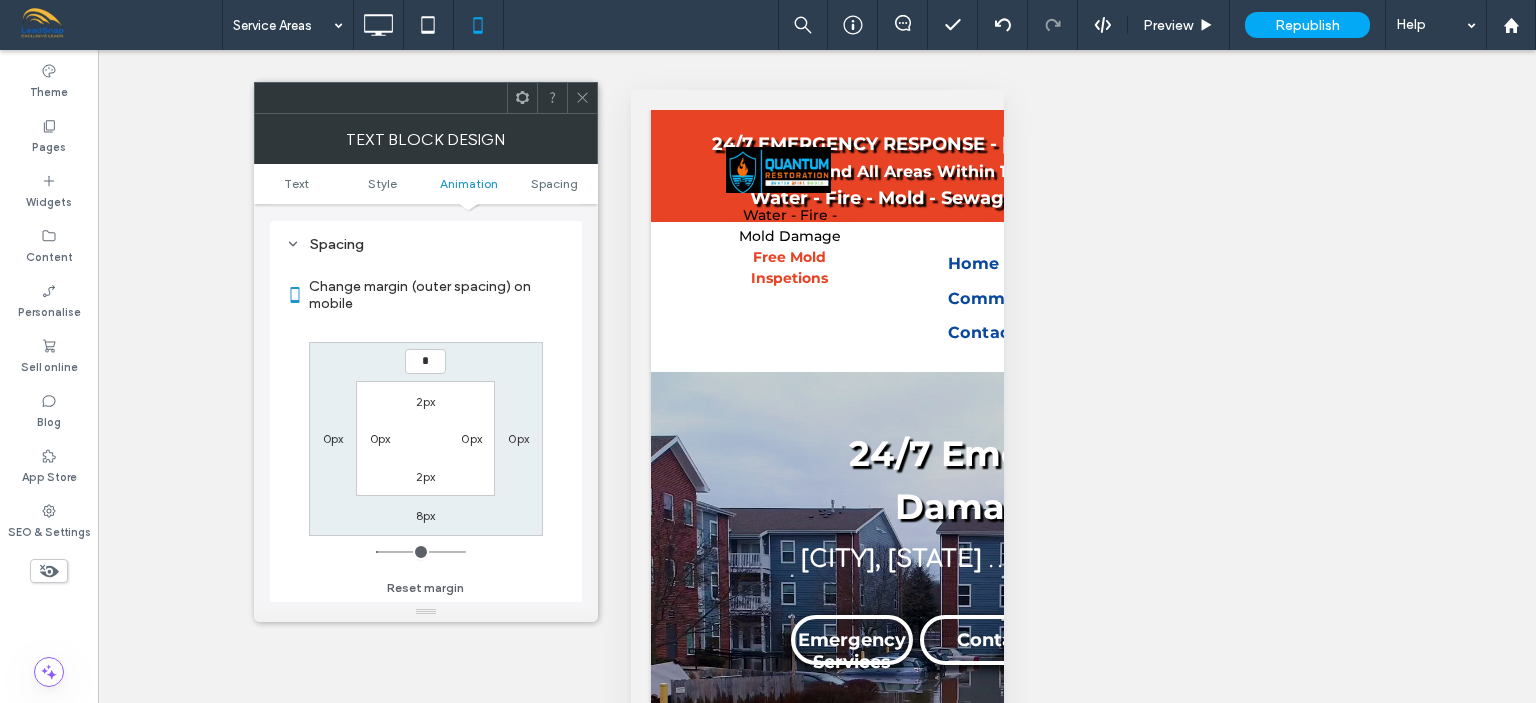 type on "**" 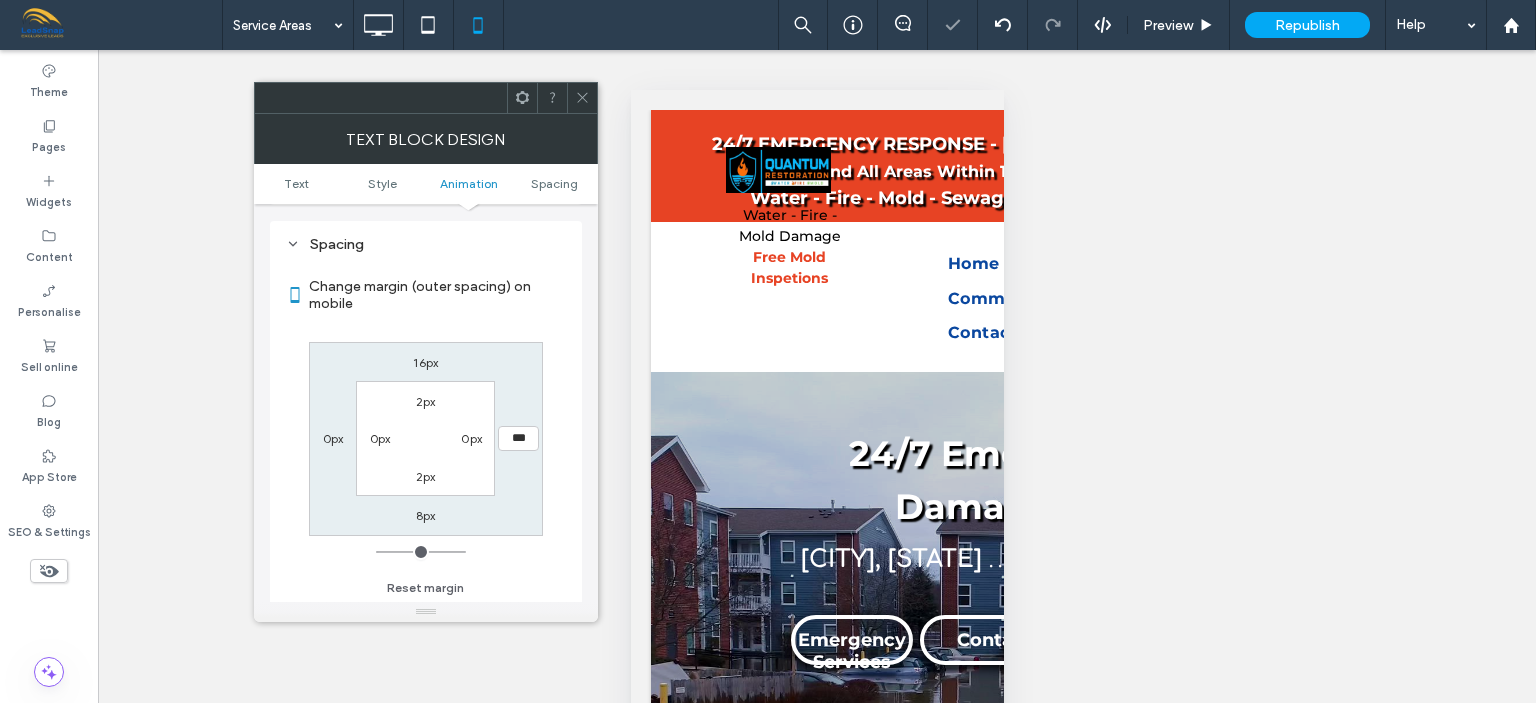 type on "*" 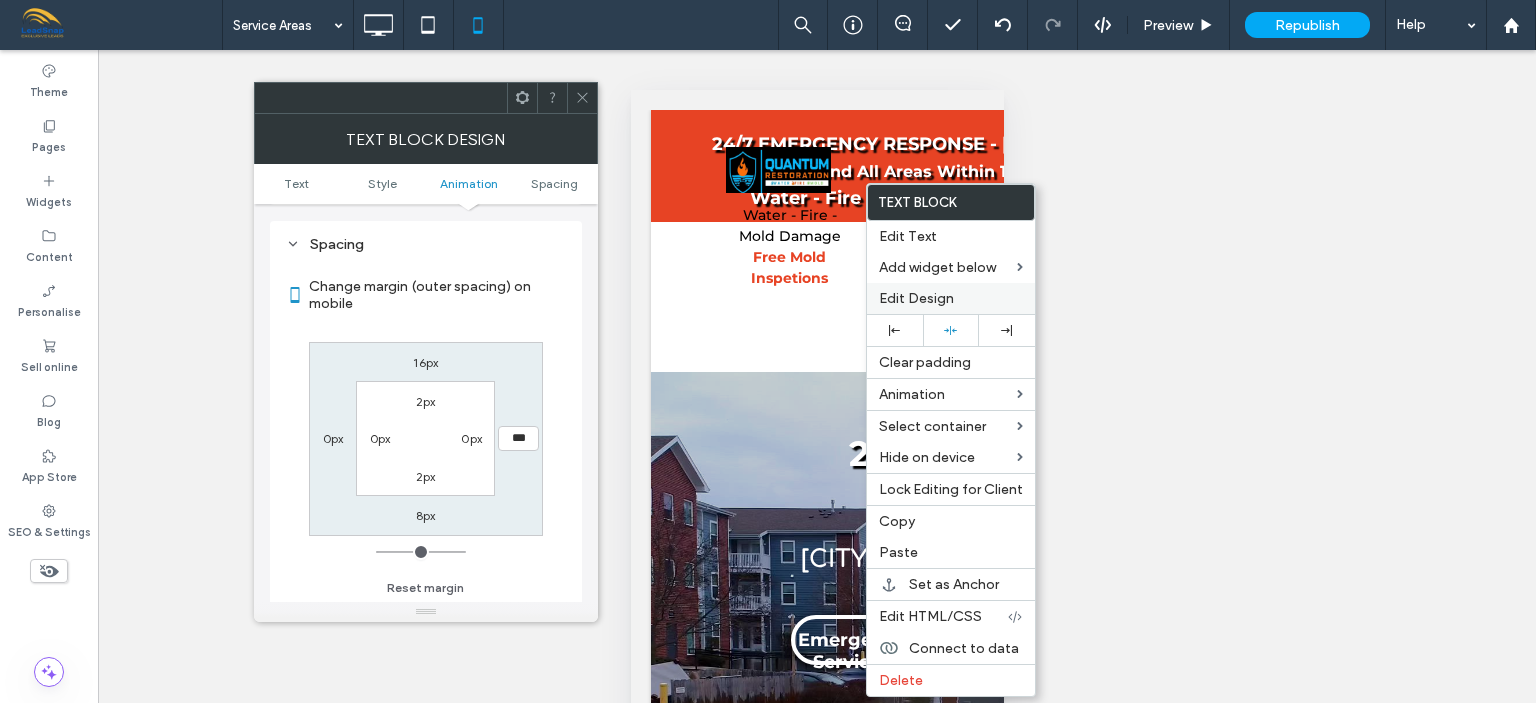 click on "Edit Design" at bounding box center (916, 298) 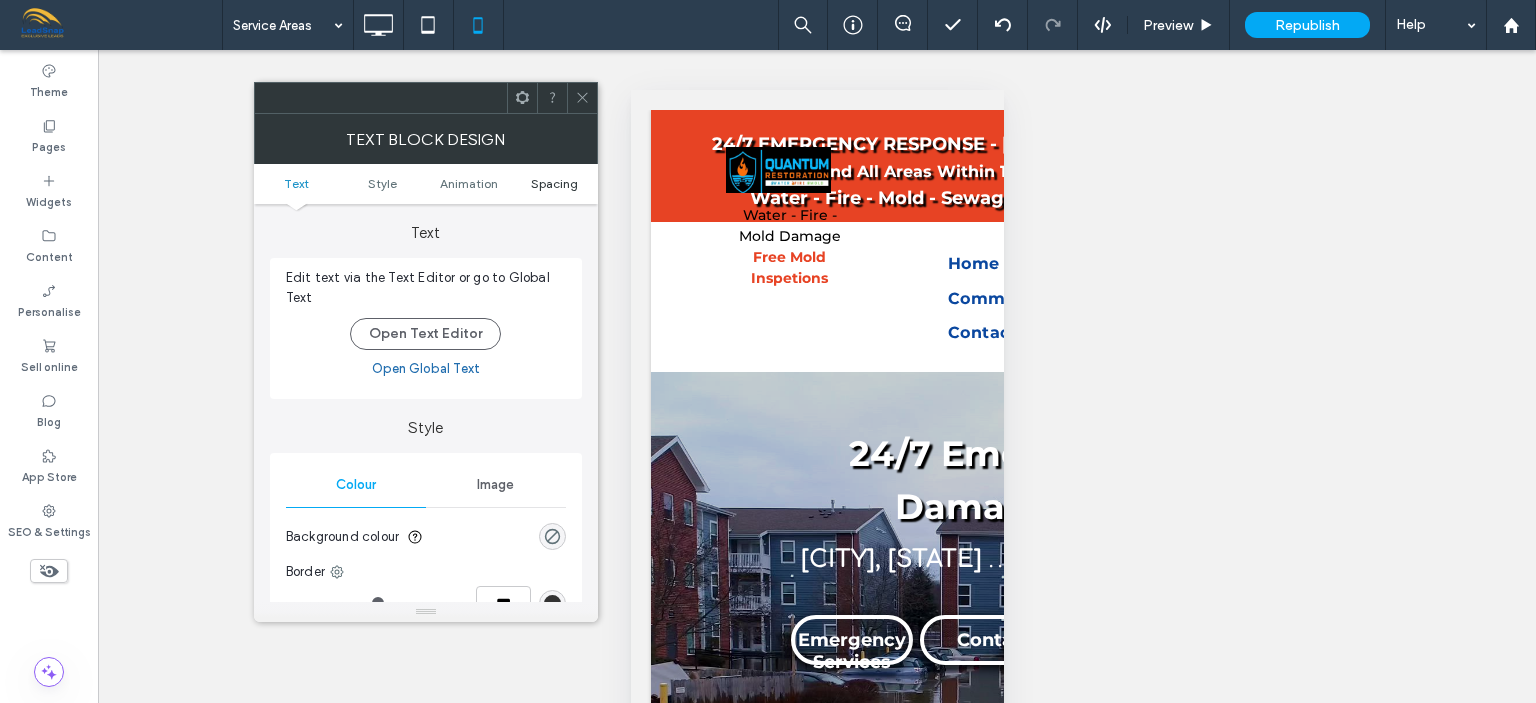 click on "Spacing" at bounding box center [554, 183] 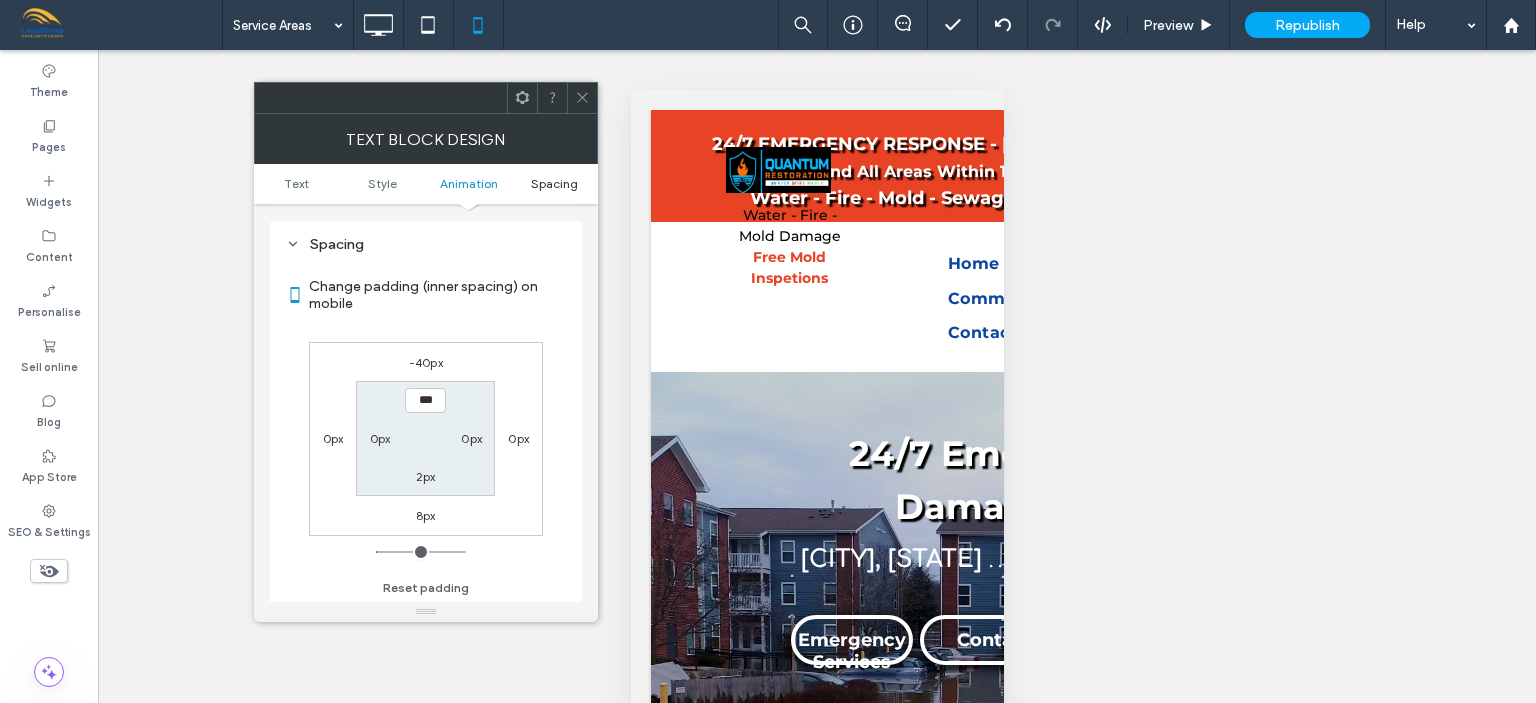 scroll, scrollTop: 572, scrollLeft: 0, axis: vertical 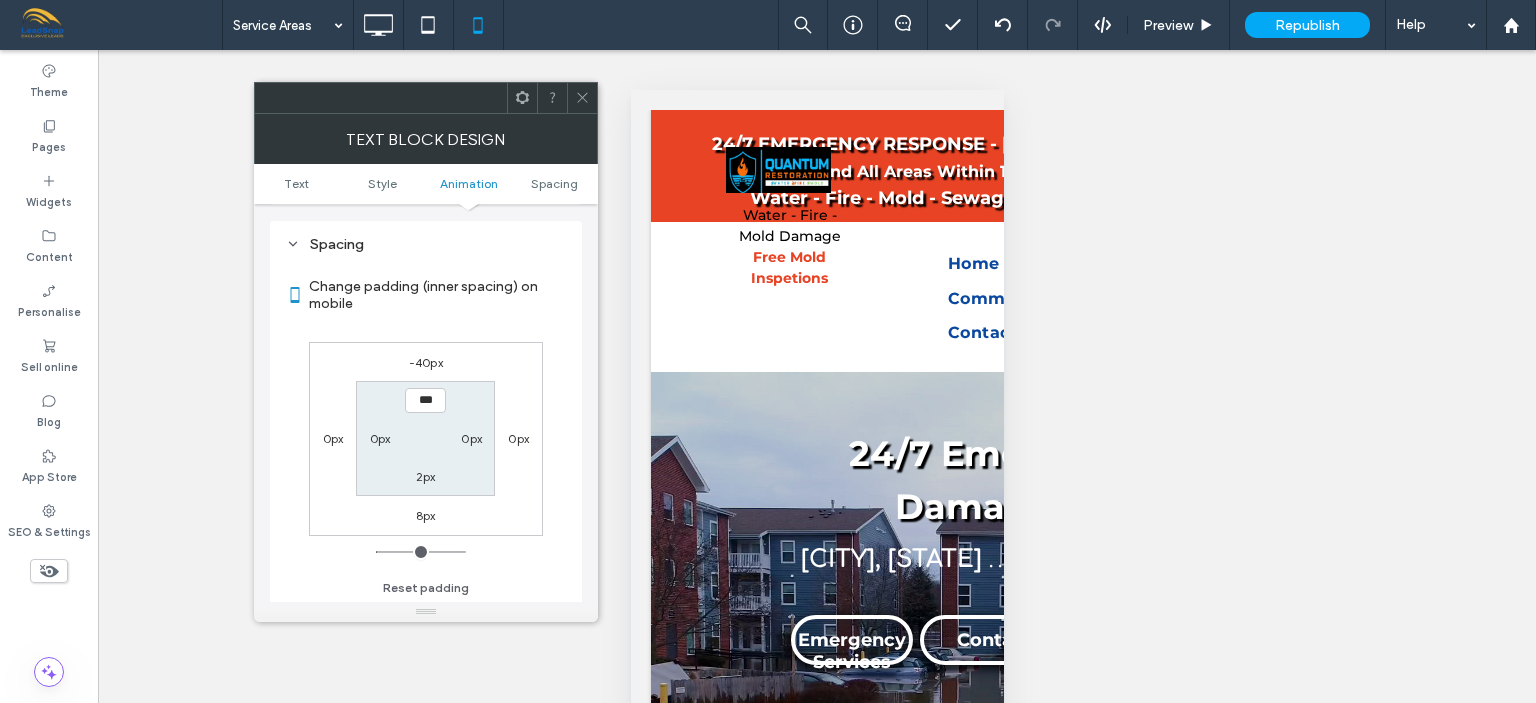 click on "-40px" at bounding box center (426, 362) 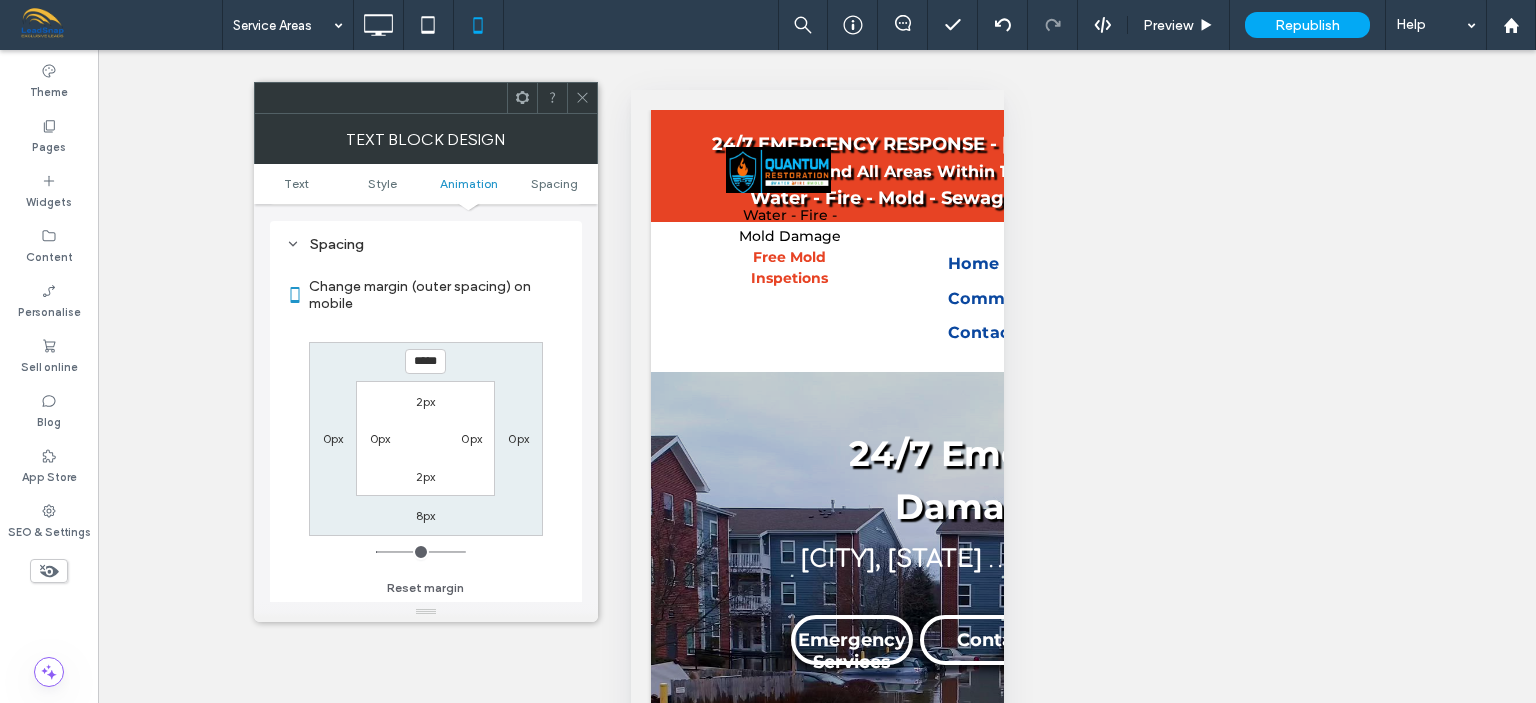 type on "*" 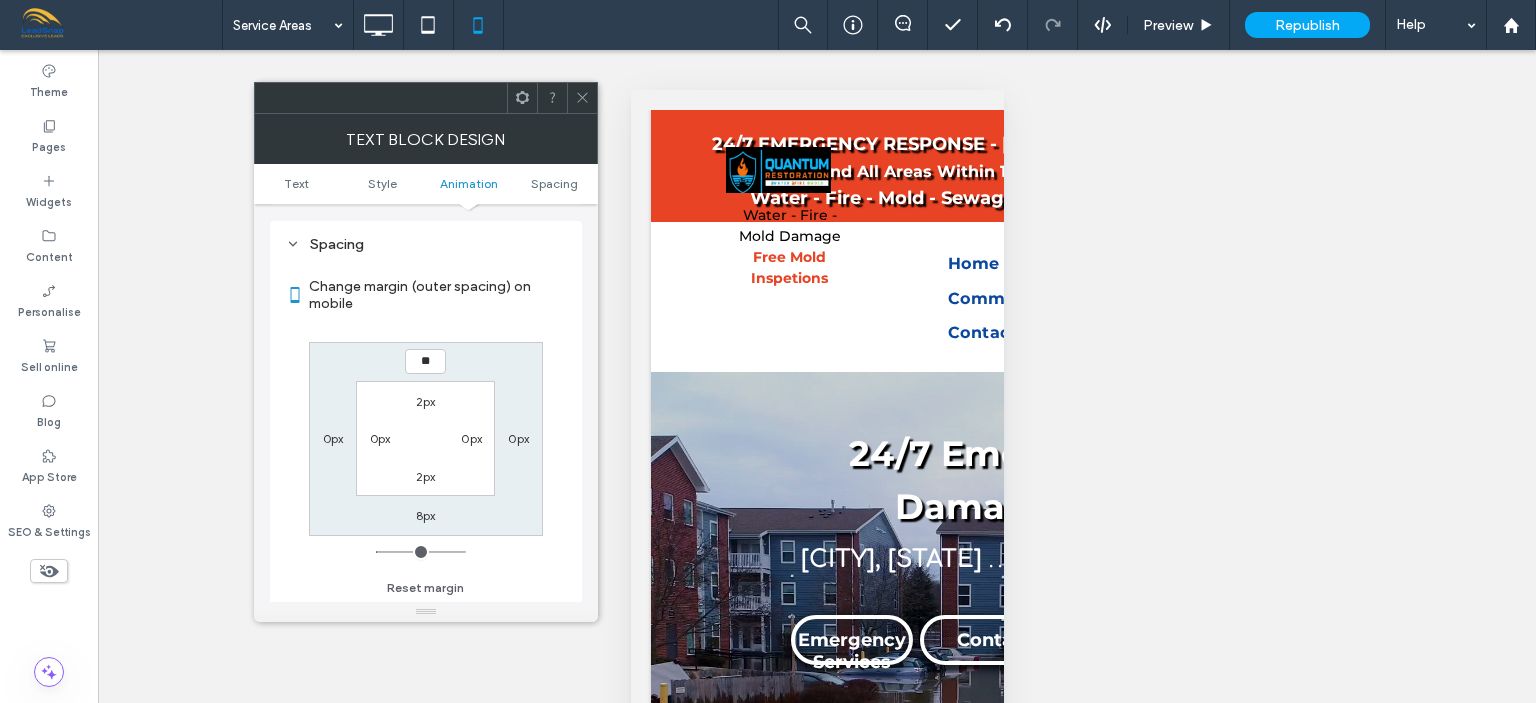 type on "***" 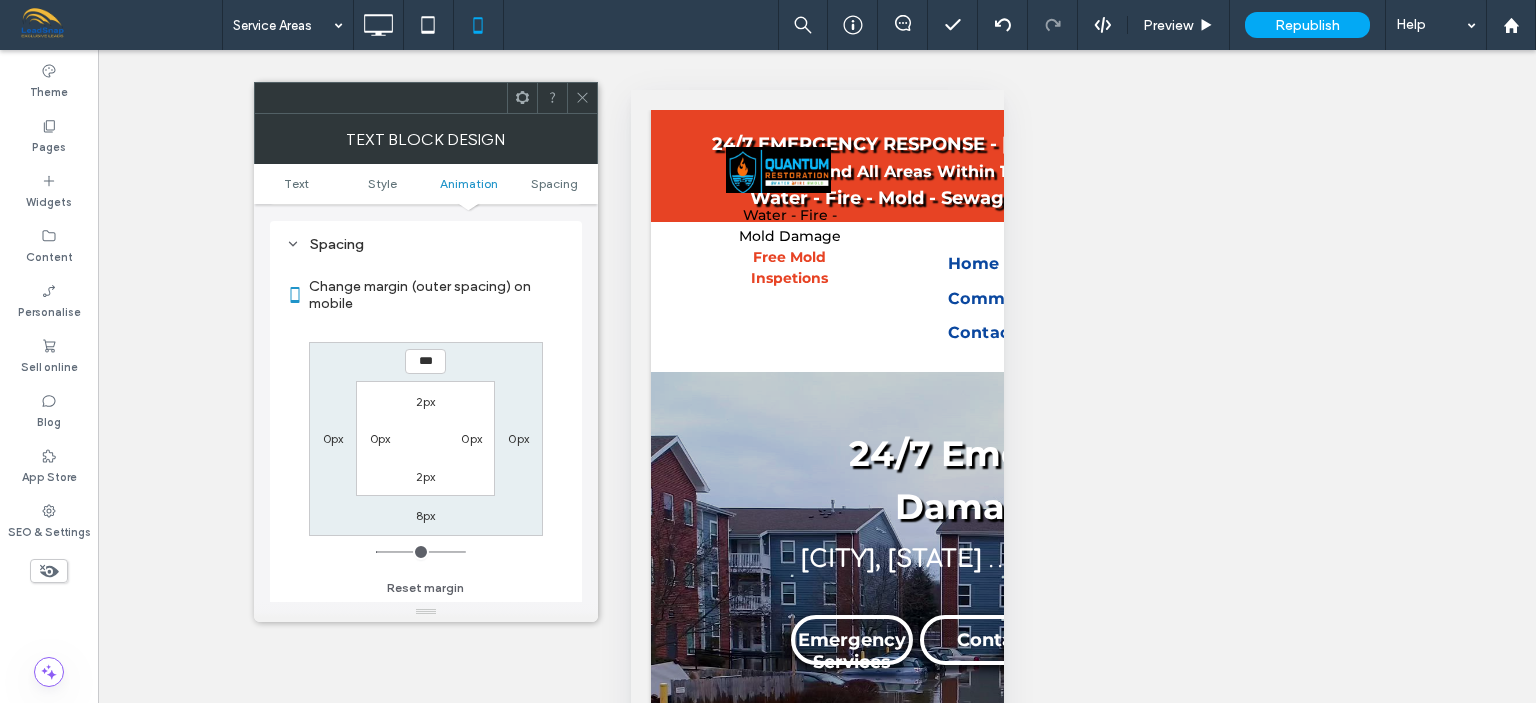 type on "*" 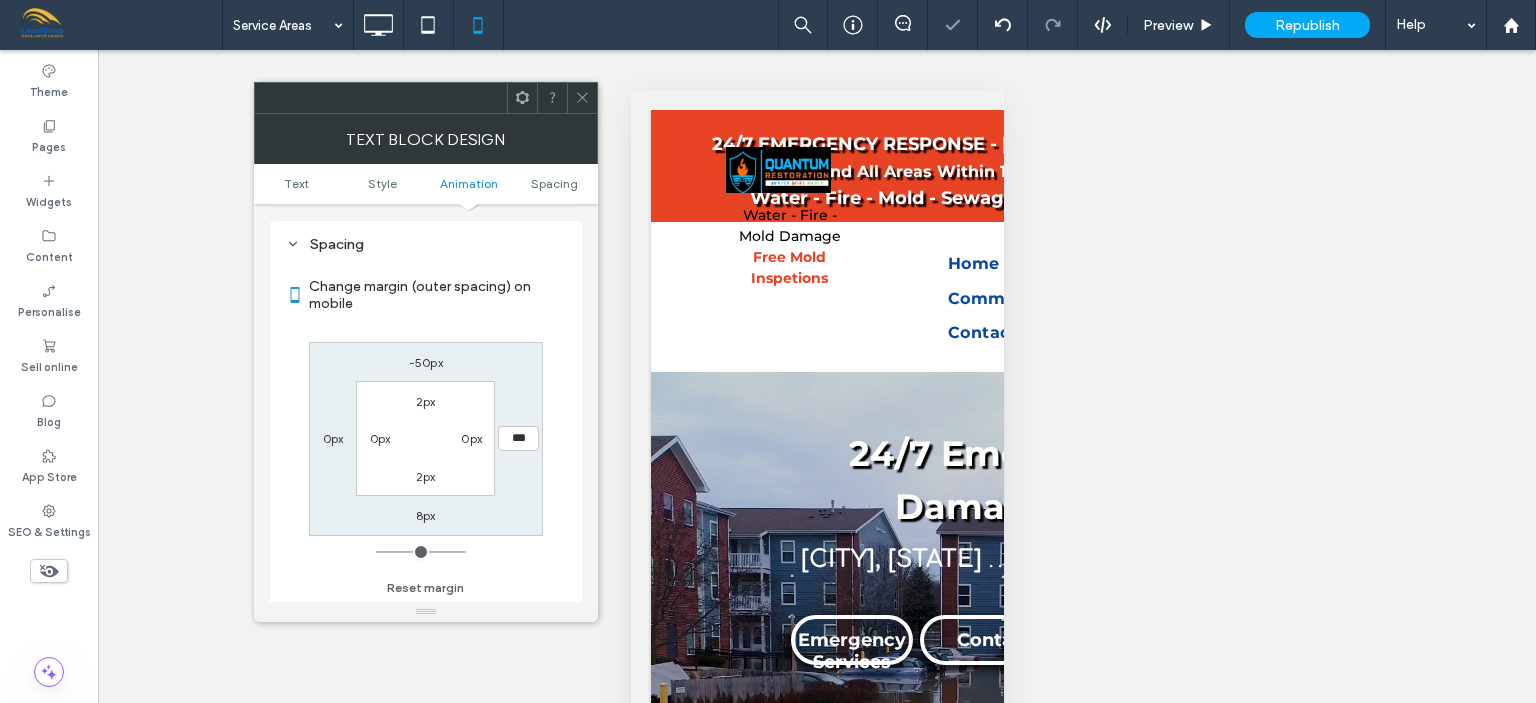 click 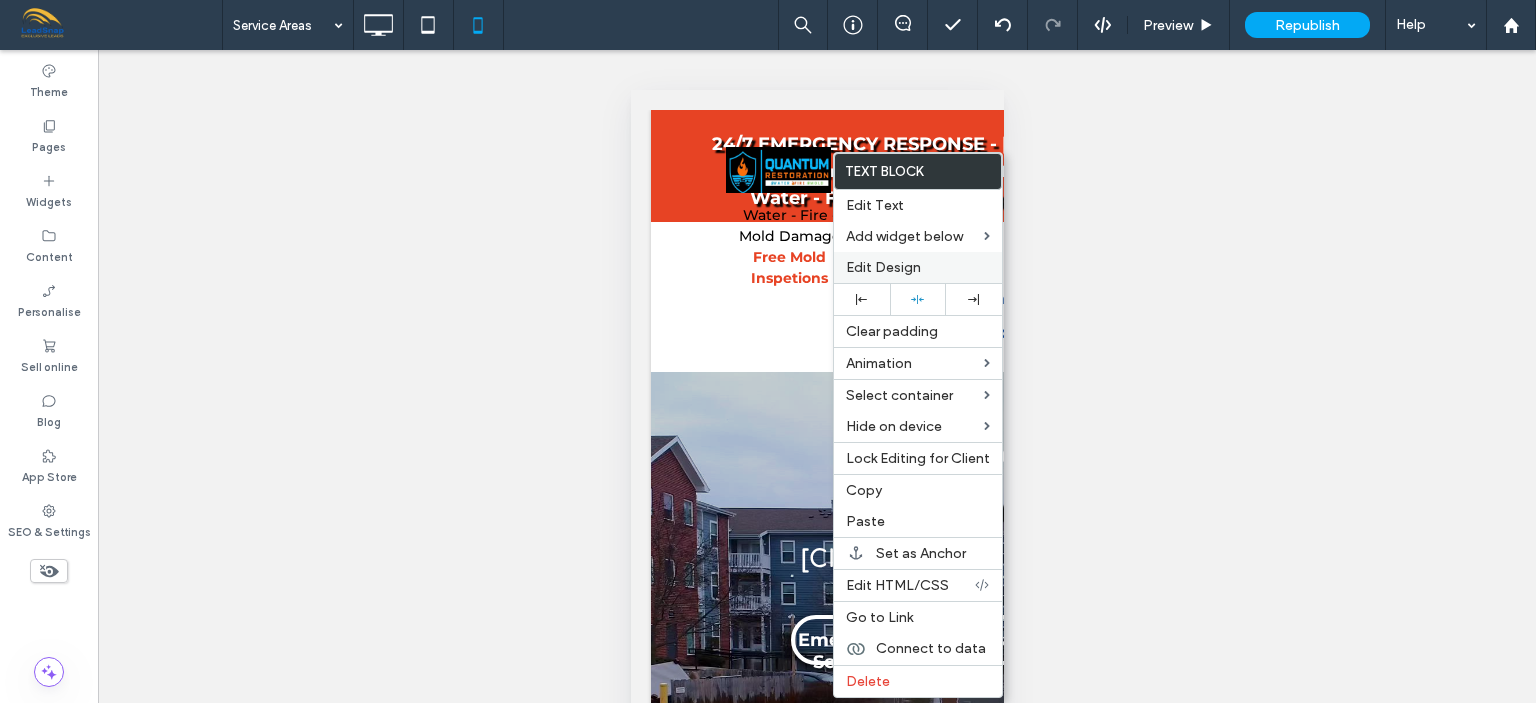 click on "Edit Design" at bounding box center [883, 267] 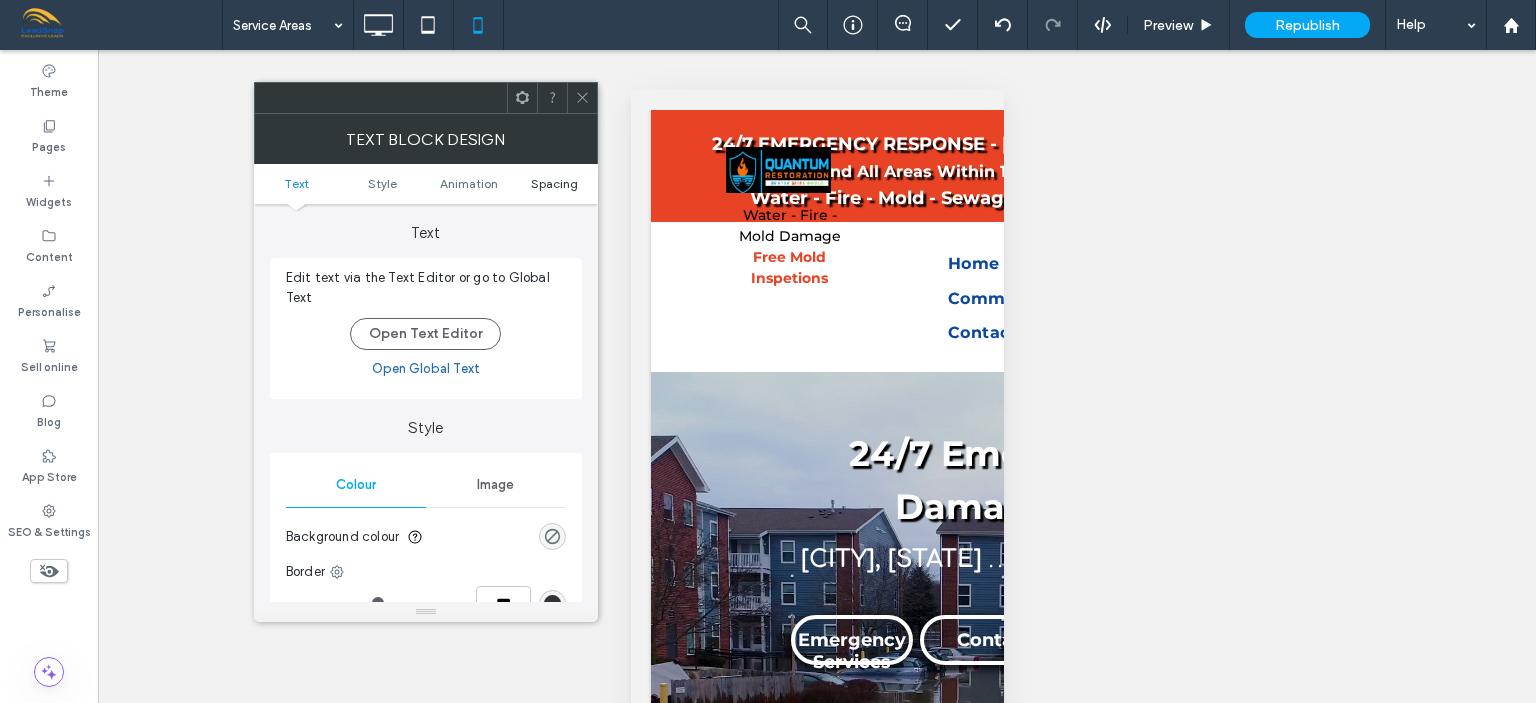 click on "Spacing" at bounding box center (554, 183) 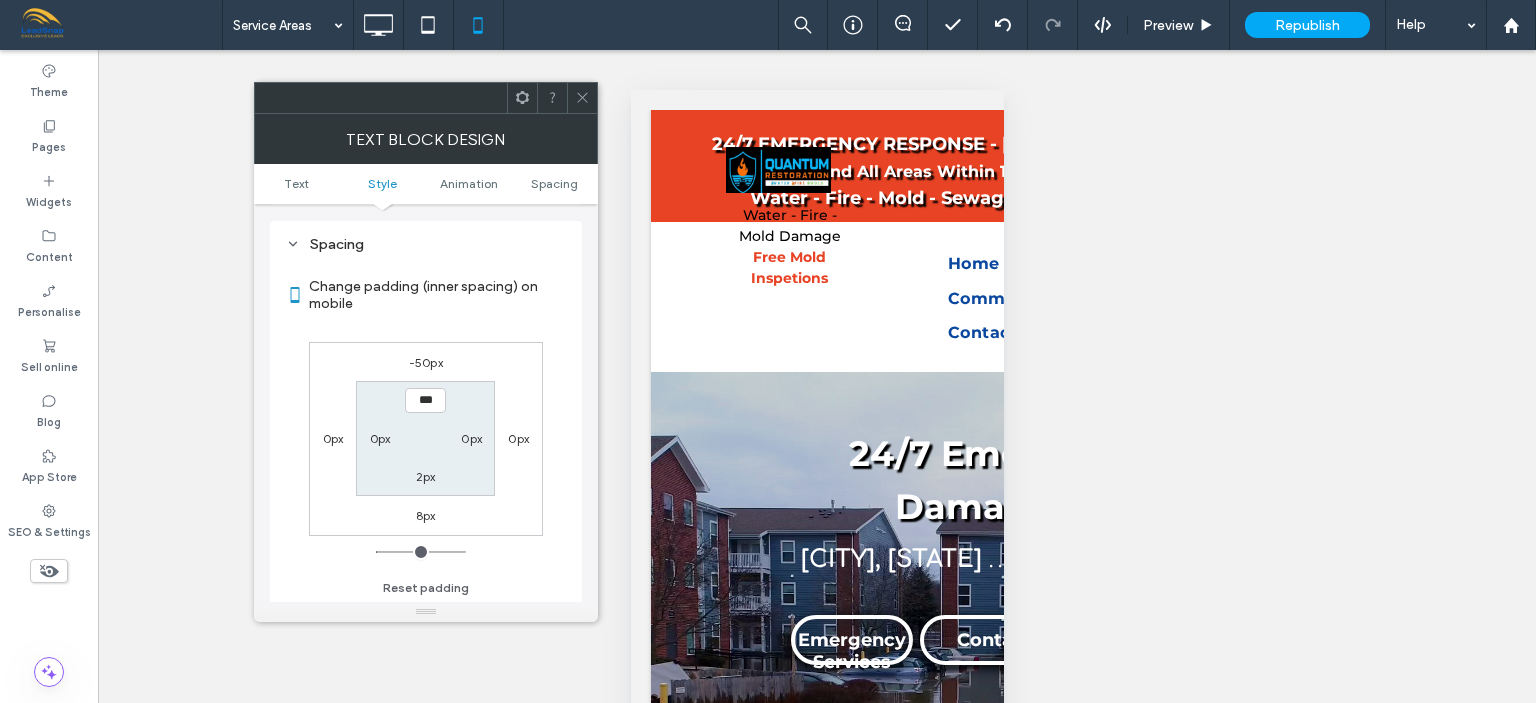 scroll, scrollTop: 572, scrollLeft: 0, axis: vertical 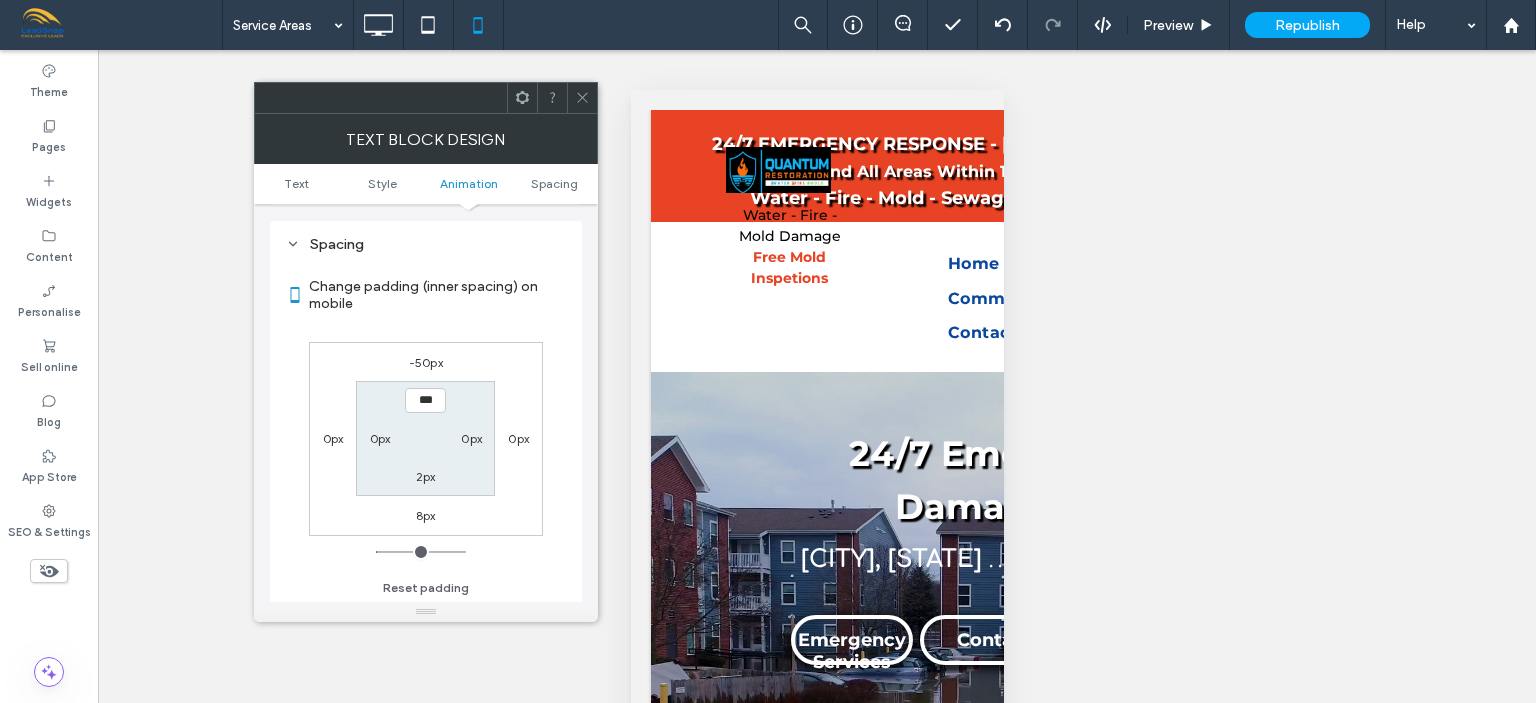 click on "-50px" at bounding box center (426, 362) 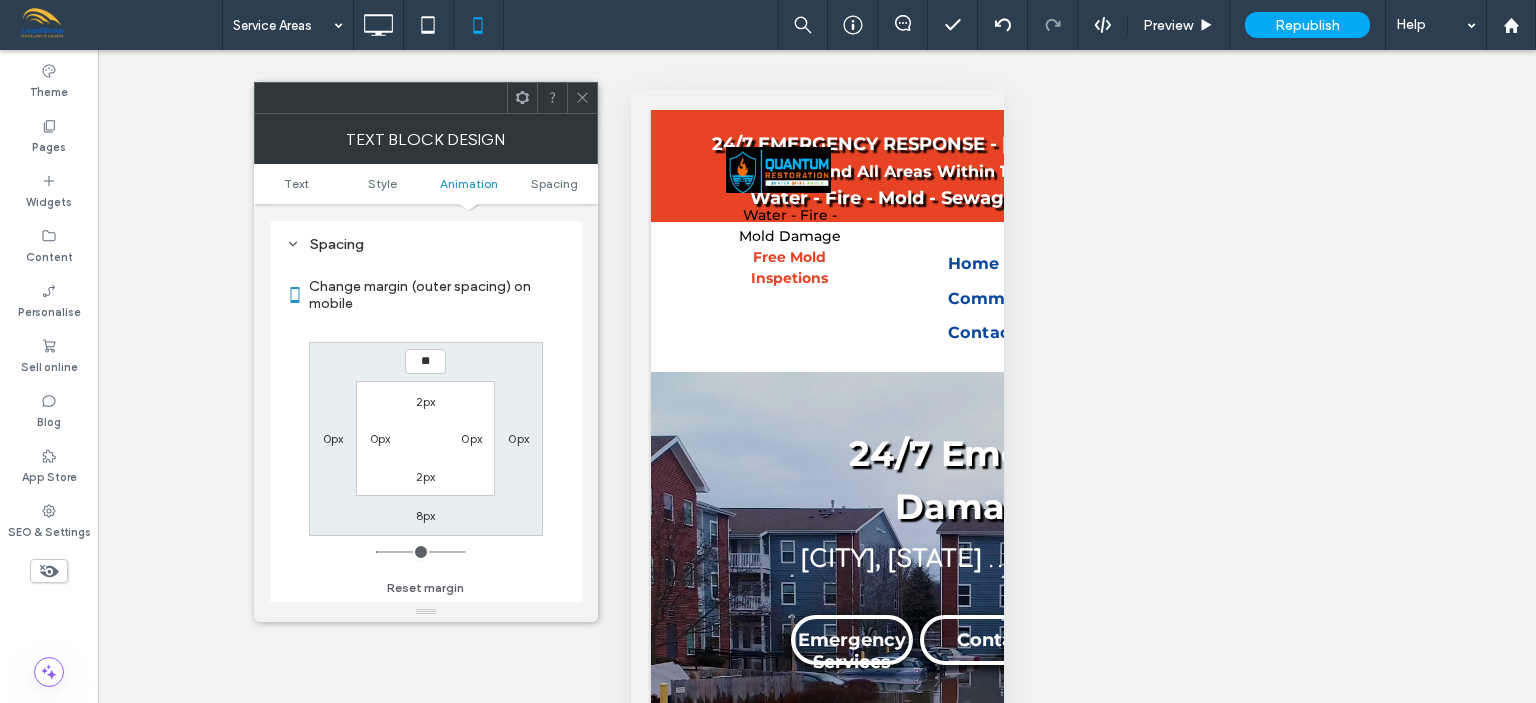 type on "***" 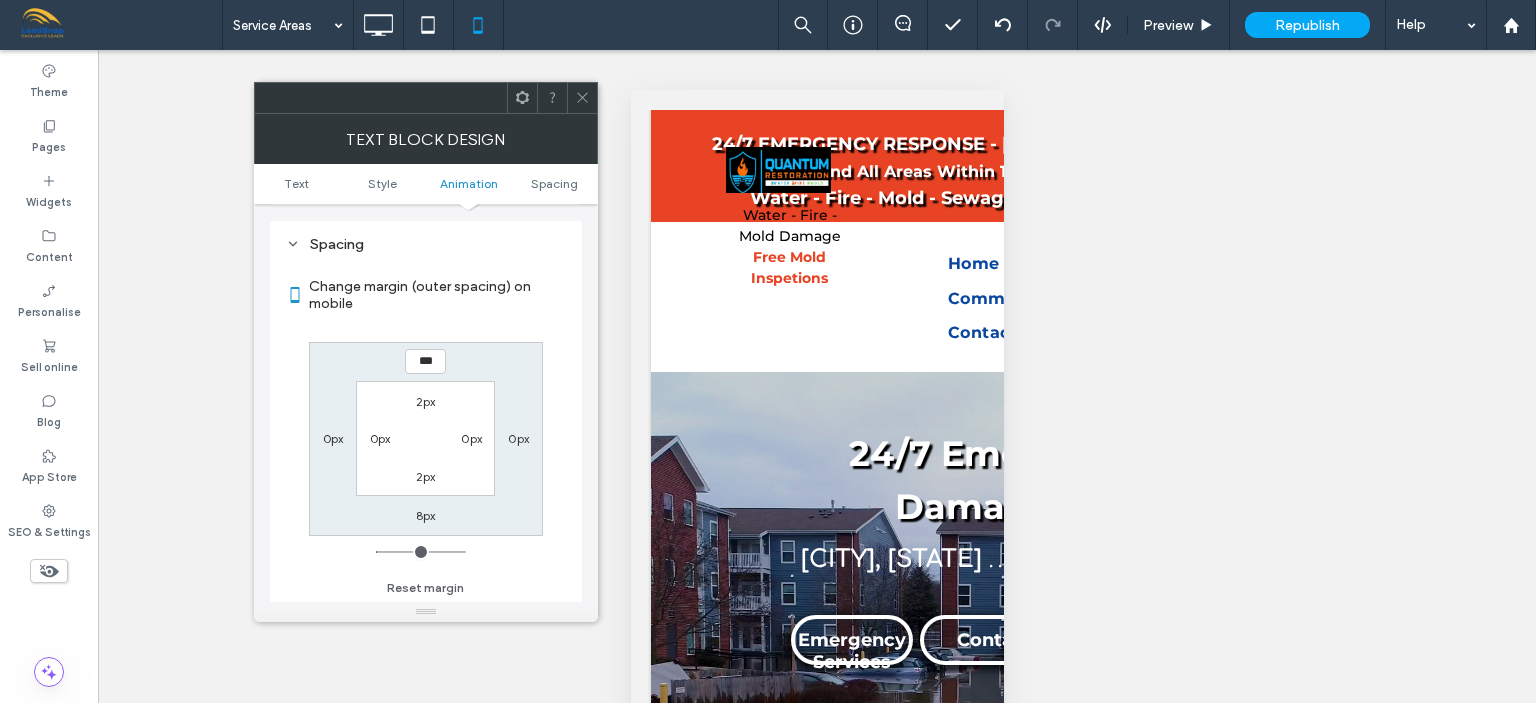 type on "*" 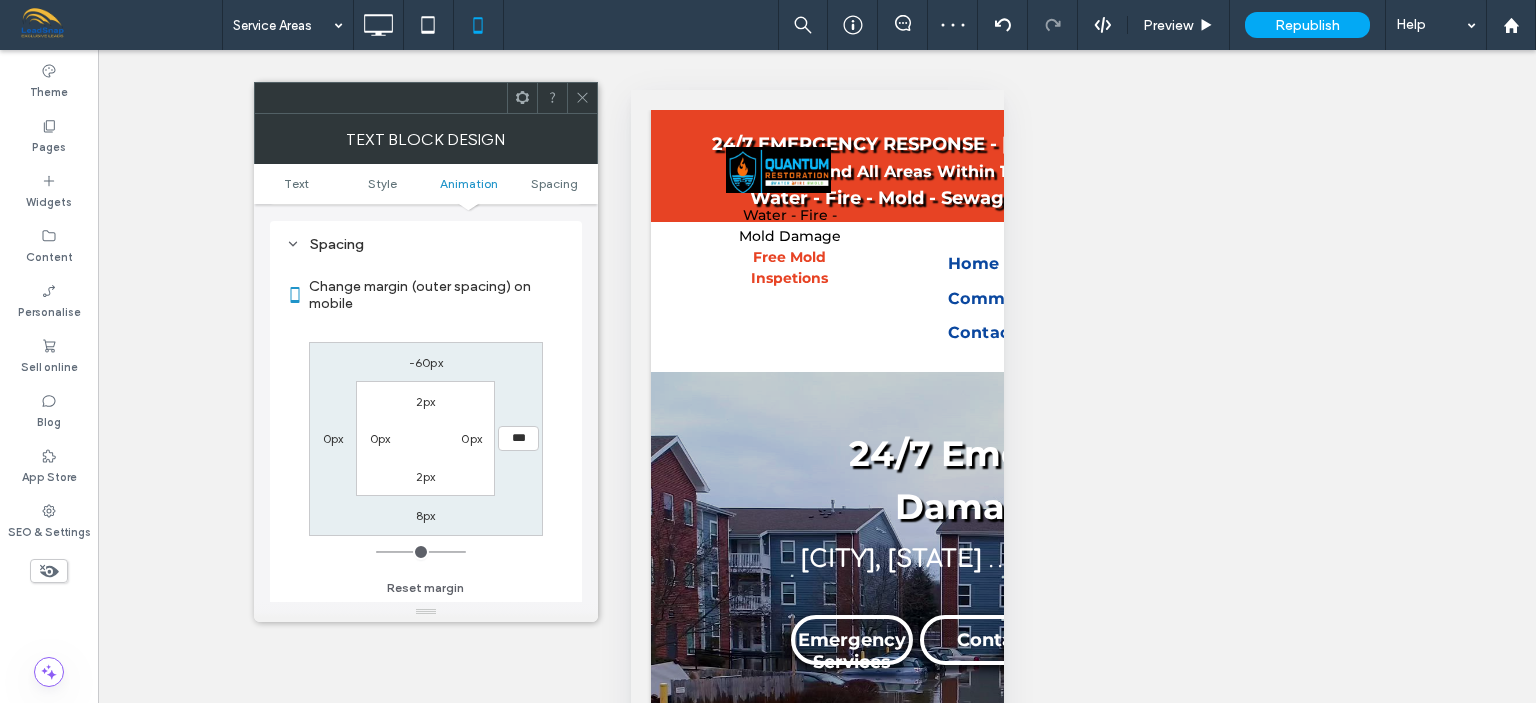 click at bounding box center (582, 98) 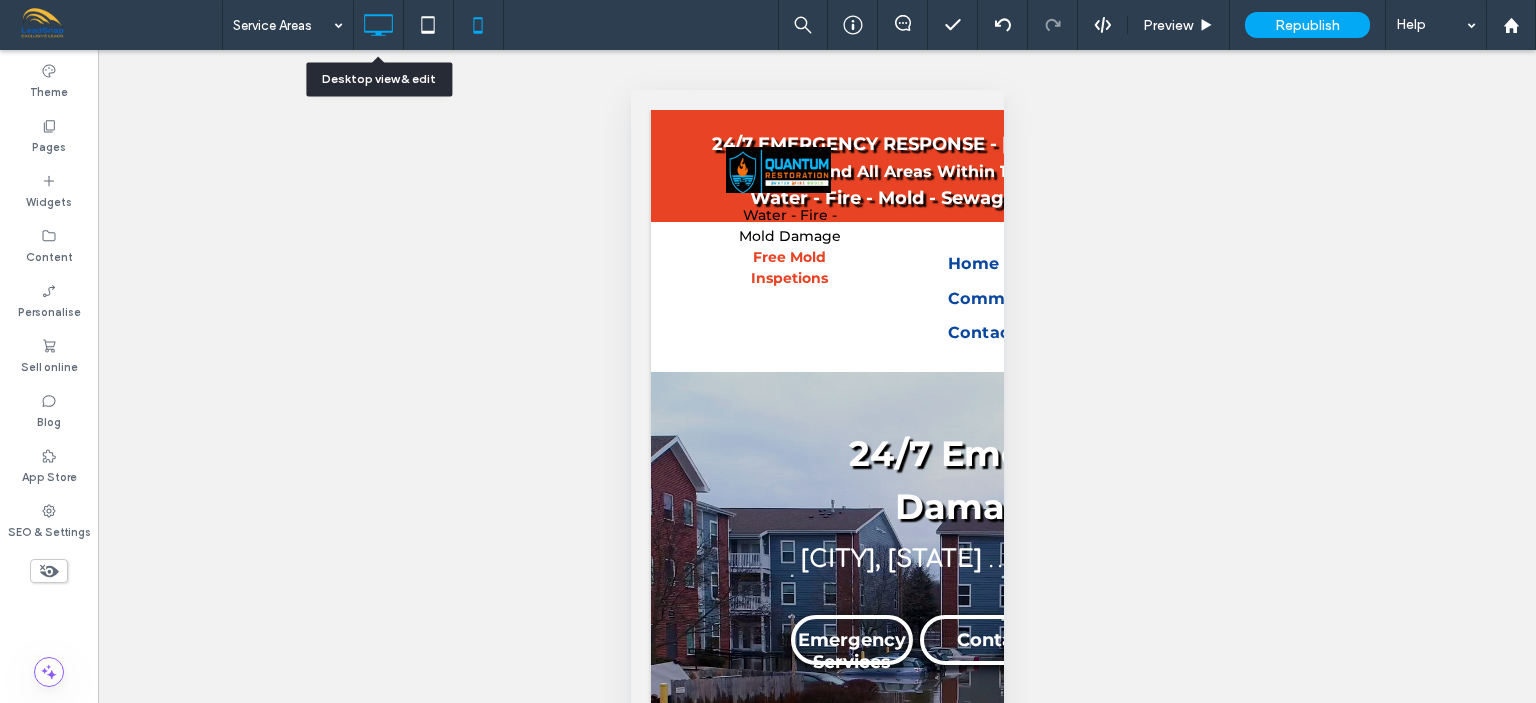click 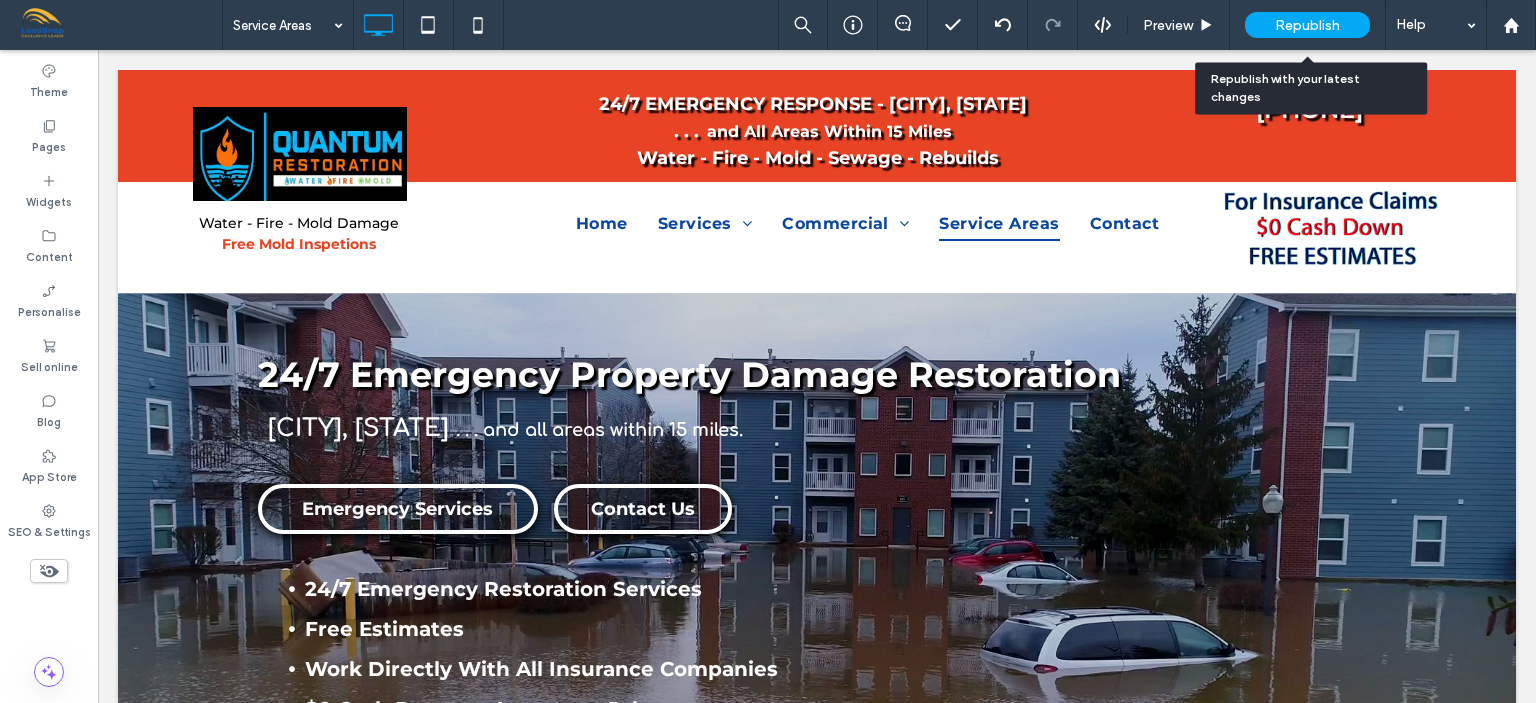 click on "Republish" at bounding box center (1307, 25) 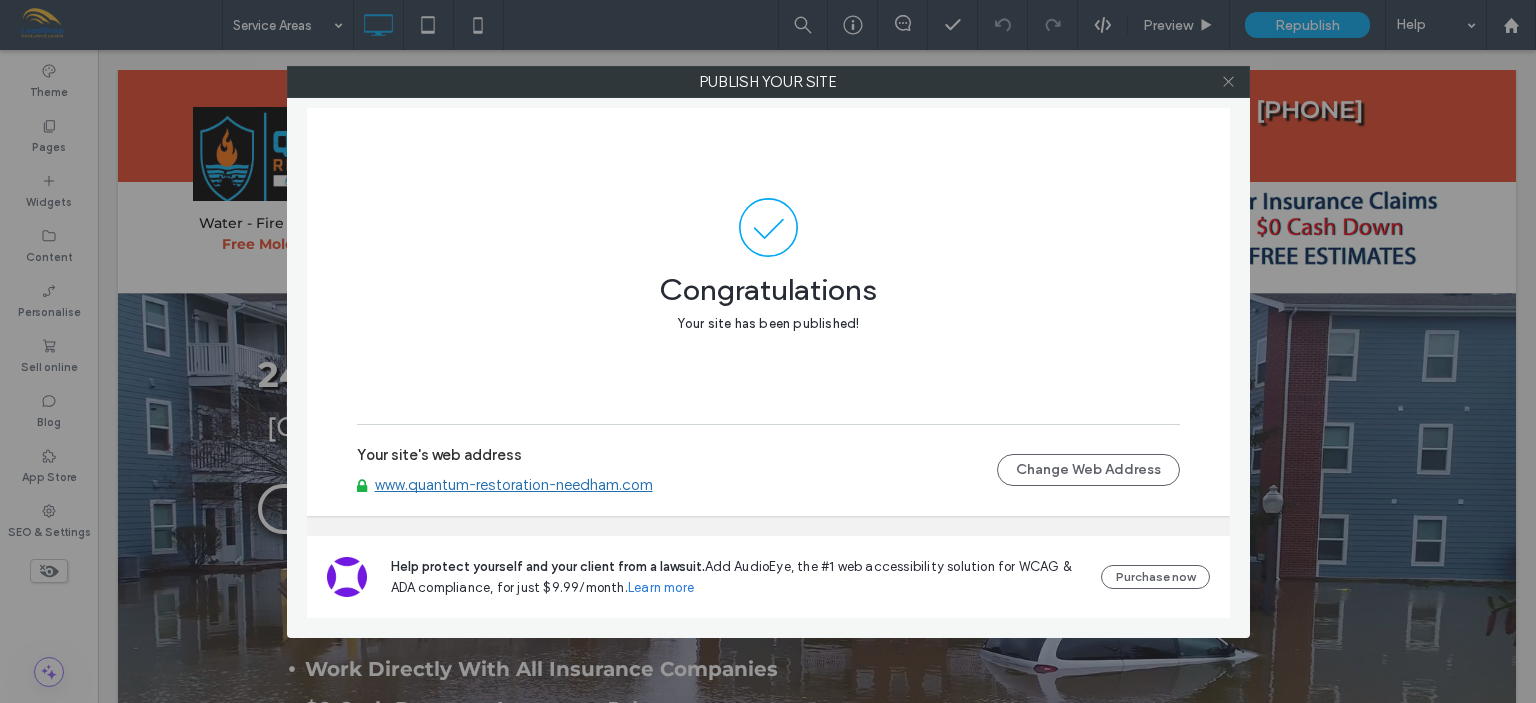 click 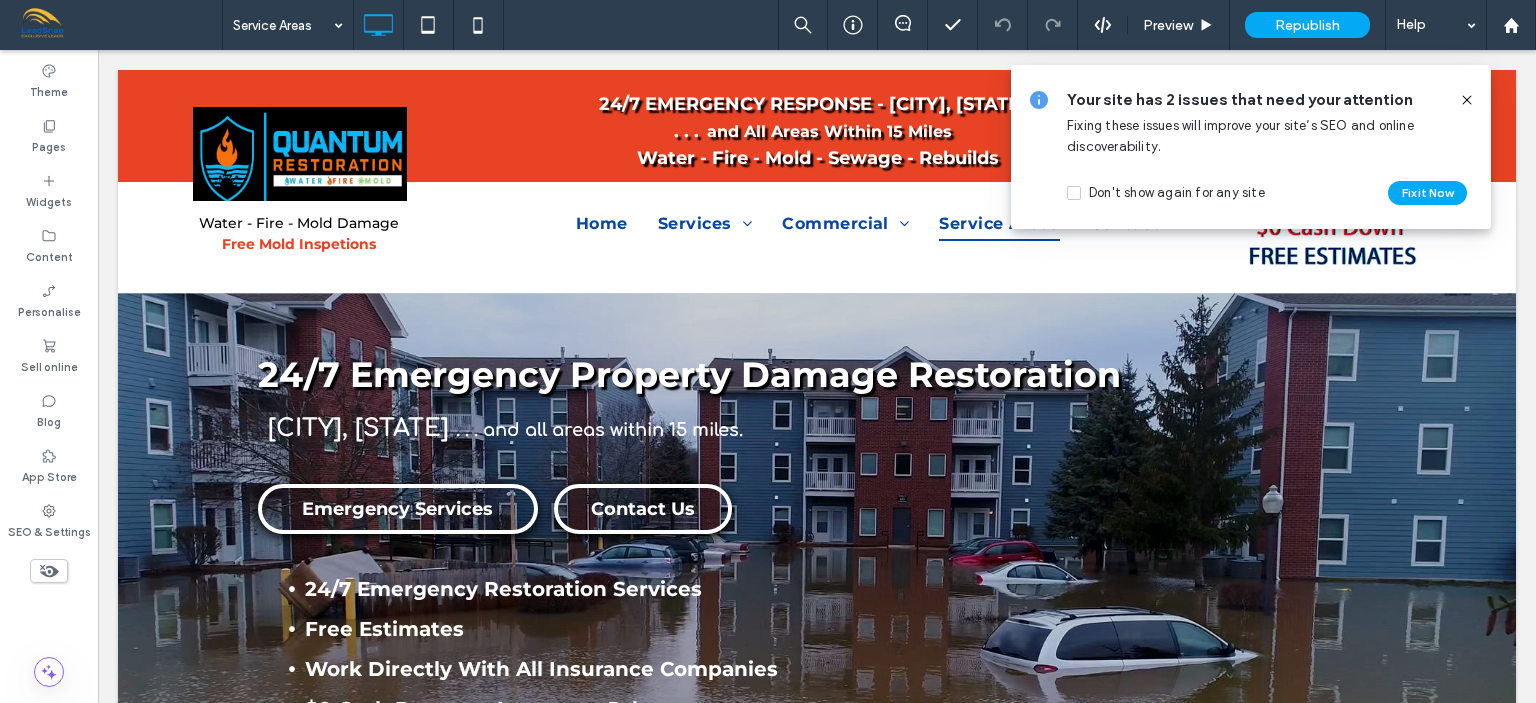 click 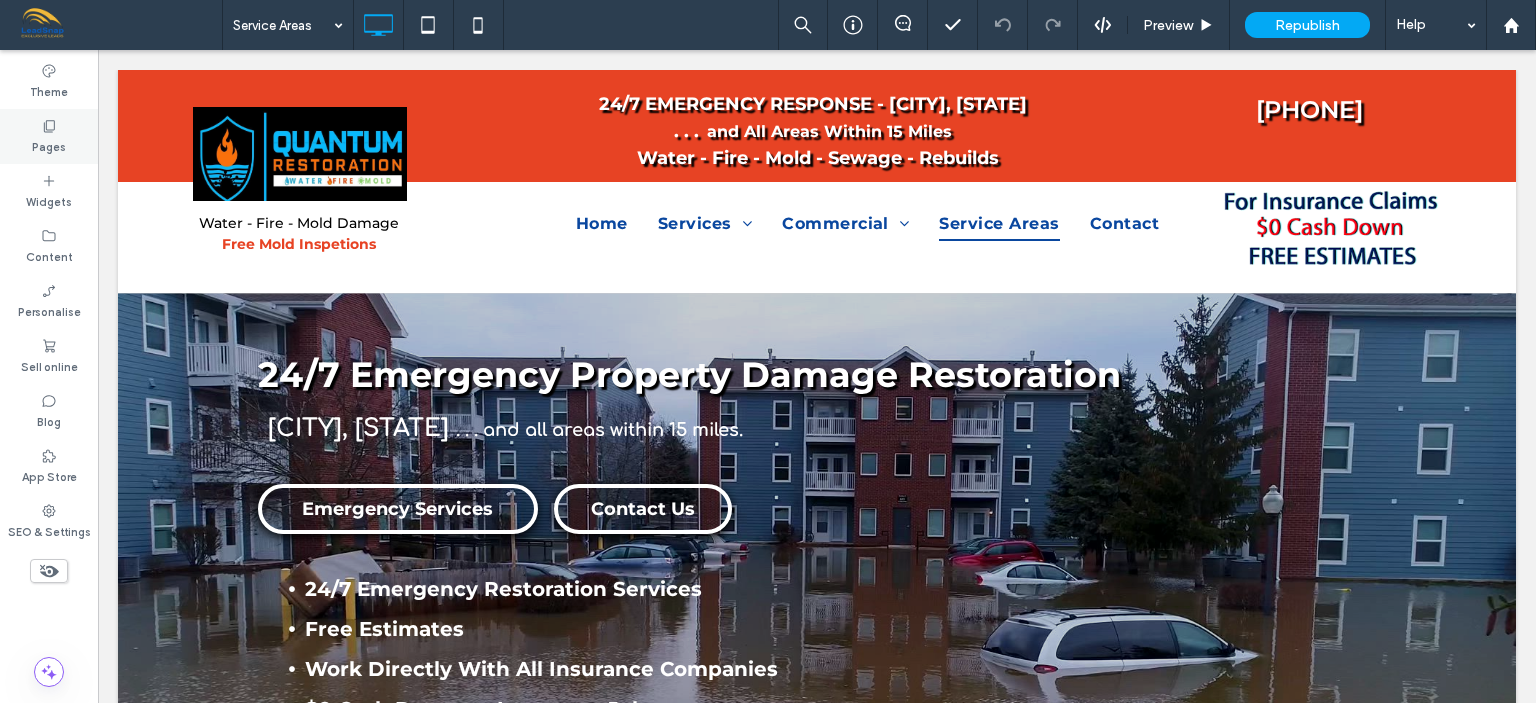 click 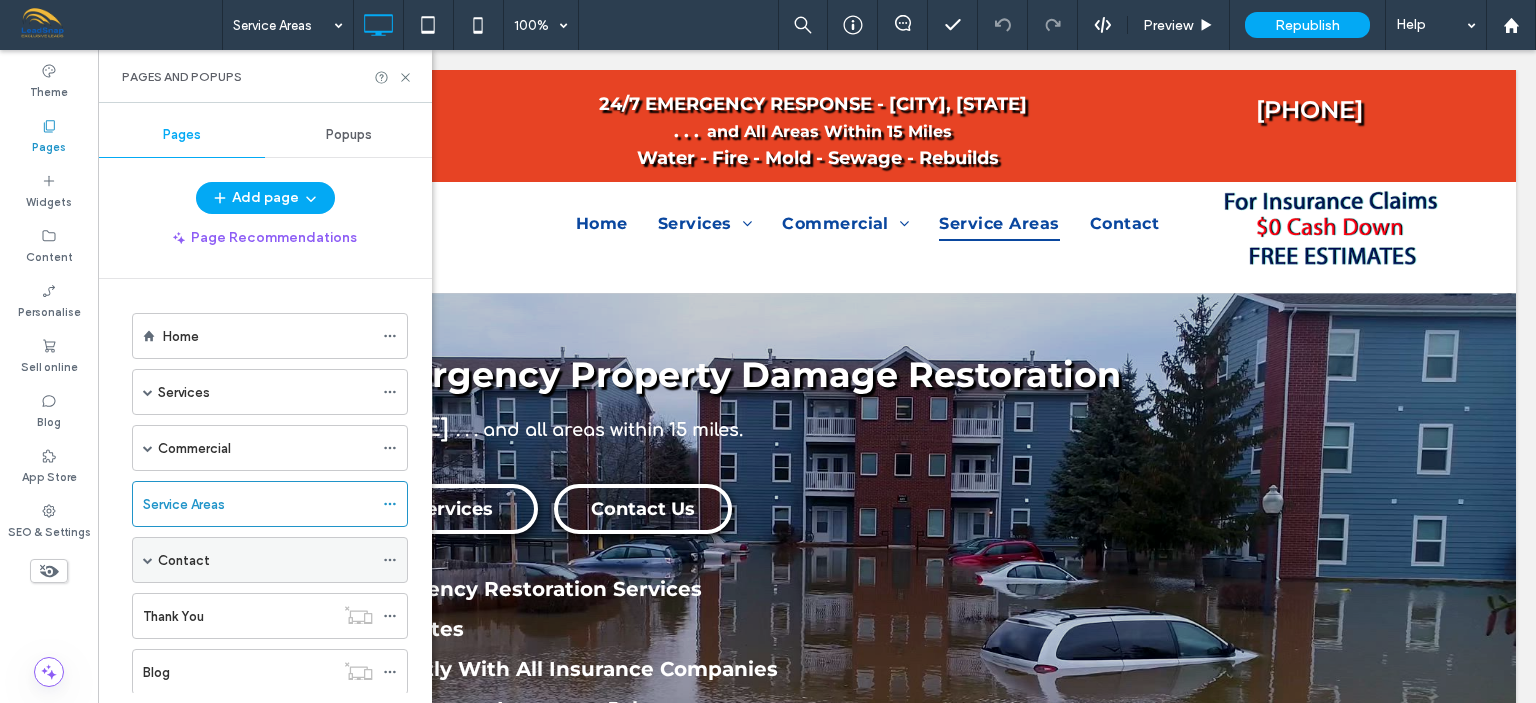 click on "Contact" at bounding box center [265, 560] 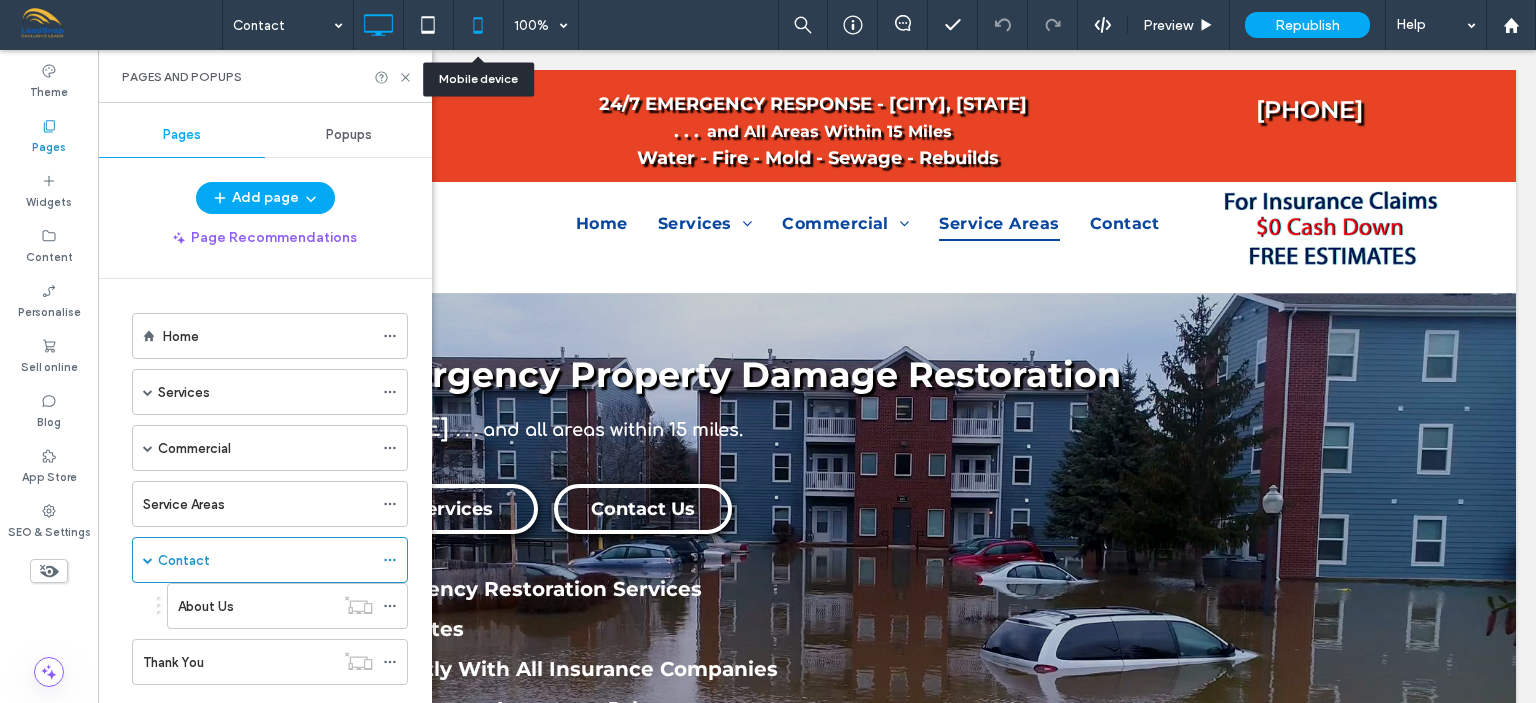 click 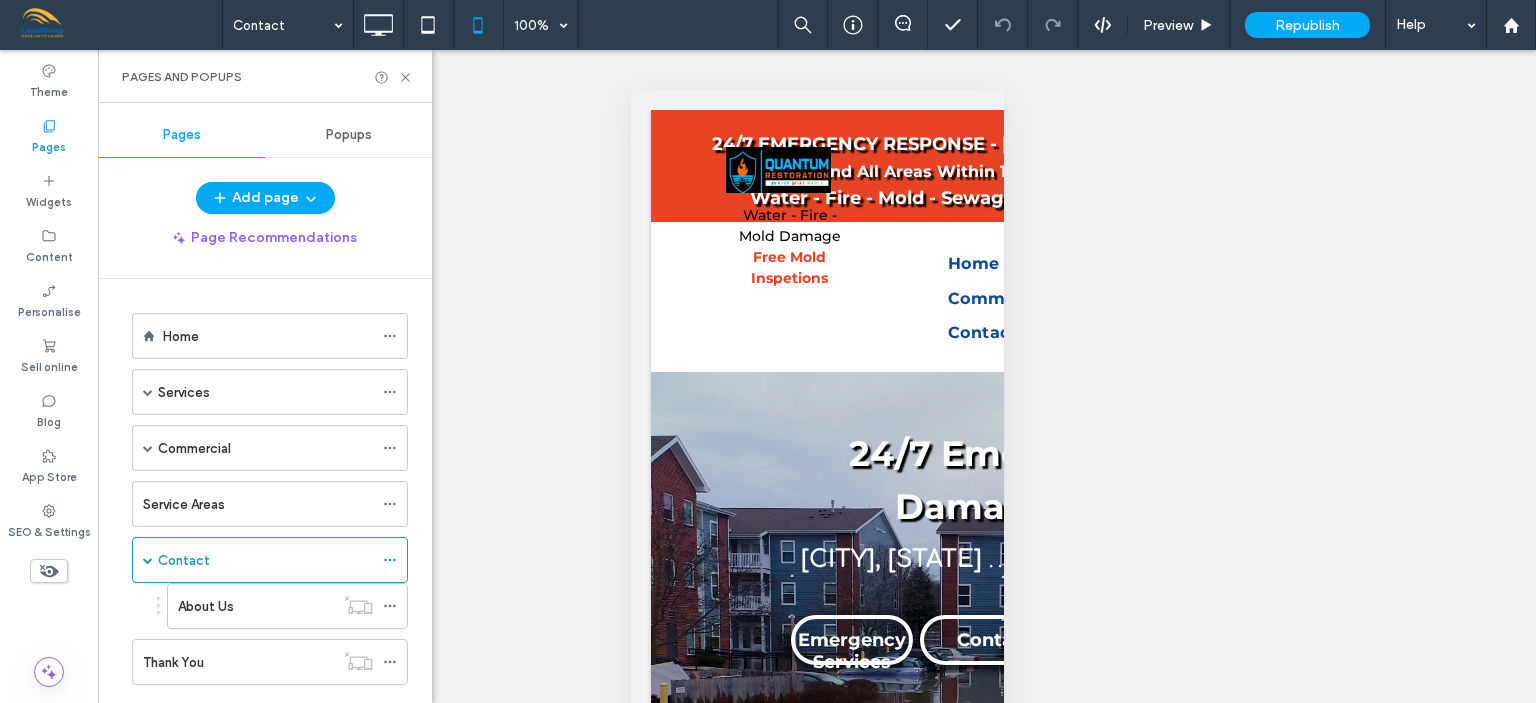 scroll, scrollTop: 123, scrollLeft: 0, axis: vertical 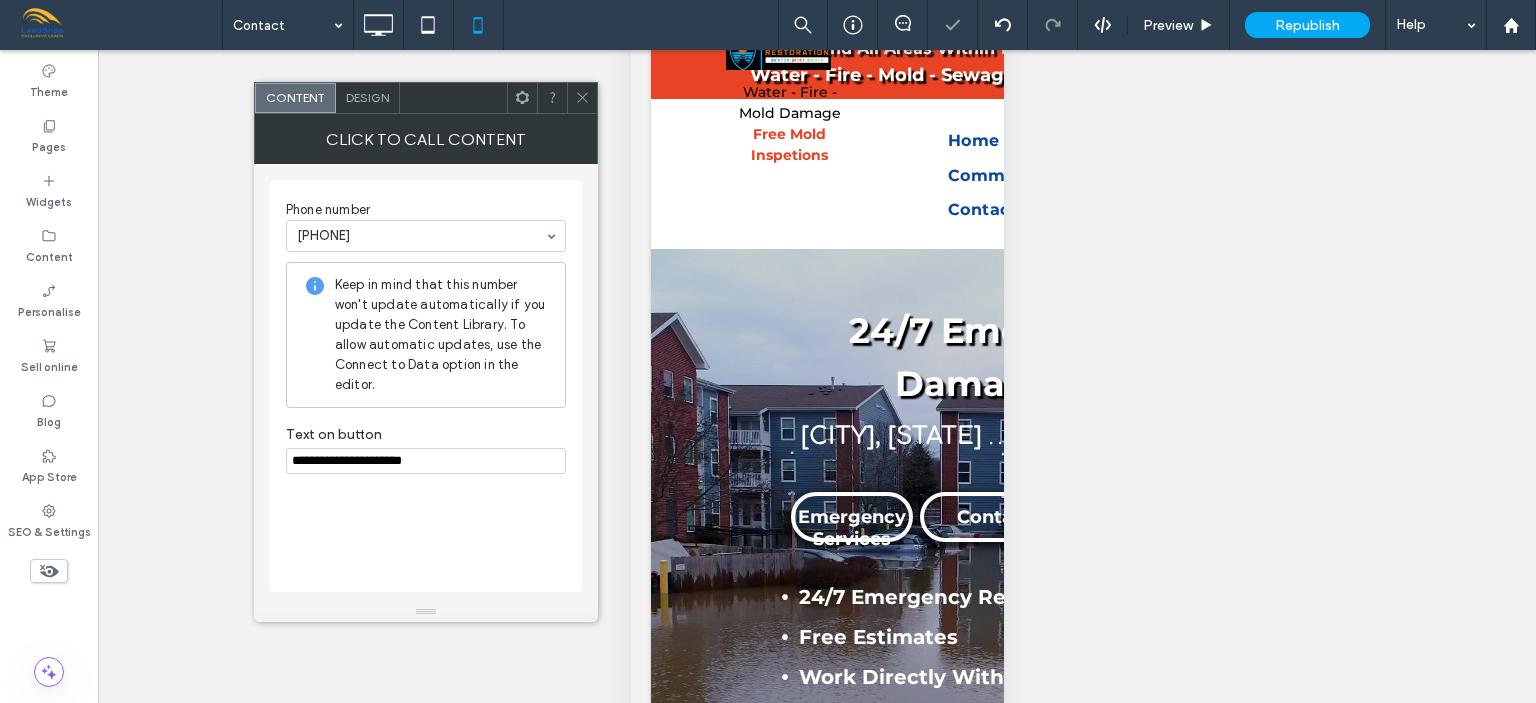 click on "**********" at bounding box center [426, 461] 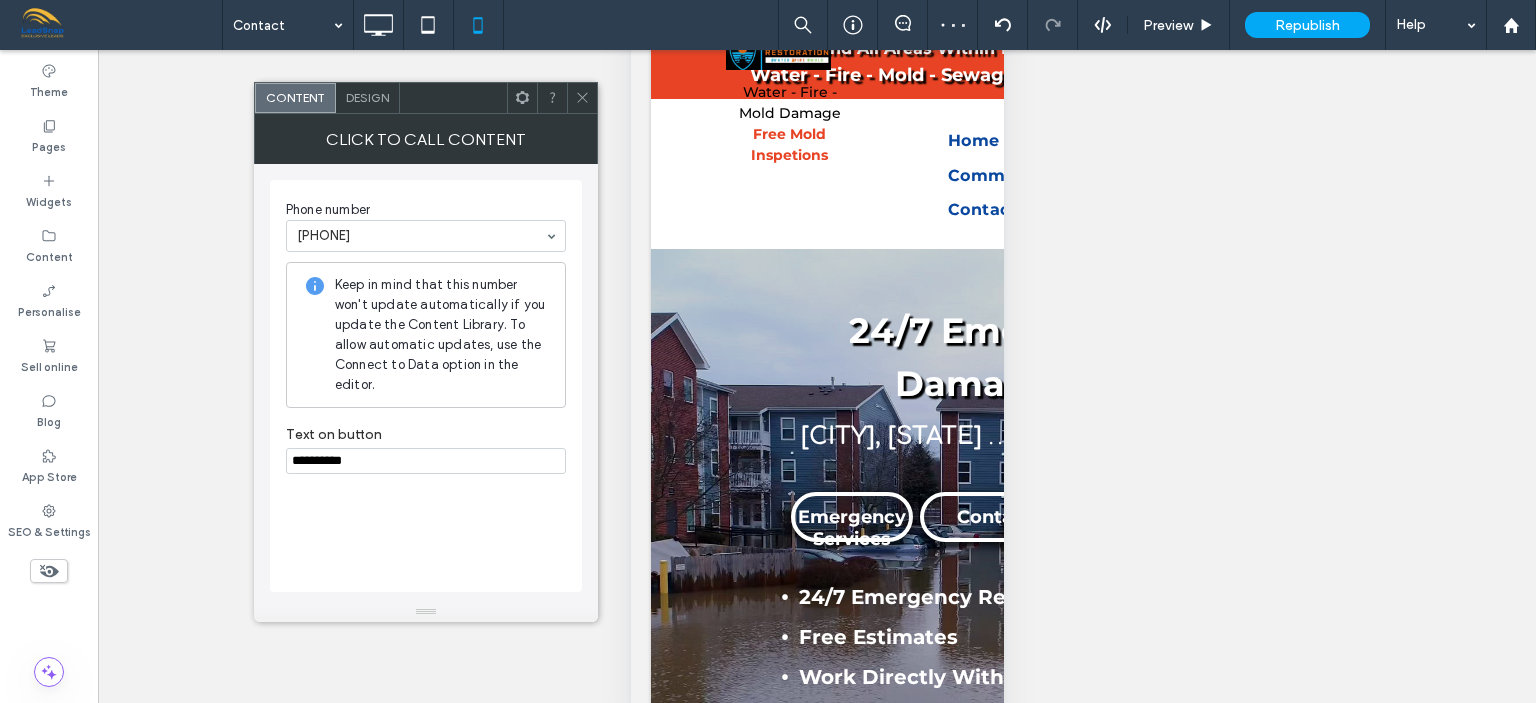 paste on "**********" 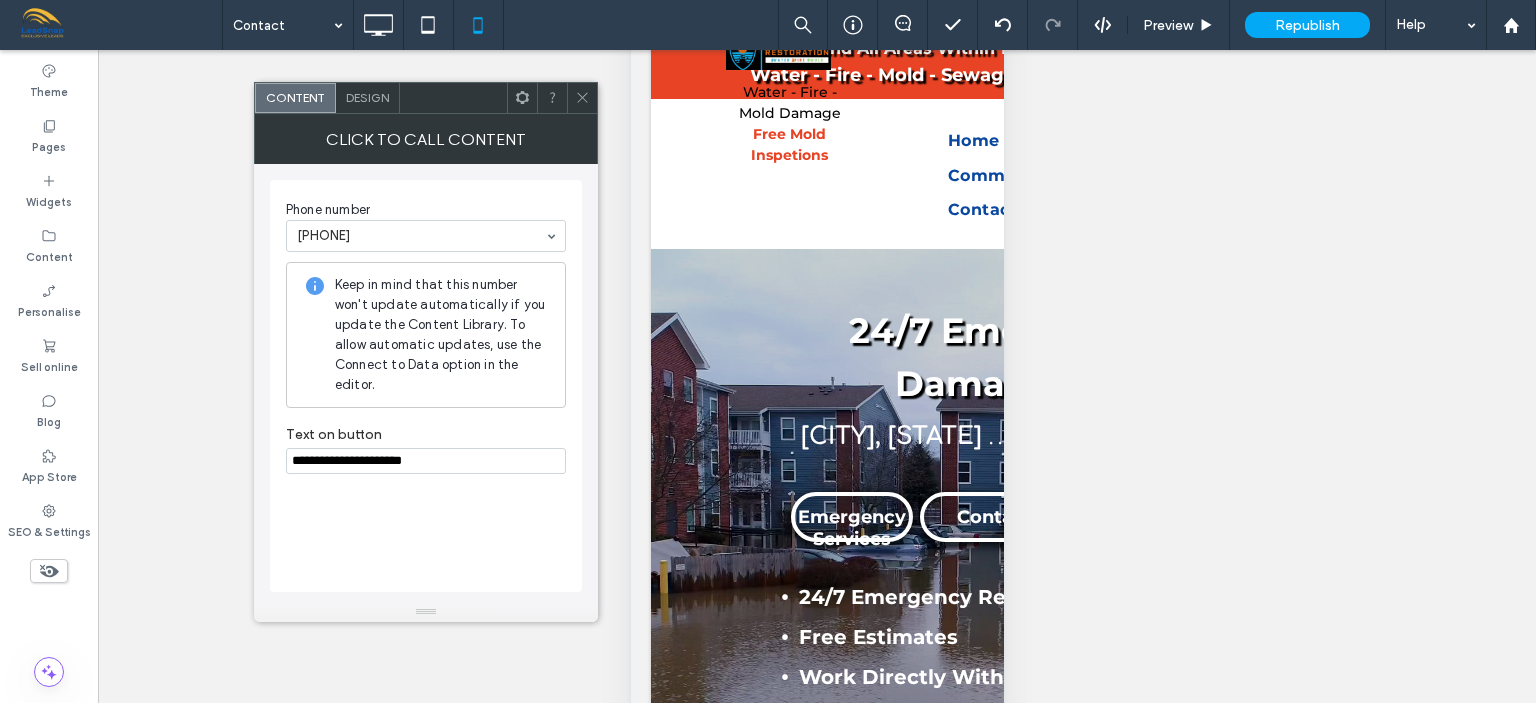 type on "**********" 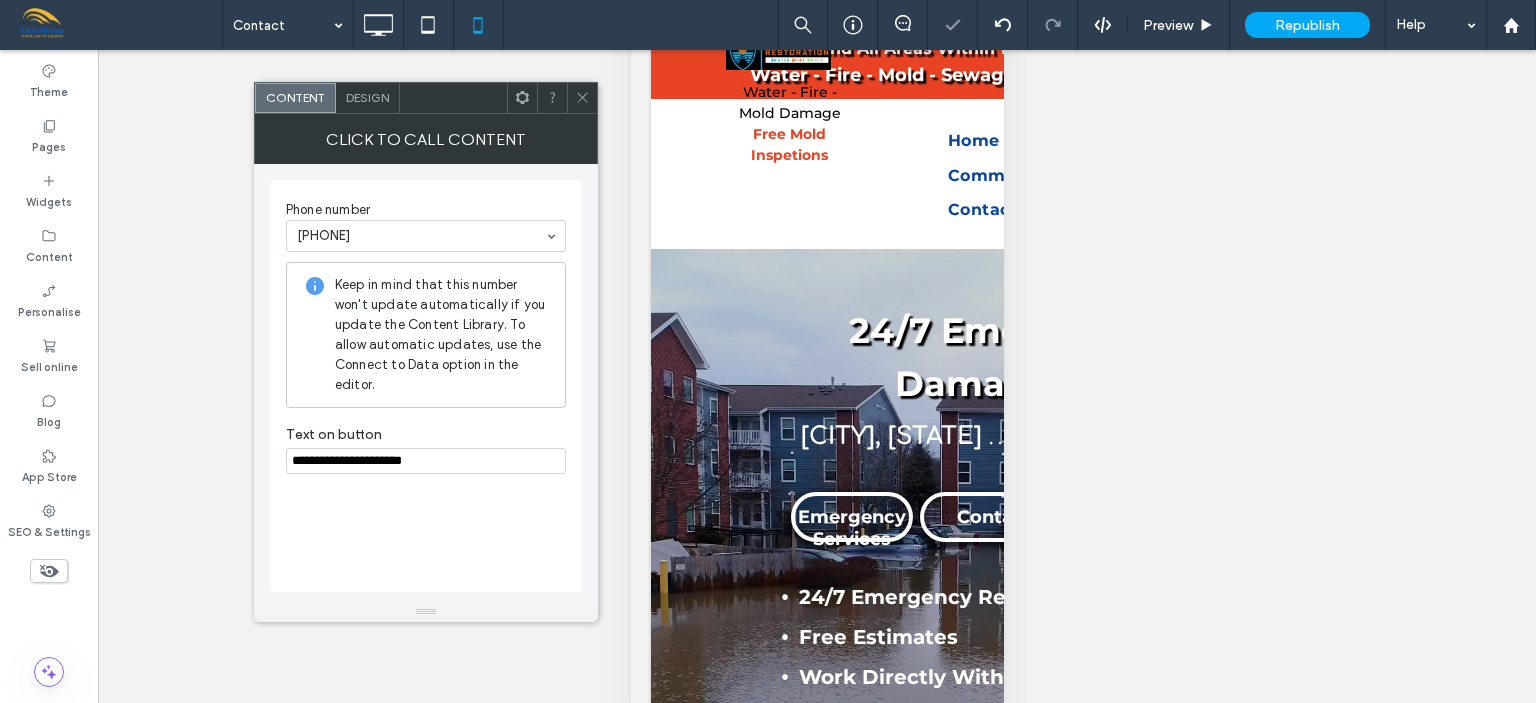 click 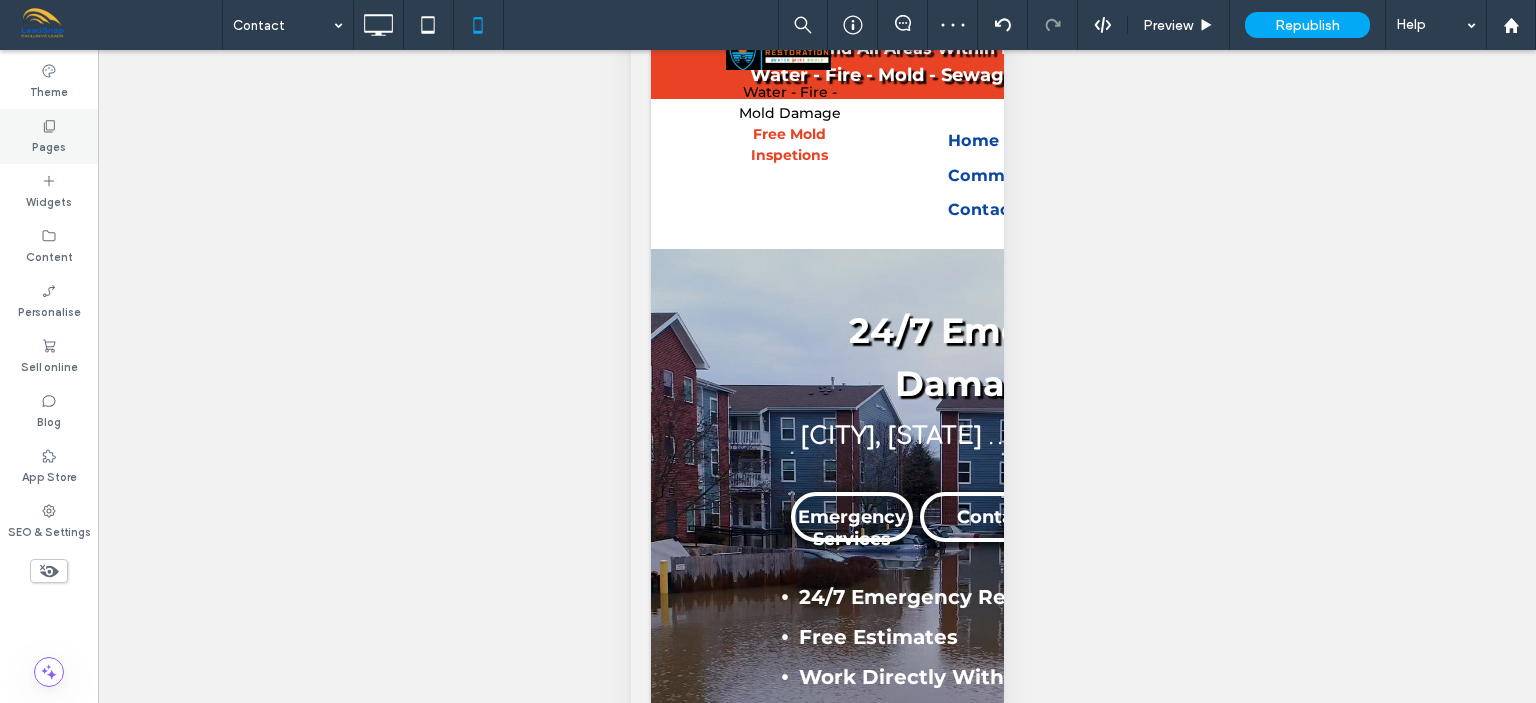 click on "Pages" at bounding box center [49, 145] 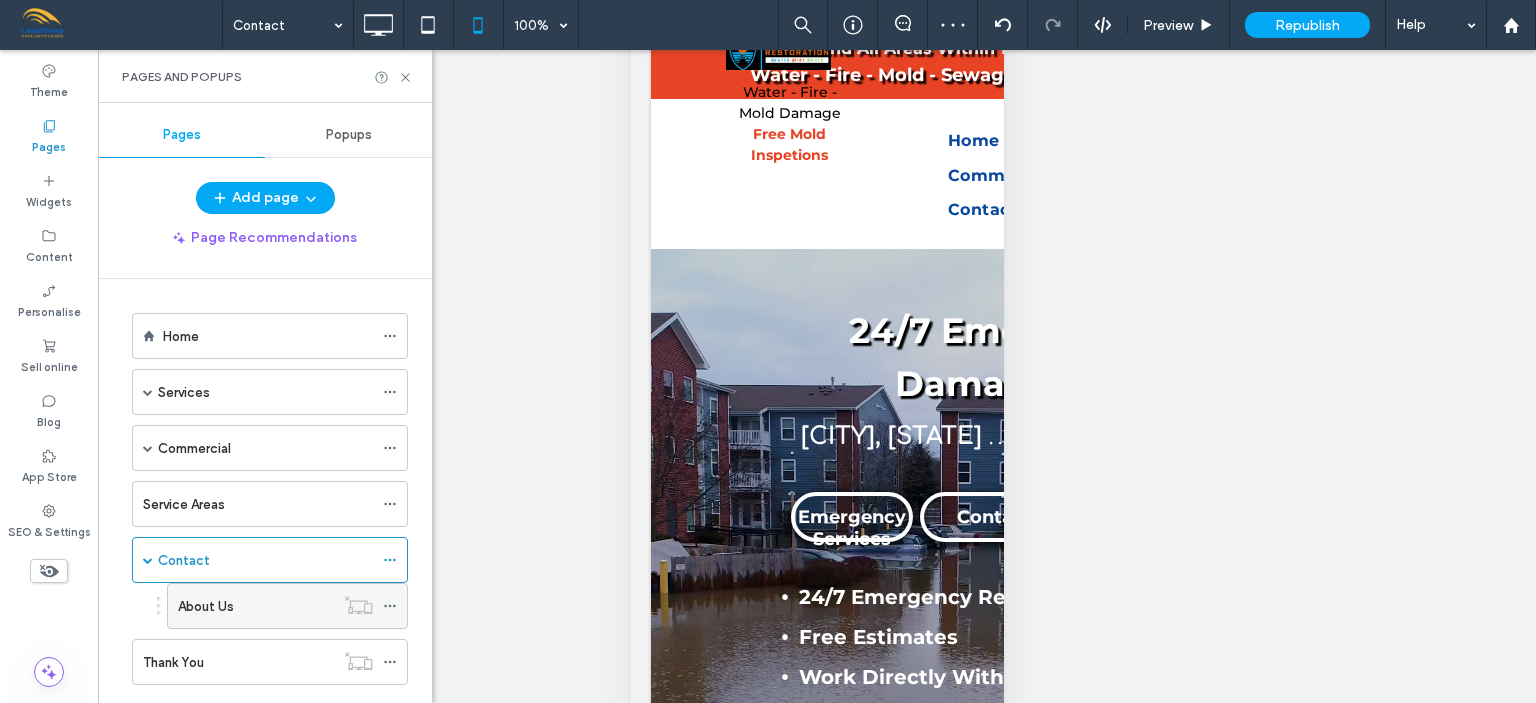 click on "About Us" at bounding box center [256, 606] 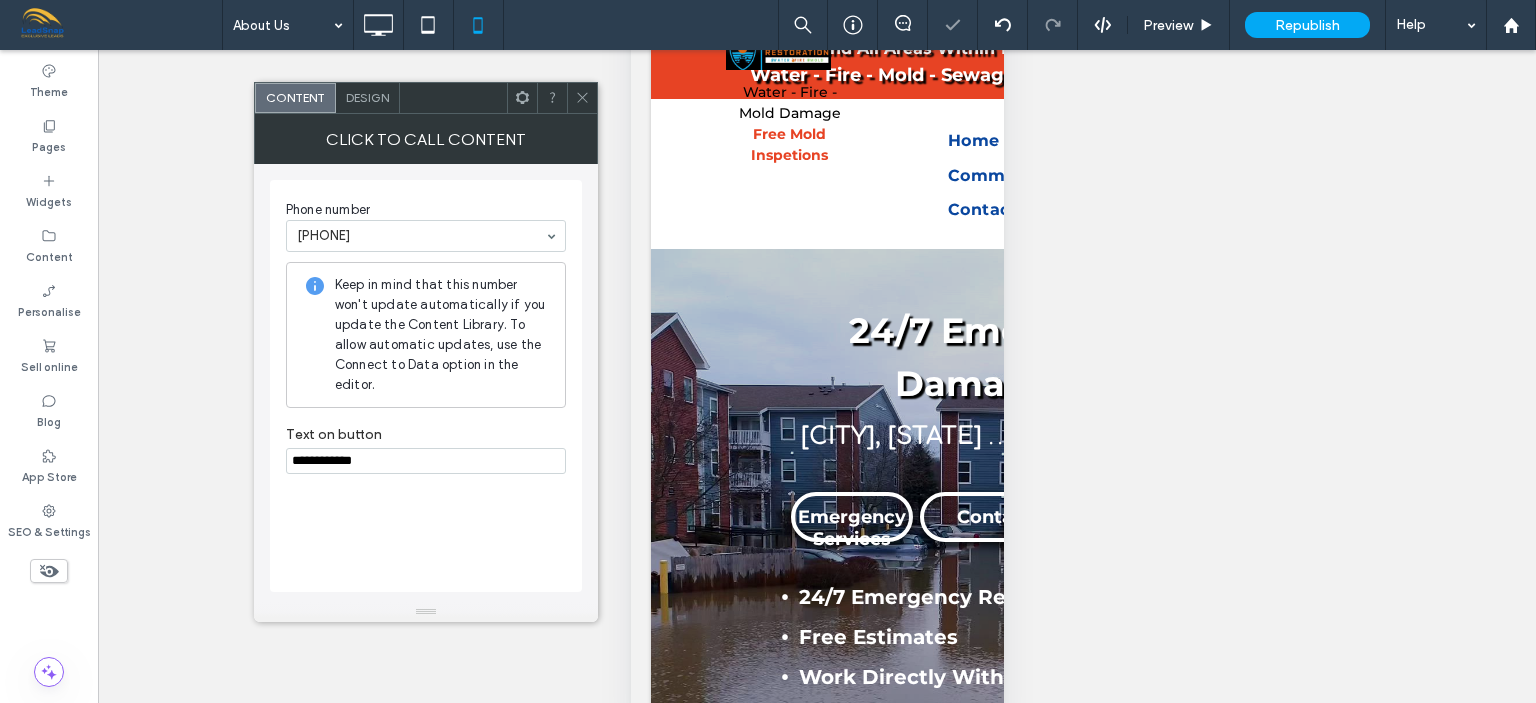 click on "**********" at bounding box center (426, 461) 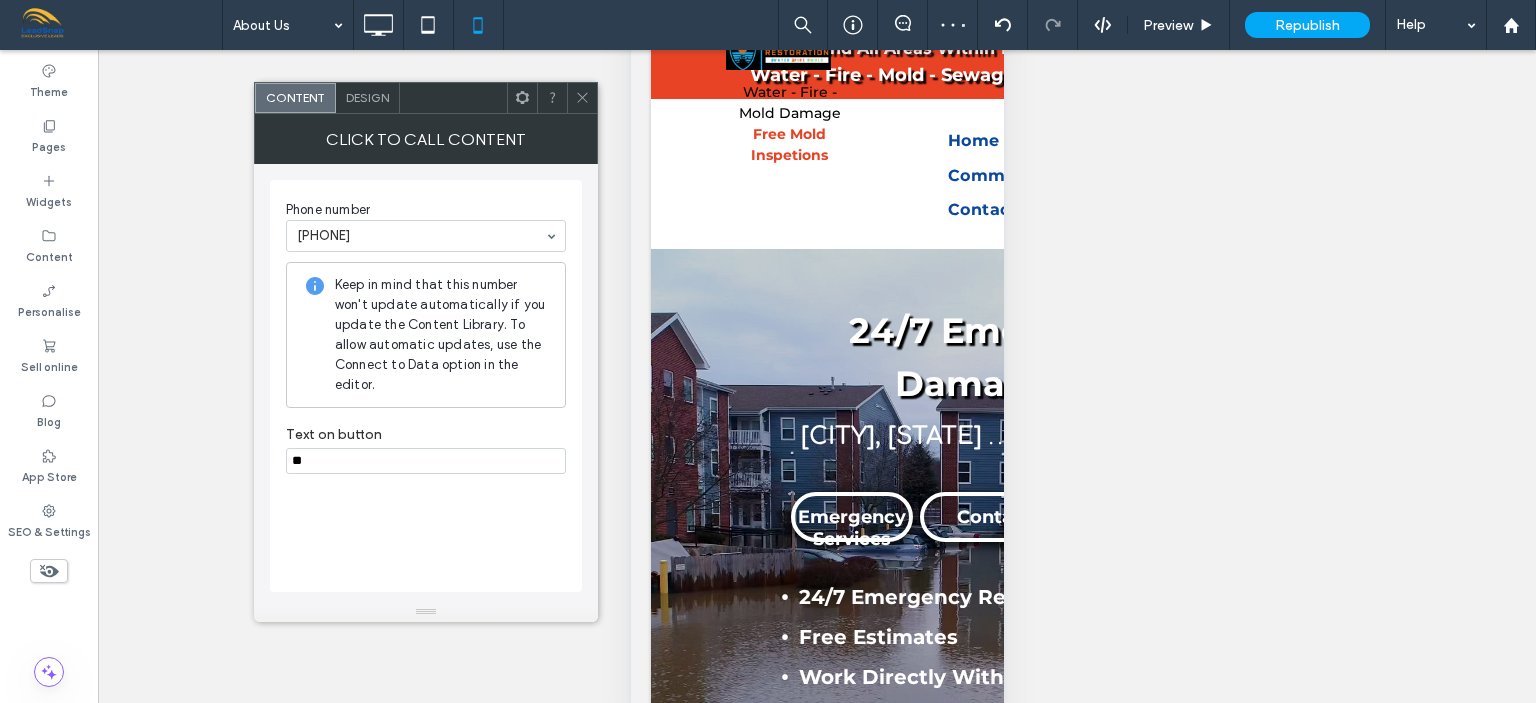 type on "*" 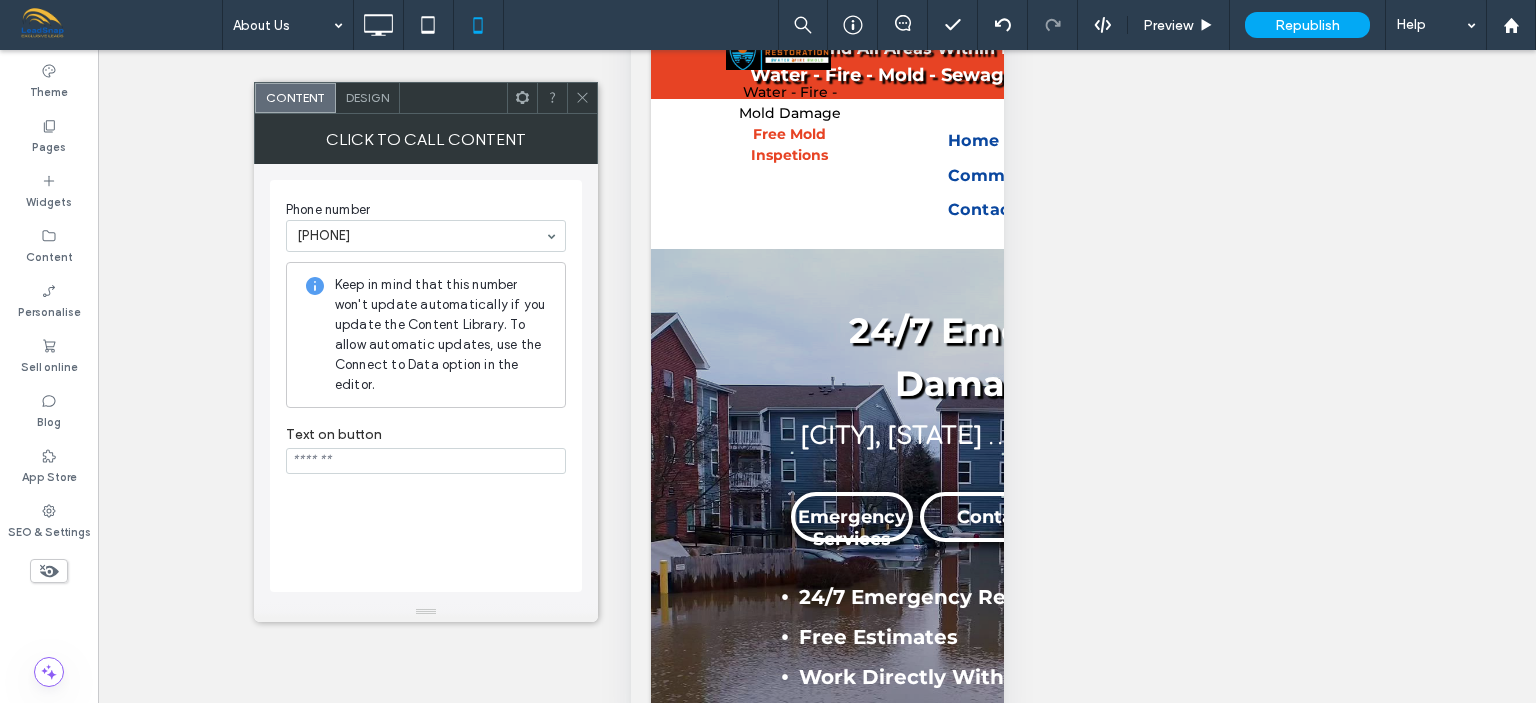 paste on "**********" 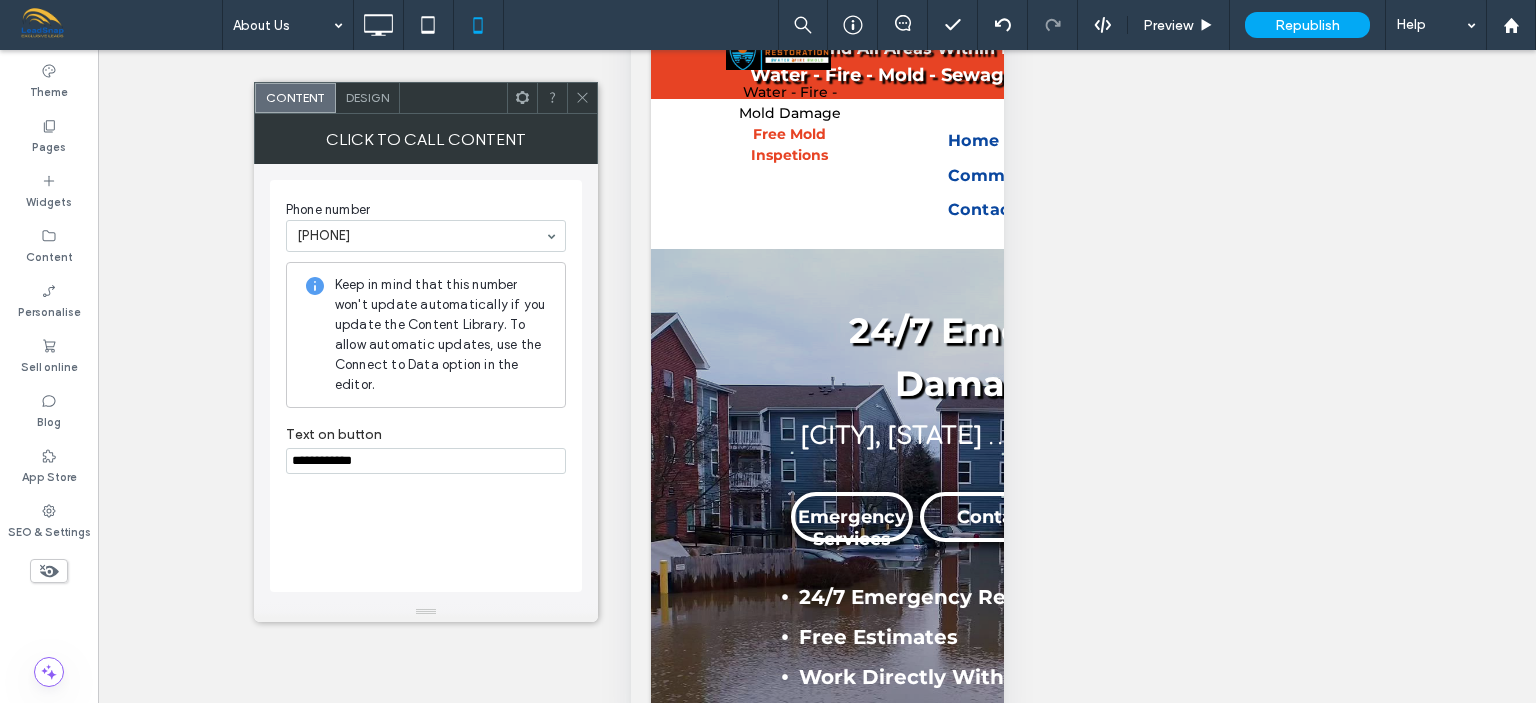 type on "**********" 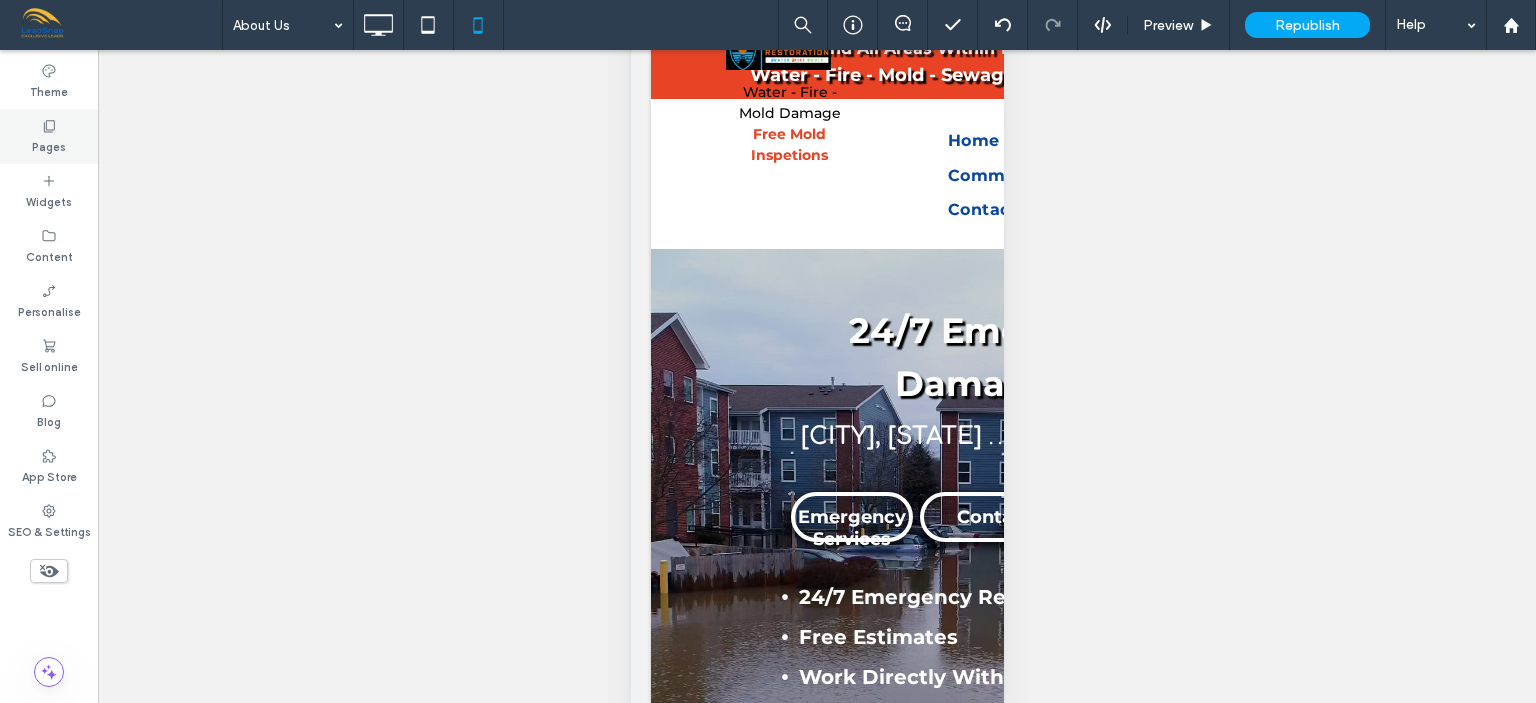 click 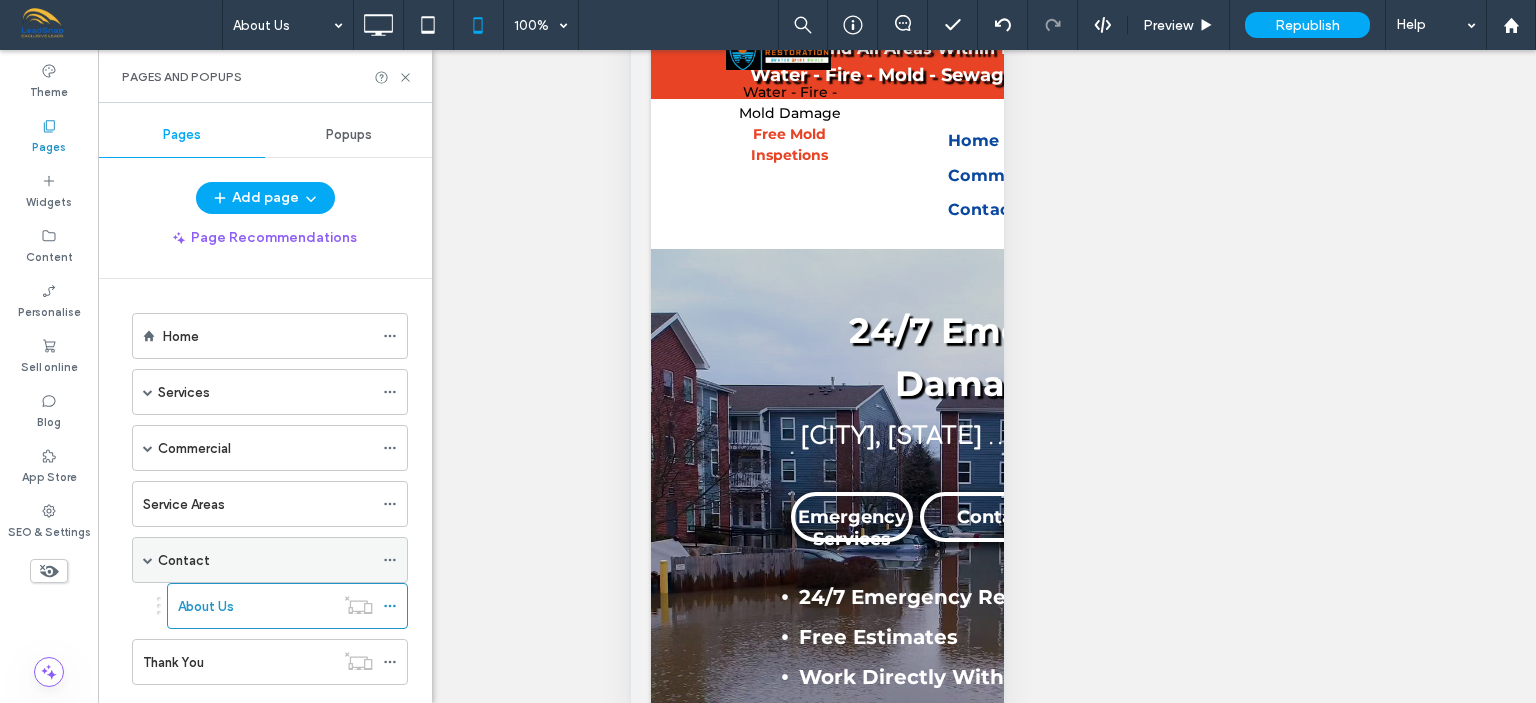 click at bounding box center [148, 560] 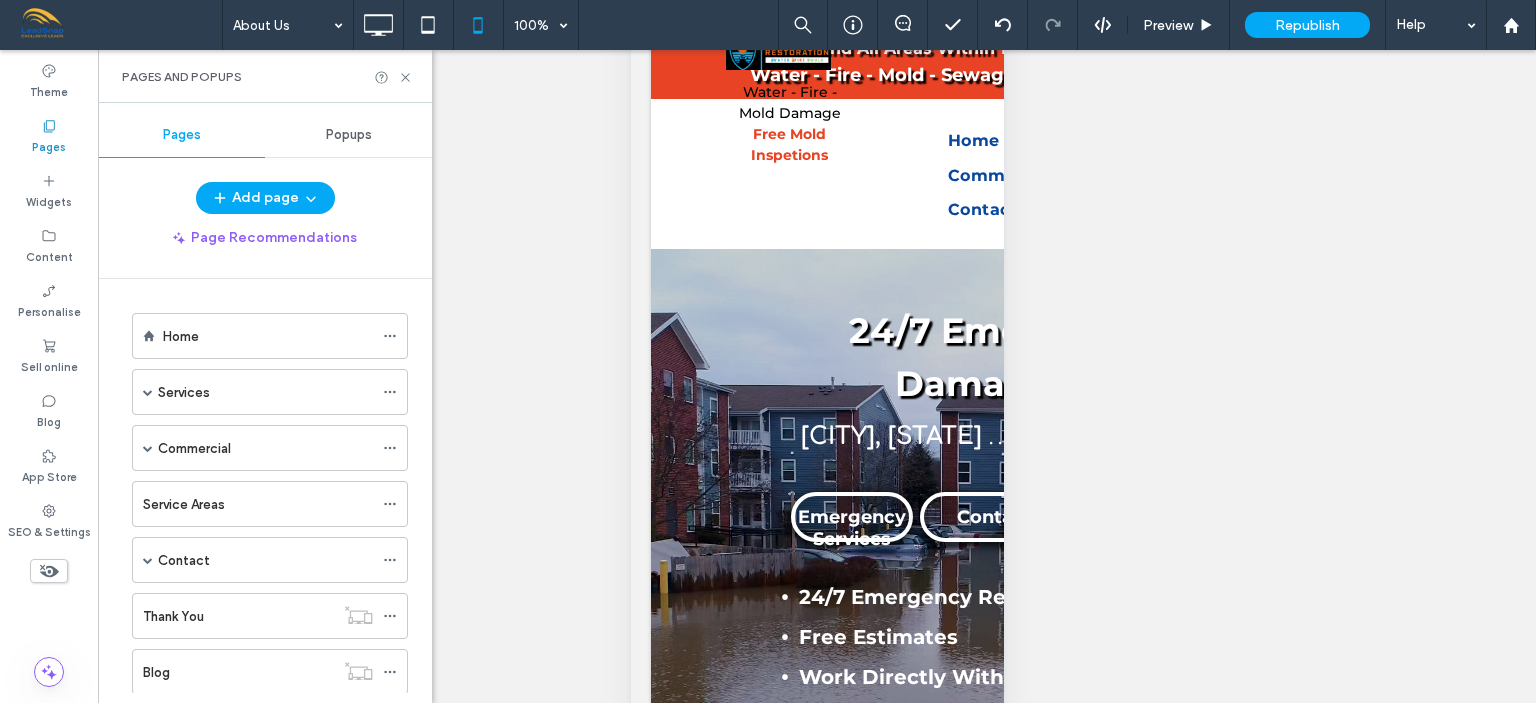 scroll, scrollTop: 48, scrollLeft: 0, axis: vertical 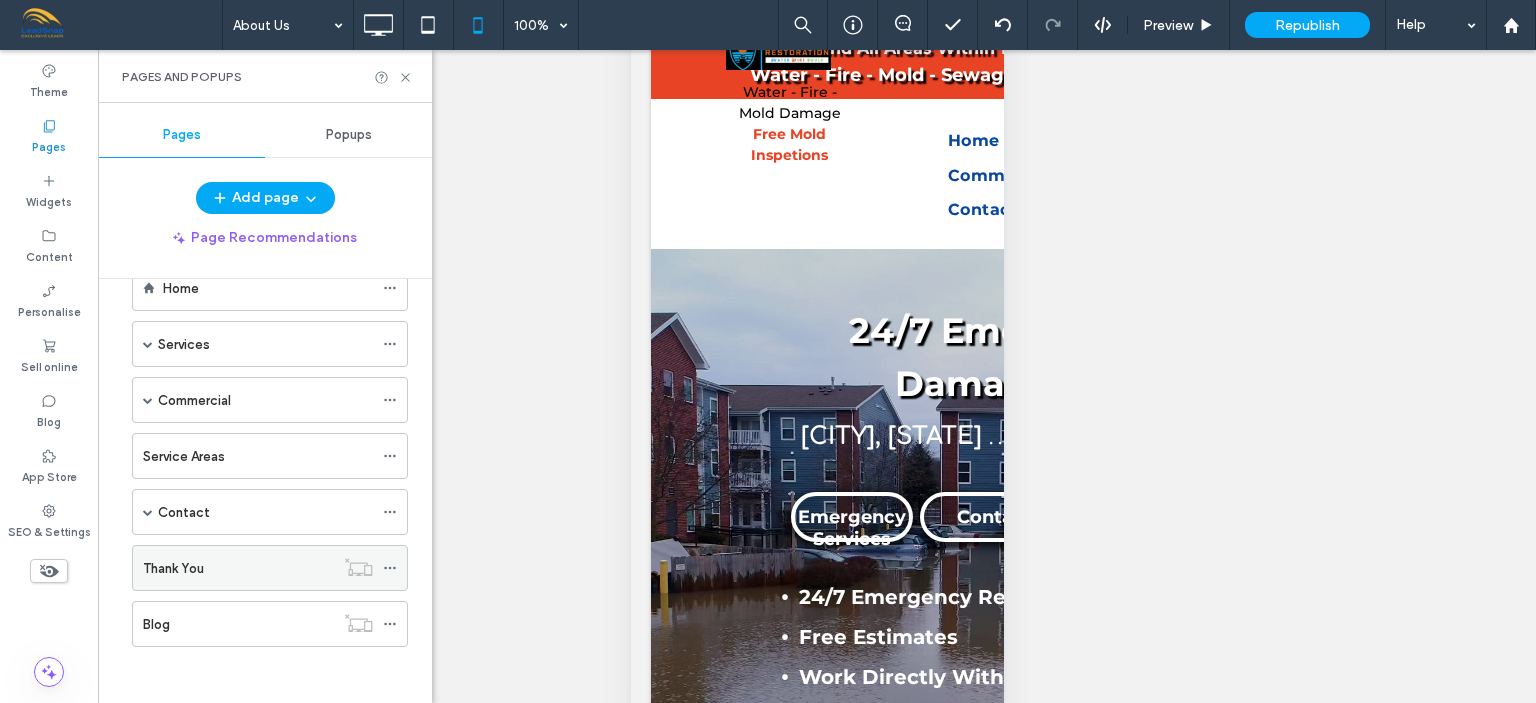 click on "Thank You" at bounding box center [238, 568] 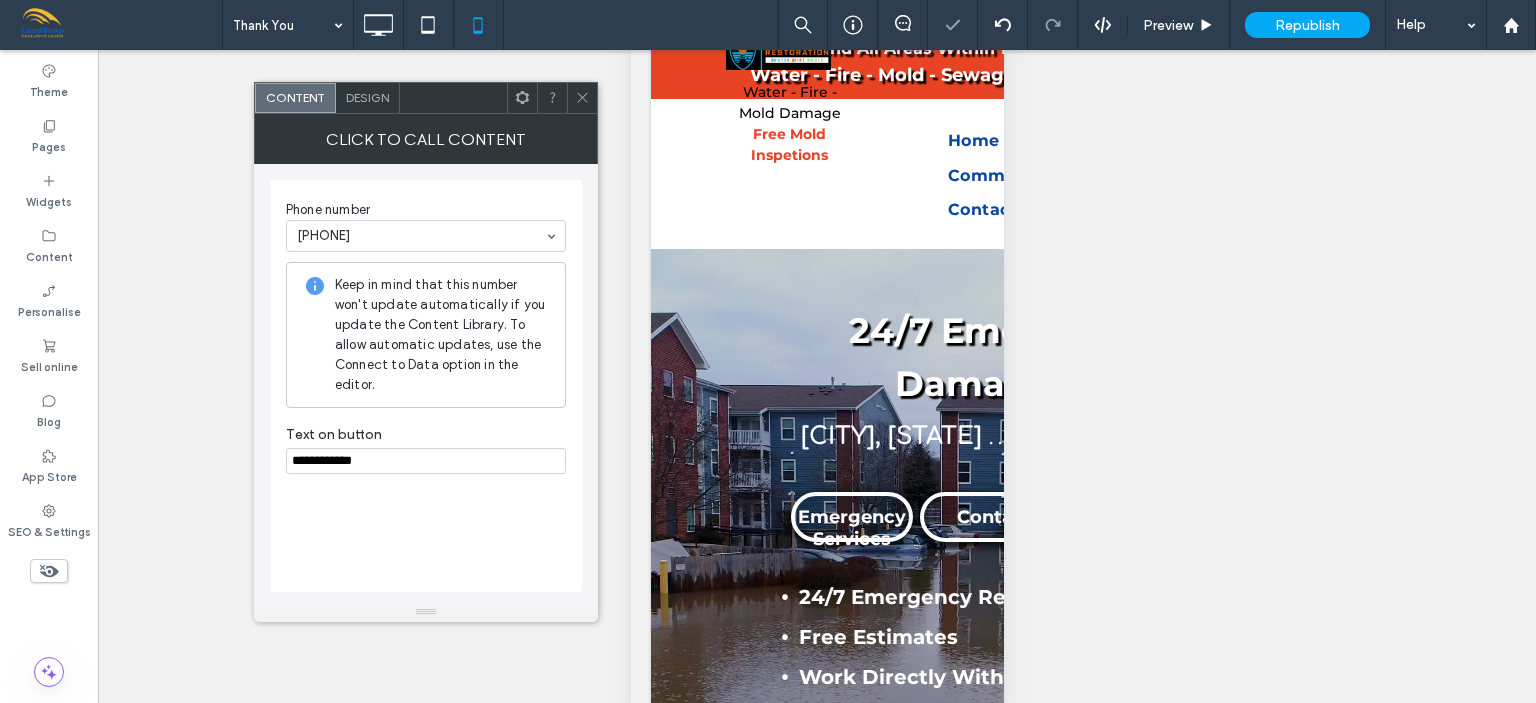 click on "**********" at bounding box center [426, 461] 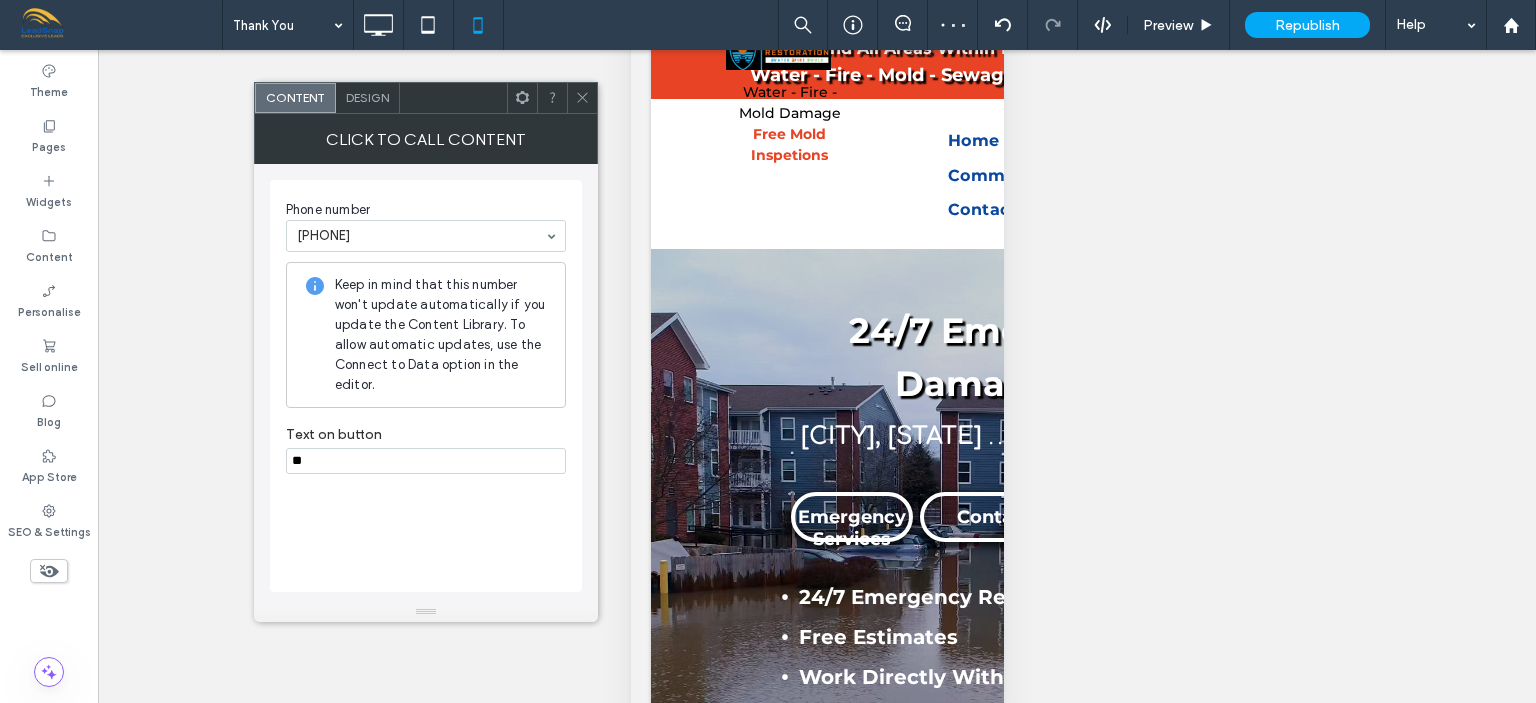 type on "*" 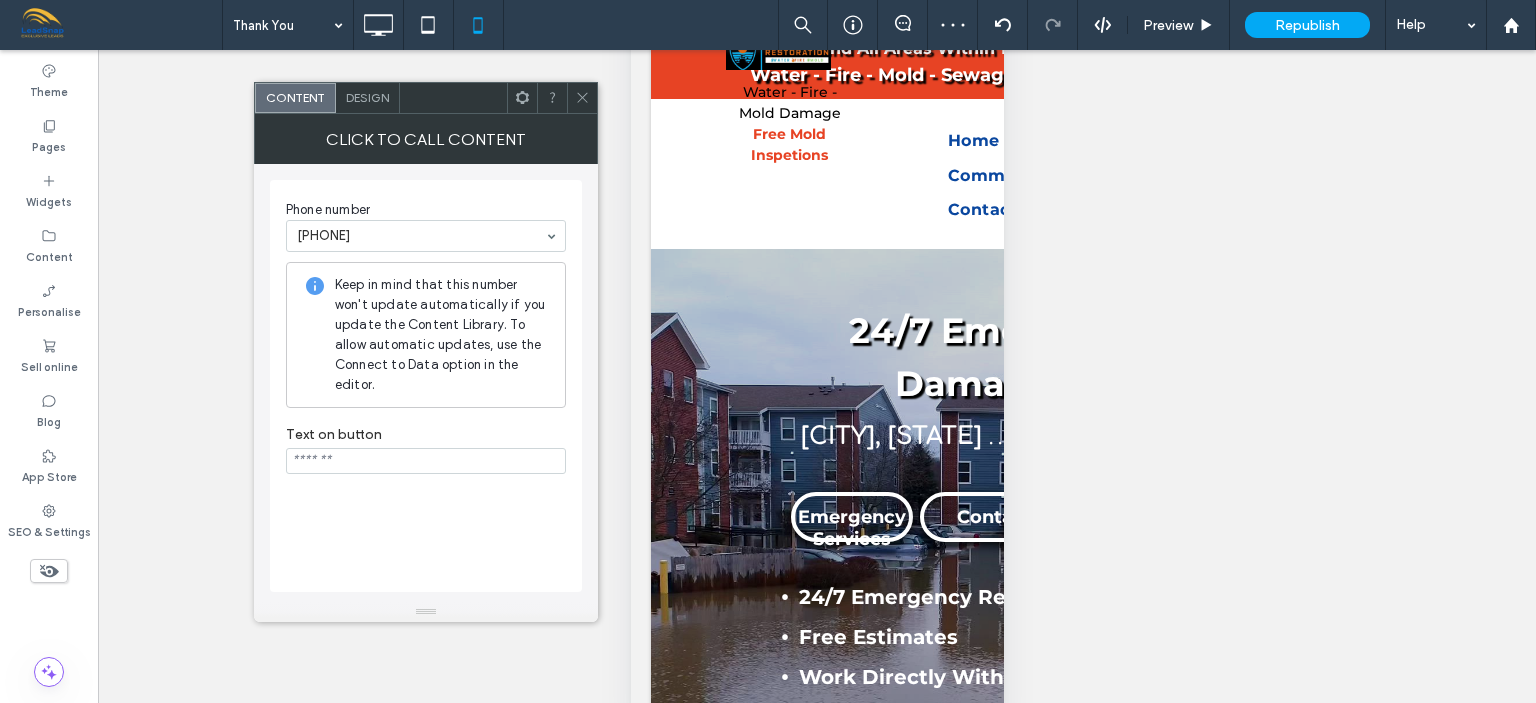 paste on "**********" 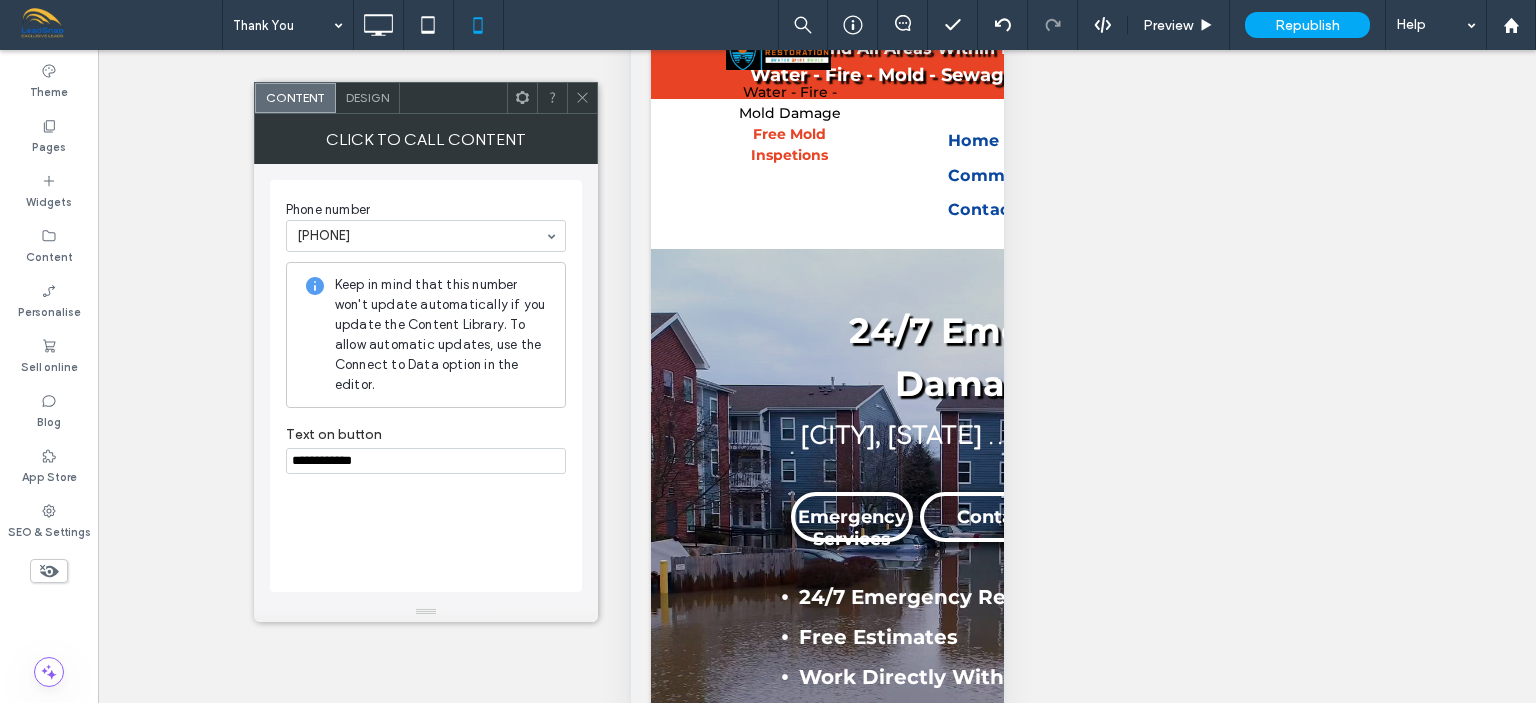 type on "**********" 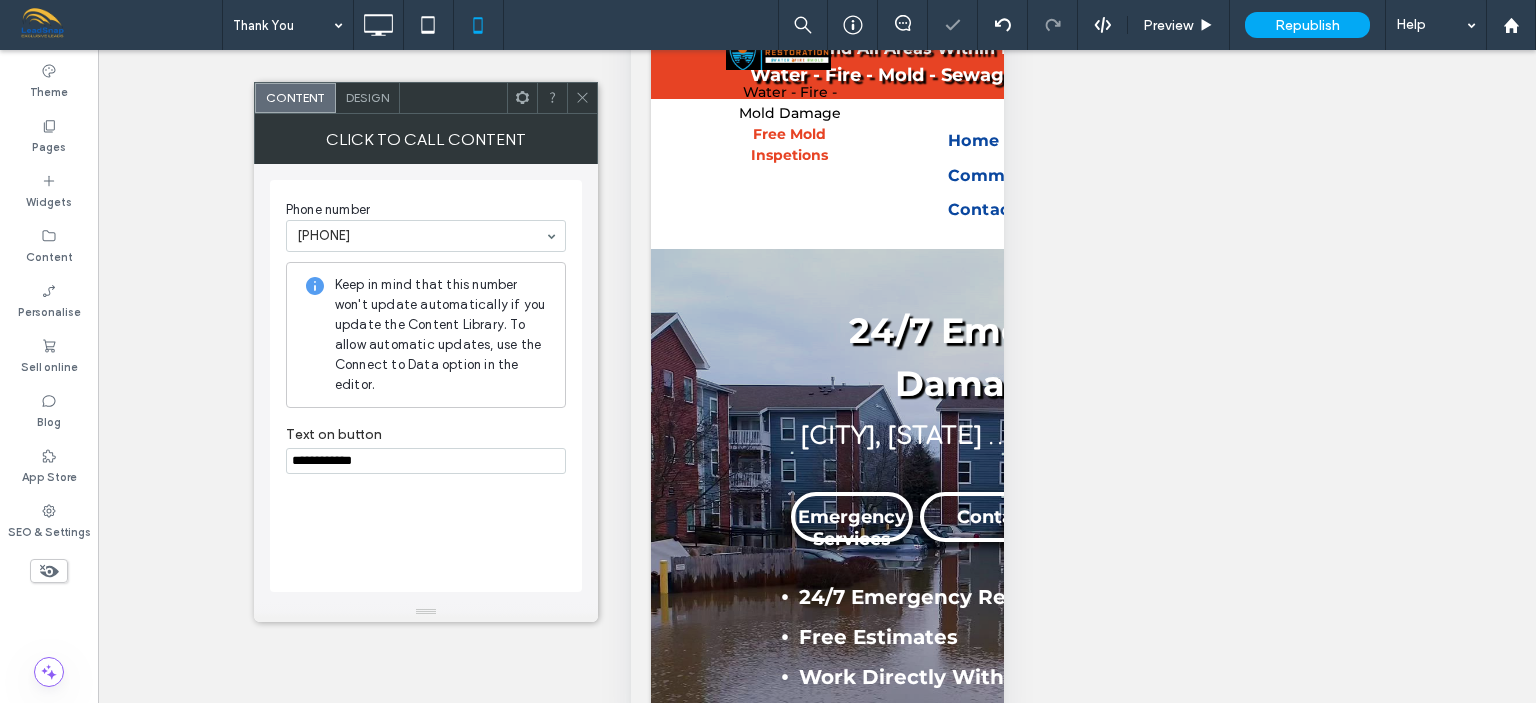 click 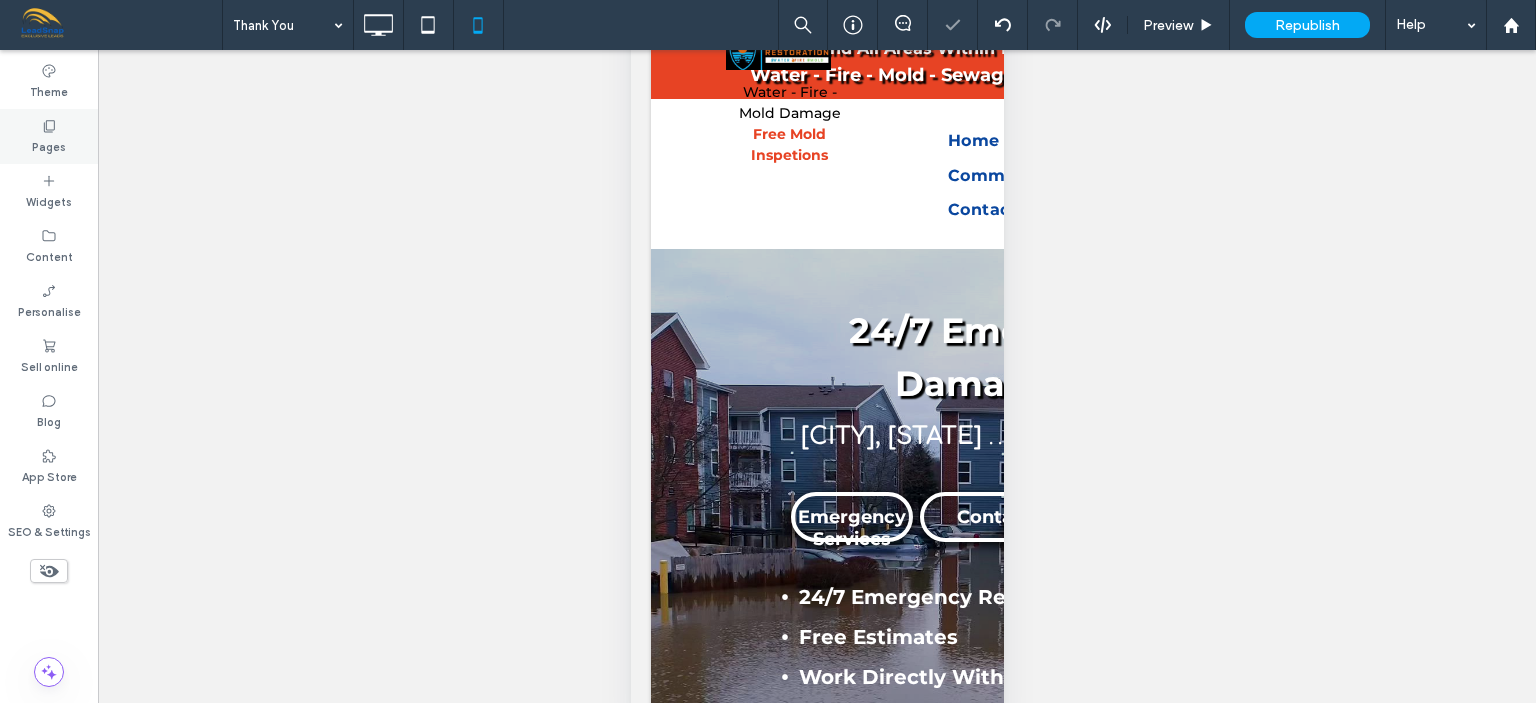 click on "Pages" at bounding box center [49, 145] 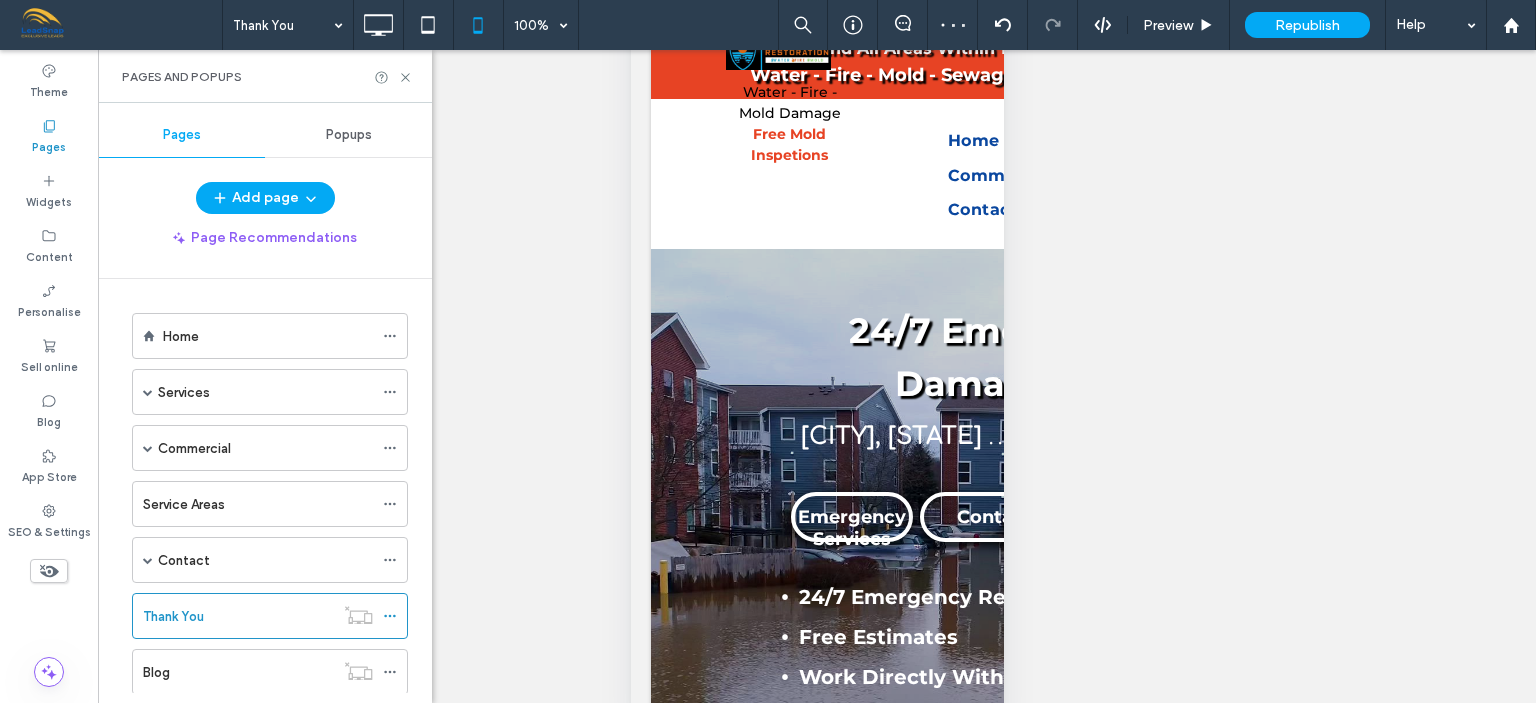 scroll, scrollTop: 48, scrollLeft: 0, axis: vertical 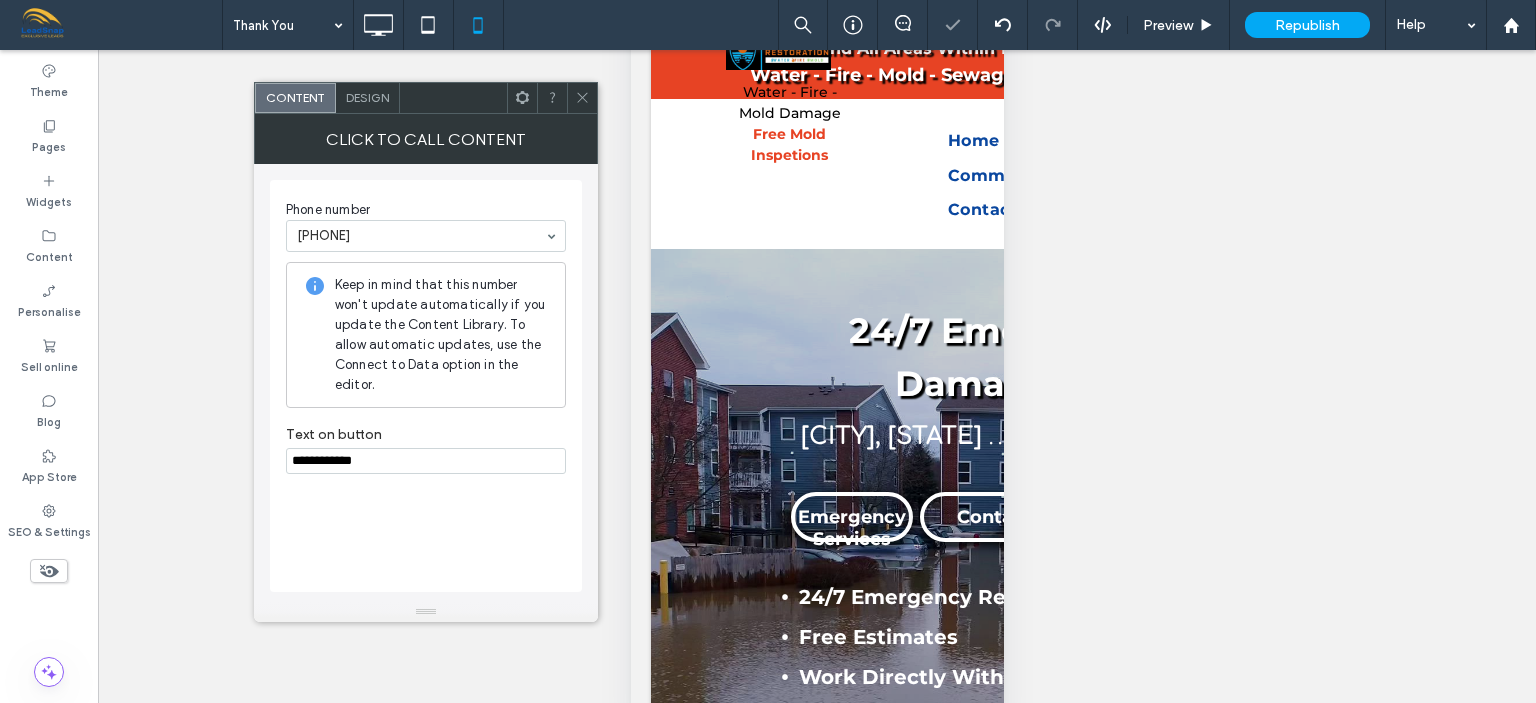 click on "**********" at bounding box center [426, 461] 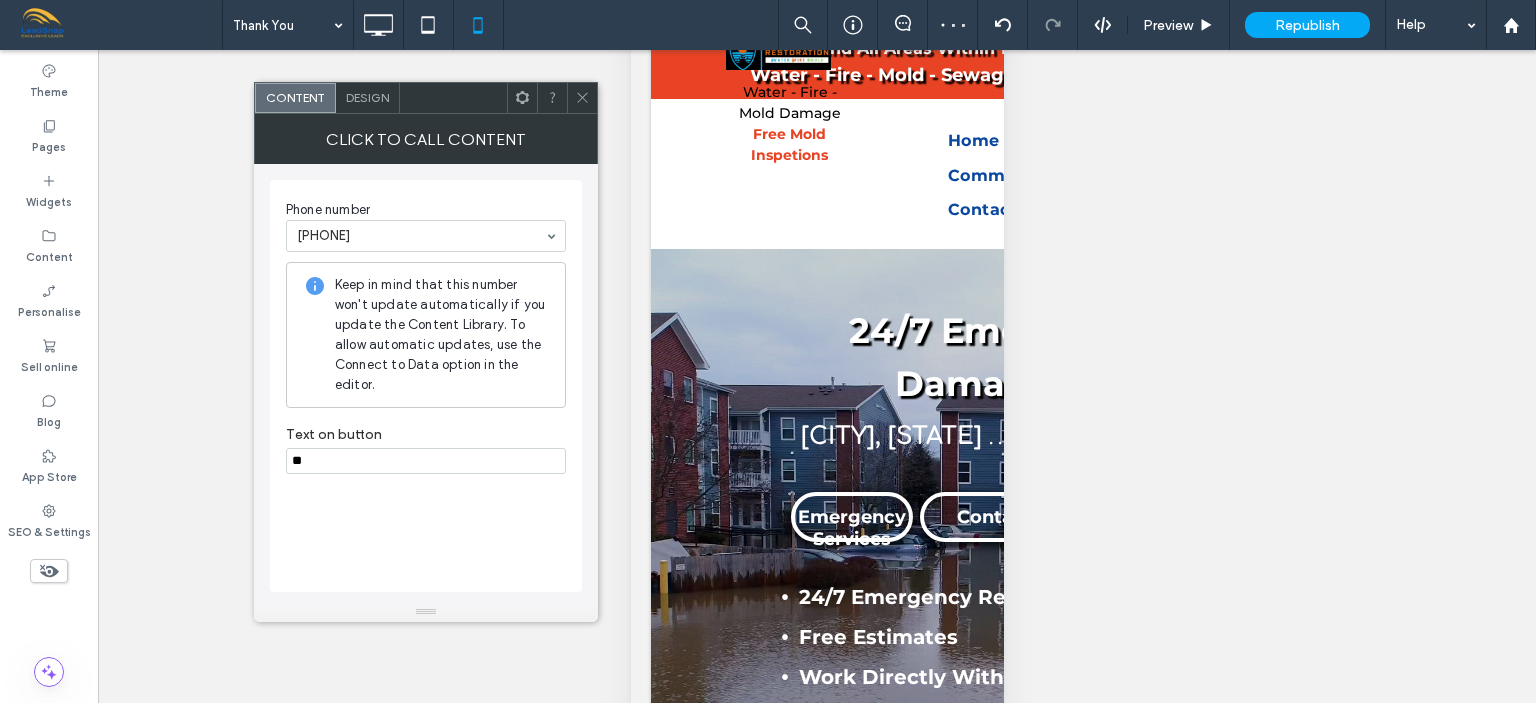 type on "*" 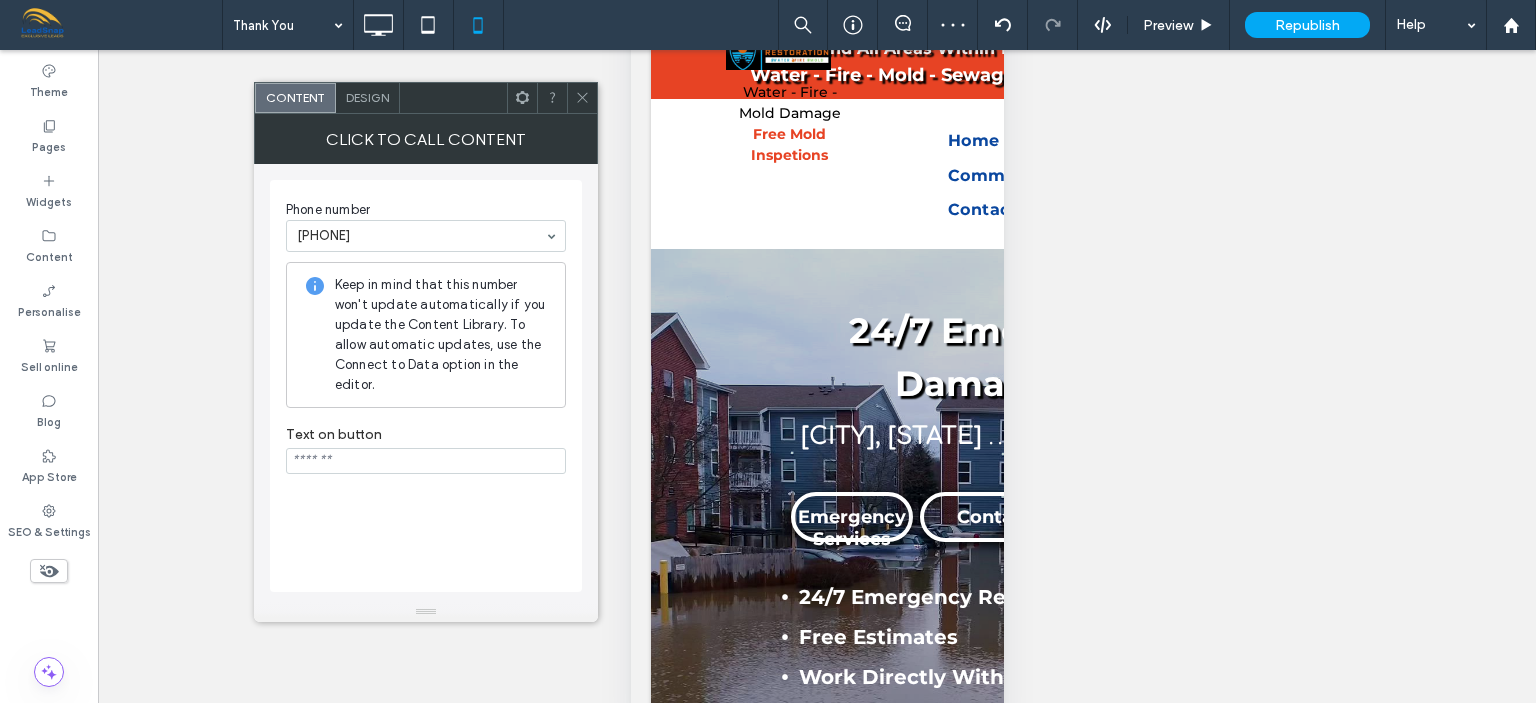 paste on "**********" 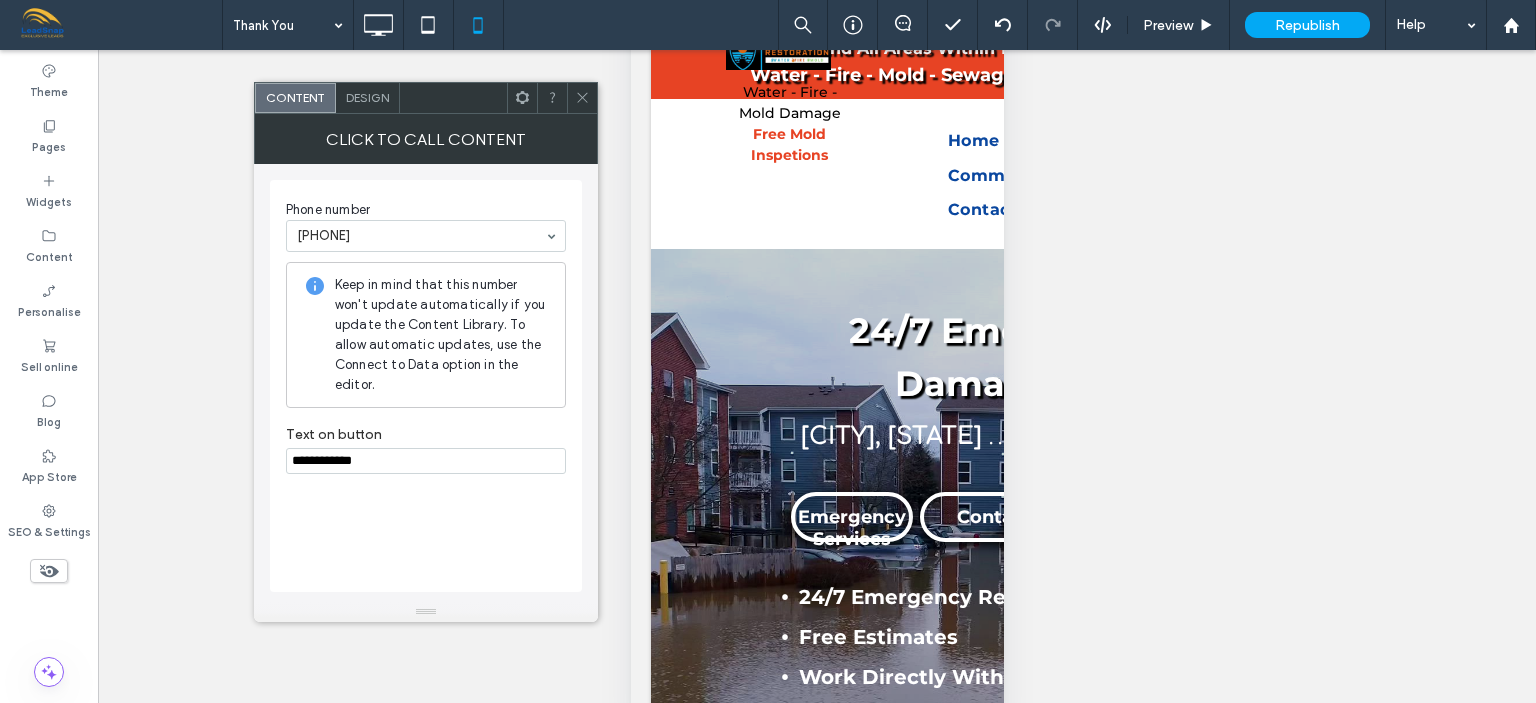 type on "**********" 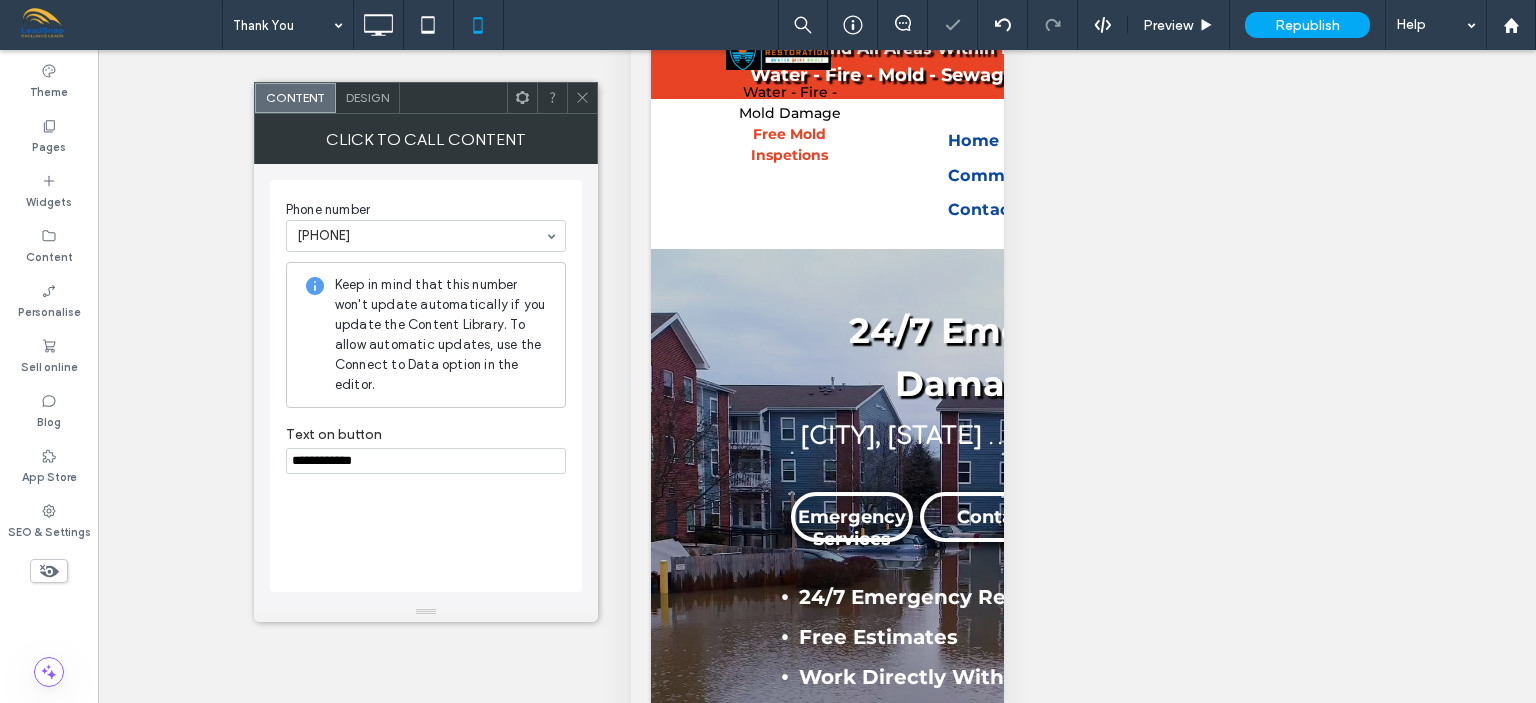 click 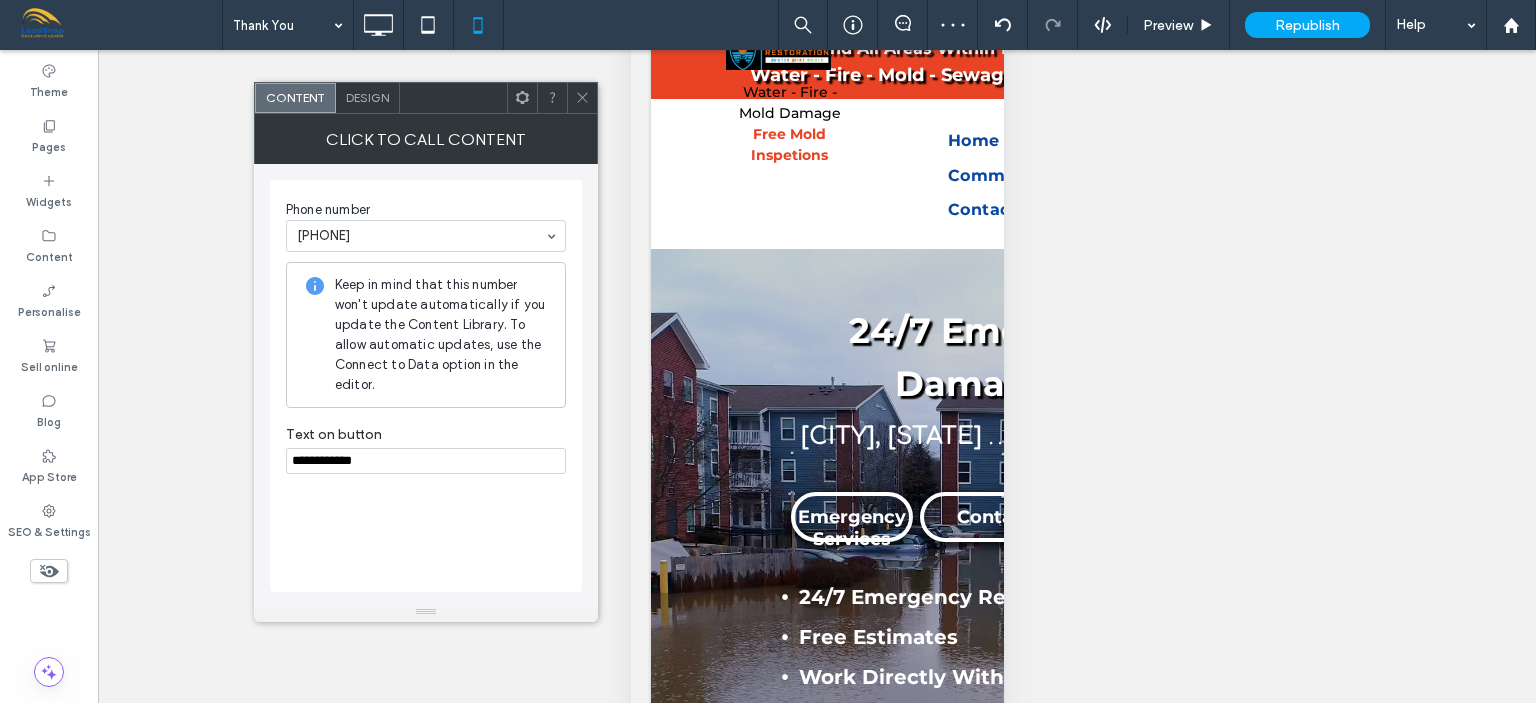 click on "**********" at bounding box center (426, 461) 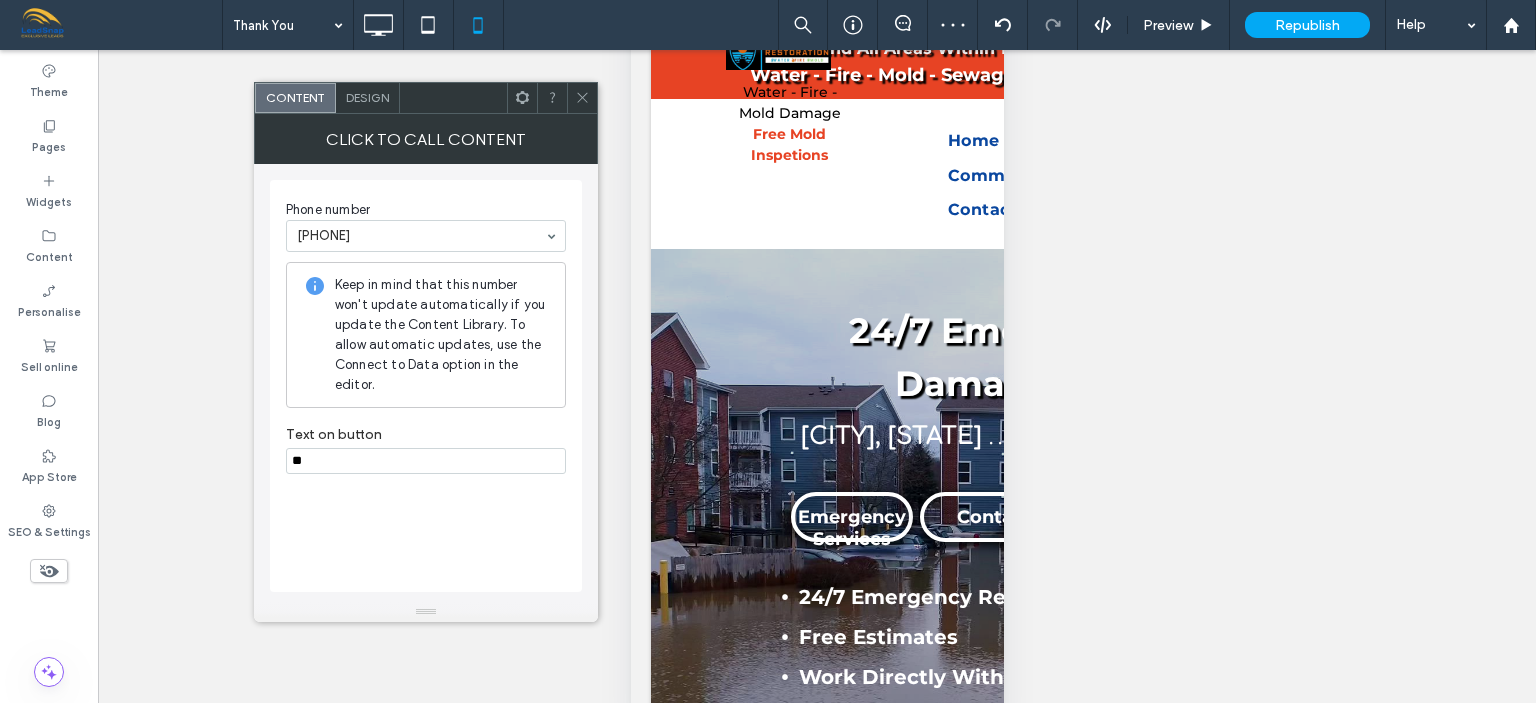 type on "*" 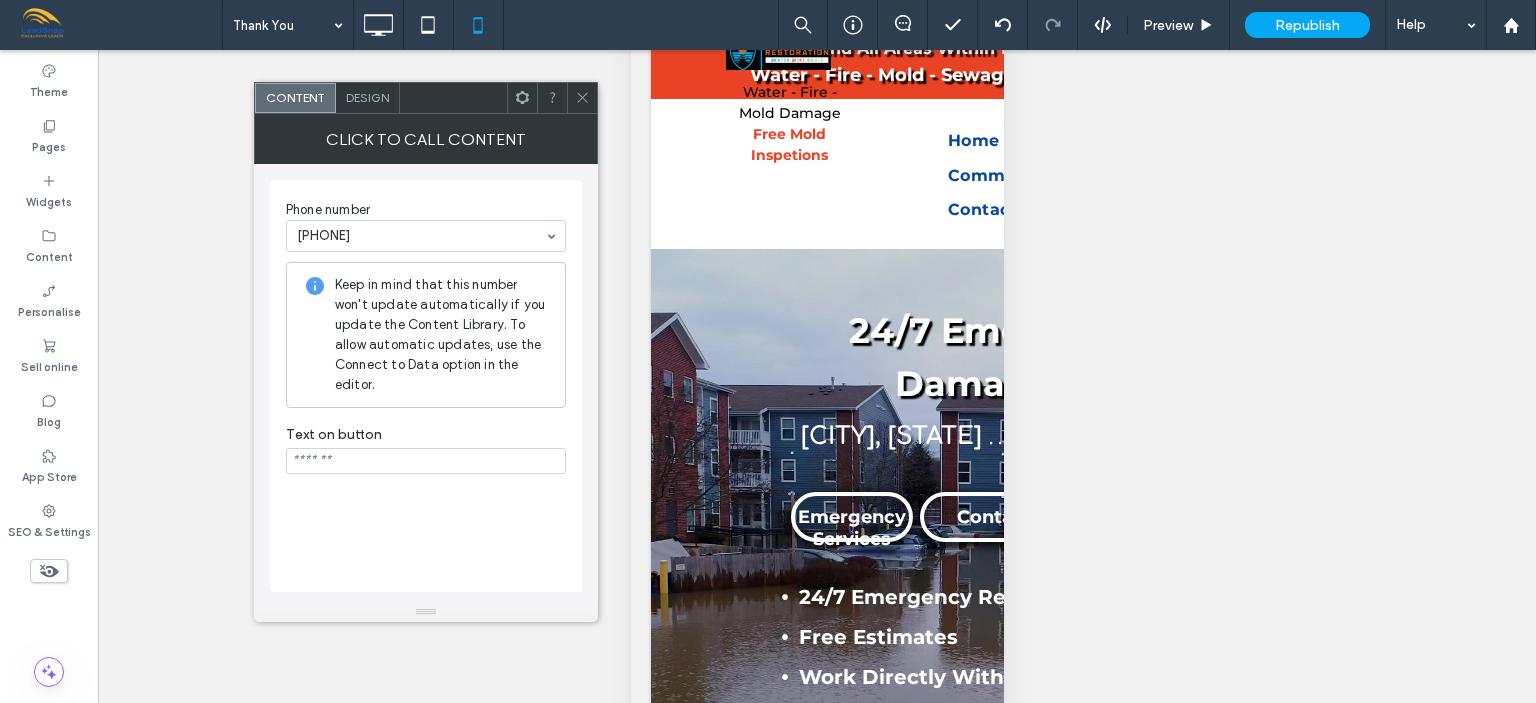 paste on "**********" 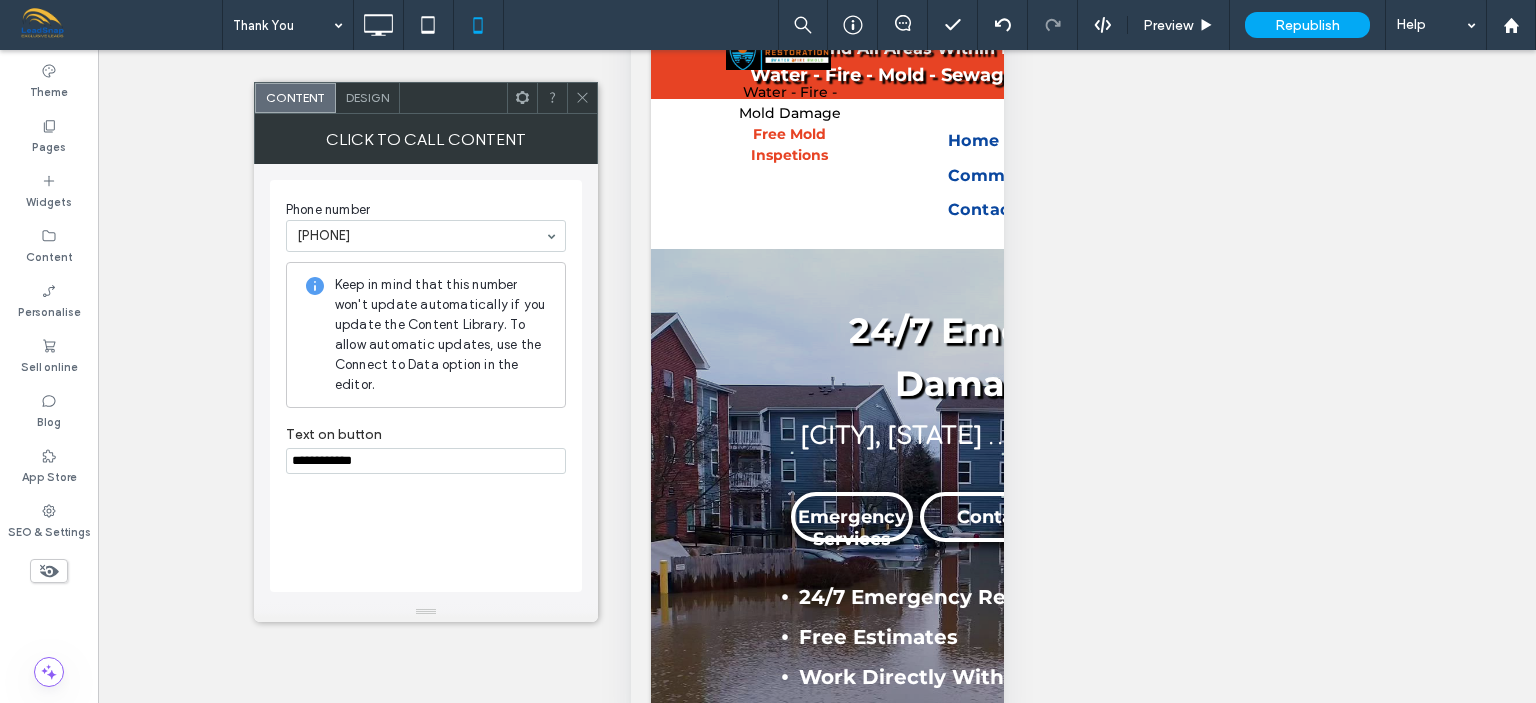 type on "**********" 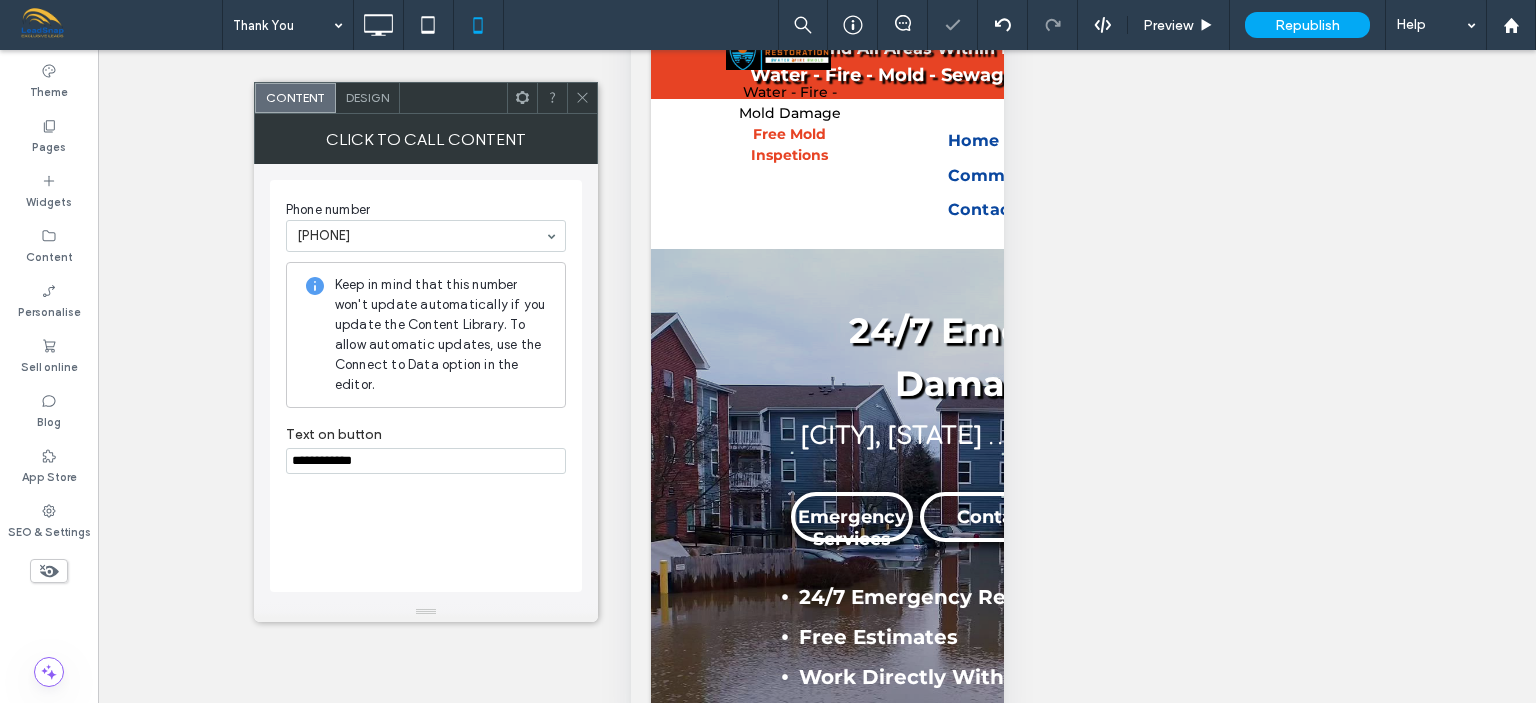 click 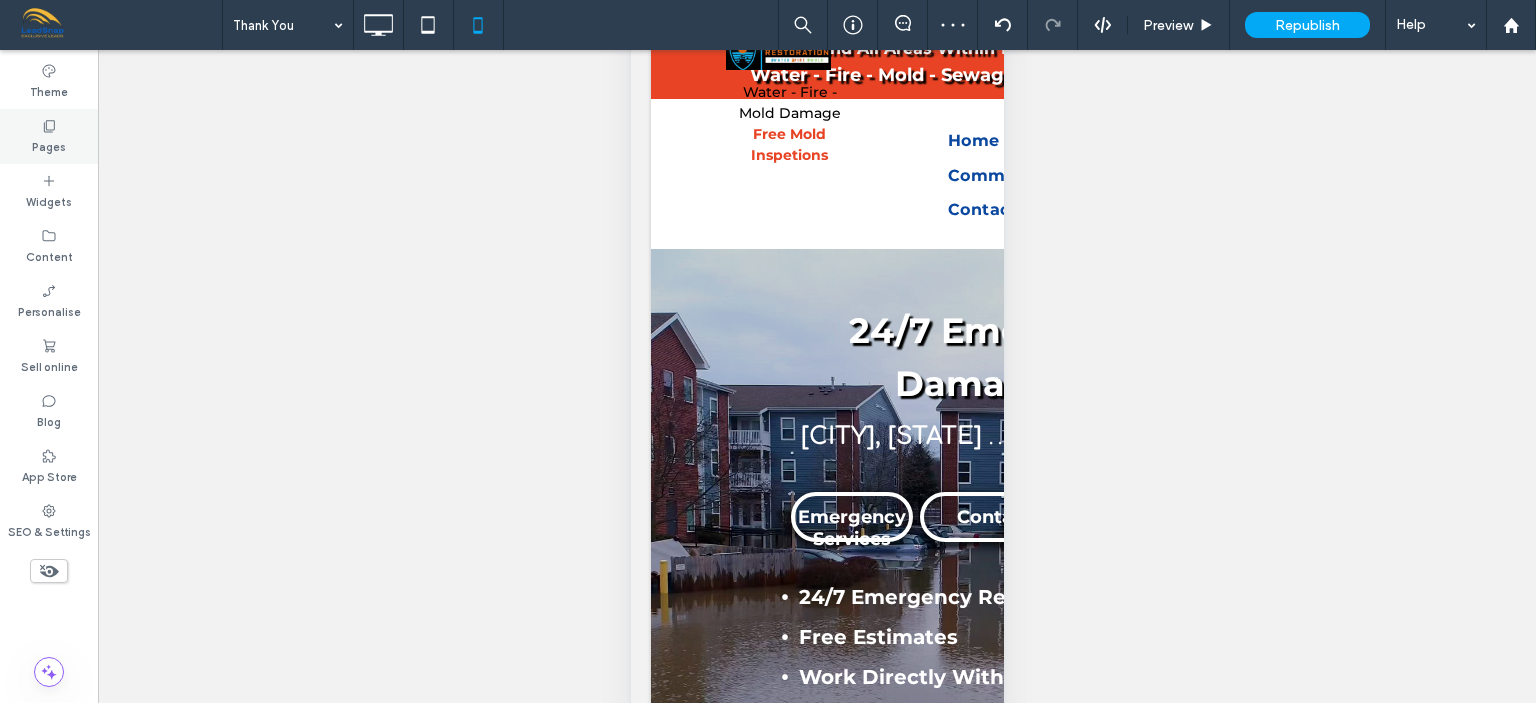 click 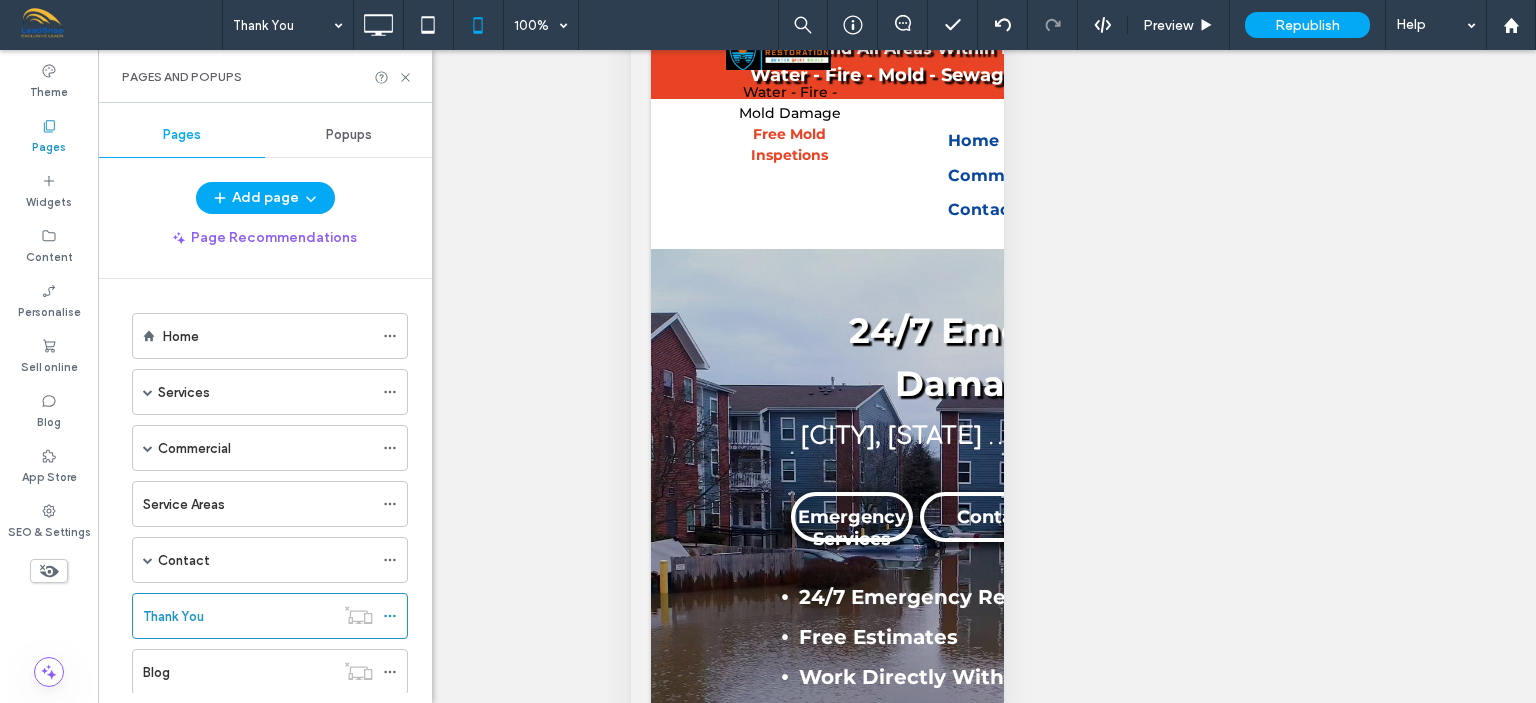 scroll, scrollTop: 48, scrollLeft: 0, axis: vertical 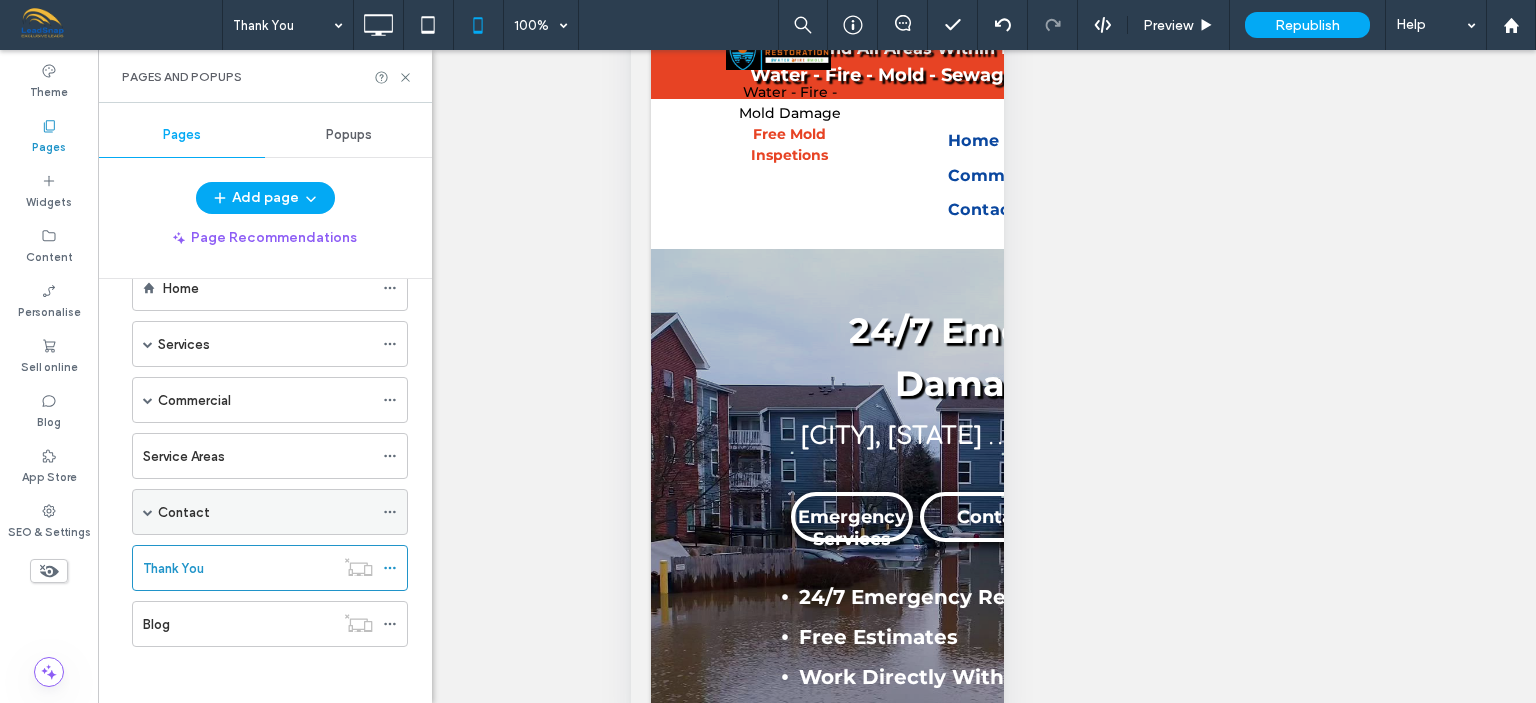 click at bounding box center (148, 512) 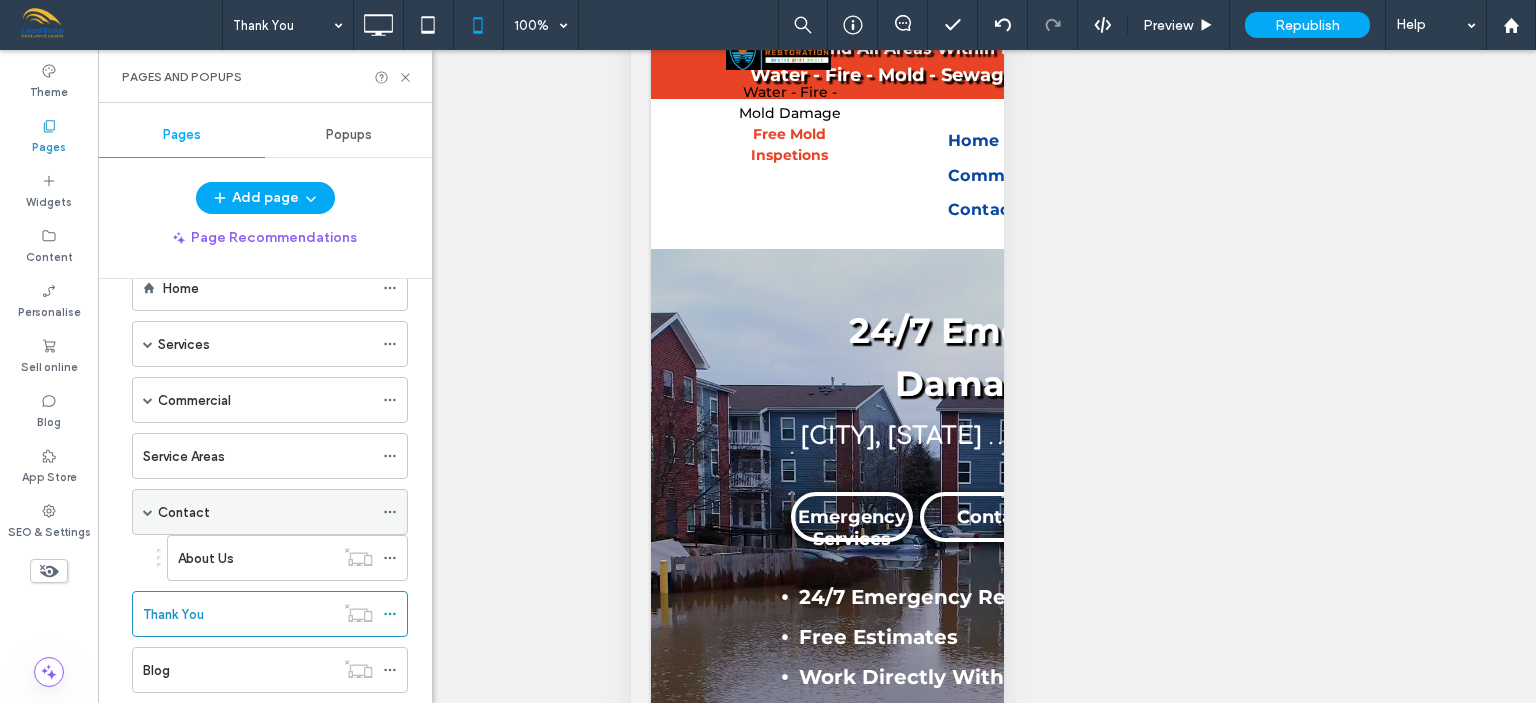 click on "Contact" at bounding box center [184, 512] 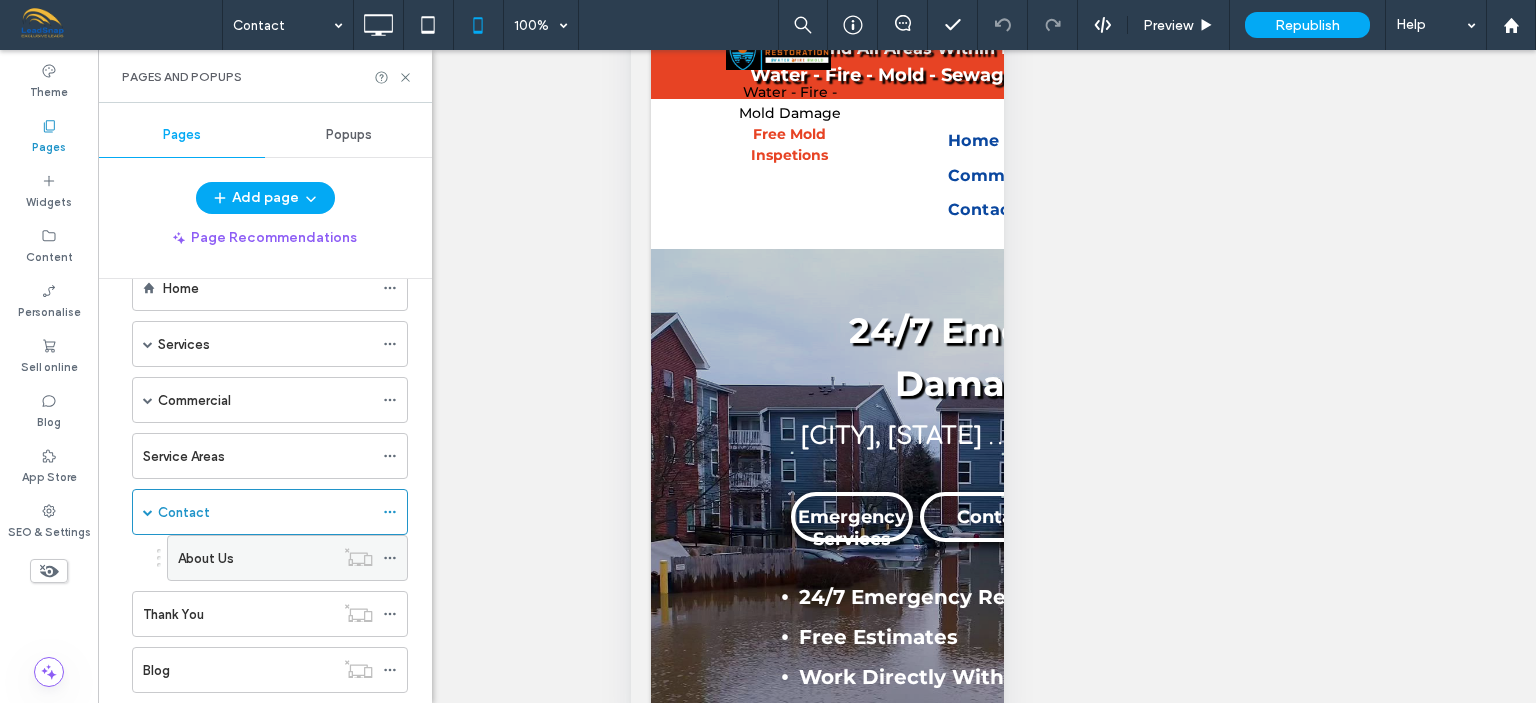 click on "About Us" at bounding box center [206, 558] 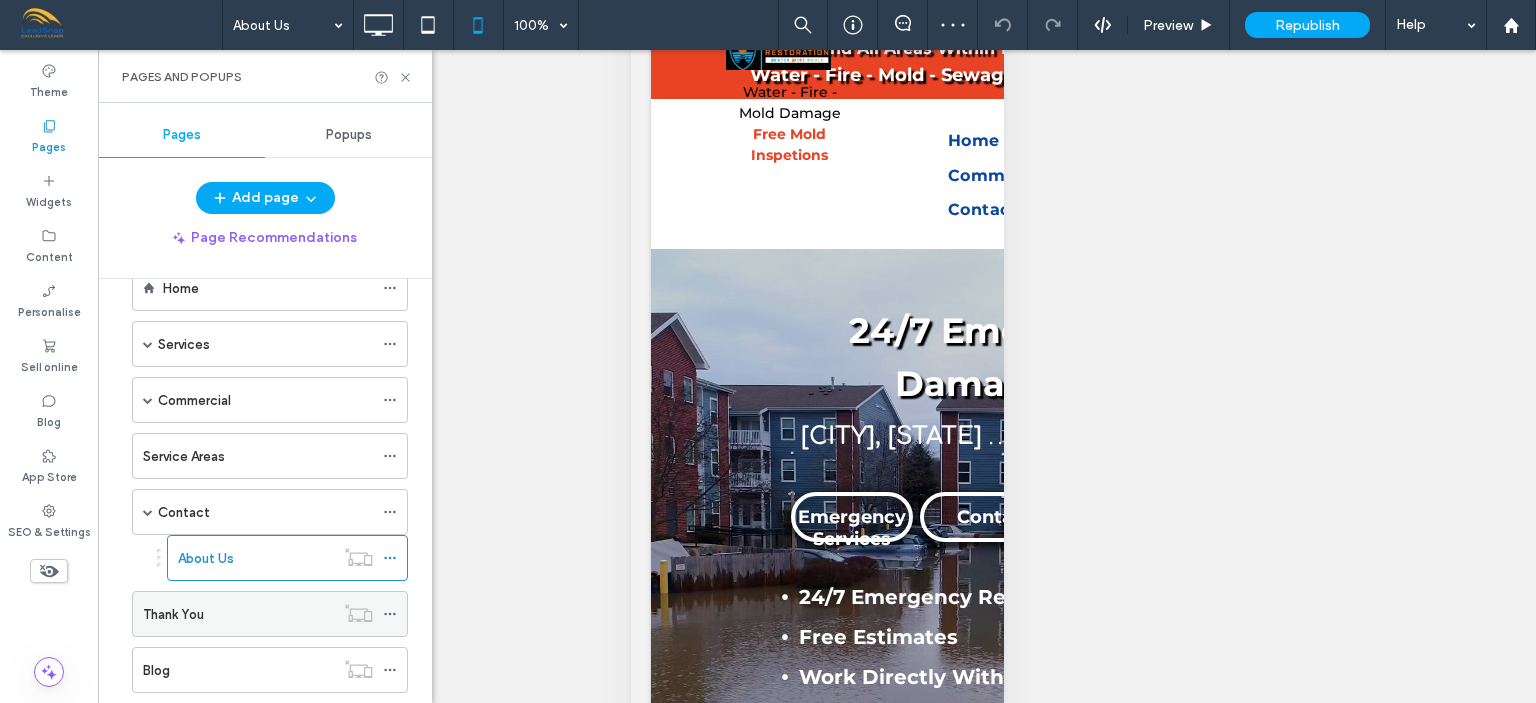 click on "Thank You" at bounding box center [173, 614] 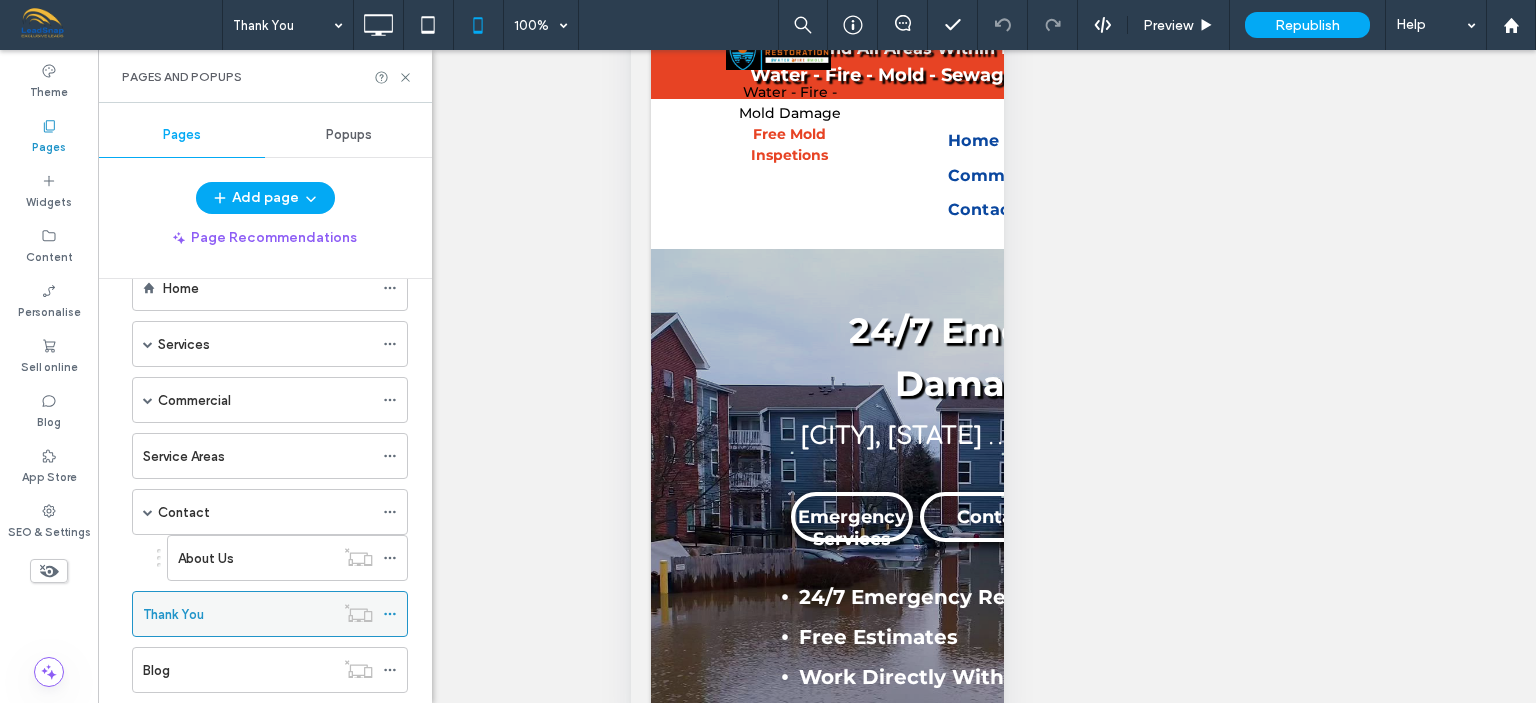 click 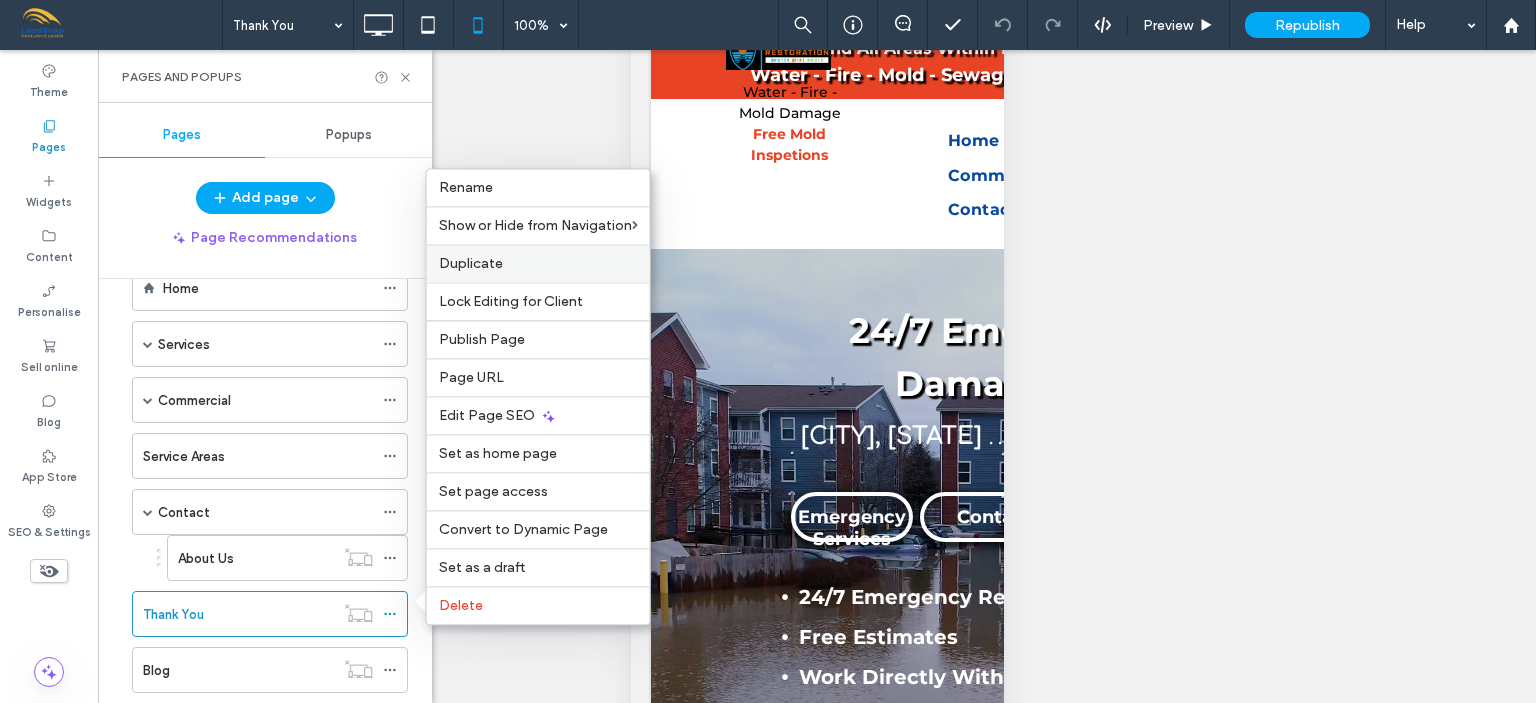 click on "Duplicate" at bounding box center [471, 263] 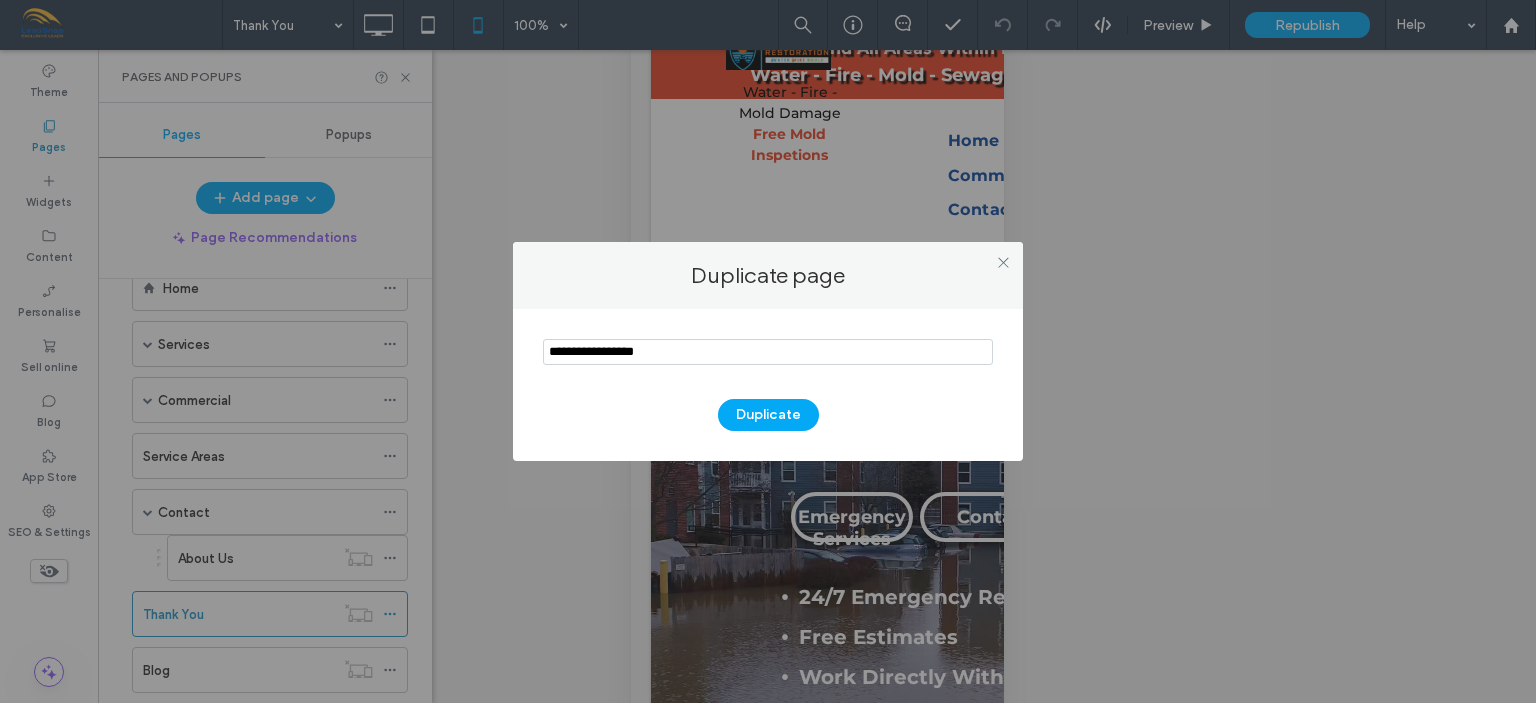 click at bounding box center (768, 352) 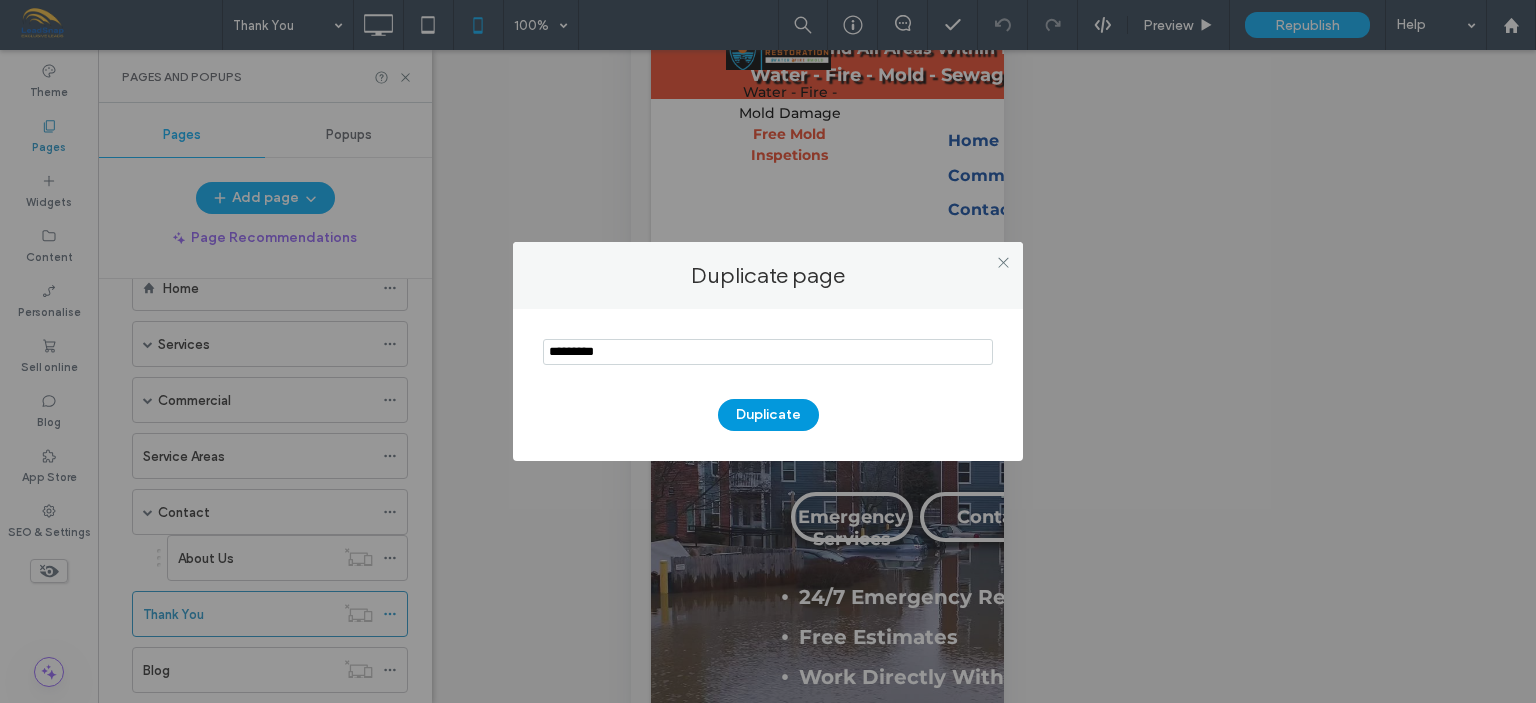 type on "*********" 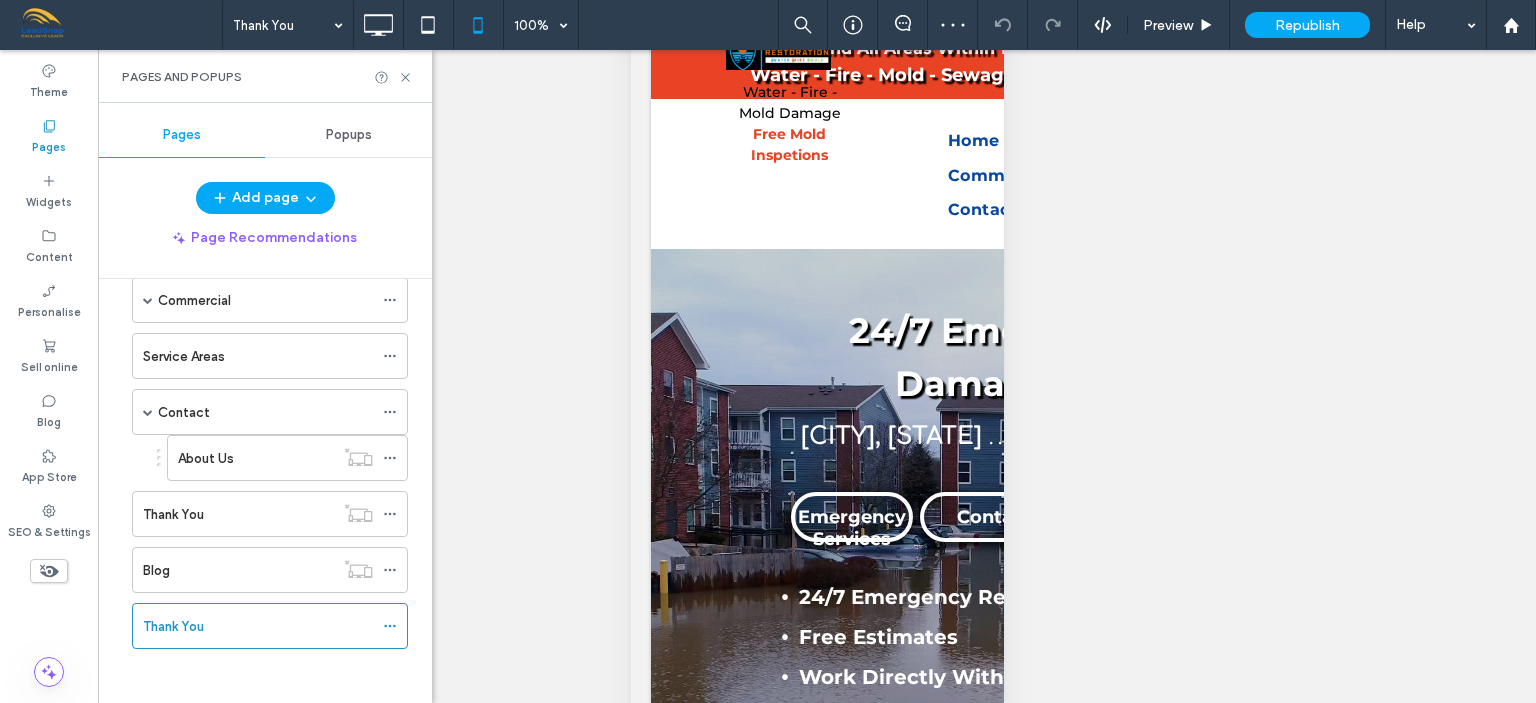 scroll, scrollTop: 149, scrollLeft: 0, axis: vertical 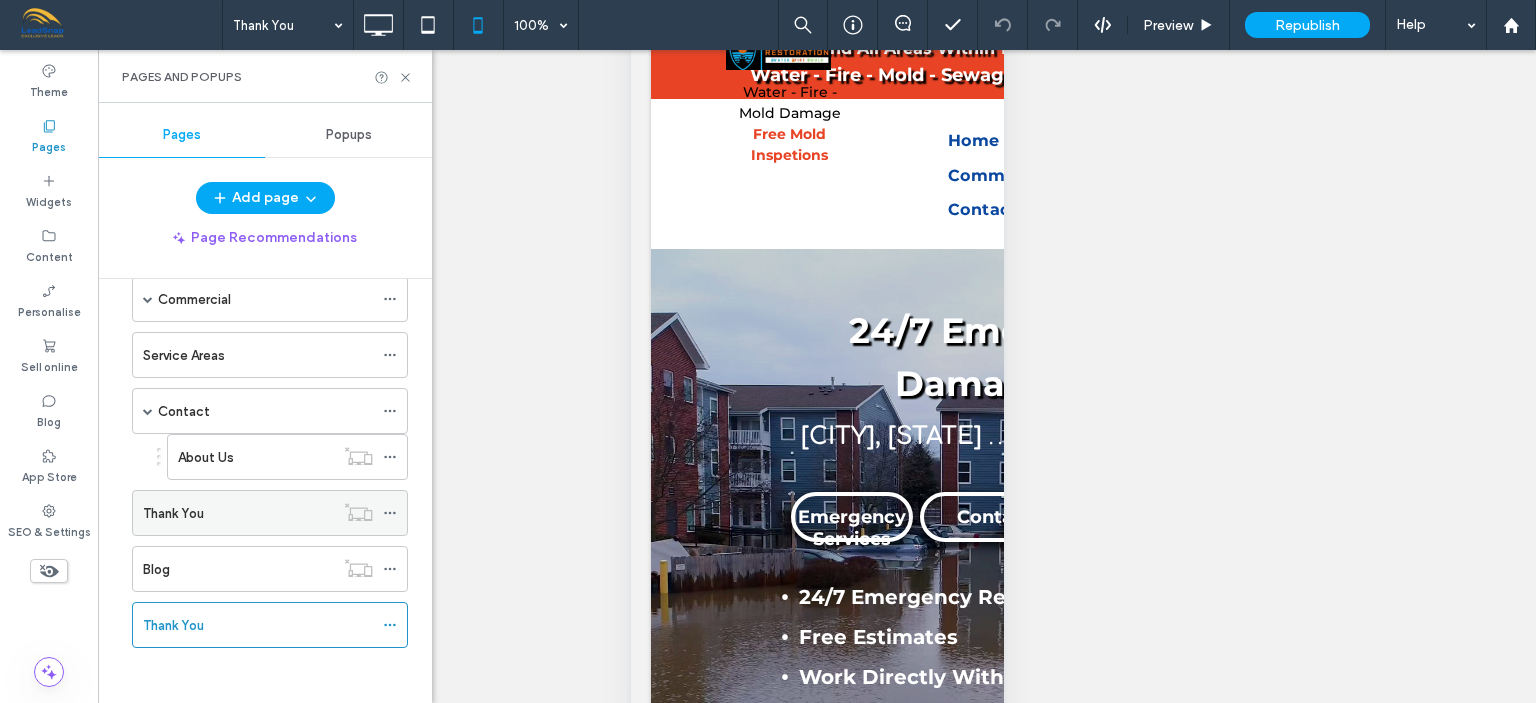 click on "Thank You" at bounding box center (238, 513) 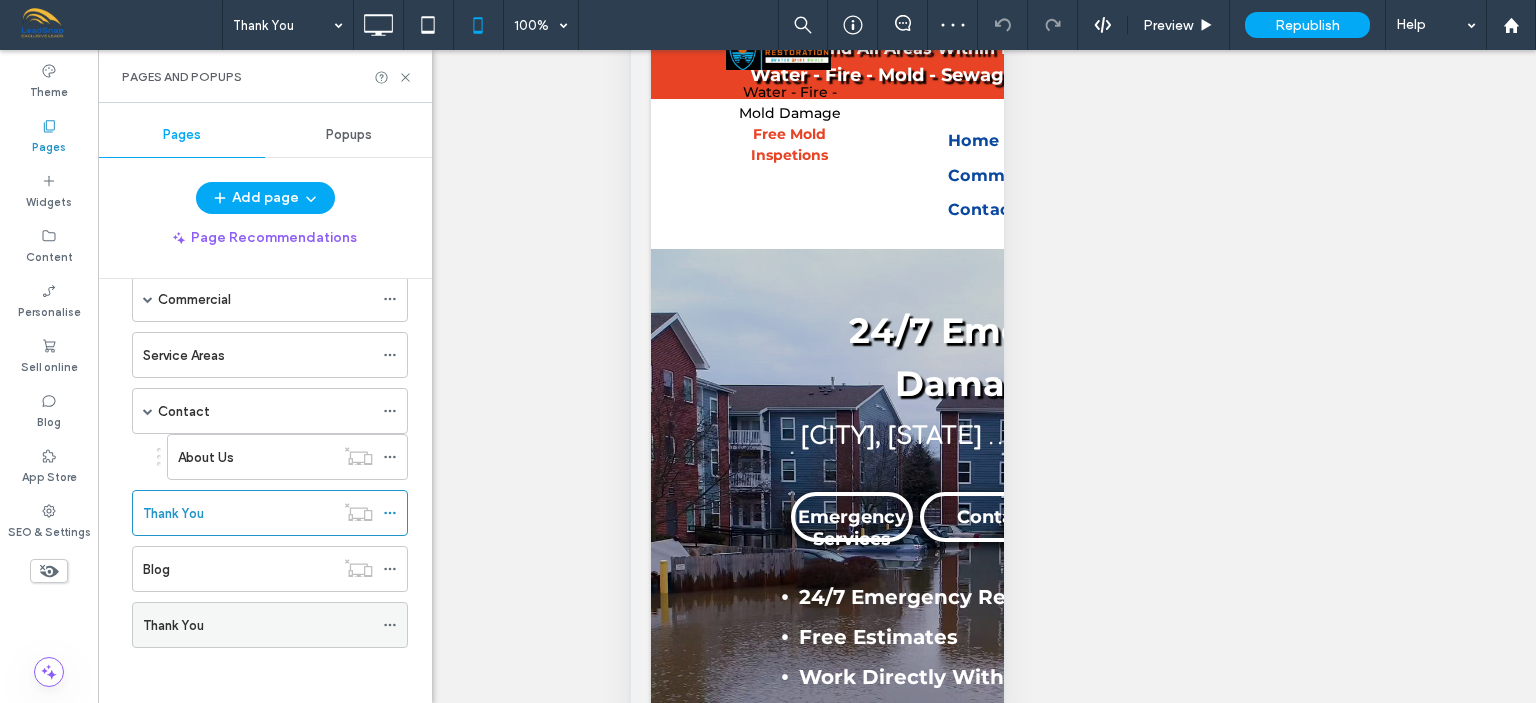 click on "Thank You" at bounding box center (258, 625) 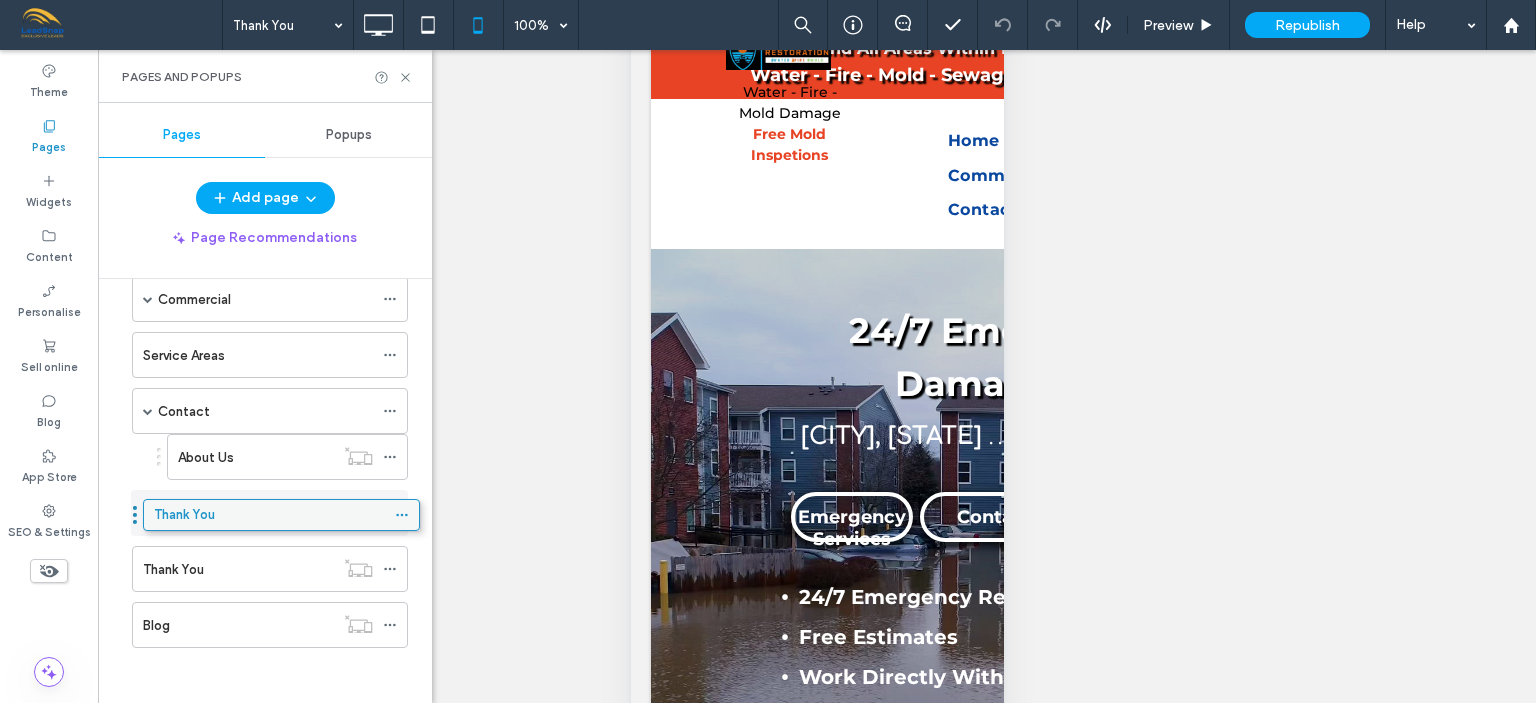 drag, startPoint x: 284, startPoint y: 615, endPoint x: 295, endPoint y: 516, distance: 99.60924 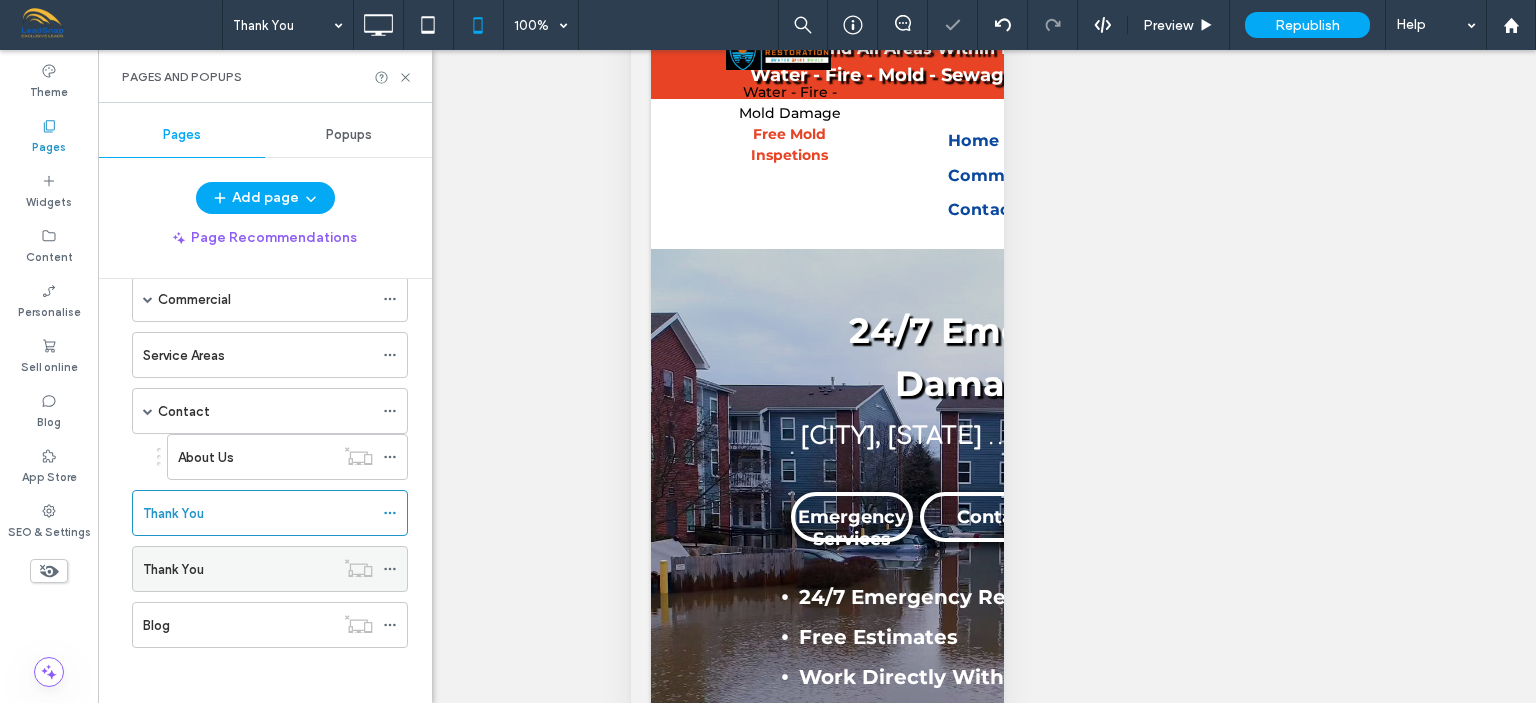 click 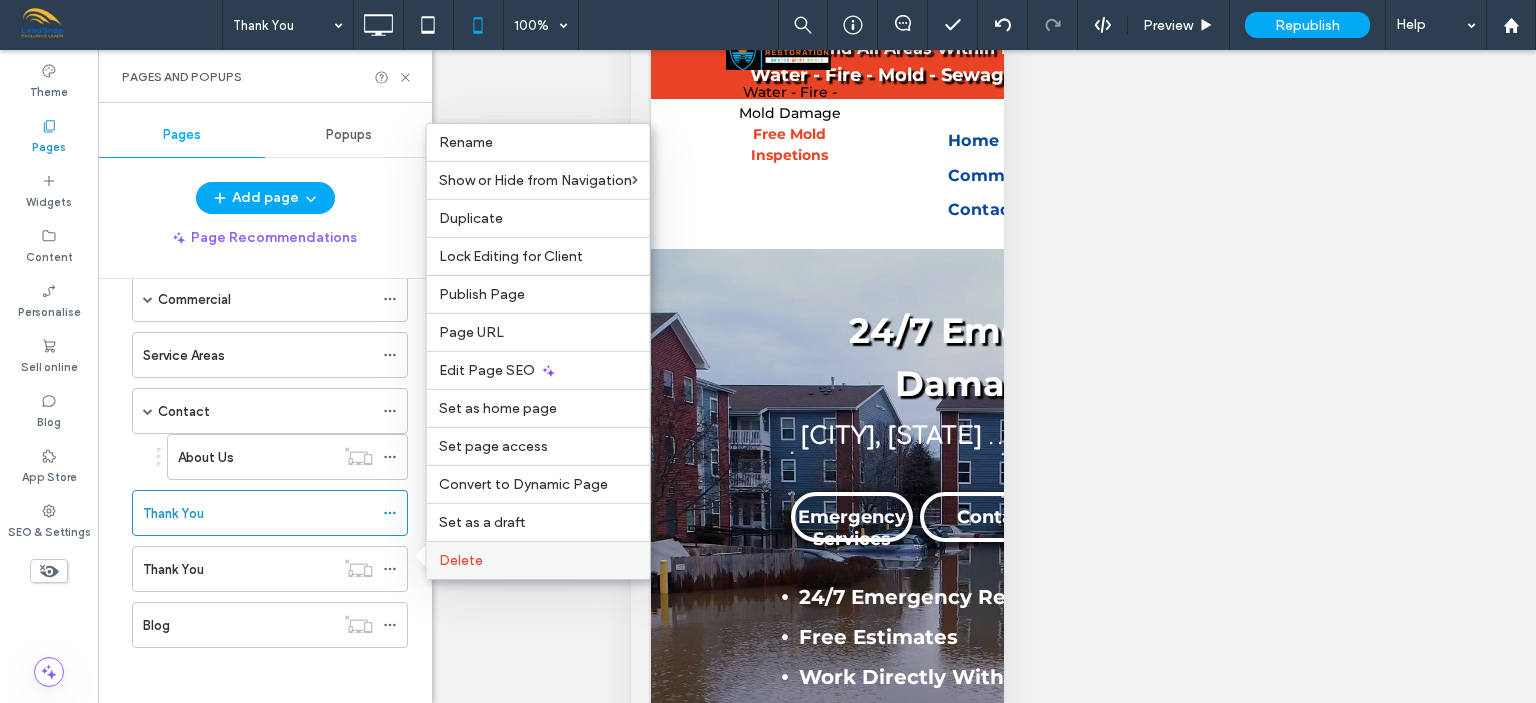 click on "Delete" at bounding box center (461, 560) 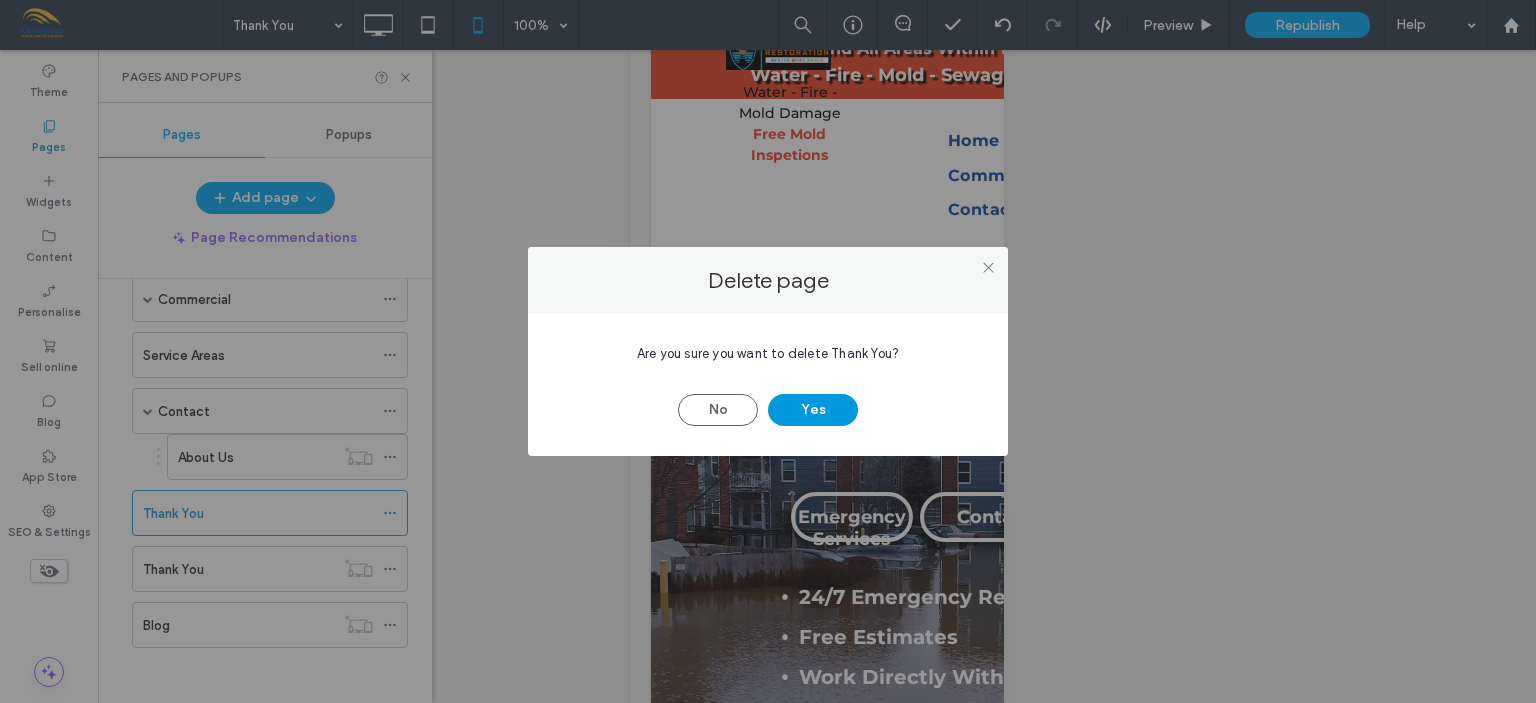 click on "Yes" at bounding box center (813, 410) 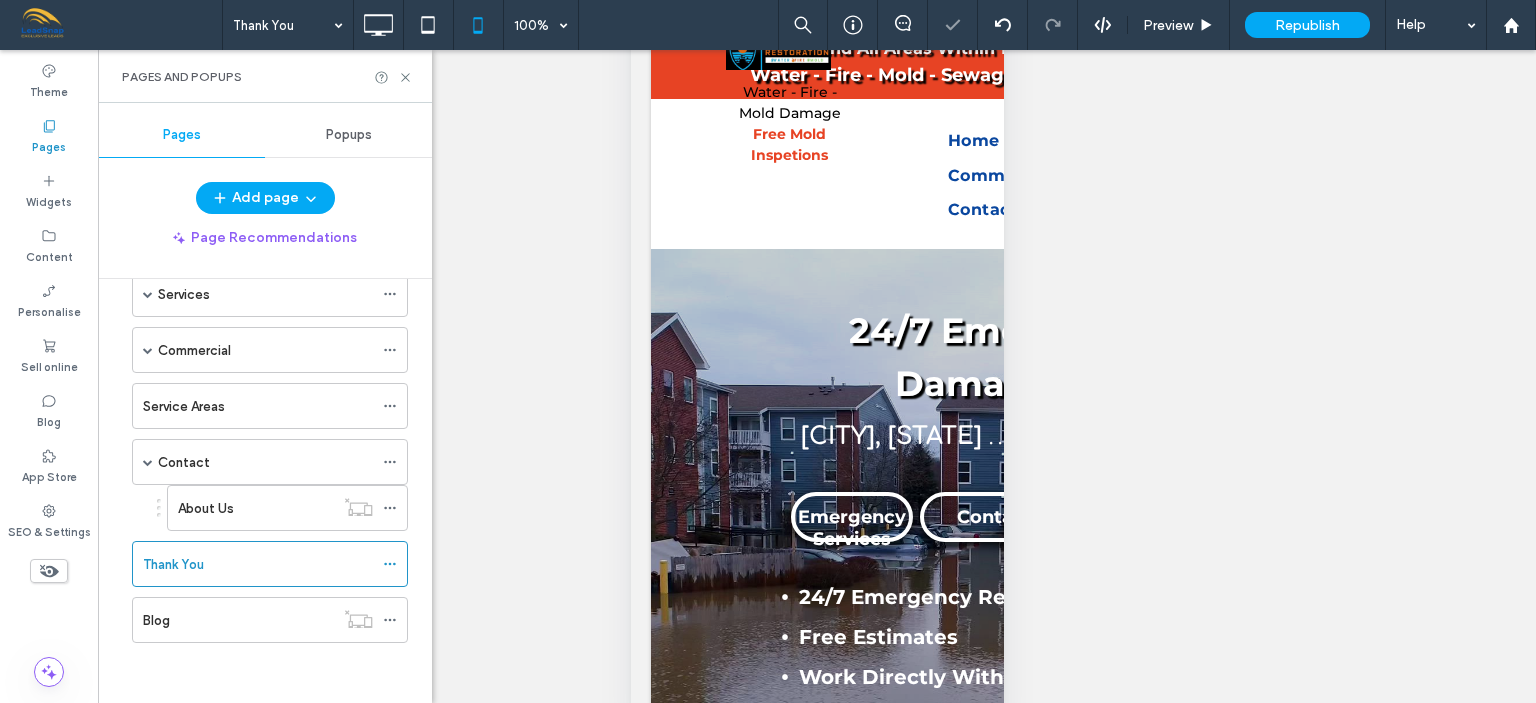 scroll, scrollTop: 93, scrollLeft: 0, axis: vertical 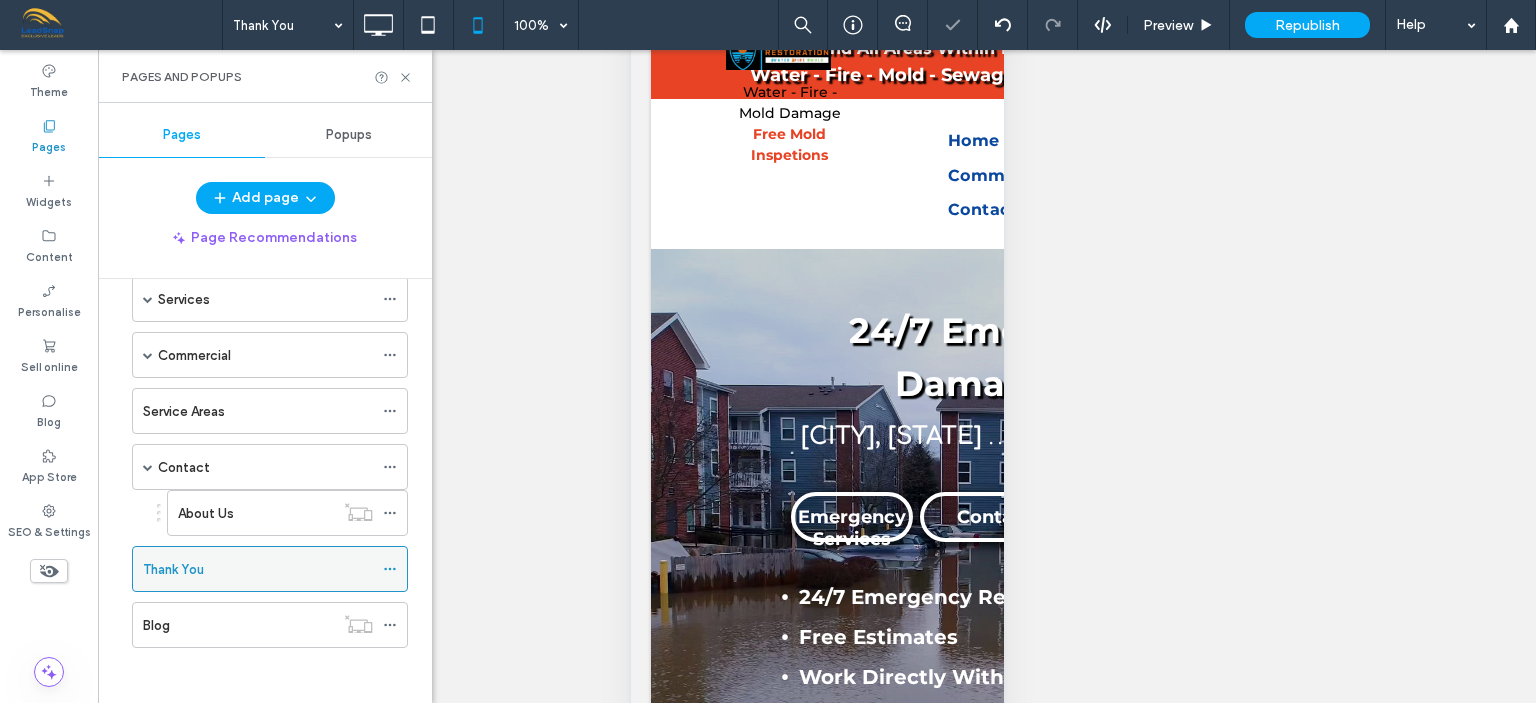 click on "Thank You" at bounding box center (258, 569) 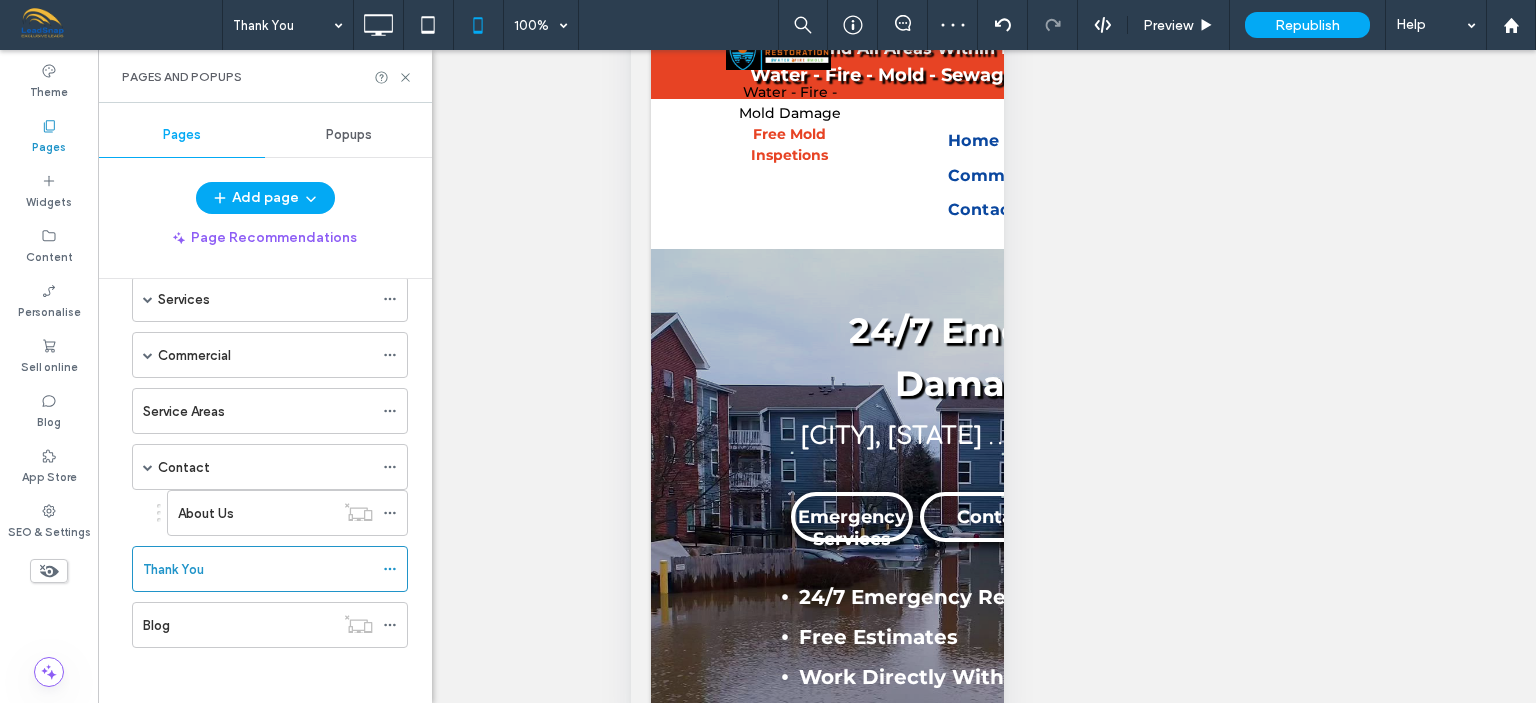 click at bounding box center (768, 351) 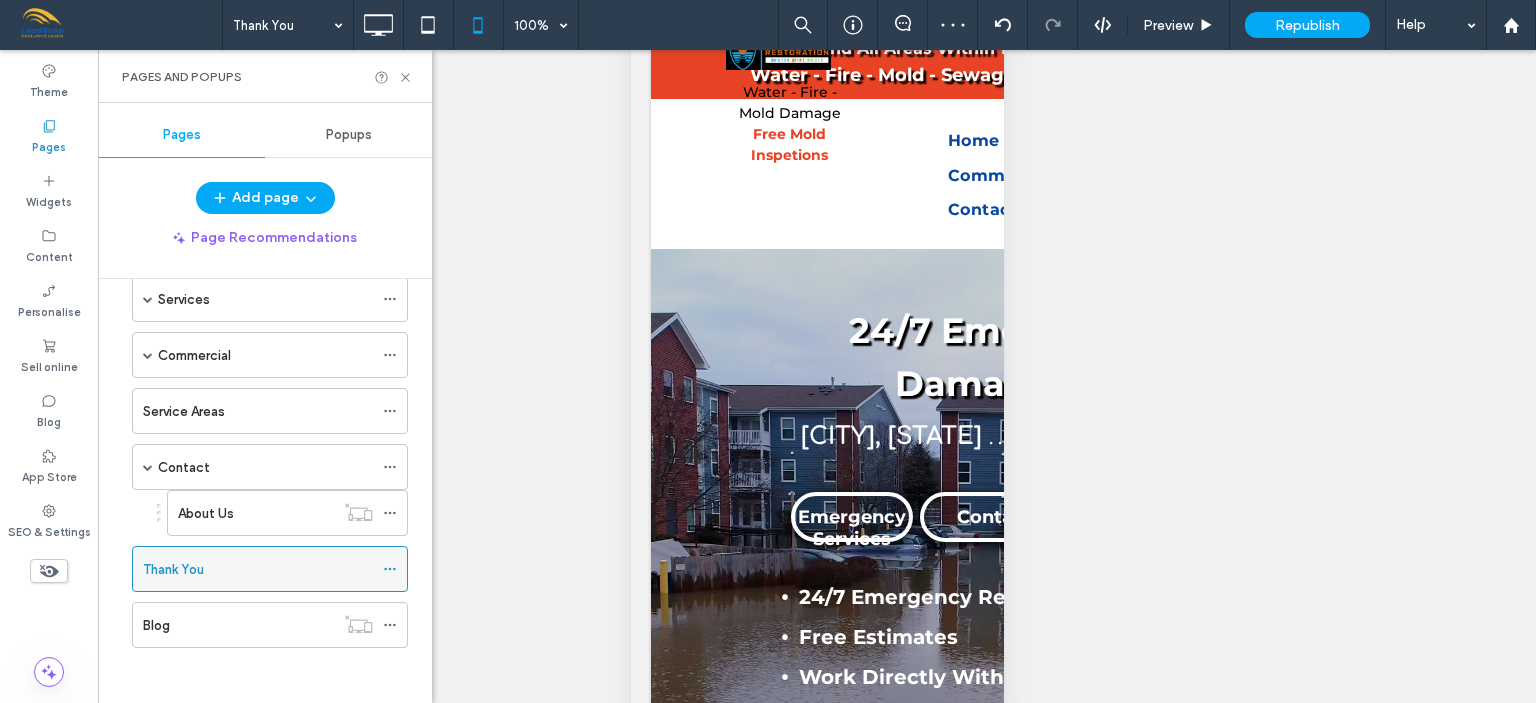 click 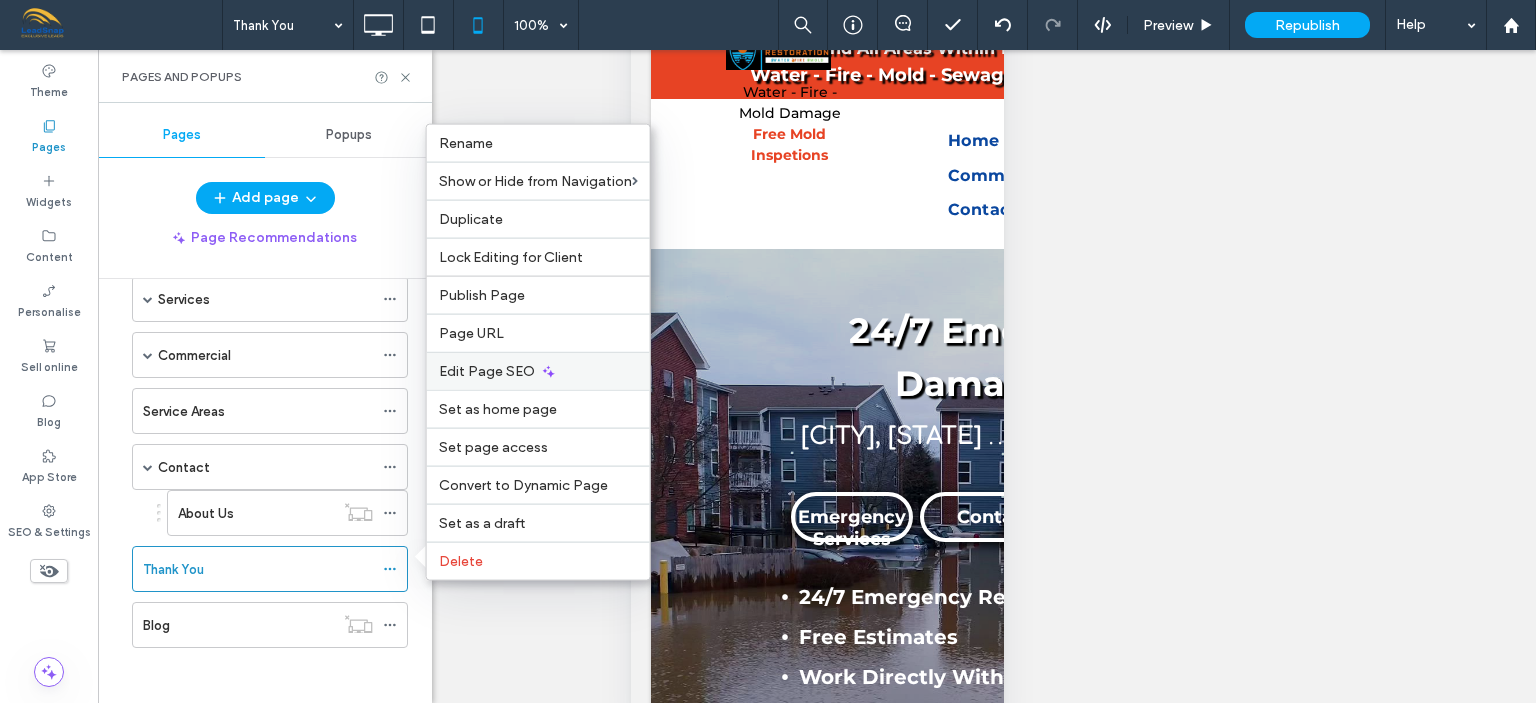 click on "Edit Page SEO" at bounding box center [487, 371] 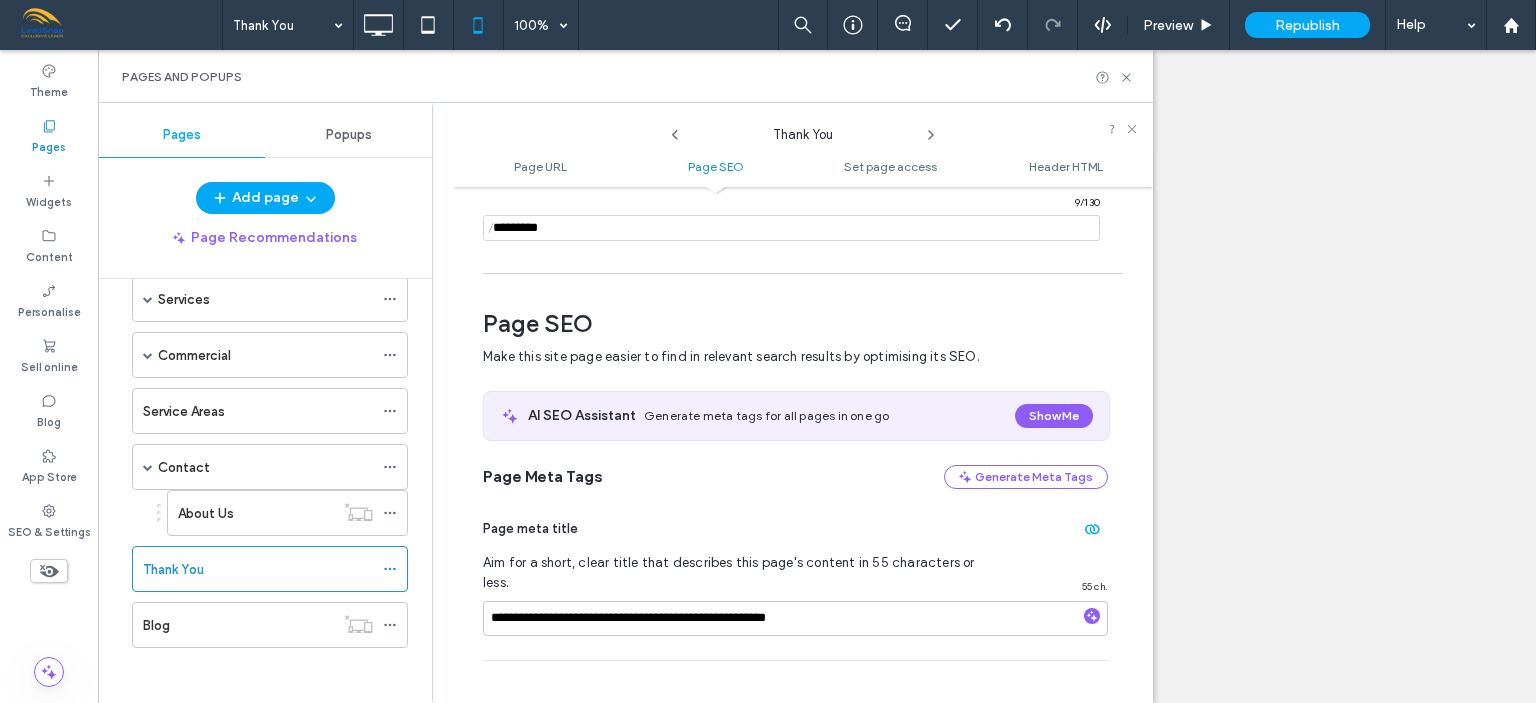 scroll, scrollTop: 274, scrollLeft: 0, axis: vertical 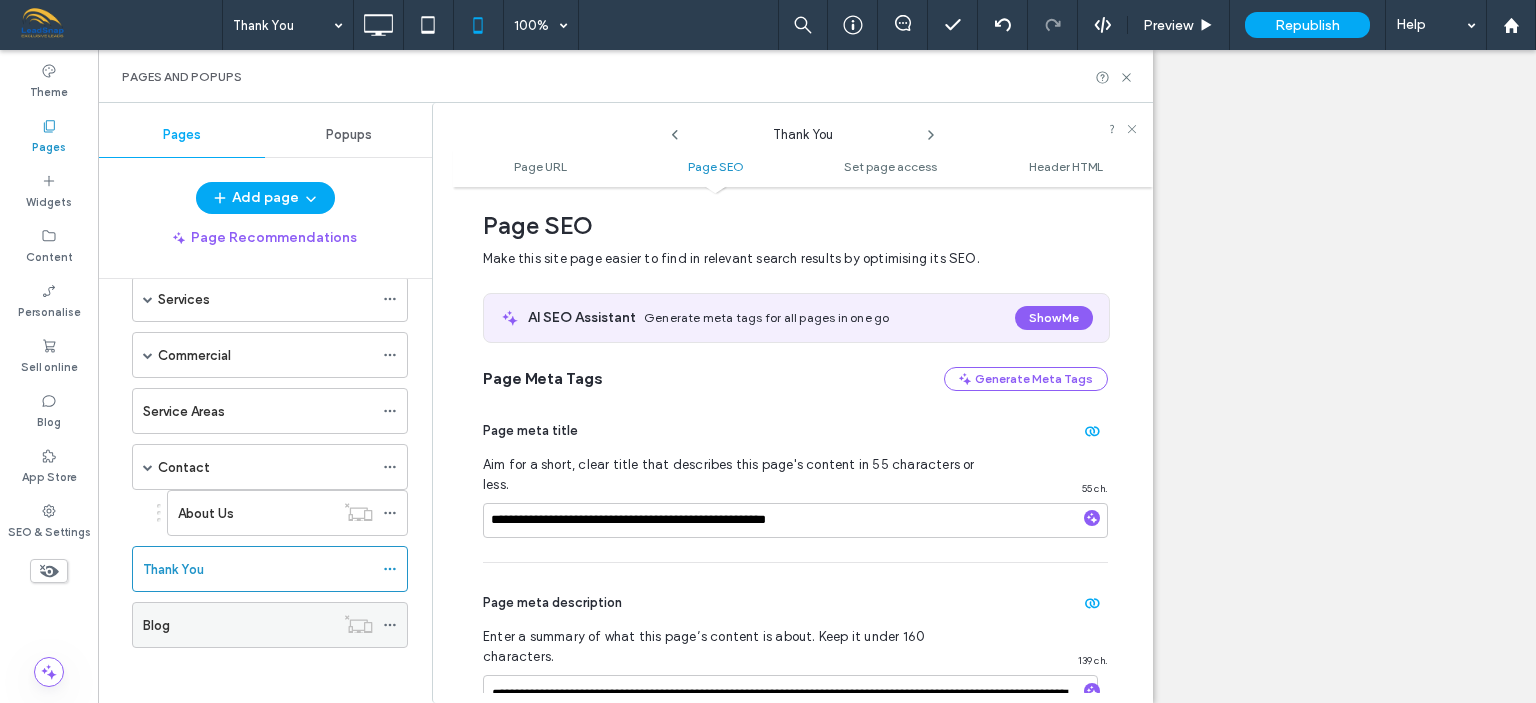 click on "Blog" at bounding box center (238, 625) 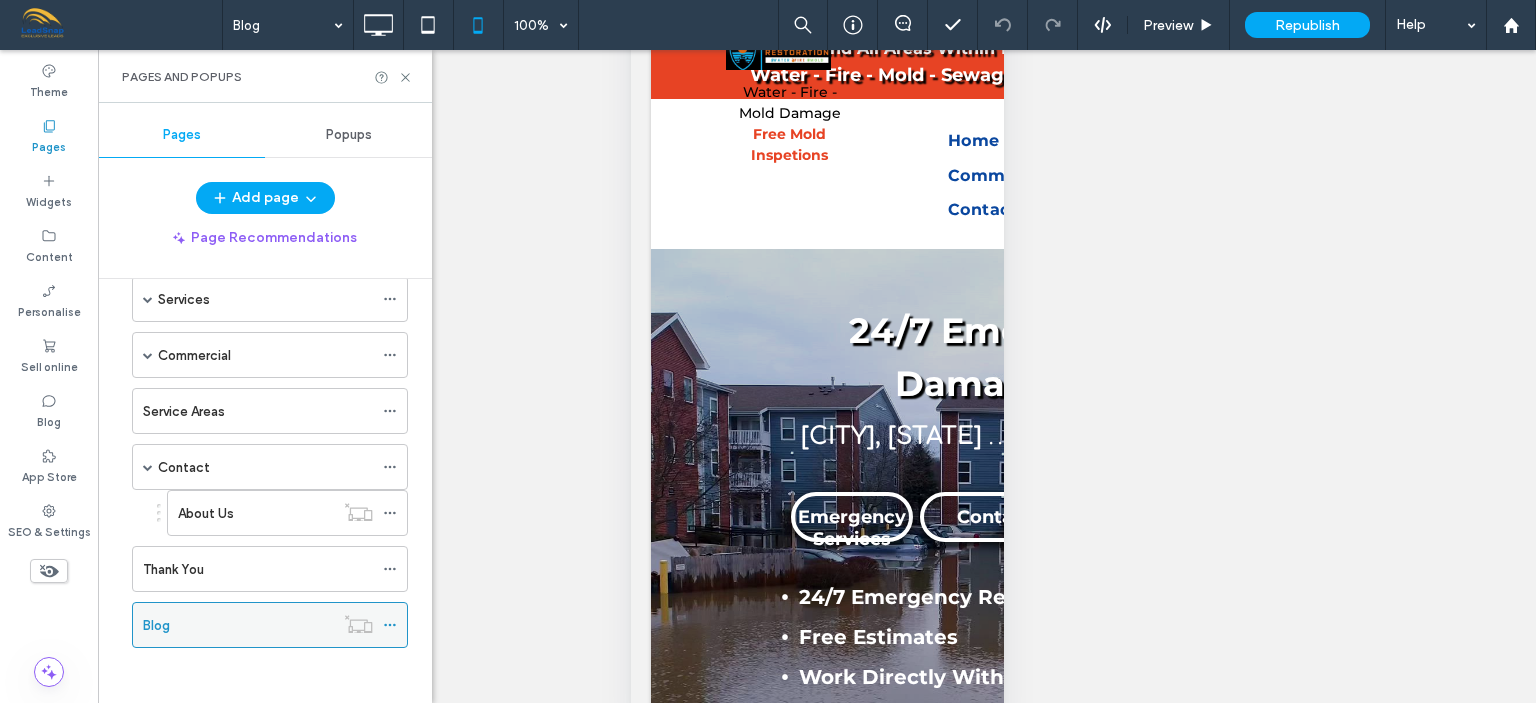 click 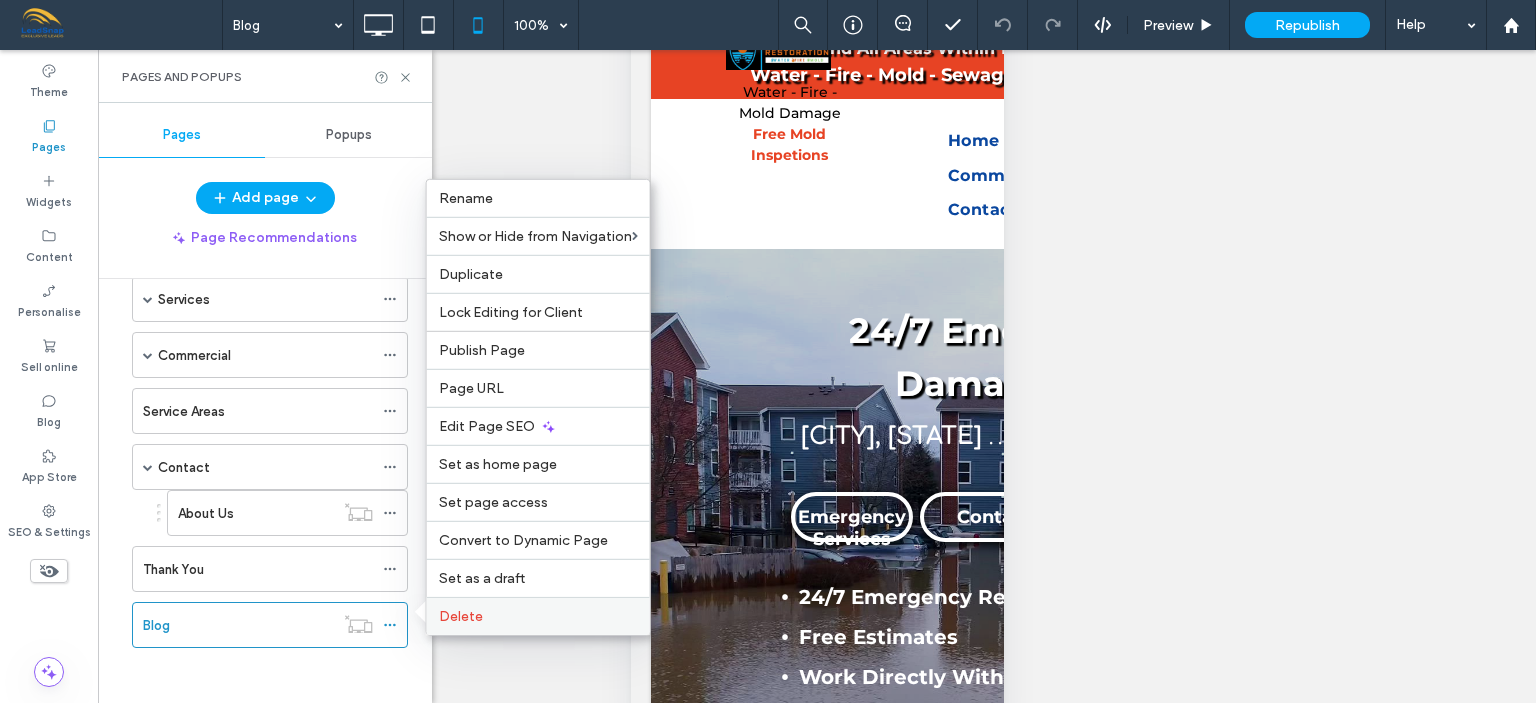 click on "Delete" at bounding box center (461, 616) 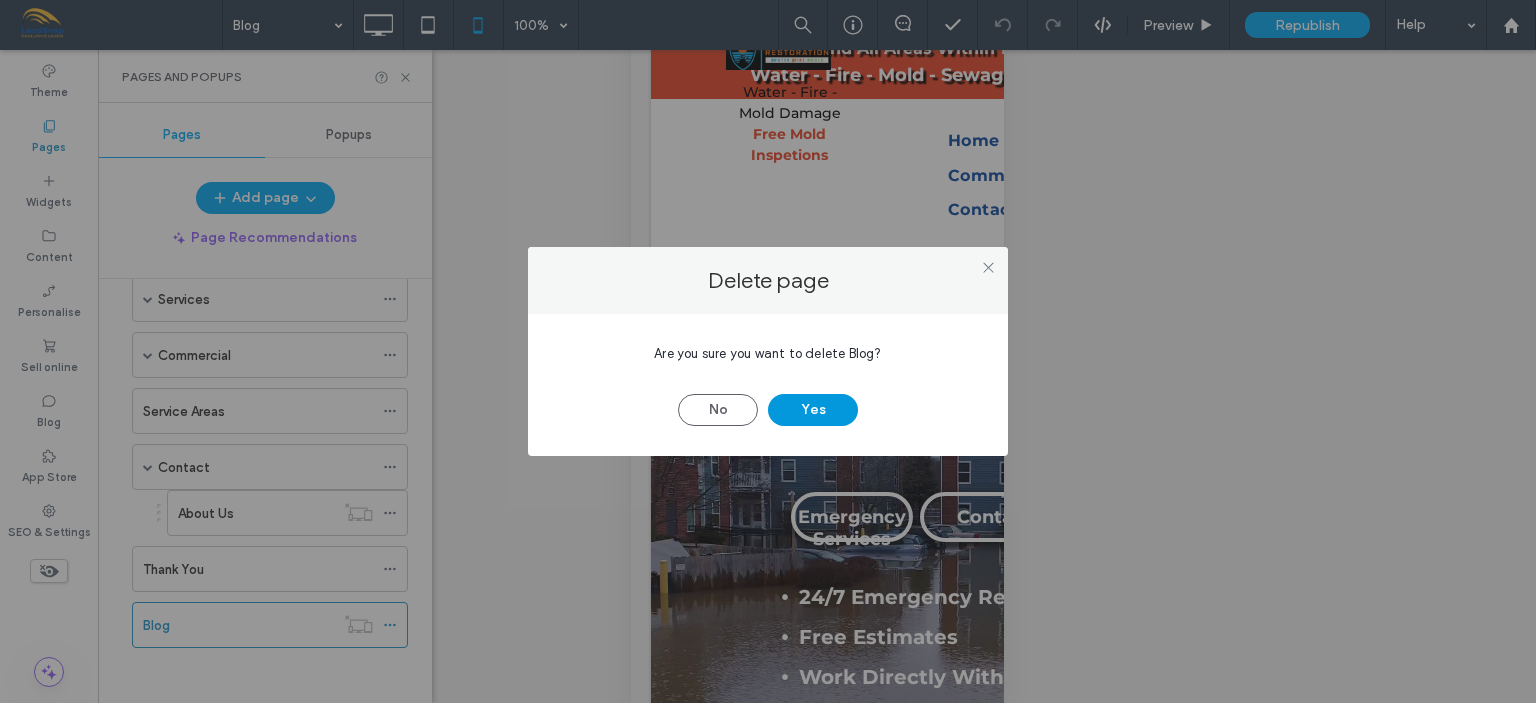 click on "Yes" at bounding box center [813, 410] 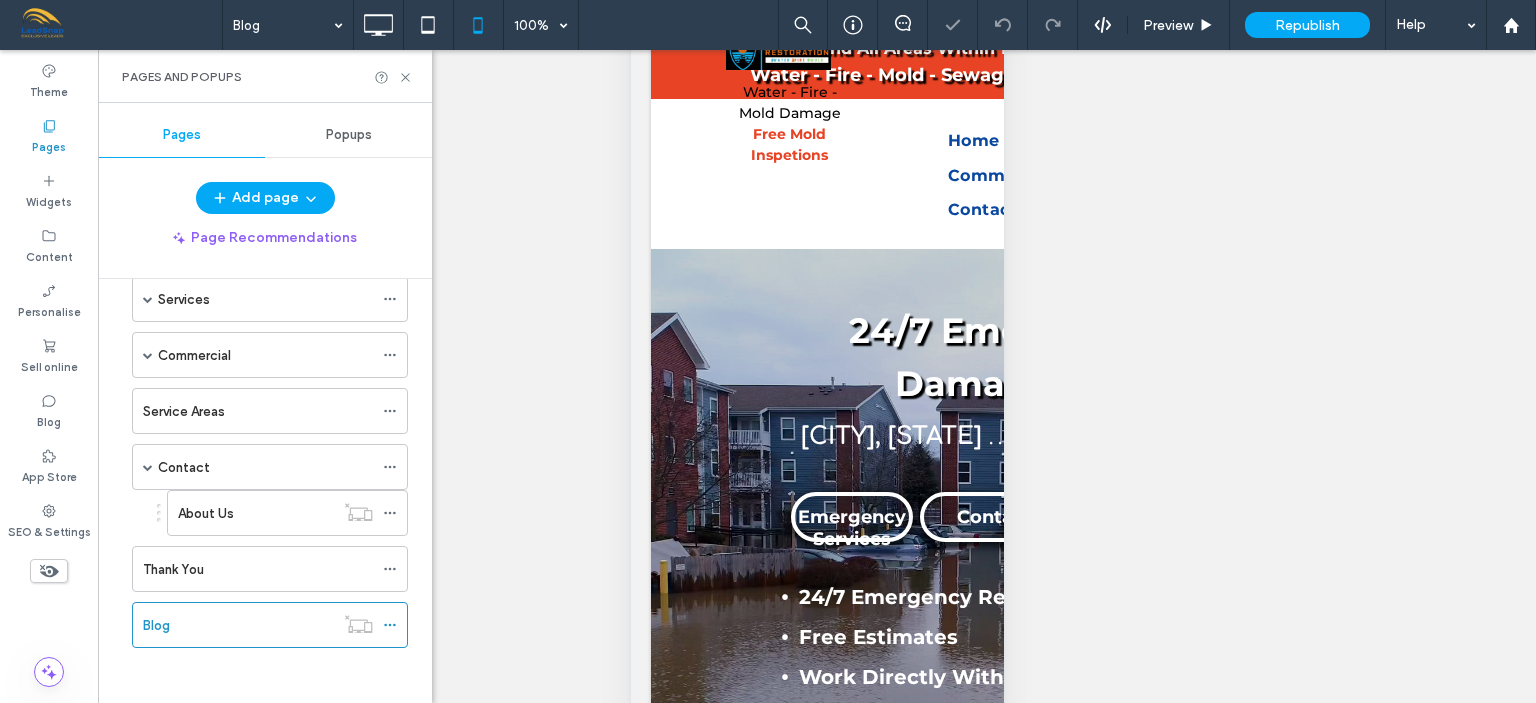 scroll, scrollTop: 38, scrollLeft: 0, axis: vertical 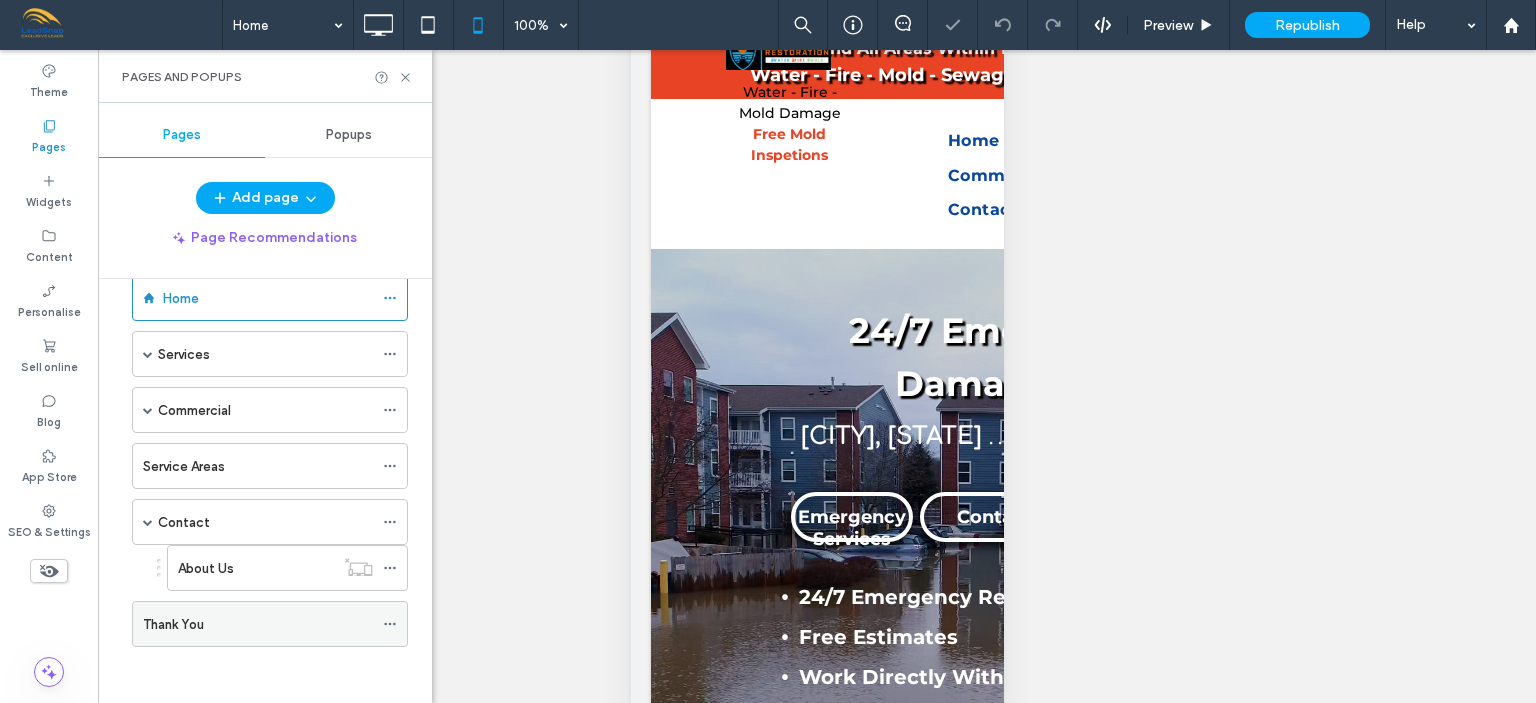 click on "Thank You" at bounding box center (258, 624) 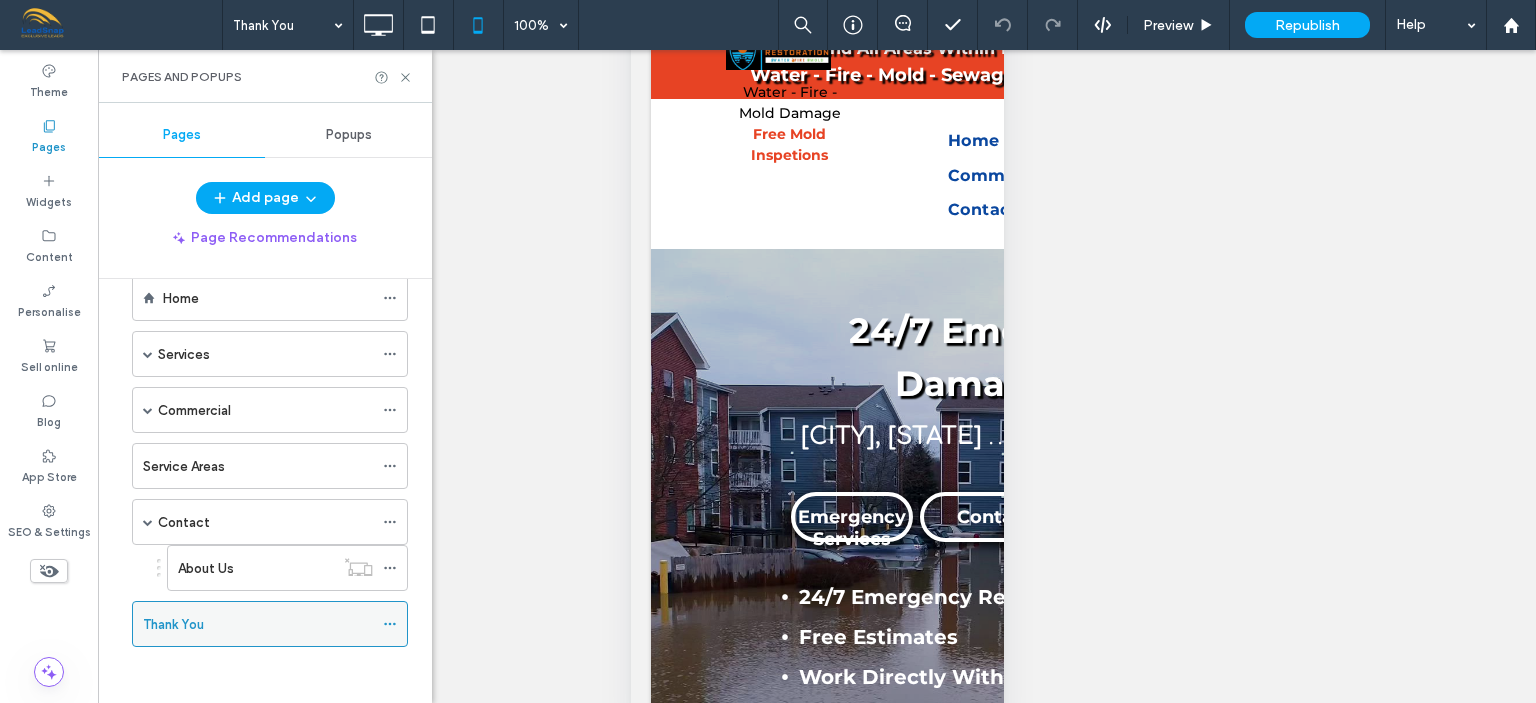 click on "Thank You" at bounding box center [258, 624] 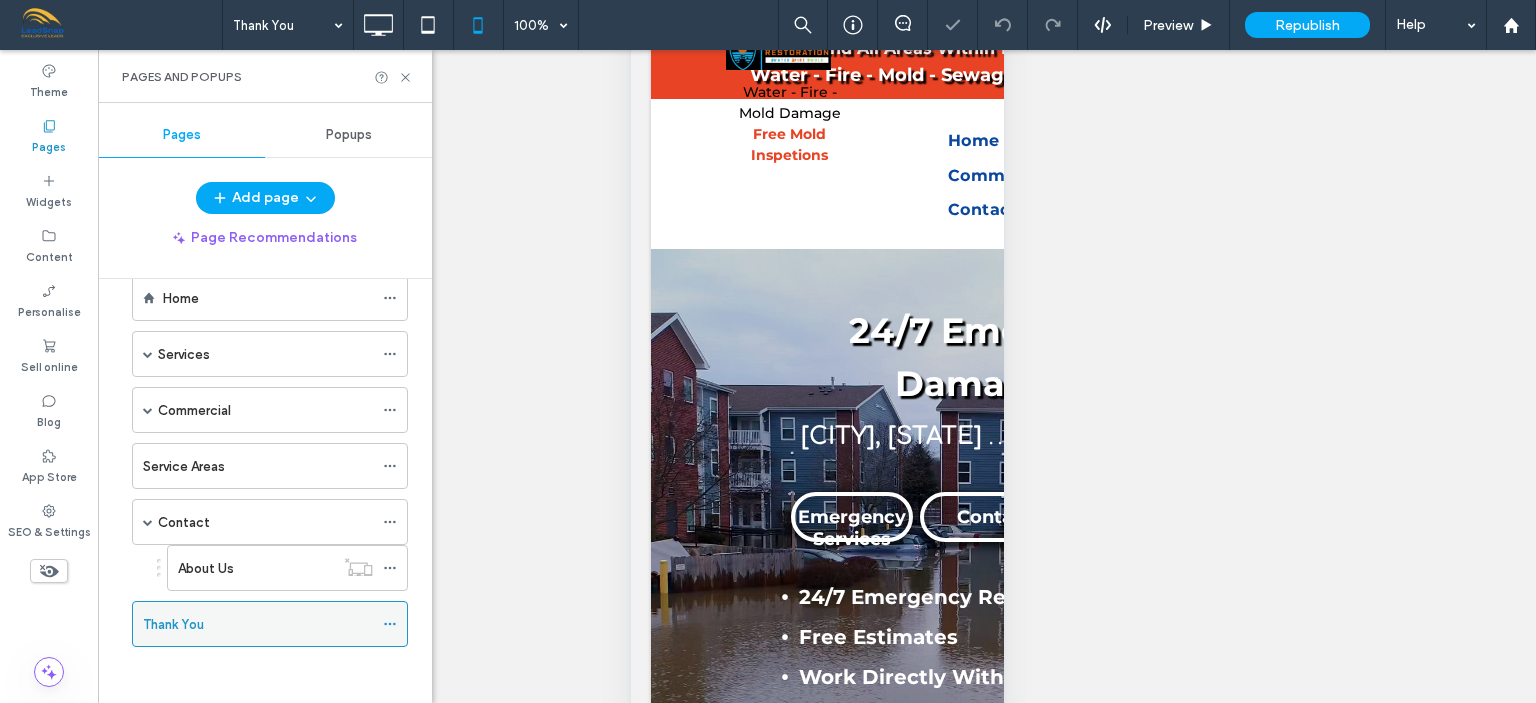 click 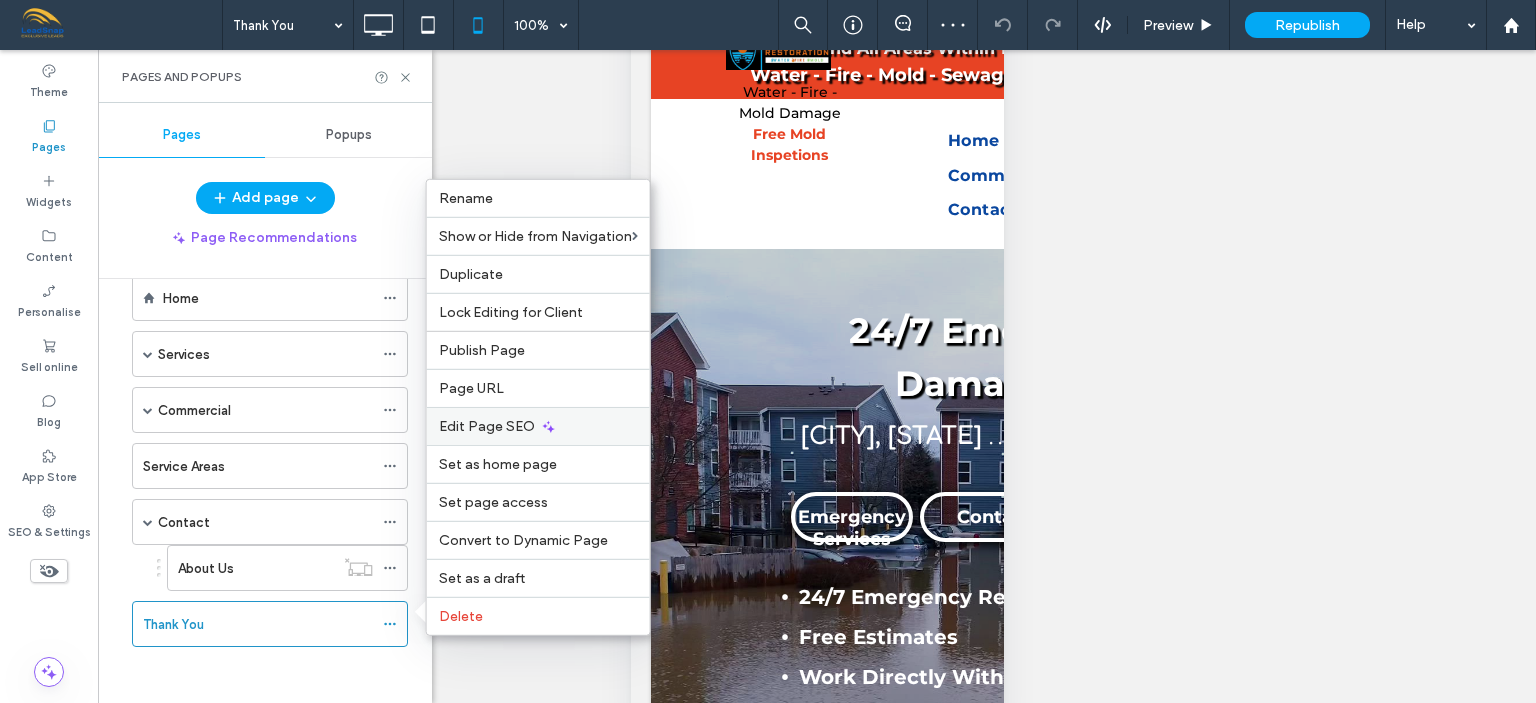 click on "Edit Page SEO" at bounding box center (487, 426) 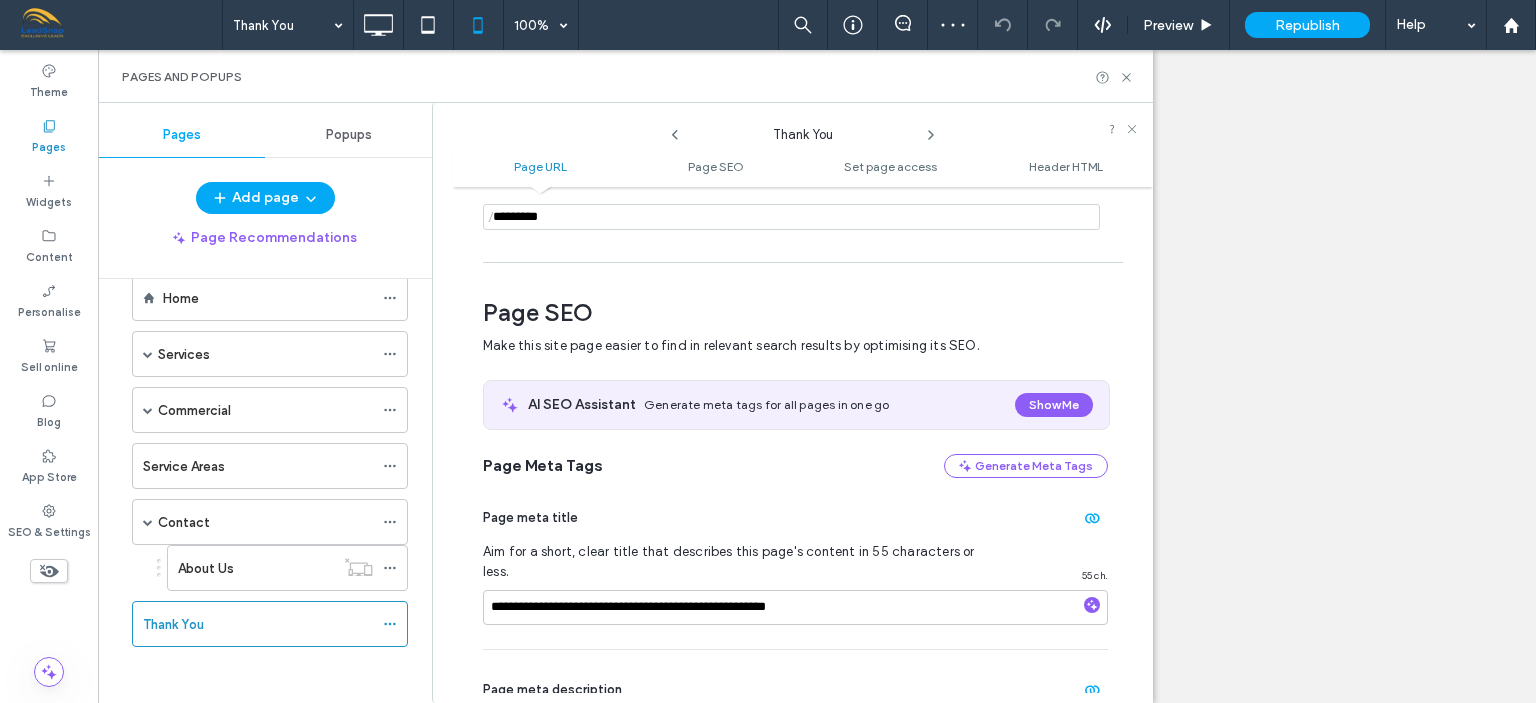 scroll, scrollTop: 274, scrollLeft: 0, axis: vertical 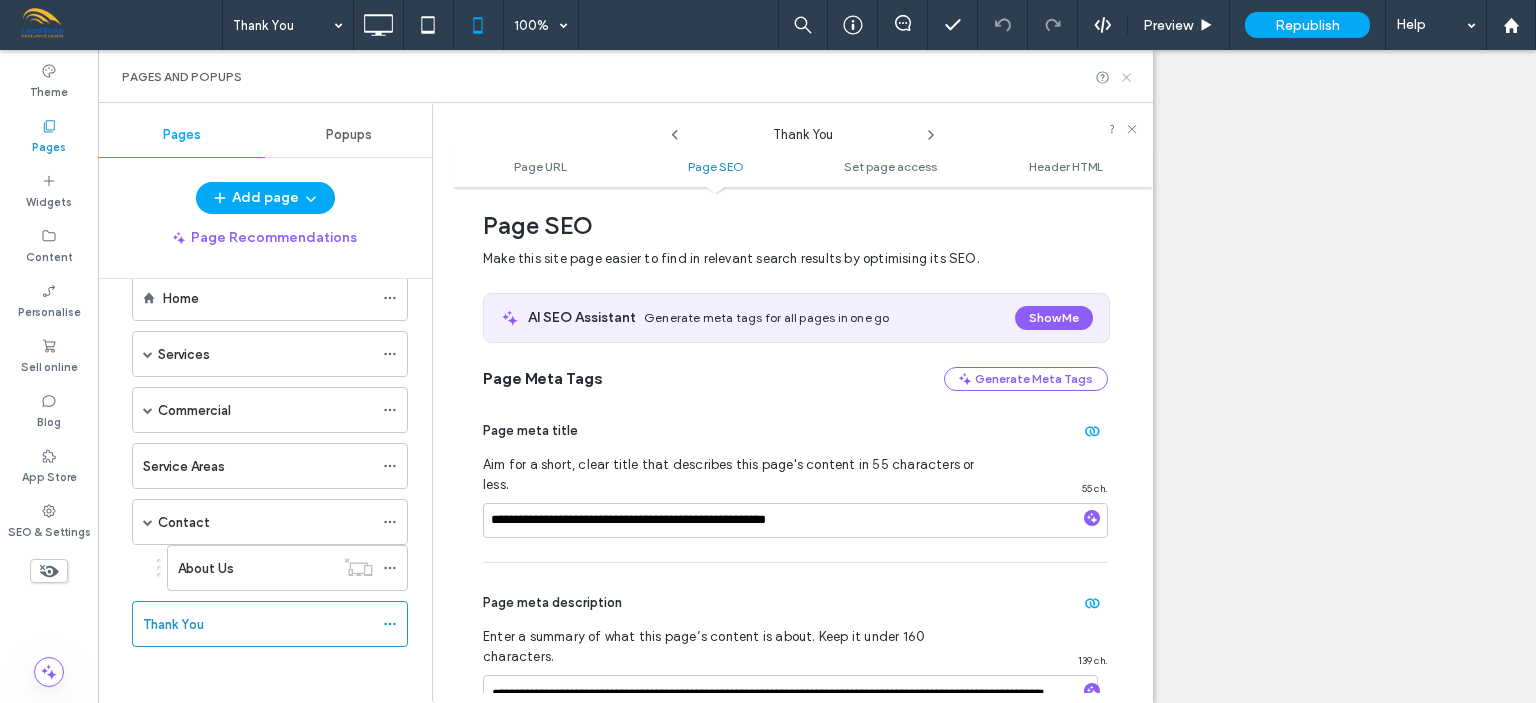 click 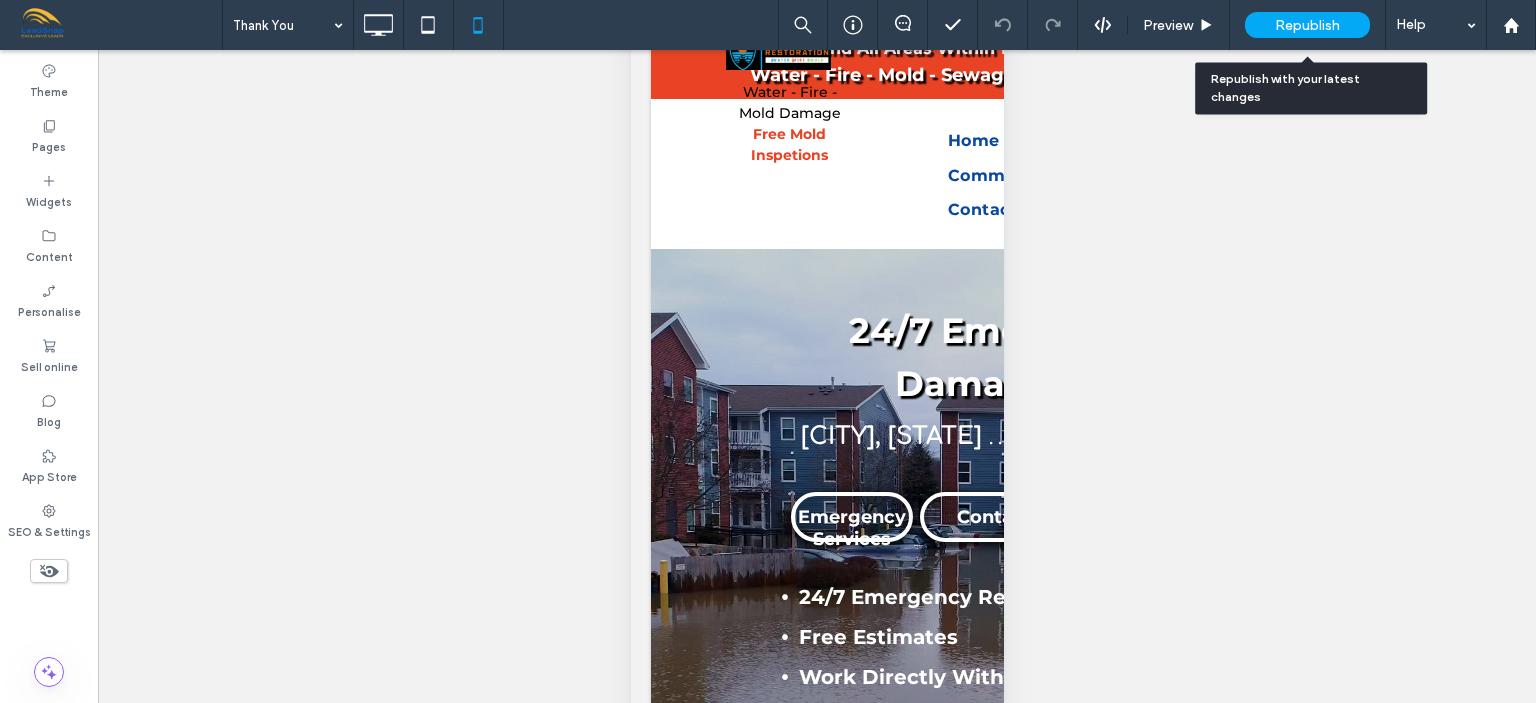 click on "Republish" at bounding box center (1307, 25) 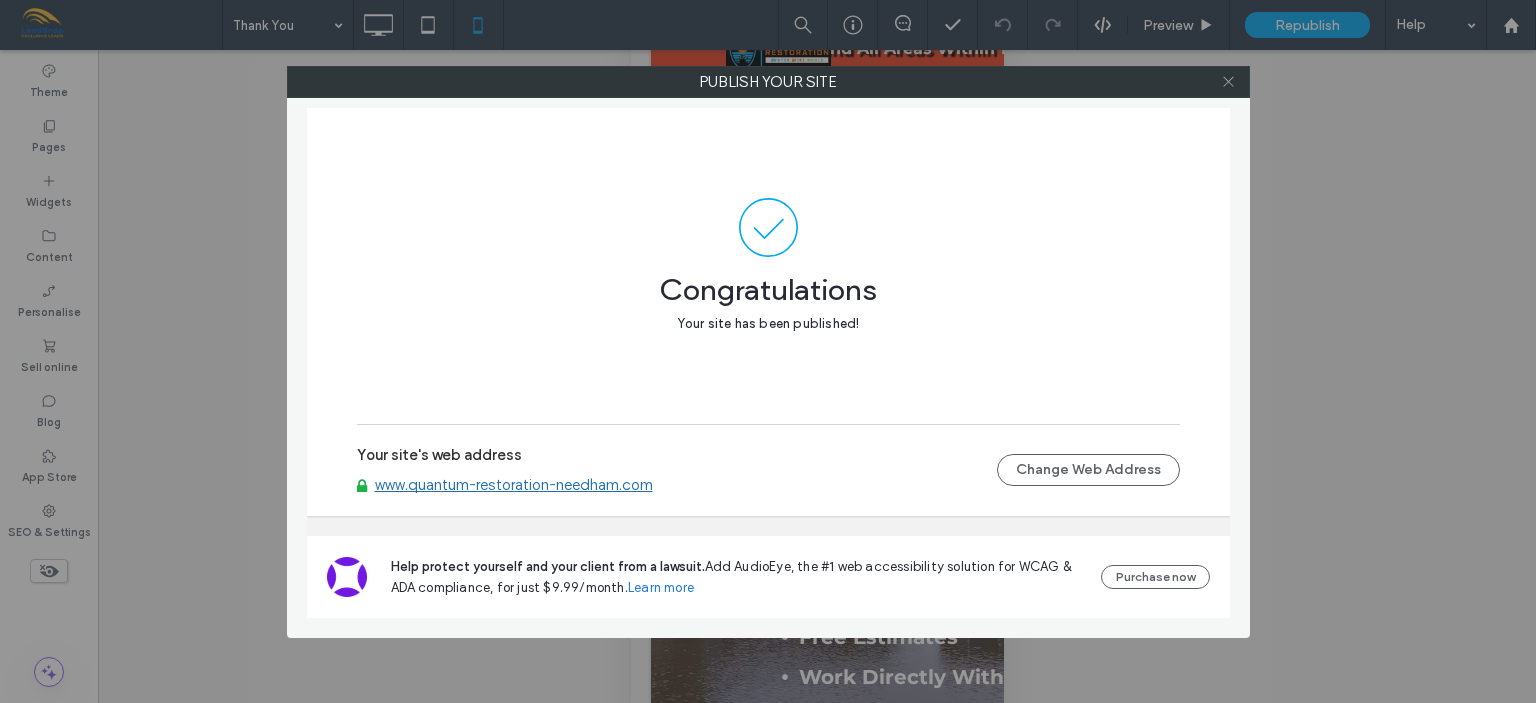 click 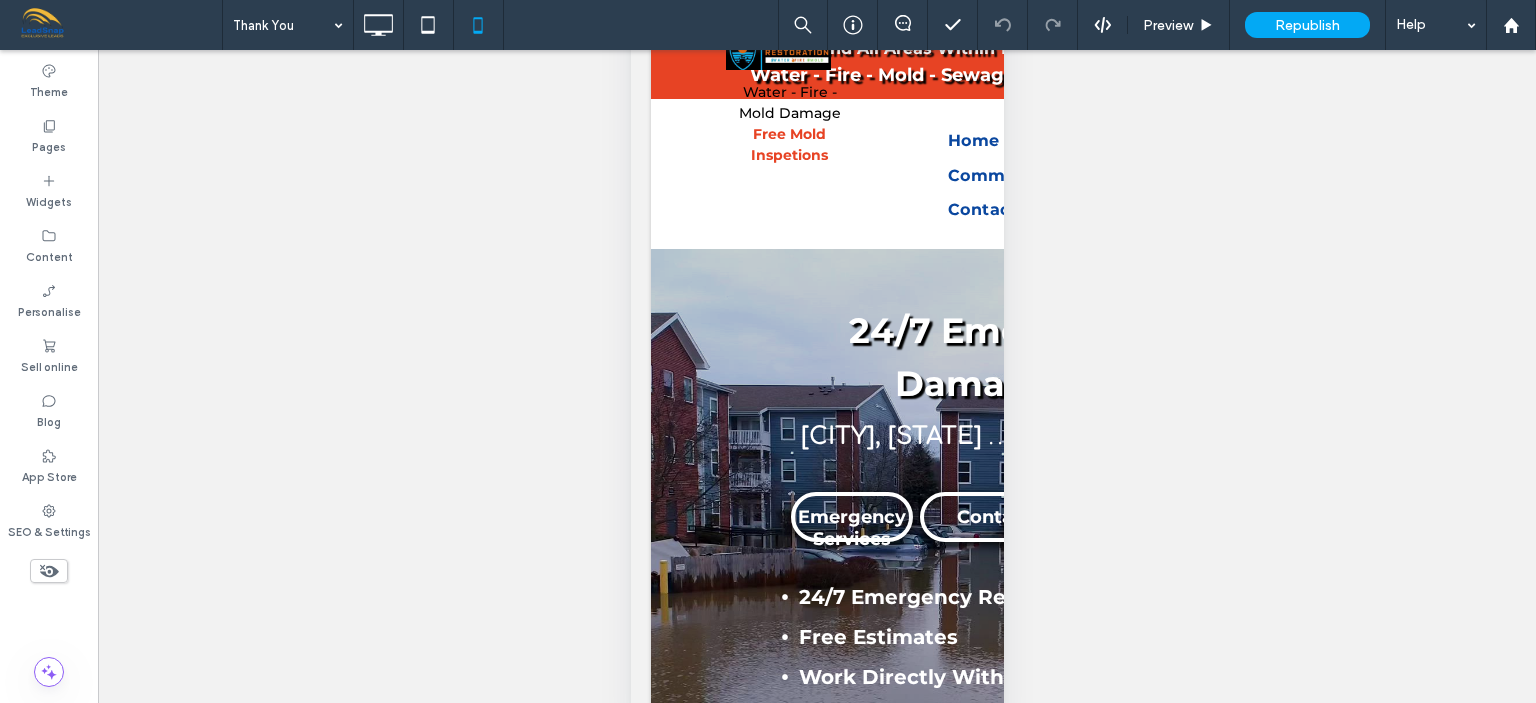 scroll, scrollTop: 0, scrollLeft: 0, axis: both 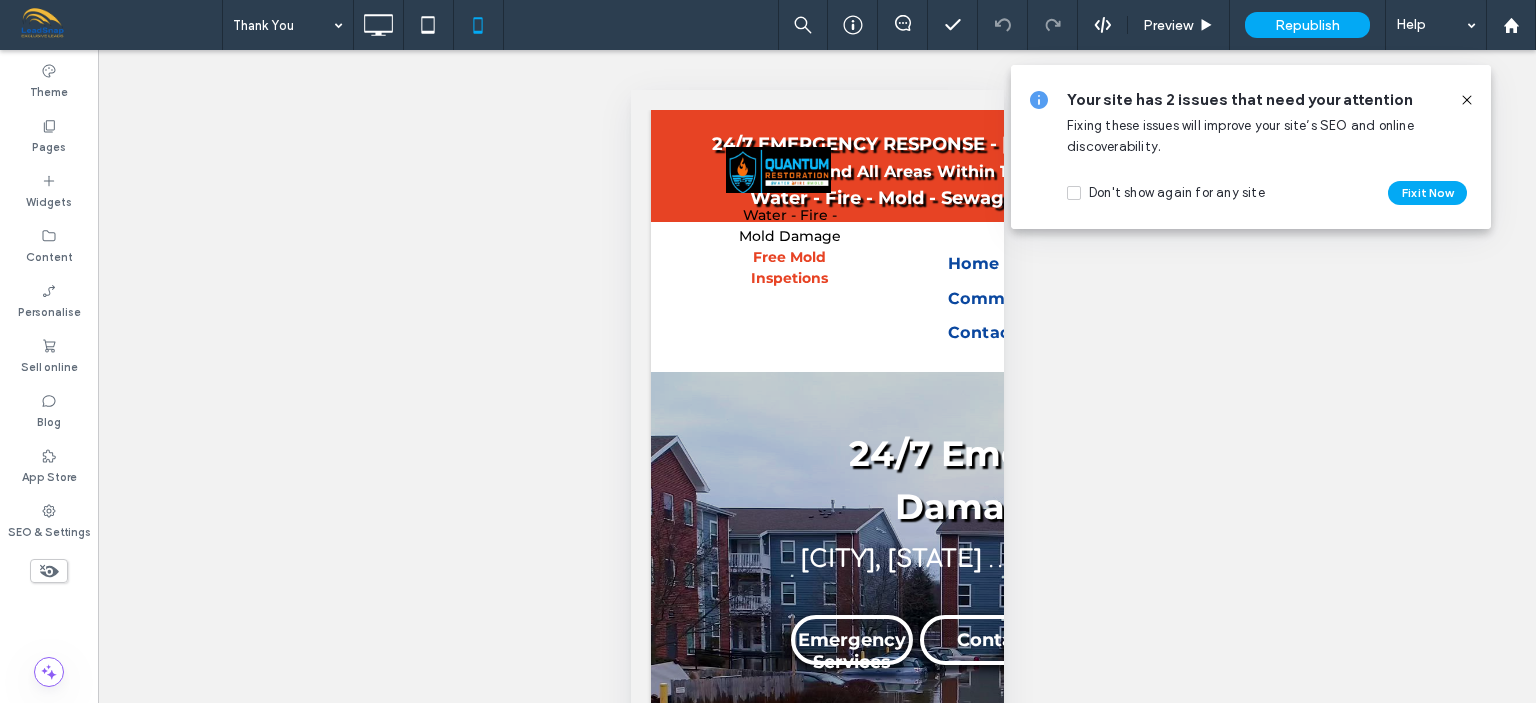 click 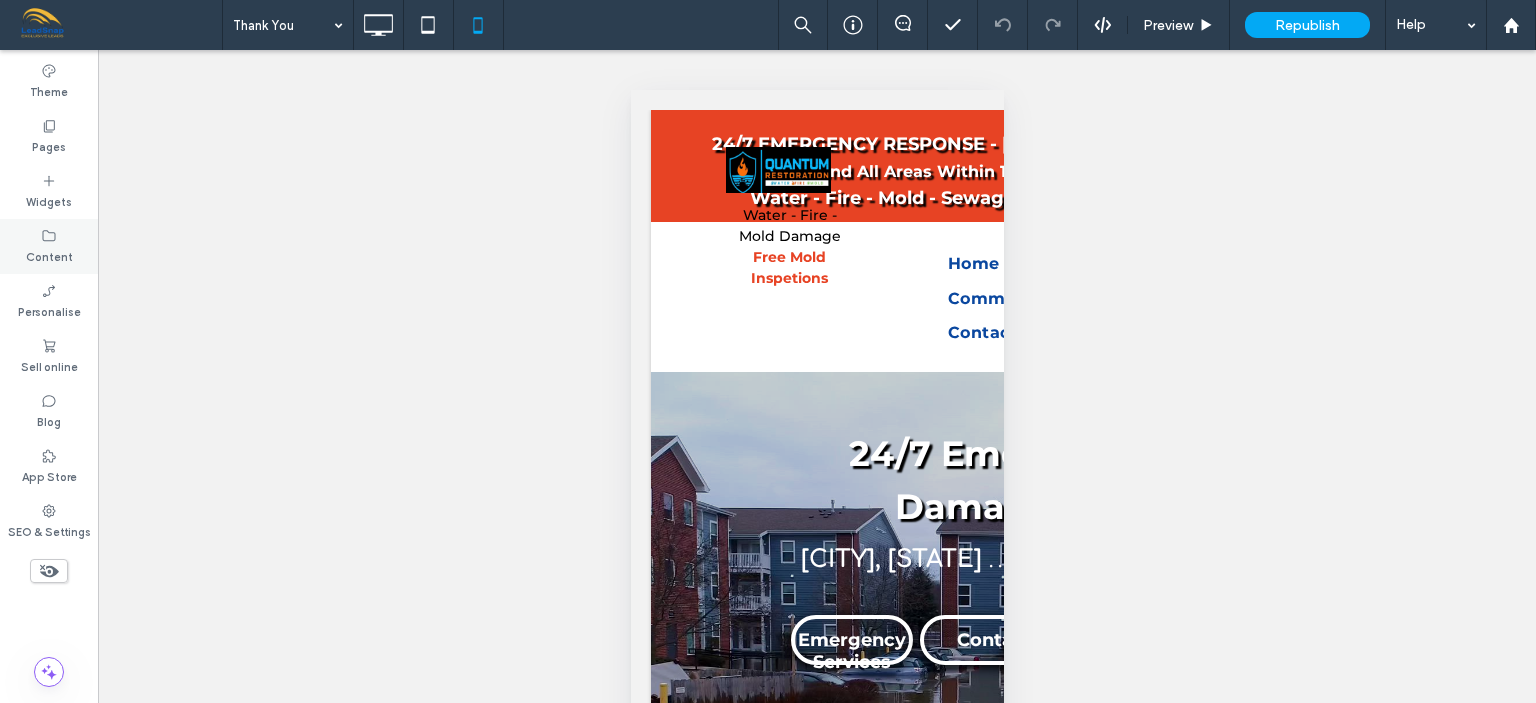 click on "Content" at bounding box center [49, 246] 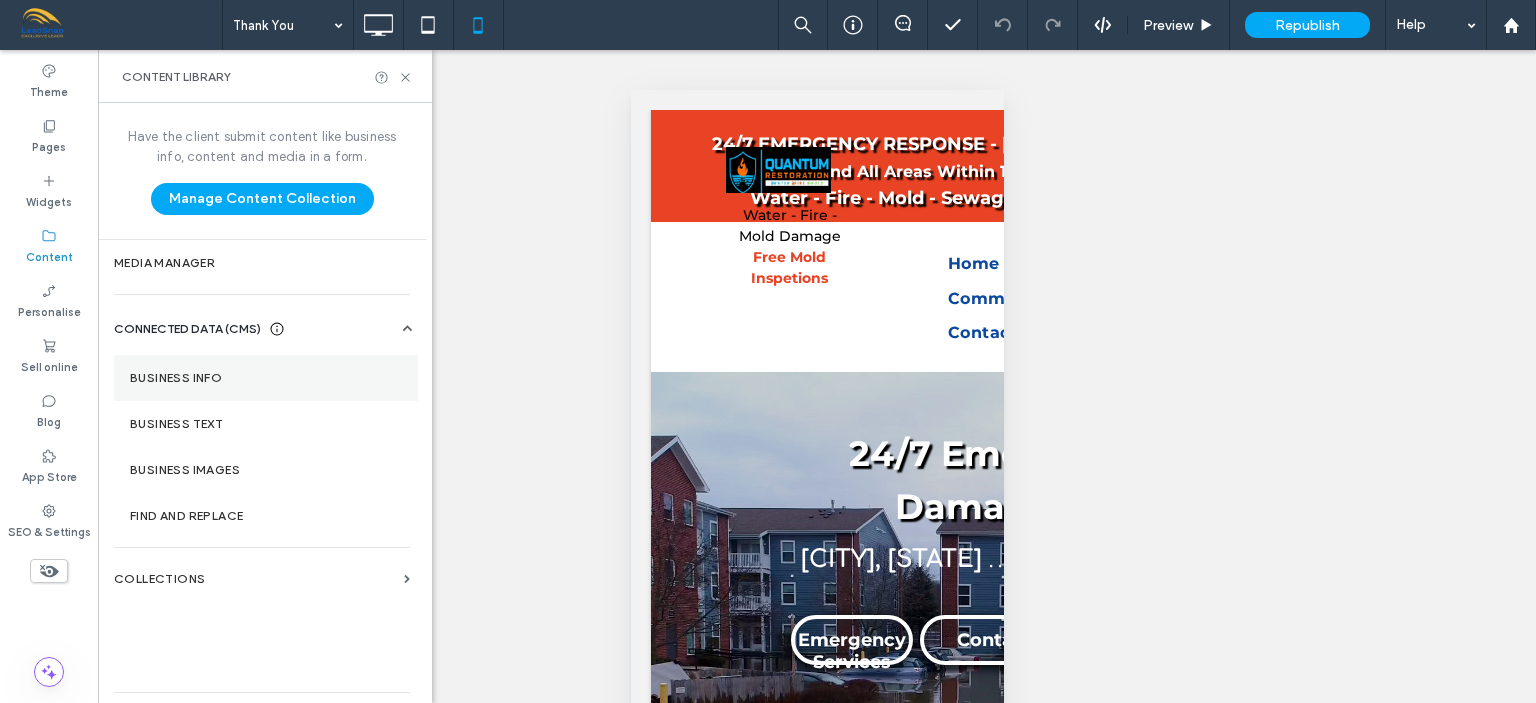 click on "Business info" at bounding box center (266, 378) 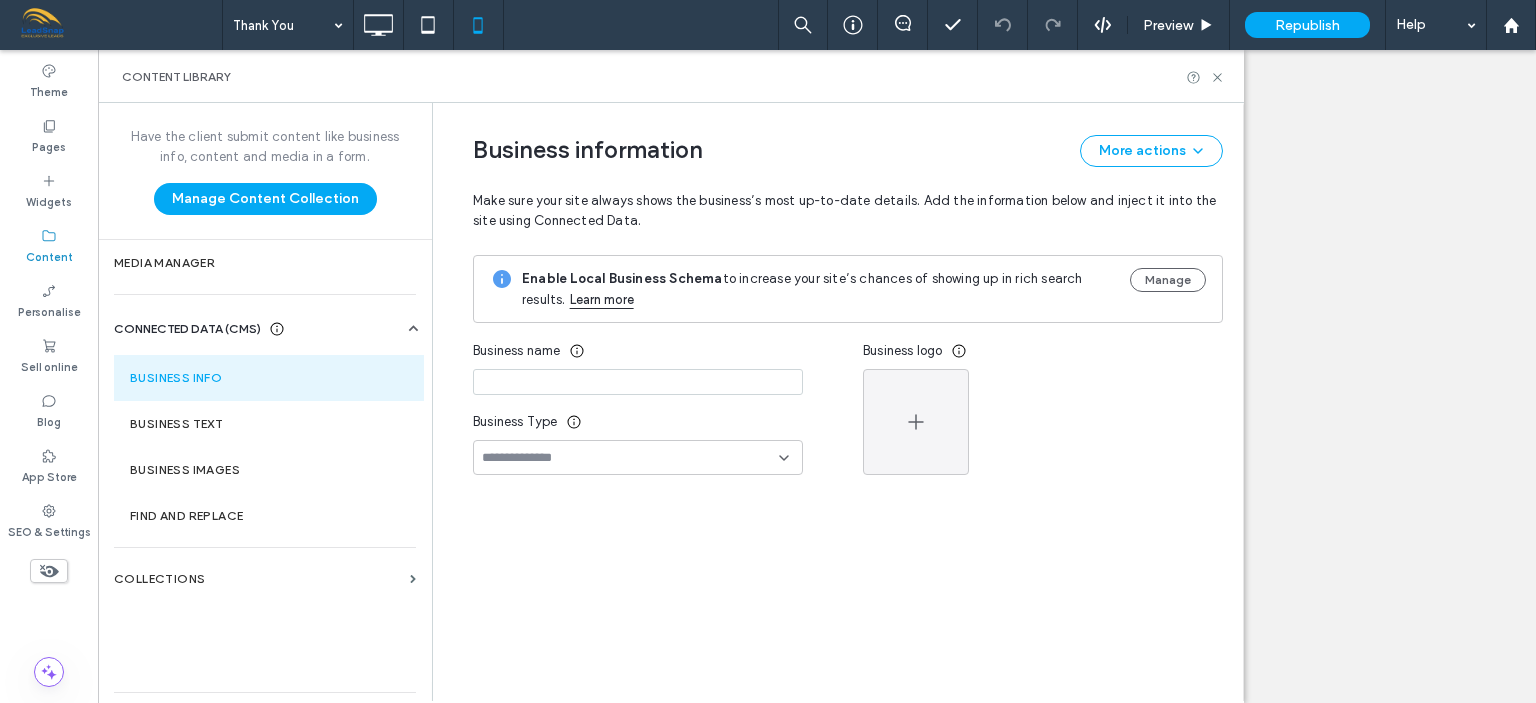 type on "**********" 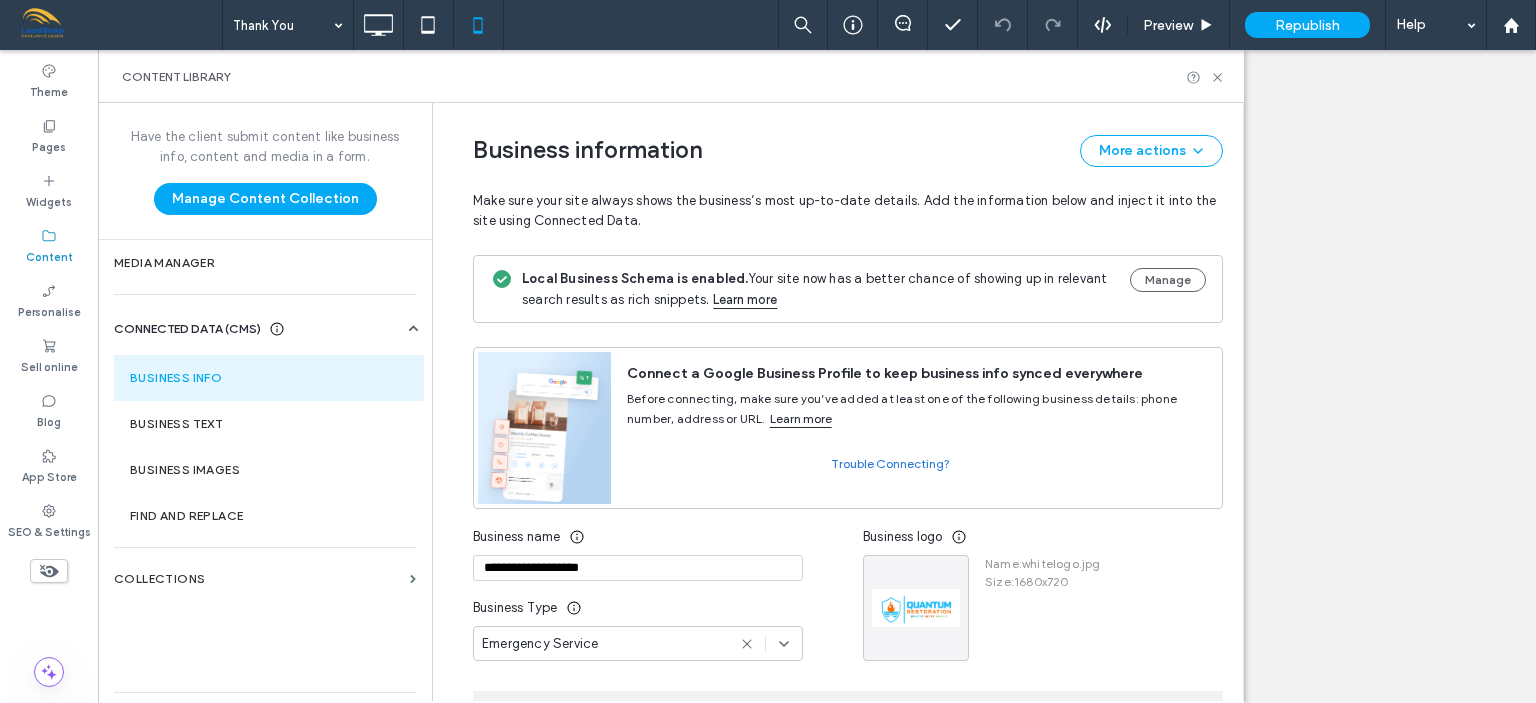 scroll, scrollTop: 303, scrollLeft: 0, axis: vertical 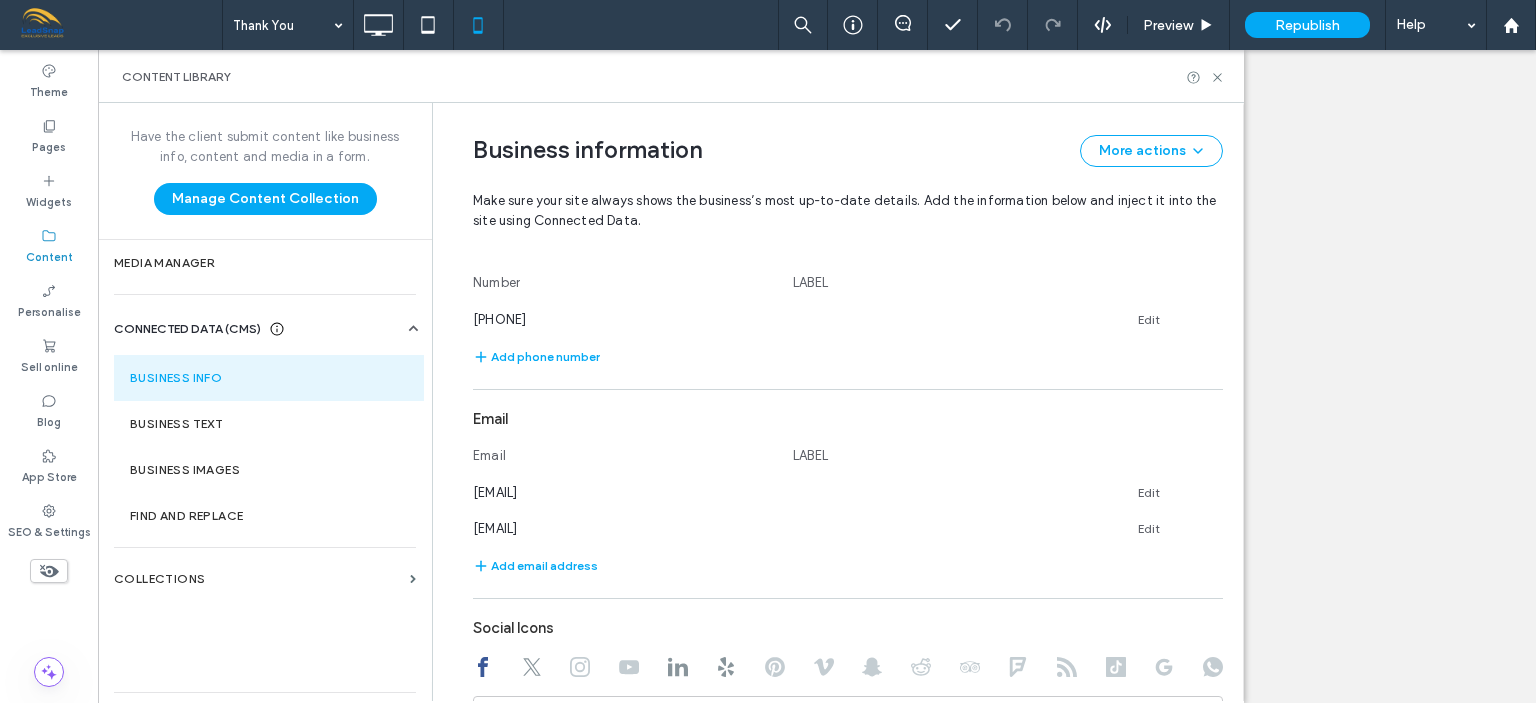click on "Business info" at bounding box center [269, 378] 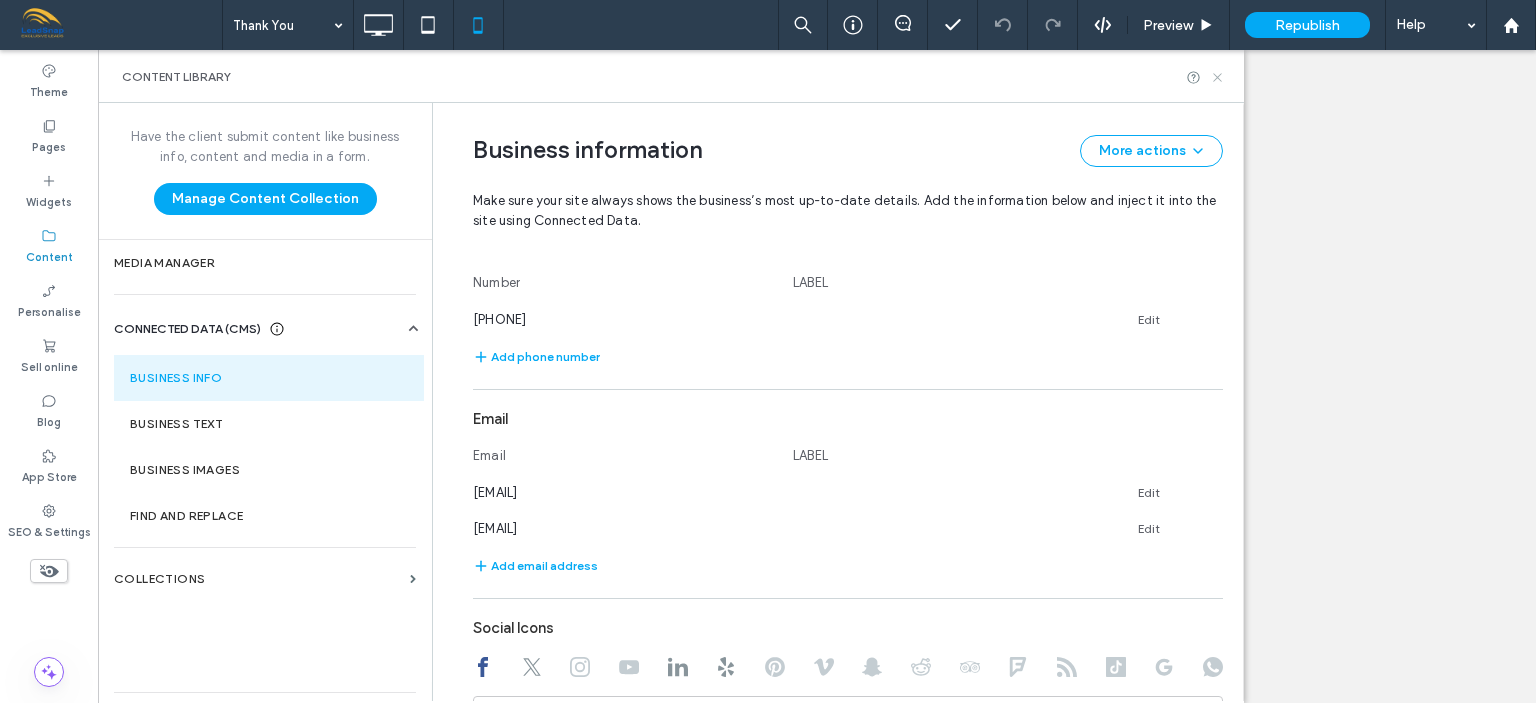 click 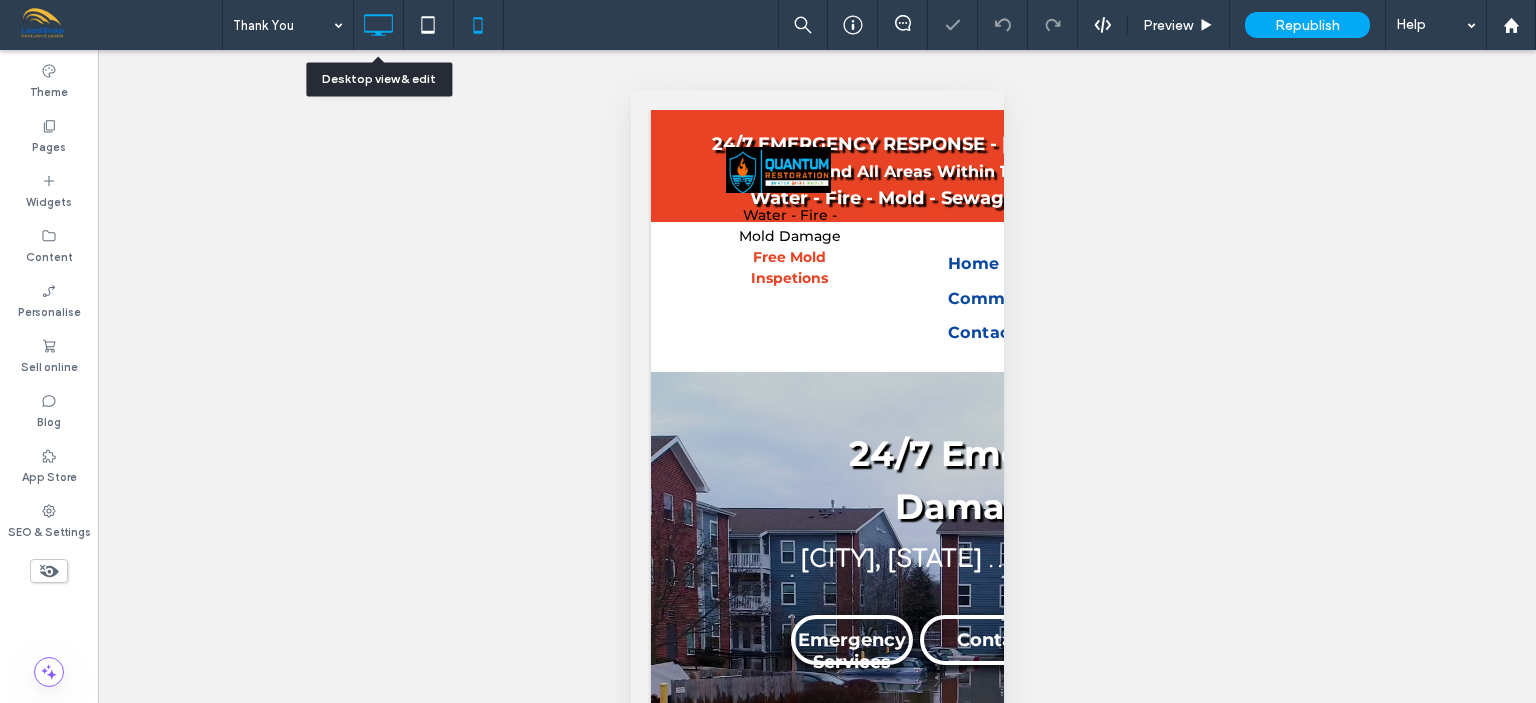click 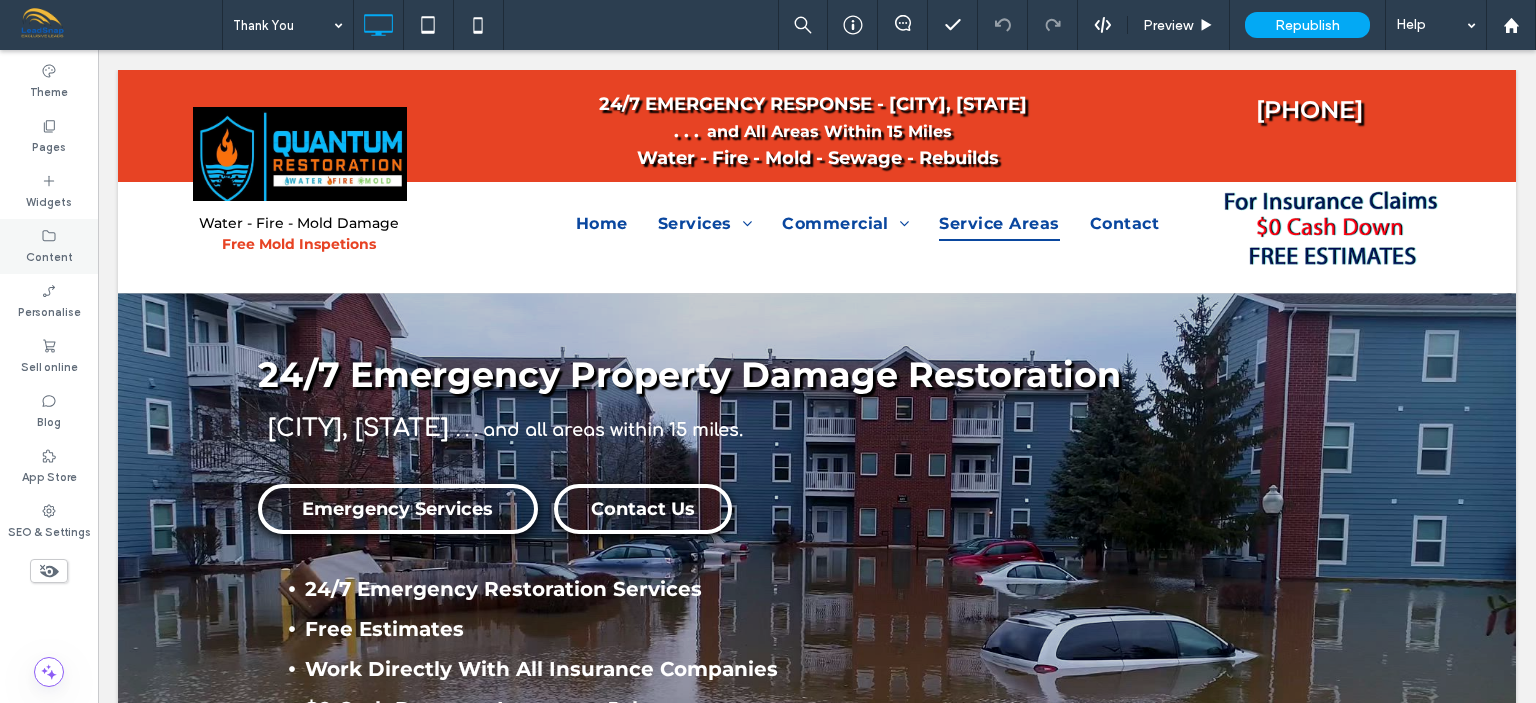 click on "Content" at bounding box center (49, 255) 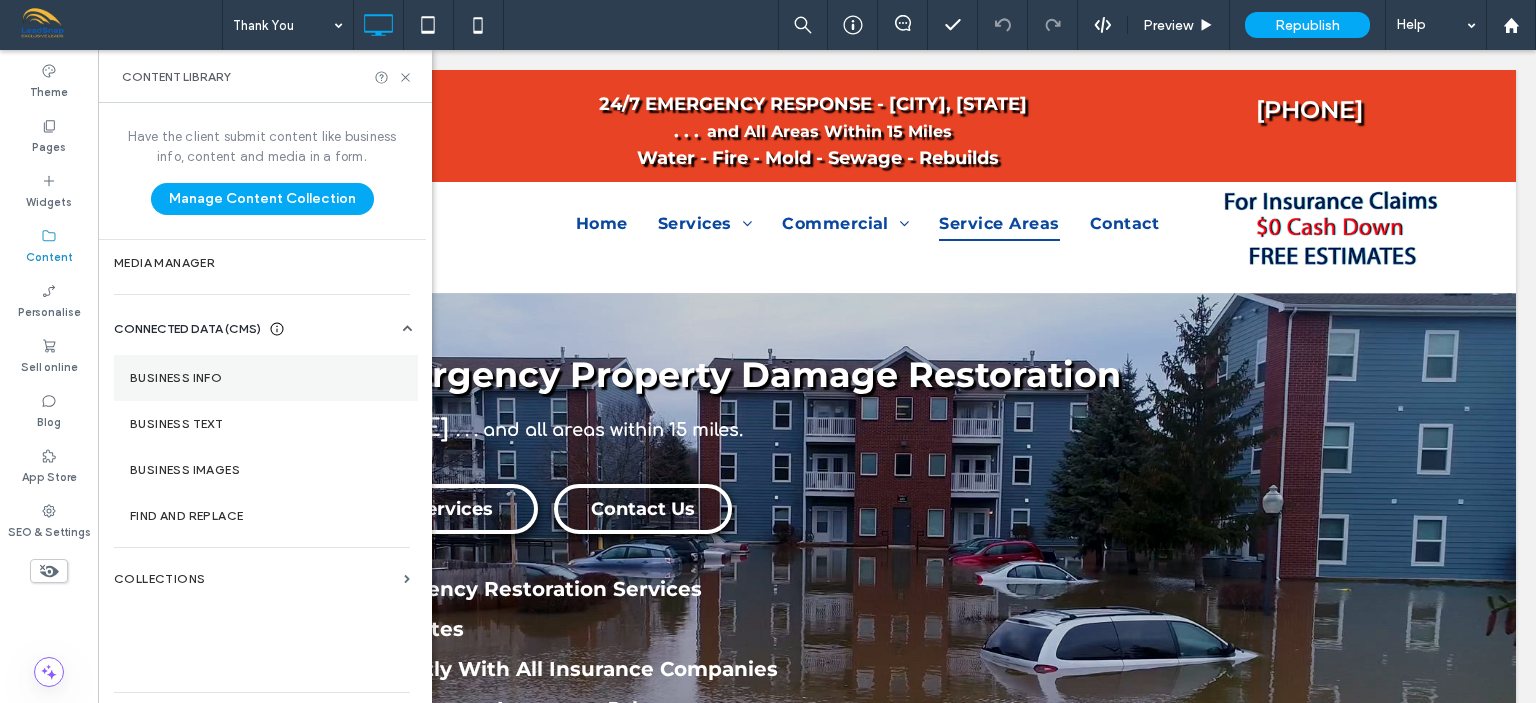 click on "Business info" at bounding box center (266, 378) 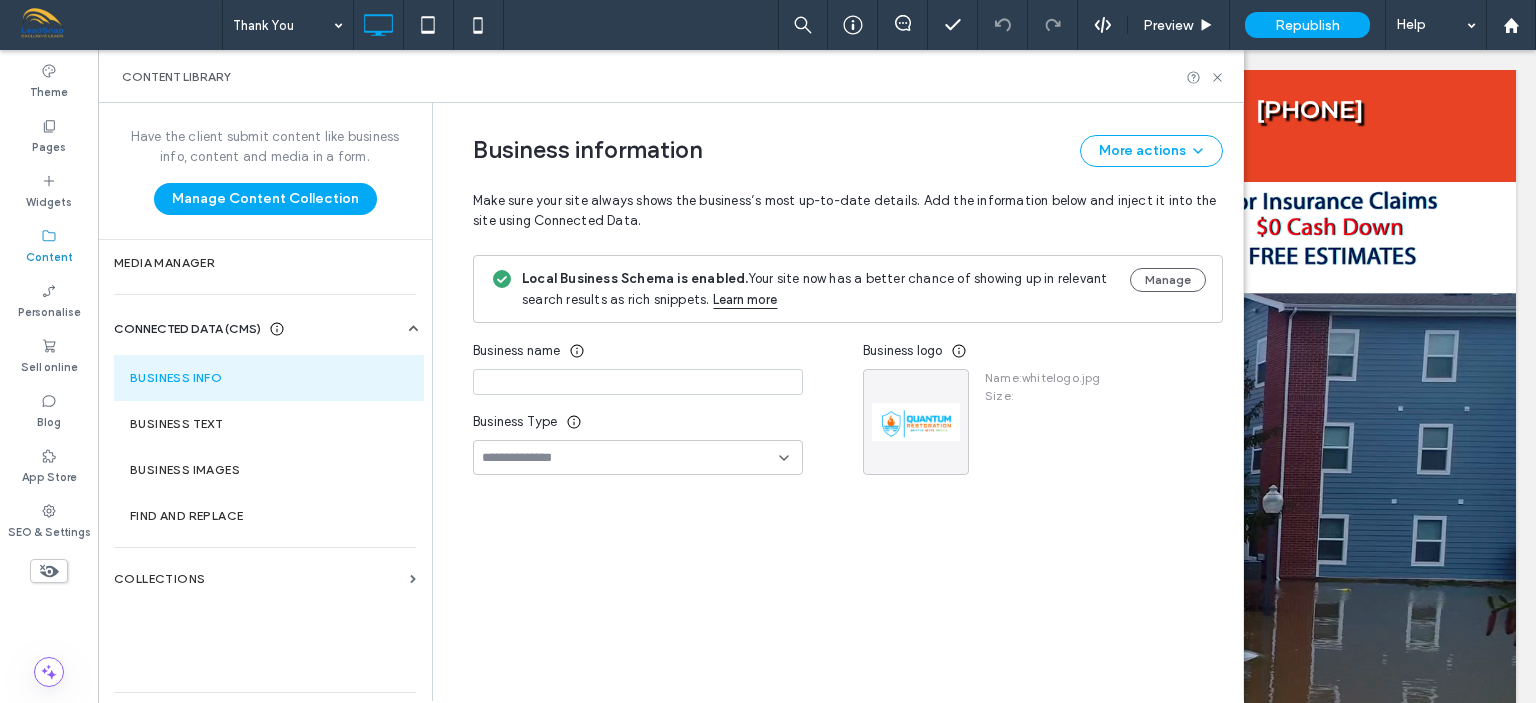 type on "**********" 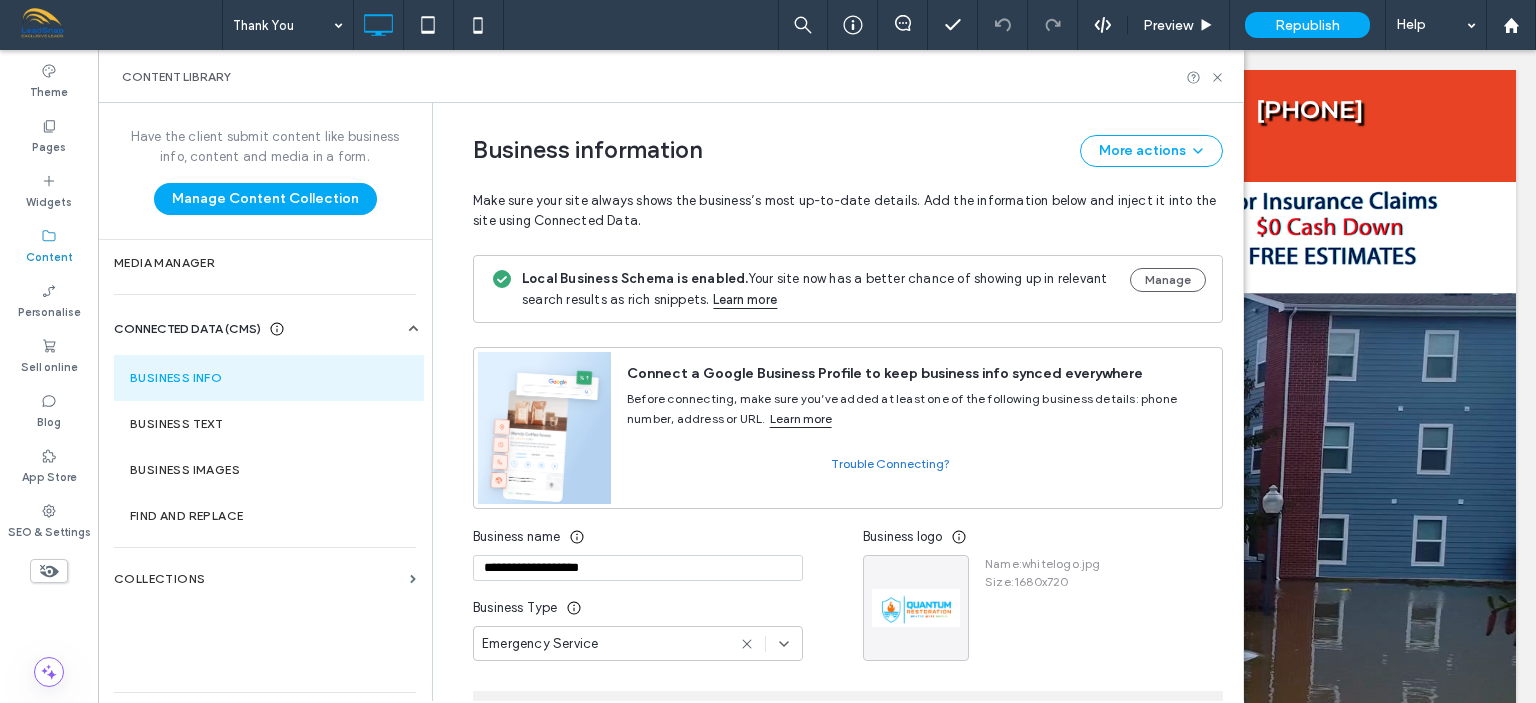 scroll, scrollTop: 286, scrollLeft: 0, axis: vertical 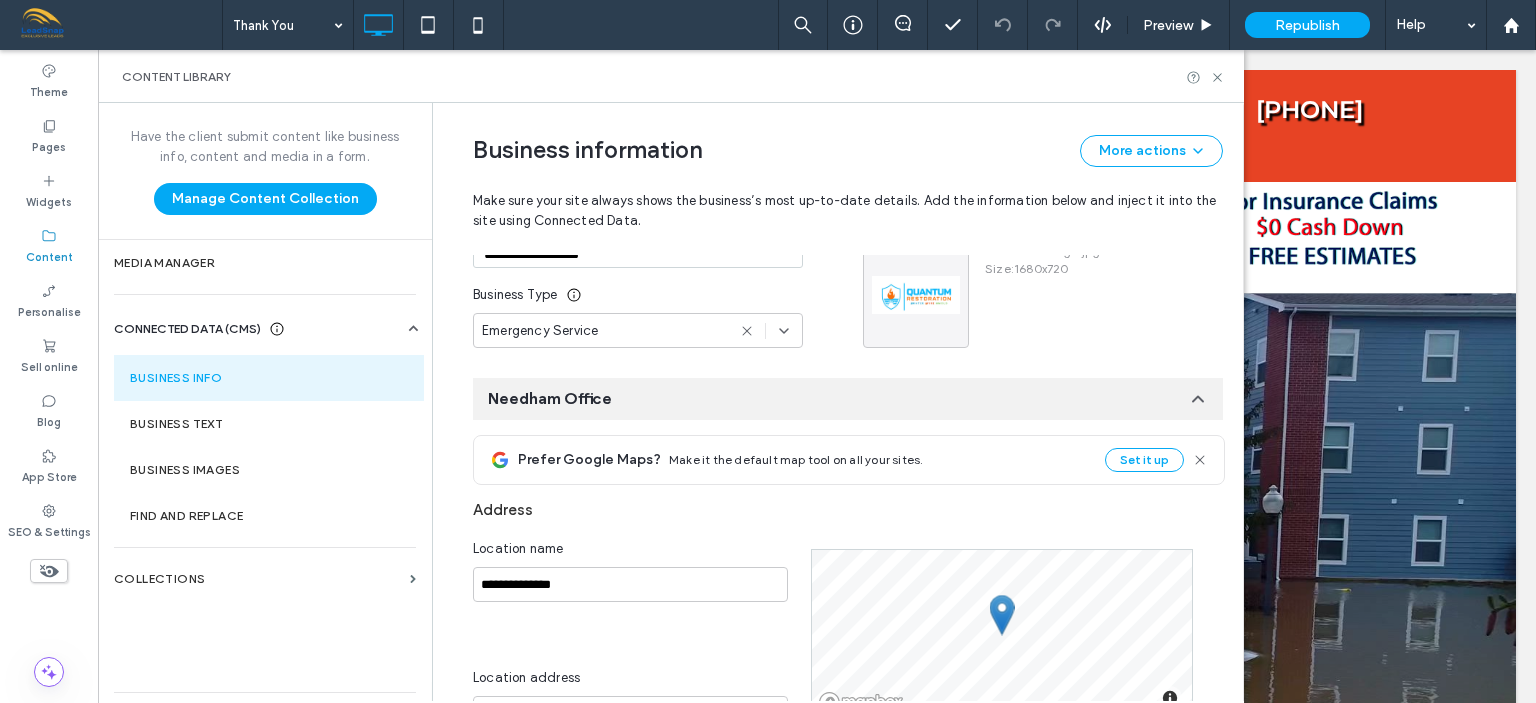 click on "Emergency Service" at bounding box center (540, 331) 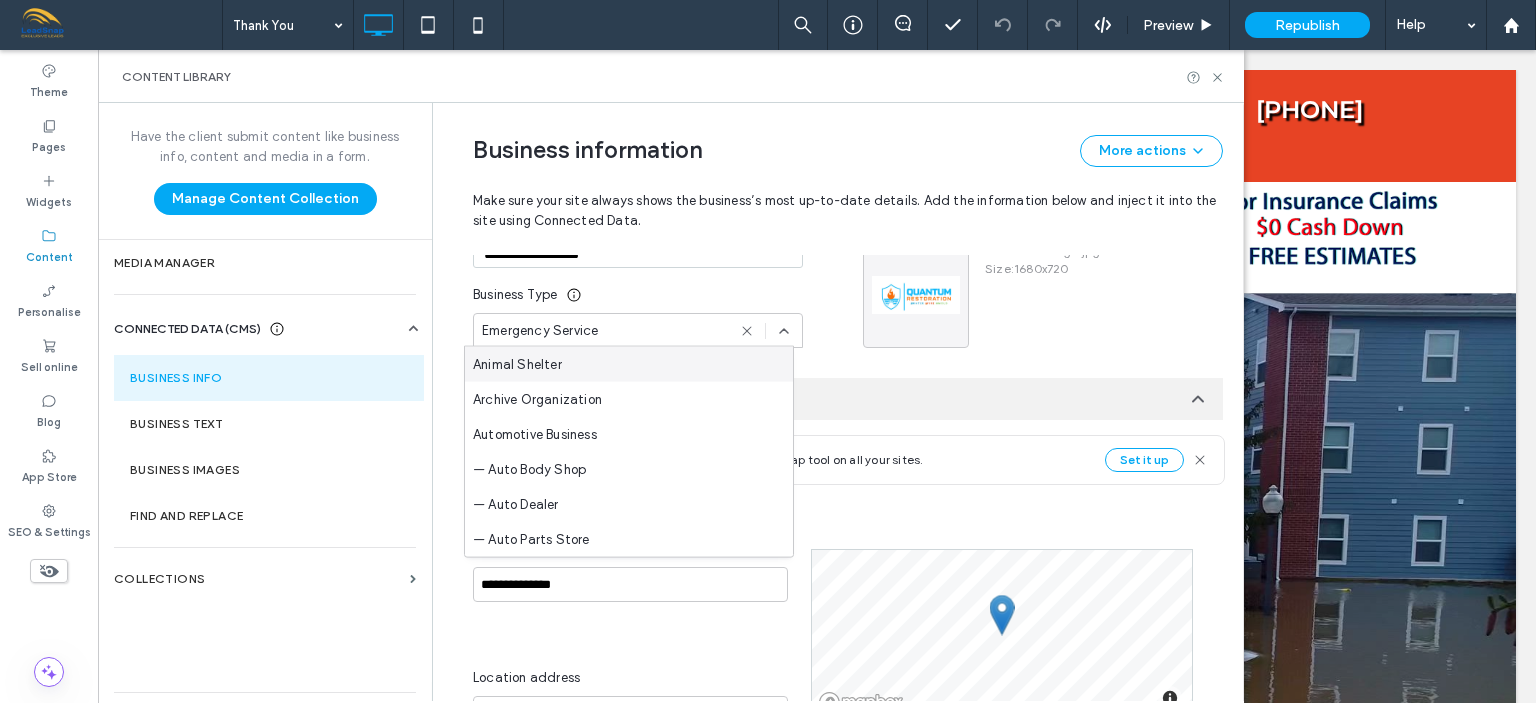 click on "Emergency Service" at bounding box center [540, 331] 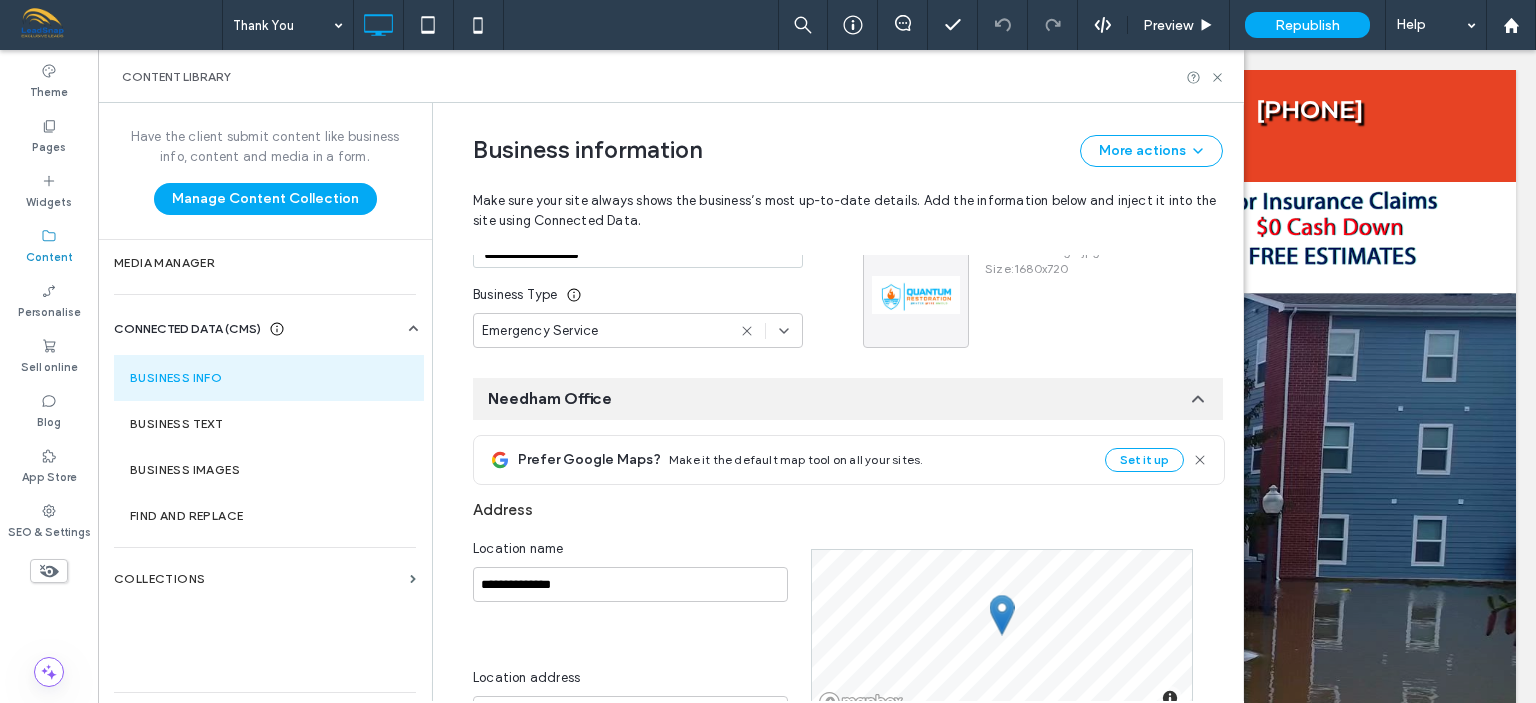 click on "Emergency Service" at bounding box center [540, 331] 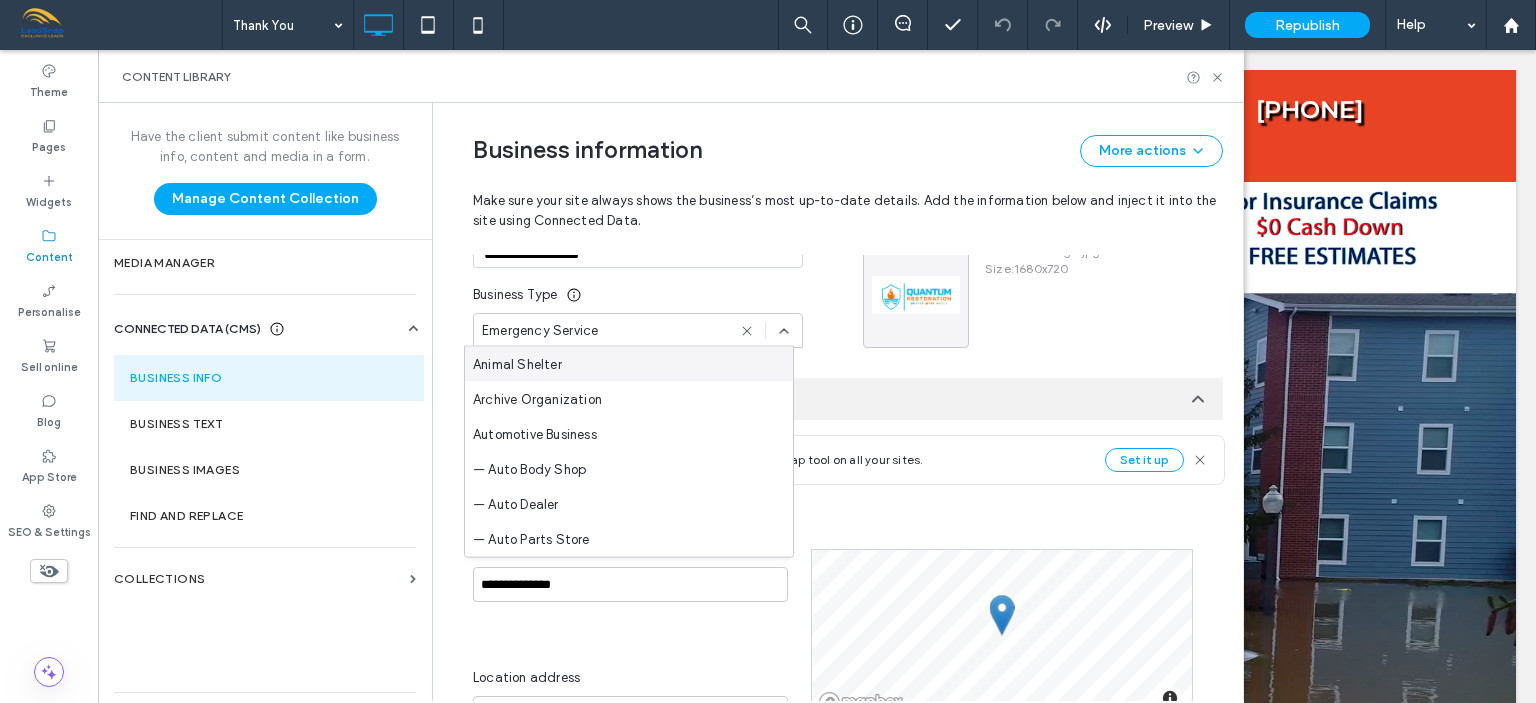 click on "Business Type" at bounding box center (638, 295) 